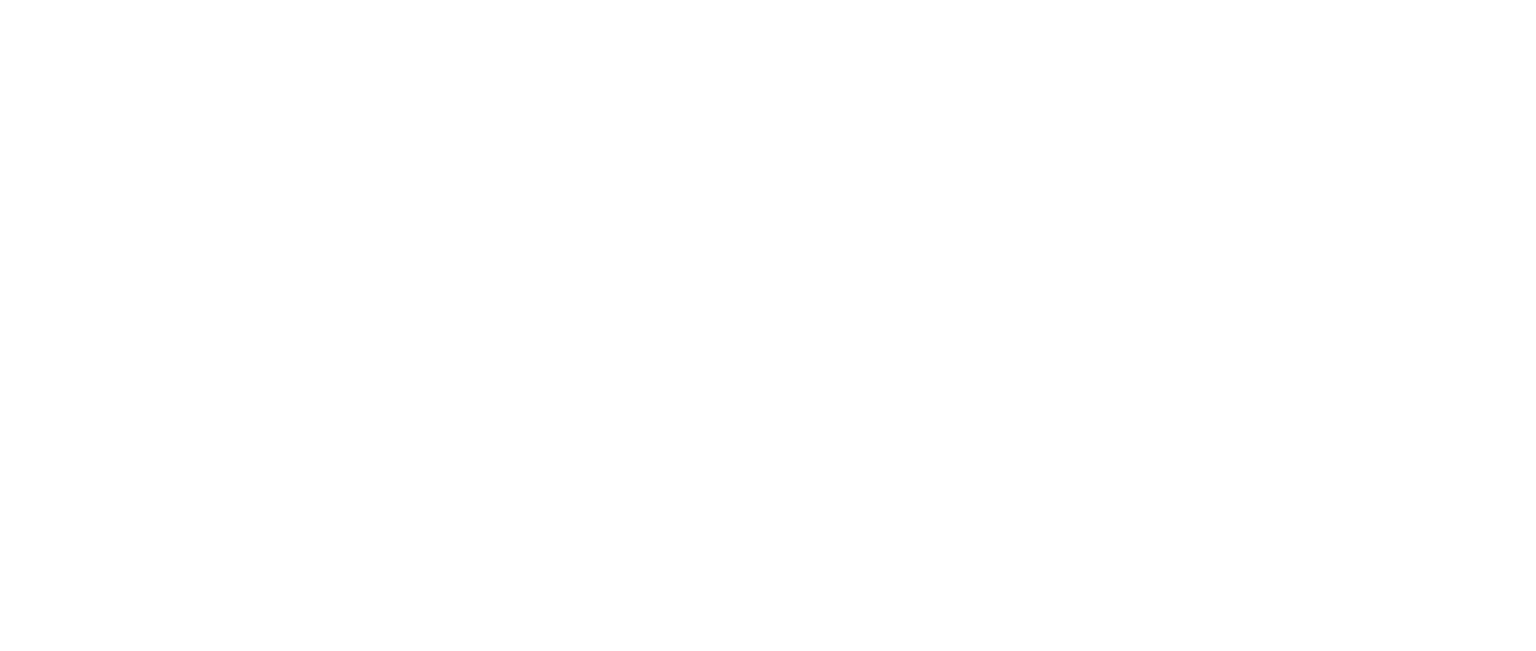 scroll, scrollTop: 0, scrollLeft: 0, axis: both 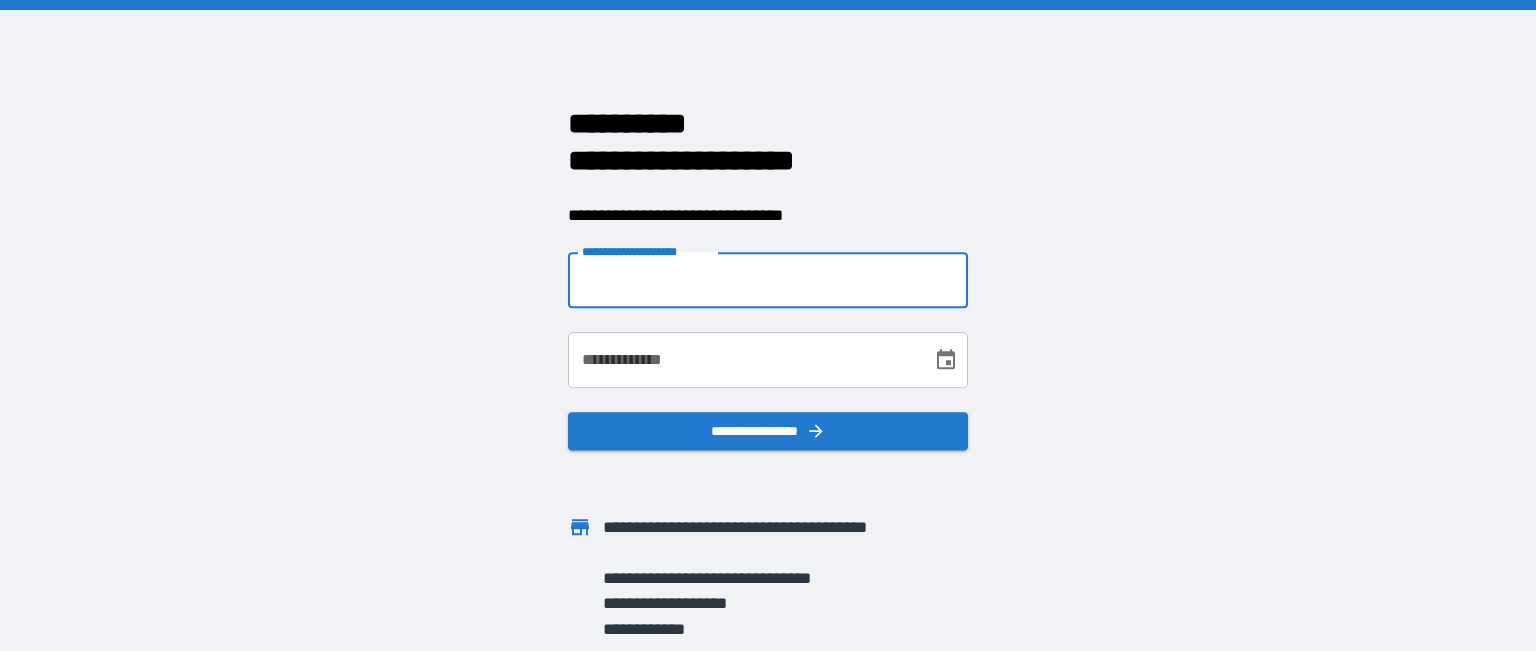 click on "**********" at bounding box center (768, 280) 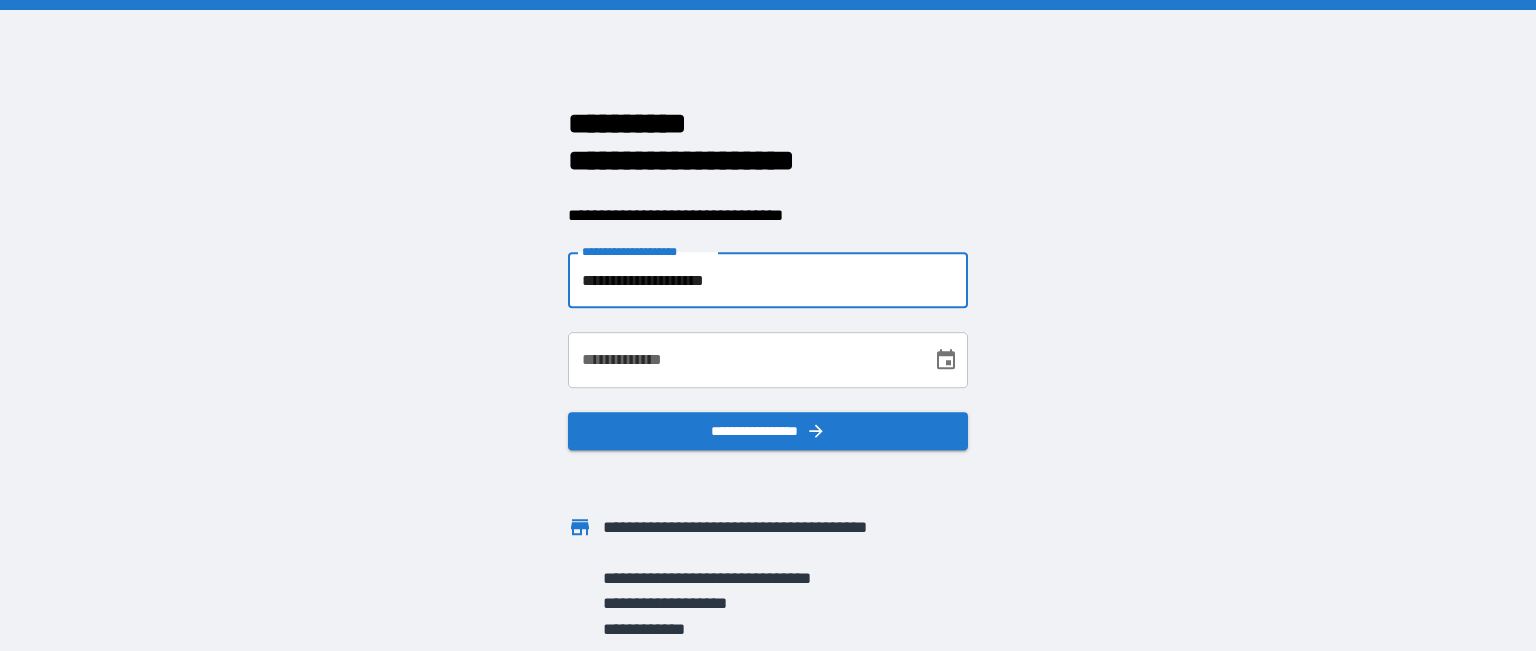 type on "**********" 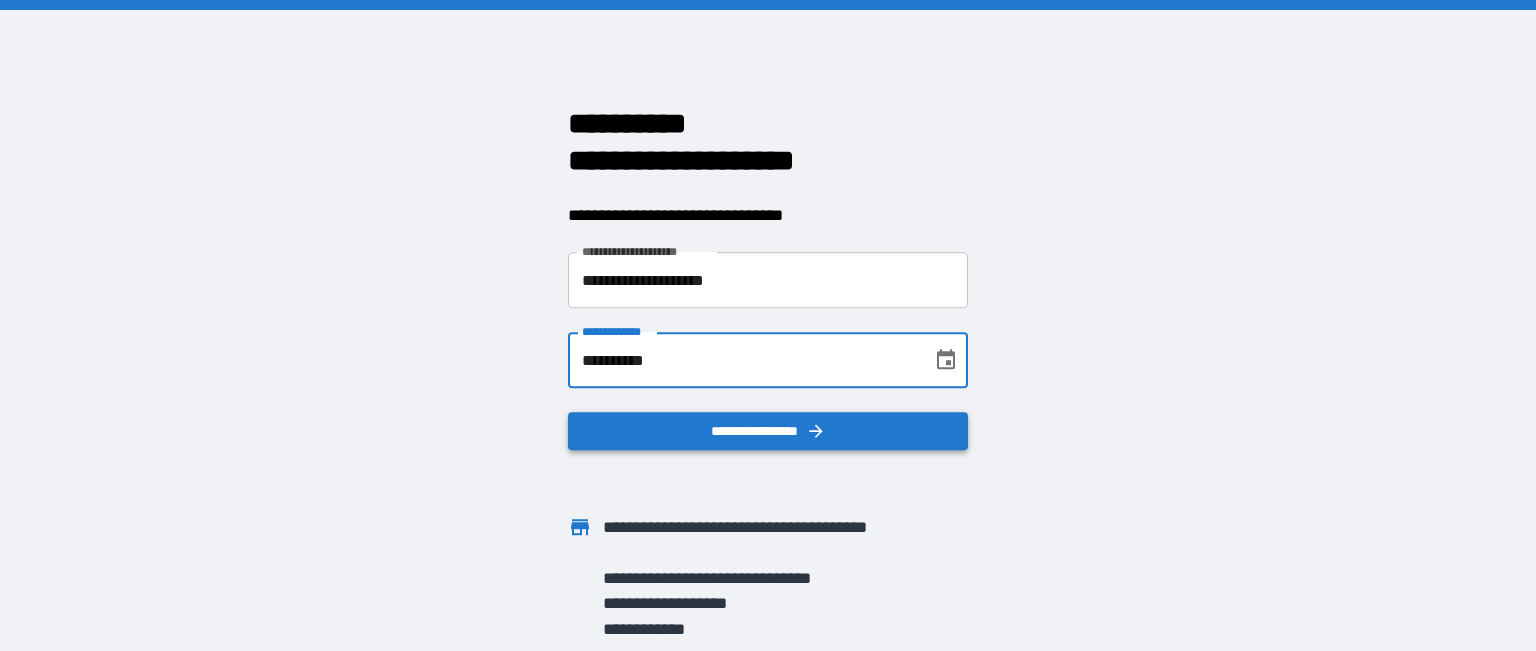 type on "**********" 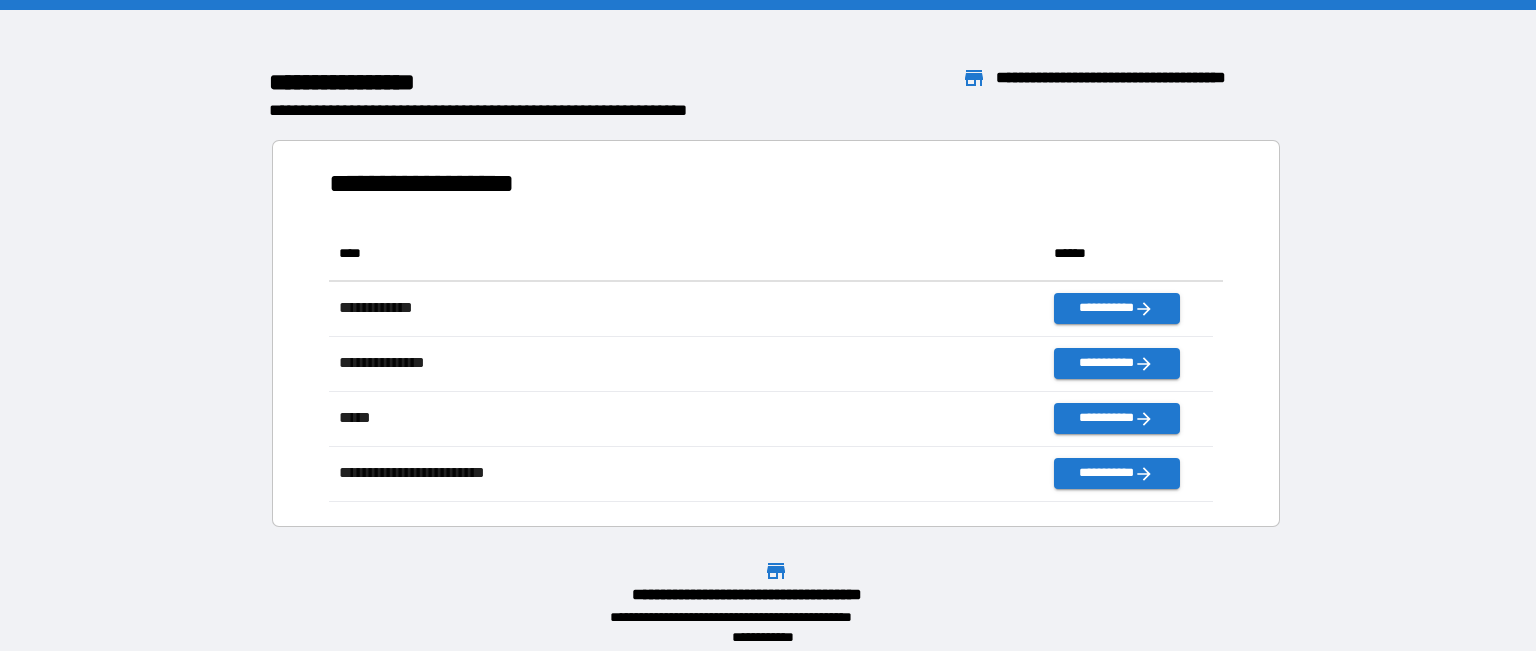 scroll, scrollTop: 260, scrollLeft: 869, axis: both 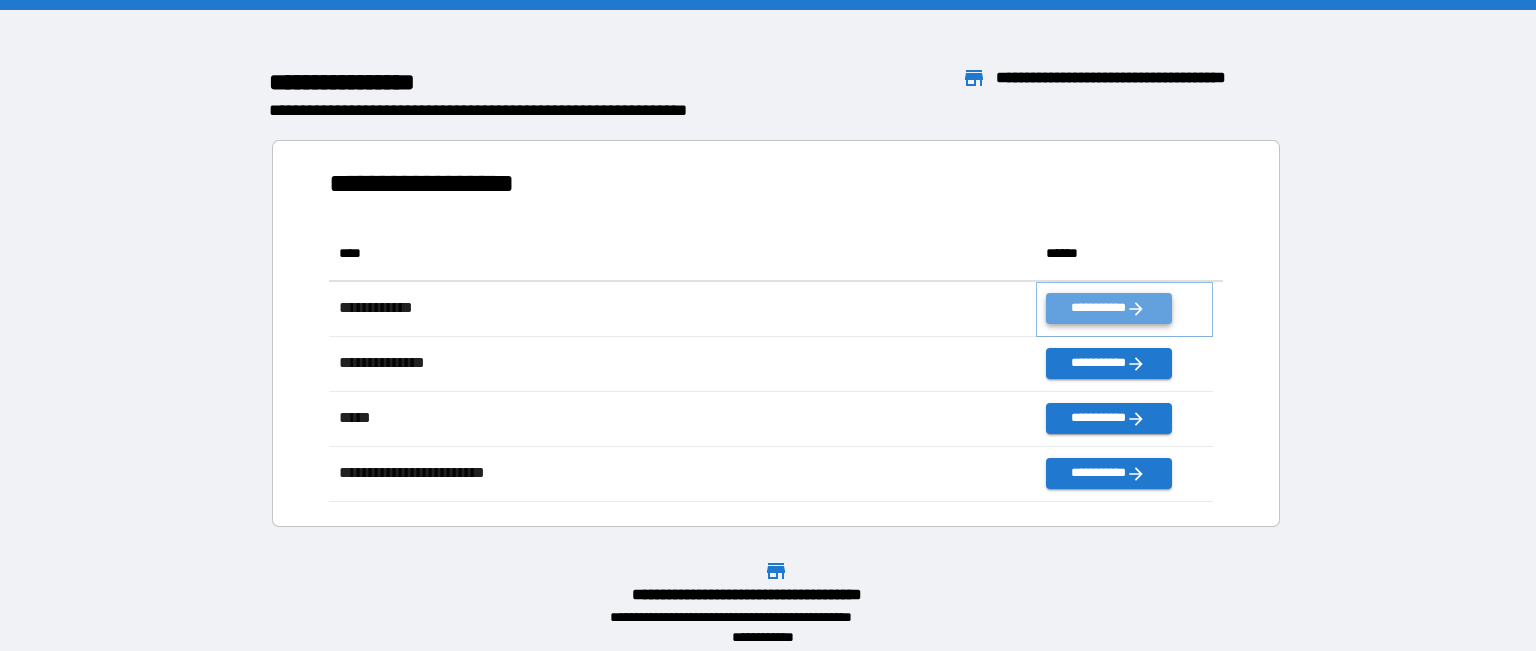 click on "**********" at bounding box center [1108, 308] 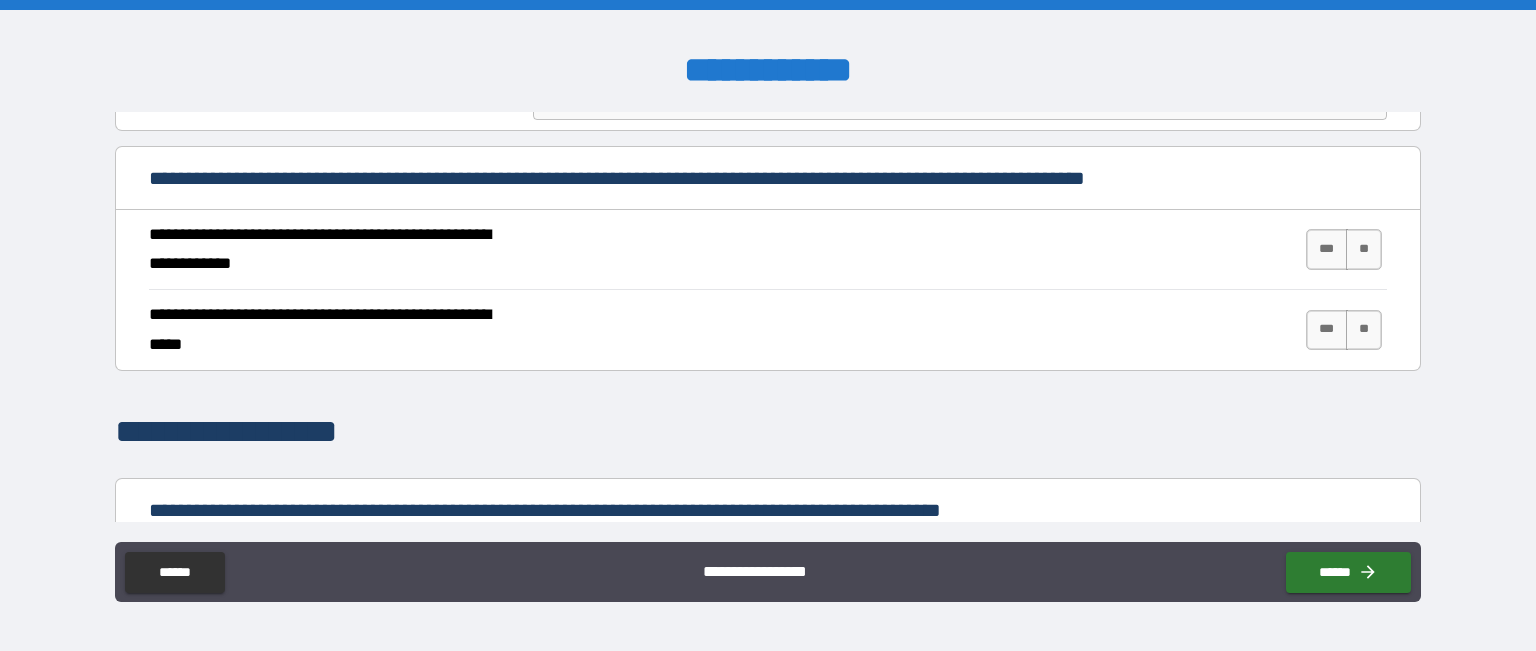 scroll, scrollTop: 728, scrollLeft: 0, axis: vertical 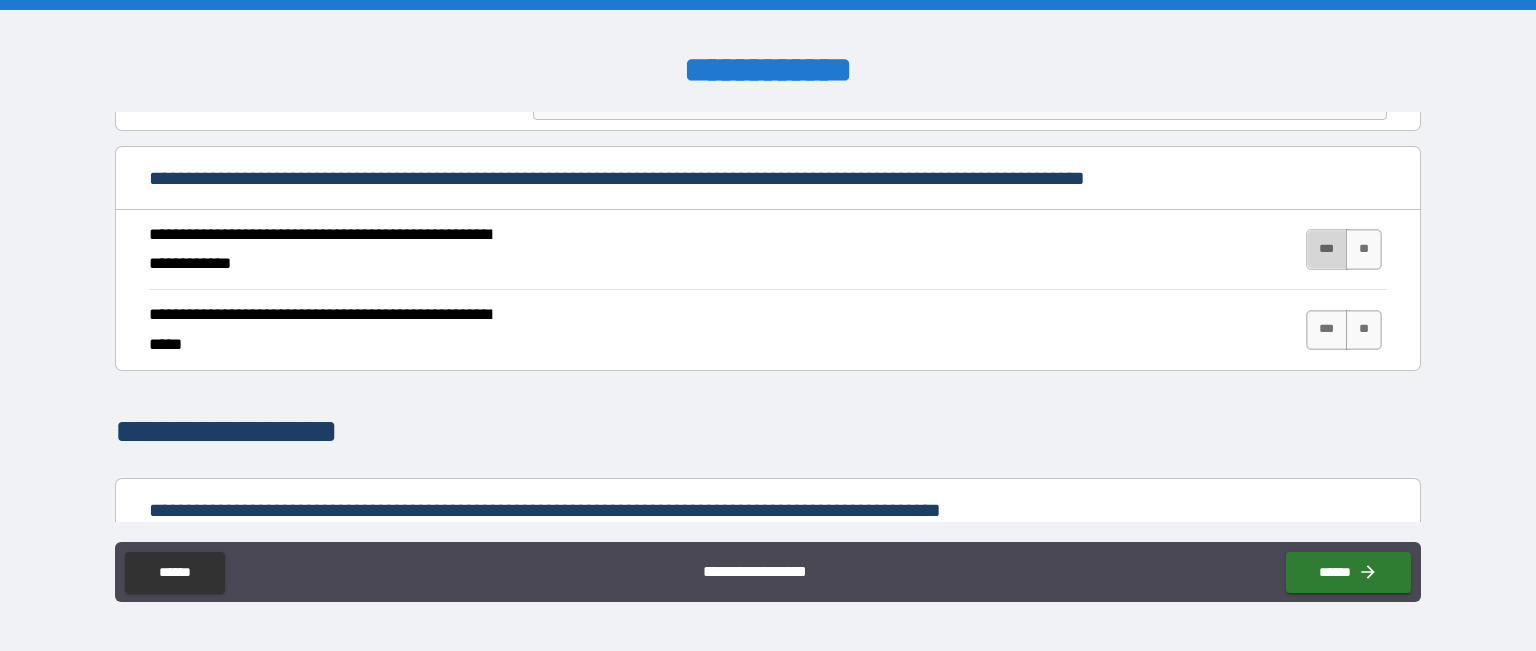 click on "***" at bounding box center [1327, 249] 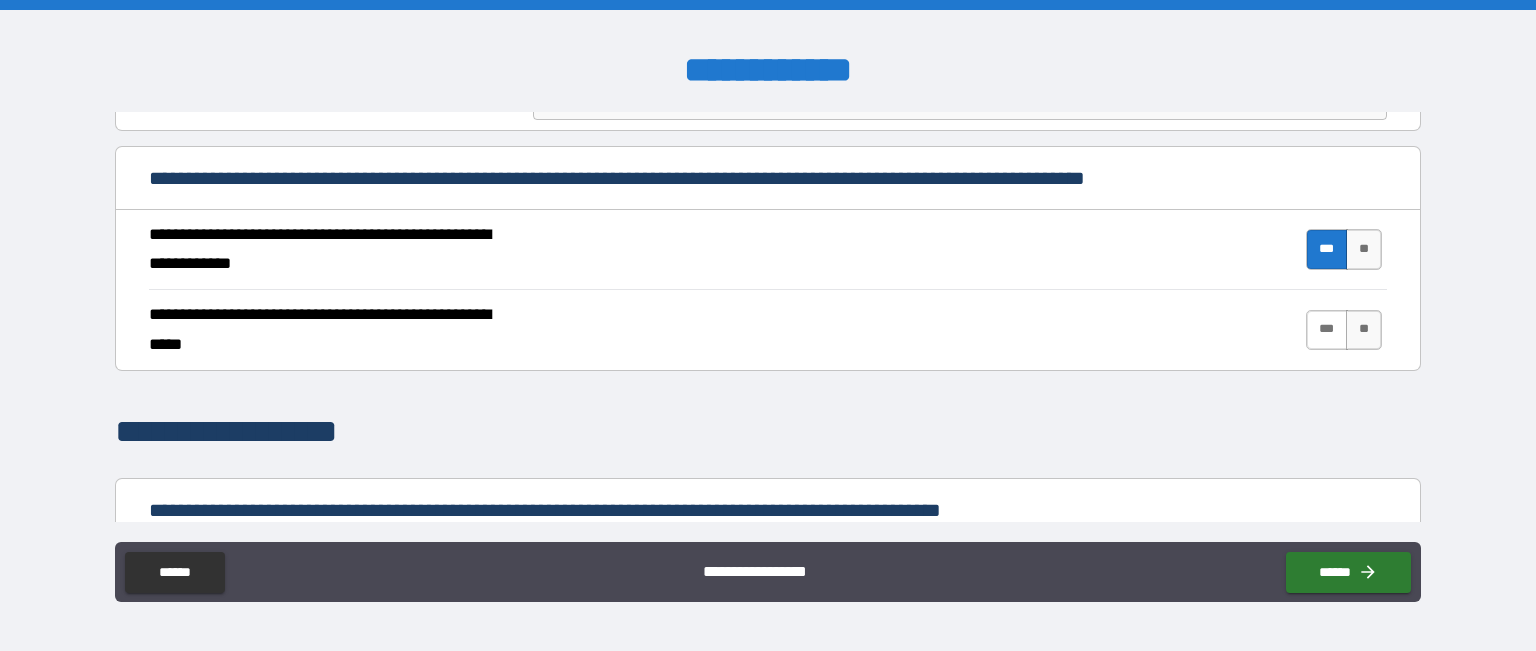 click on "***" at bounding box center (1327, 330) 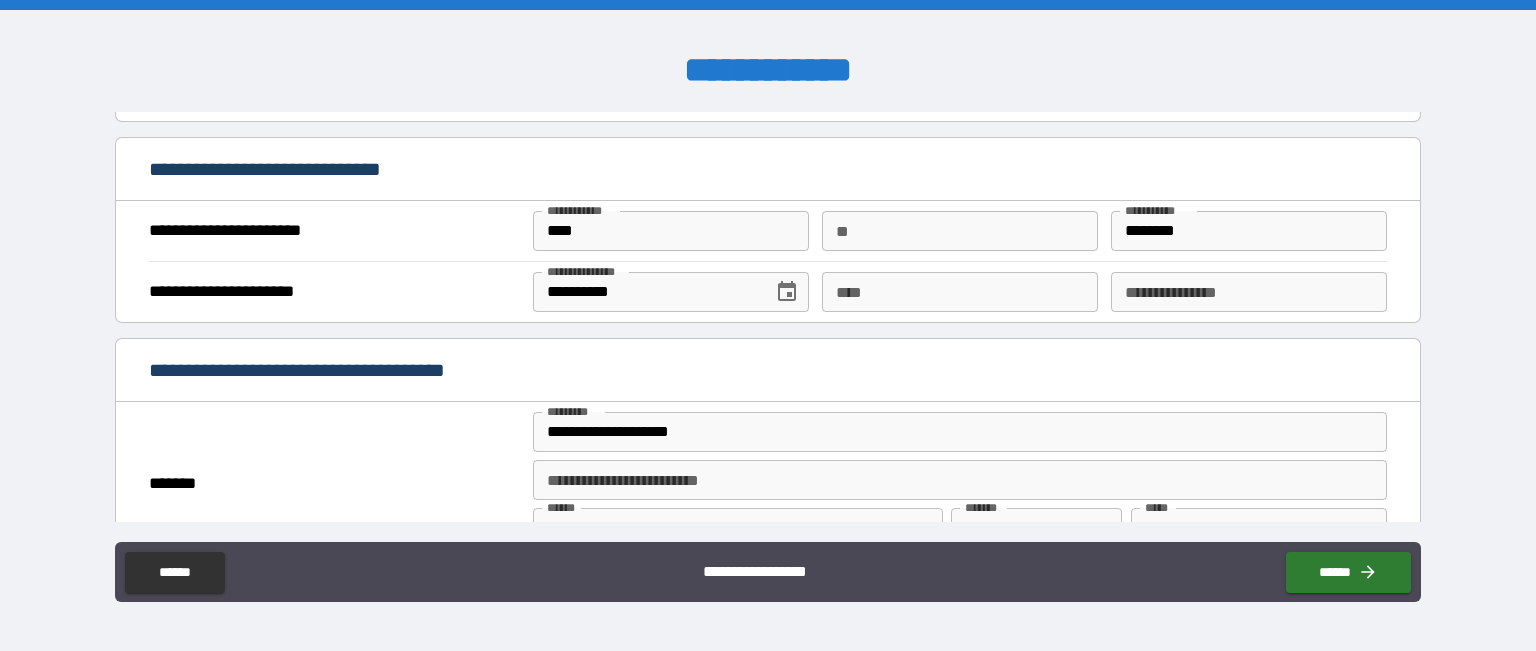 scroll, scrollTop: 1244, scrollLeft: 0, axis: vertical 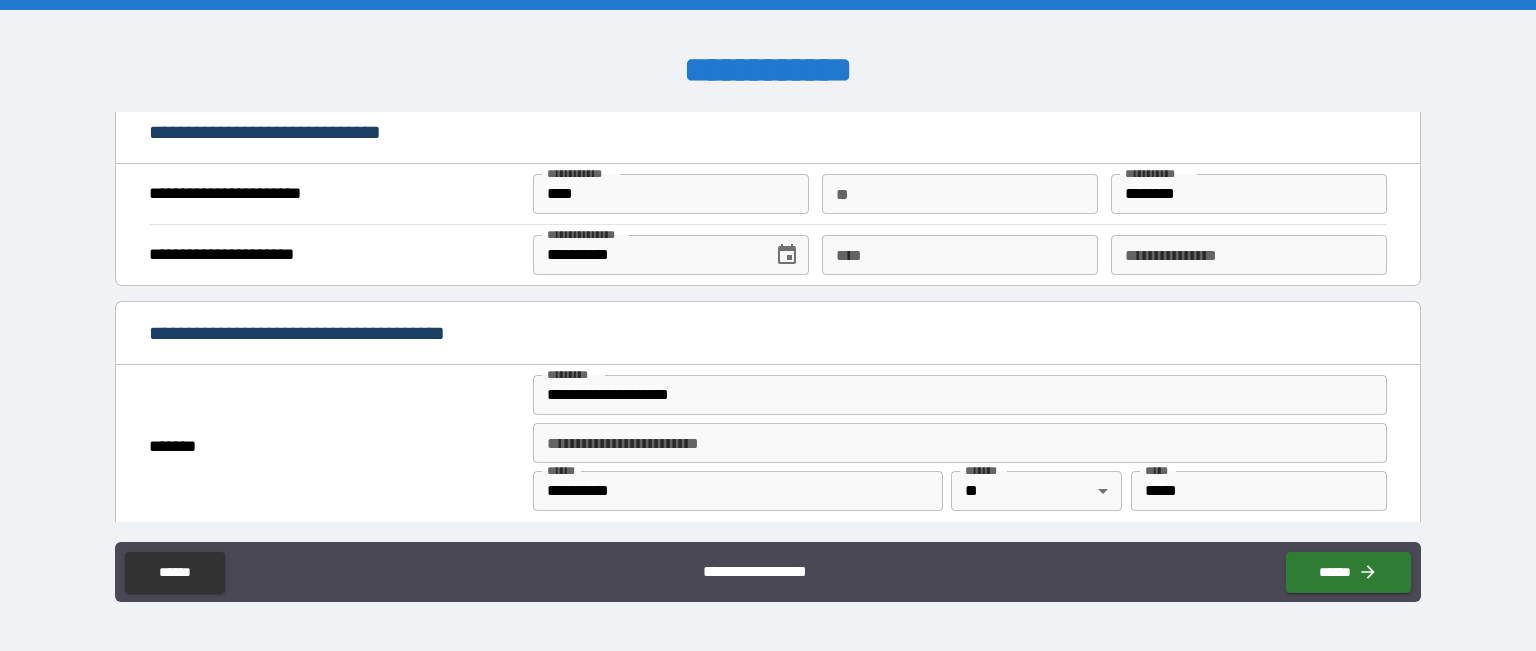 click on "****" at bounding box center (960, 255) 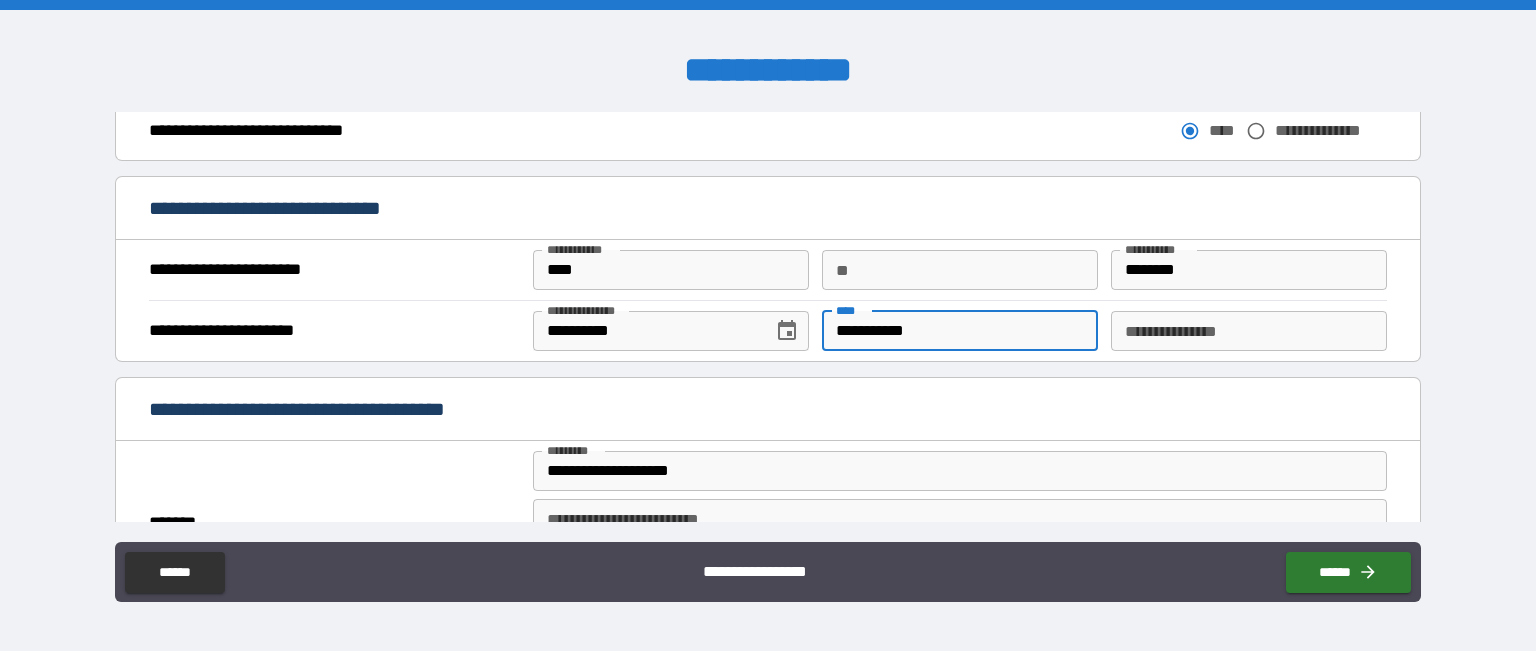 scroll, scrollTop: 1170, scrollLeft: 0, axis: vertical 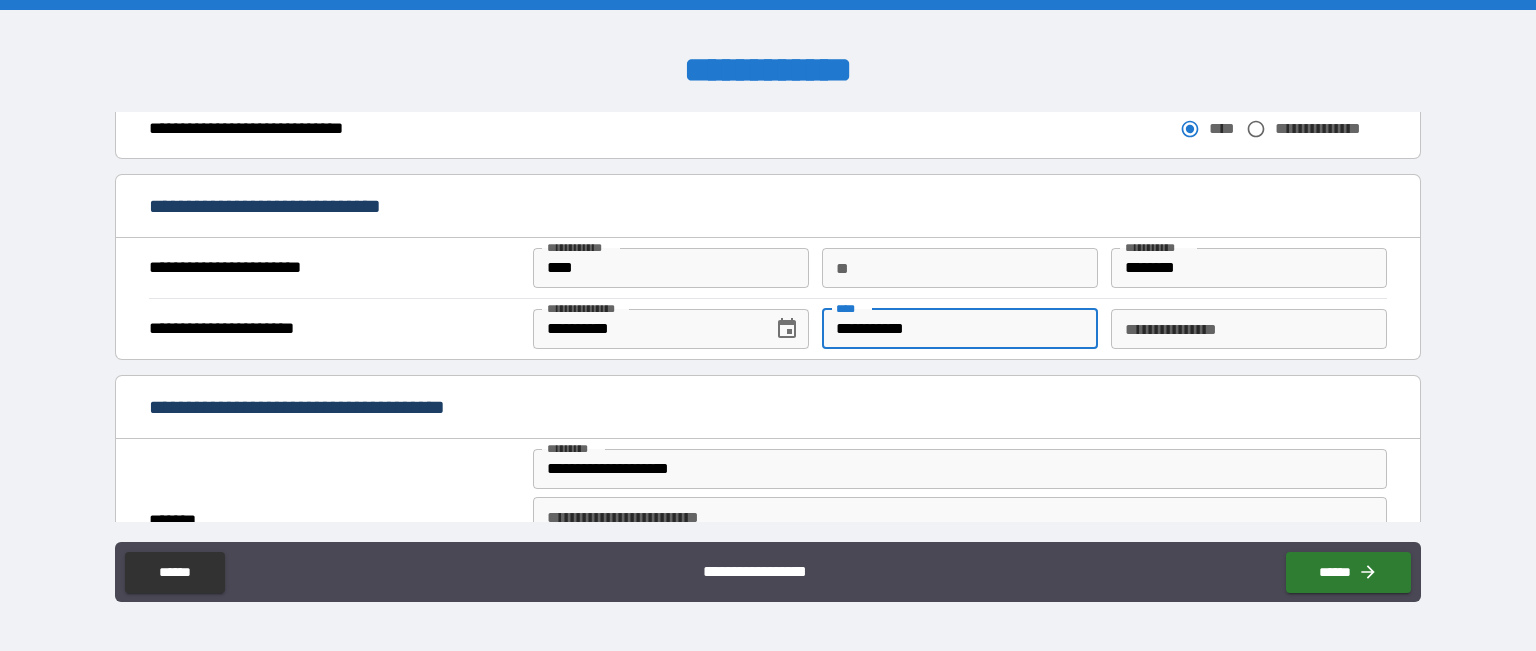type on "**********" 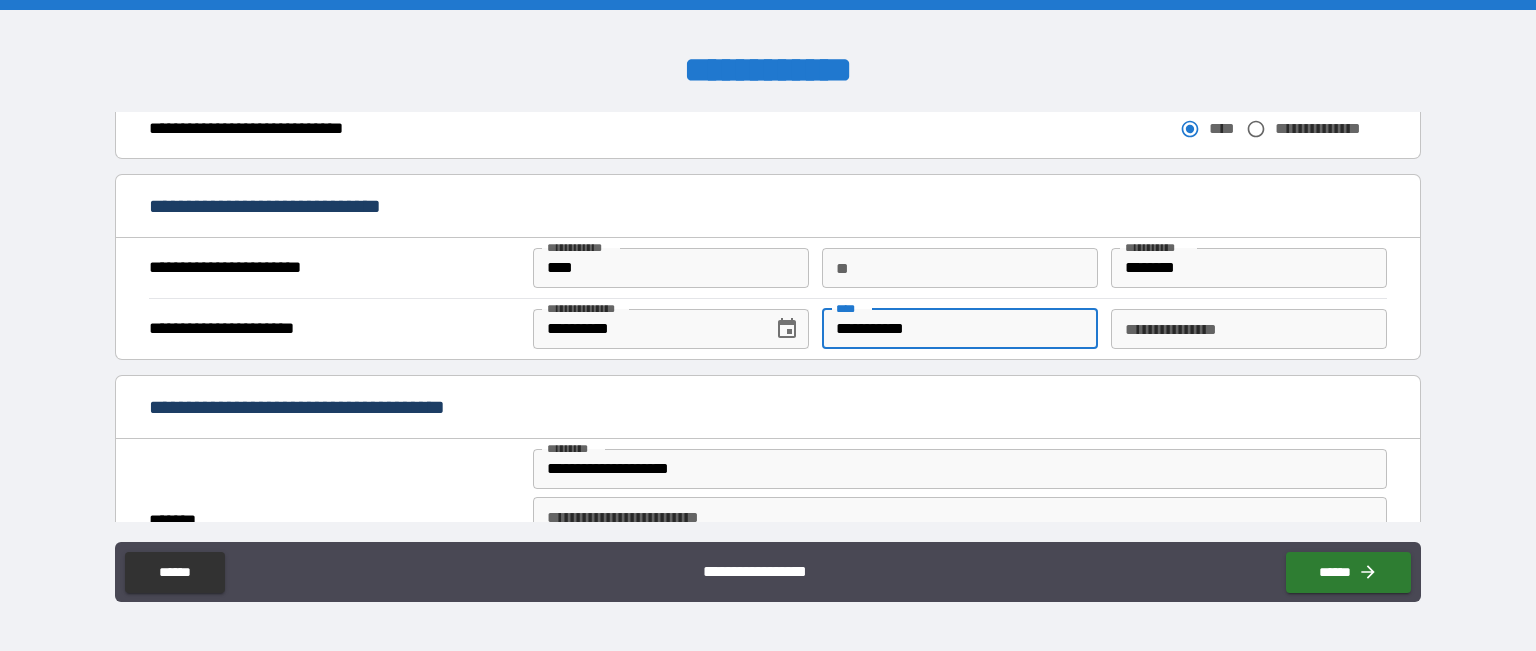 drag, startPoint x: 966, startPoint y: 320, endPoint x: 732, endPoint y: 319, distance: 234.00214 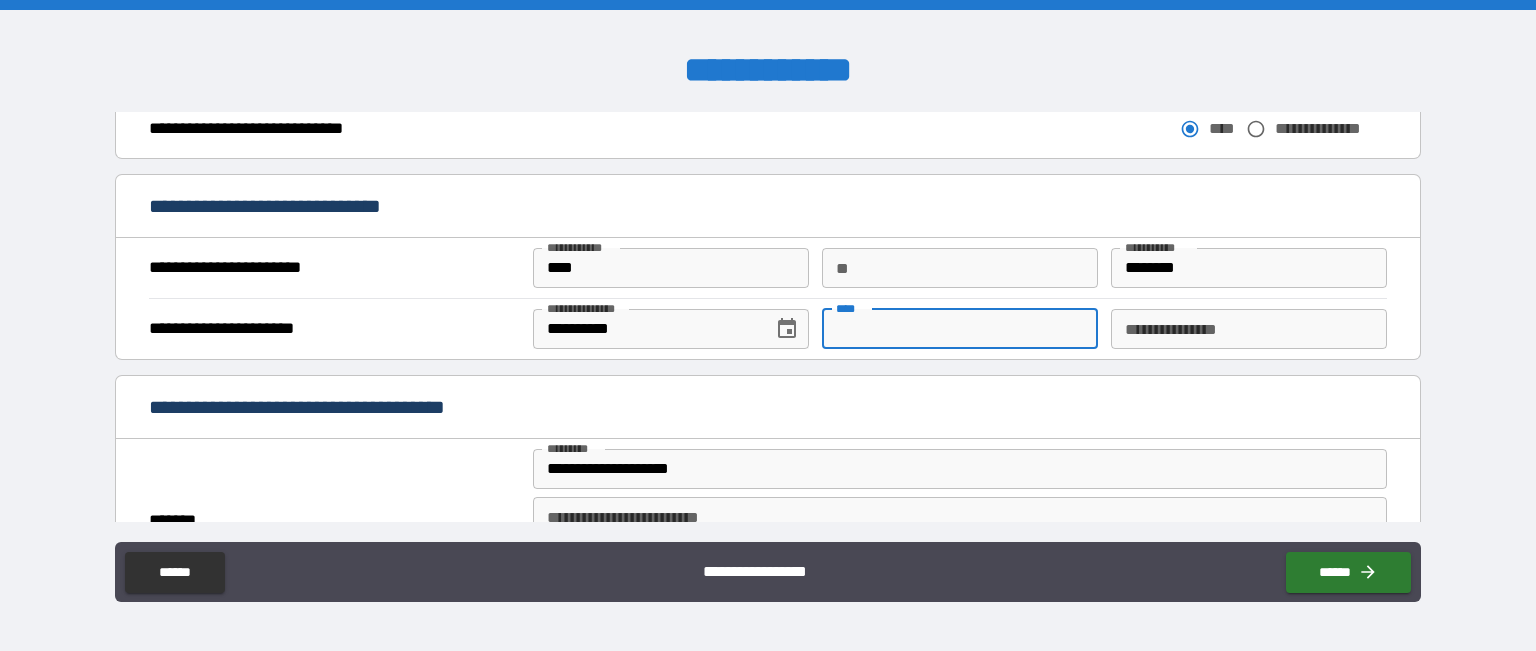 type 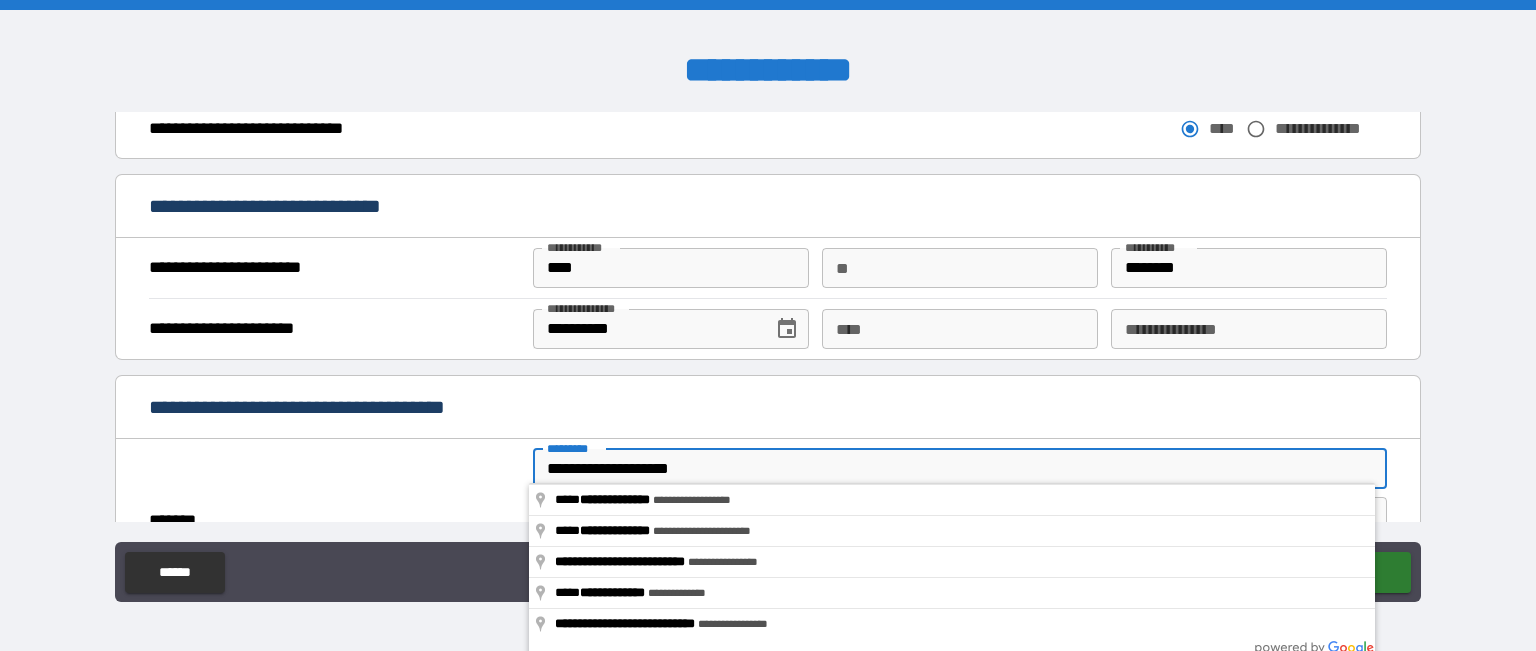 click on "**********" at bounding box center [768, 409] 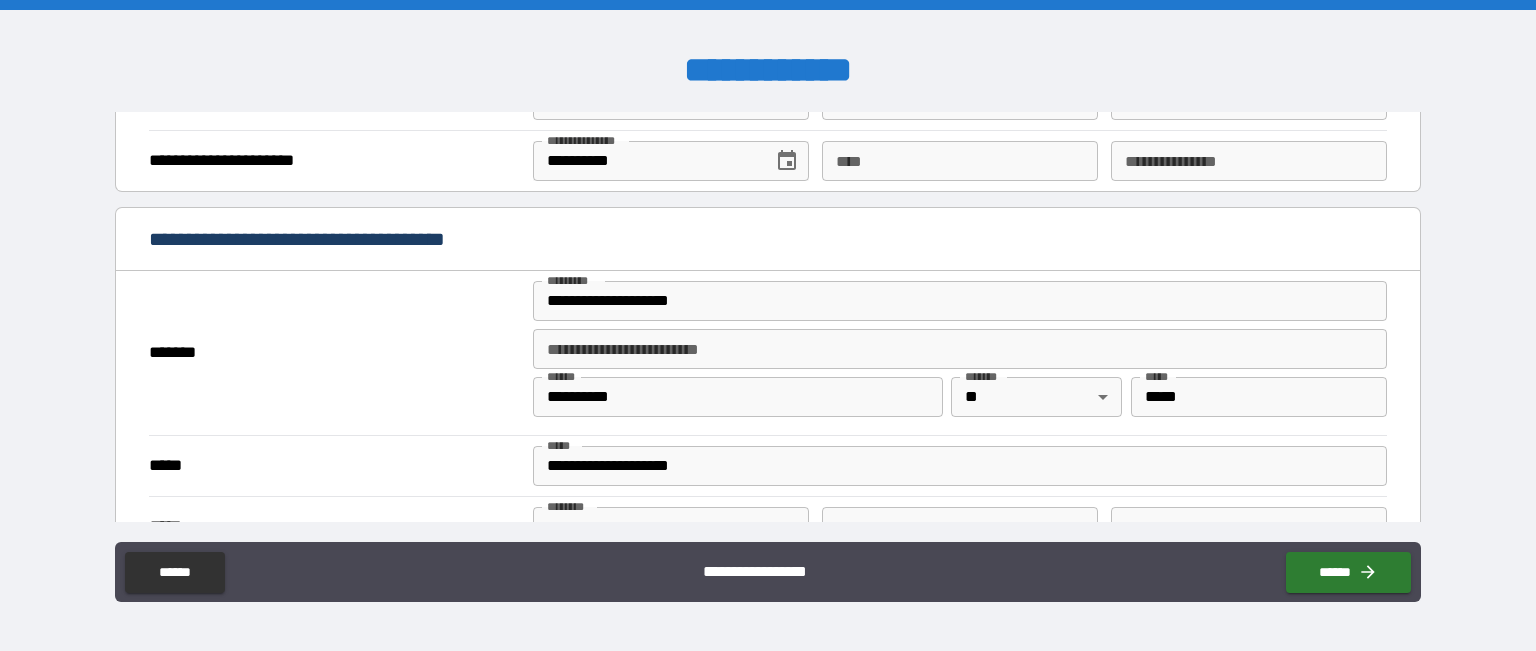 scroll, scrollTop: 1338, scrollLeft: 0, axis: vertical 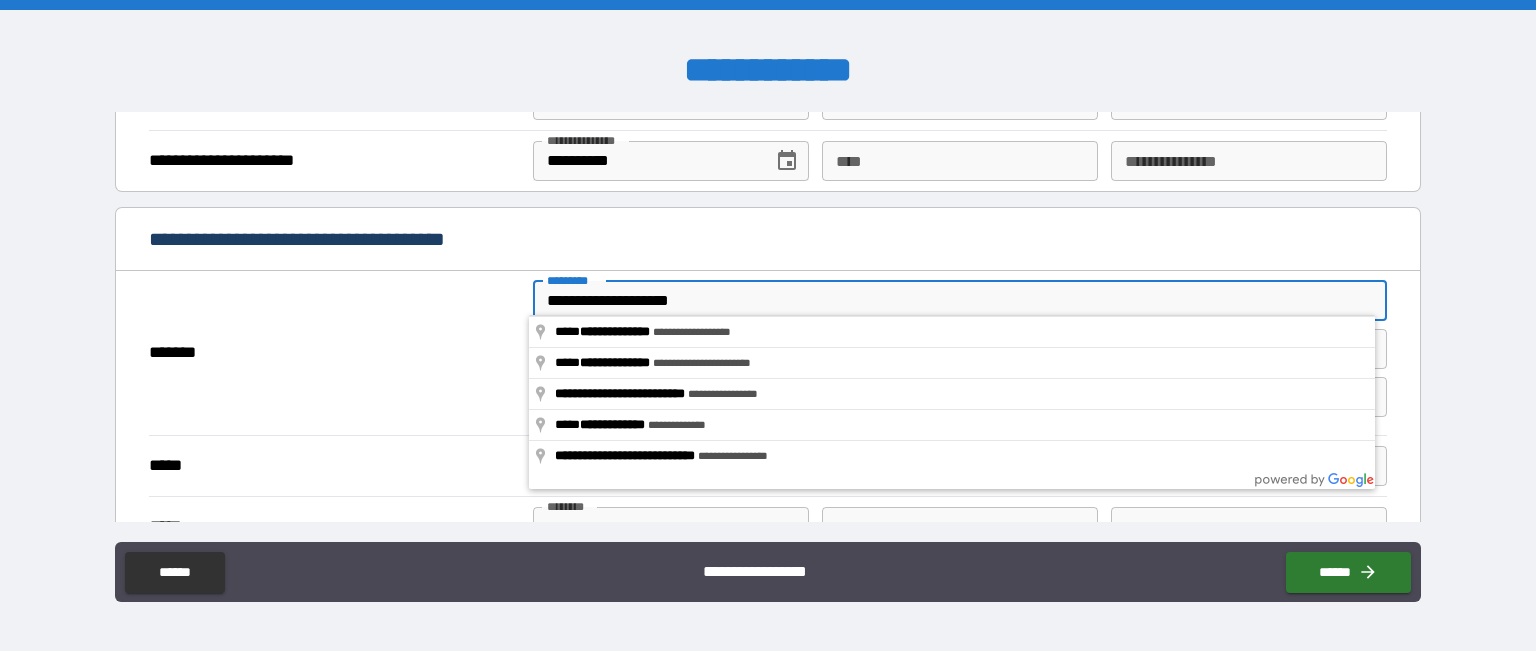 drag, startPoint x: 755, startPoint y: 283, endPoint x: 598, endPoint y: 287, distance: 157.05095 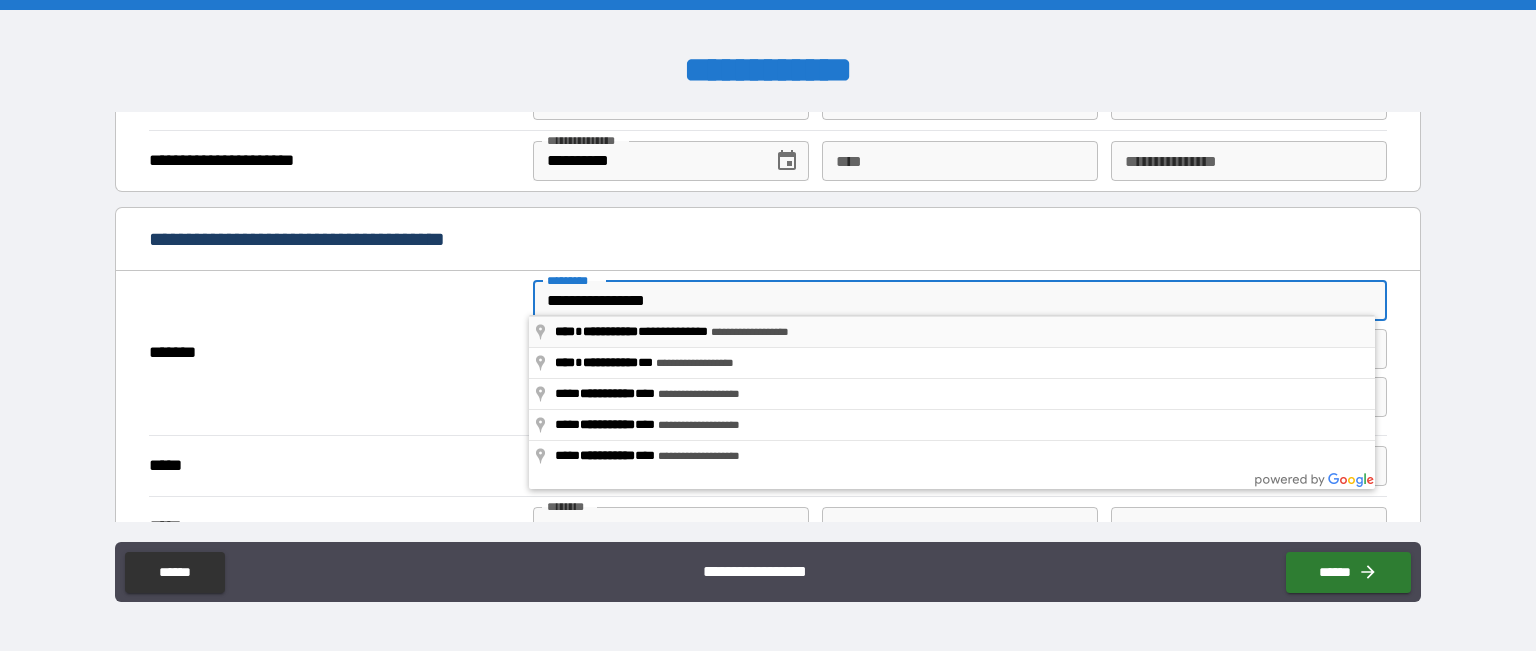 type on "**********" 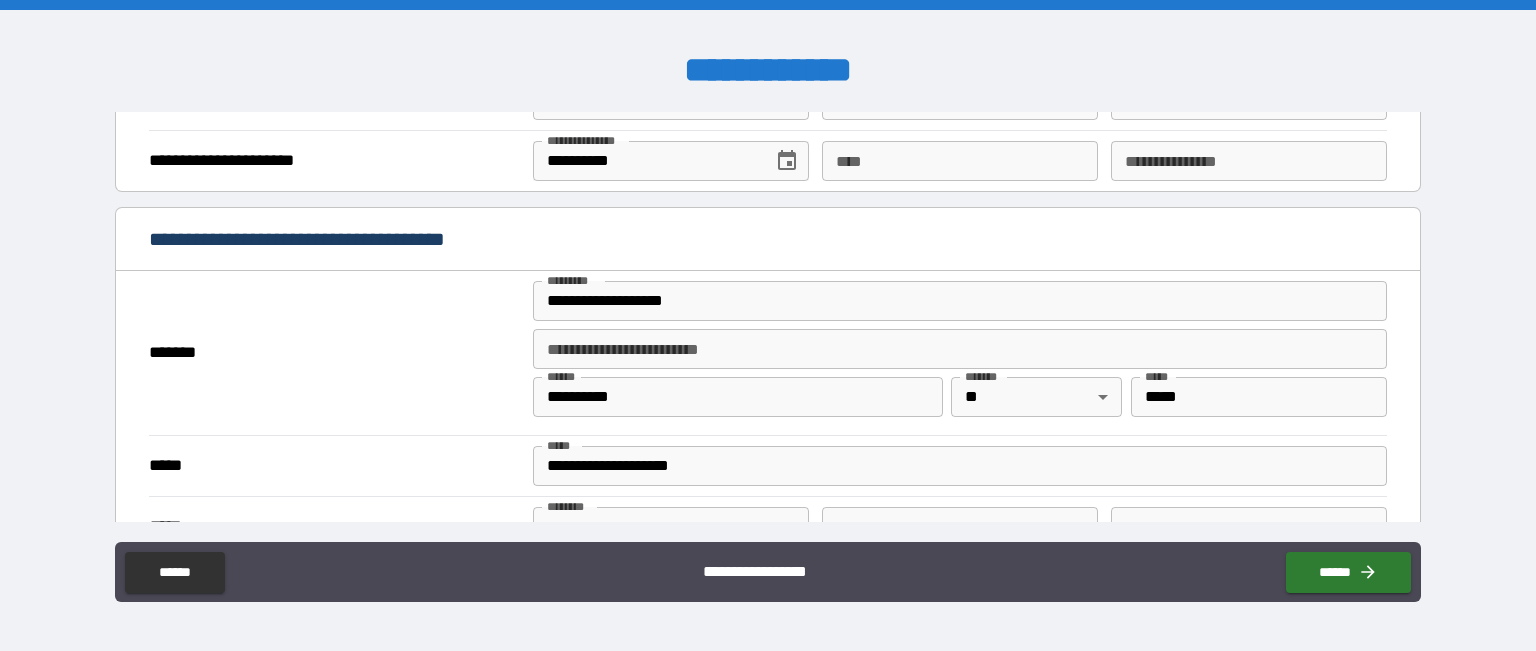 click on "**********" at bounding box center [768, 241] 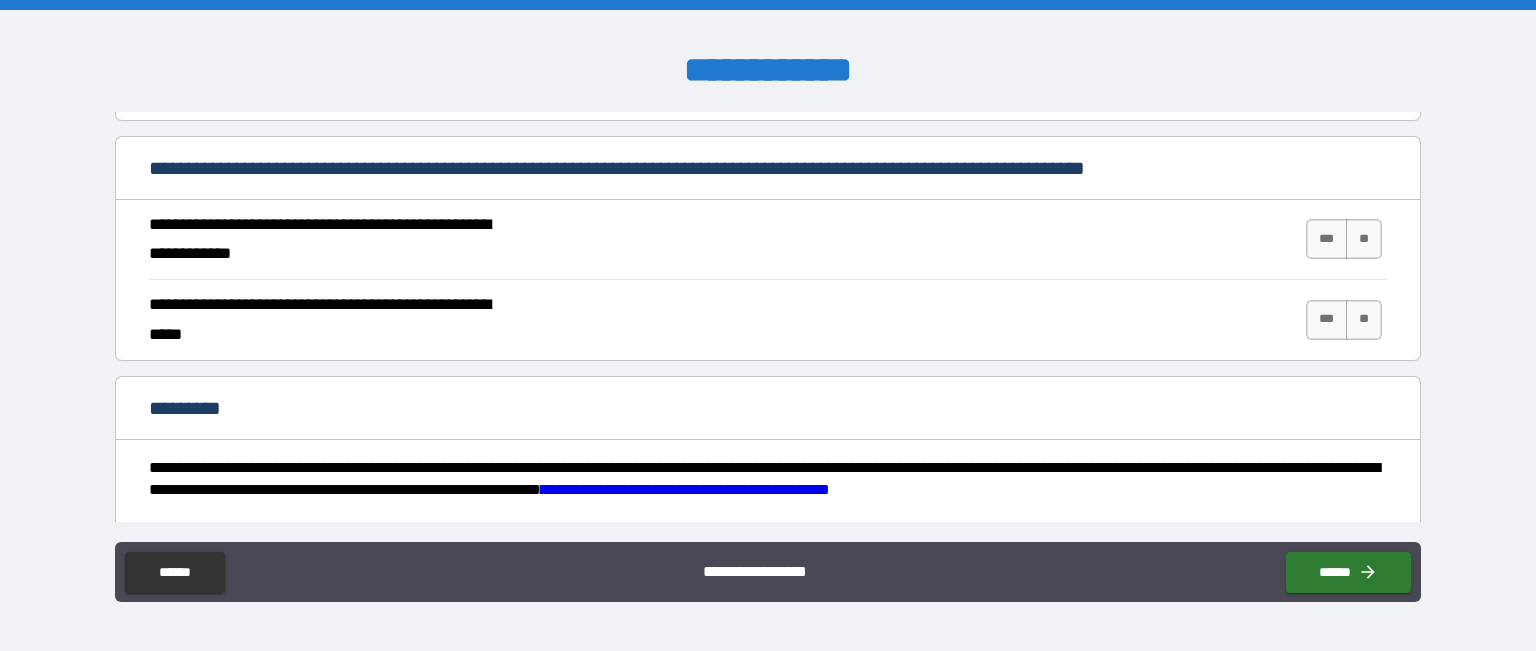 scroll, scrollTop: 1774, scrollLeft: 0, axis: vertical 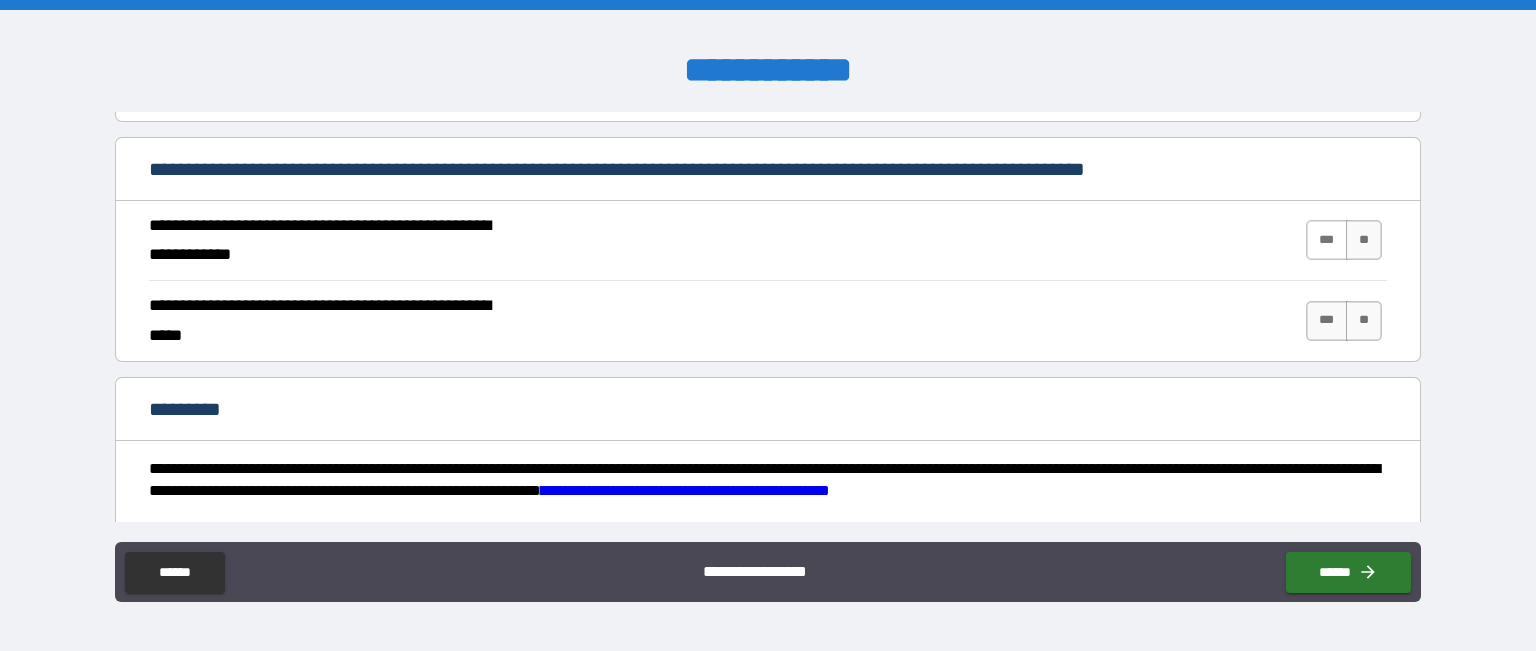 click on "***" at bounding box center (1327, 240) 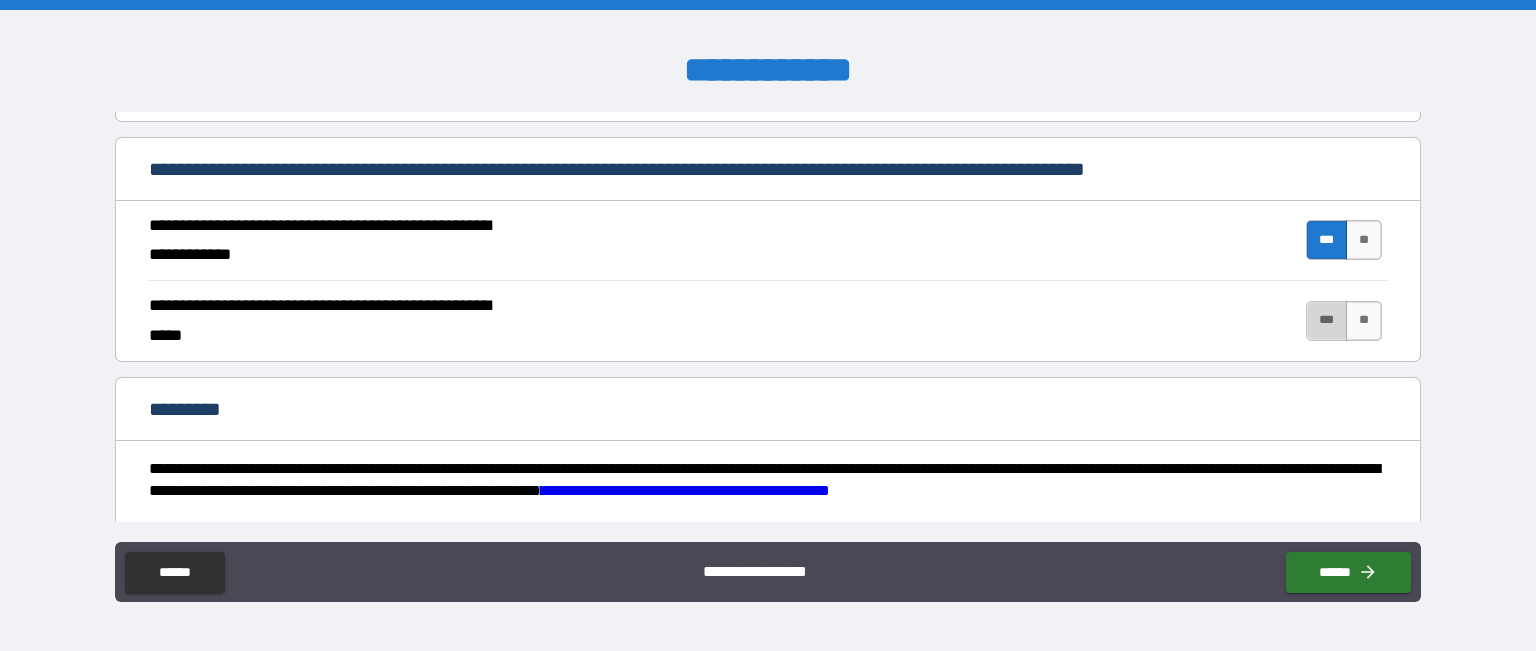 click on "***" at bounding box center [1327, 321] 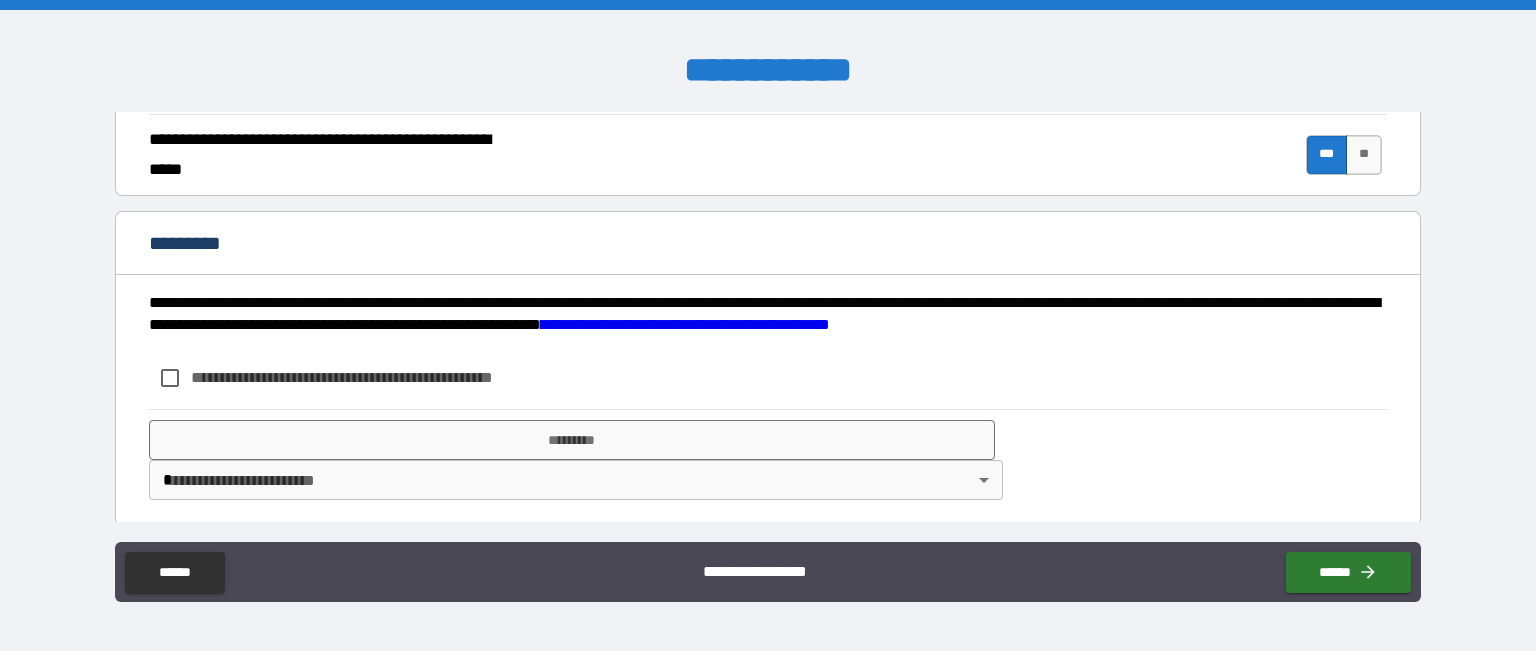 scroll, scrollTop: 1938, scrollLeft: 0, axis: vertical 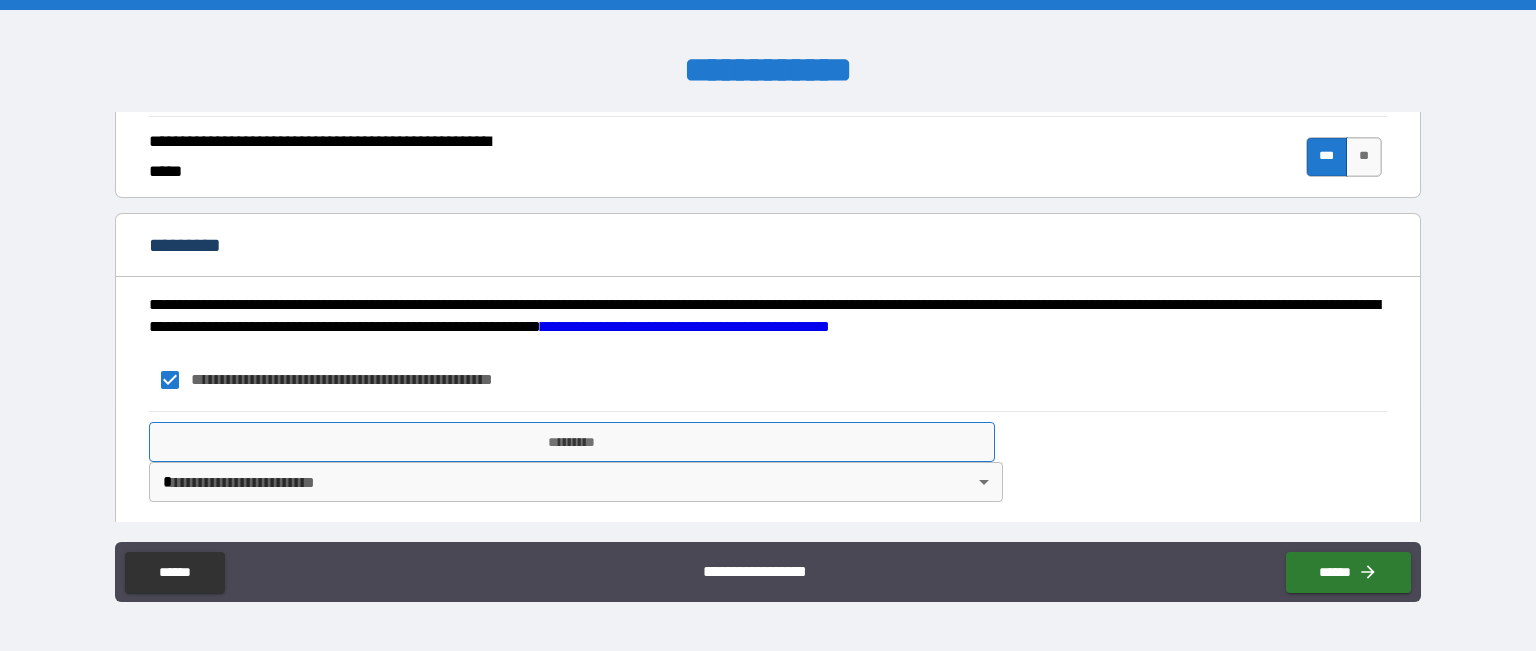 click on "*********" at bounding box center [572, 442] 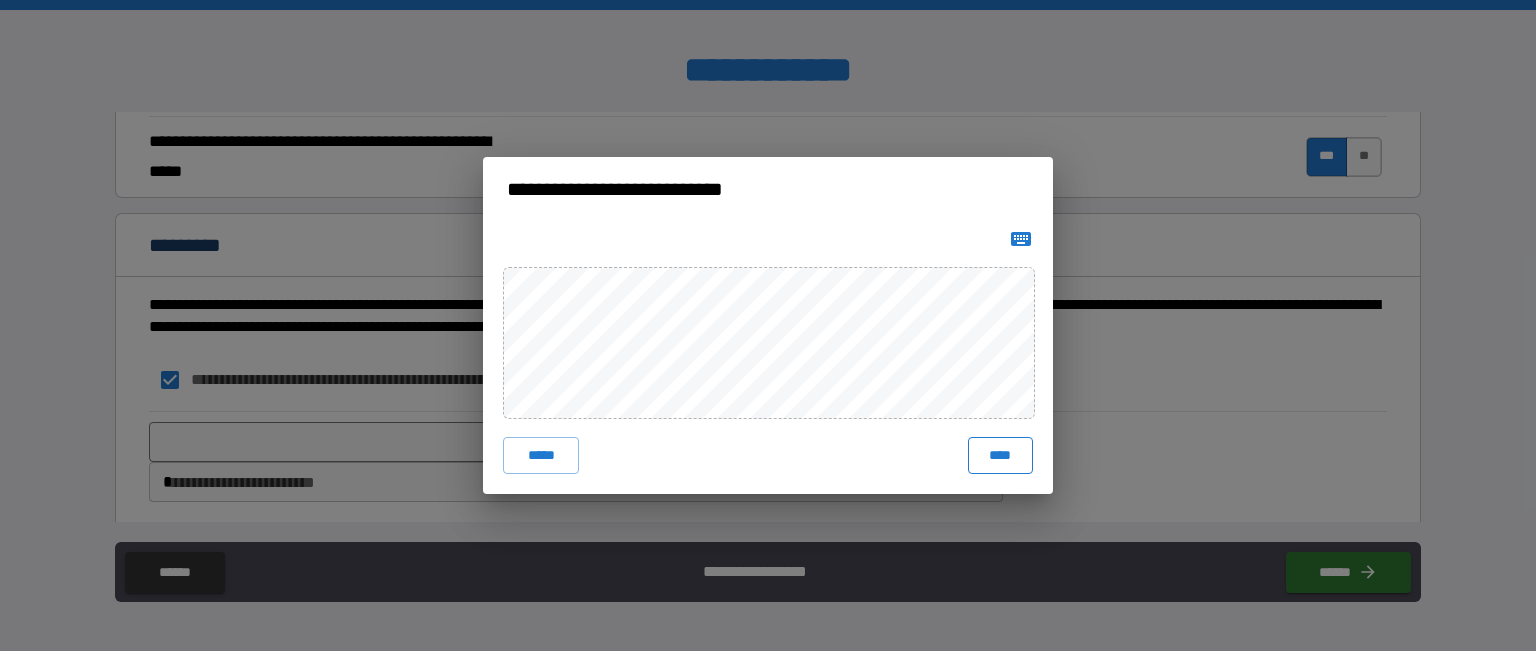 click on "****" at bounding box center [1000, 455] 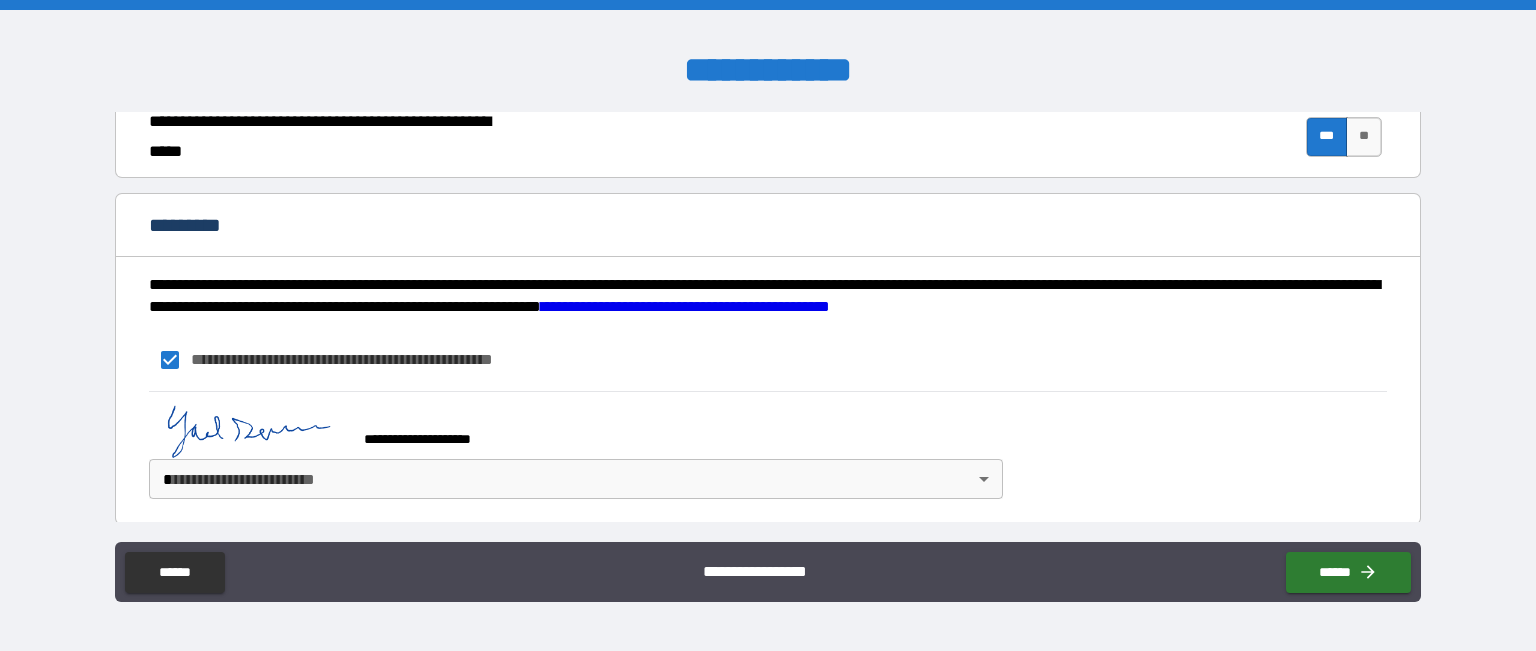 scroll, scrollTop: 1956, scrollLeft: 0, axis: vertical 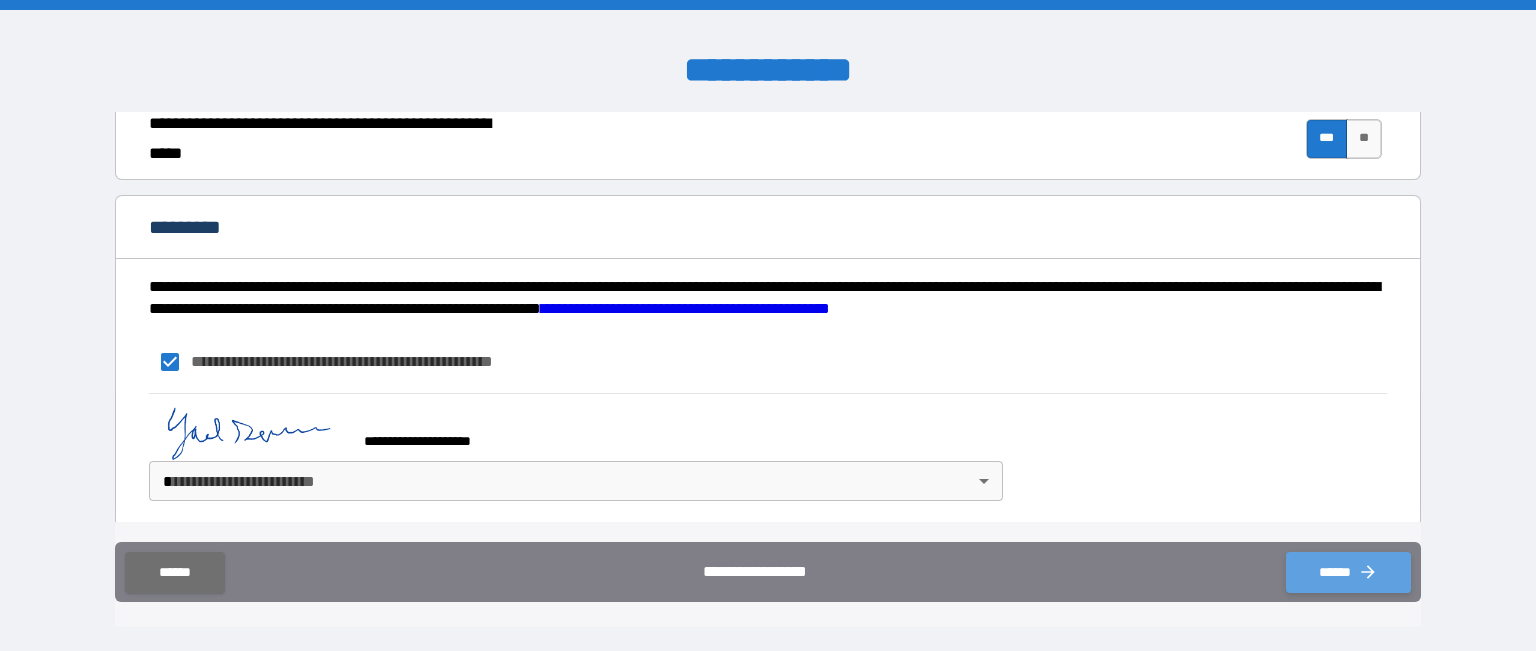 click on "******" at bounding box center [1348, 572] 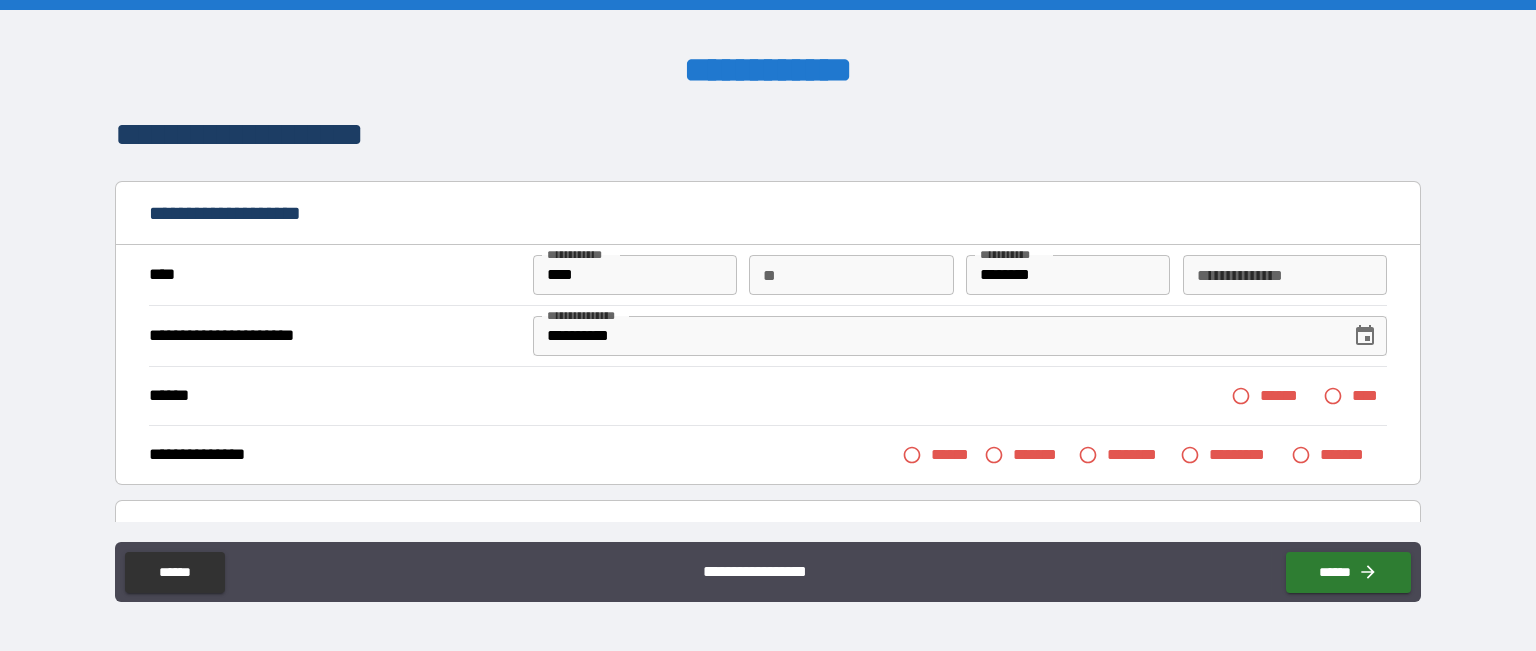 scroll, scrollTop: 11, scrollLeft: 0, axis: vertical 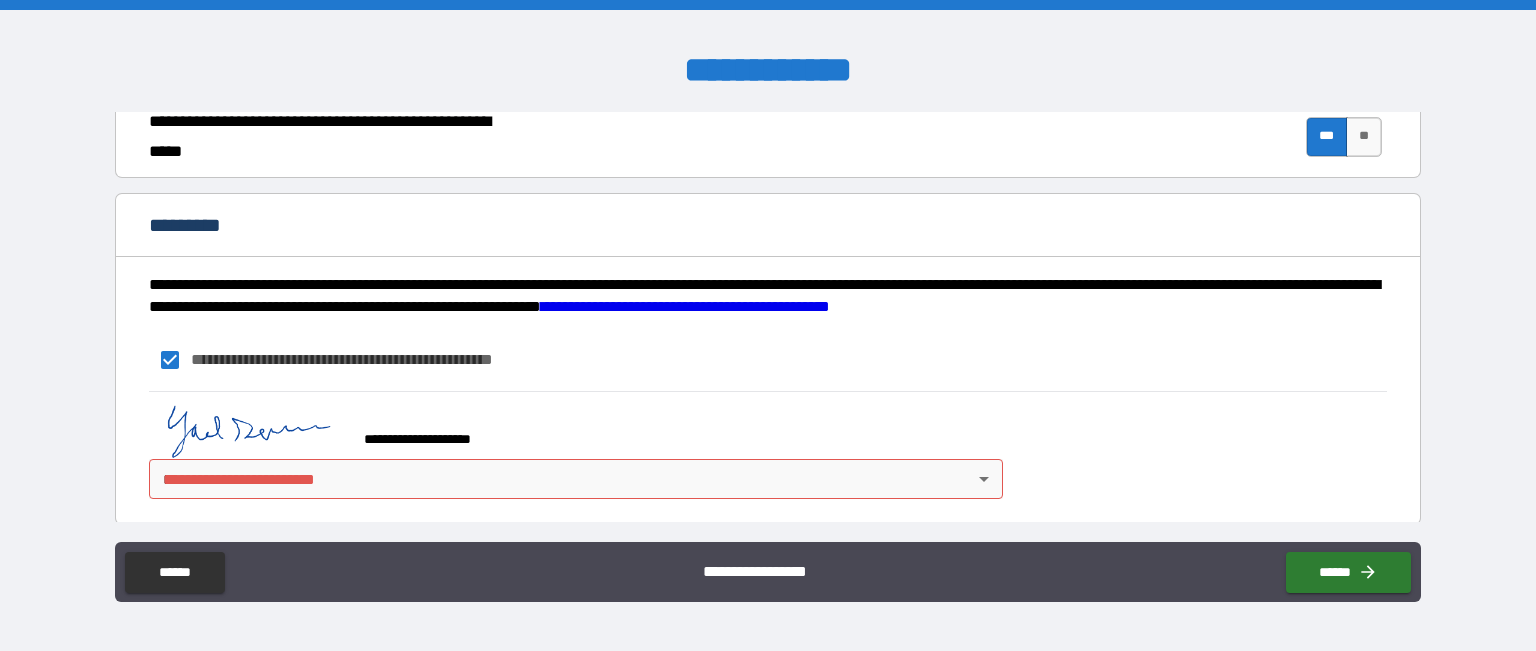 click on "**********" at bounding box center [768, 325] 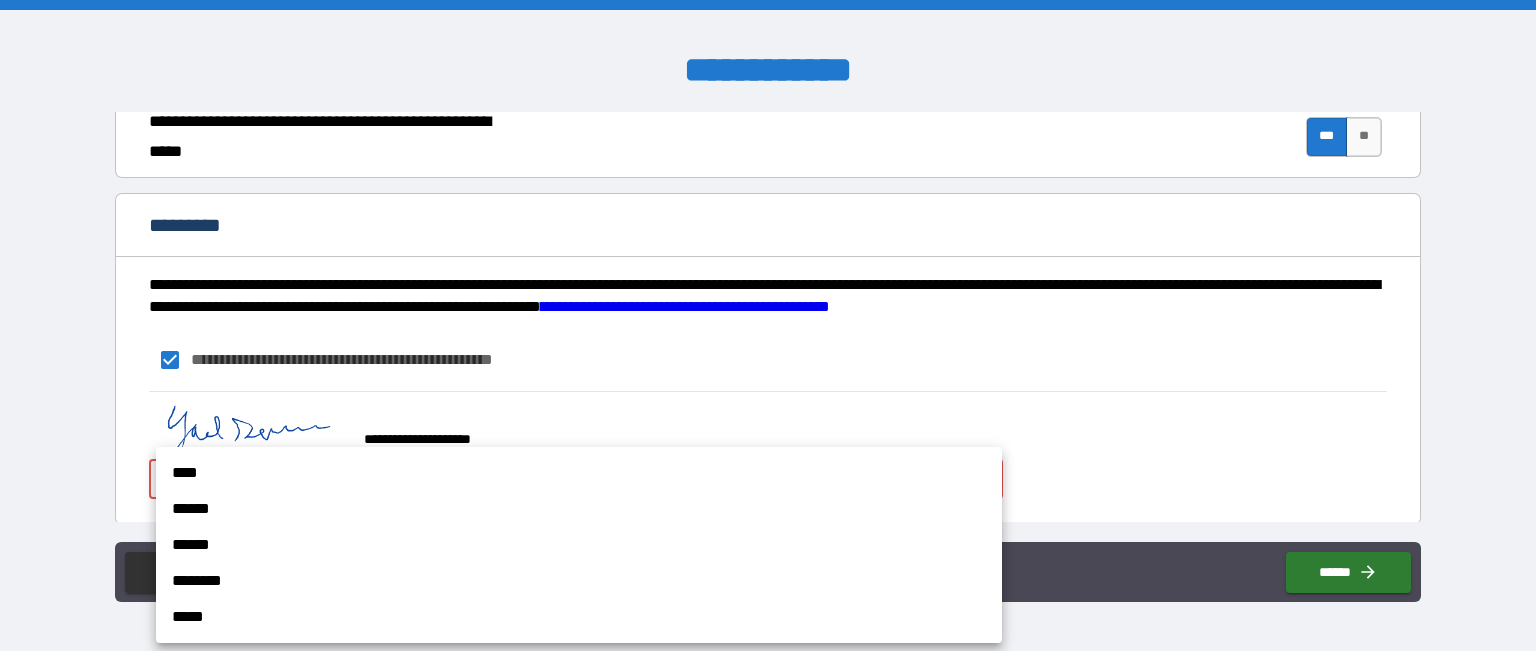 click on "****" at bounding box center (579, 473) 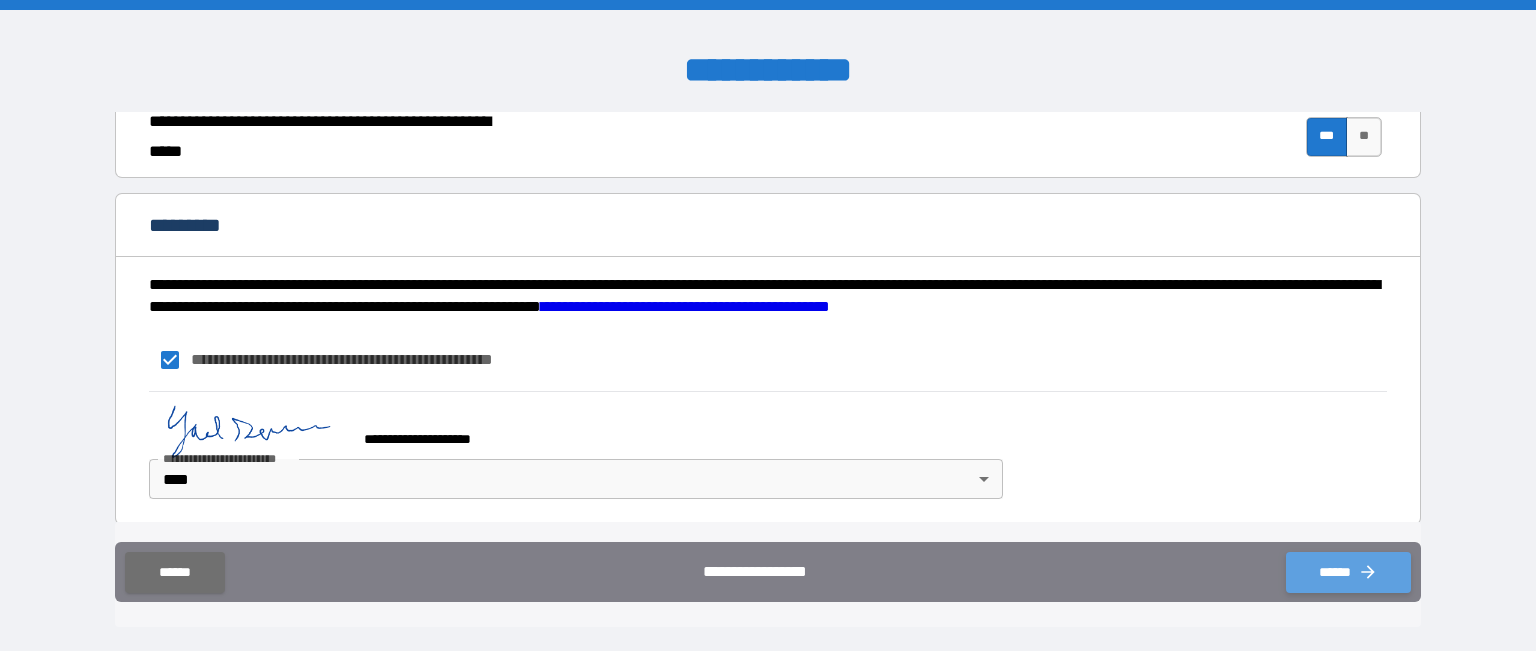 click on "******" at bounding box center [1348, 572] 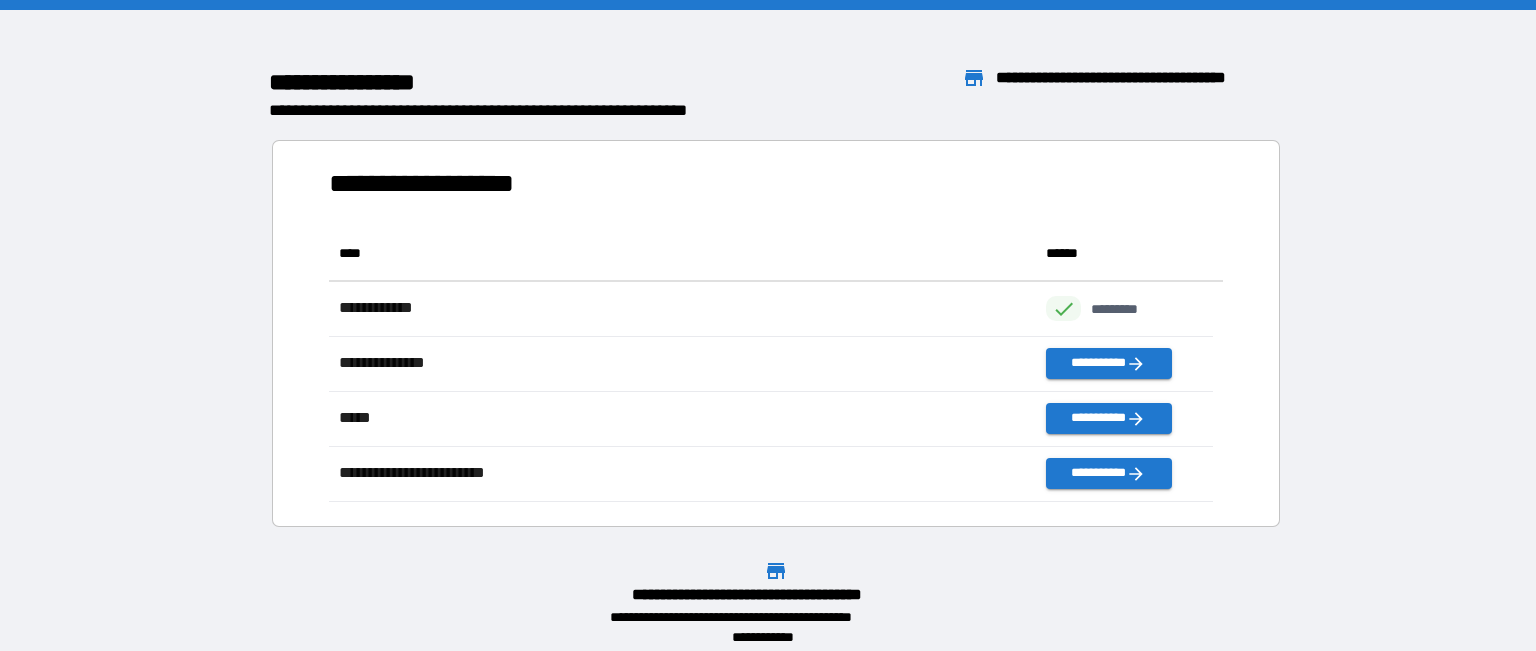 scroll, scrollTop: 16, scrollLeft: 16, axis: both 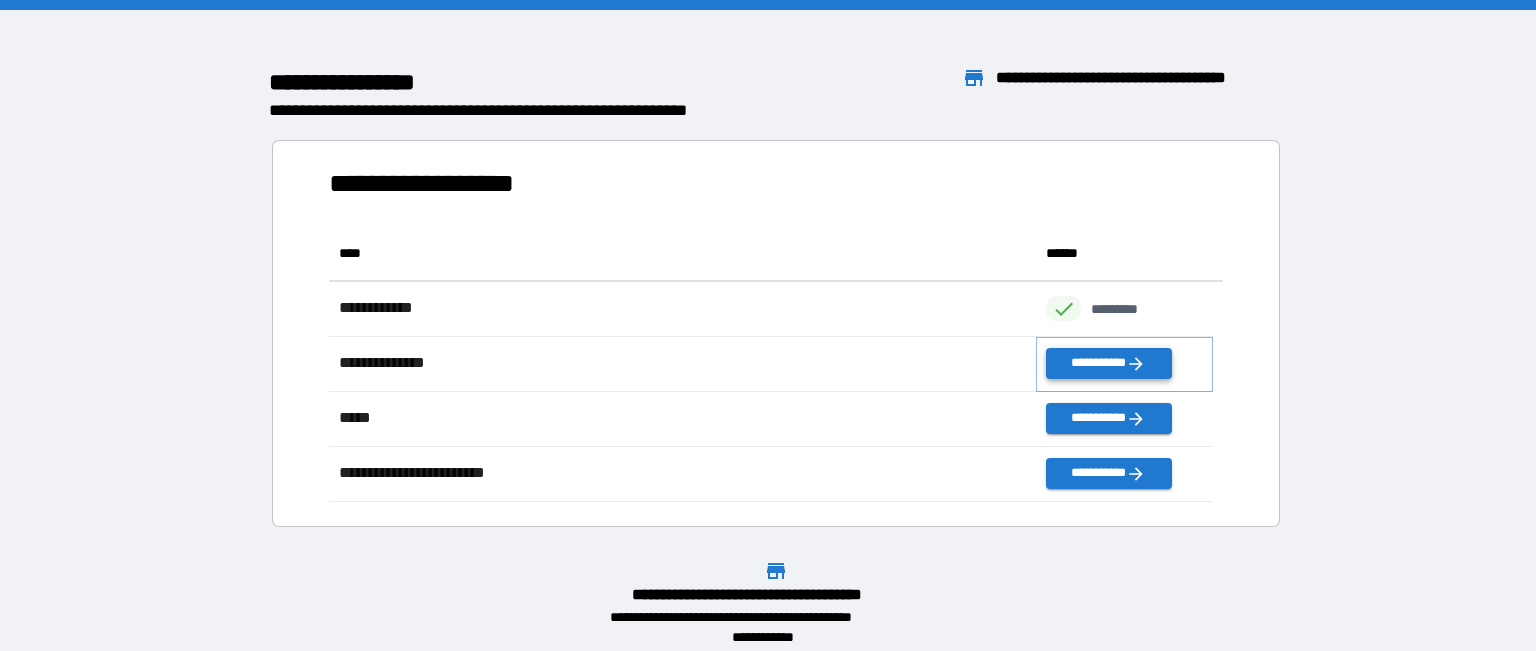 click on "**********" at bounding box center [1108, 363] 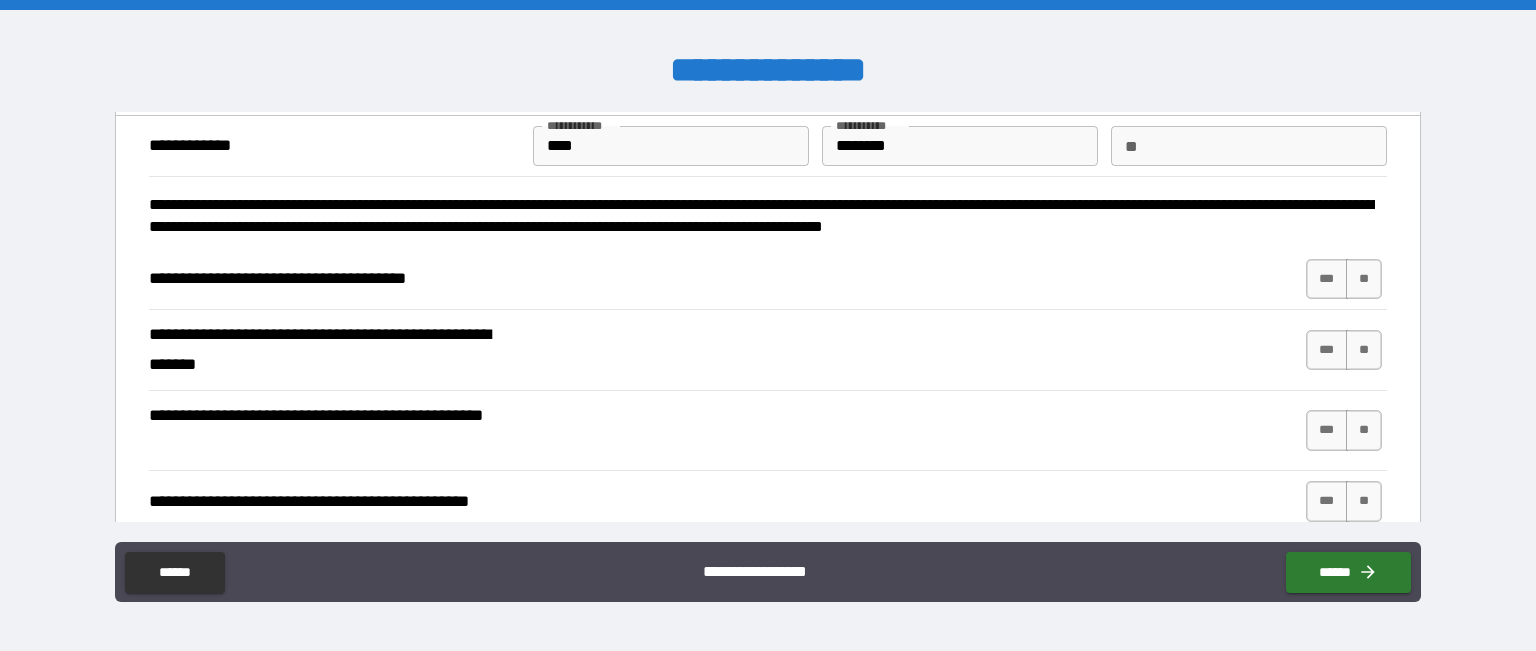 scroll, scrollTop: 60, scrollLeft: 0, axis: vertical 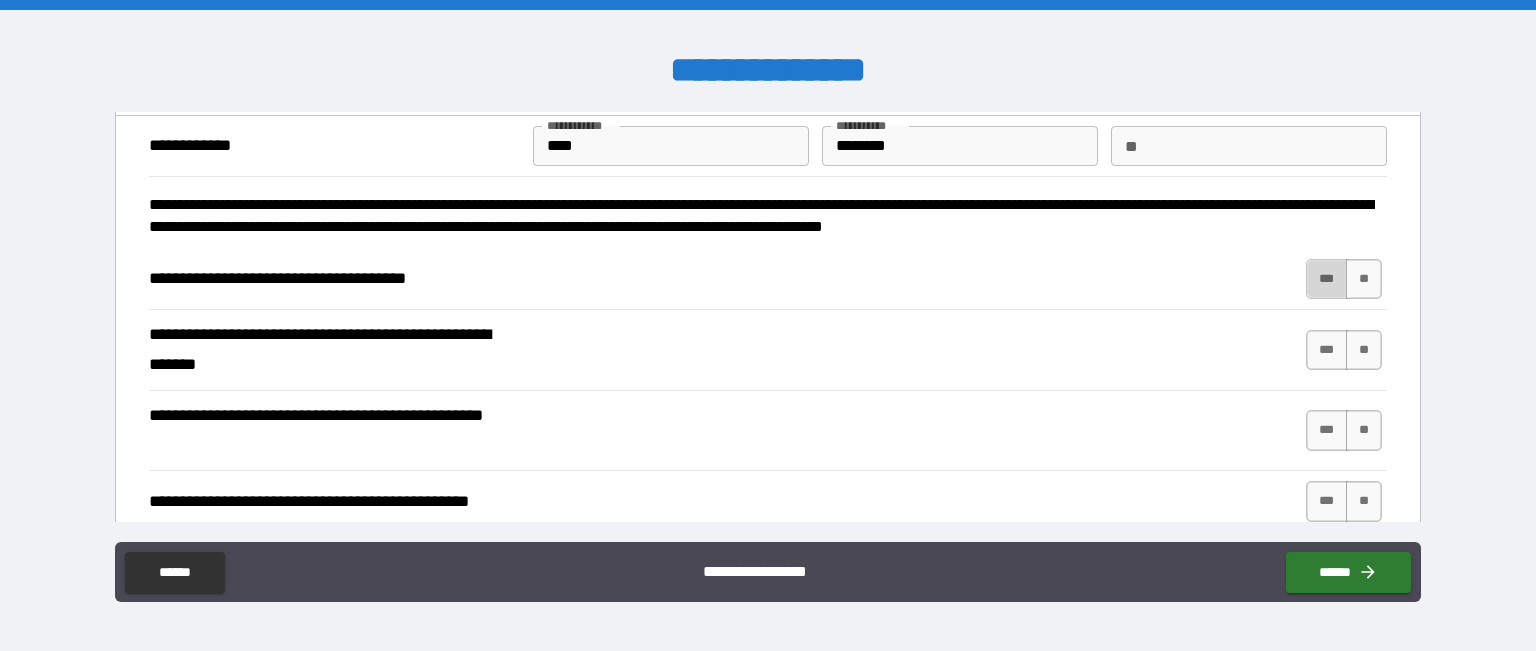click on "***" at bounding box center [1327, 279] 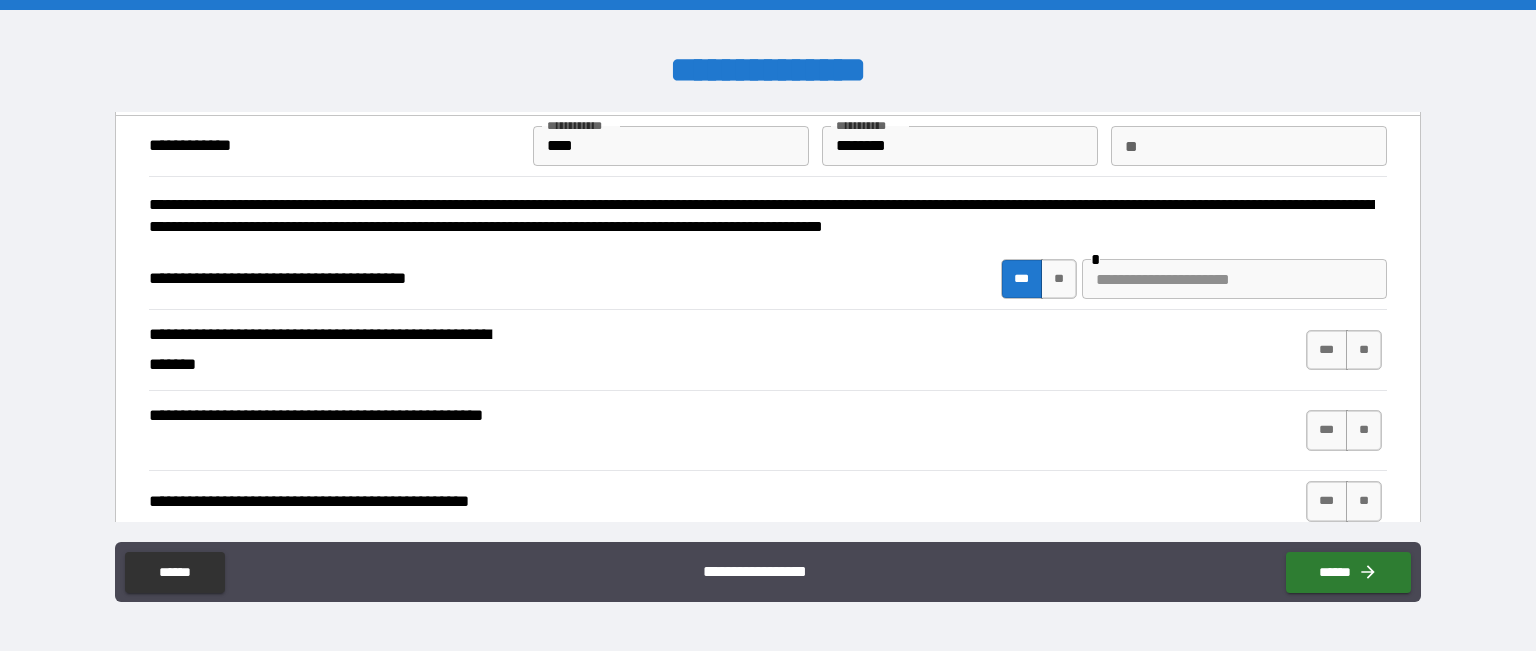 click at bounding box center (1234, 279) 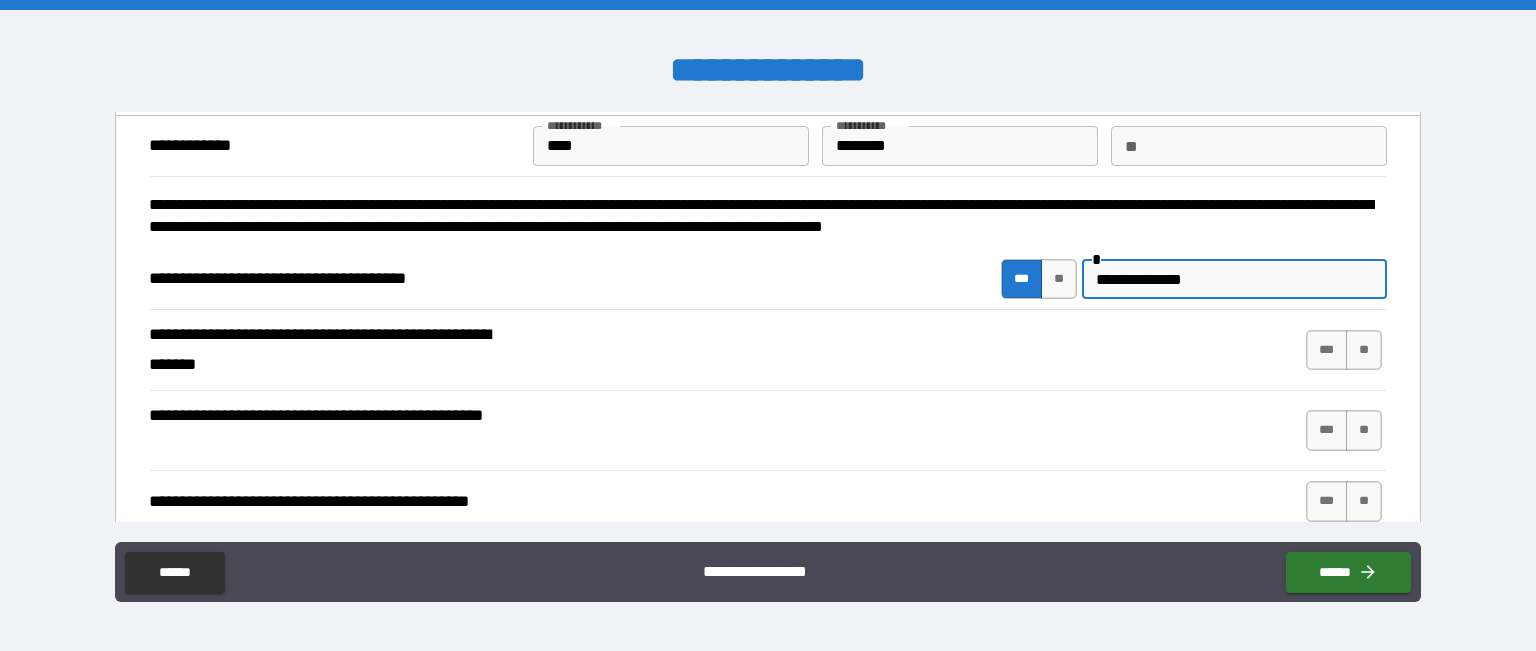 type on "**********" 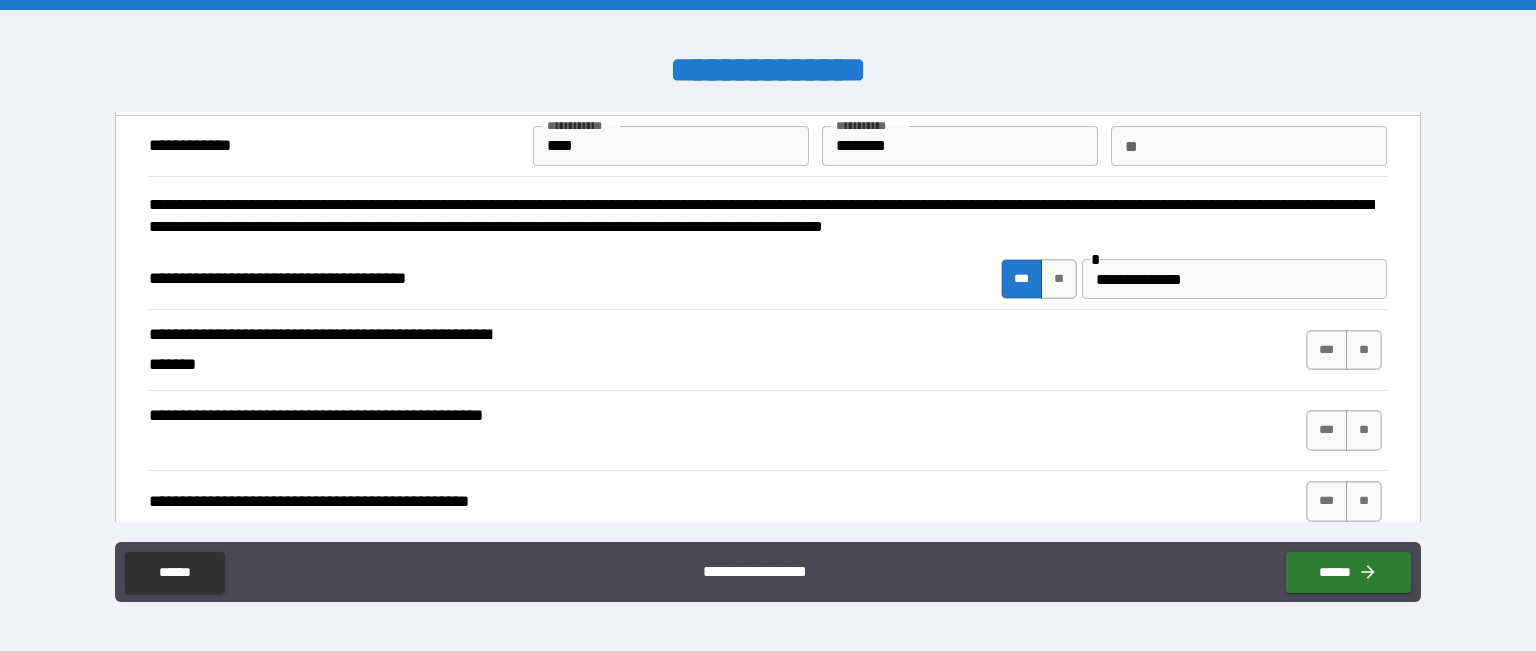 click on "**********" at bounding box center (768, 431) 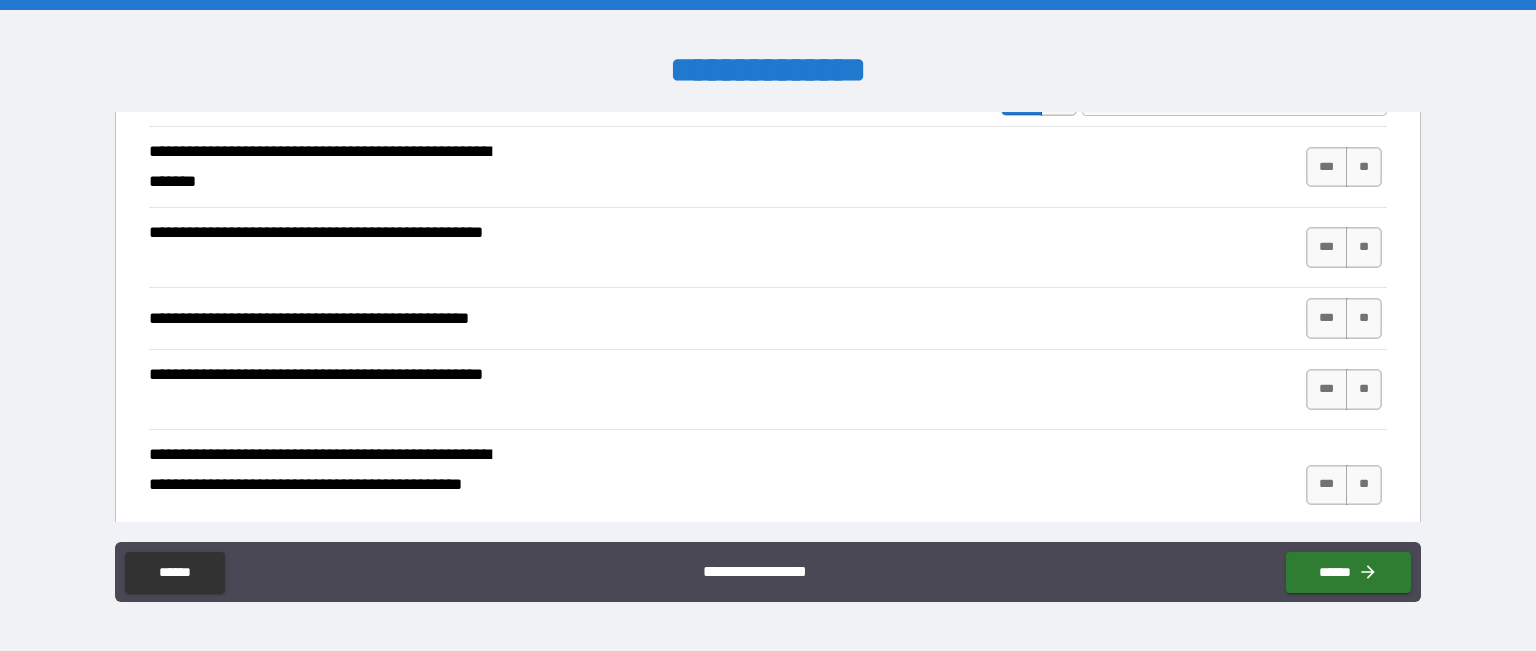 scroll, scrollTop: 240, scrollLeft: 0, axis: vertical 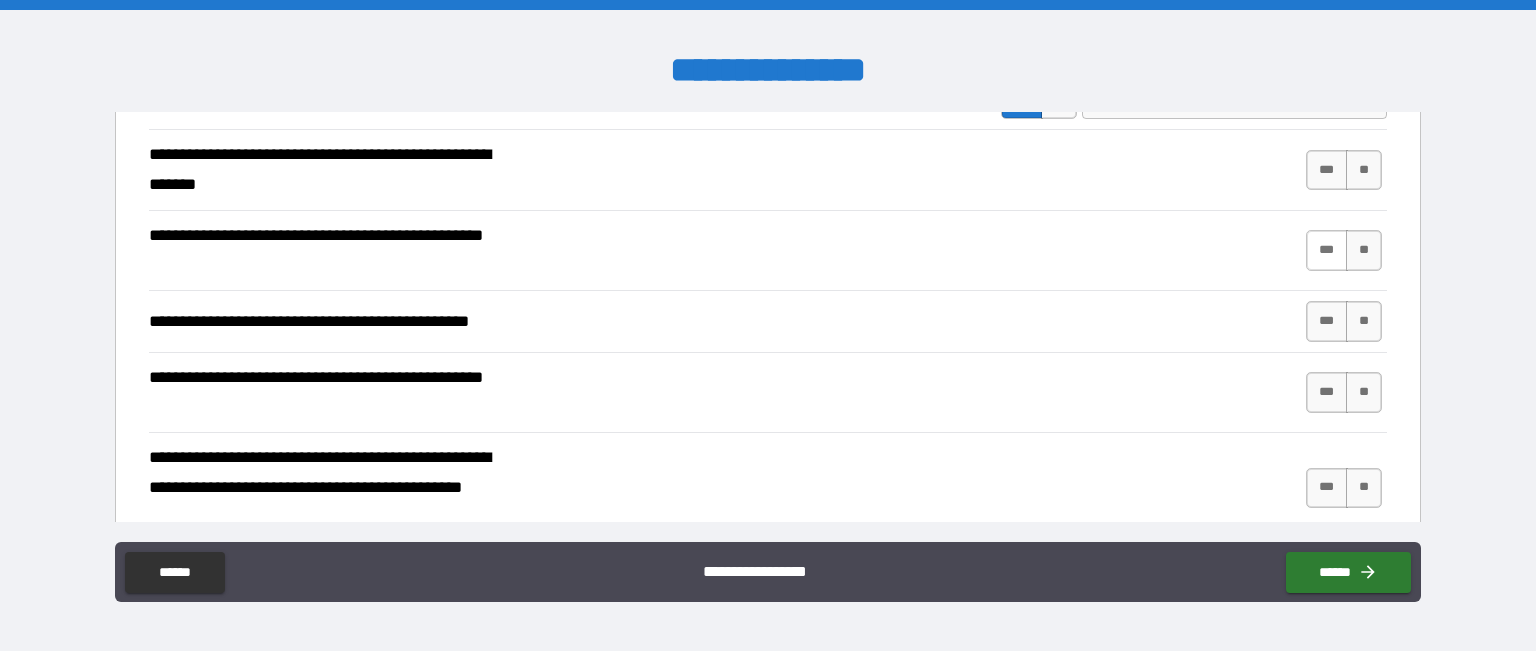 click on "***" at bounding box center (1327, 250) 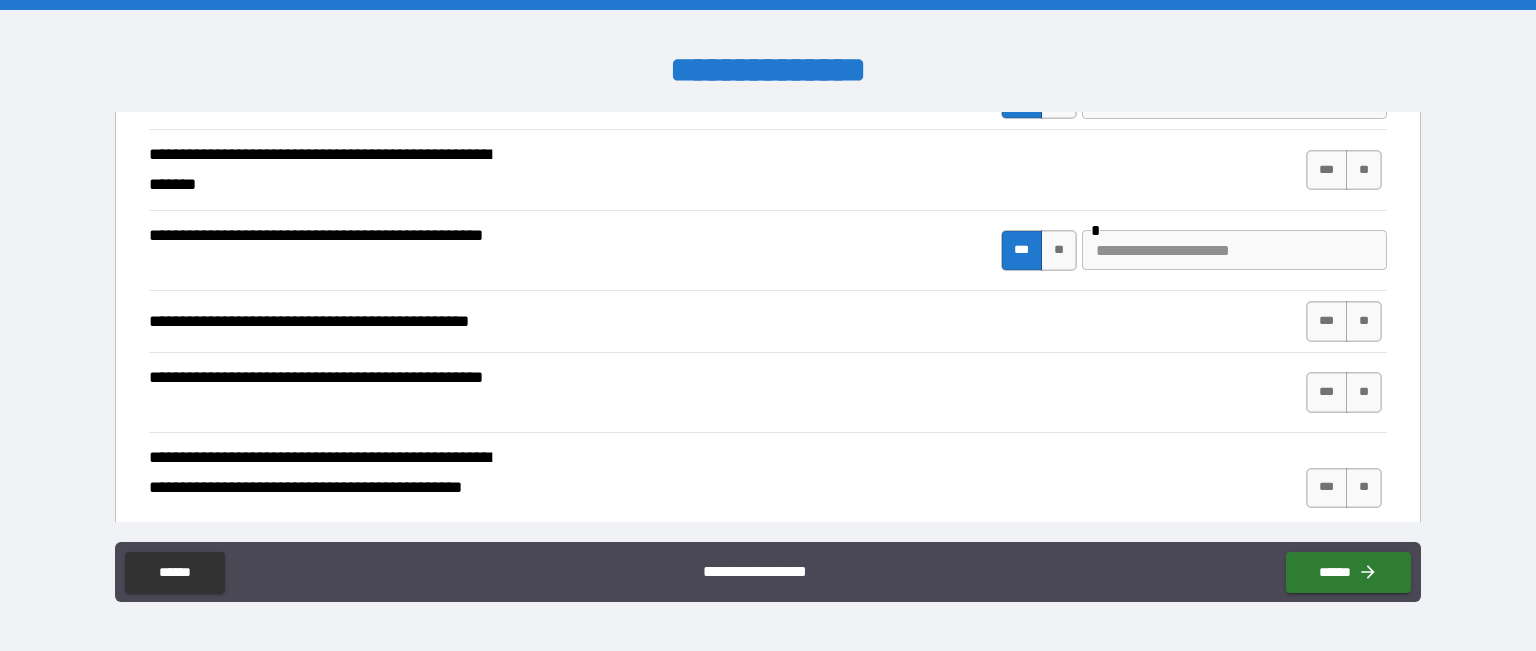 click on "*** ** *" at bounding box center [1194, 251] 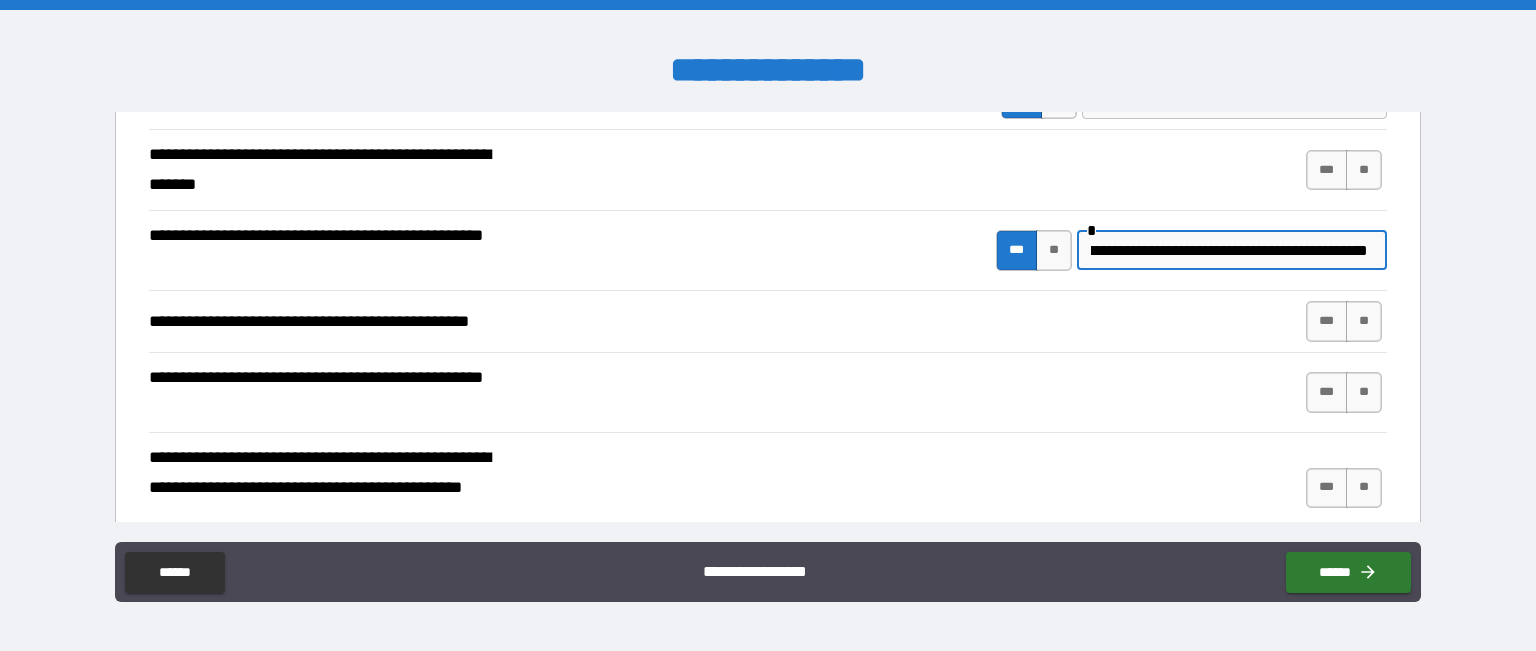 scroll, scrollTop: 0, scrollLeft: 137, axis: horizontal 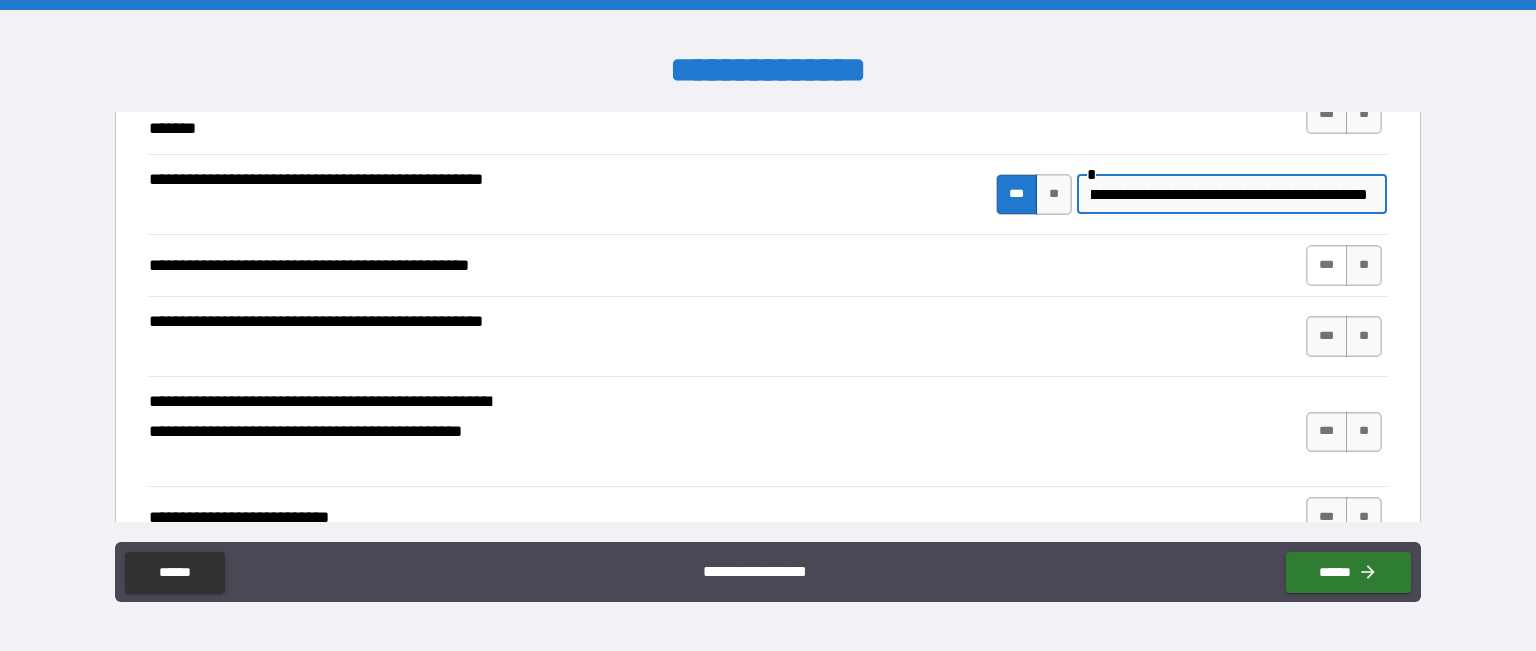type on "**********" 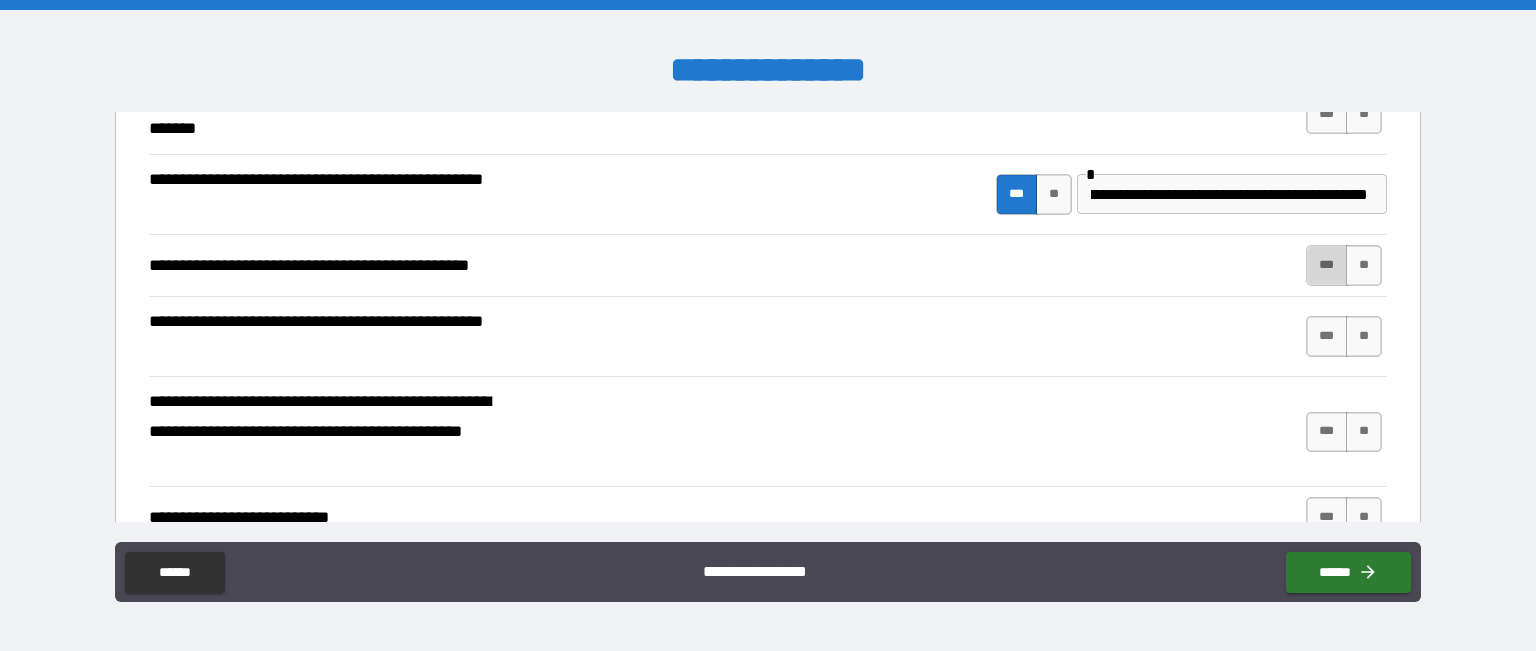 click on "***" at bounding box center [1327, 265] 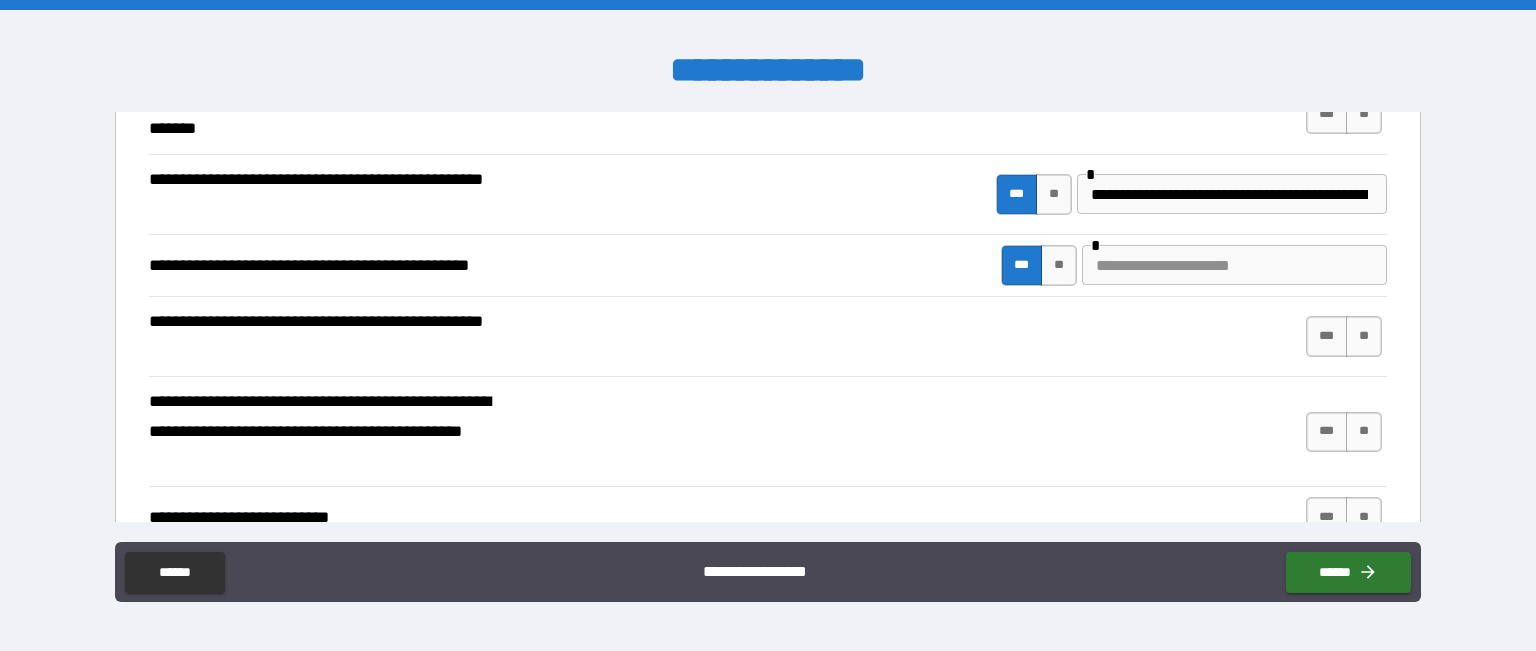click at bounding box center [1234, 265] 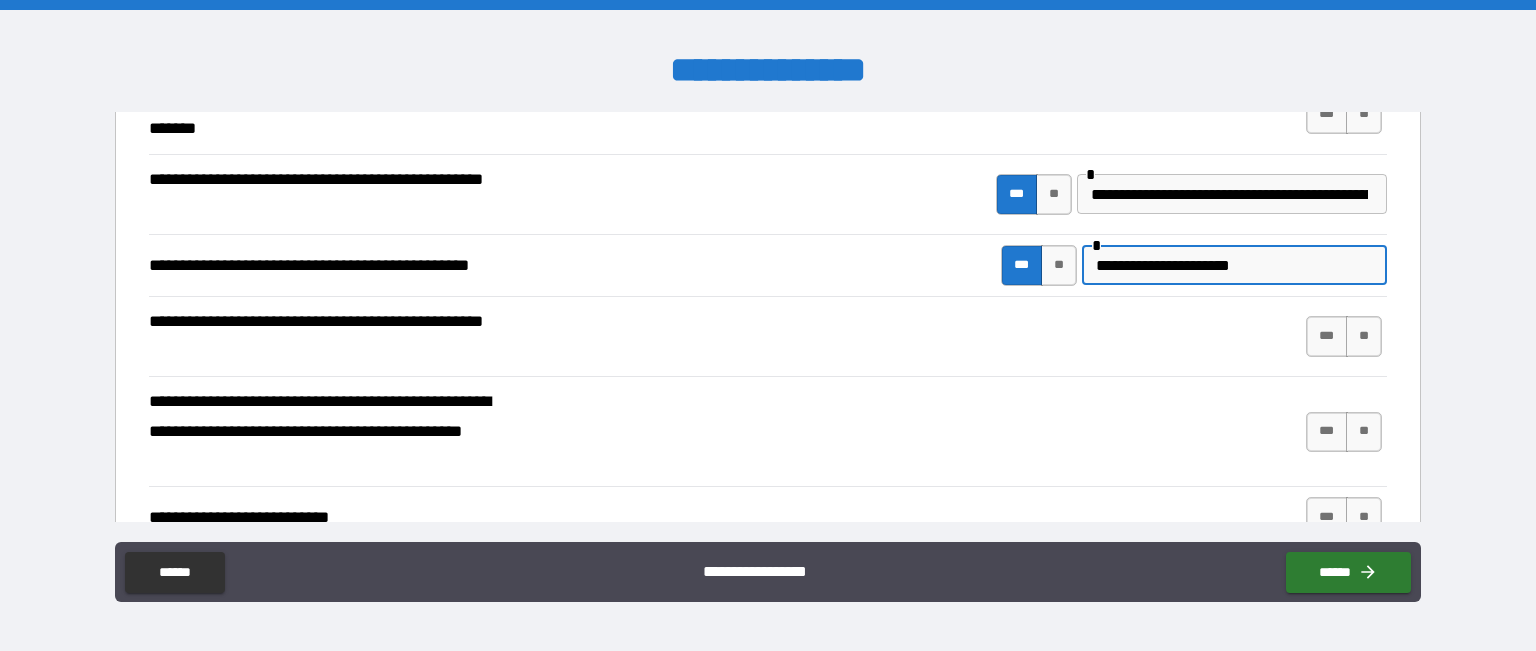 type on "**********" 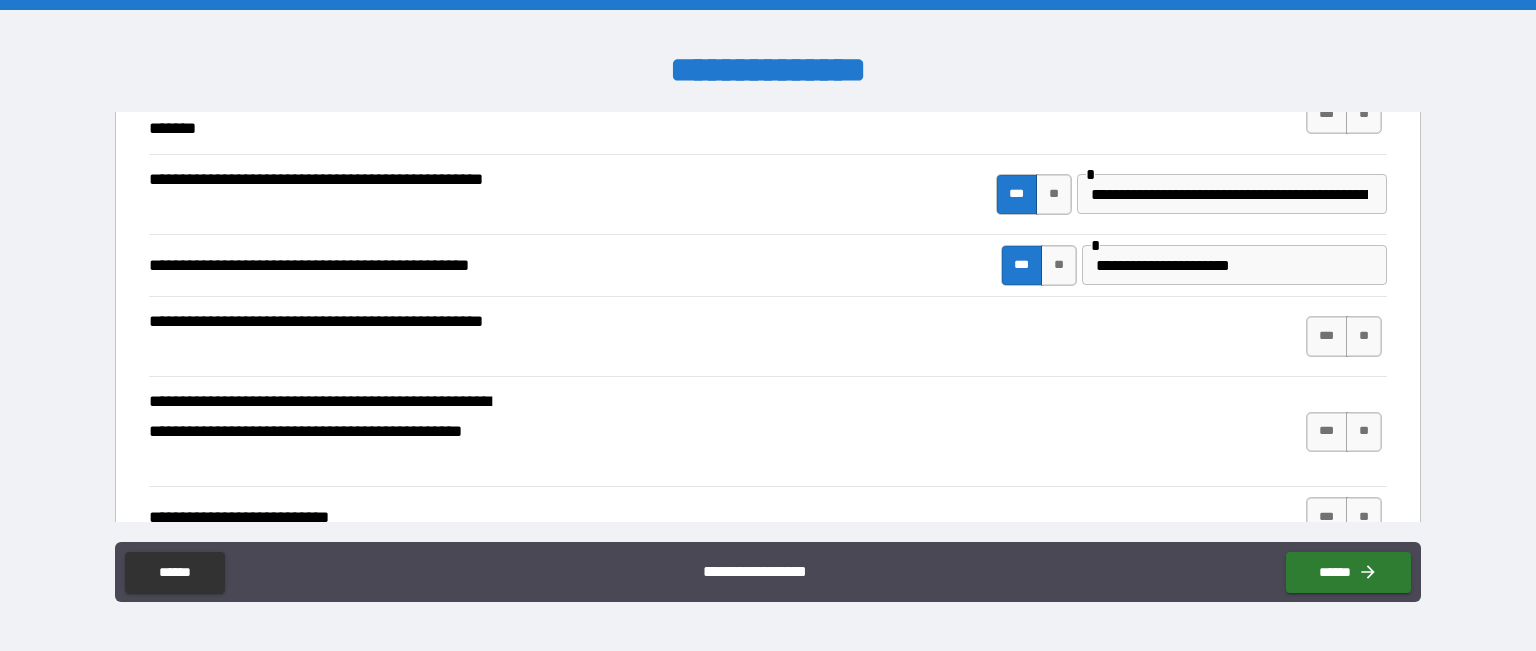 click on "**********" at bounding box center (768, 337) 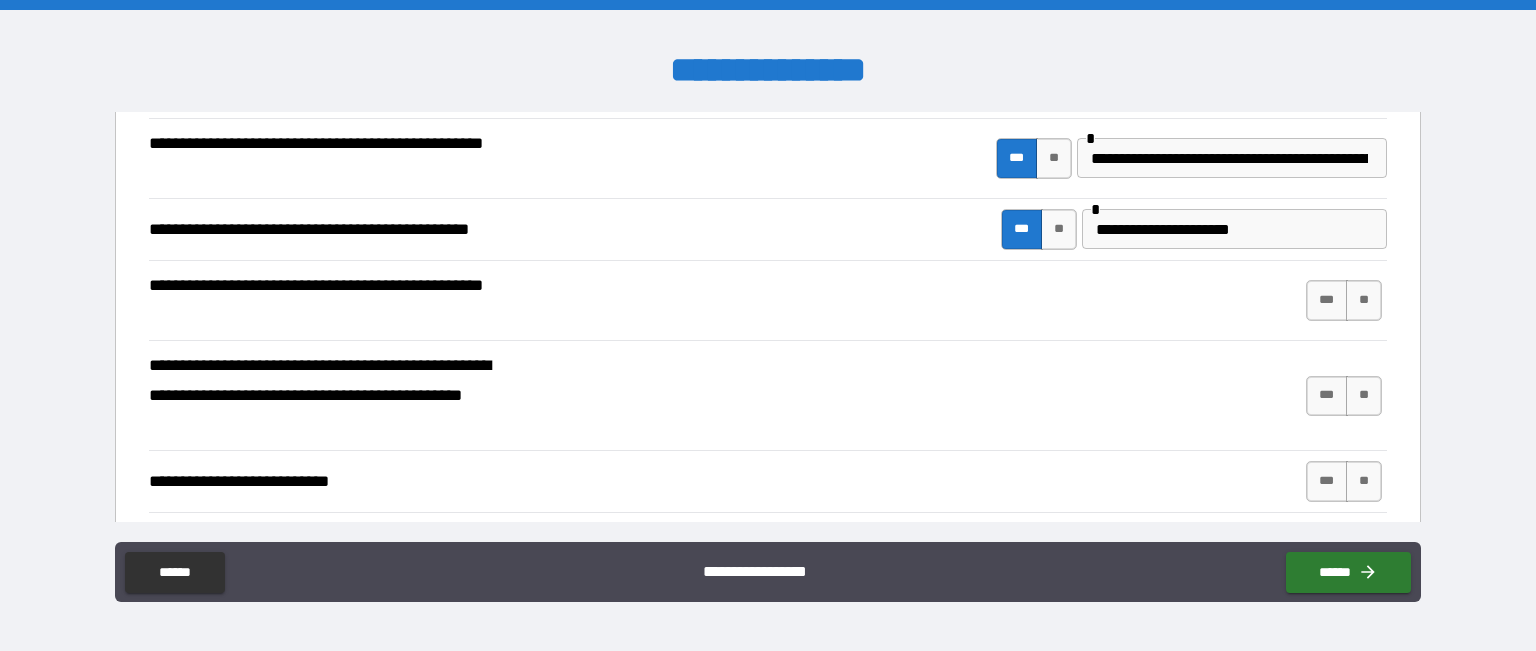 scroll, scrollTop: 390, scrollLeft: 0, axis: vertical 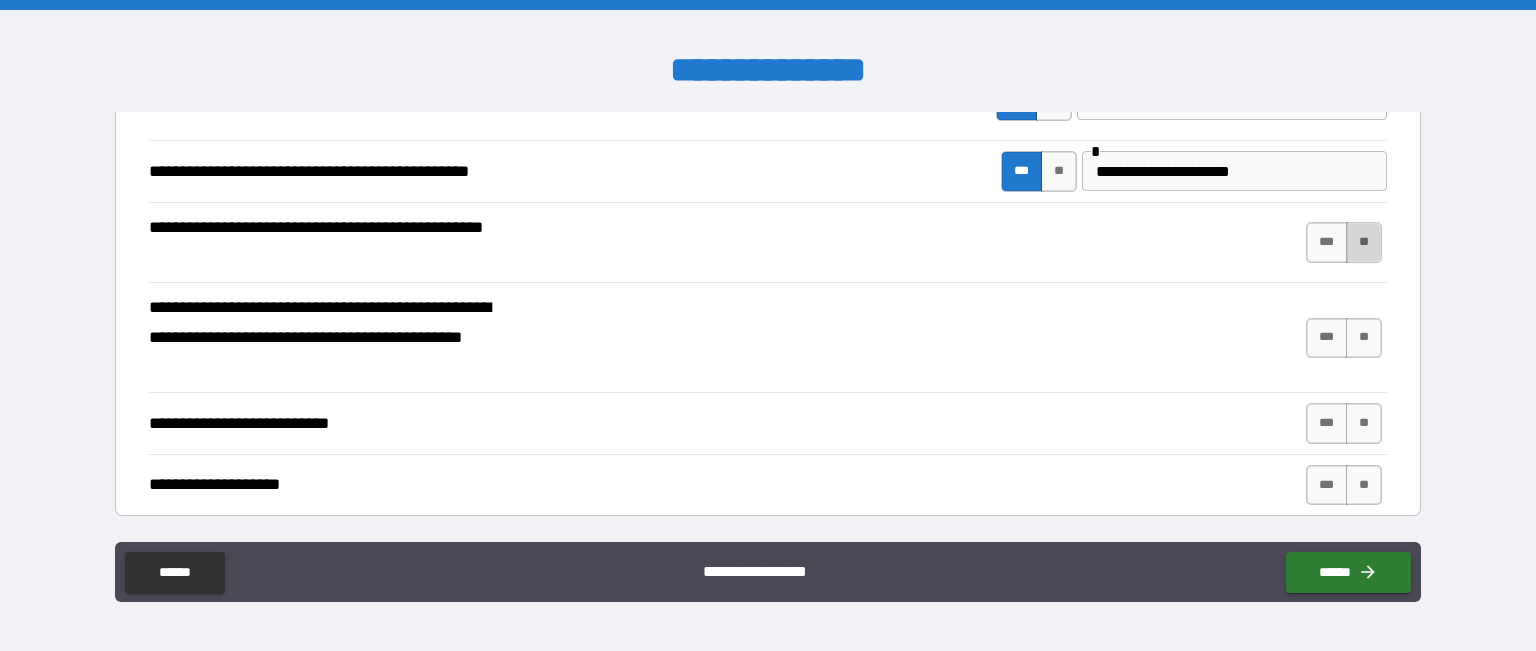 click on "**" at bounding box center (1364, 242) 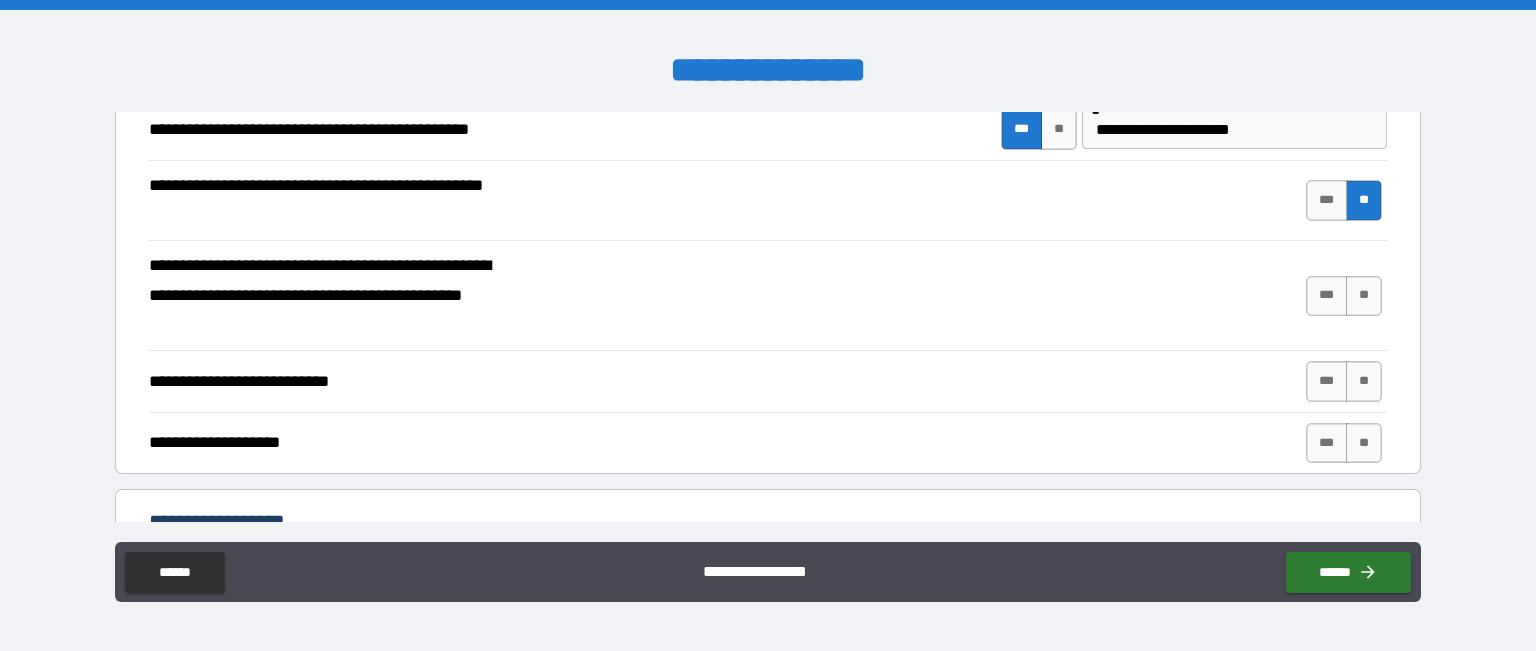 scroll, scrollTop: 430, scrollLeft: 0, axis: vertical 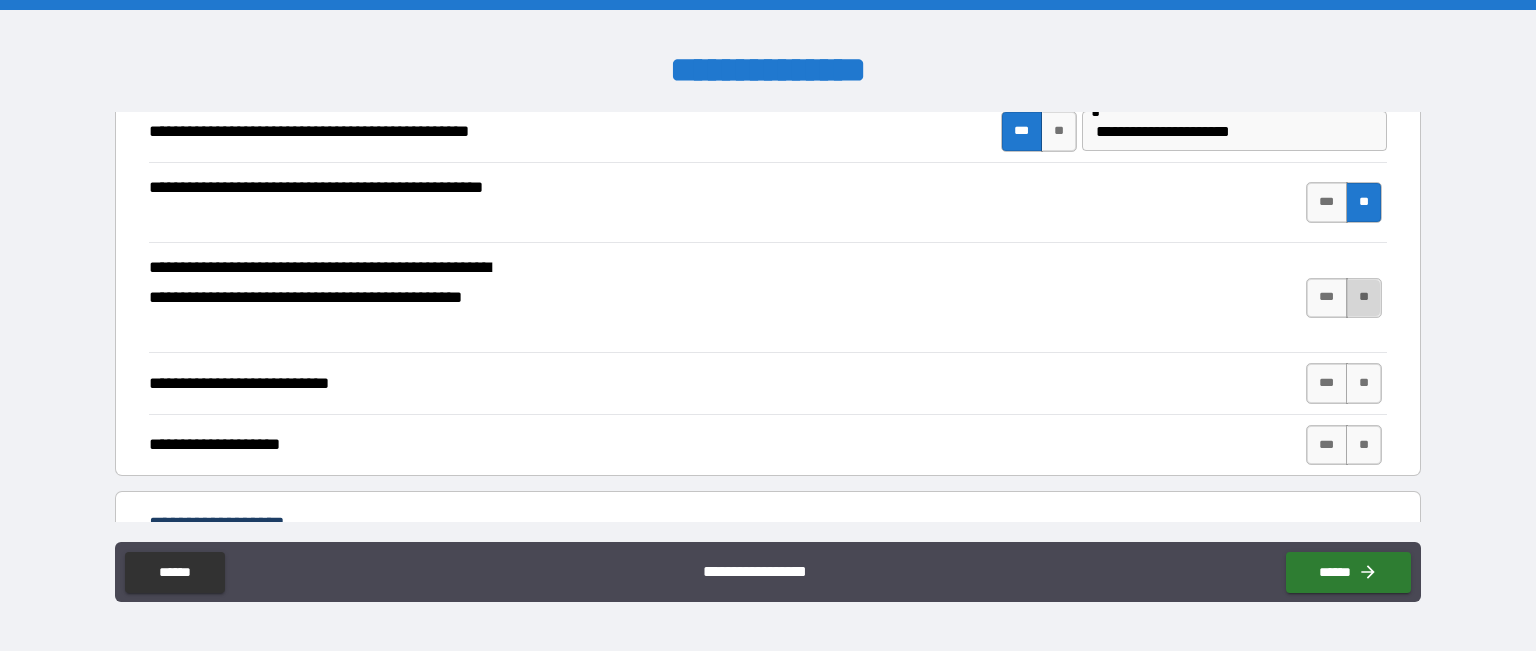 click on "**" at bounding box center [1364, 298] 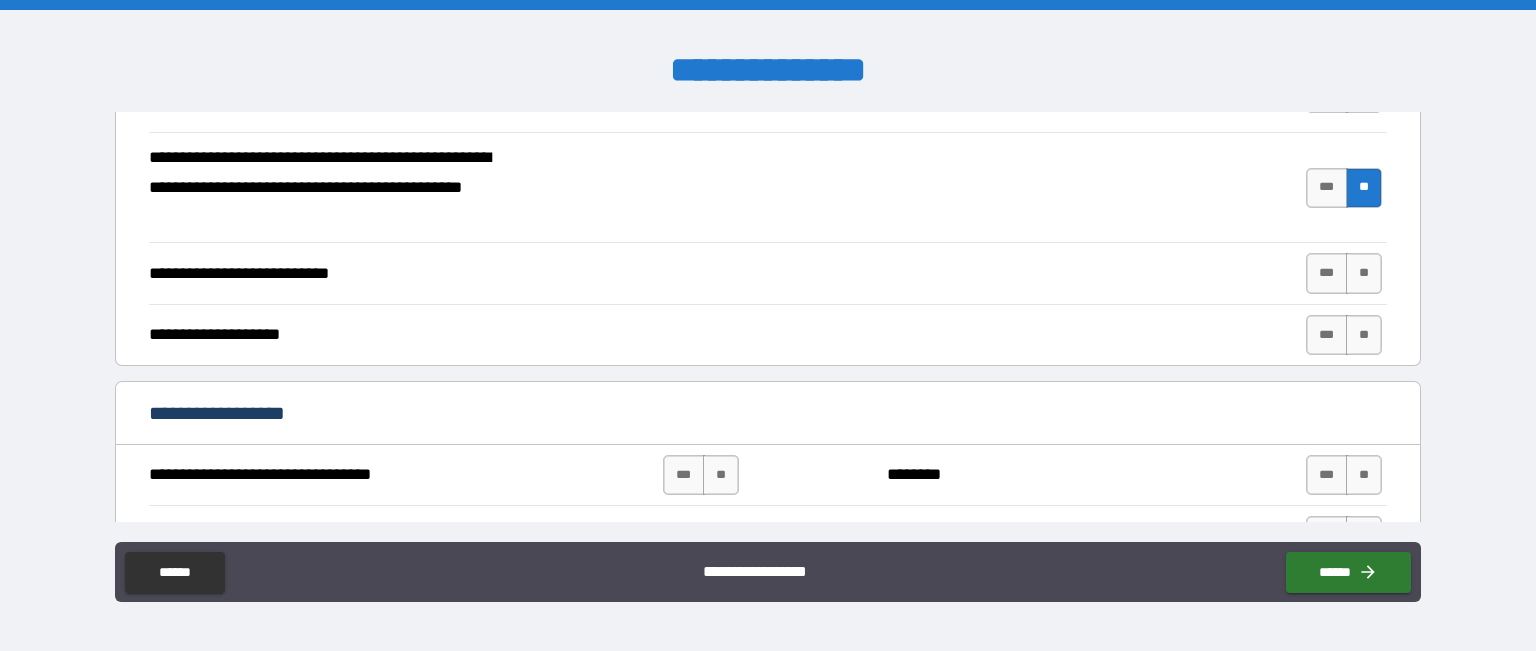 scroll, scrollTop: 539, scrollLeft: 0, axis: vertical 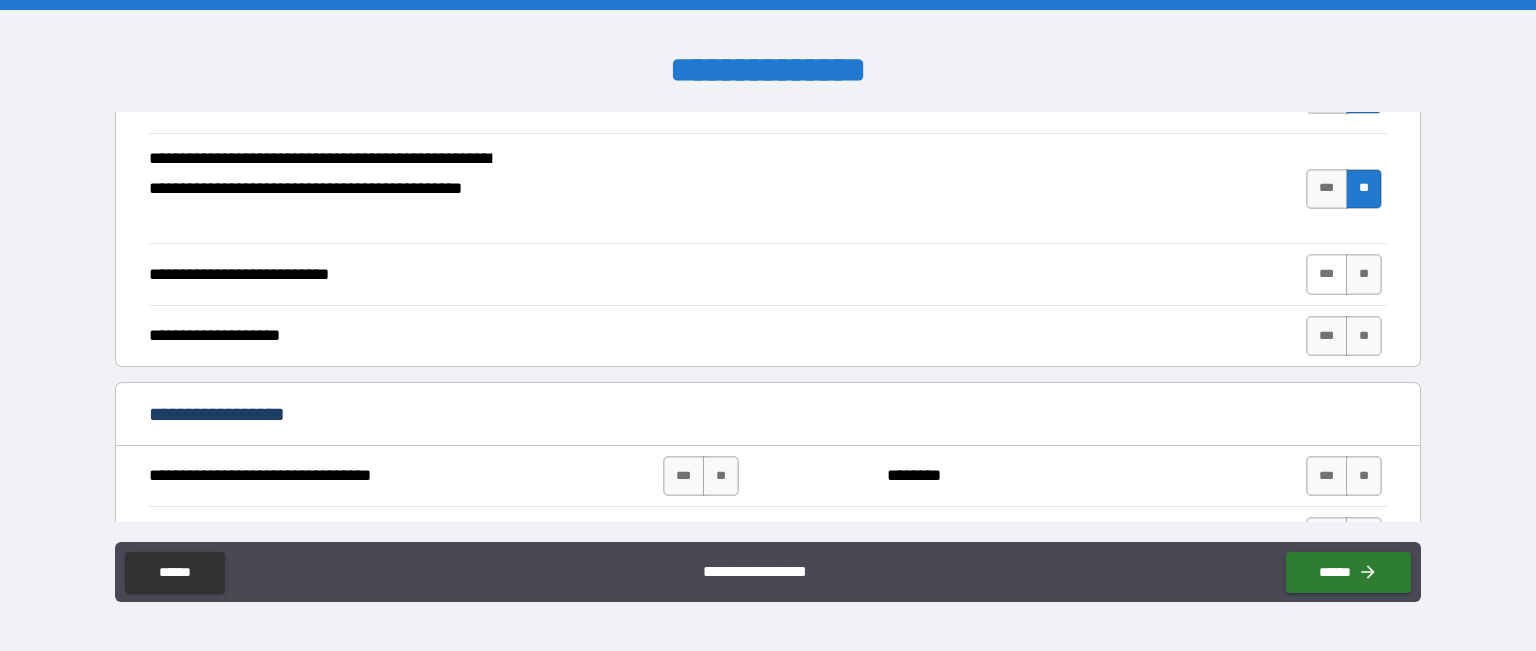 click on "***" at bounding box center (1327, 274) 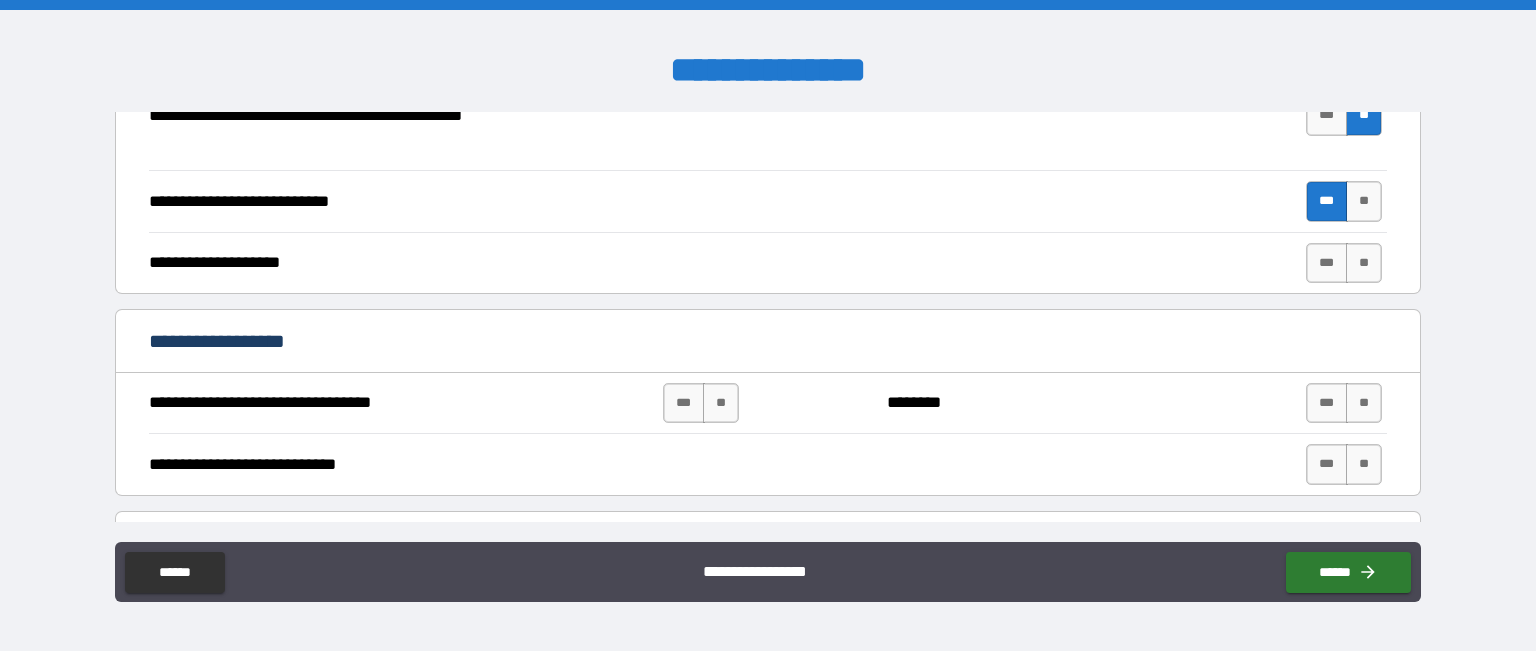 scroll, scrollTop: 612, scrollLeft: 0, axis: vertical 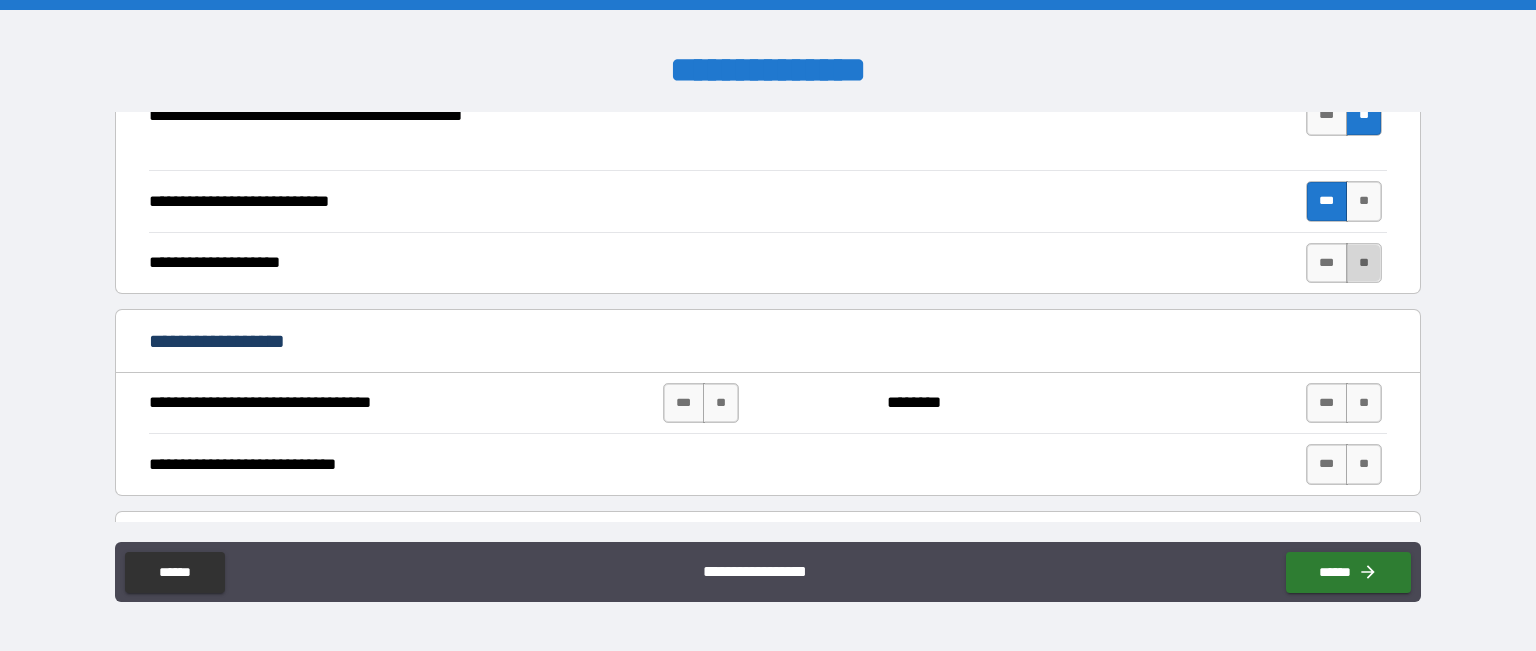 click on "**" at bounding box center (1364, 263) 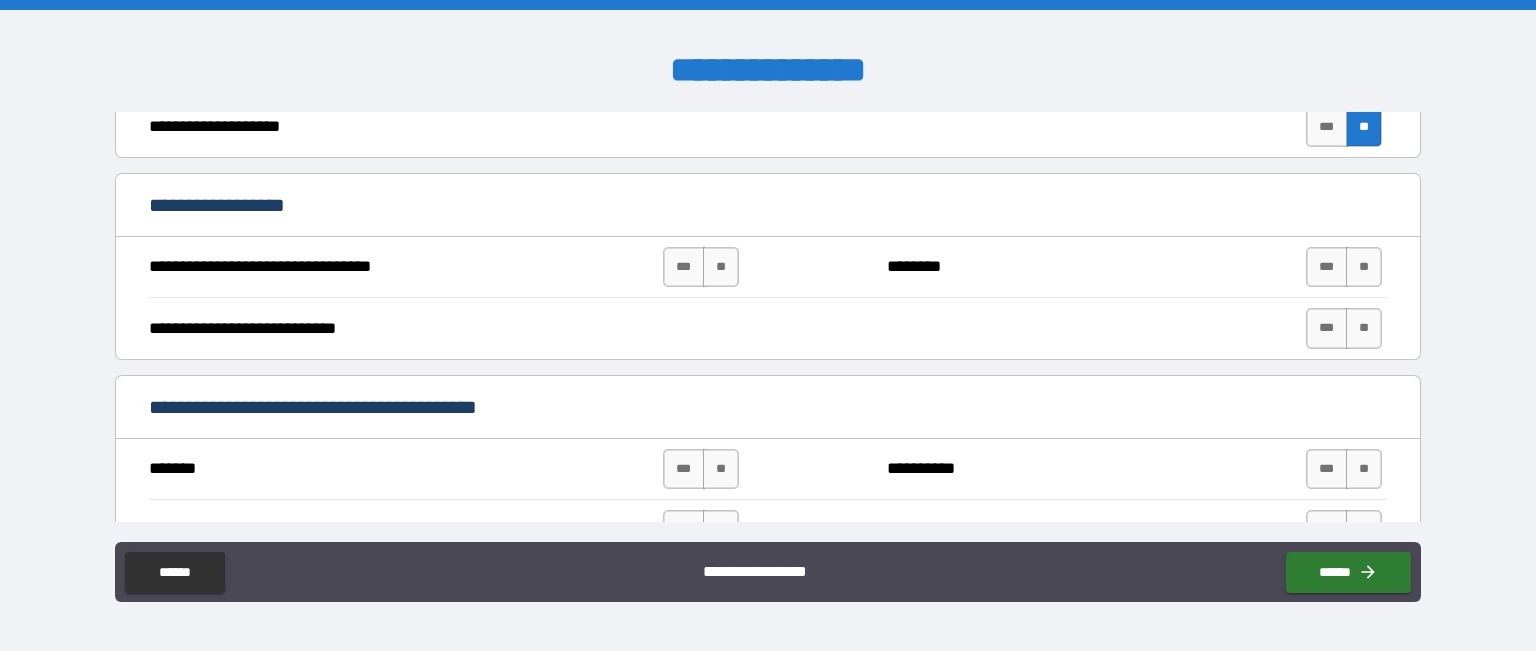 scroll, scrollTop: 748, scrollLeft: 0, axis: vertical 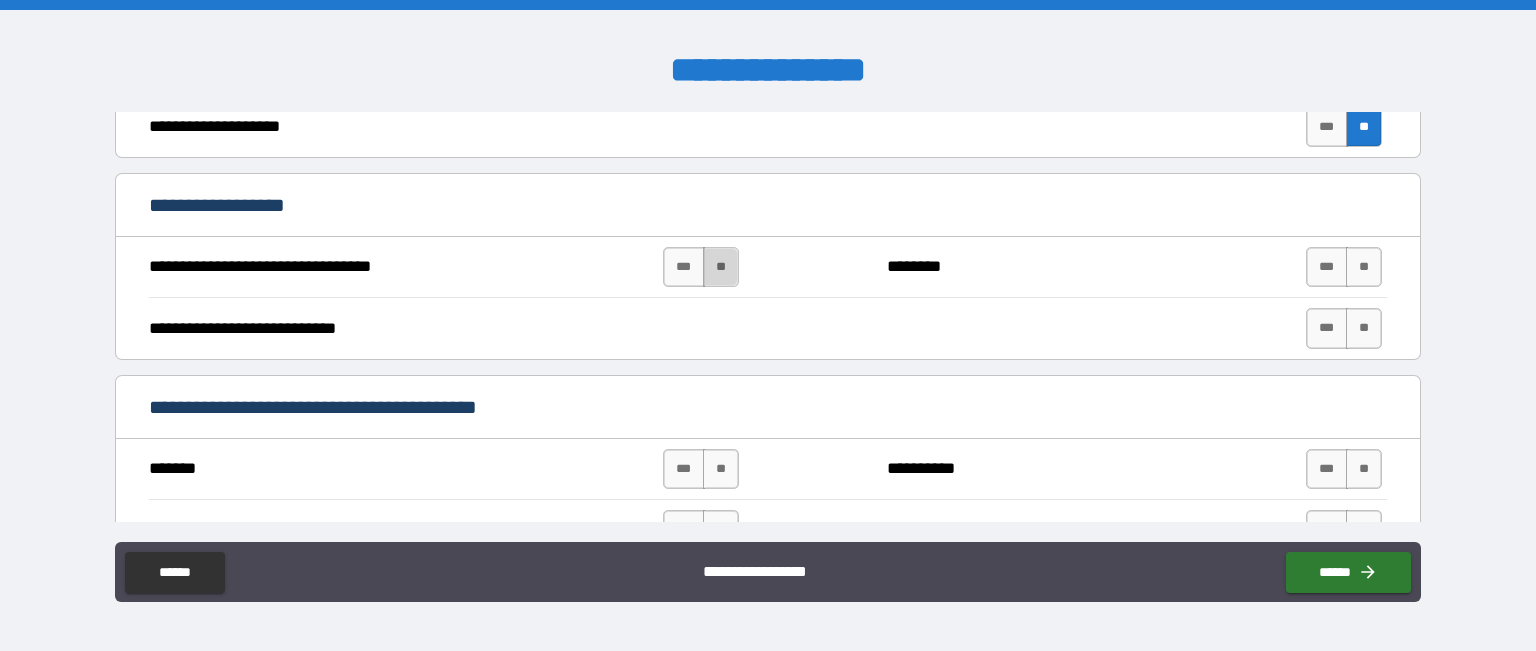 click on "**" at bounding box center [721, 267] 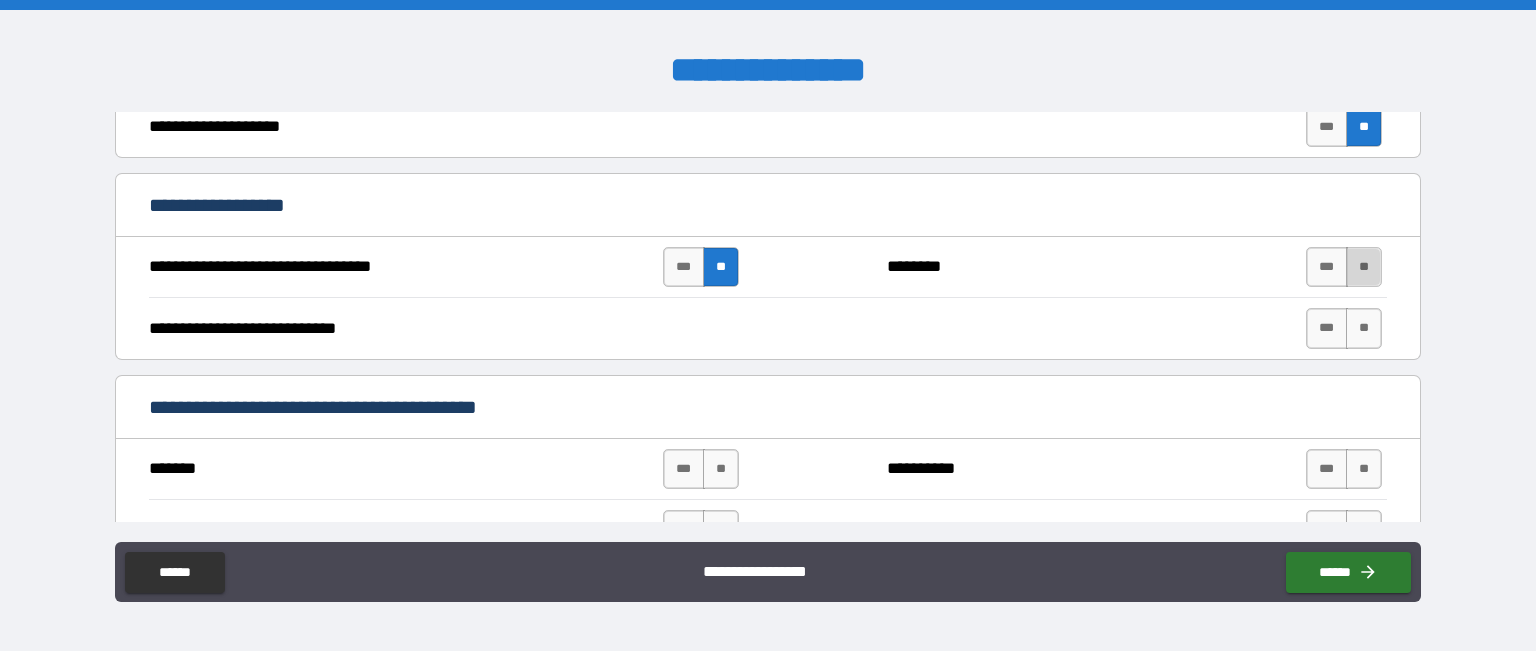 click on "**" at bounding box center (1364, 267) 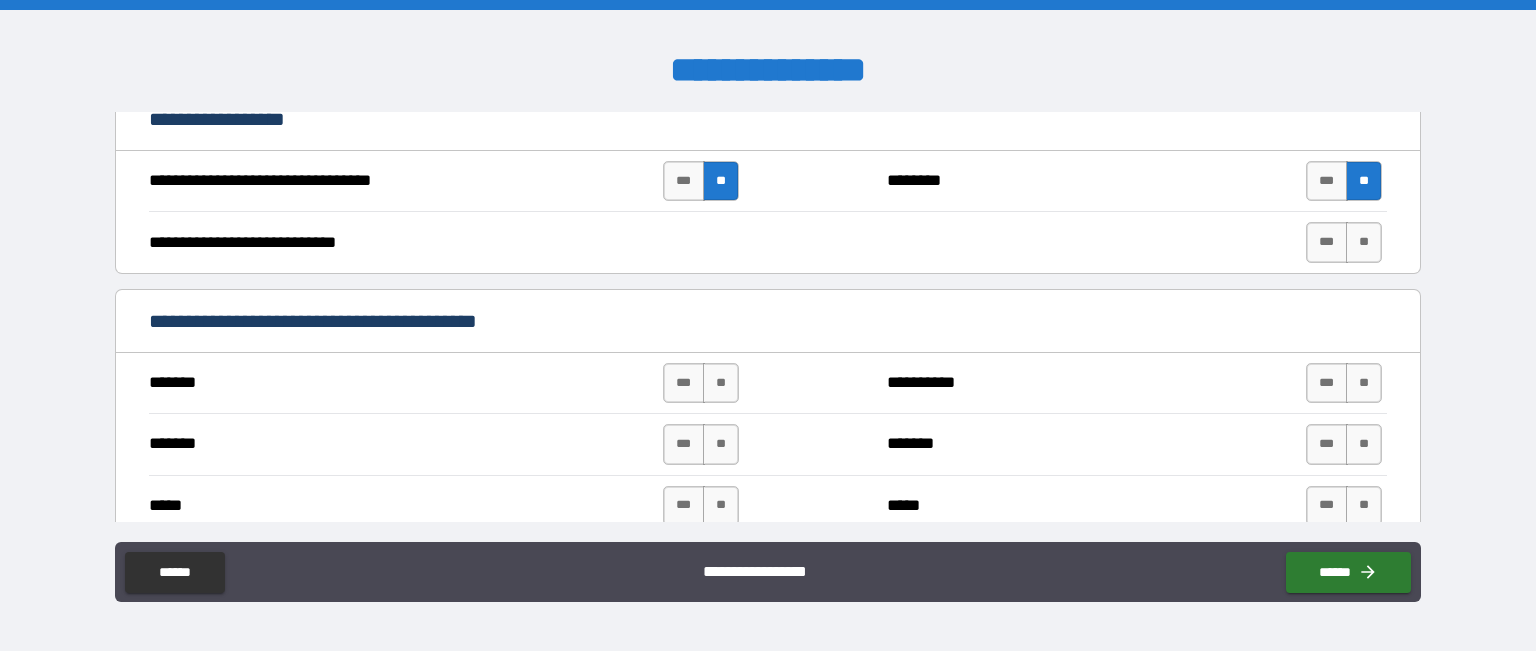 scroll, scrollTop: 832, scrollLeft: 0, axis: vertical 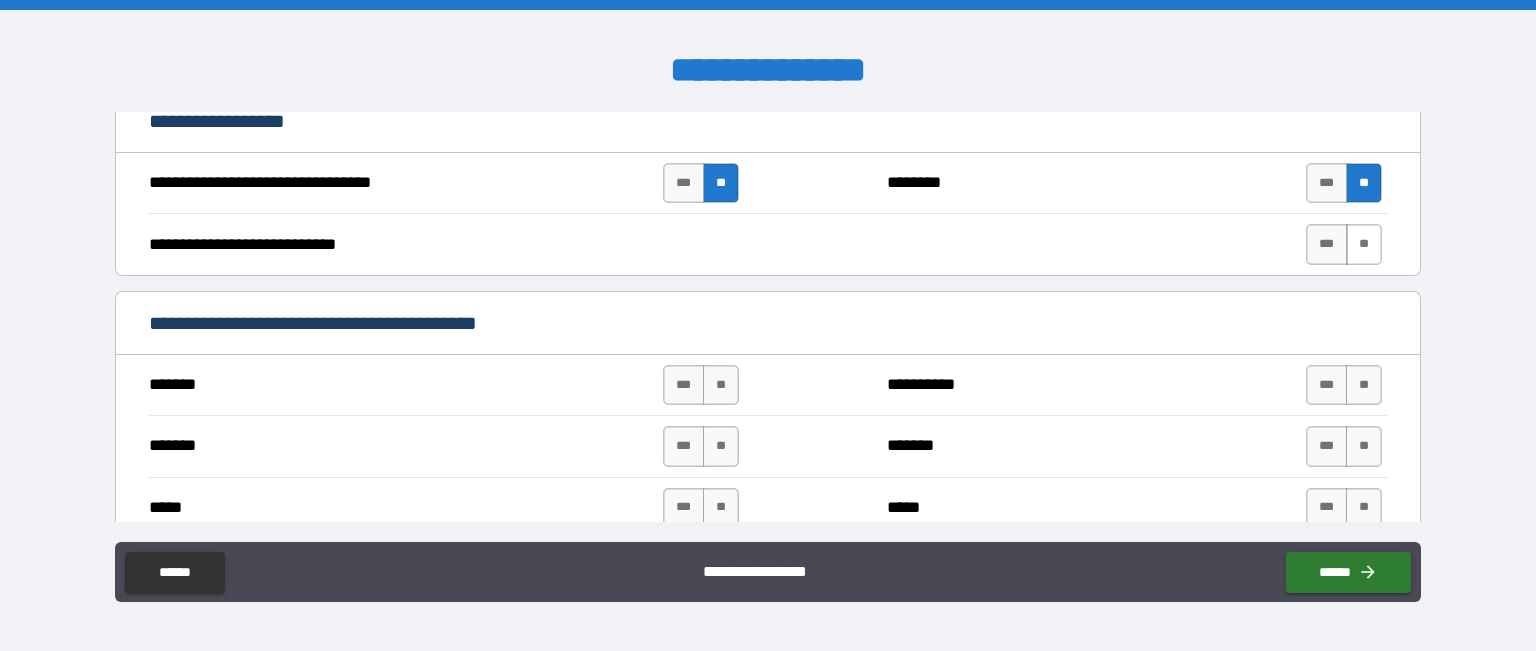 click on "**" at bounding box center [1364, 244] 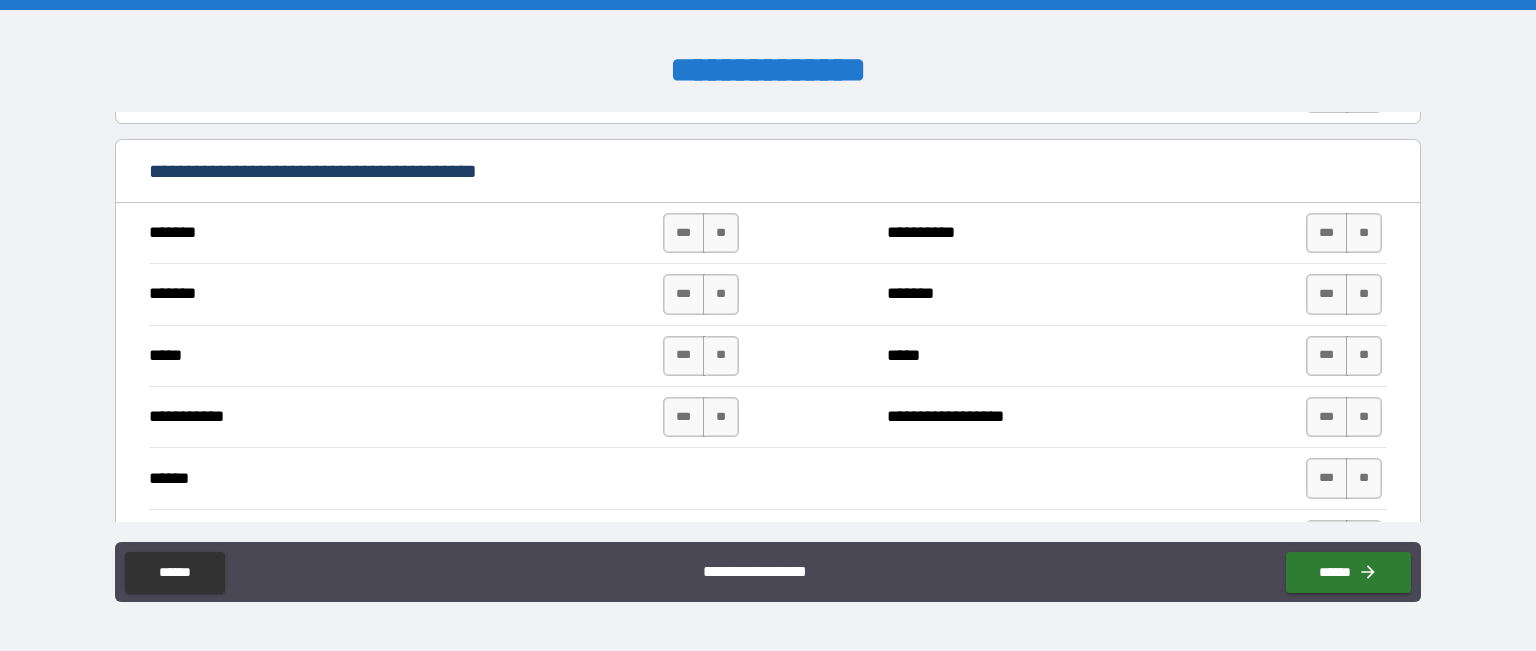 scroll, scrollTop: 984, scrollLeft: 0, axis: vertical 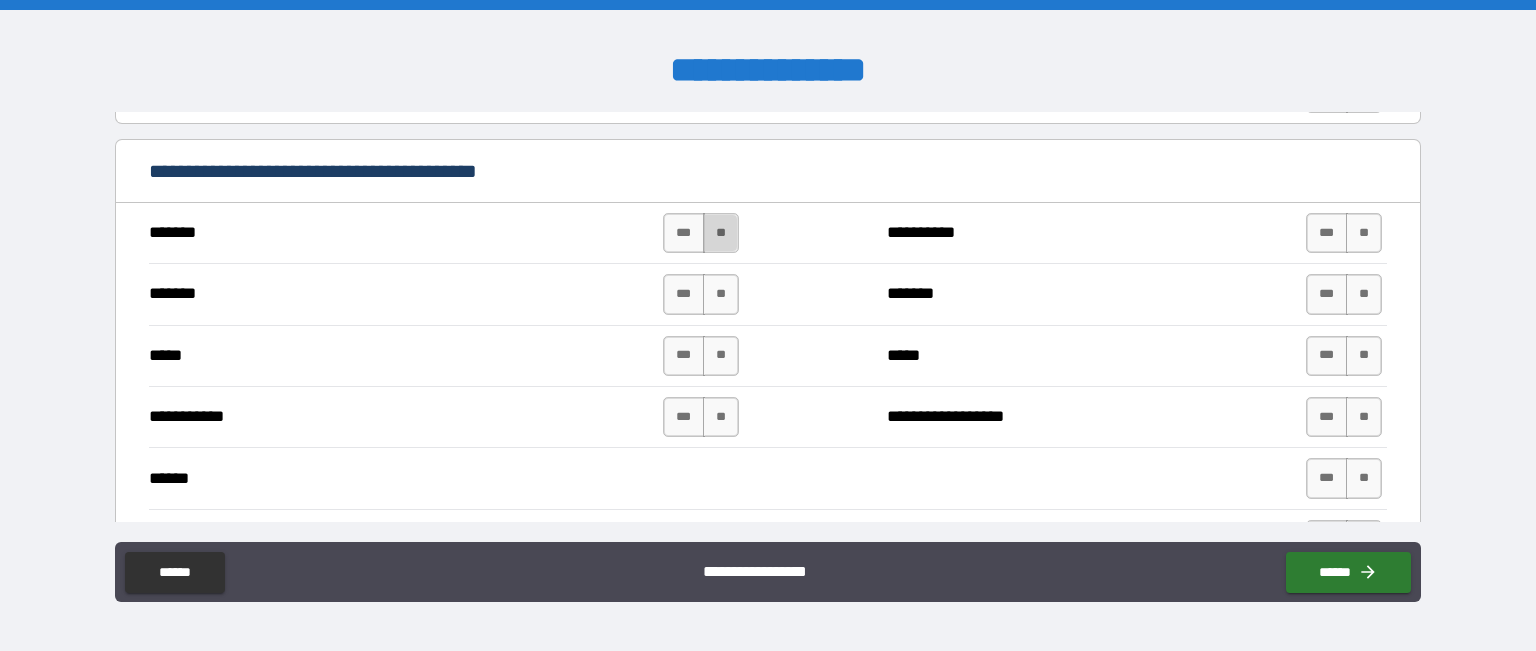 click on "**" at bounding box center [721, 233] 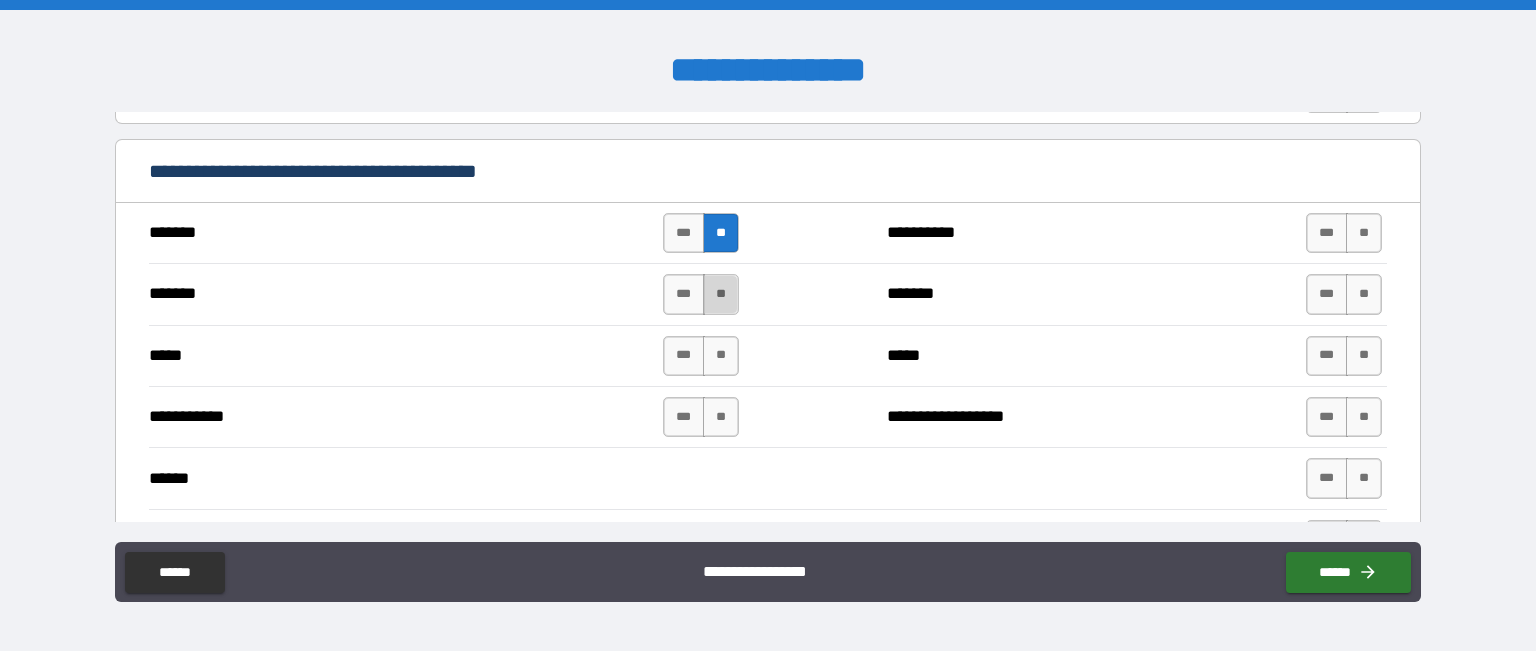 click on "**" at bounding box center [721, 294] 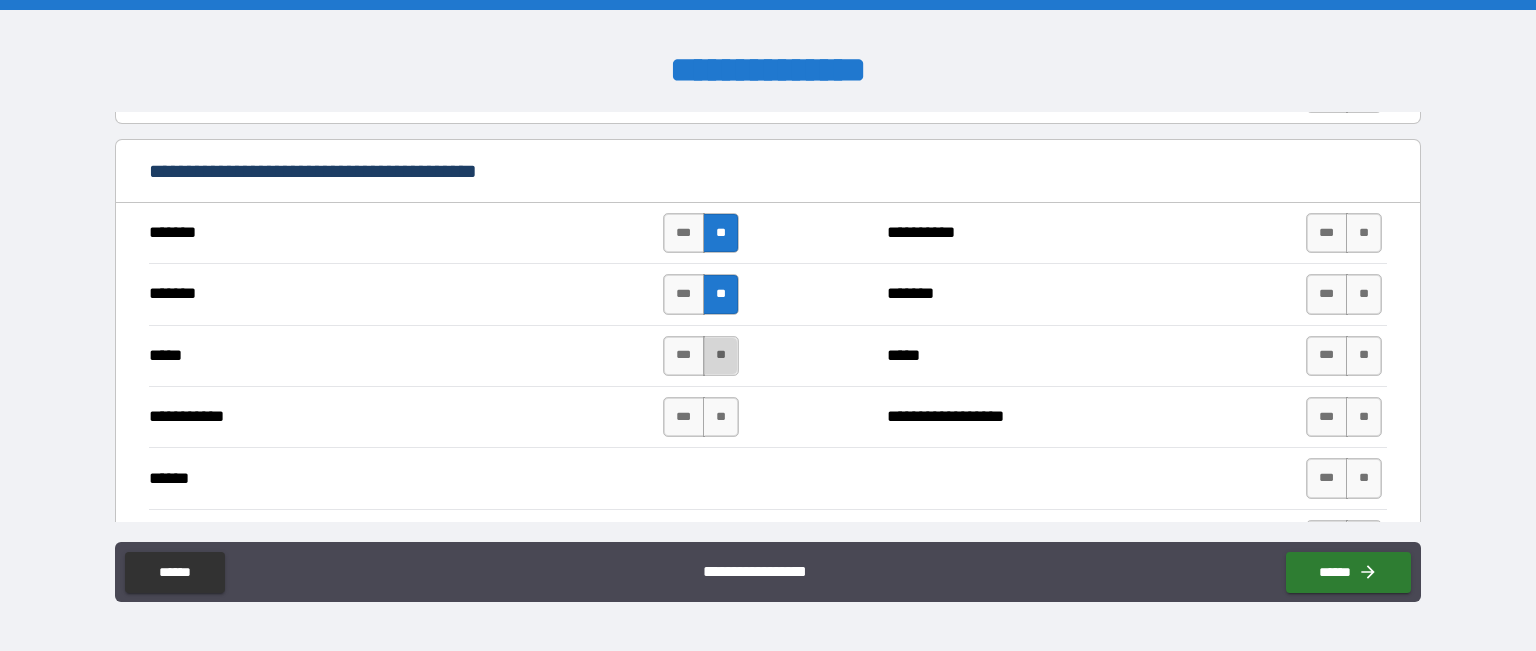 click on "**" at bounding box center (721, 356) 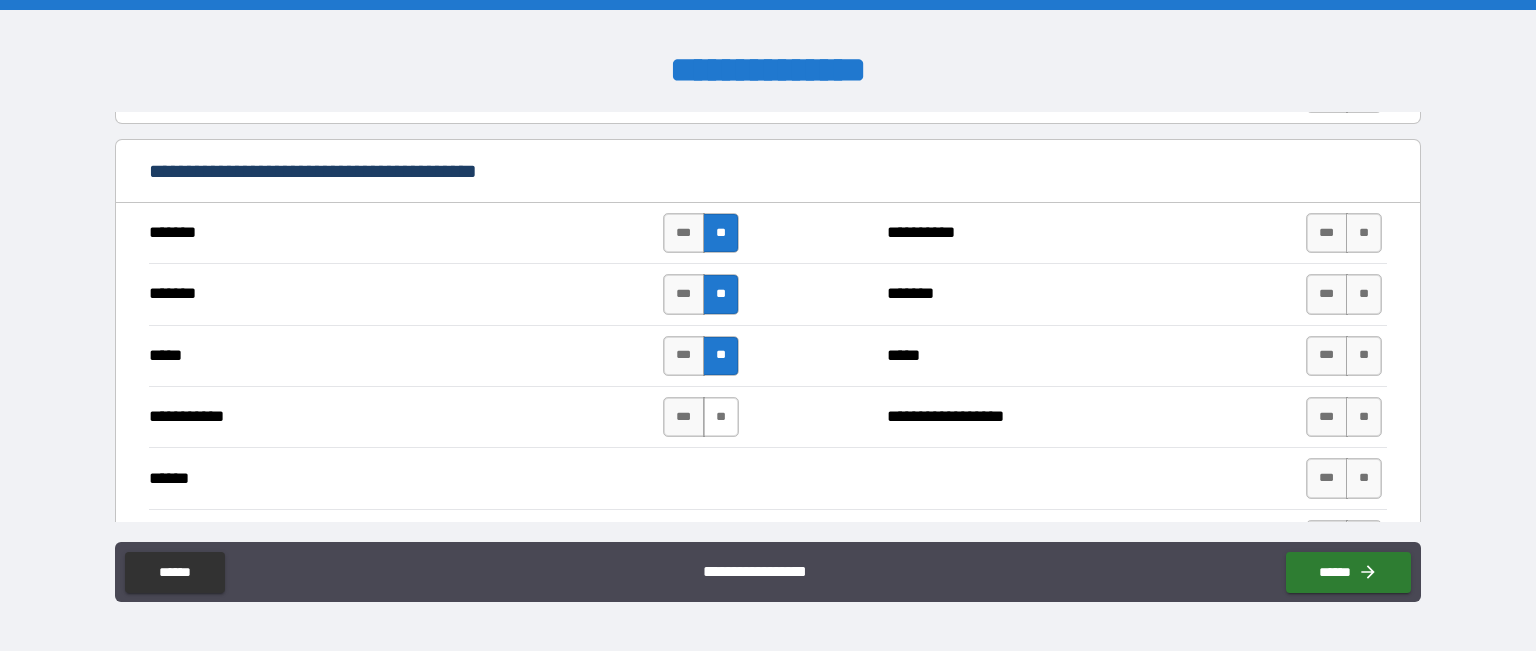 click on "**" at bounding box center [721, 417] 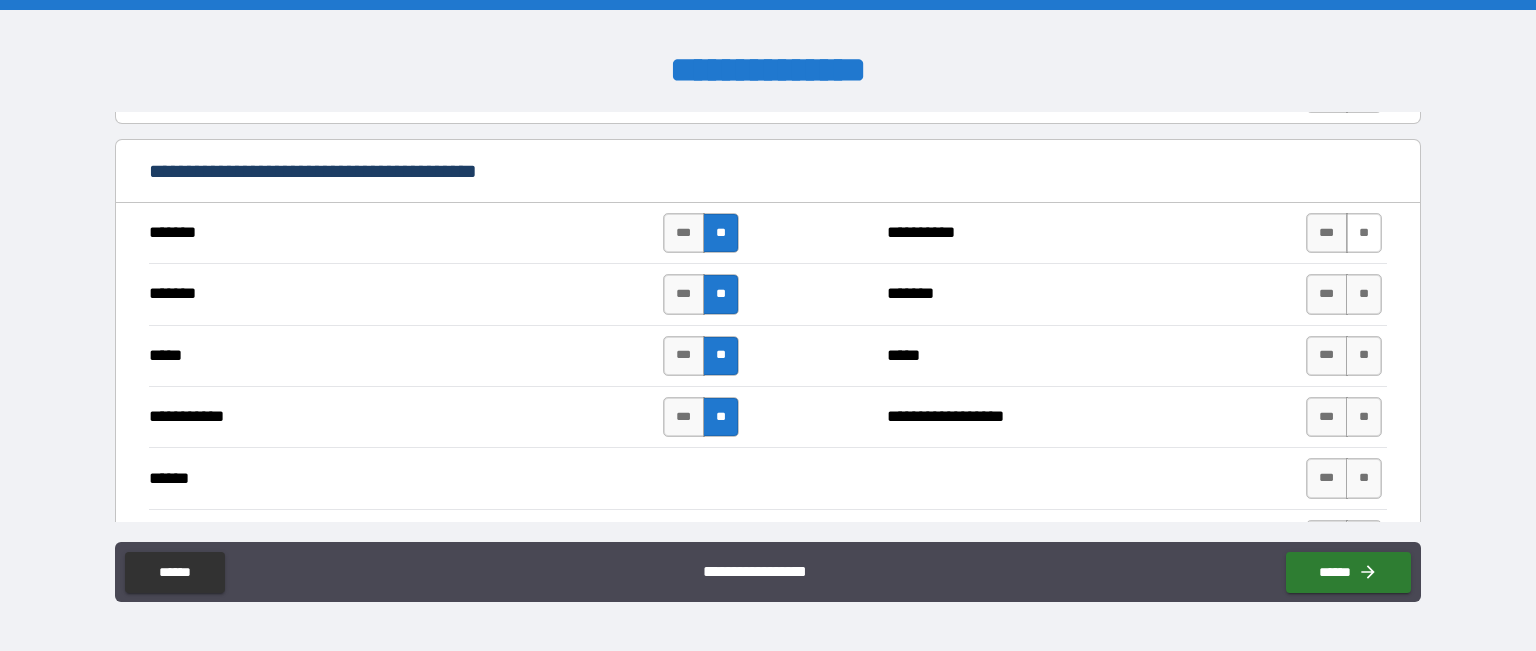 click on "**" at bounding box center [1364, 233] 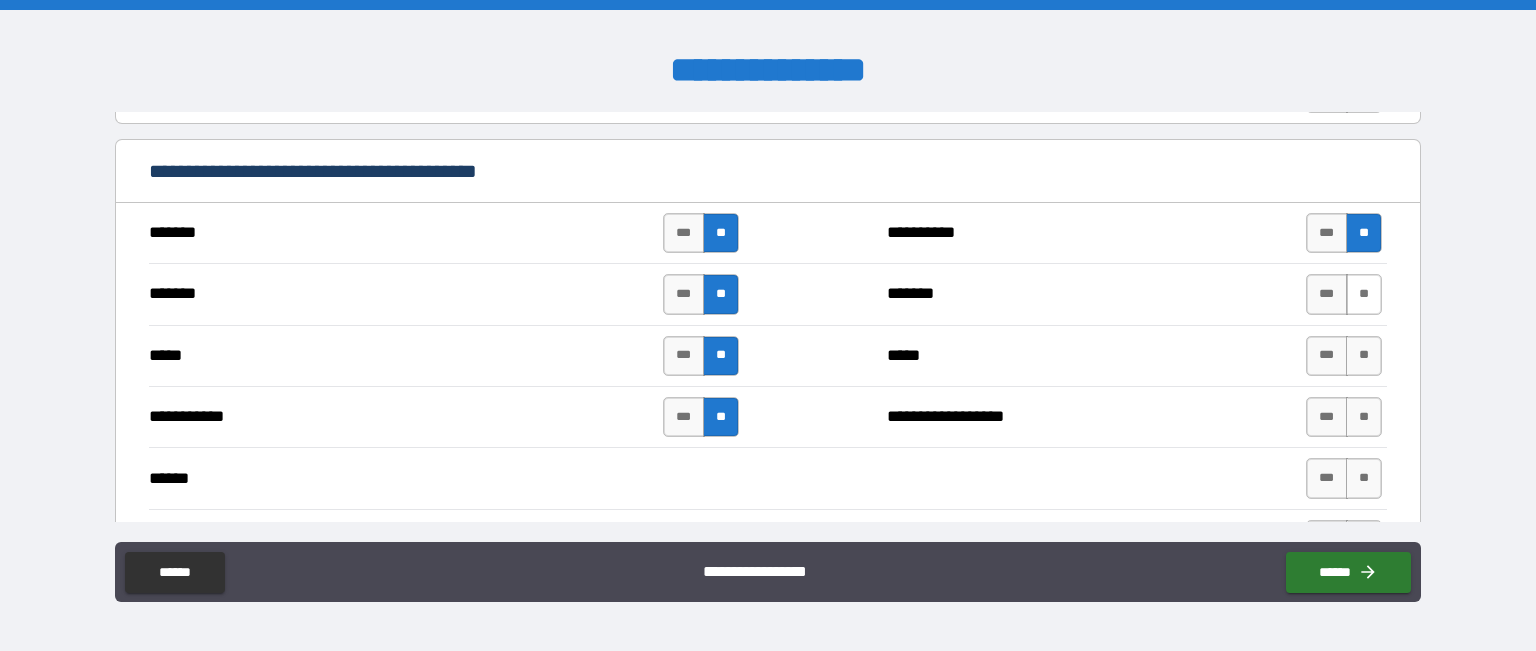 click on "**" at bounding box center (1364, 294) 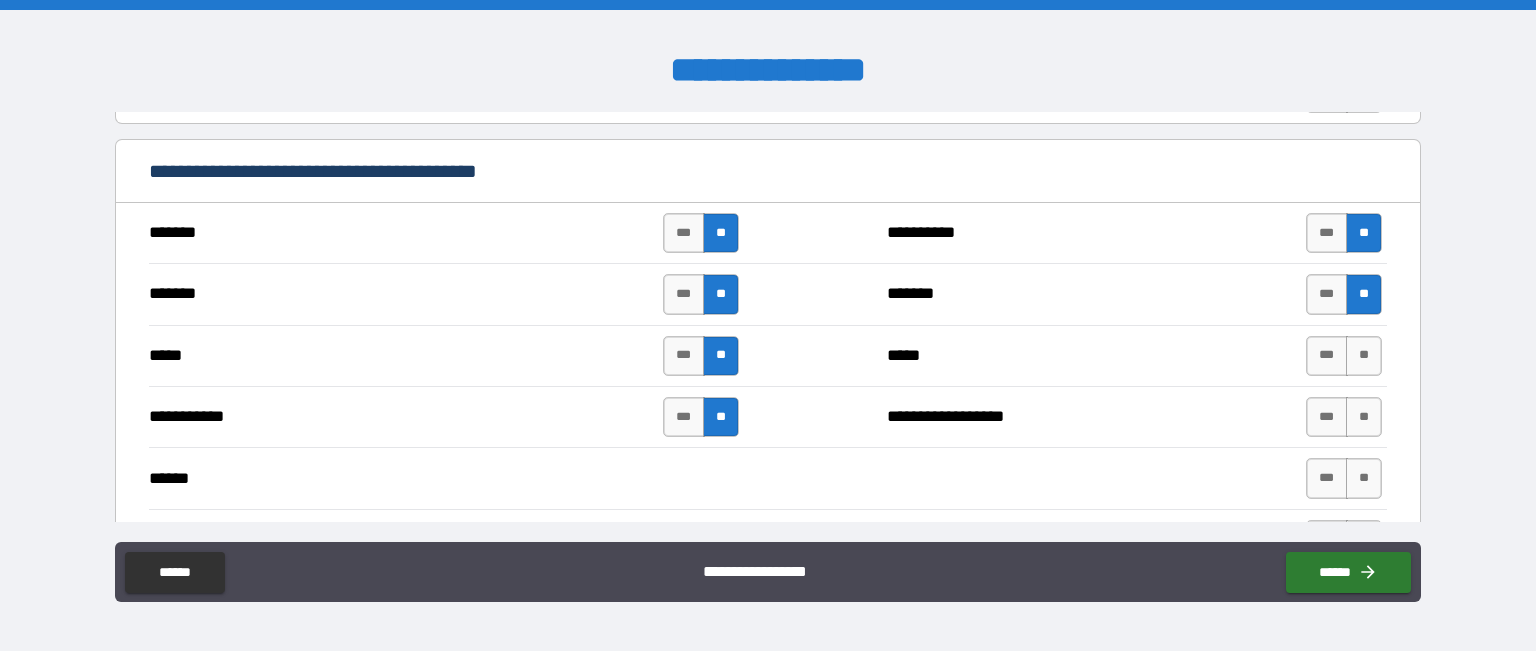 click on "*** **" at bounding box center [1346, 356] 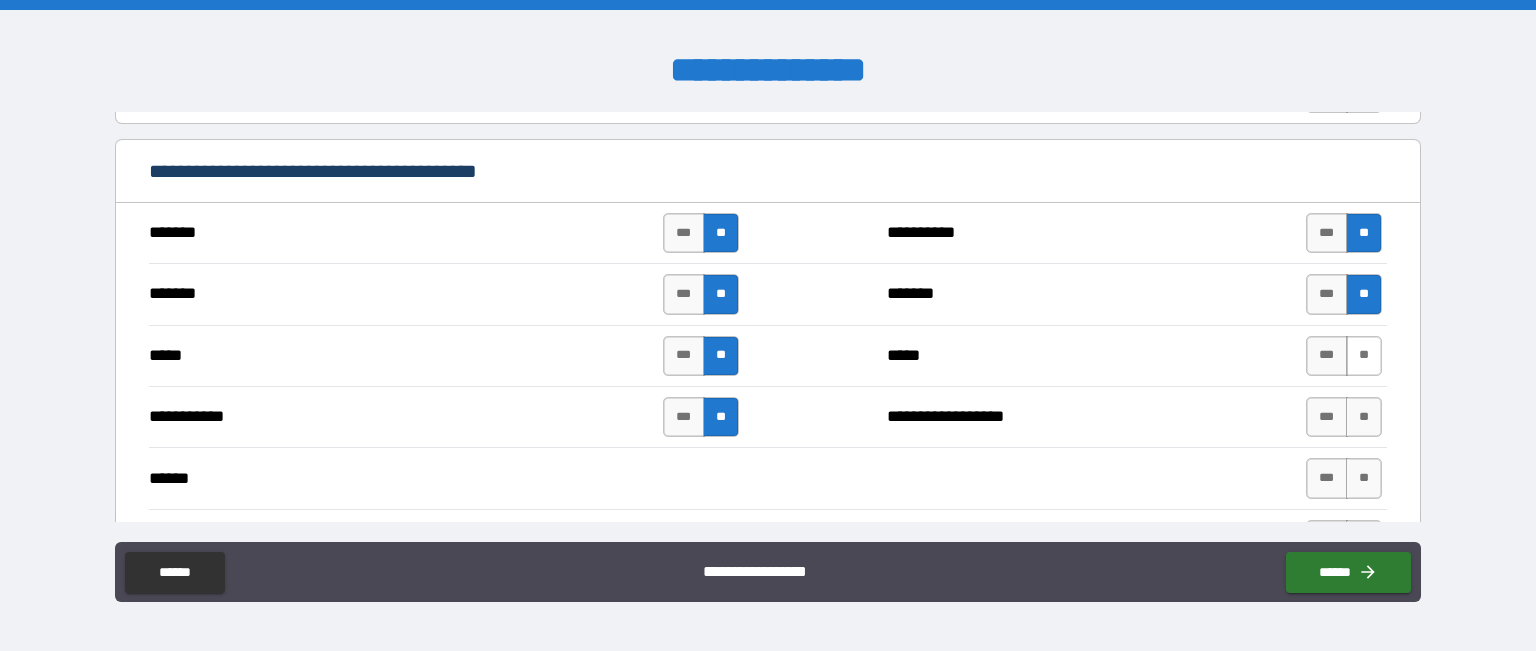 click on "**" at bounding box center (1364, 356) 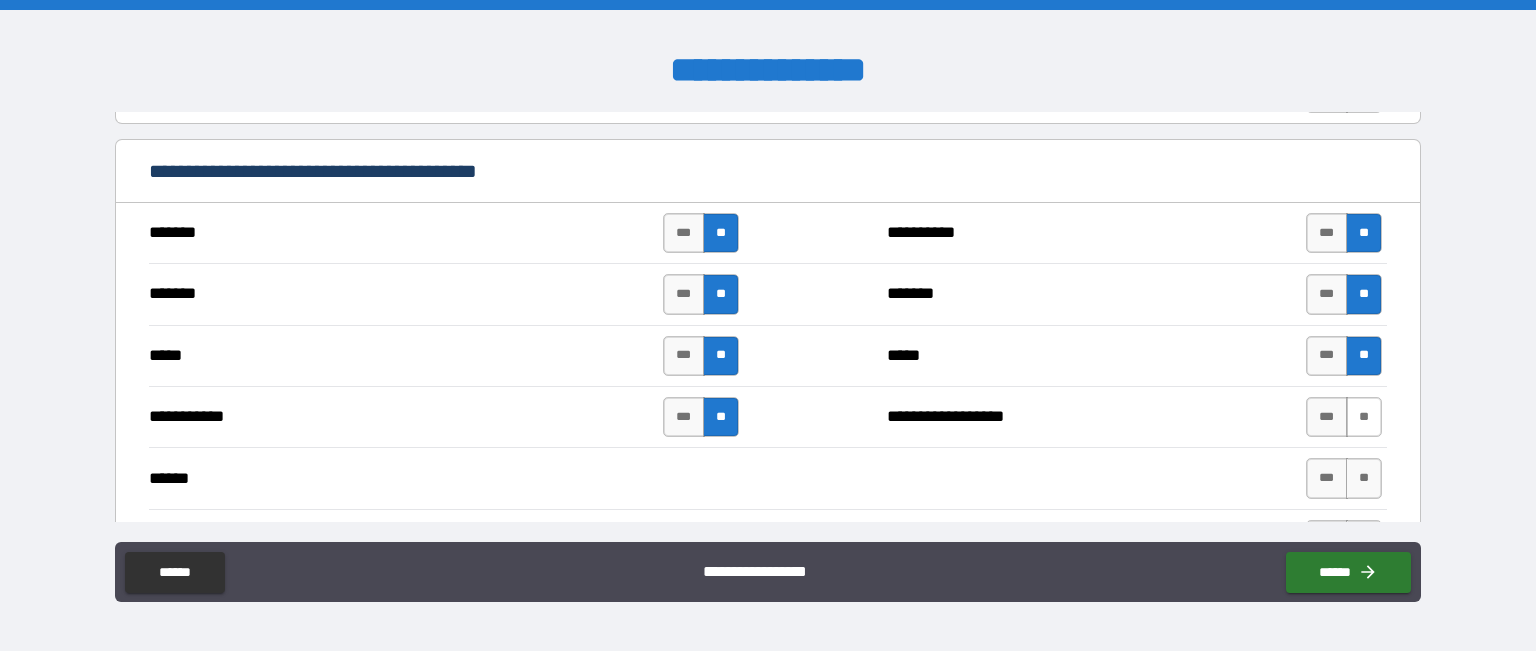click on "**" at bounding box center (1364, 417) 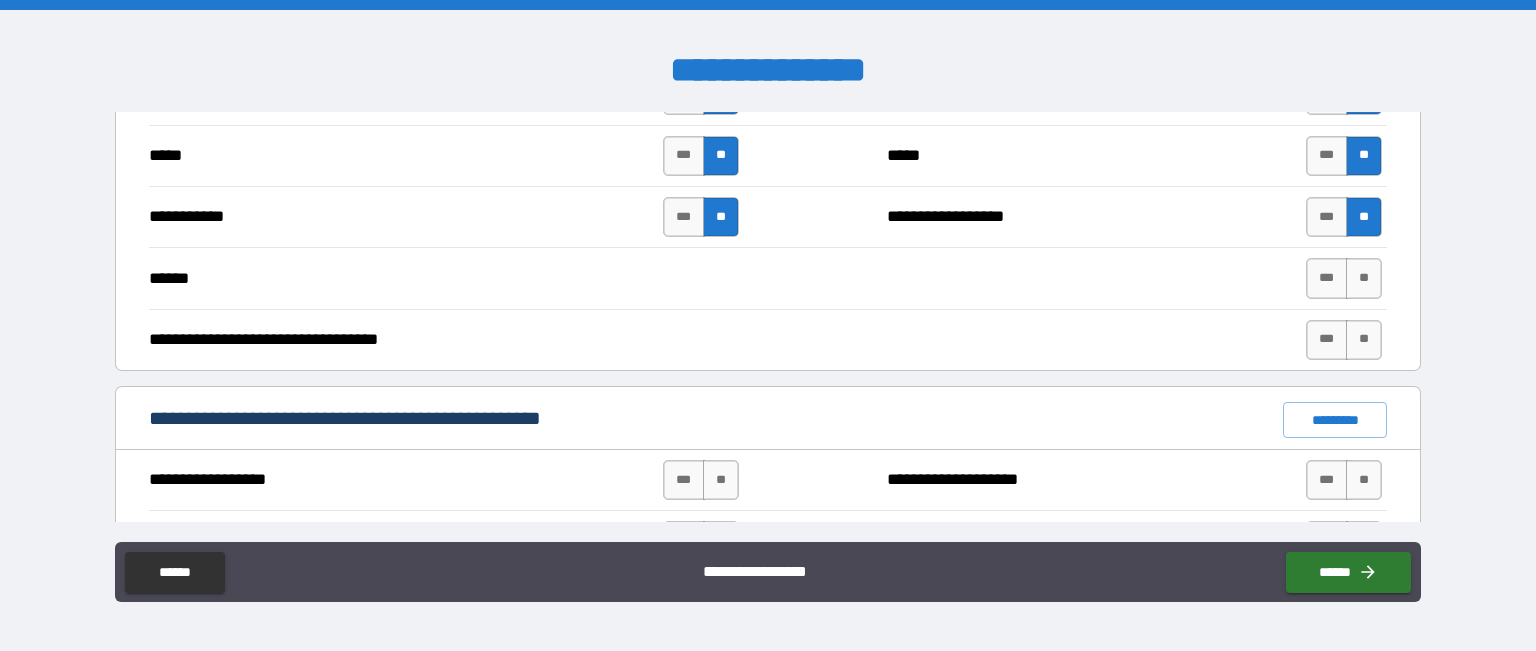 scroll, scrollTop: 1180, scrollLeft: 0, axis: vertical 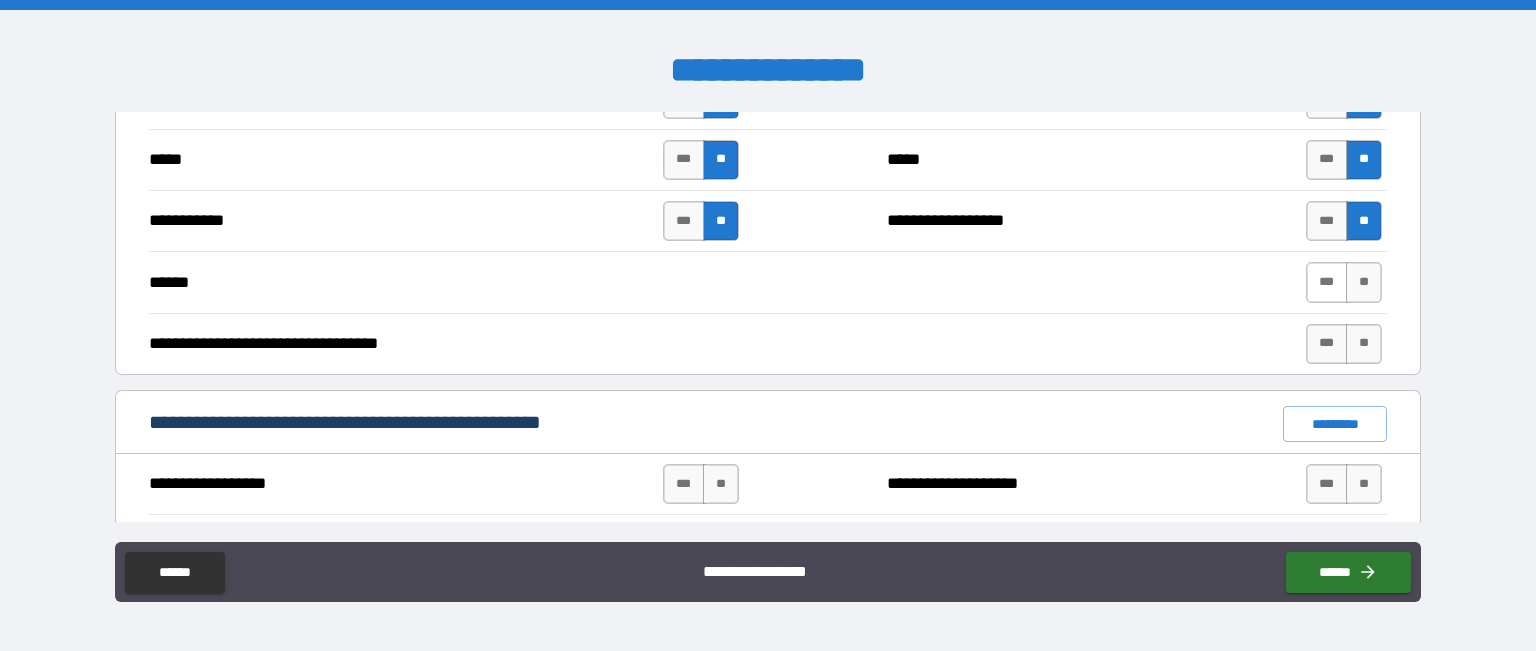 click on "***" at bounding box center (1327, 282) 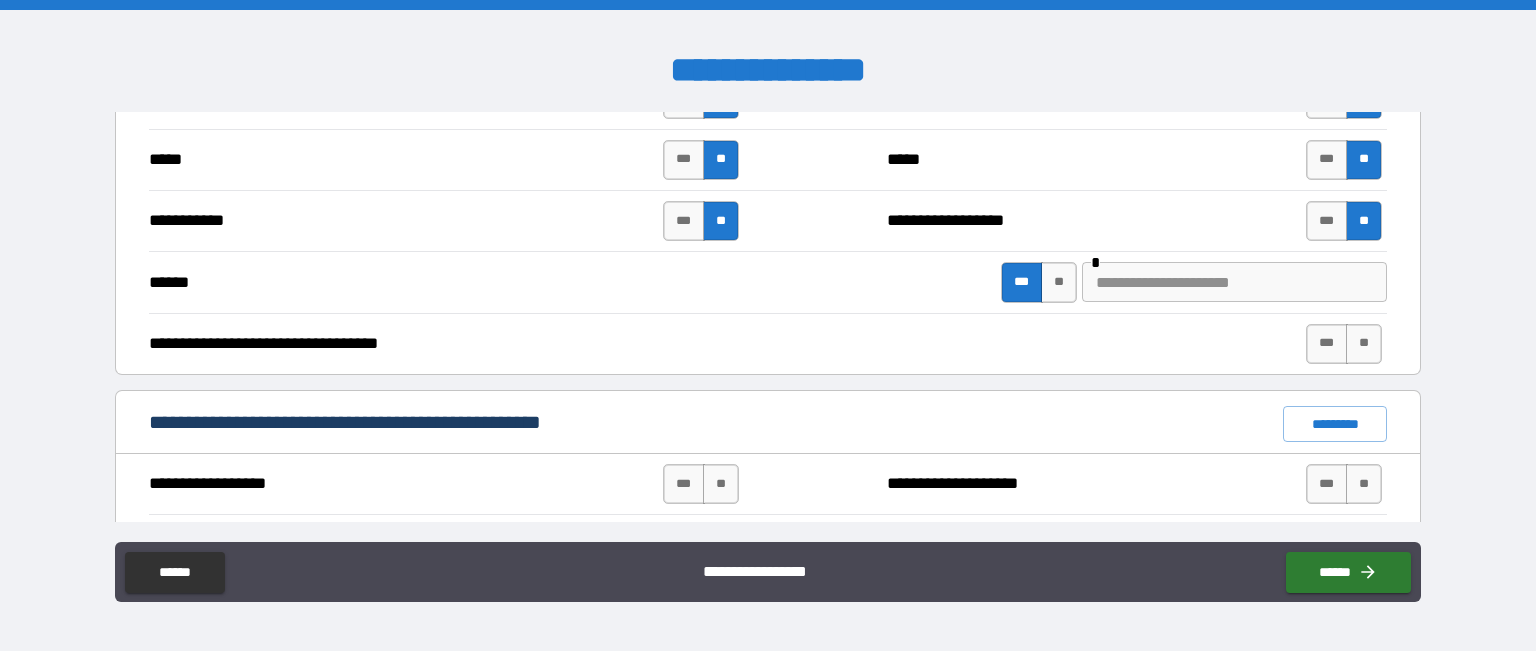 click at bounding box center (1234, 282) 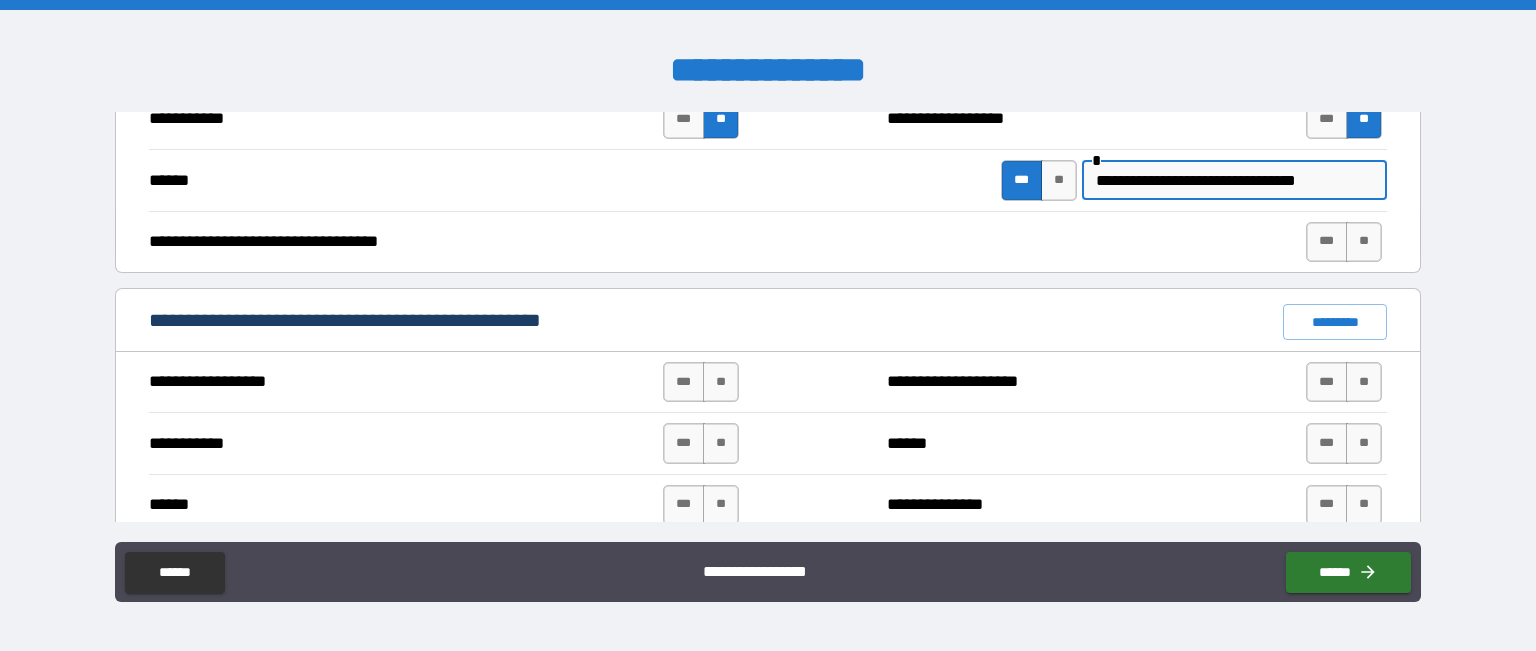 scroll, scrollTop: 1279, scrollLeft: 0, axis: vertical 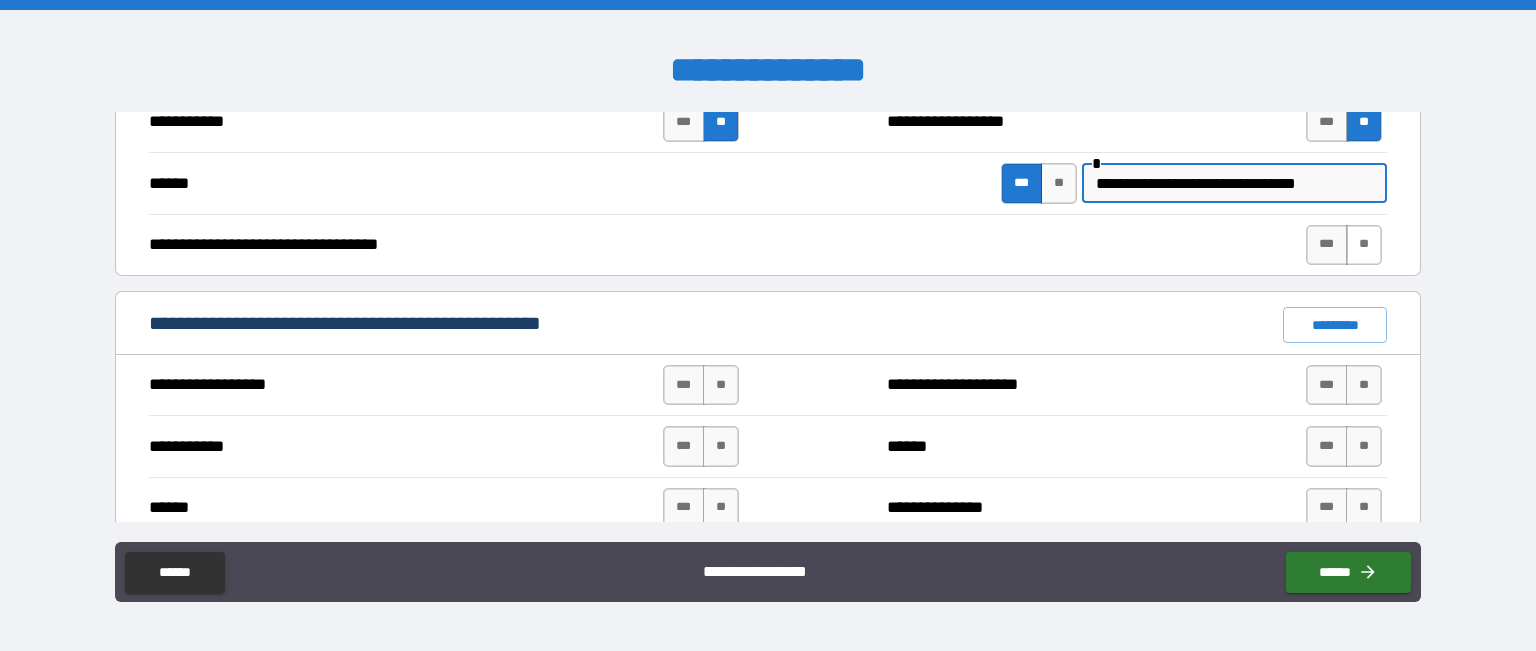 type on "**********" 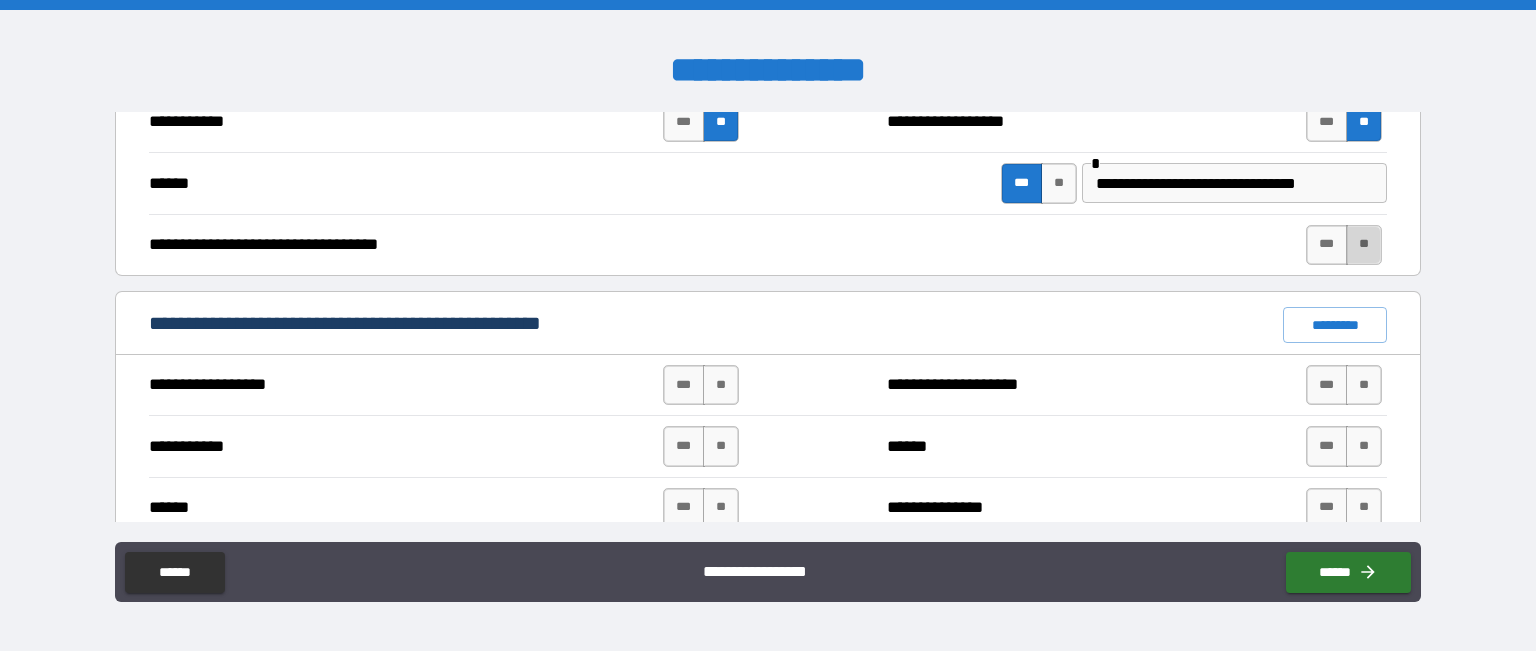 click on "**" at bounding box center (1364, 245) 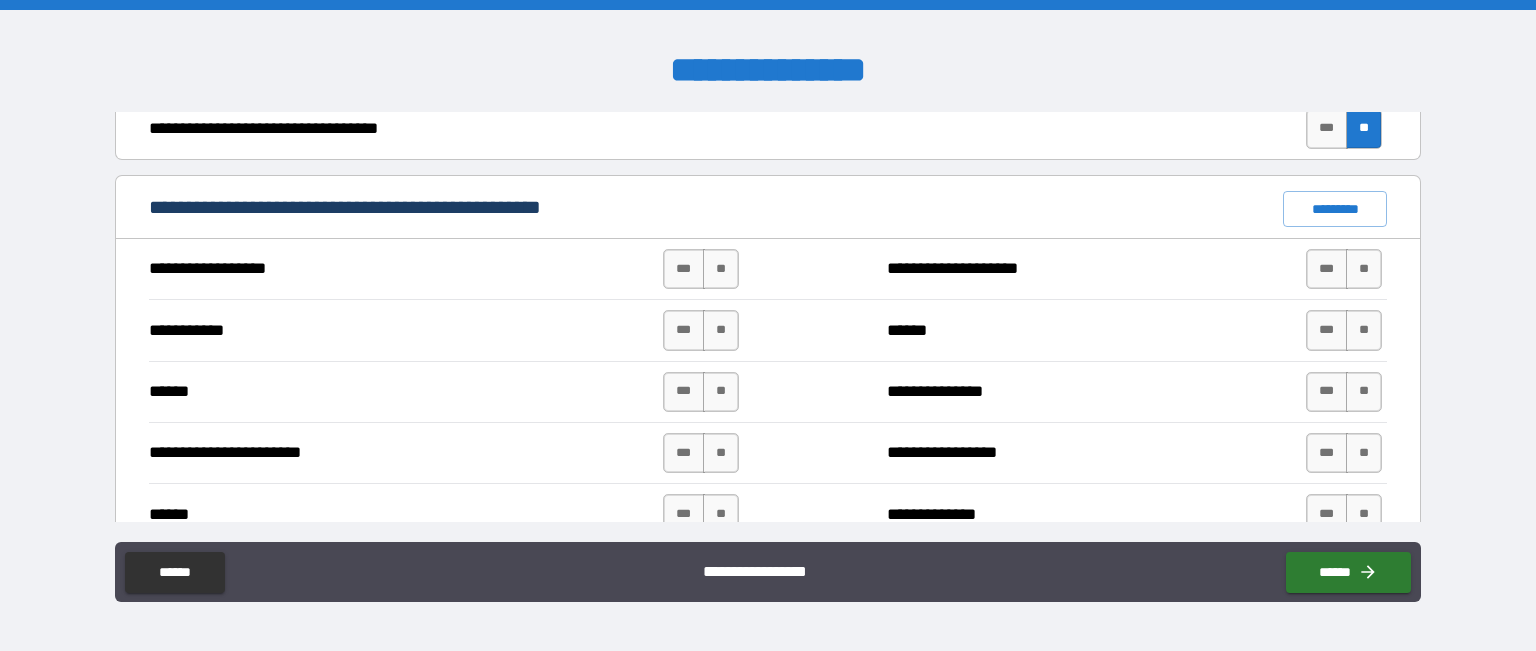 scroll, scrollTop: 1442, scrollLeft: 0, axis: vertical 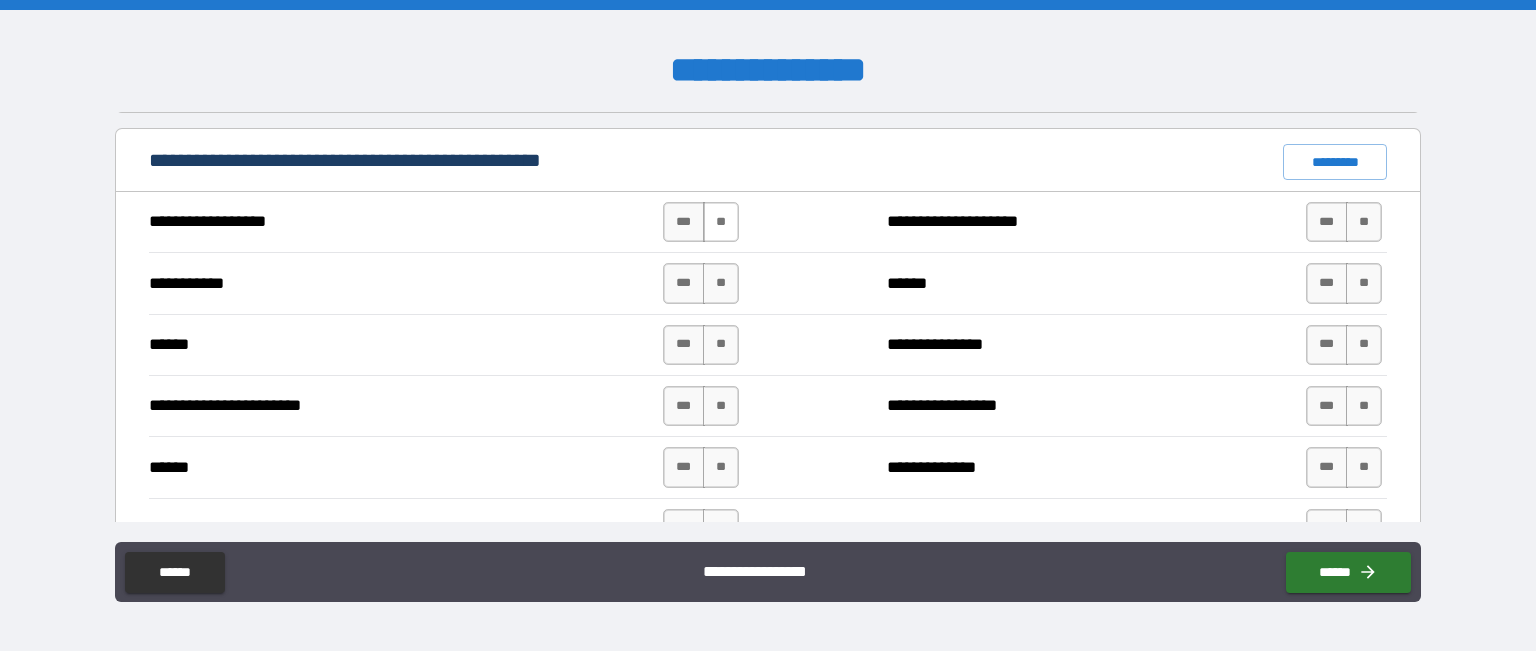 click on "**" at bounding box center (721, 222) 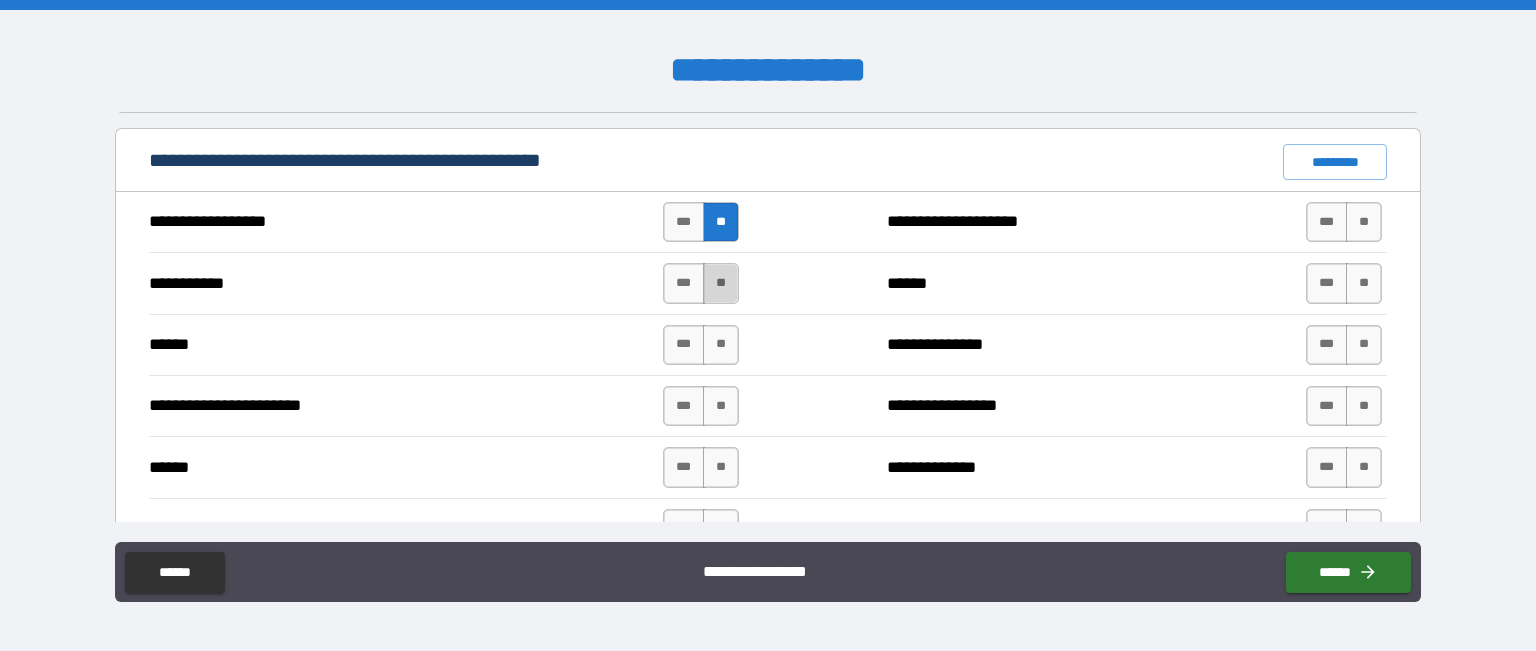 click on "**" at bounding box center [721, 283] 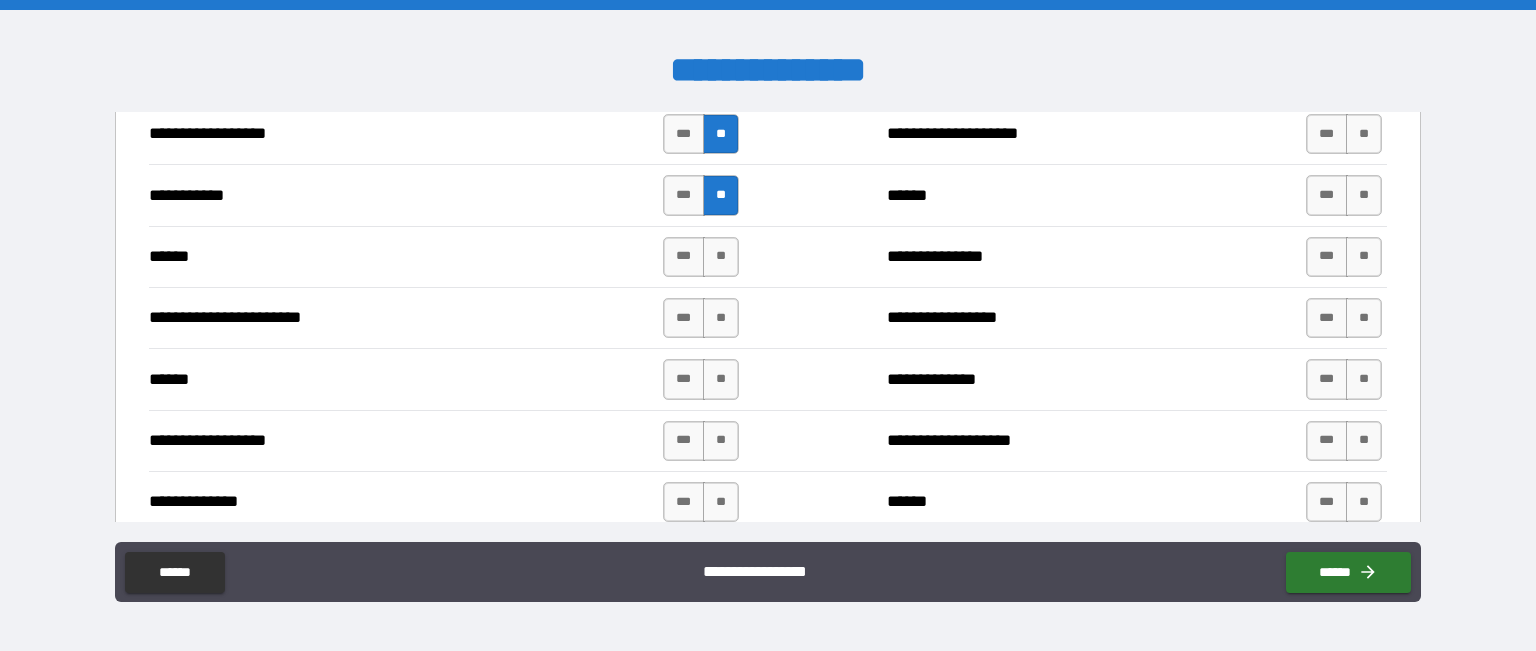 scroll, scrollTop: 1531, scrollLeft: 0, axis: vertical 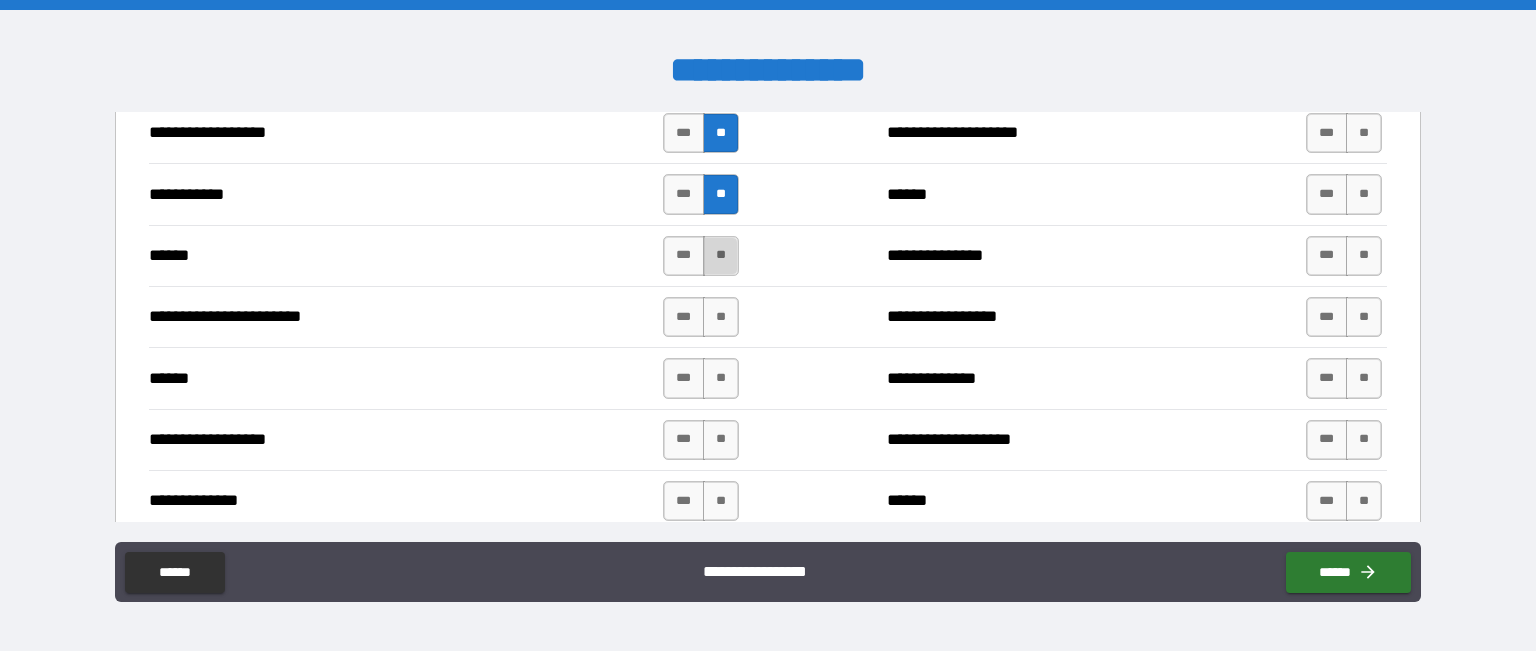 click on "**" at bounding box center (721, 256) 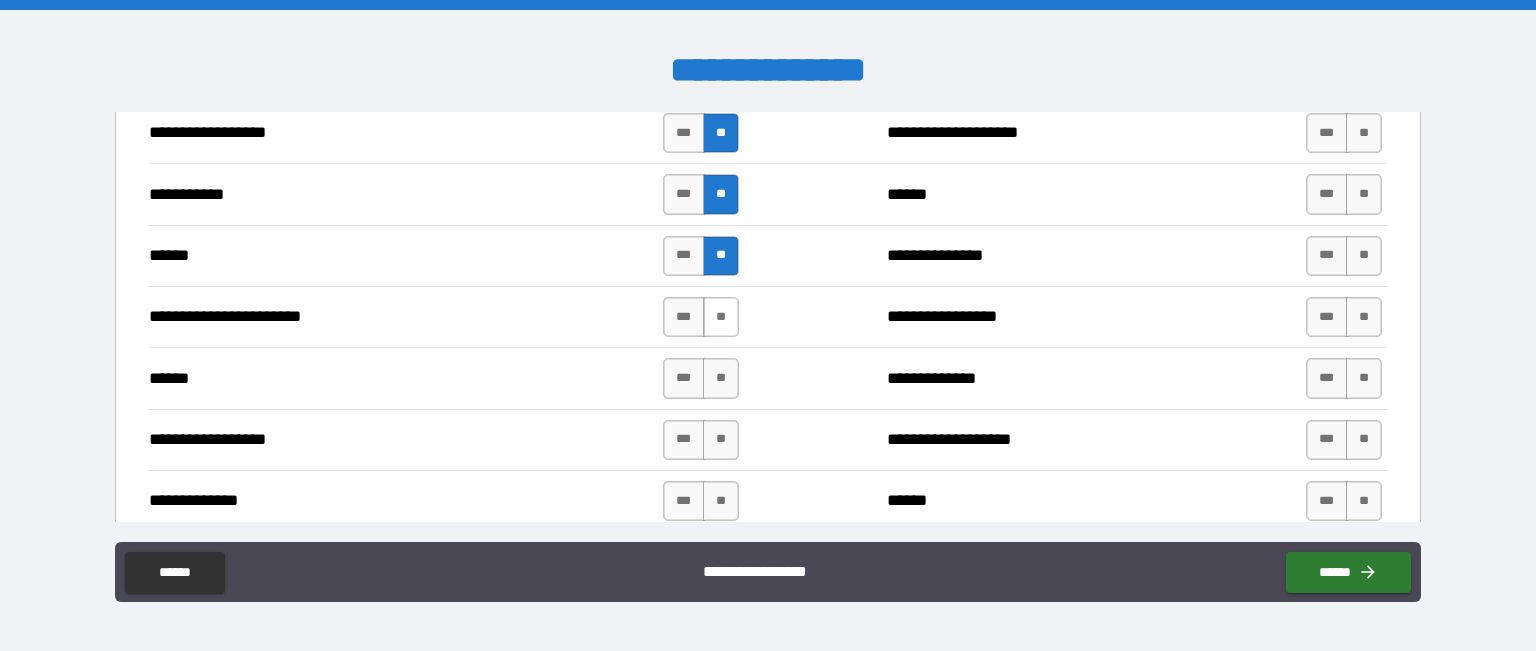 click on "**" at bounding box center (721, 317) 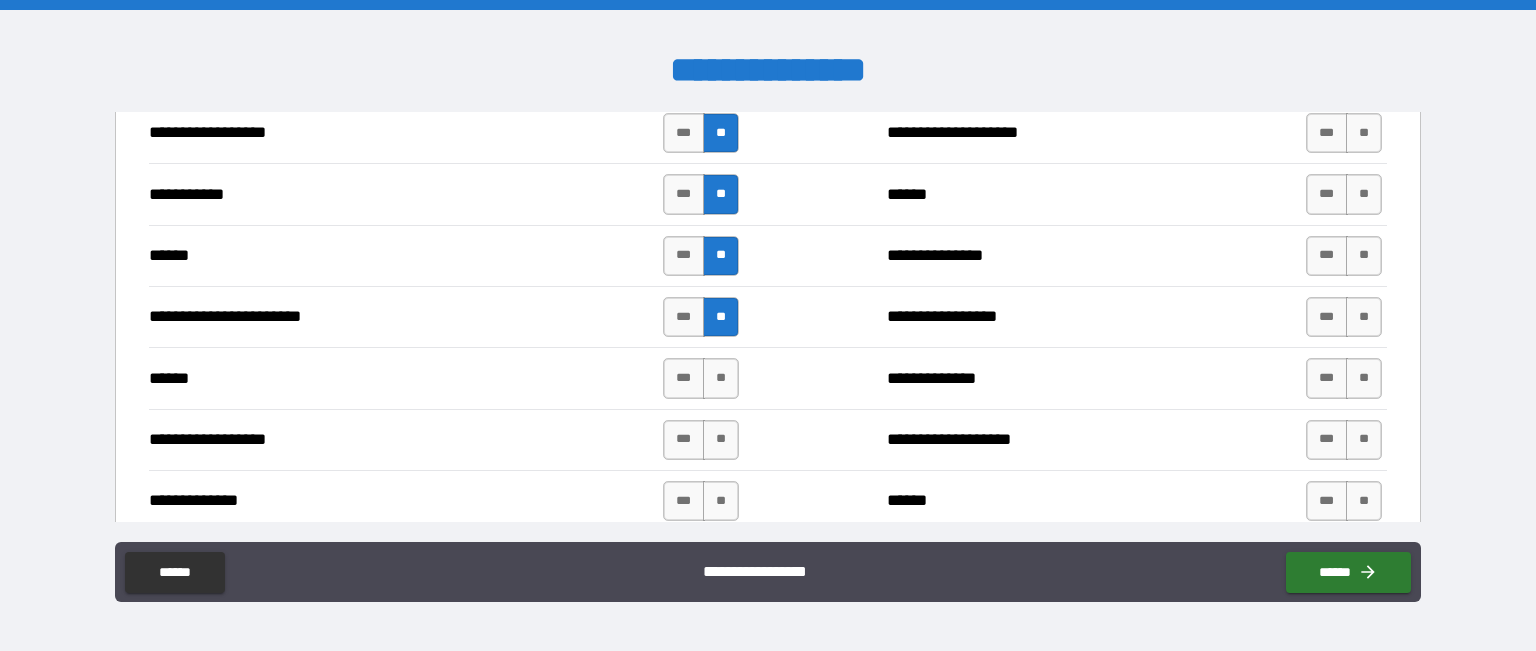 scroll, scrollTop: 1604, scrollLeft: 0, axis: vertical 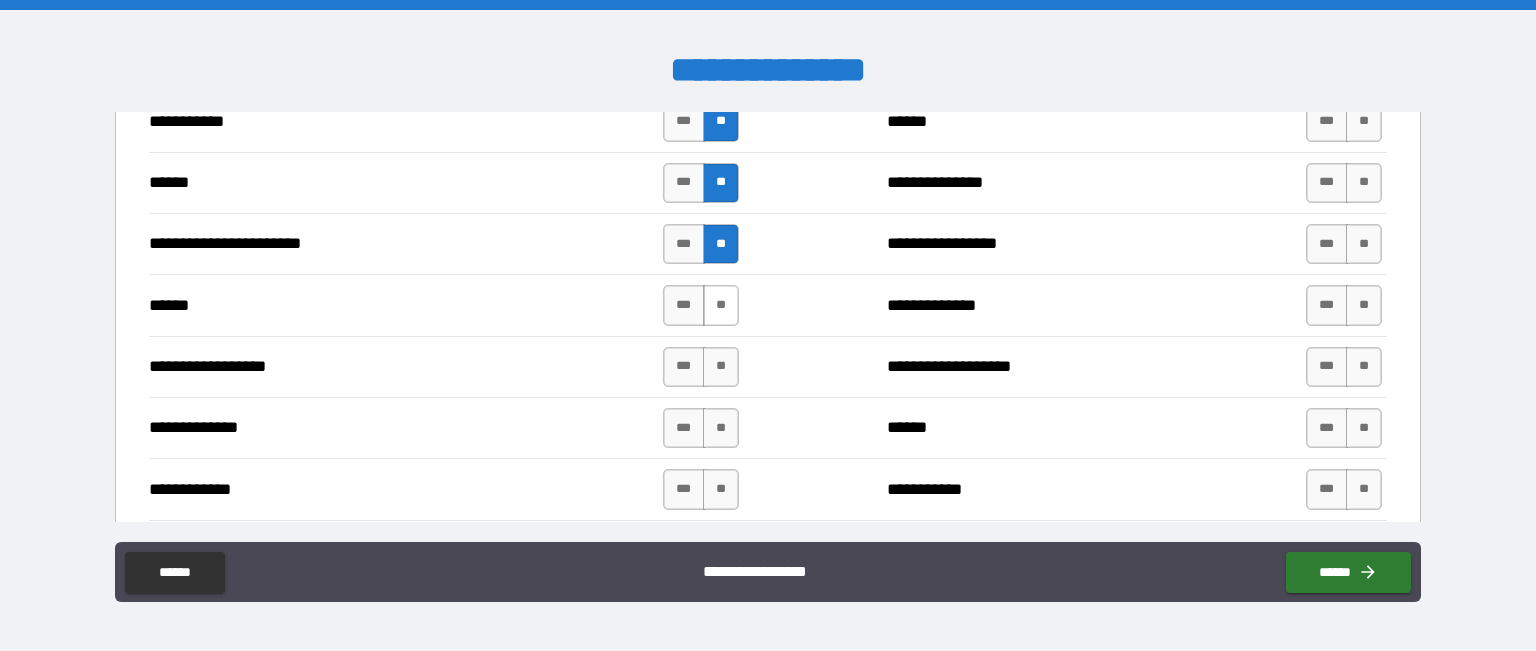 click on "**" at bounding box center [721, 305] 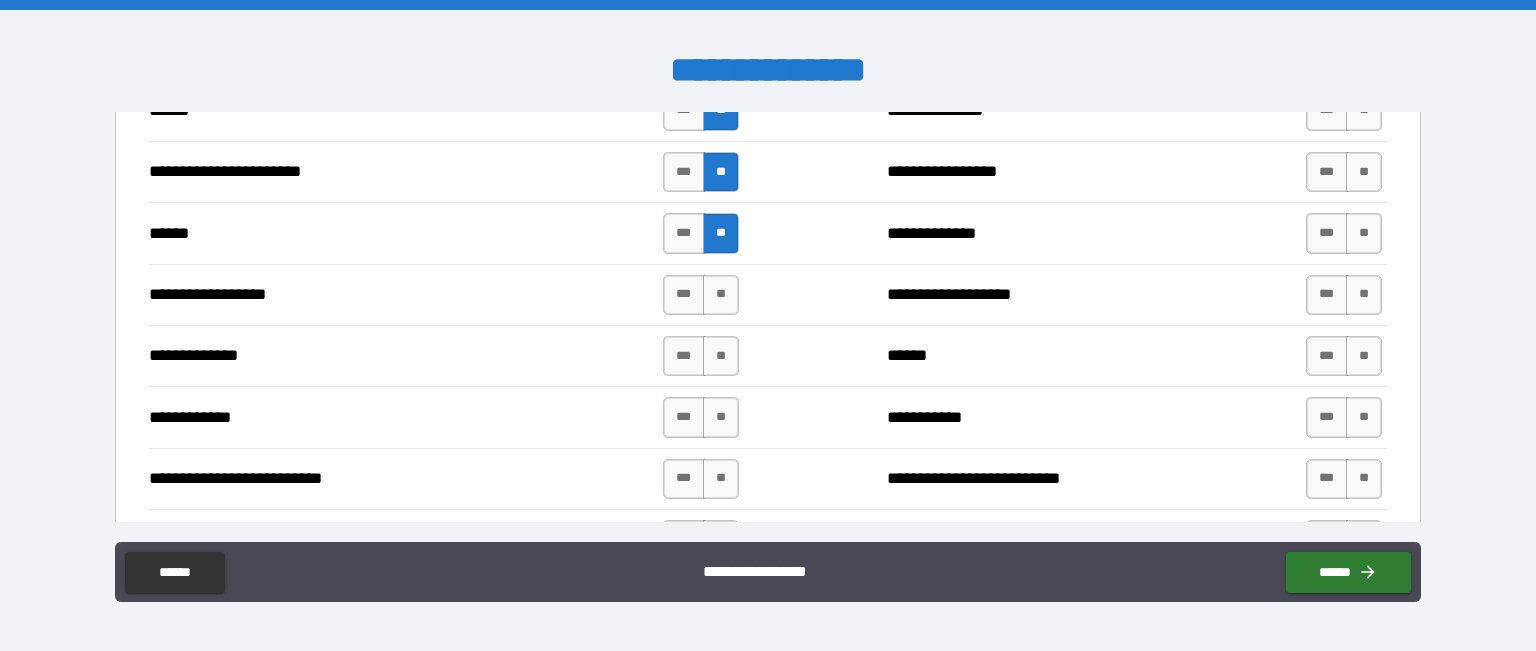 scroll, scrollTop: 1675, scrollLeft: 0, axis: vertical 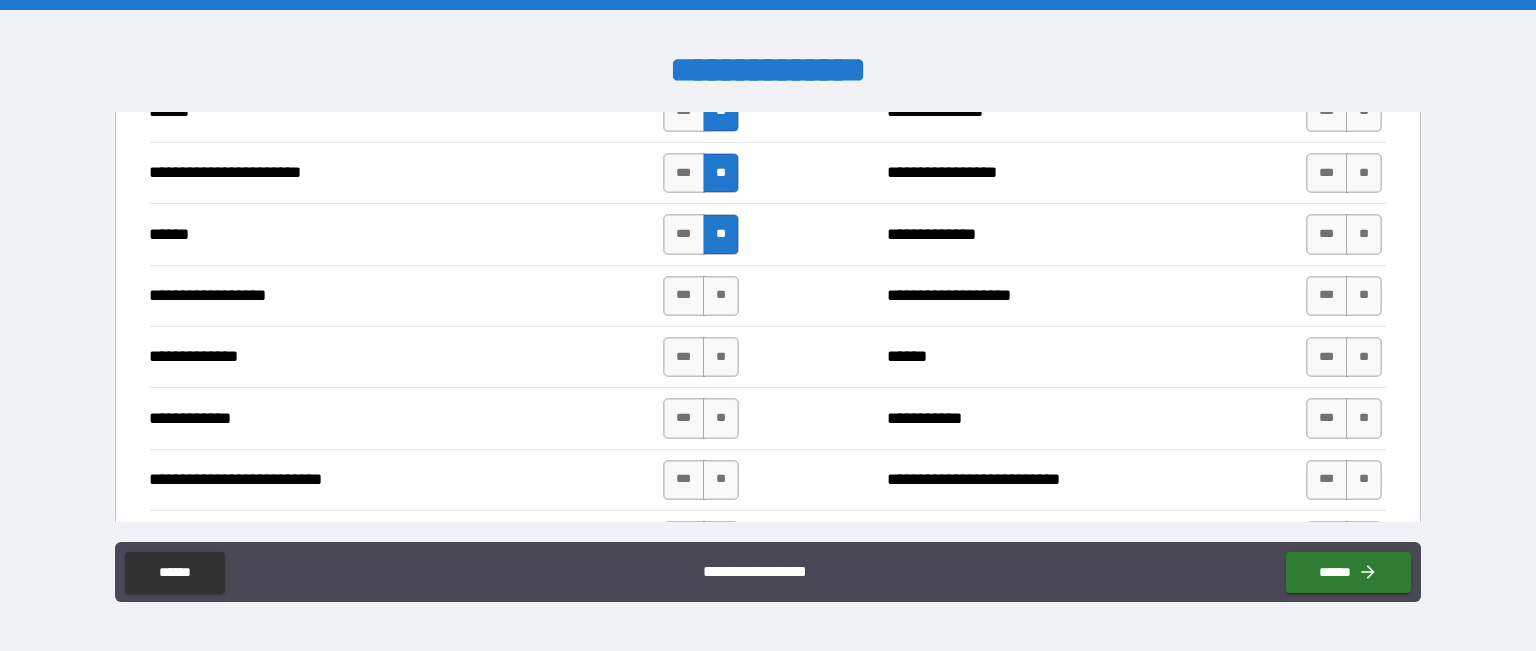 click on "**********" at bounding box center [768, 295] 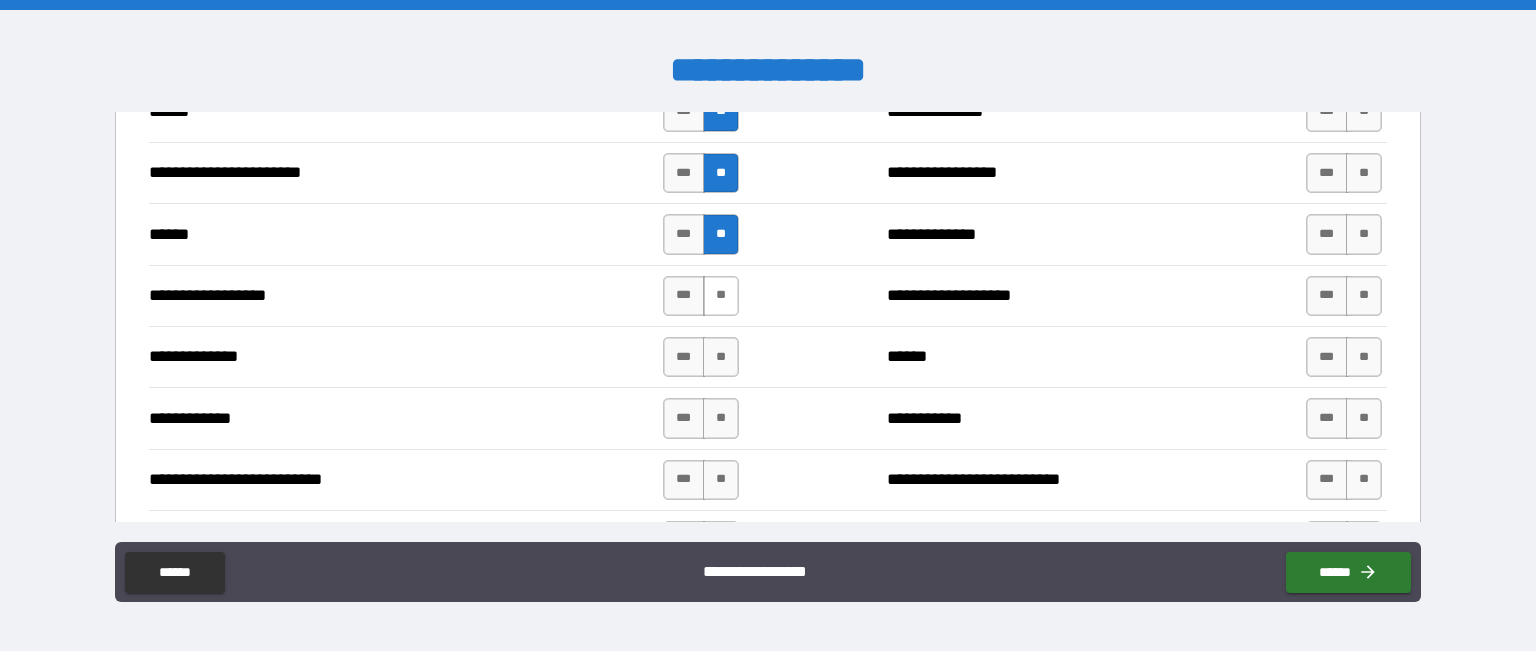 click on "**" at bounding box center (721, 296) 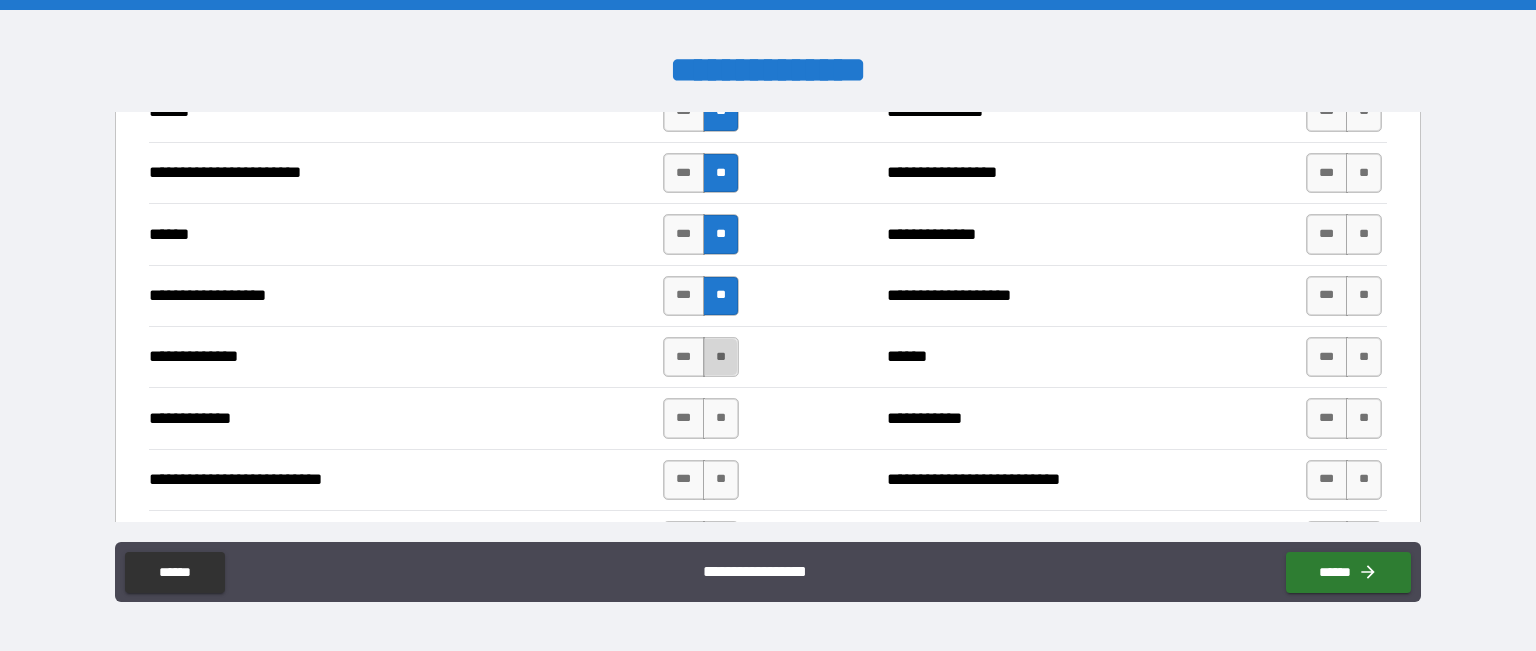 click on "**" at bounding box center (721, 357) 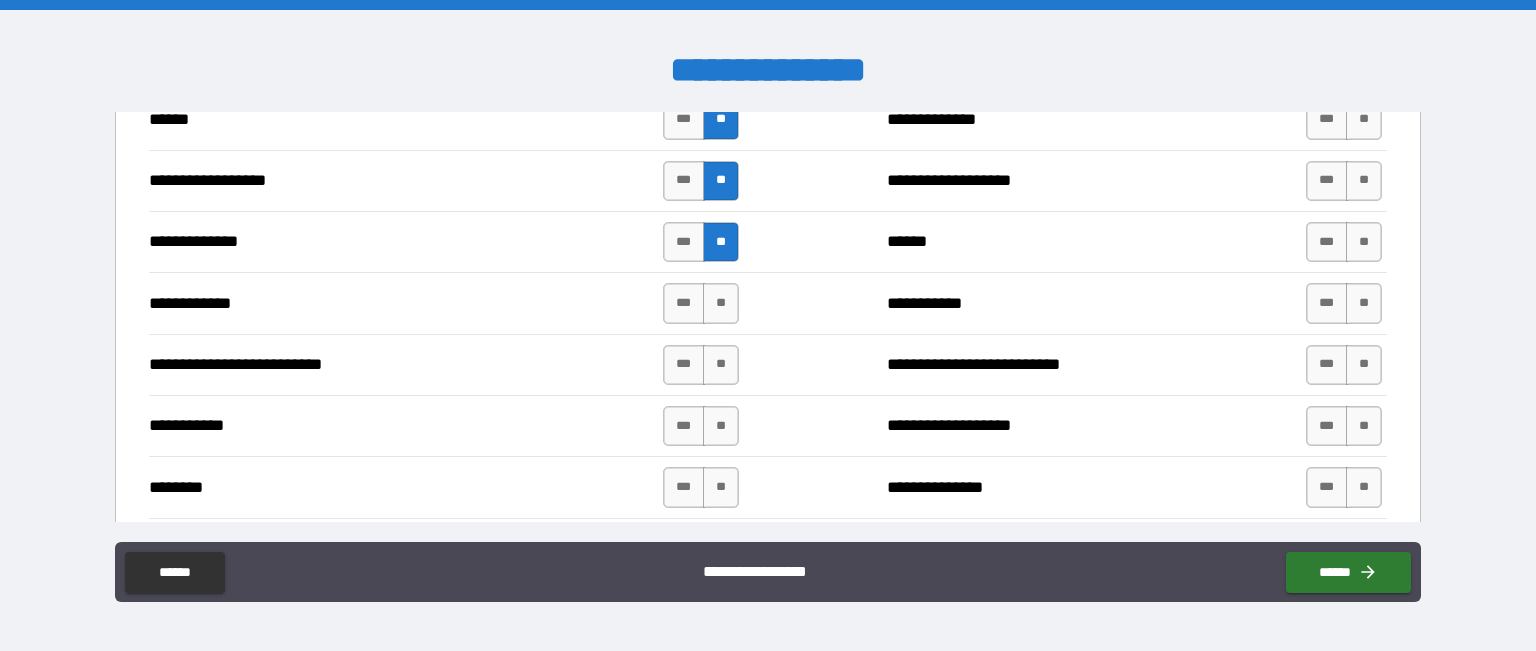 scroll, scrollTop: 1791, scrollLeft: 0, axis: vertical 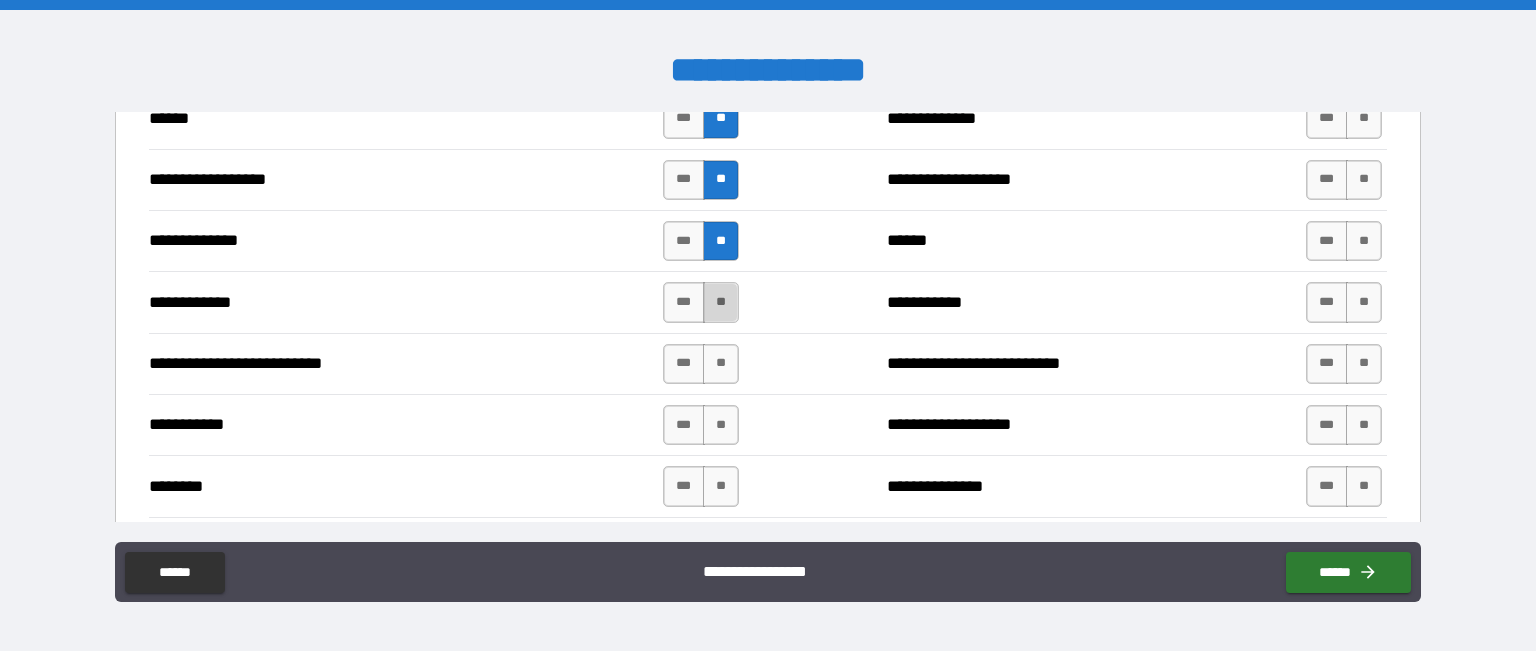 click on "**" at bounding box center [721, 302] 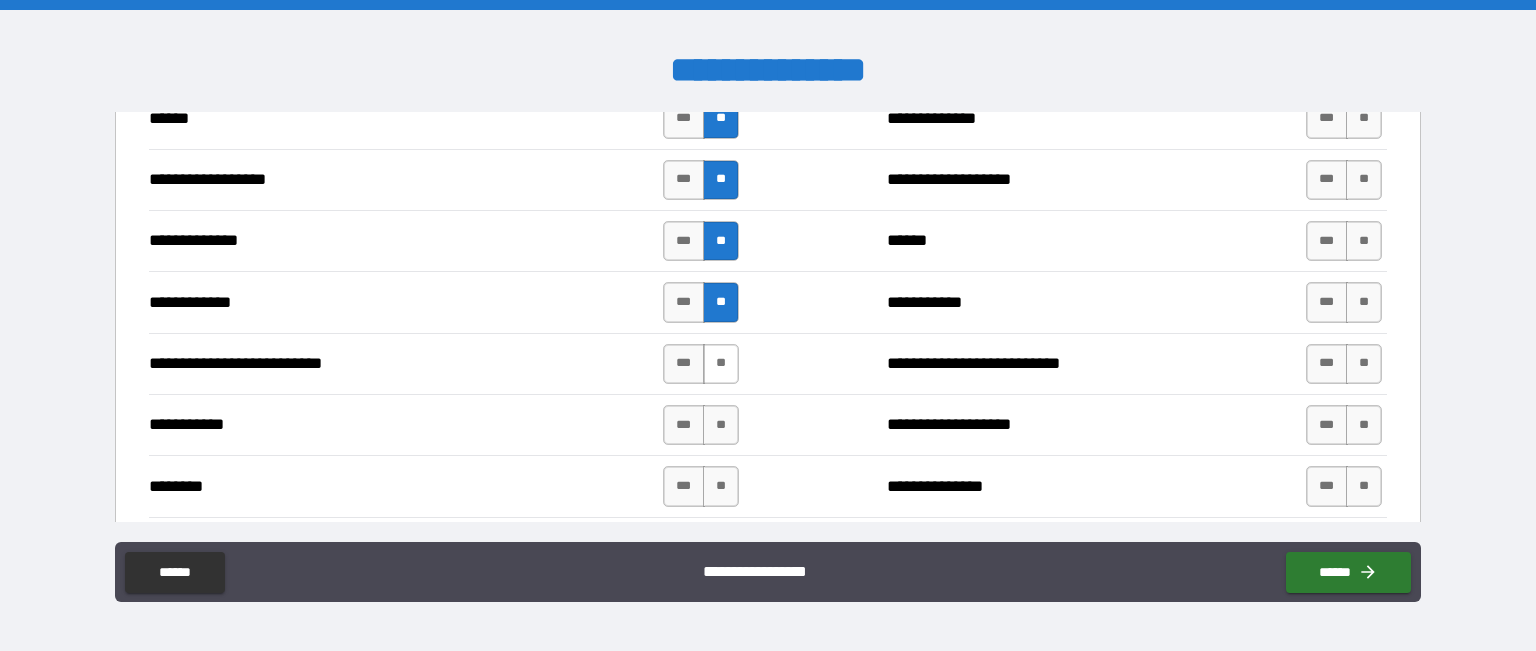 click on "**" at bounding box center (721, 364) 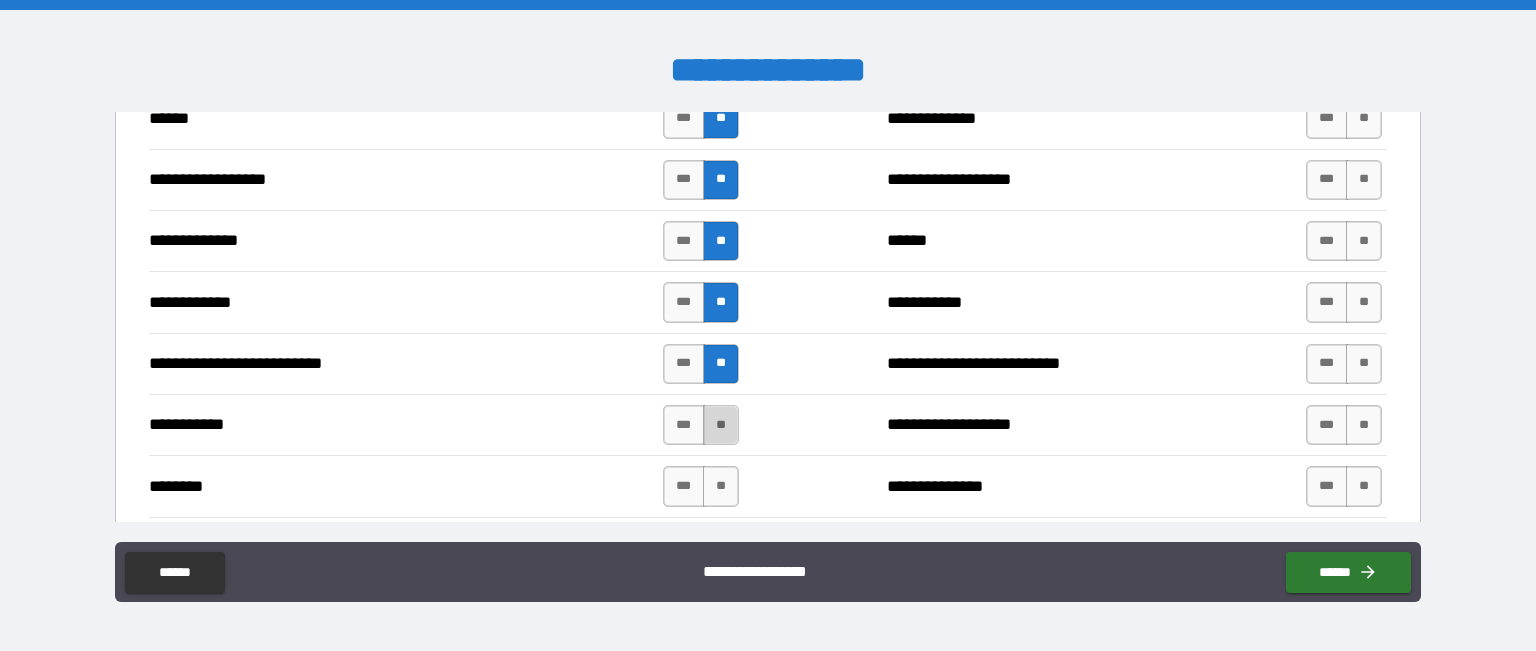 click on "**" at bounding box center (721, 425) 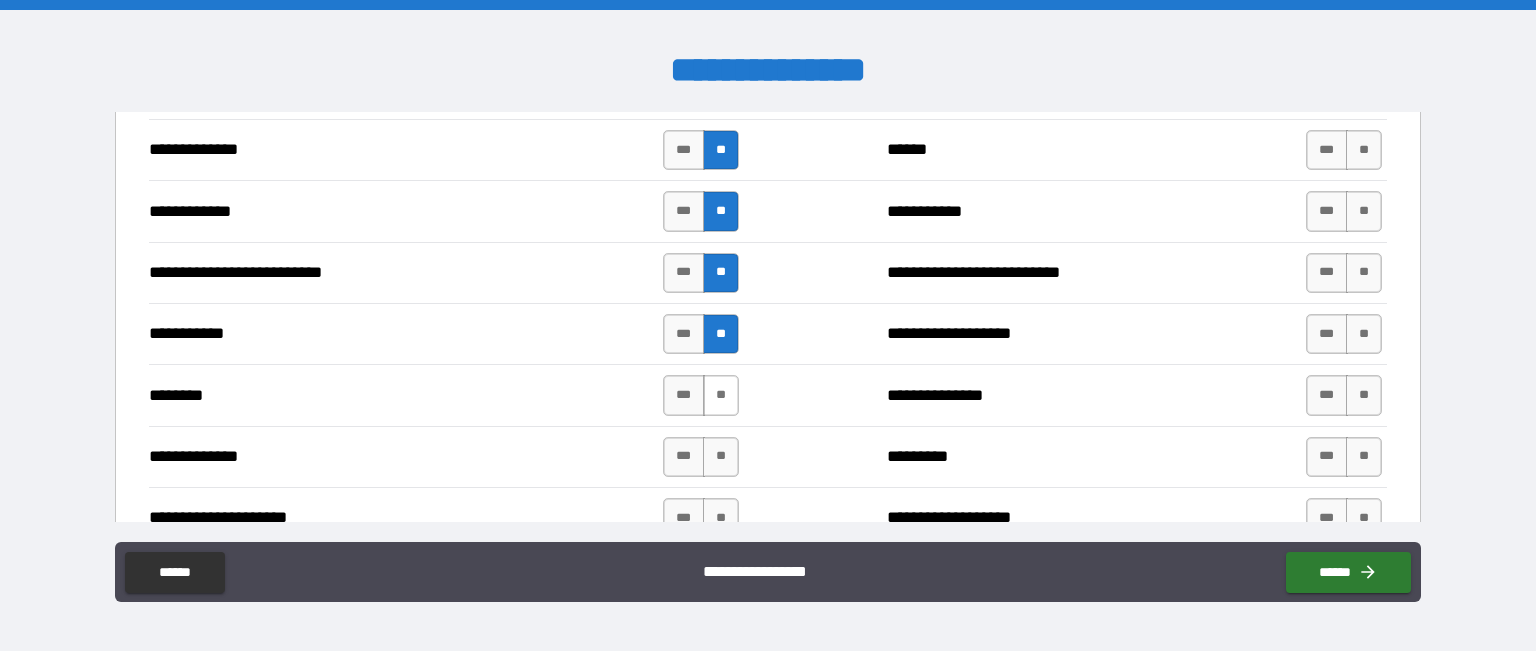 scroll, scrollTop: 1883, scrollLeft: 0, axis: vertical 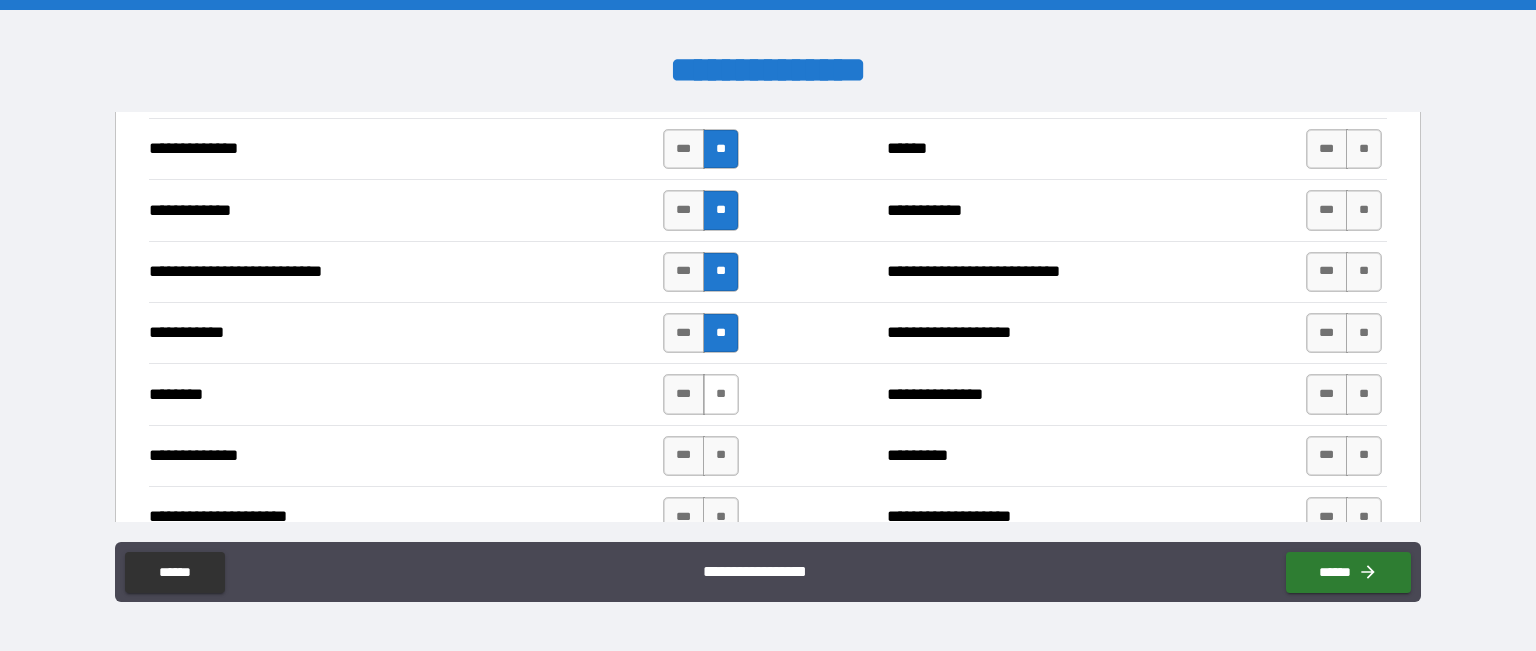 click on "**" at bounding box center [721, 394] 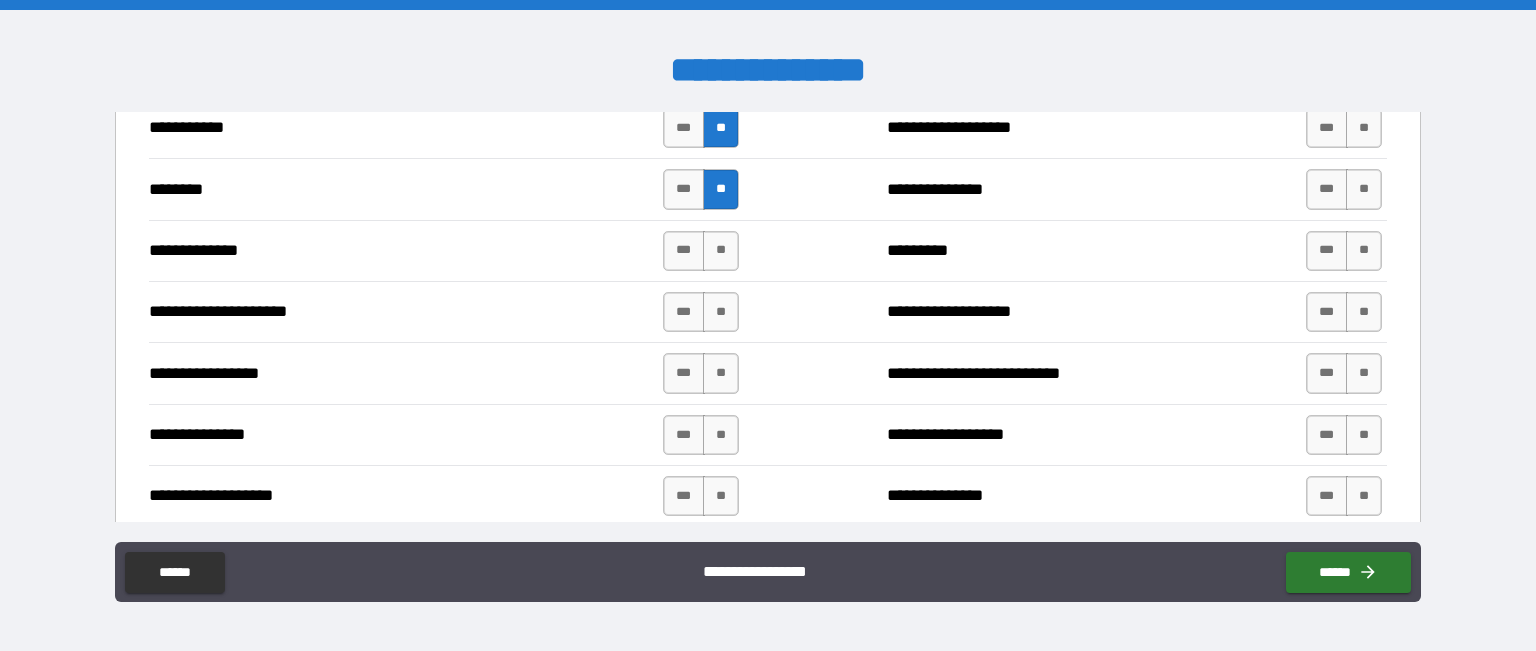 scroll, scrollTop: 2086, scrollLeft: 0, axis: vertical 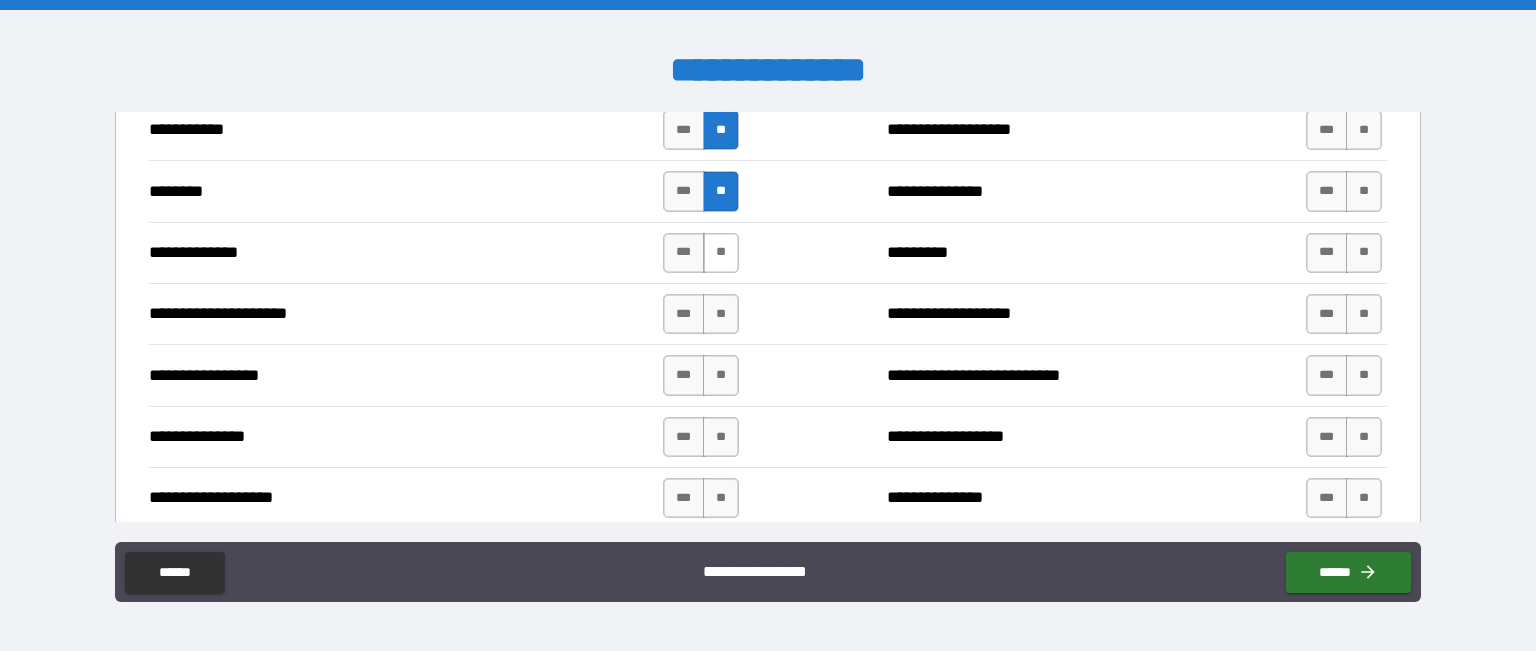 click on "**" at bounding box center (721, 253) 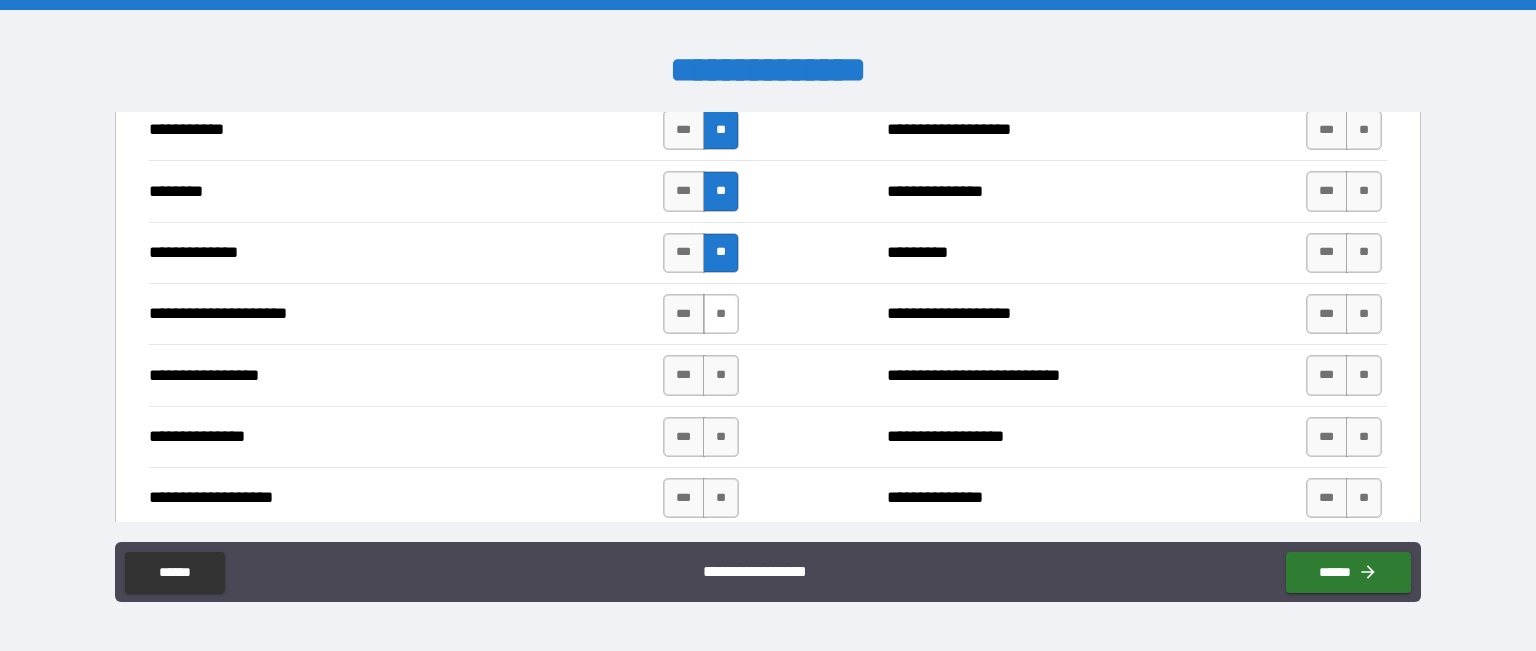 click on "**" at bounding box center (721, 314) 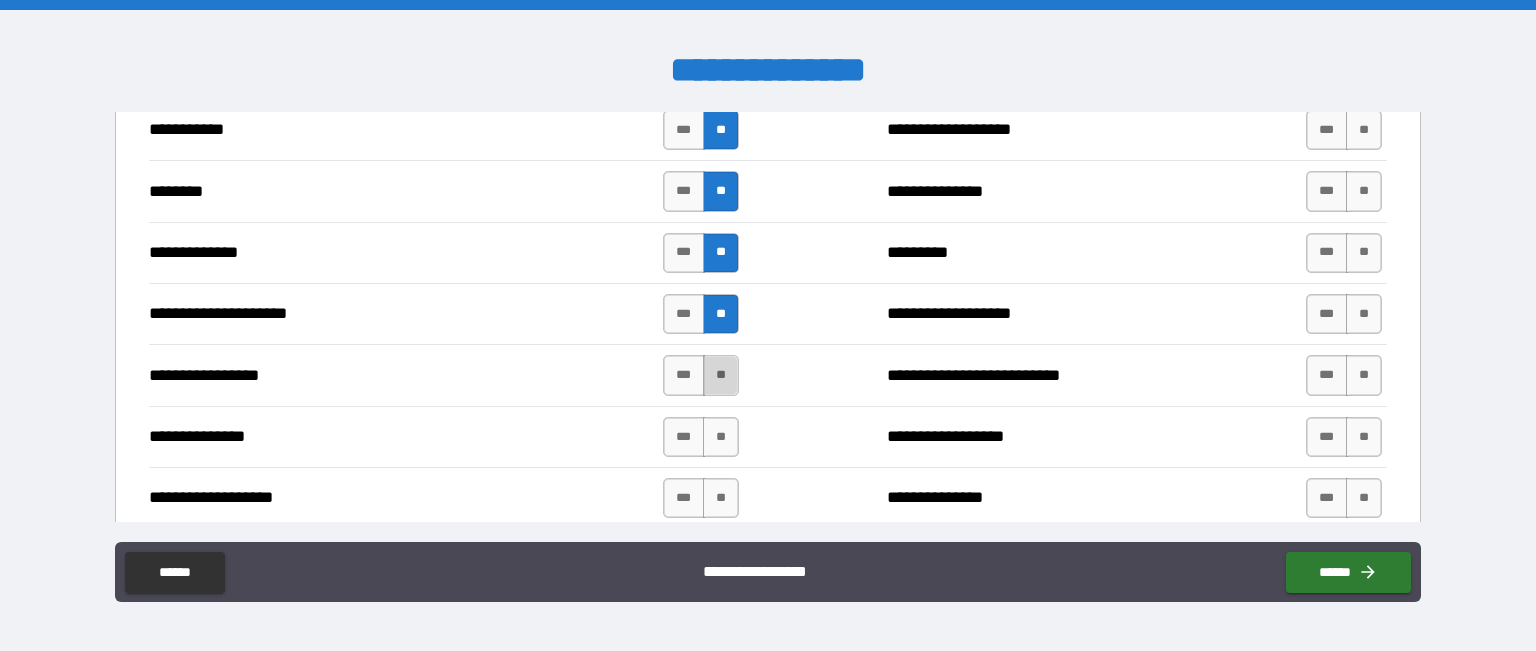 click on "**" at bounding box center (721, 375) 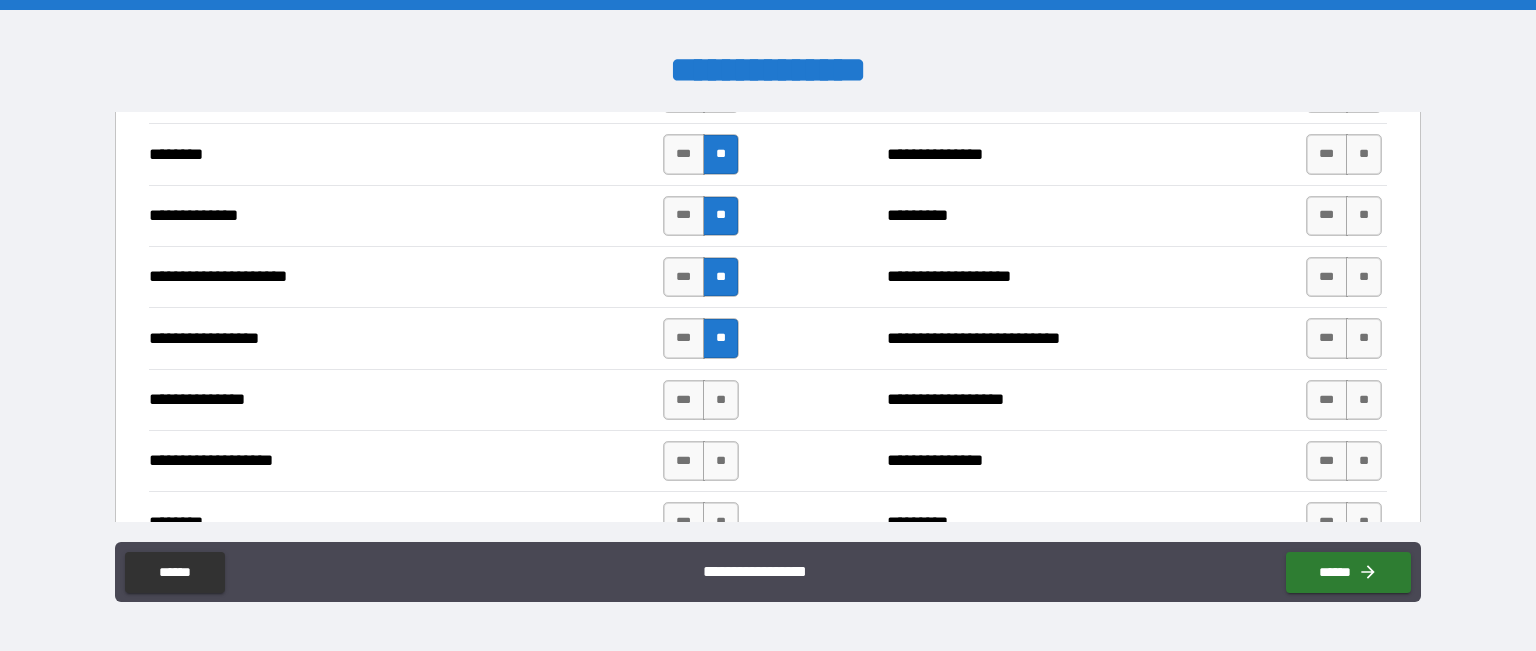 scroll, scrollTop: 2122, scrollLeft: 0, axis: vertical 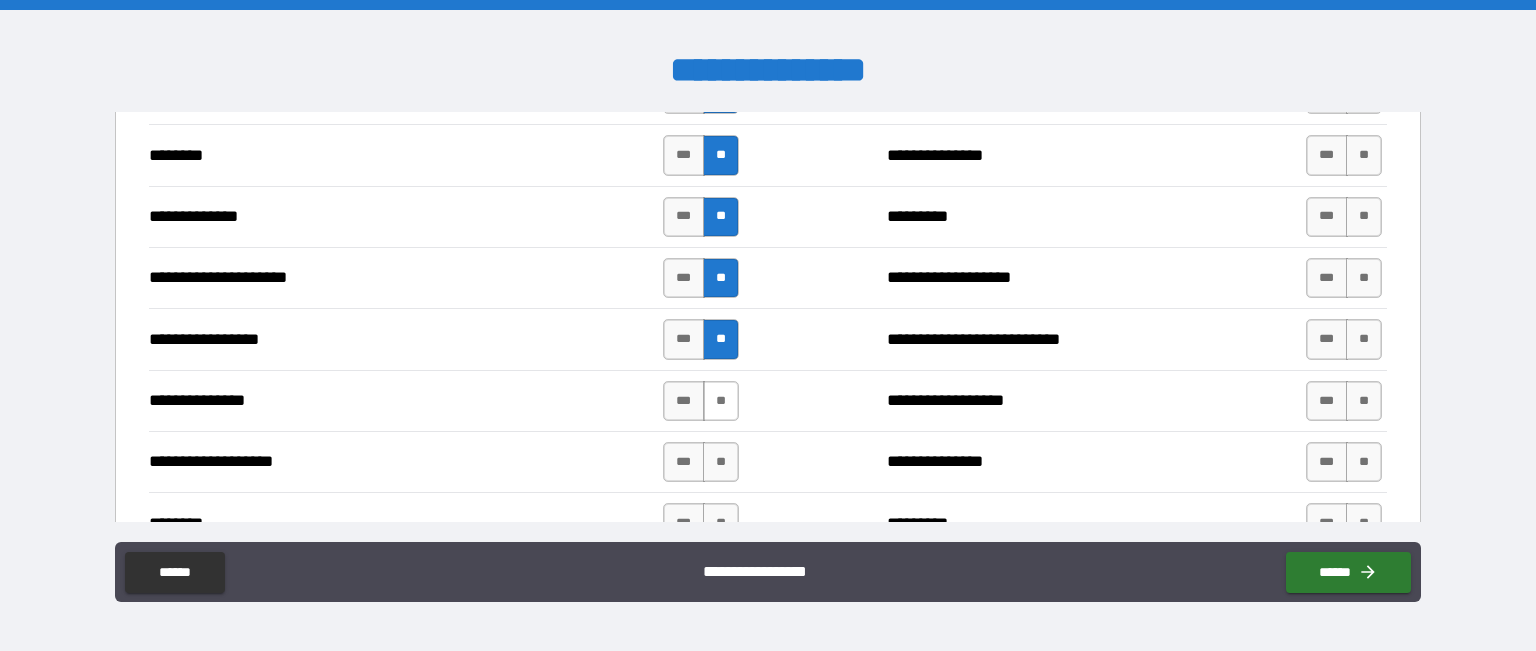click on "**" at bounding box center (721, 401) 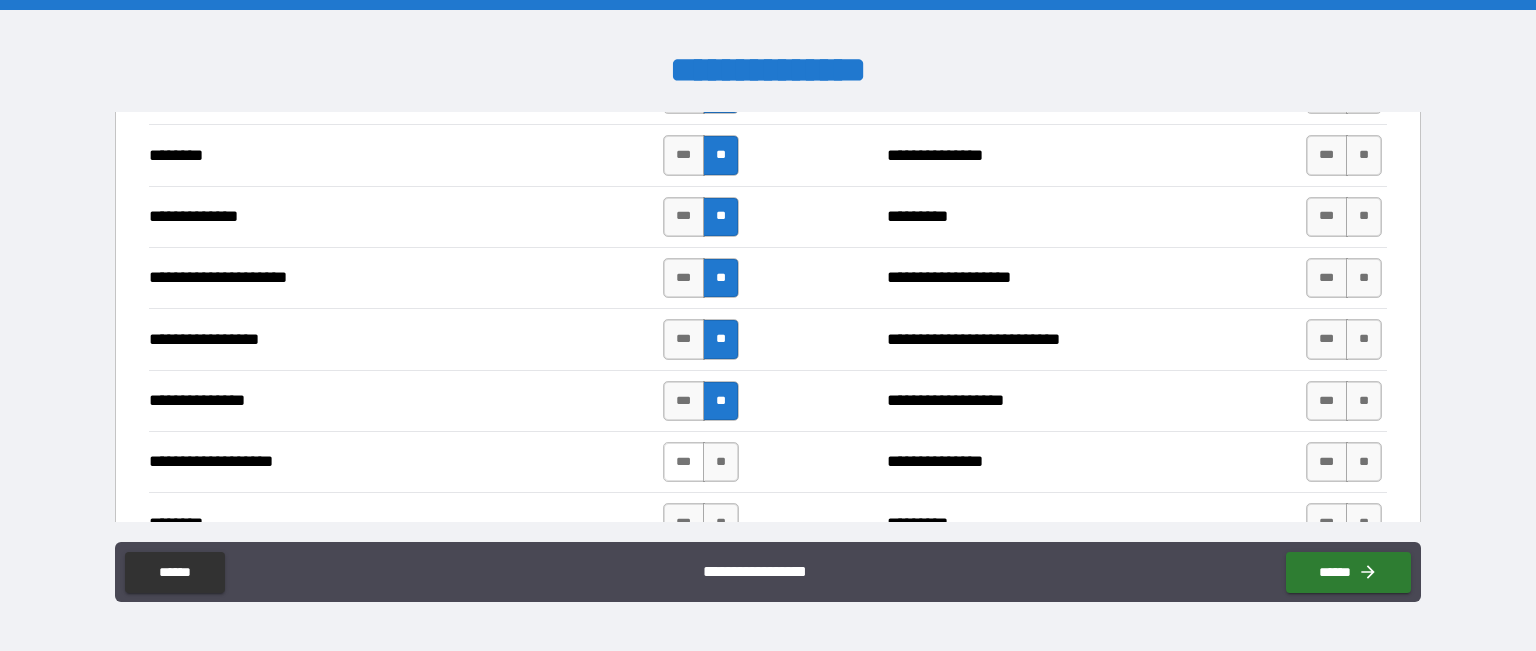 click on "***" at bounding box center [684, 462] 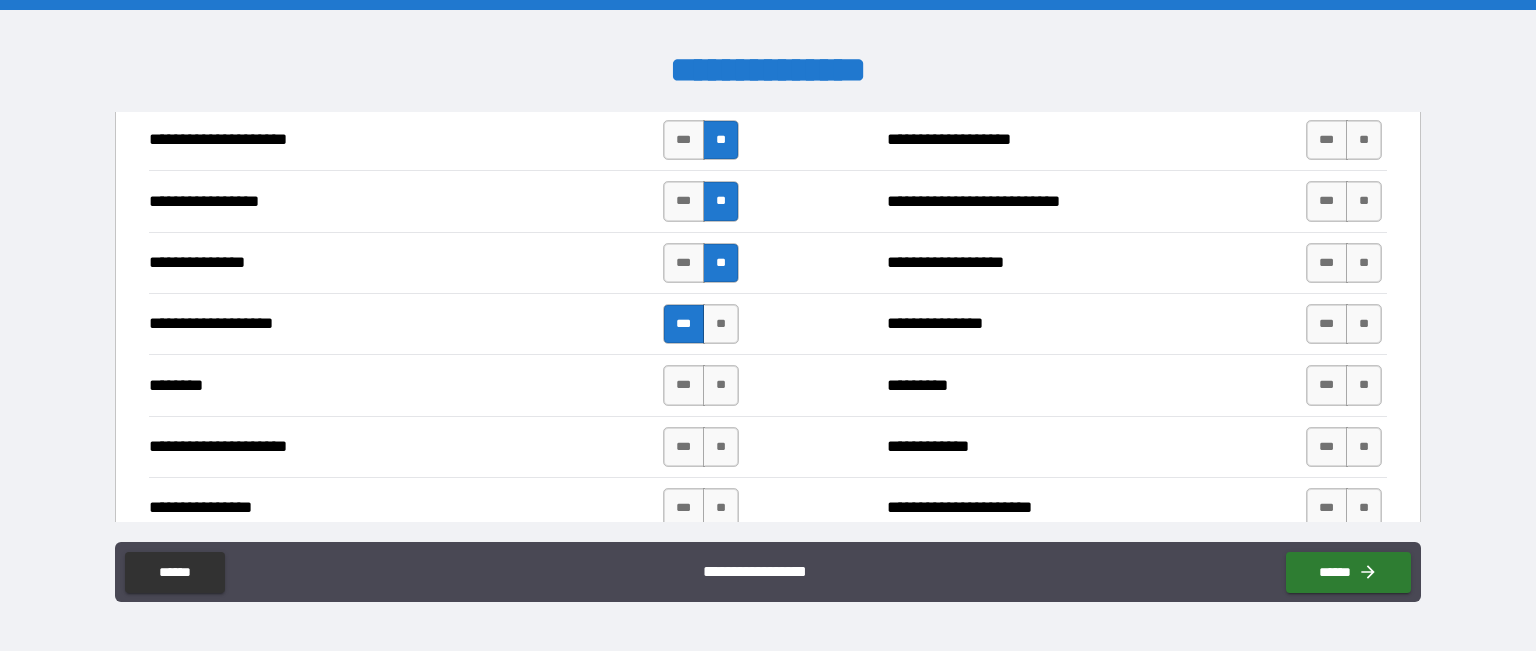 scroll, scrollTop: 2262, scrollLeft: 0, axis: vertical 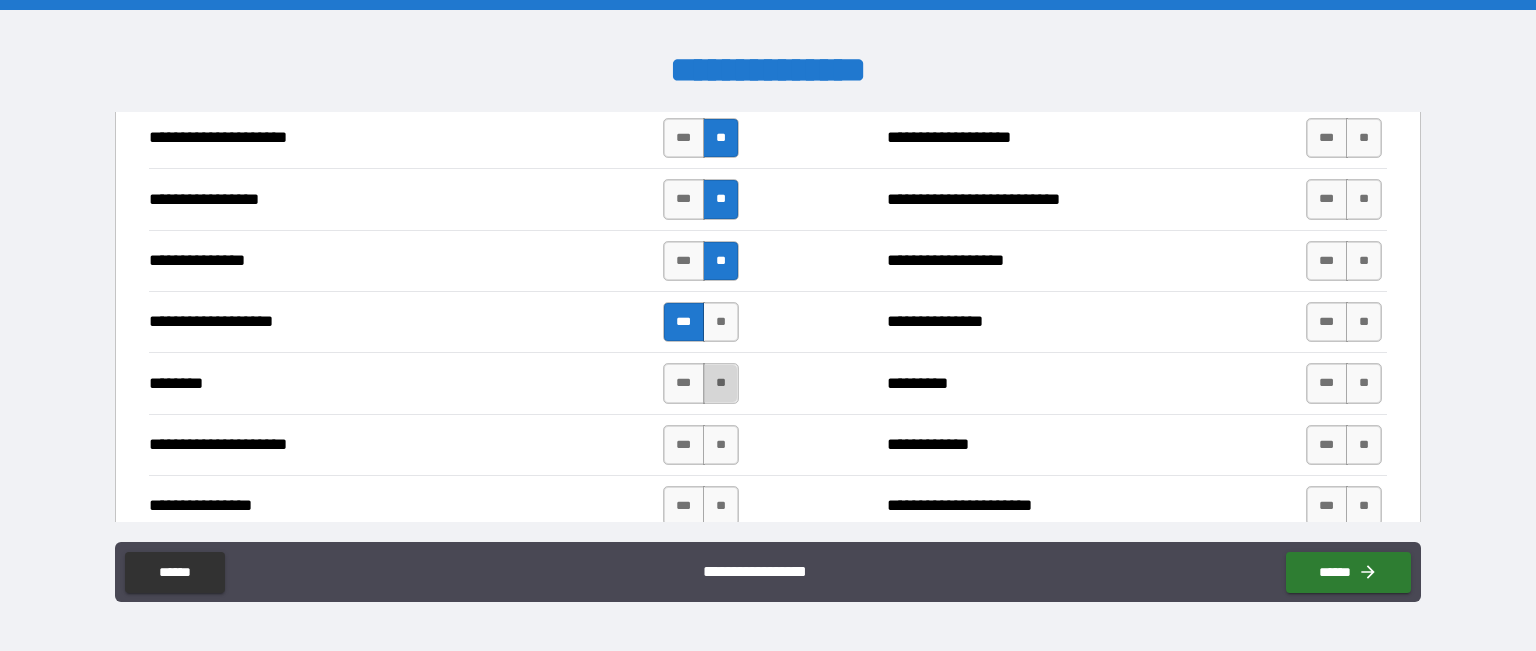 click on "**" at bounding box center (721, 383) 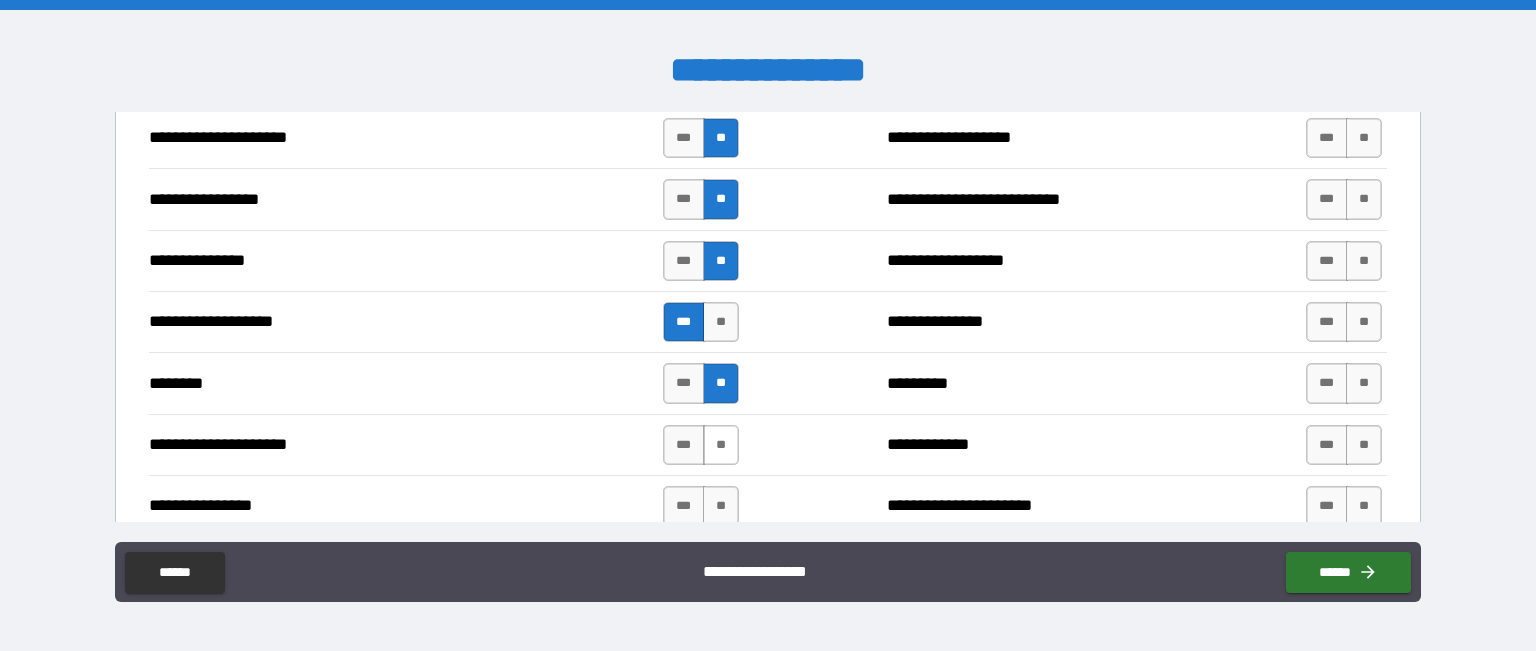 click on "**" at bounding box center [721, 445] 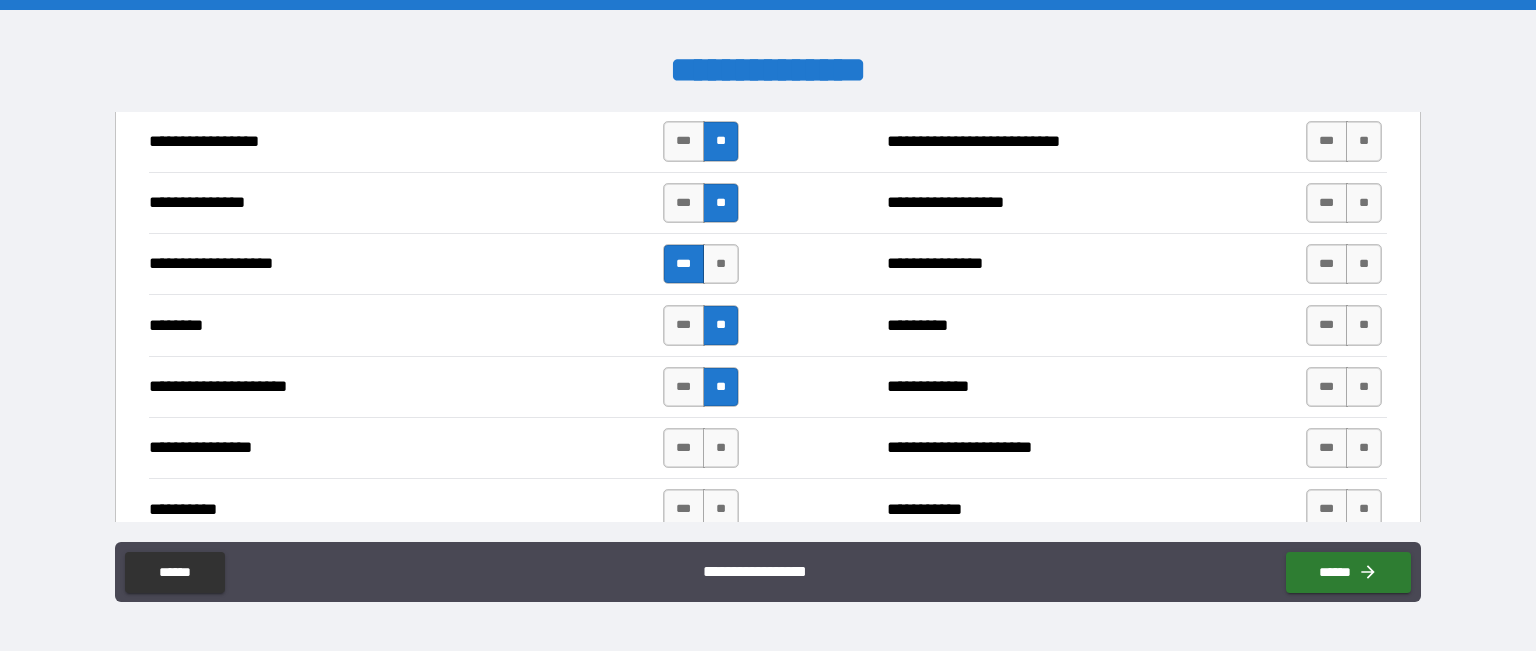 click on "**" at bounding box center (721, 448) 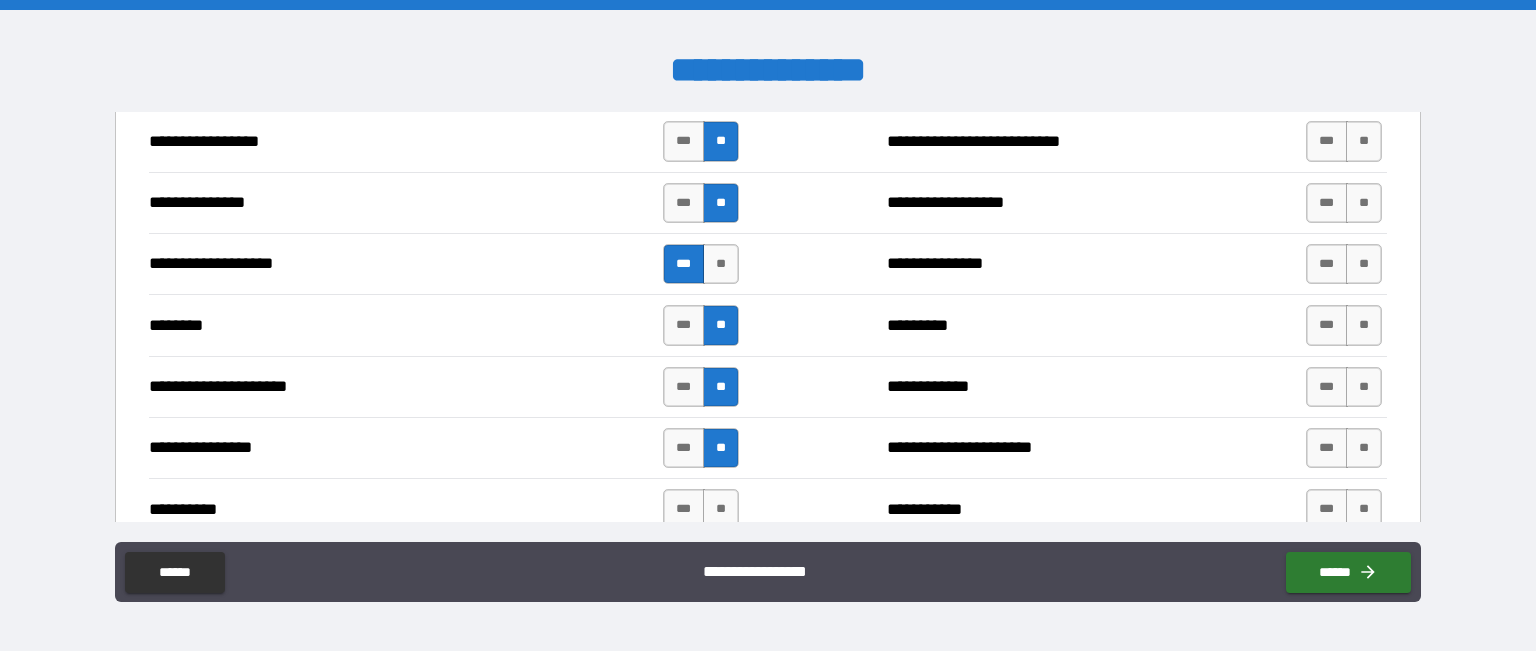 scroll, scrollTop: 2416, scrollLeft: 0, axis: vertical 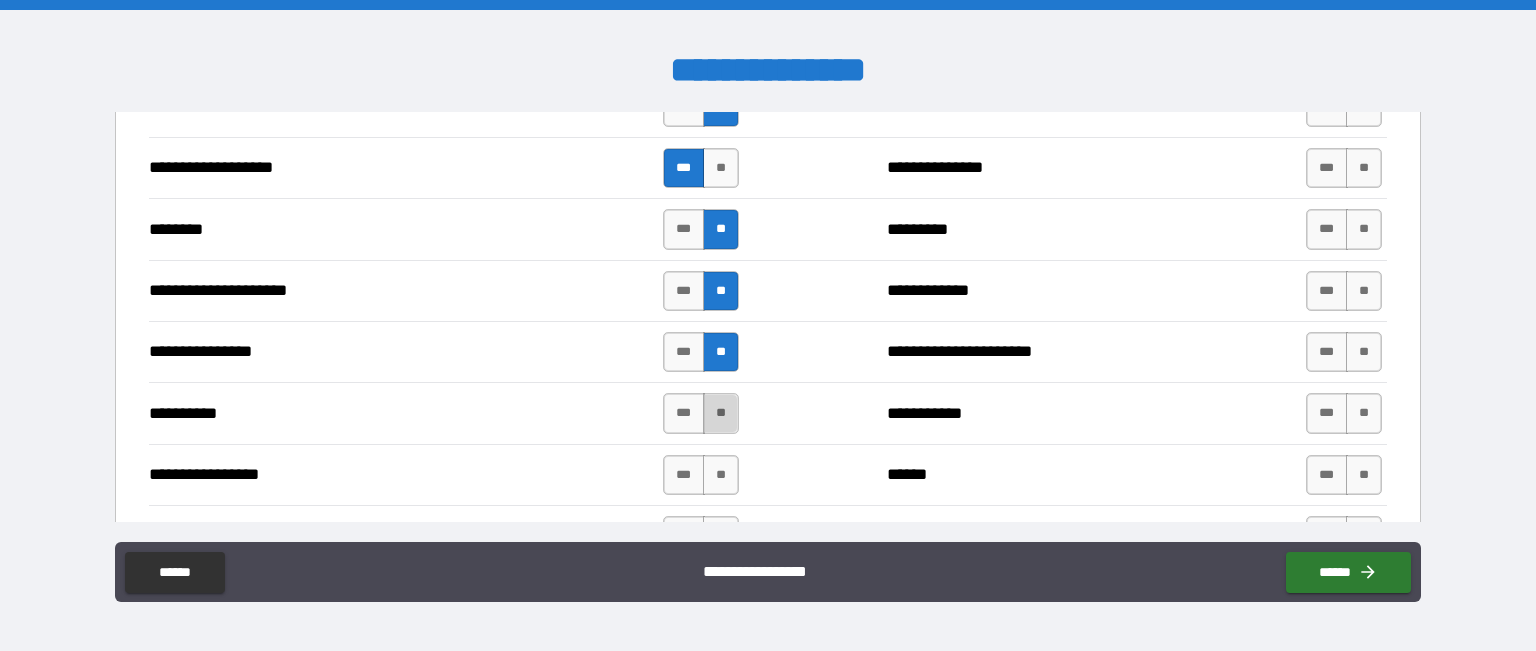 click on "**" at bounding box center [721, 413] 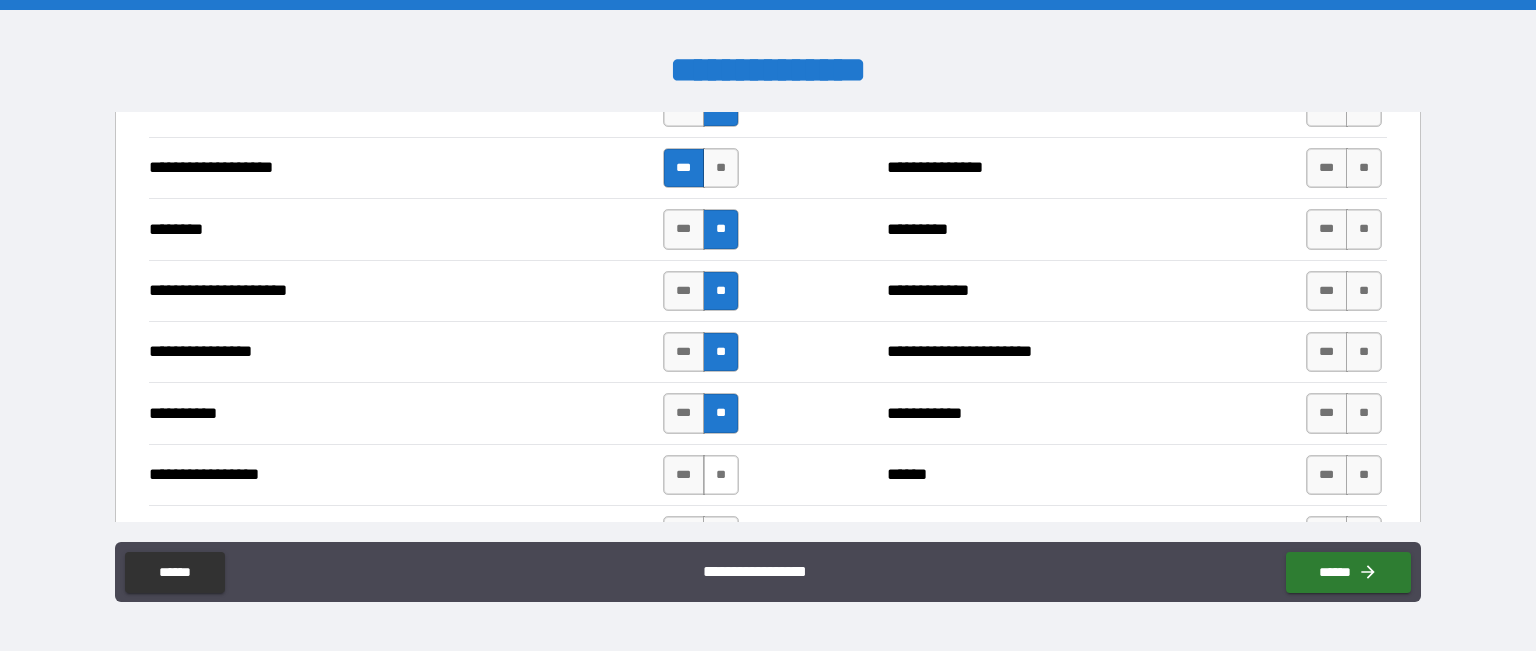 click on "**" at bounding box center (721, 475) 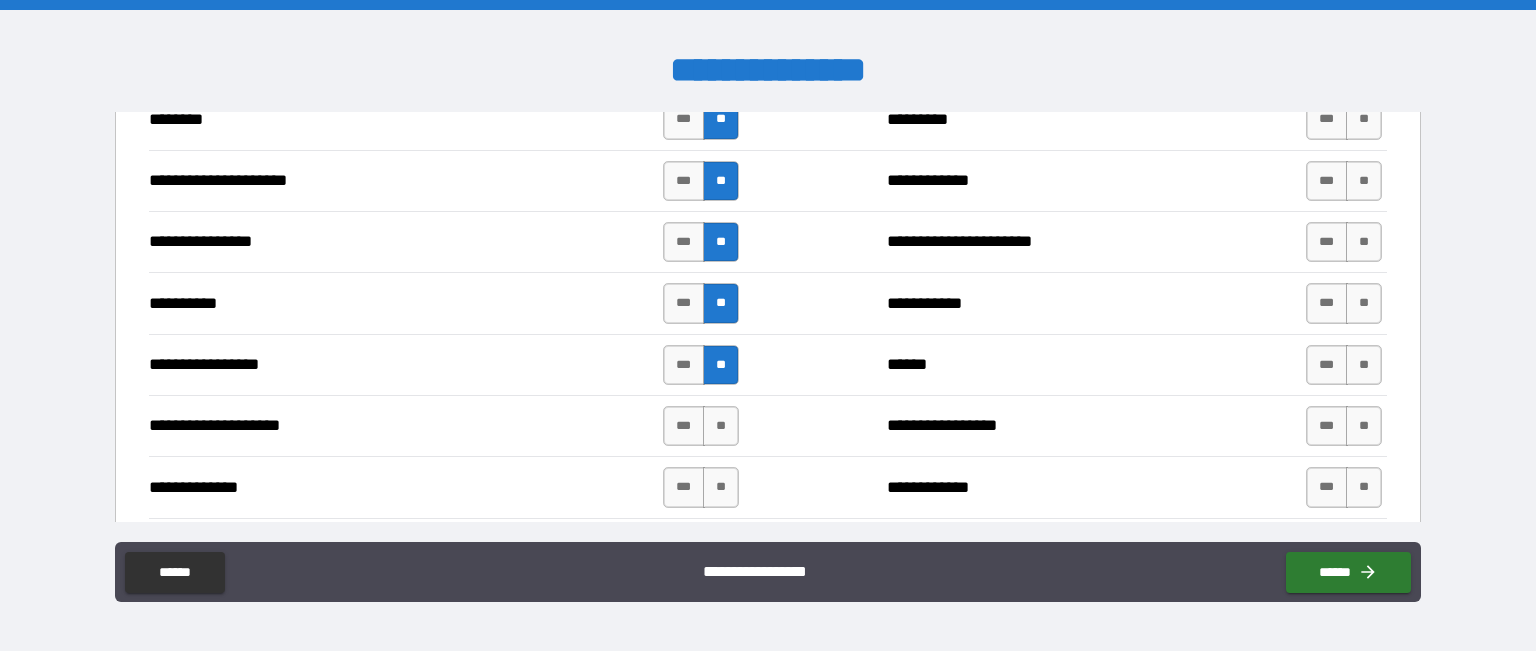 scroll, scrollTop: 2524, scrollLeft: 0, axis: vertical 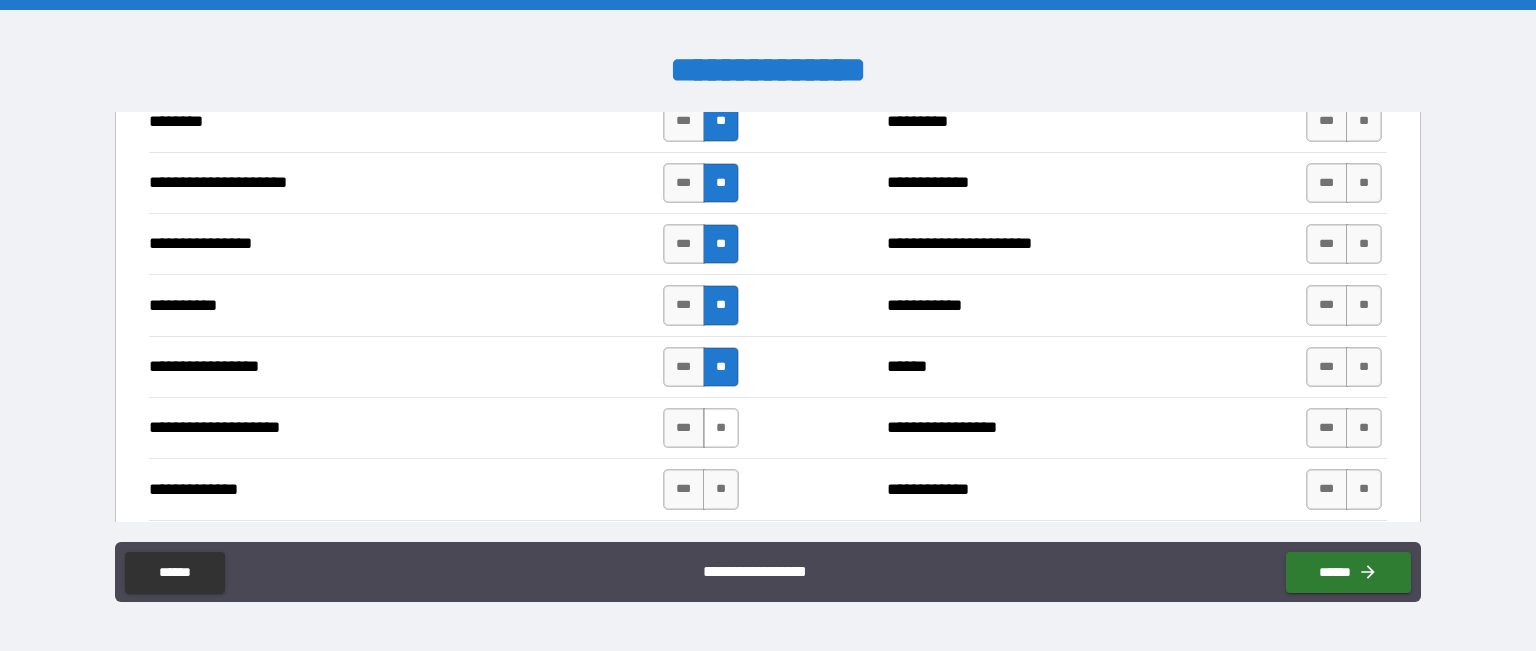 click on "**" at bounding box center [721, 428] 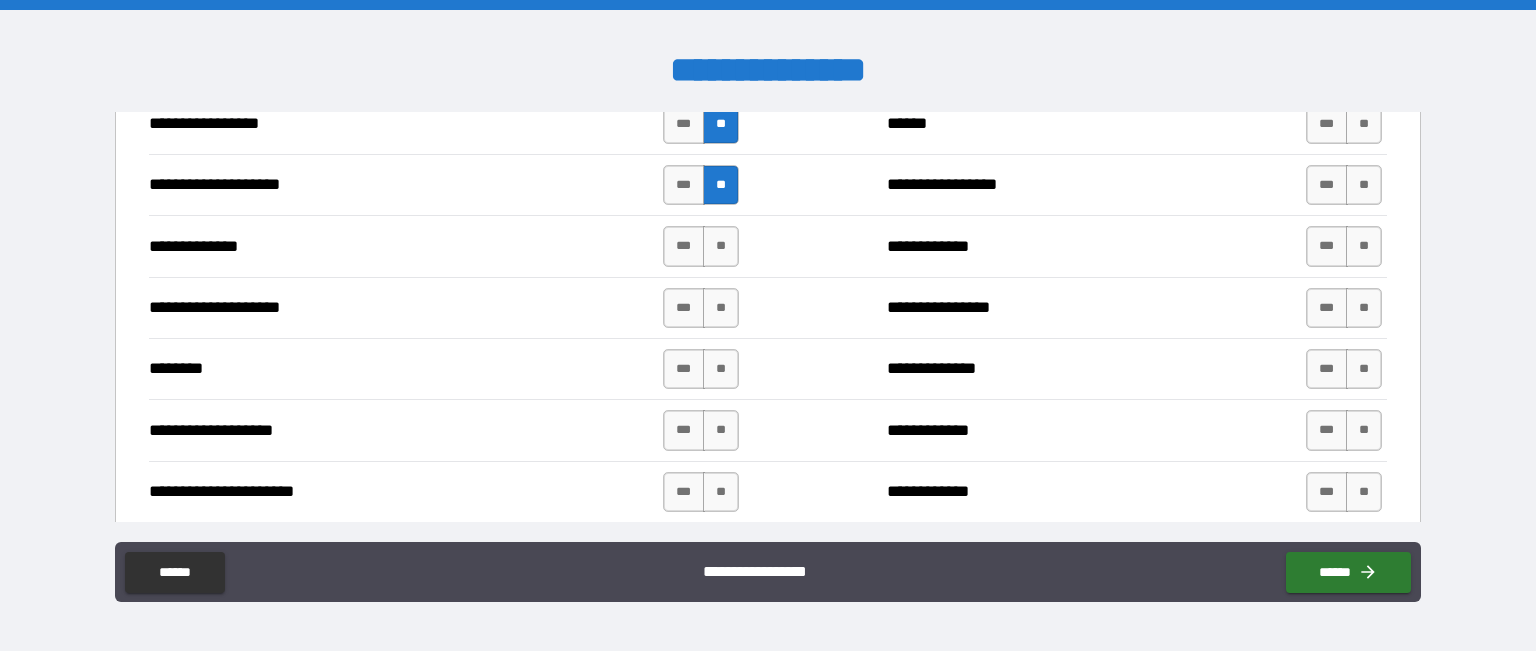 scroll, scrollTop: 2764, scrollLeft: 0, axis: vertical 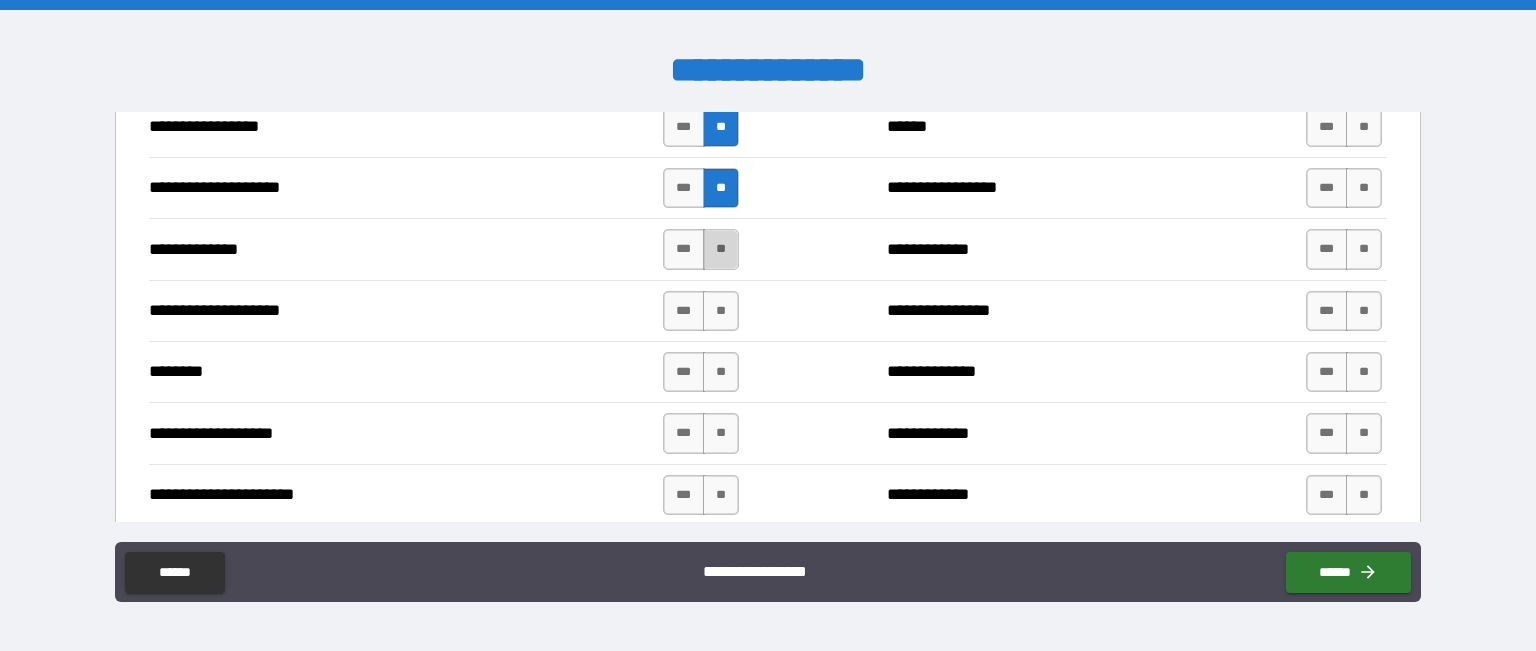 click on "**" at bounding box center [721, 249] 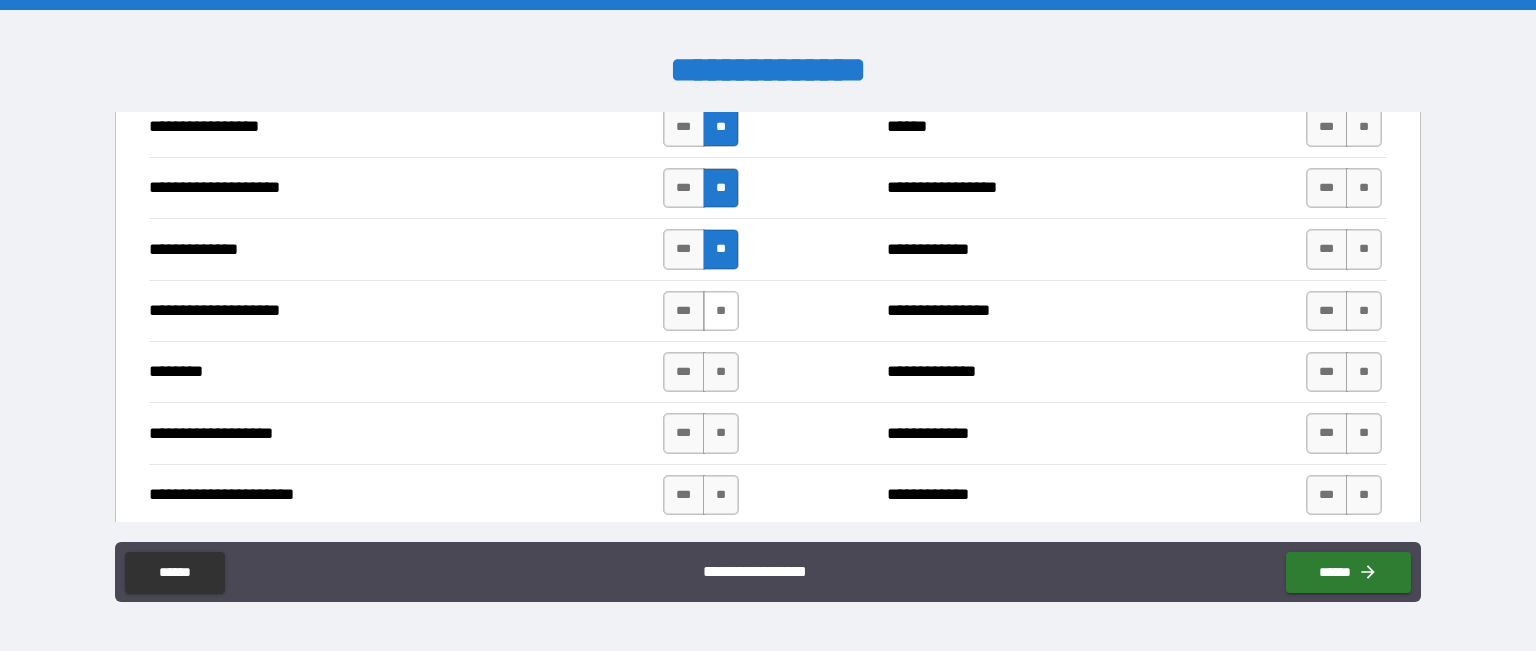 click on "**" at bounding box center [721, 311] 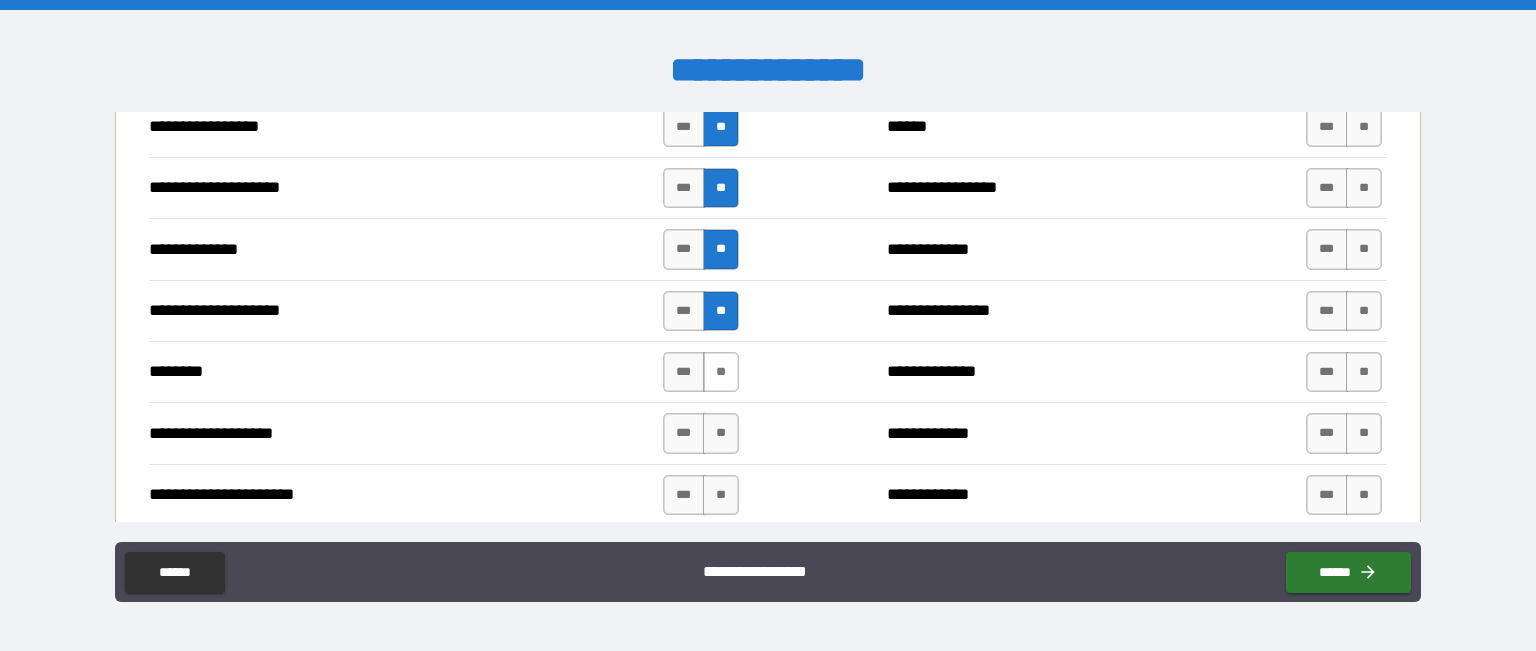 click on "**" at bounding box center (721, 372) 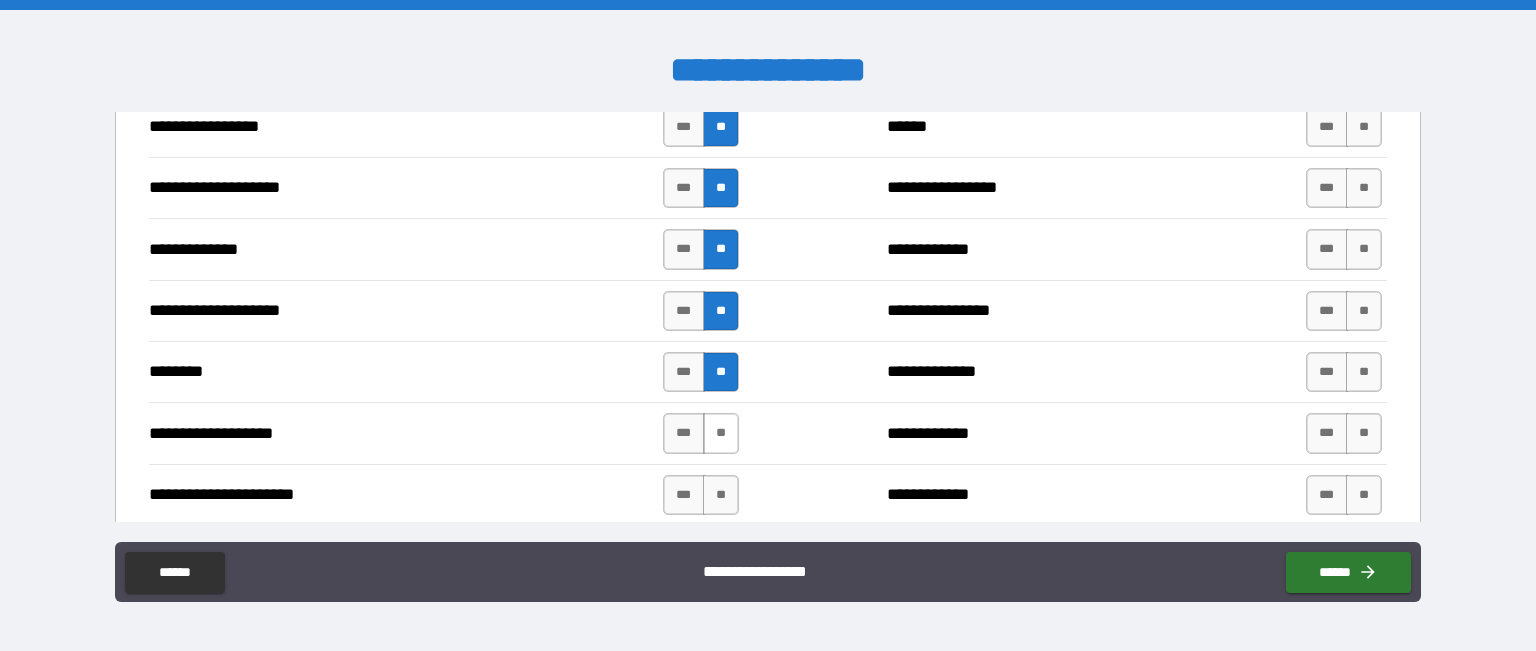 click on "**" at bounding box center (721, 433) 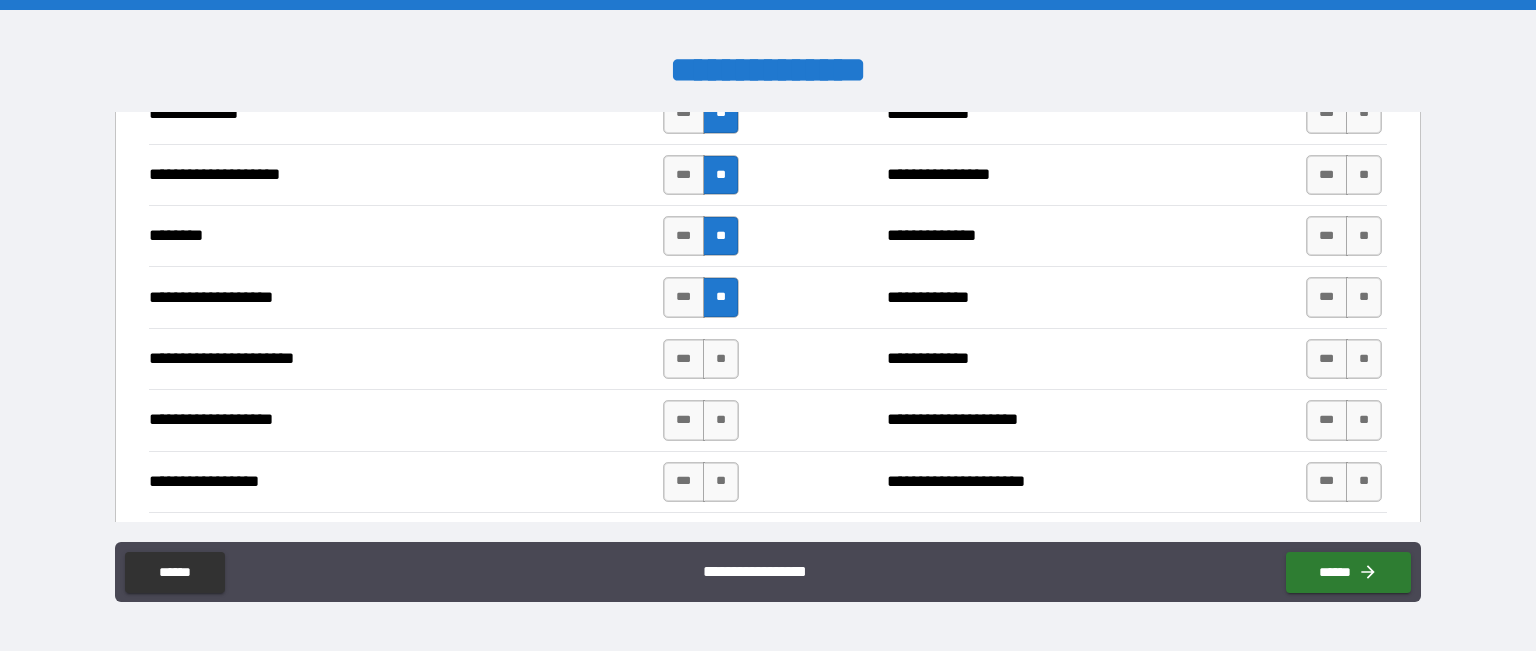 scroll, scrollTop: 2899, scrollLeft: 0, axis: vertical 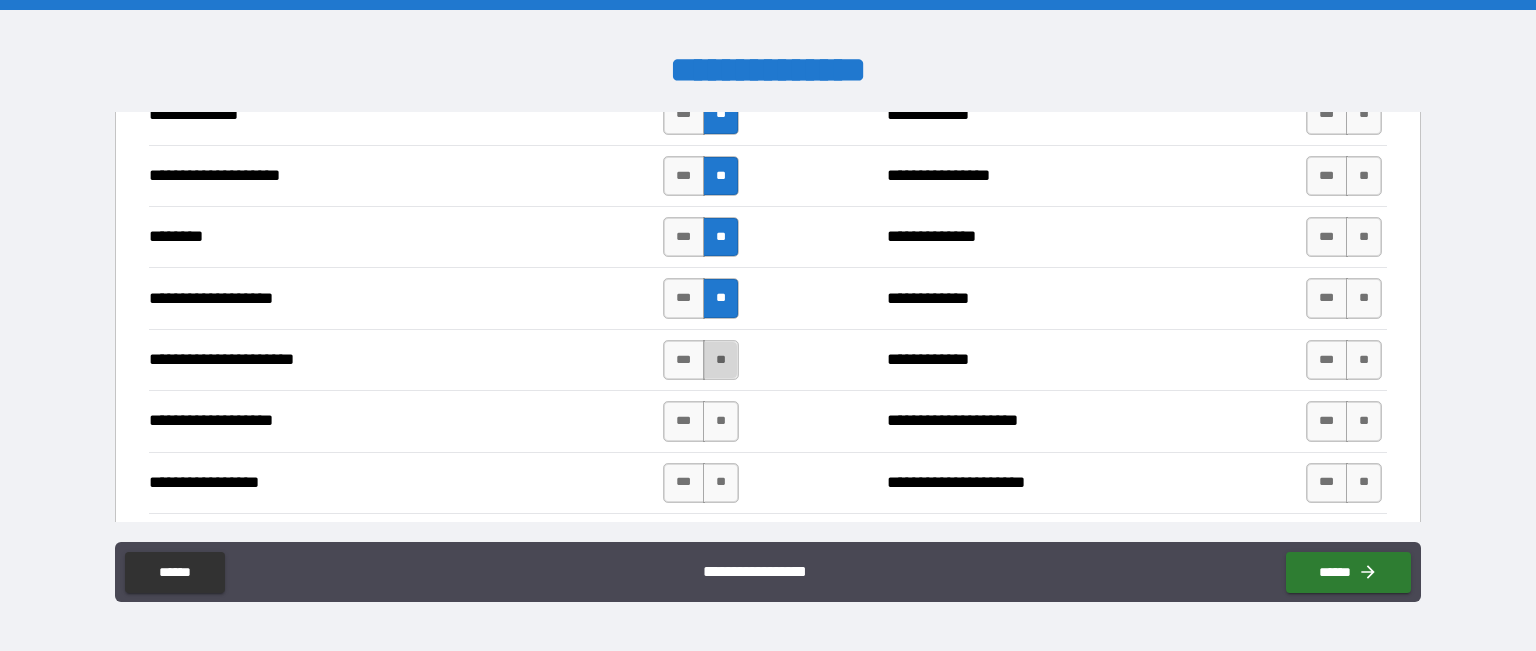 click on "**" at bounding box center [721, 360] 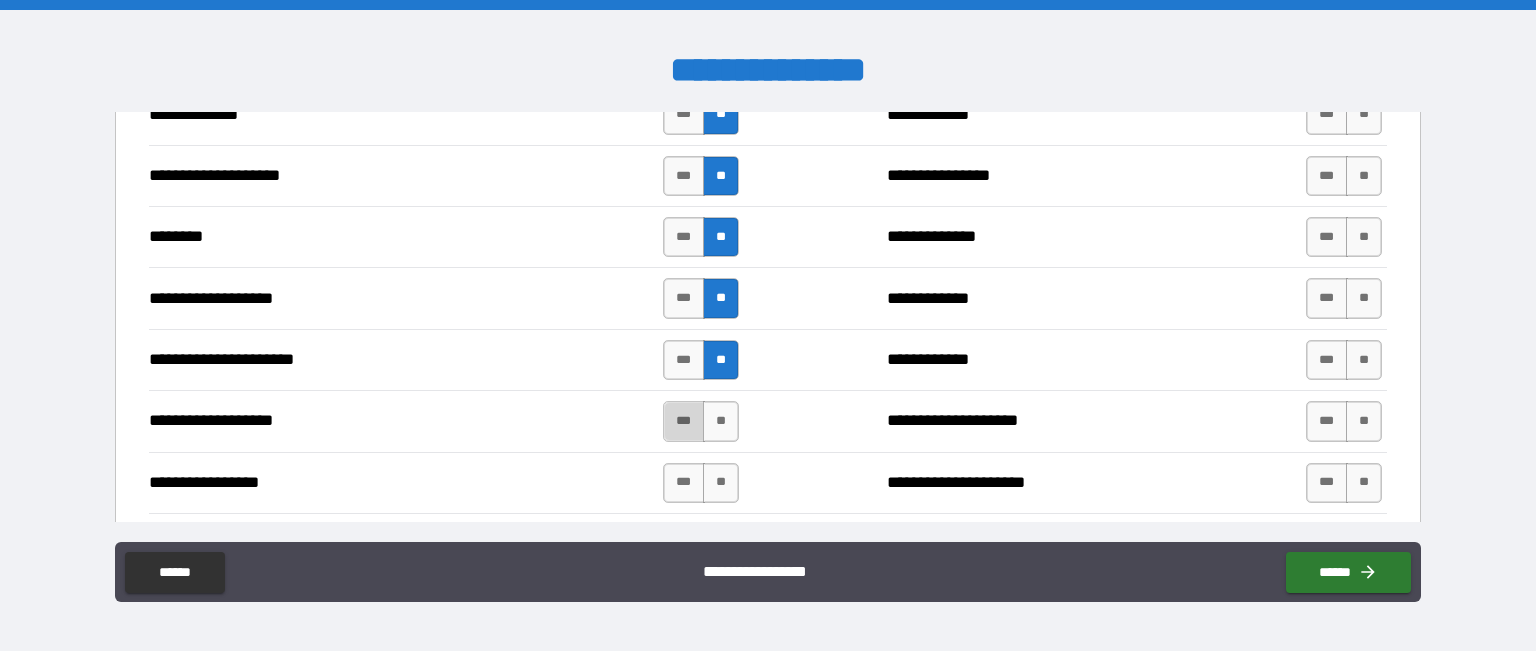 click on "***" at bounding box center [684, 421] 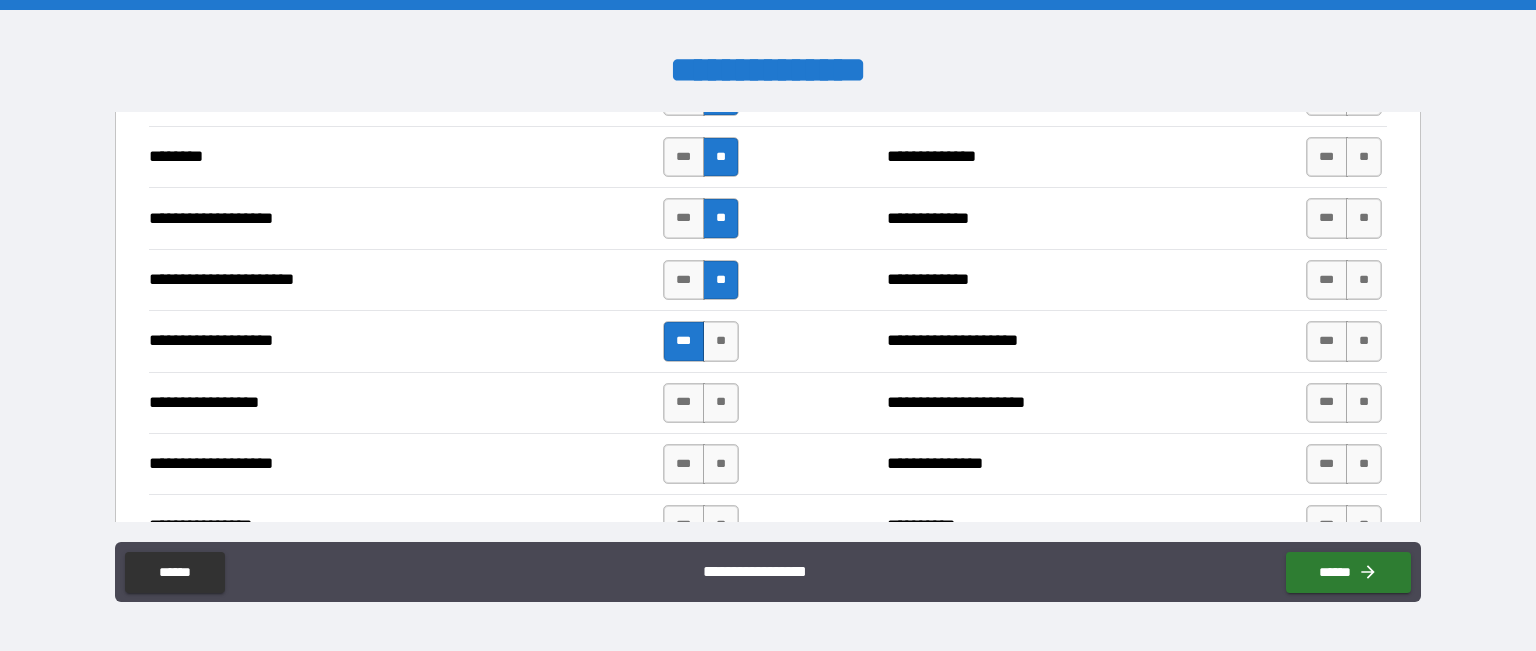 scroll, scrollTop: 2979, scrollLeft: 0, axis: vertical 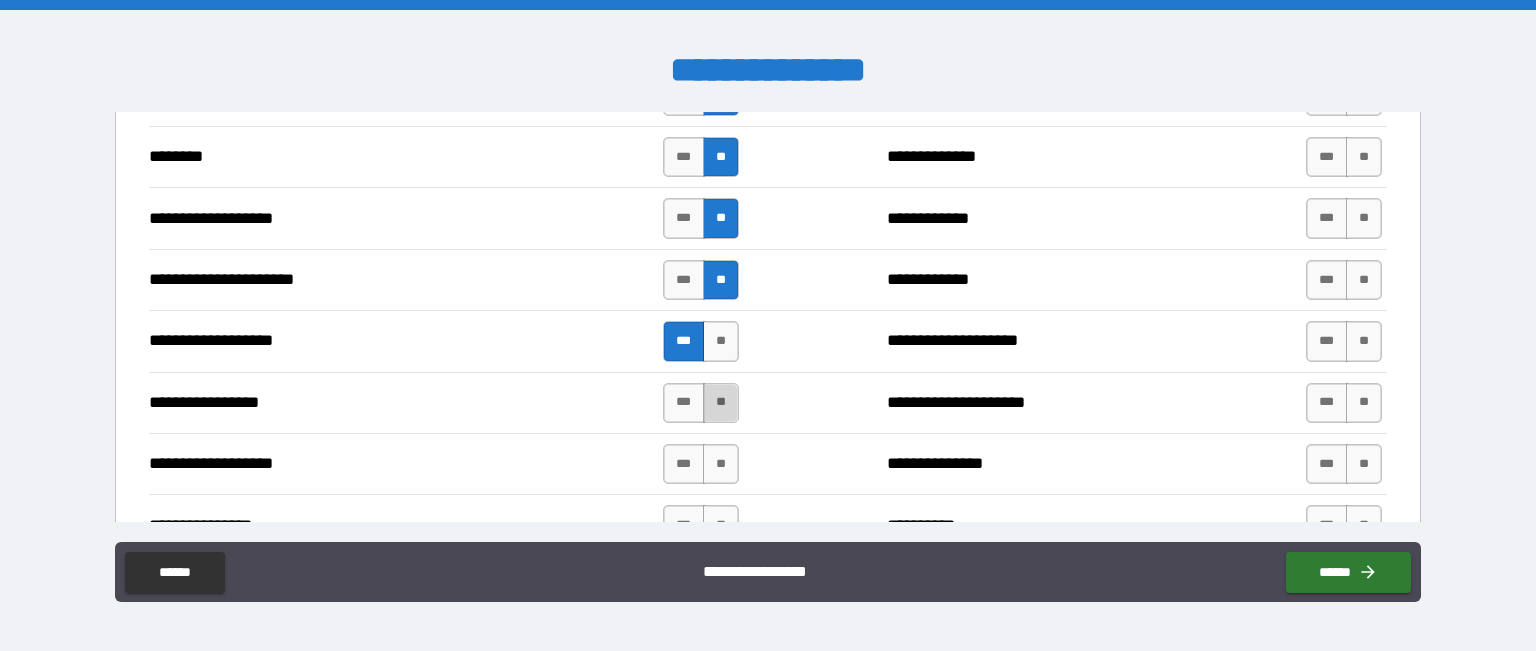 click on "**" at bounding box center (721, 403) 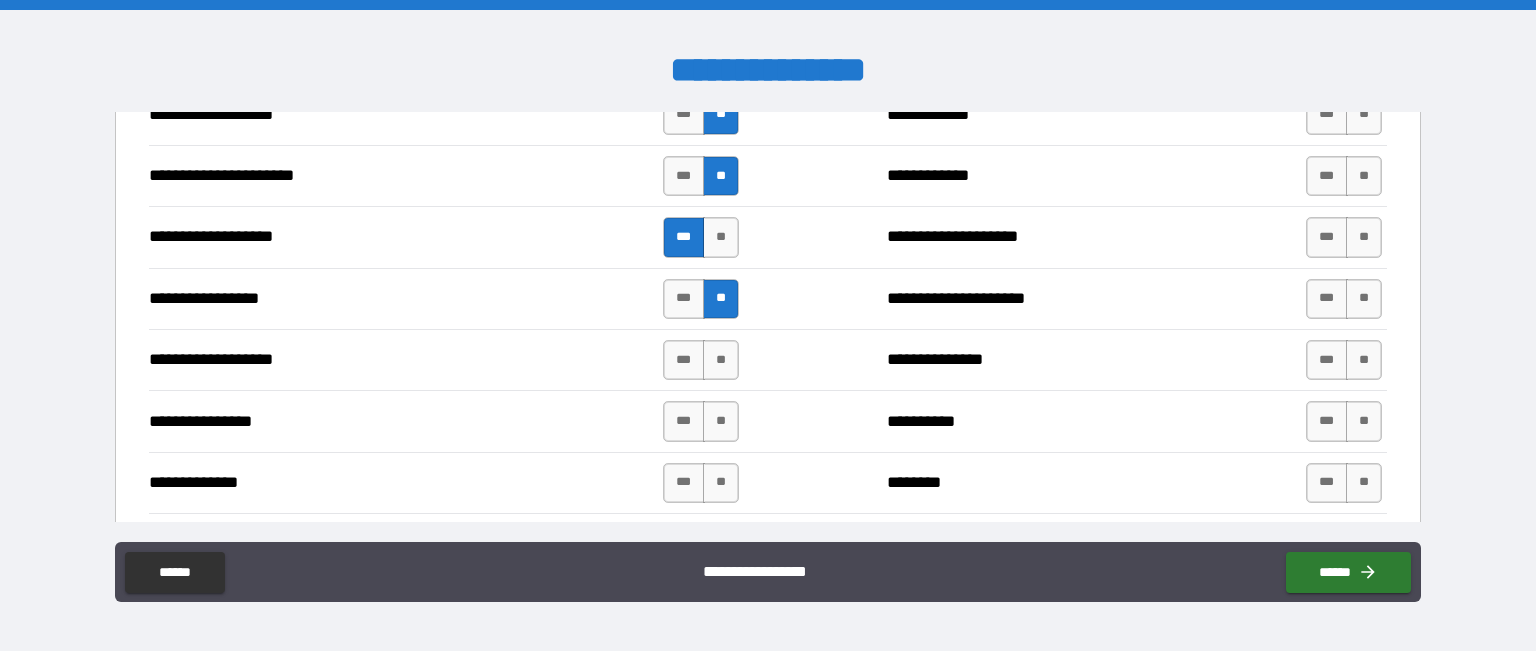 scroll, scrollTop: 3082, scrollLeft: 0, axis: vertical 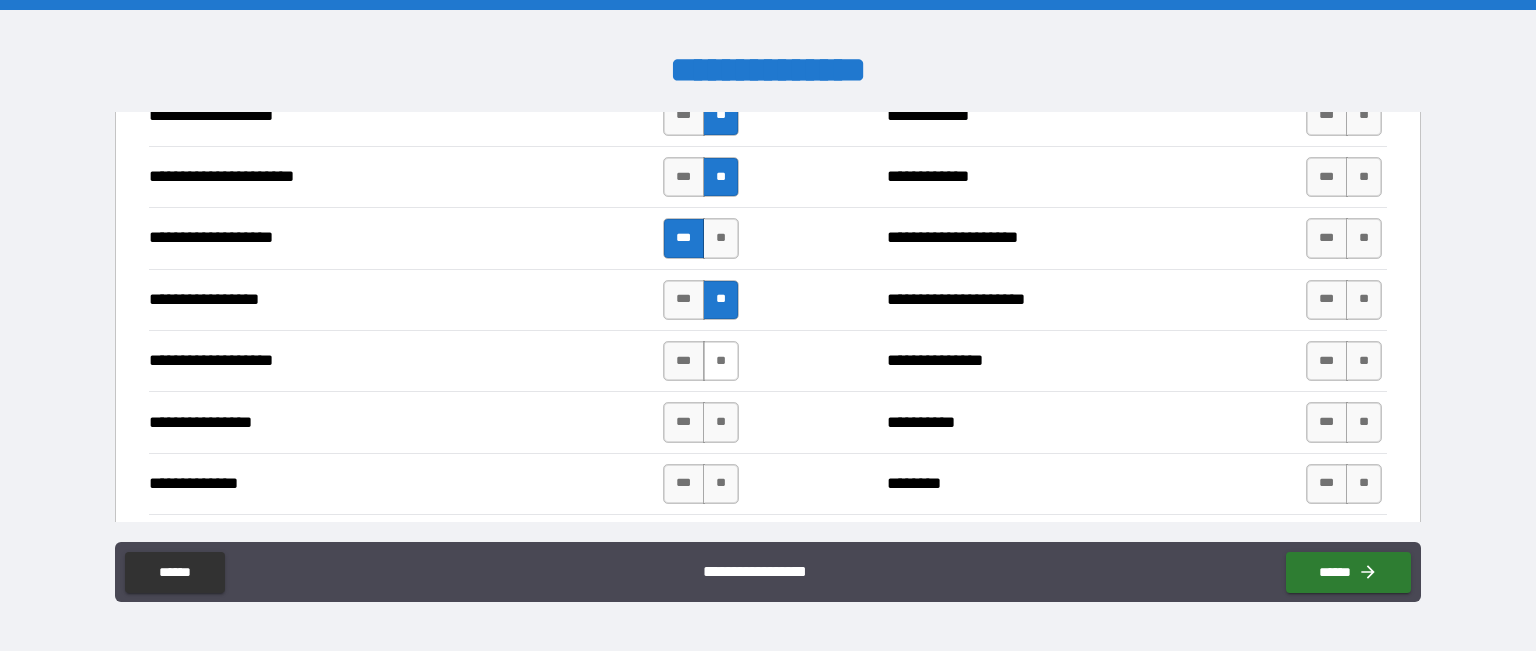 click on "**" at bounding box center [721, 361] 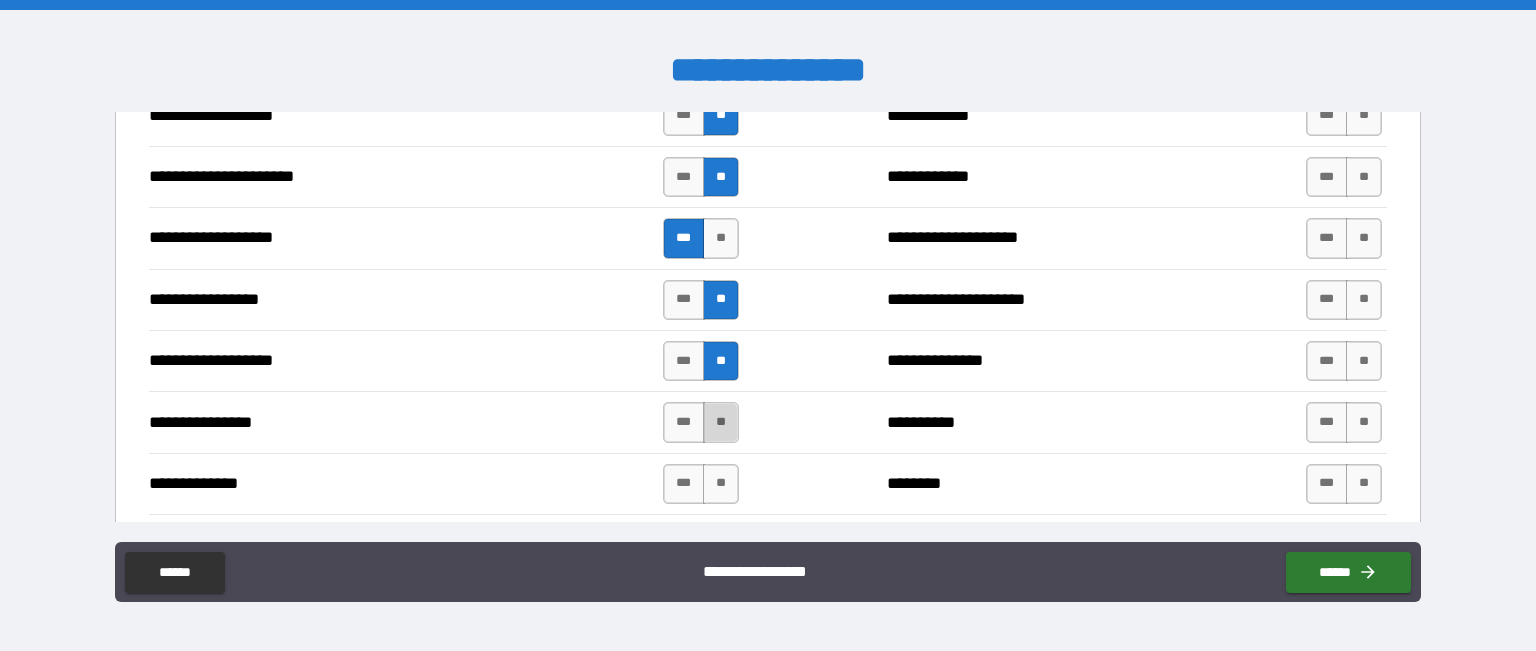 click on "**" at bounding box center [721, 422] 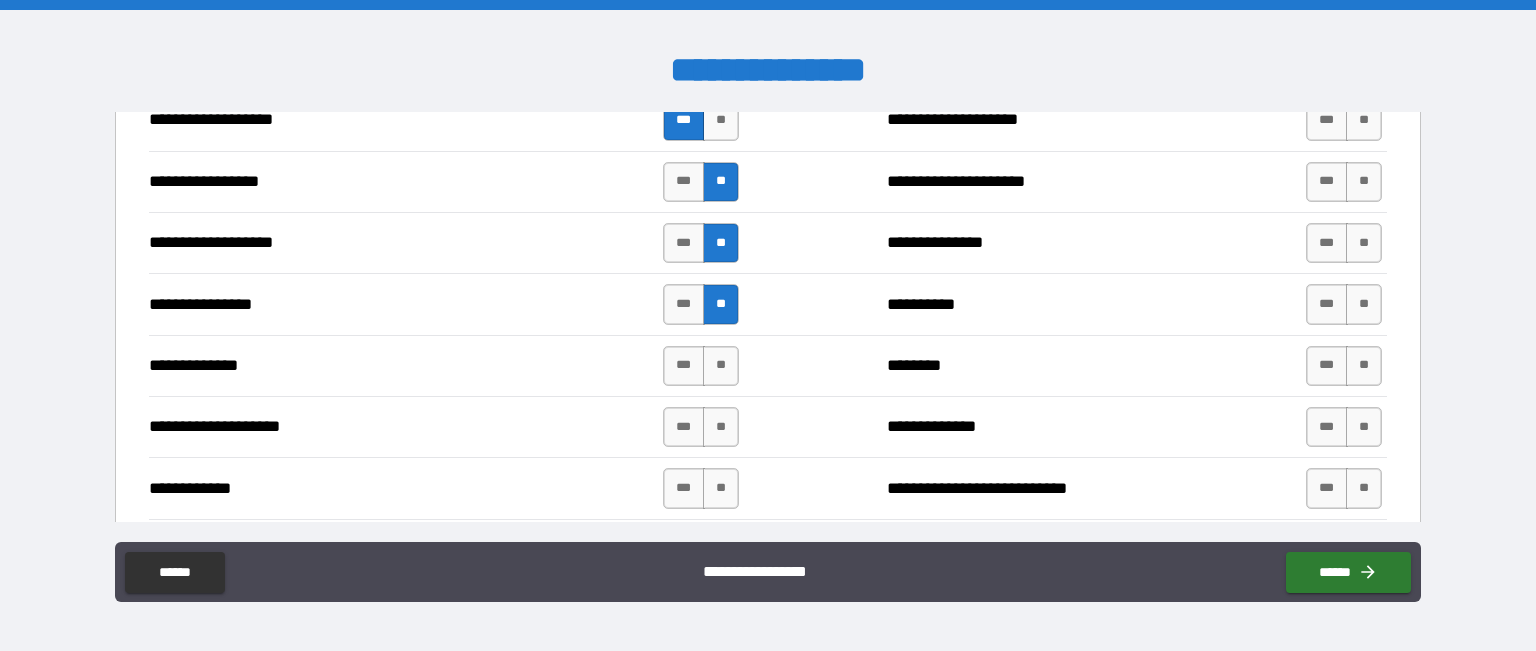 scroll, scrollTop: 3198, scrollLeft: 0, axis: vertical 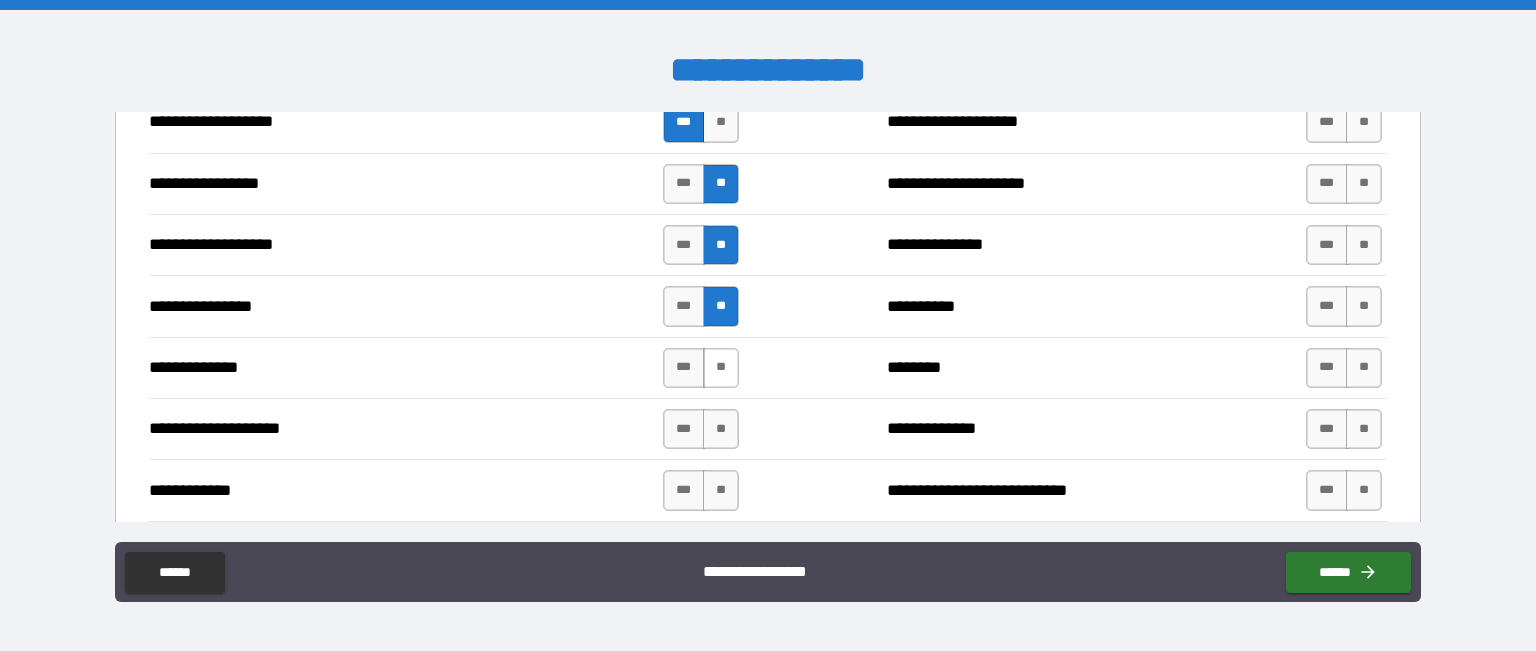 click on "**" at bounding box center (721, 368) 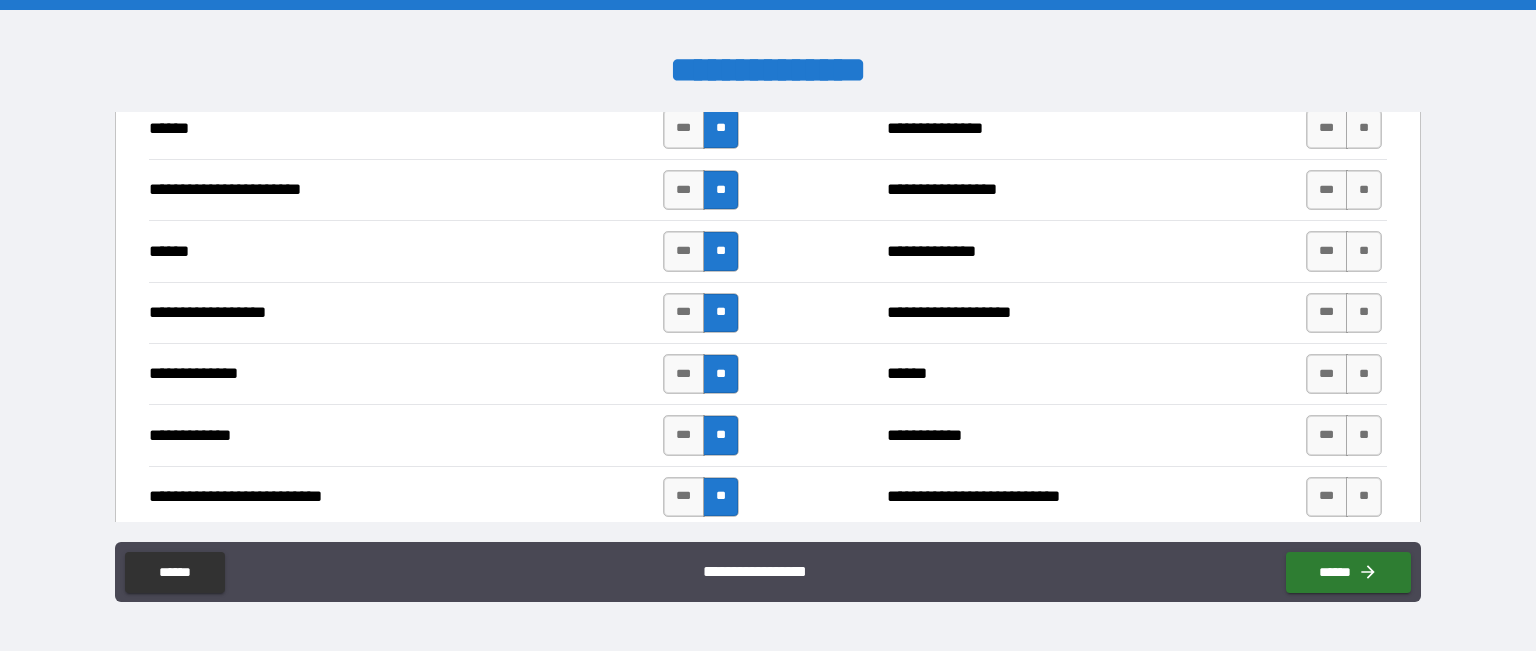 scroll, scrollTop: 1660, scrollLeft: 0, axis: vertical 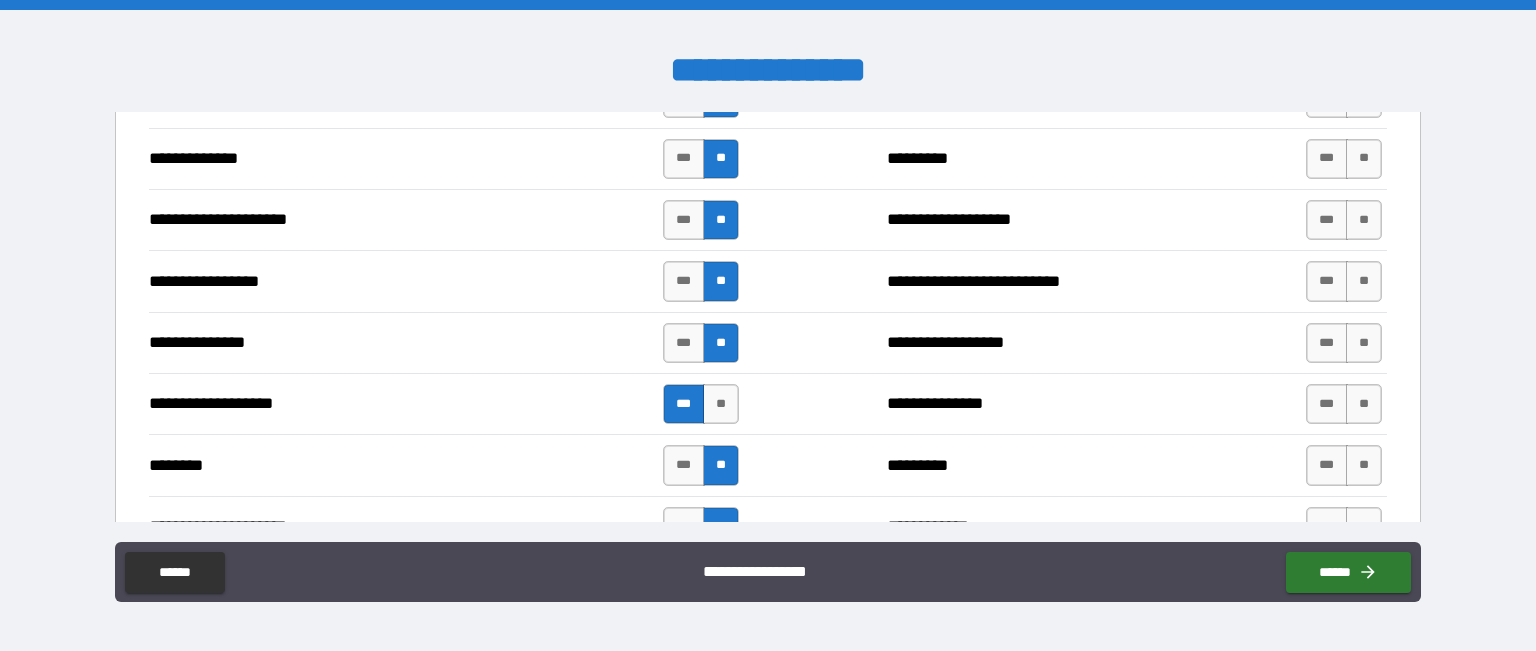 drag, startPoint x: 503, startPoint y: 255, endPoint x: 380, endPoint y: 295, distance: 129.34064 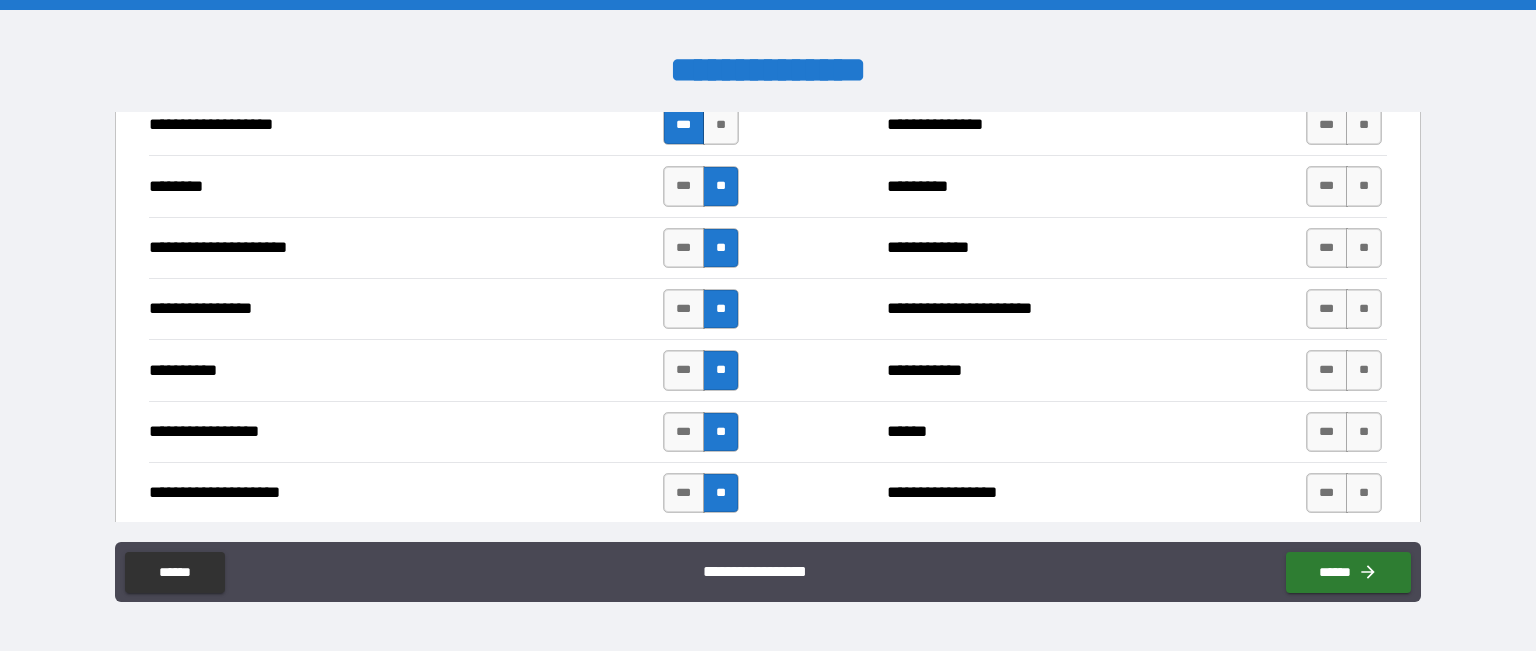scroll, scrollTop: 2460, scrollLeft: 0, axis: vertical 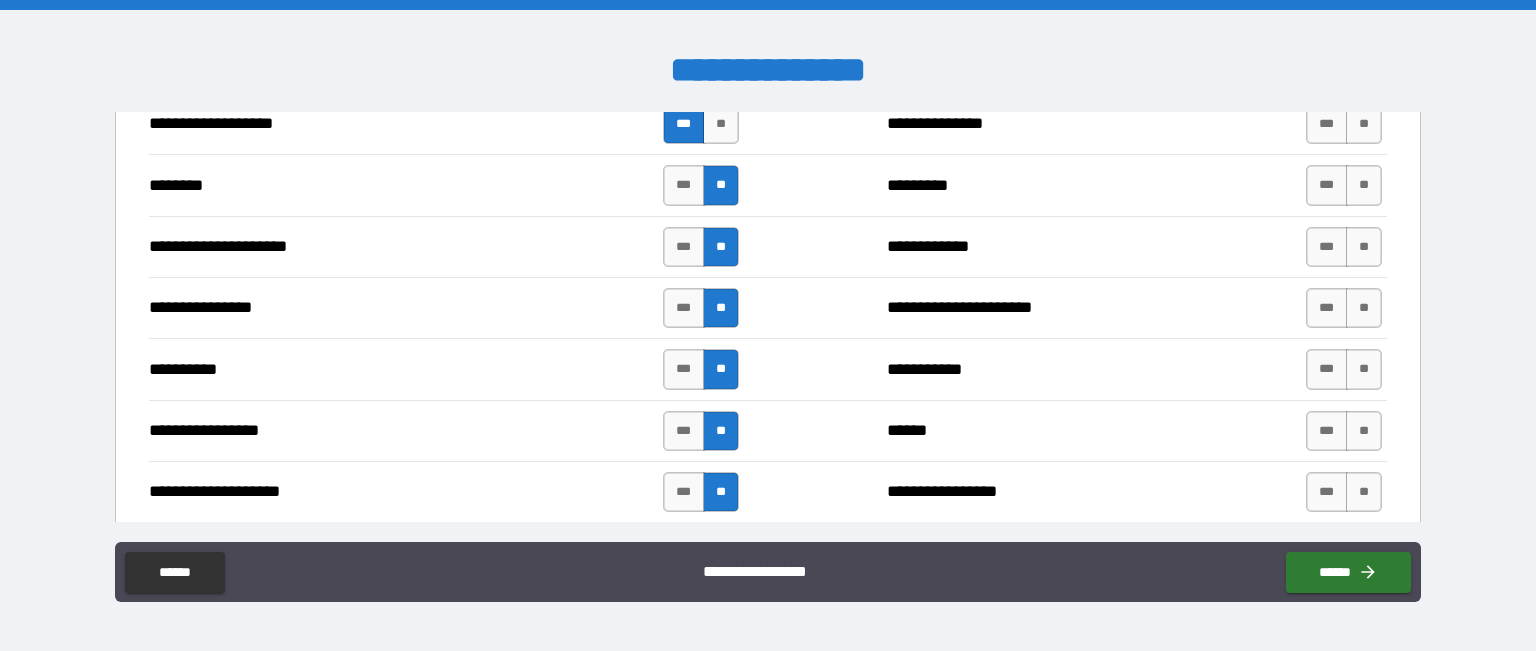 click on "**********" at bounding box center [333, 308] 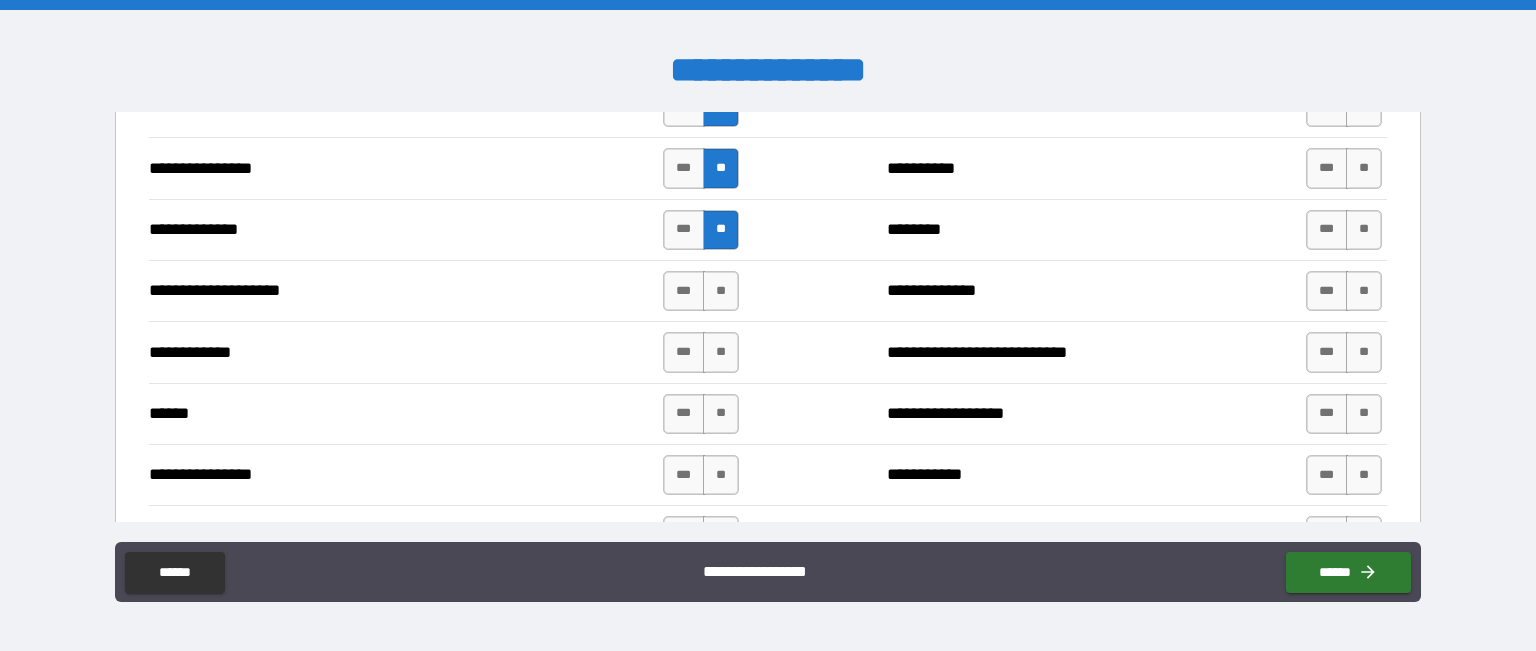 scroll, scrollTop: 3335, scrollLeft: 0, axis: vertical 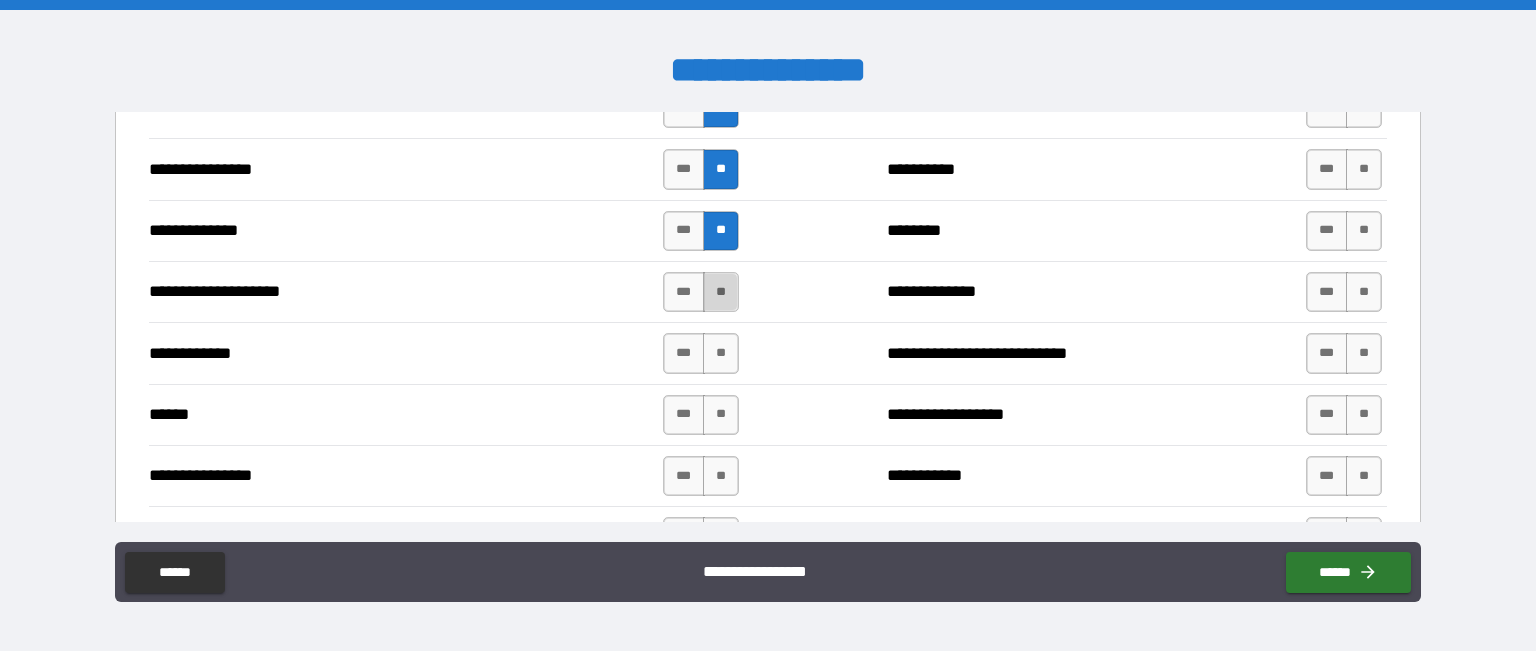 click on "**" at bounding box center [721, 292] 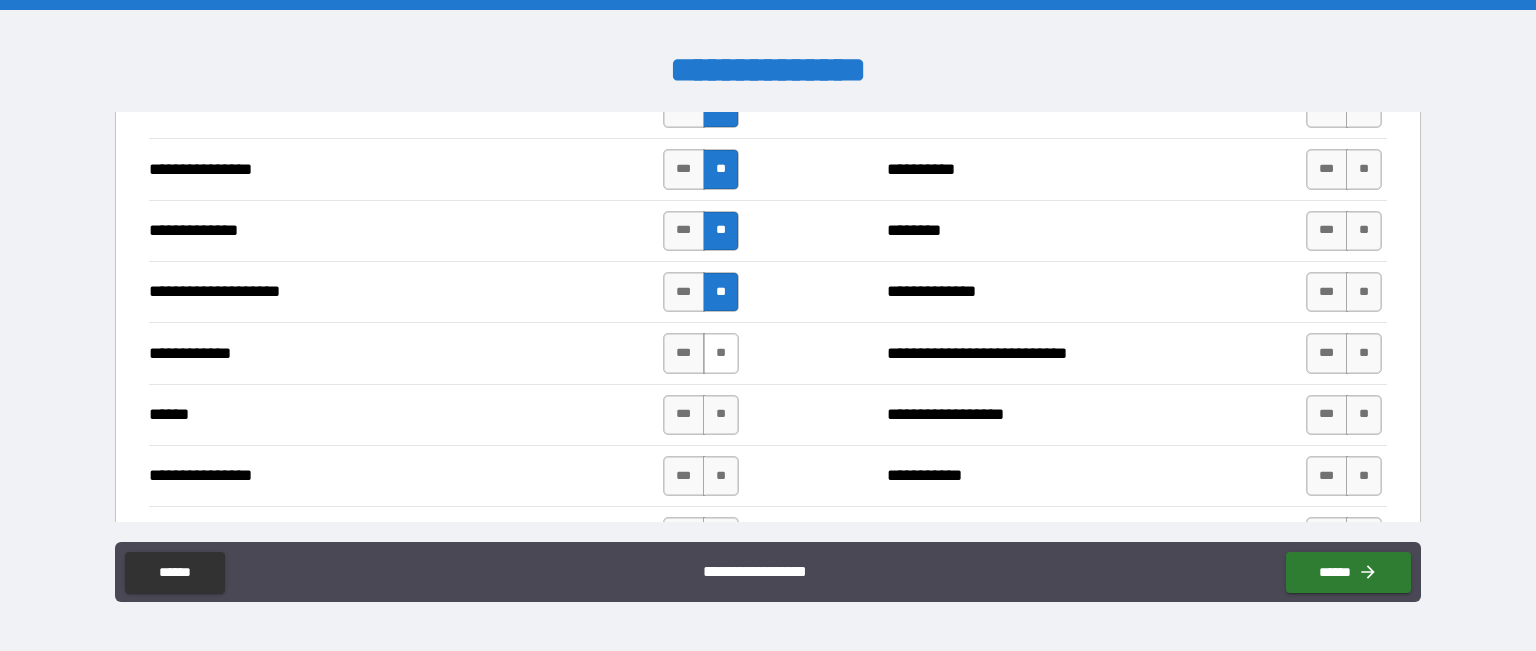 click on "**" at bounding box center (721, 353) 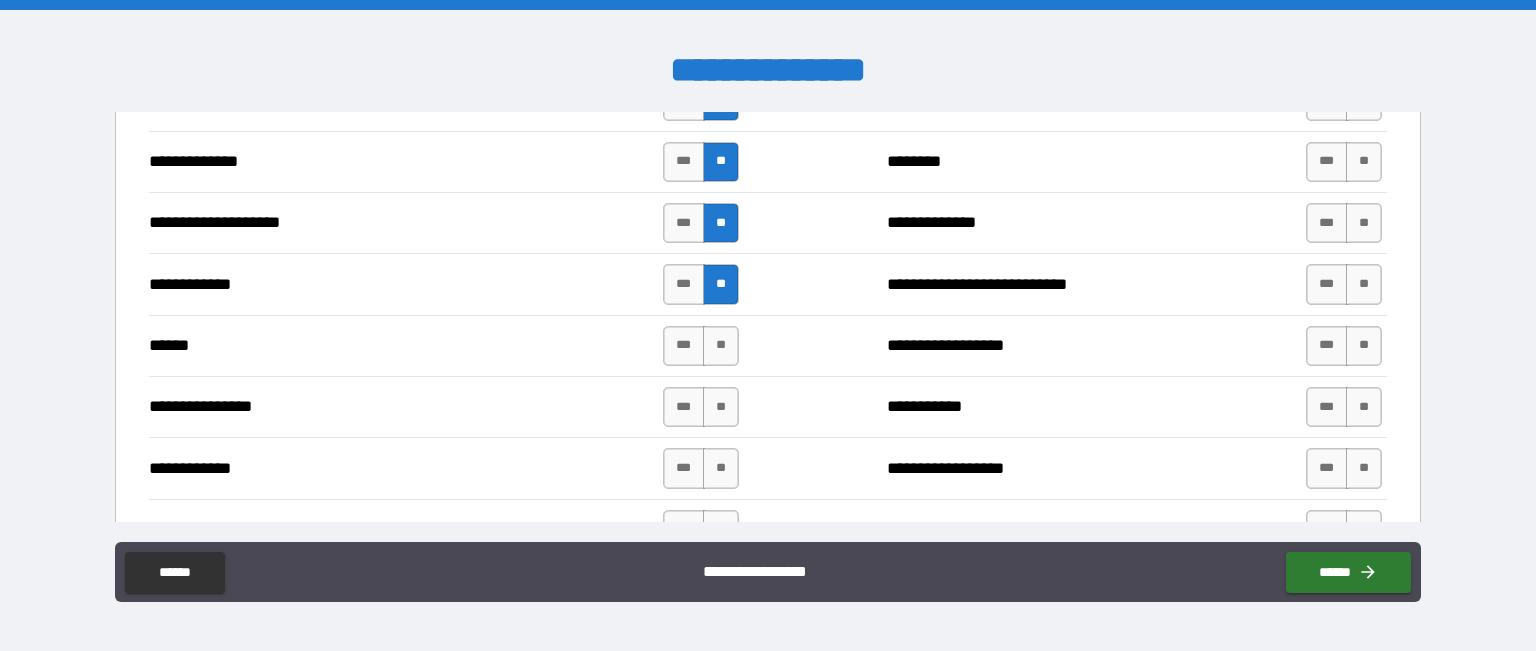 scroll, scrollTop: 3411, scrollLeft: 0, axis: vertical 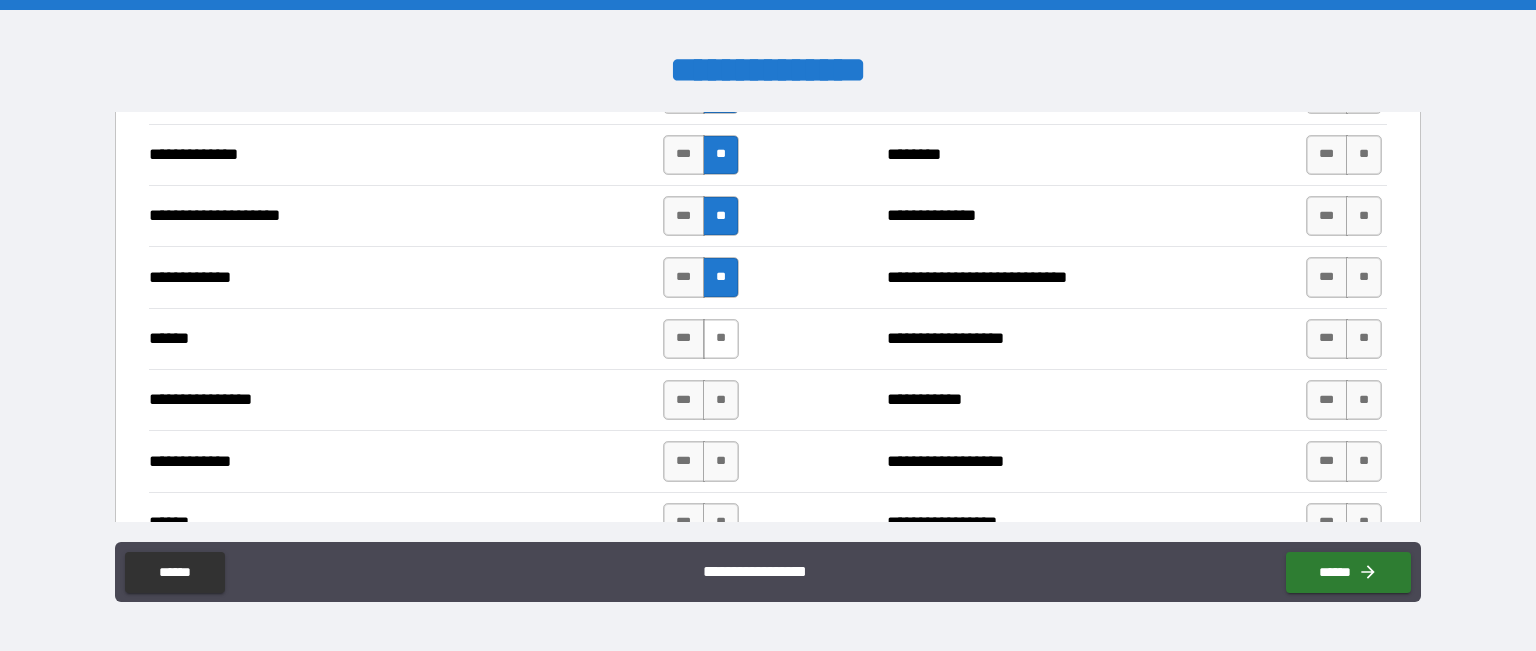 click on "**" at bounding box center (721, 339) 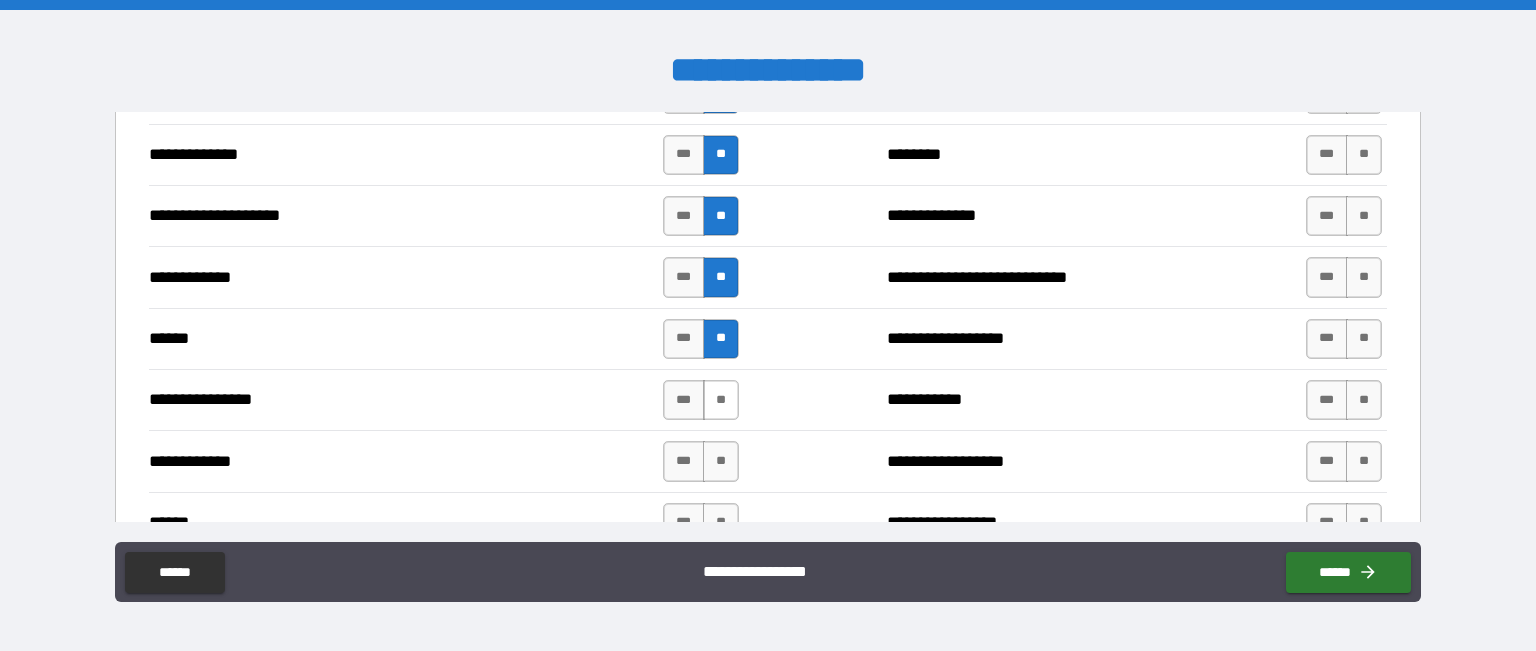click on "**" at bounding box center (721, 400) 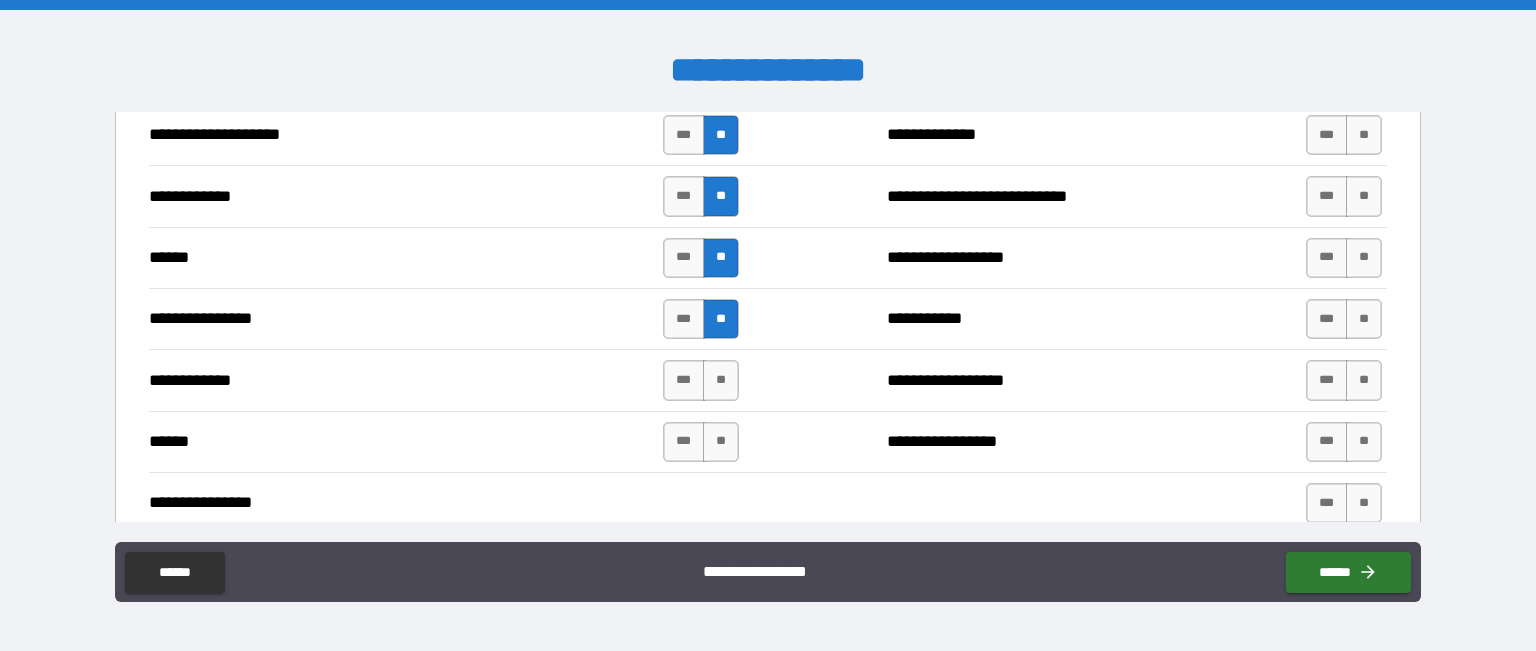 scroll, scrollTop: 3491, scrollLeft: 0, axis: vertical 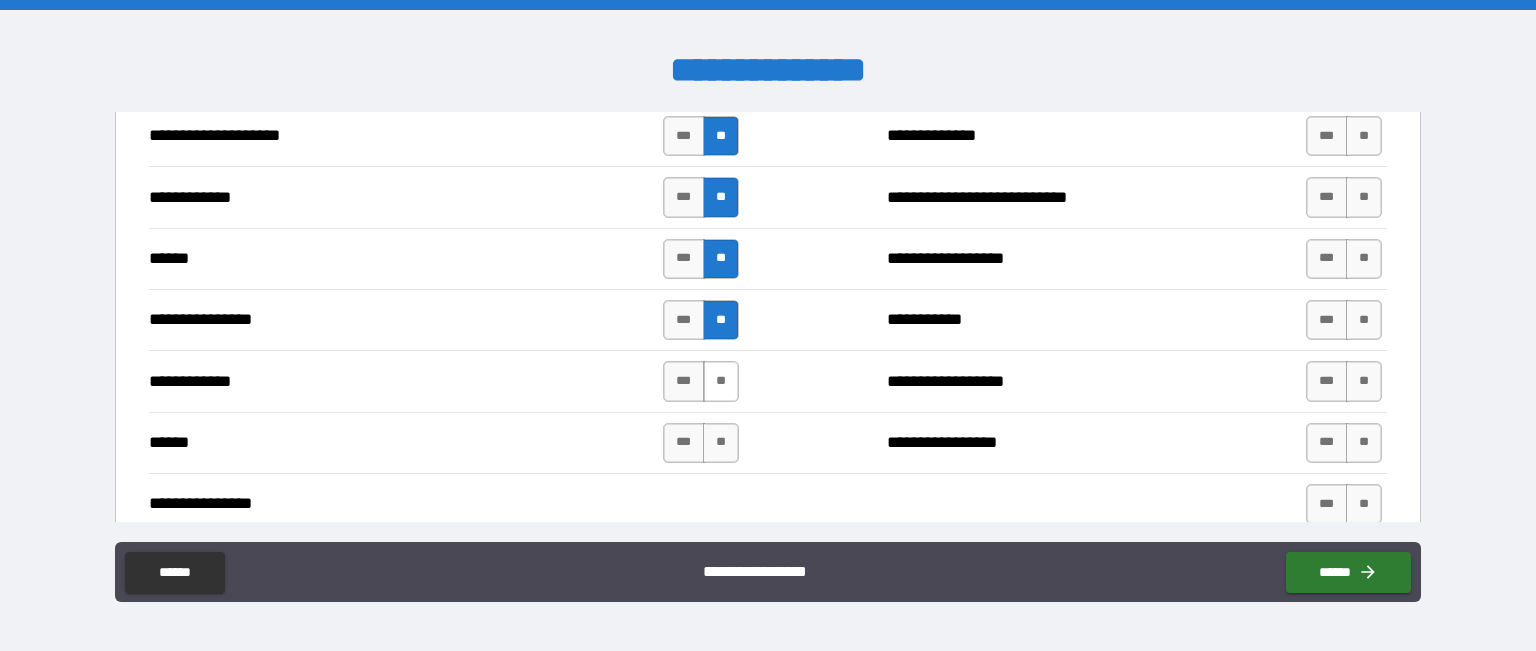 click on "**" at bounding box center [721, 381] 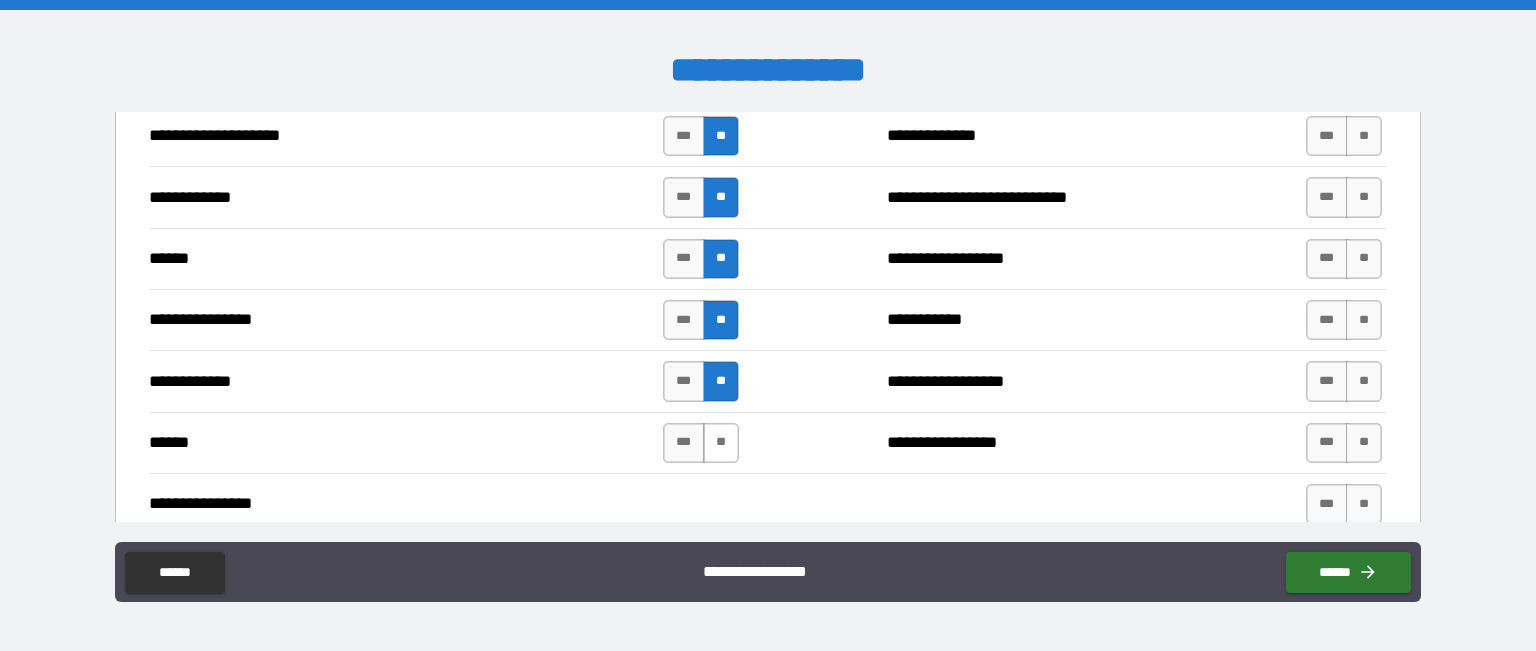 click on "**" at bounding box center [721, 443] 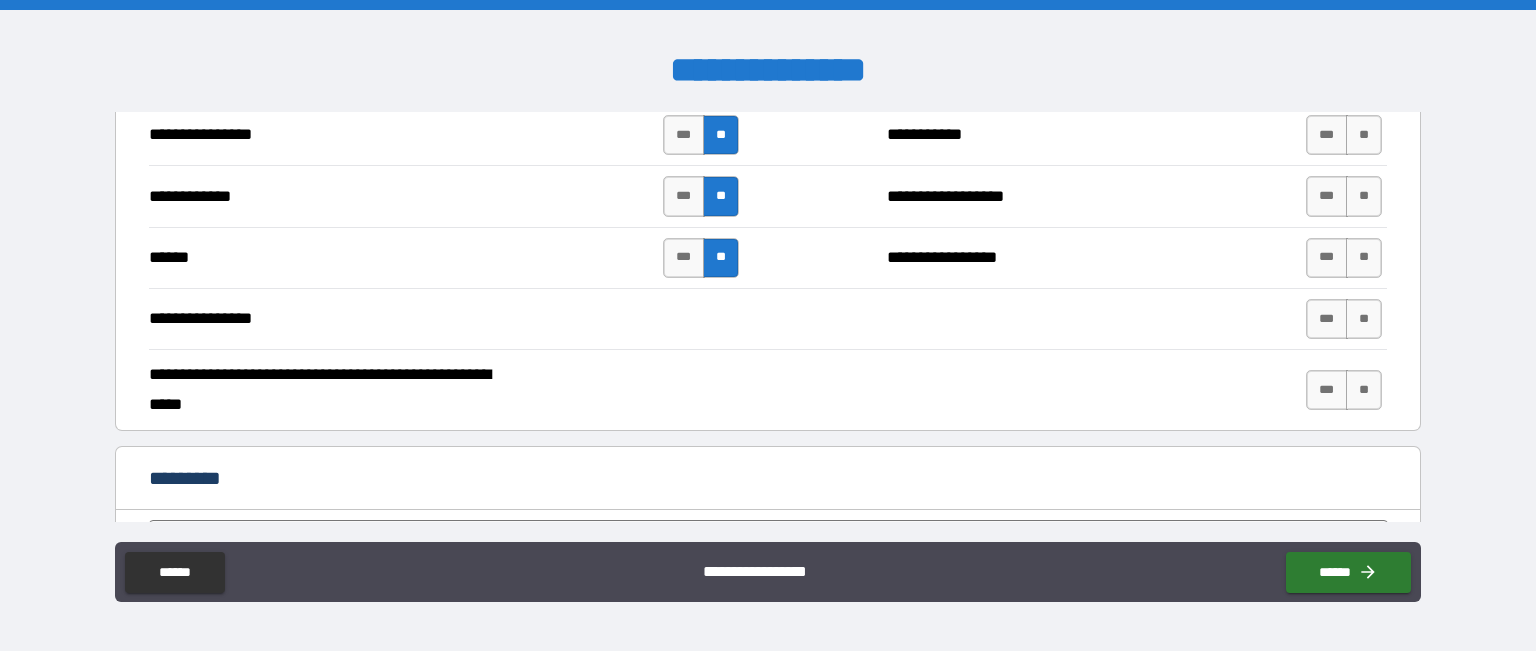 scroll, scrollTop: 3676, scrollLeft: 0, axis: vertical 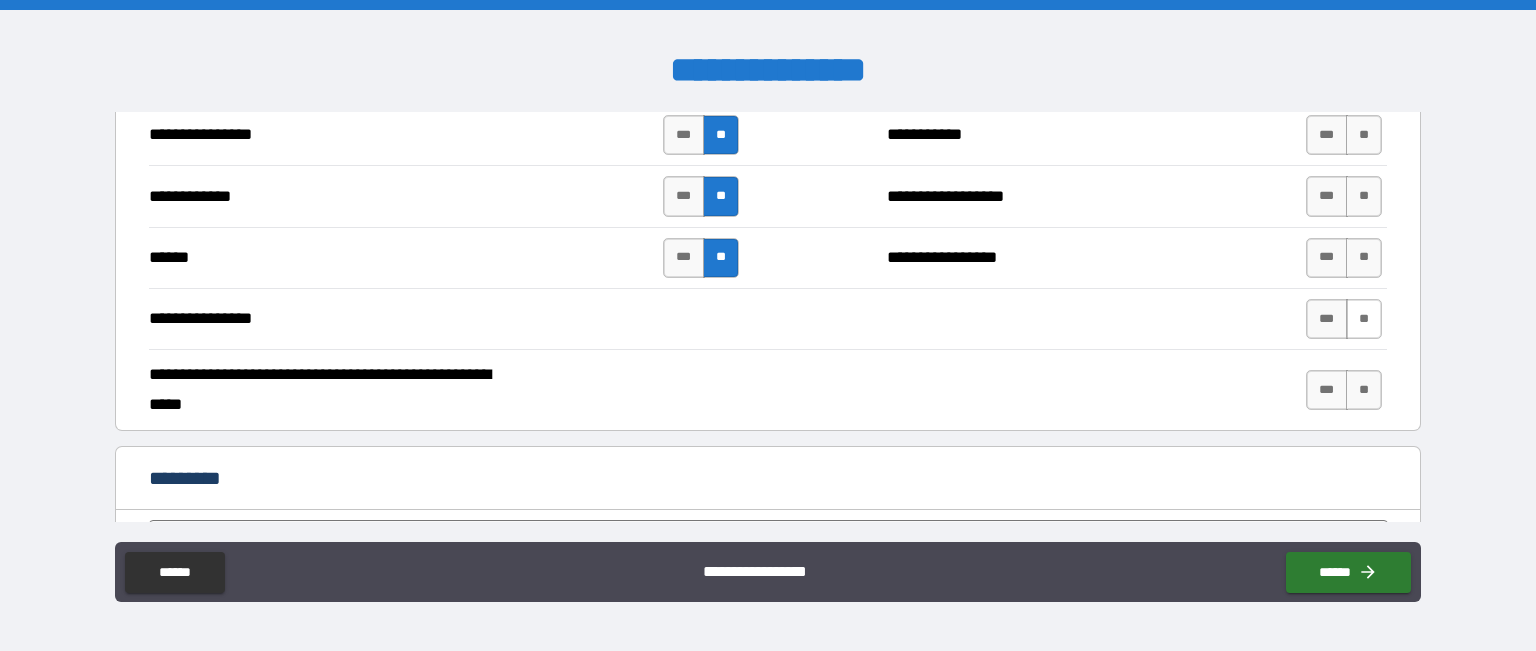 click on "**" at bounding box center (1364, 319) 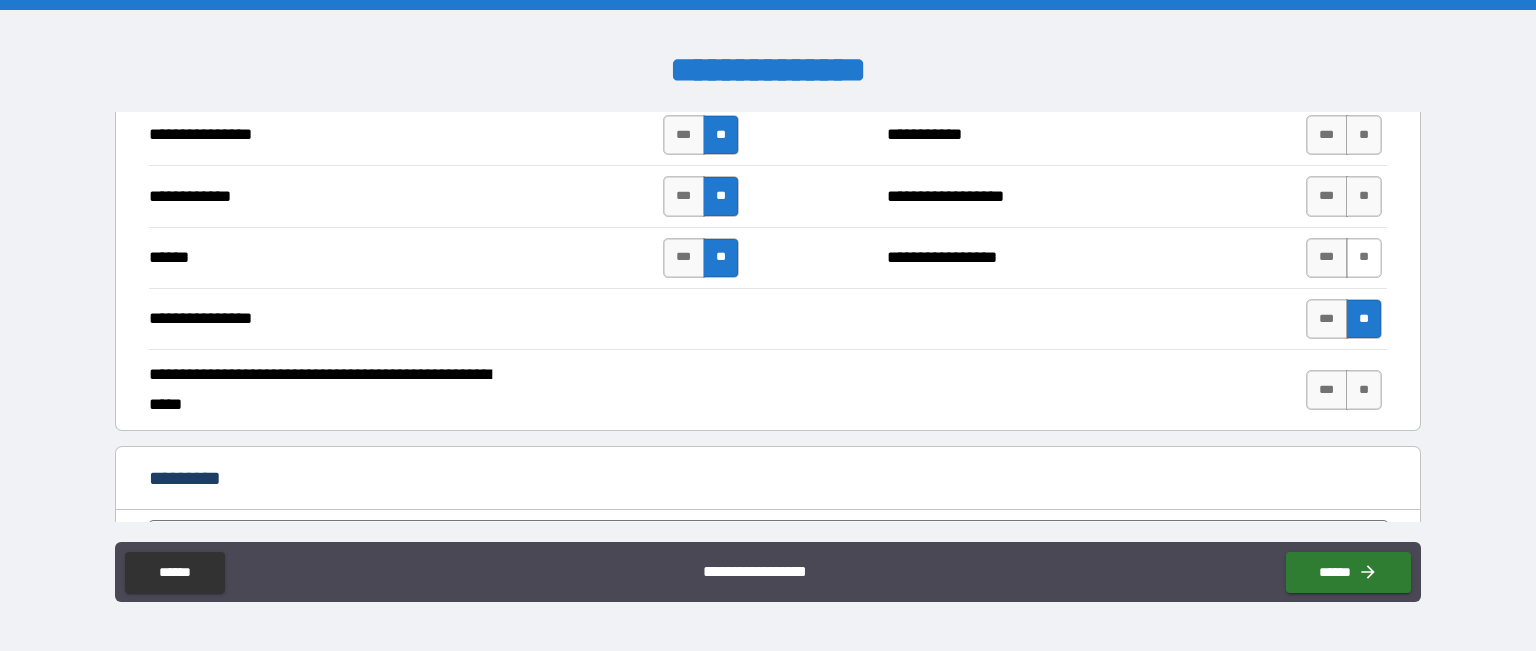 click on "**" at bounding box center [1364, 258] 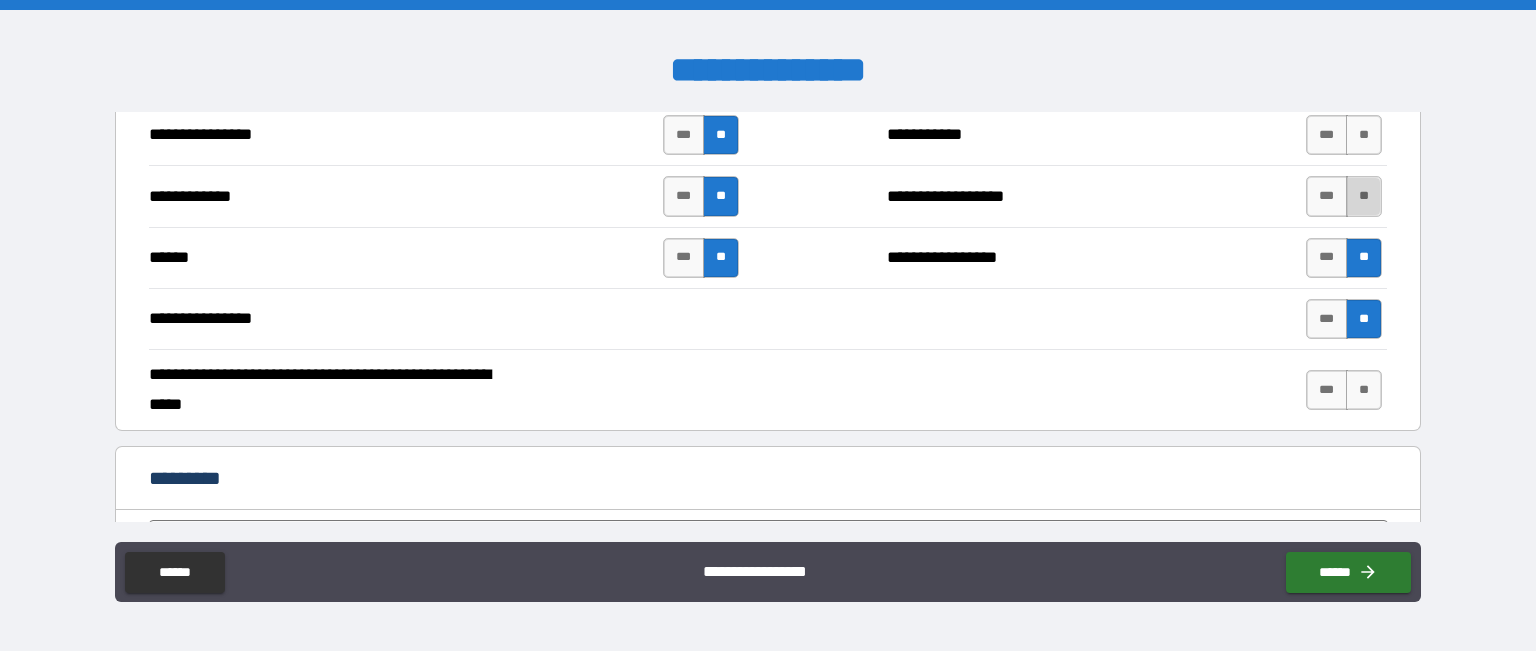 click on "**" at bounding box center [1364, 196] 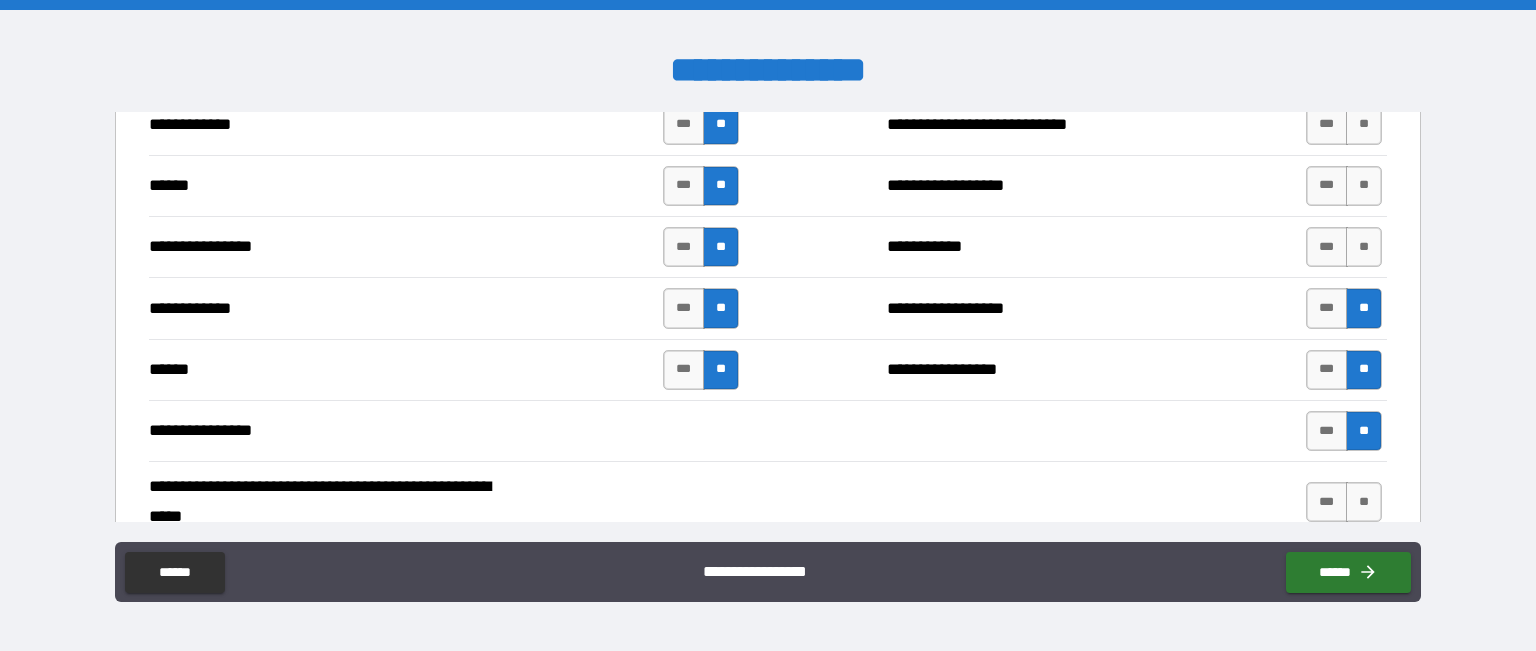 scroll, scrollTop: 3560, scrollLeft: 0, axis: vertical 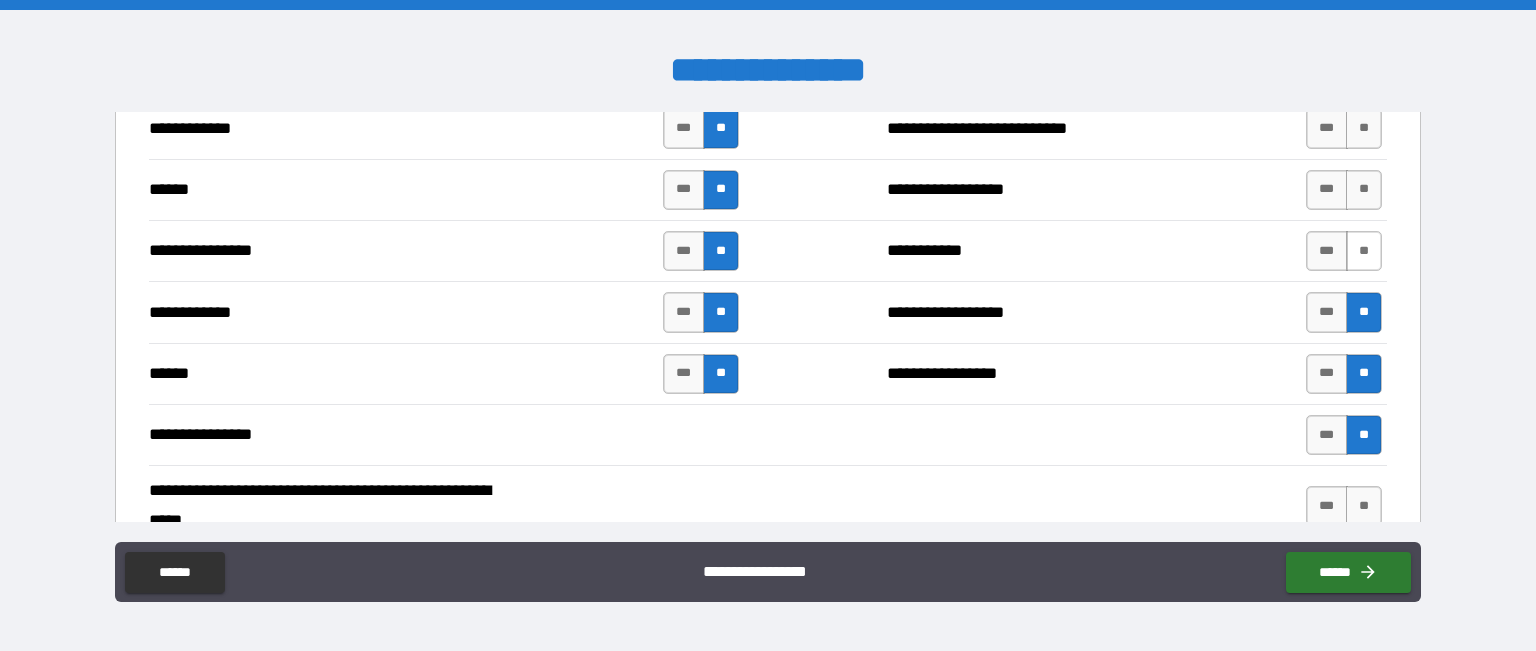 click on "**" at bounding box center [1364, 251] 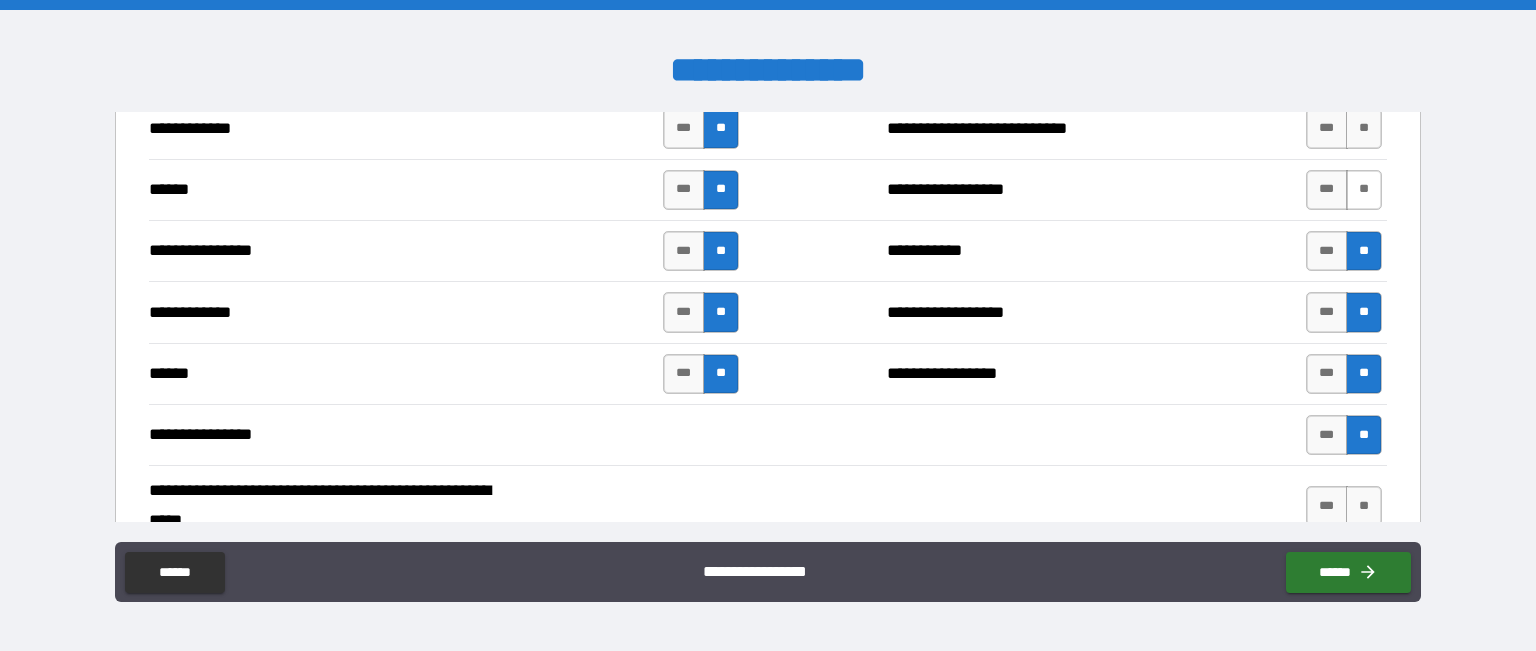click on "**" at bounding box center (1364, 190) 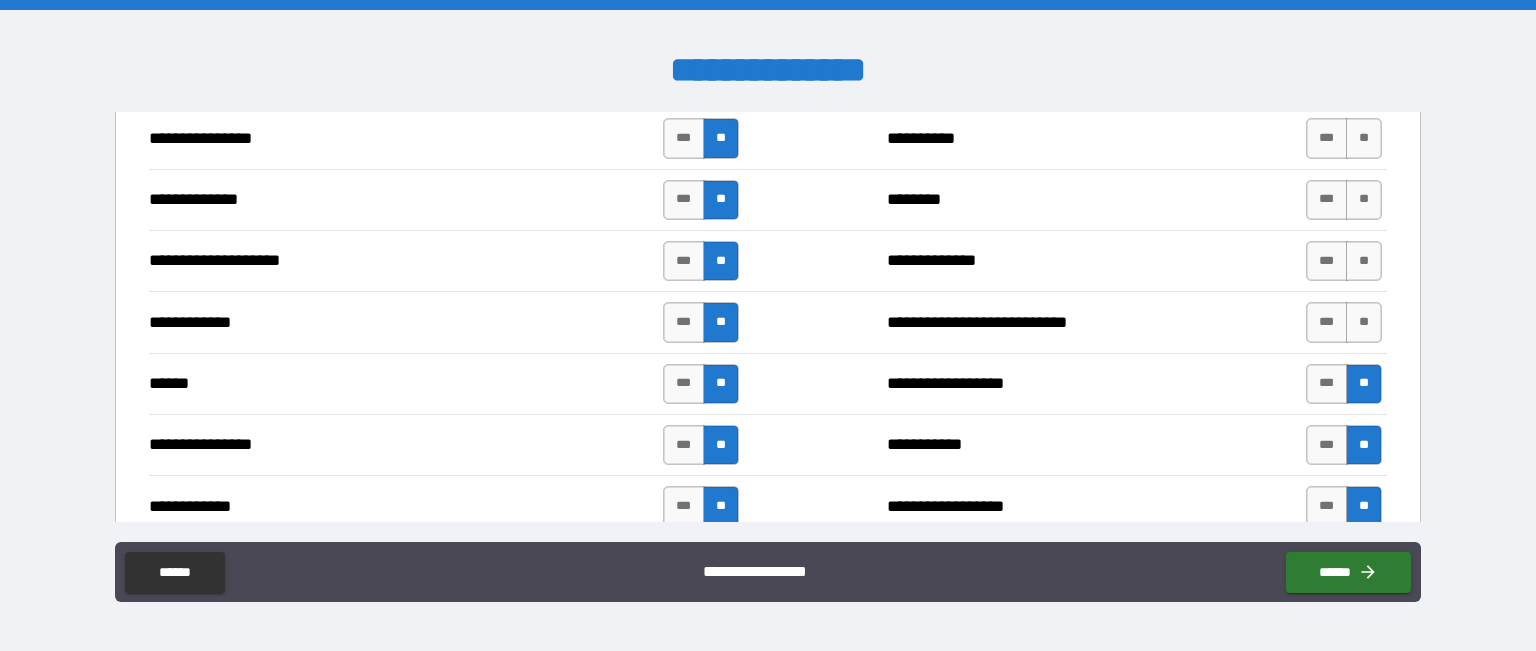 scroll, scrollTop: 3368, scrollLeft: 0, axis: vertical 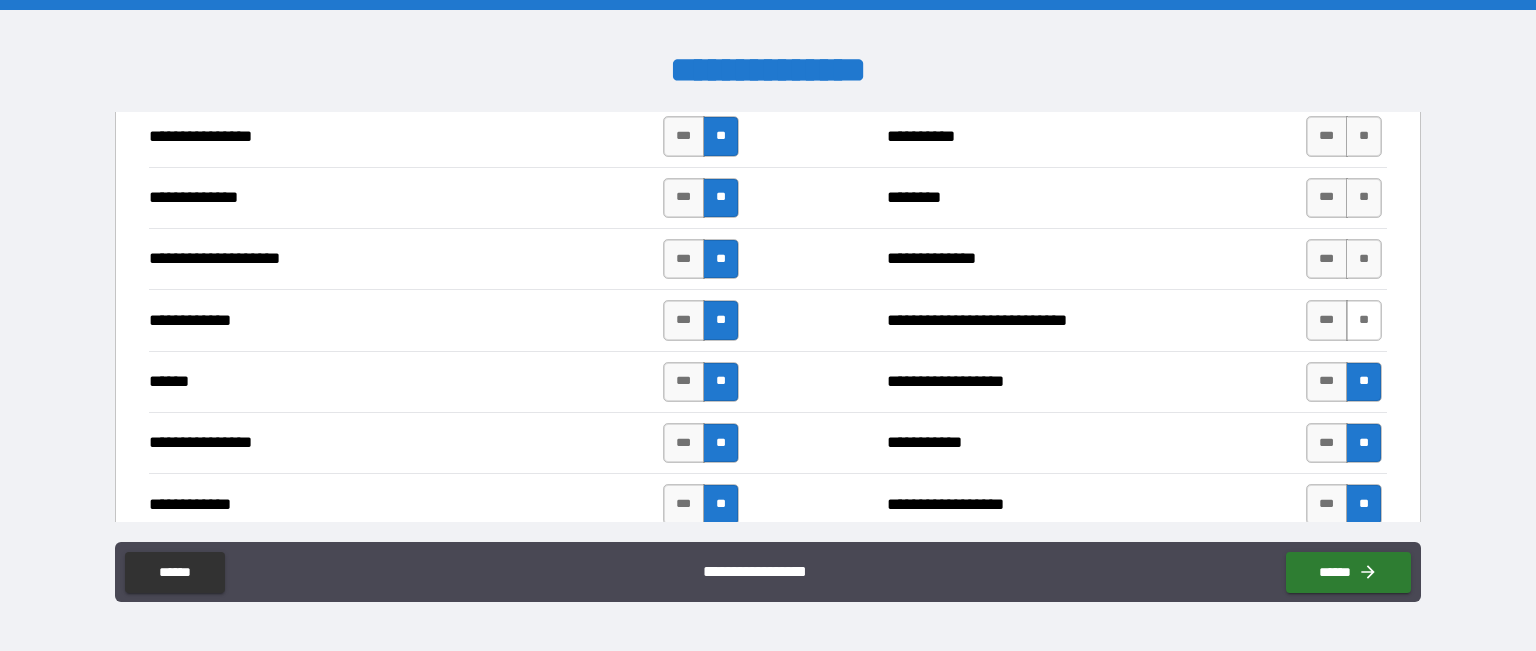 click on "**" at bounding box center (1364, 320) 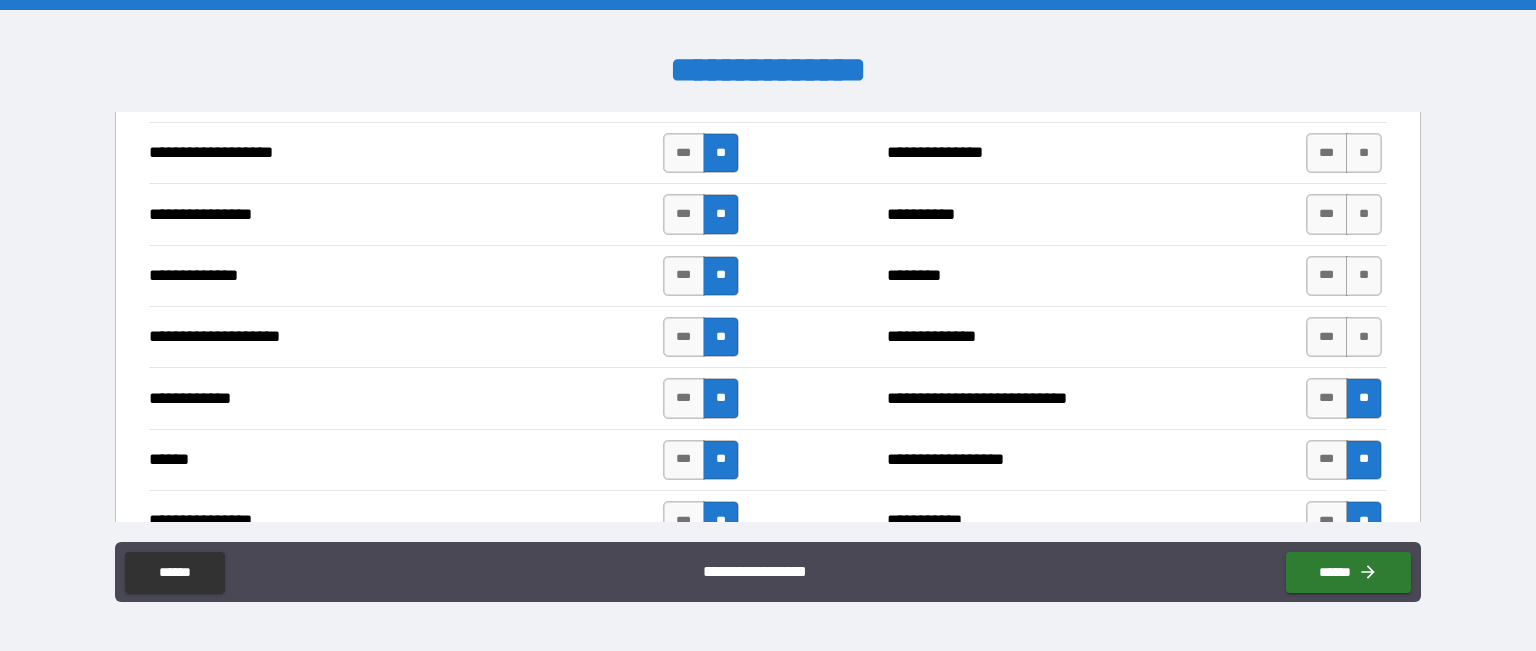 scroll, scrollTop: 3287, scrollLeft: 0, axis: vertical 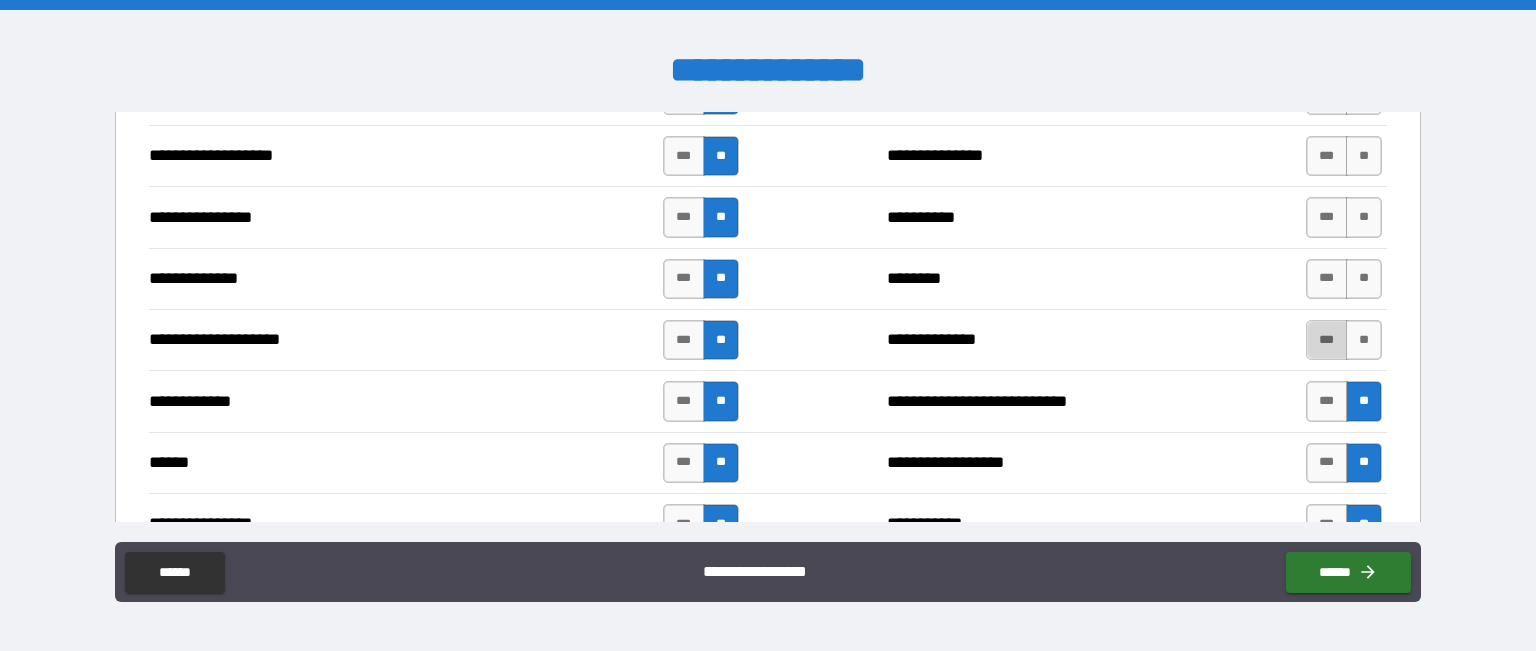 click on "***" at bounding box center [1327, 340] 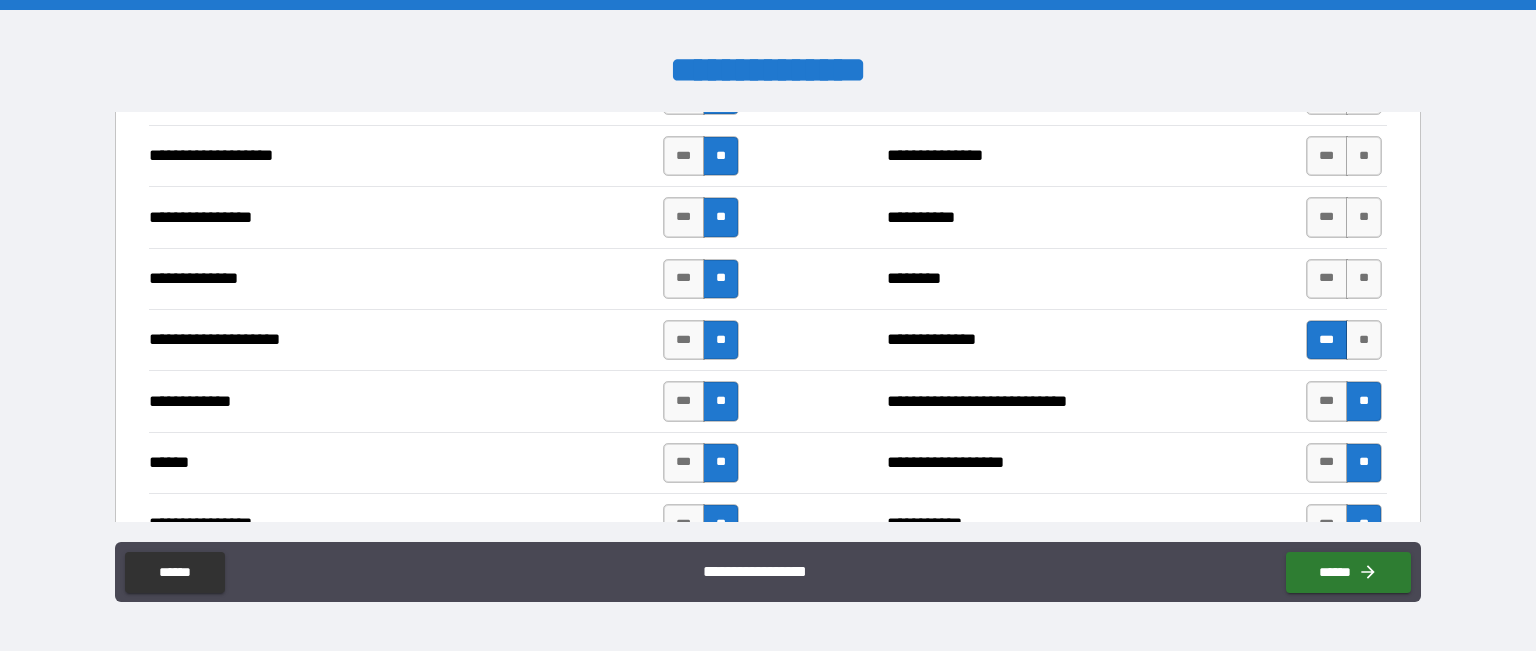 scroll, scrollTop: 3227, scrollLeft: 0, axis: vertical 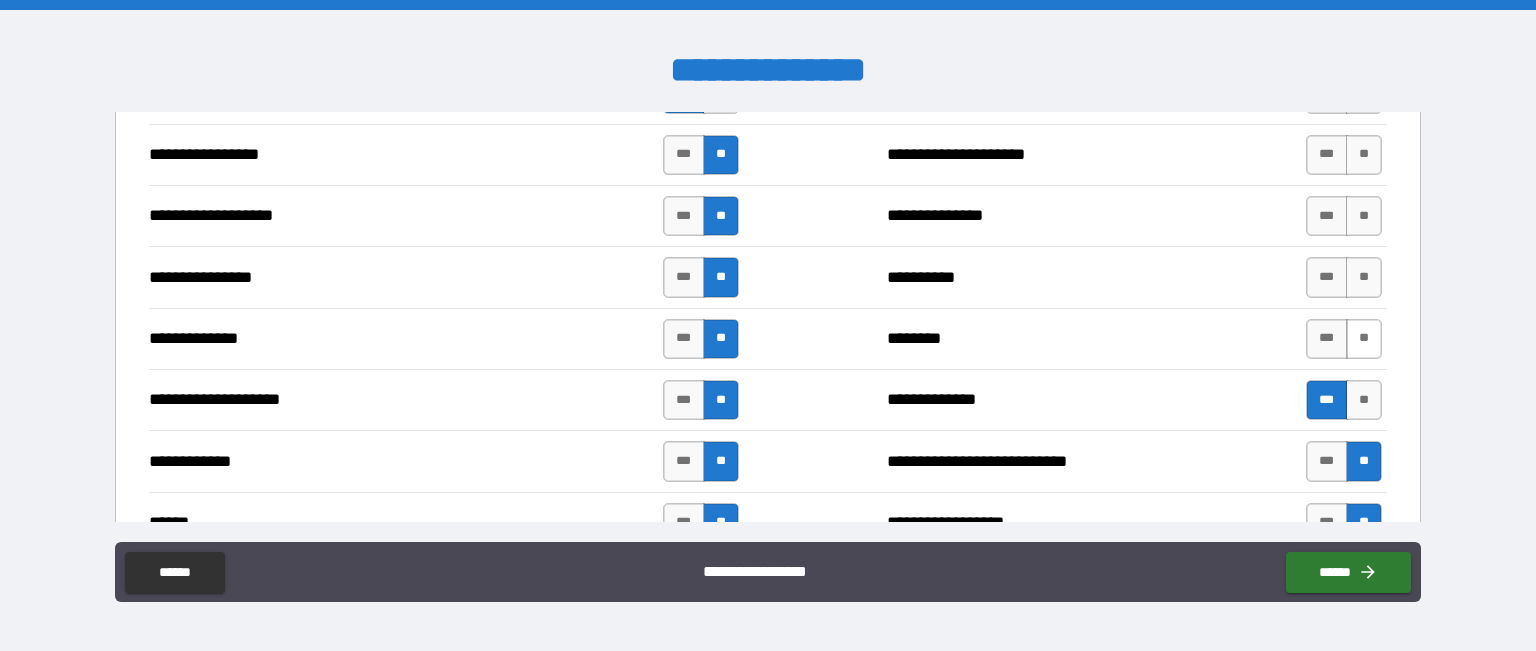 click on "**" at bounding box center [1364, 339] 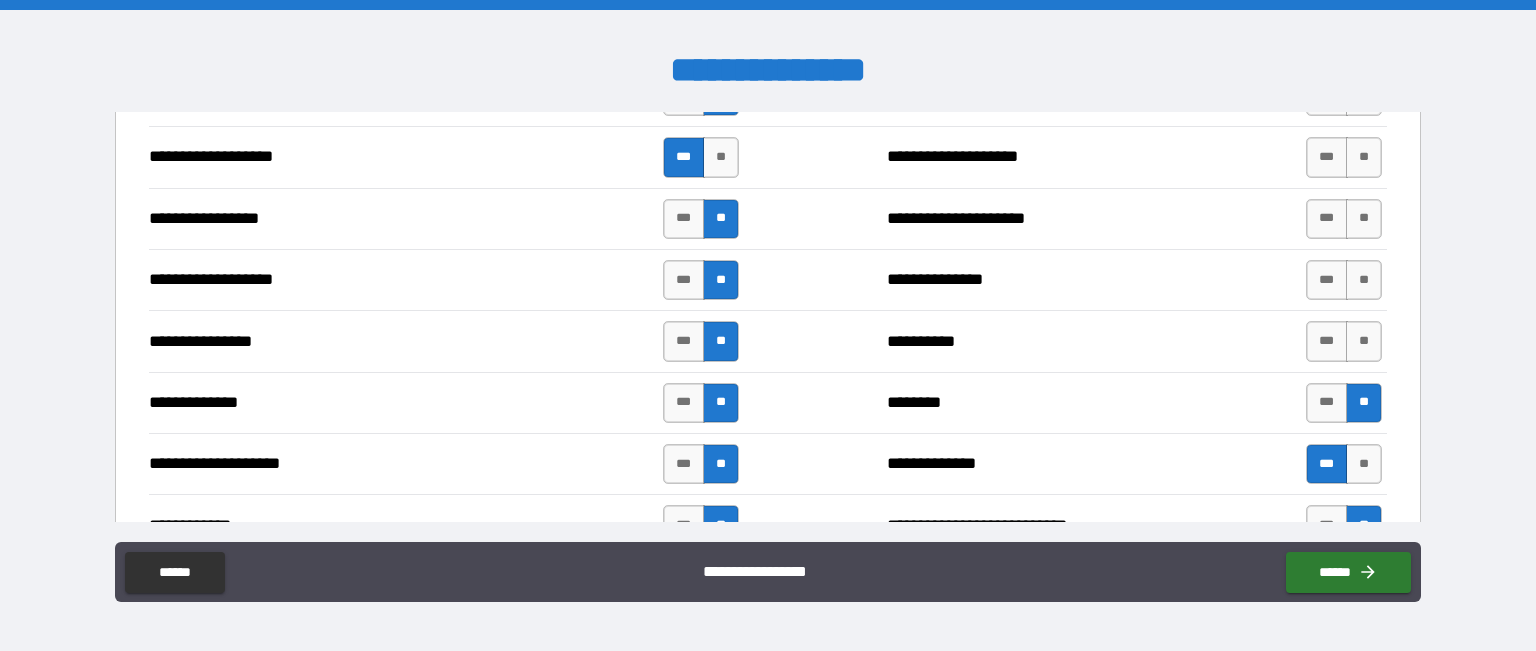 click on "**" at bounding box center [1364, 341] 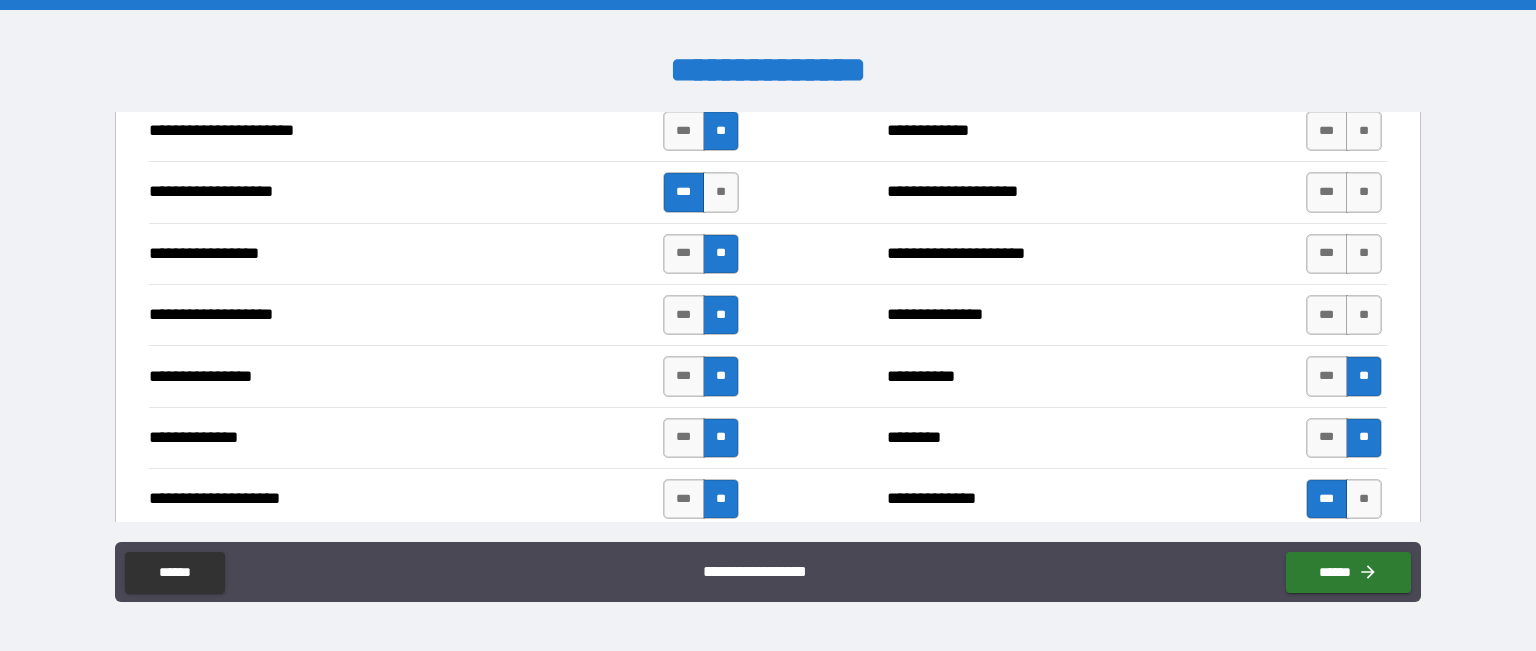 scroll, scrollTop: 3124, scrollLeft: 0, axis: vertical 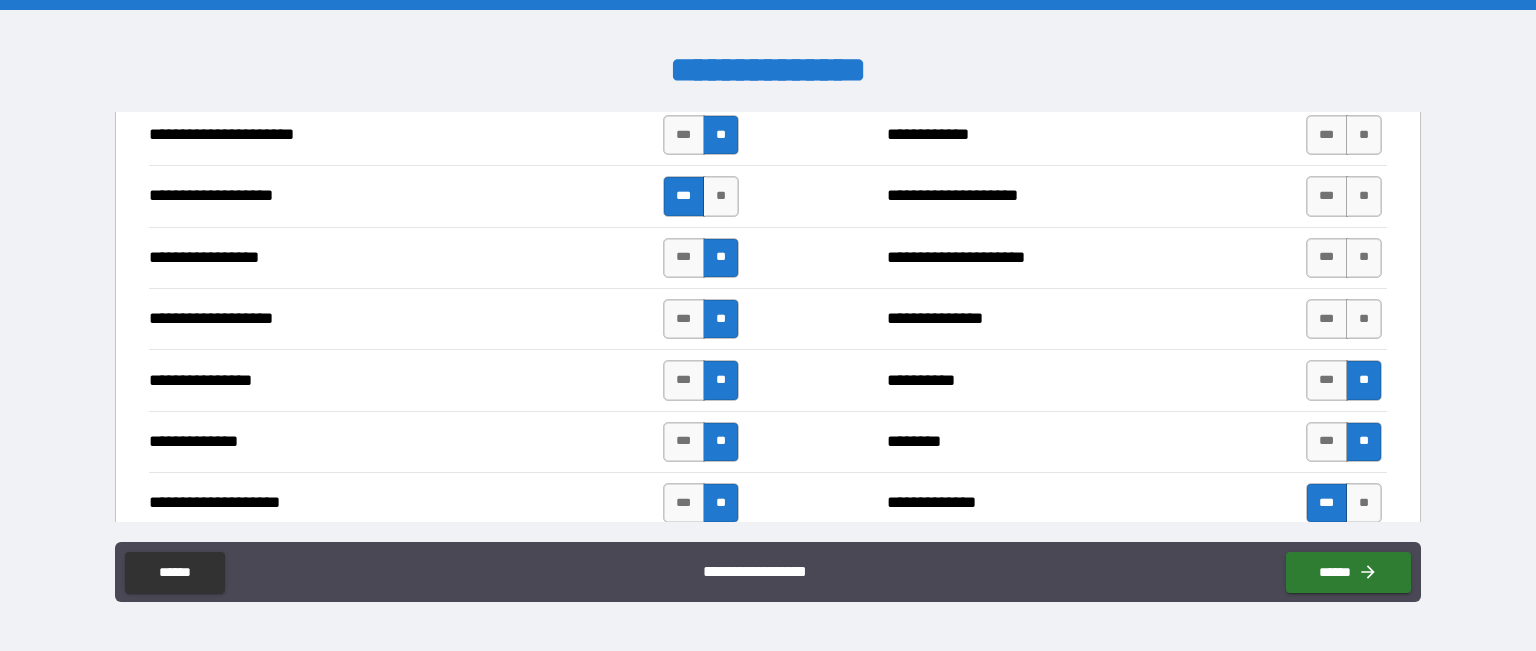 click on "**" at bounding box center (1364, 319) 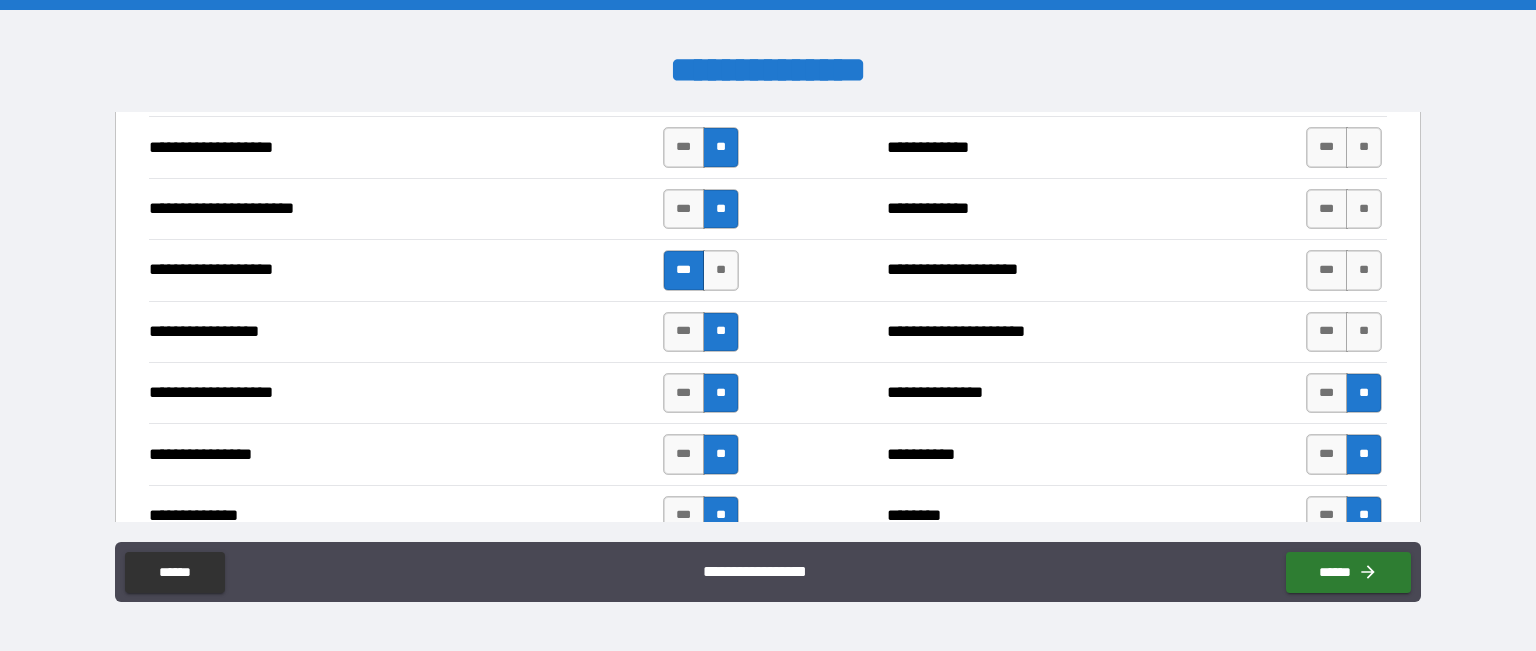 scroll, scrollTop: 3051, scrollLeft: 0, axis: vertical 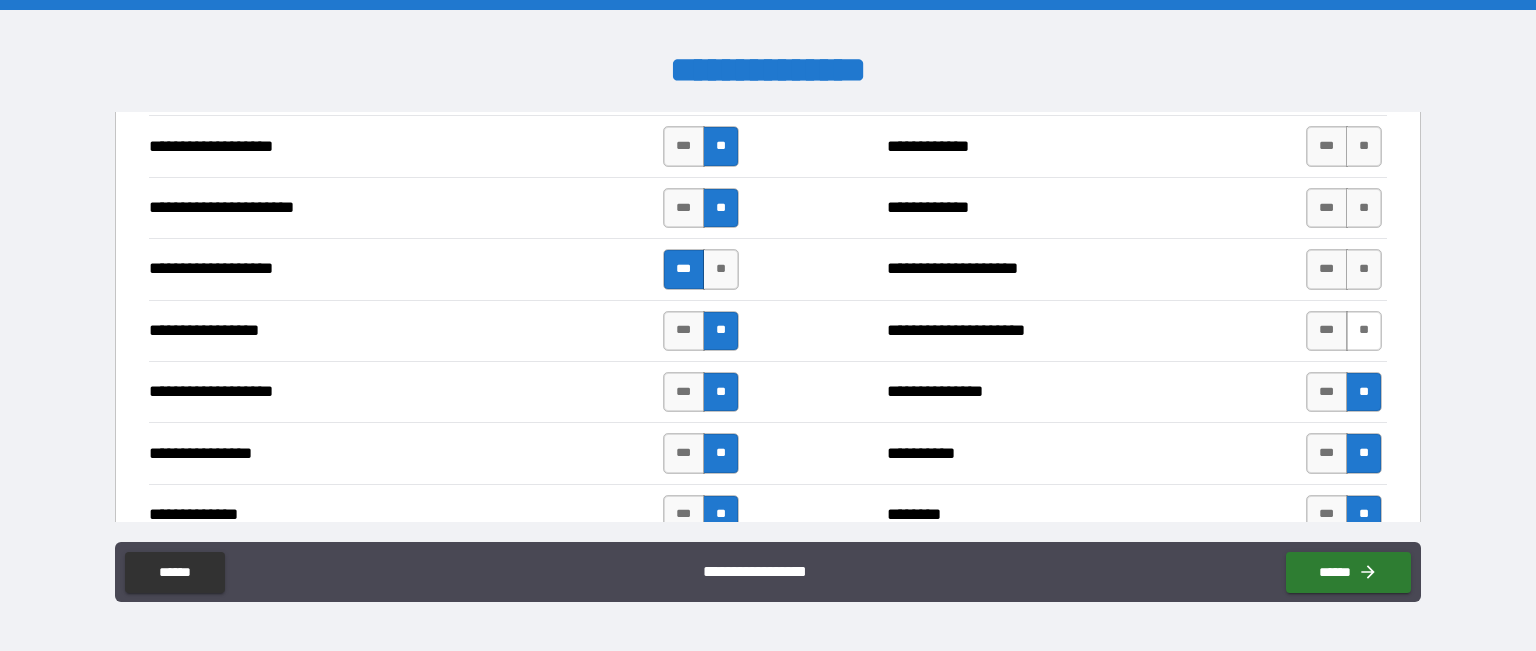 click on "**" at bounding box center [1364, 331] 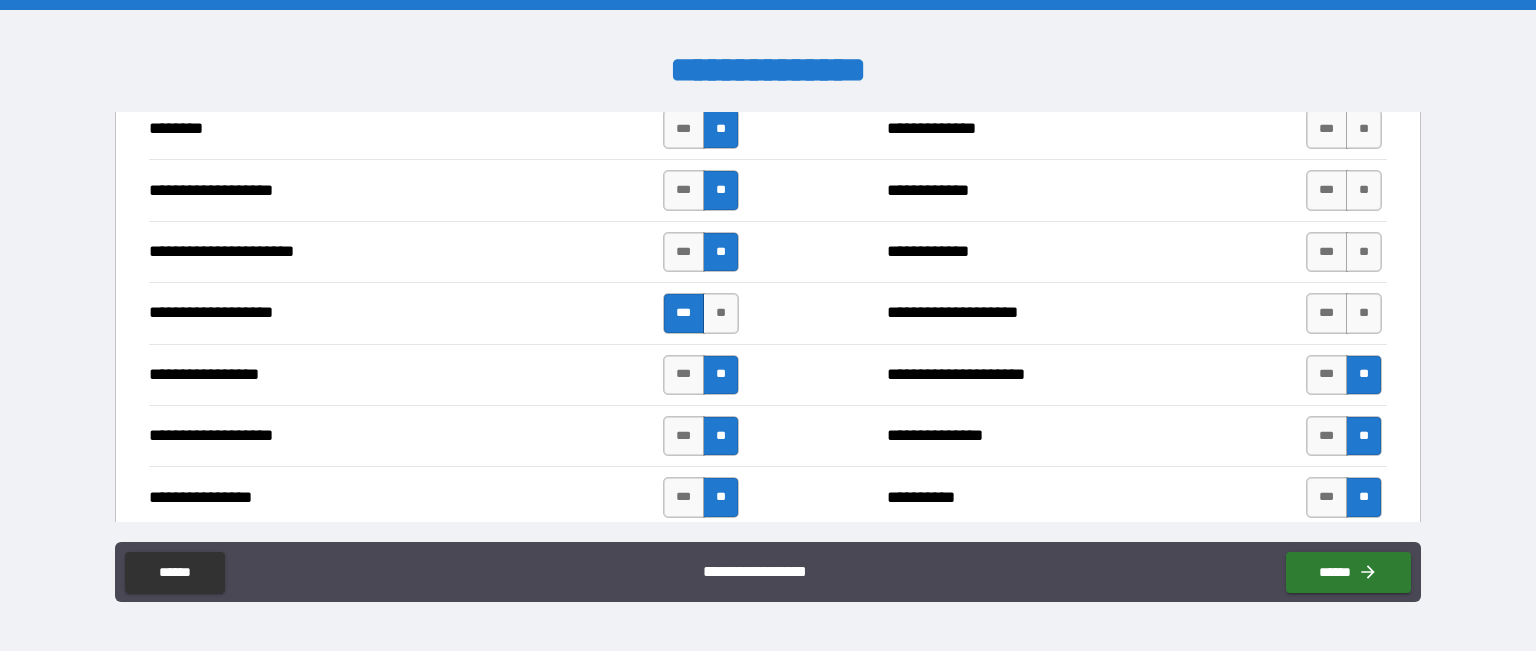 scroll, scrollTop: 3007, scrollLeft: 0, axis: vertical 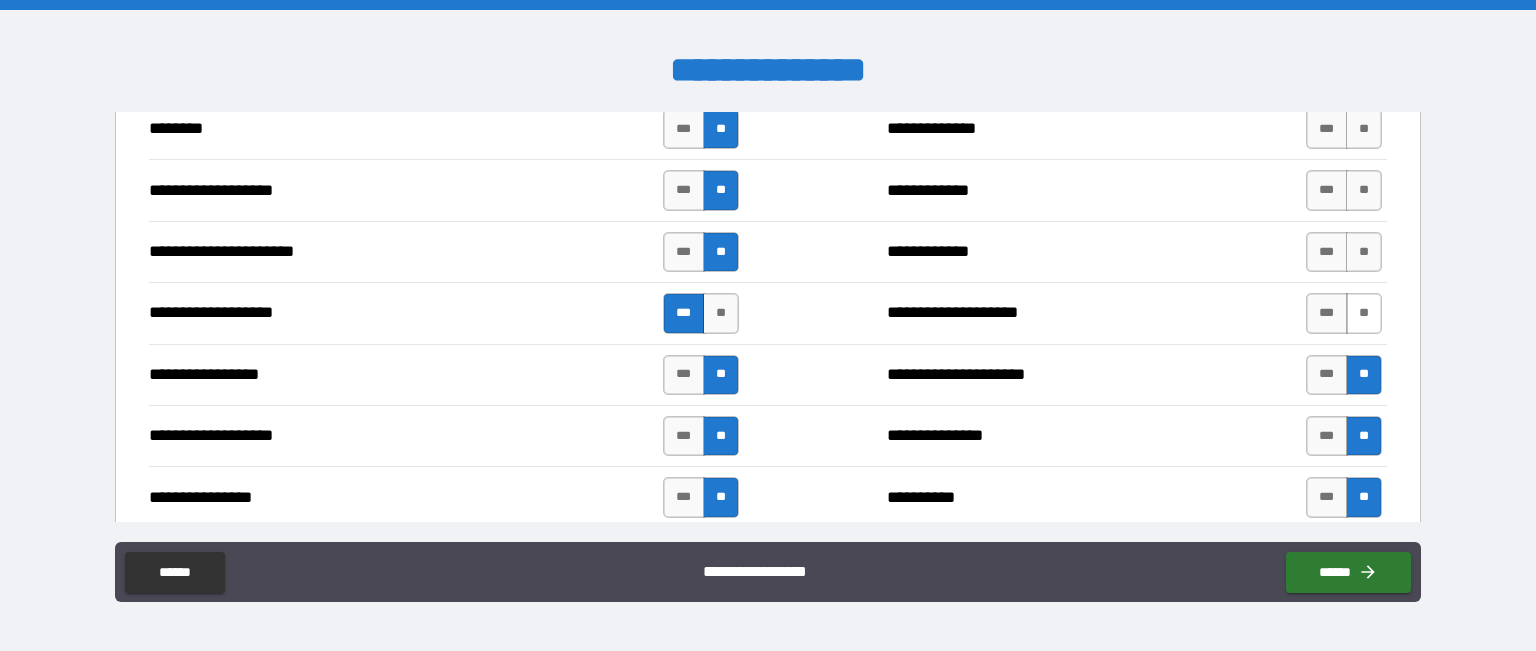 click on "**" at bounding box center [1364, 313] 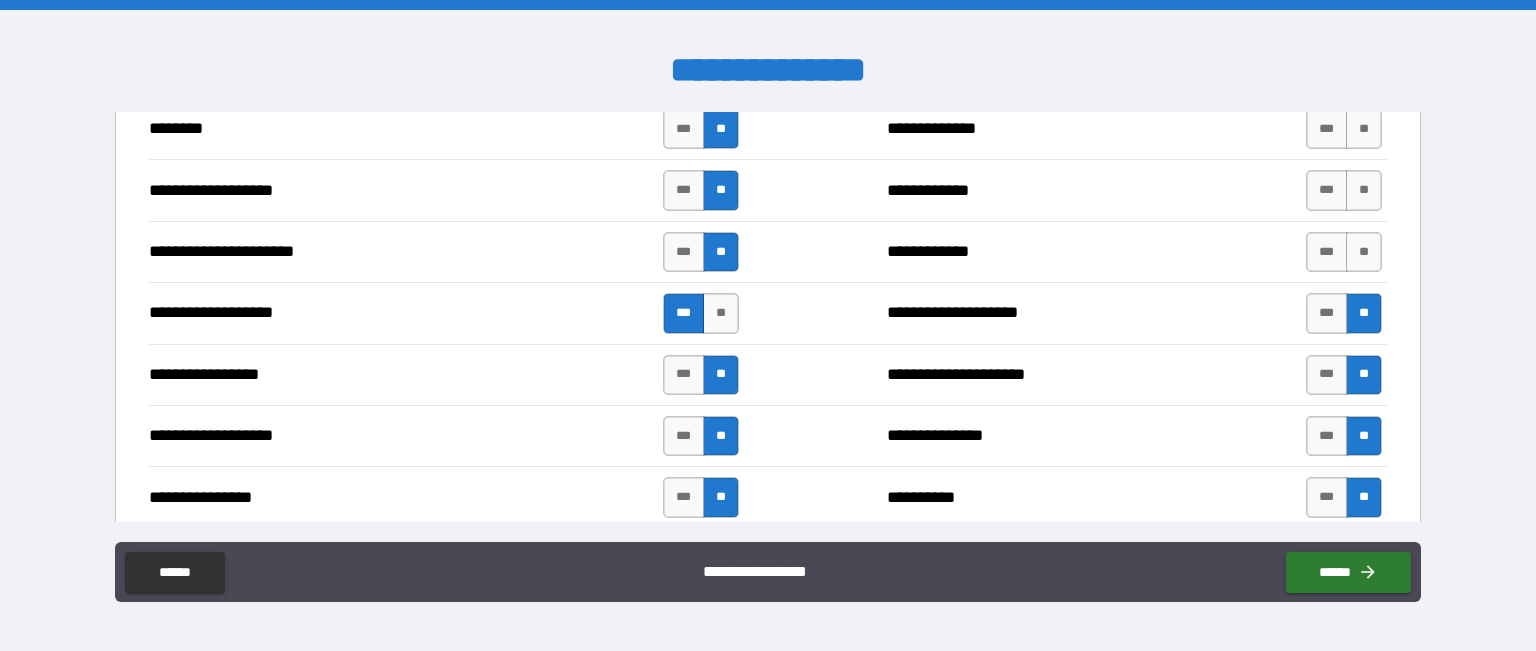 scroll, scrollTop: 2970, scrollLeft: 0, axis: vertical 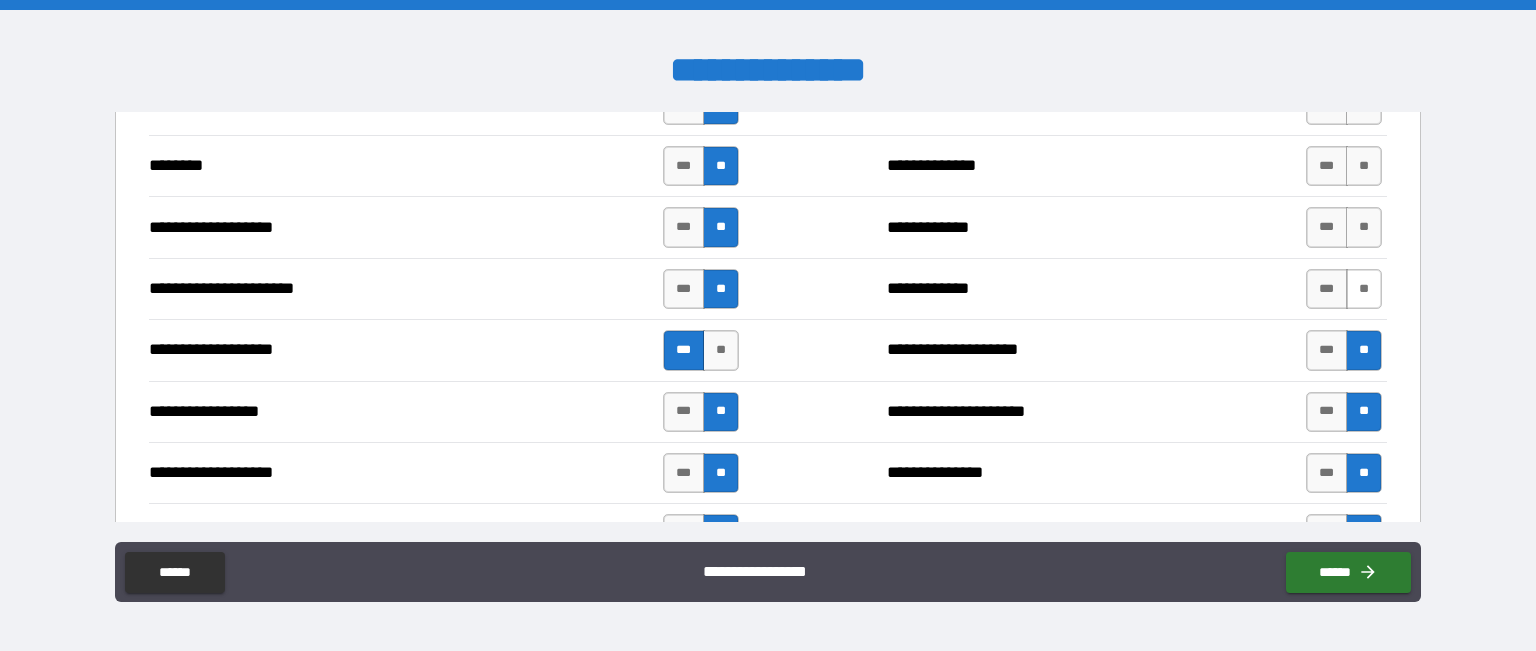 click on "**" at bounding box center (1364, 289) 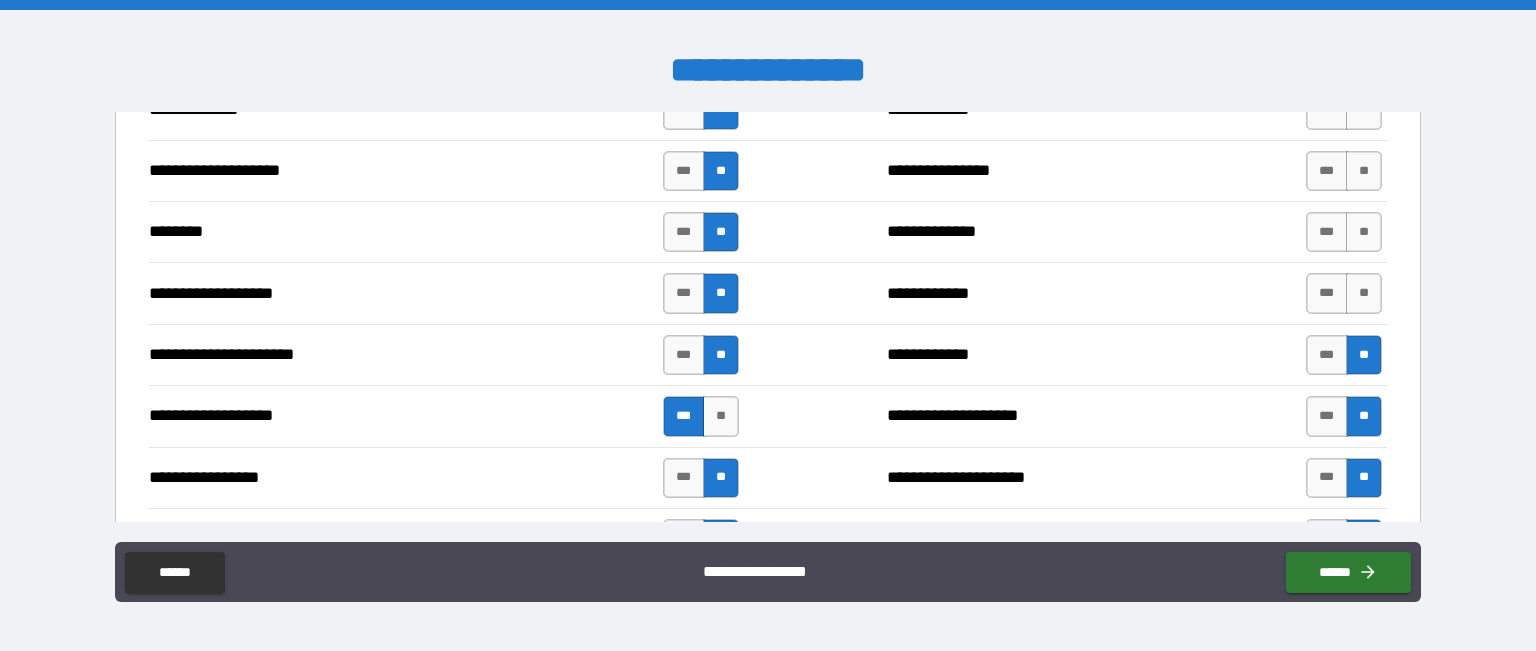 click on "**" at bounding box center (1364, 293) 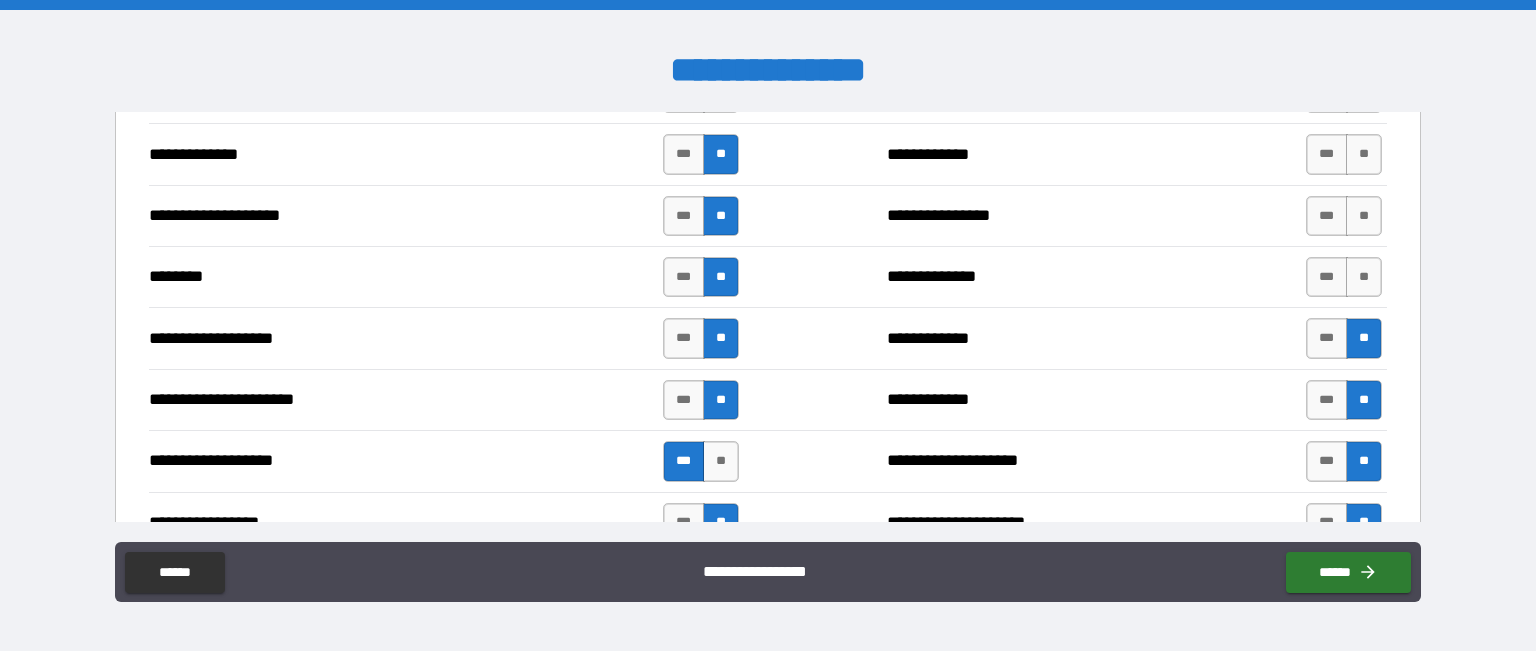 click on "**" at bounding box center [1364, 277] 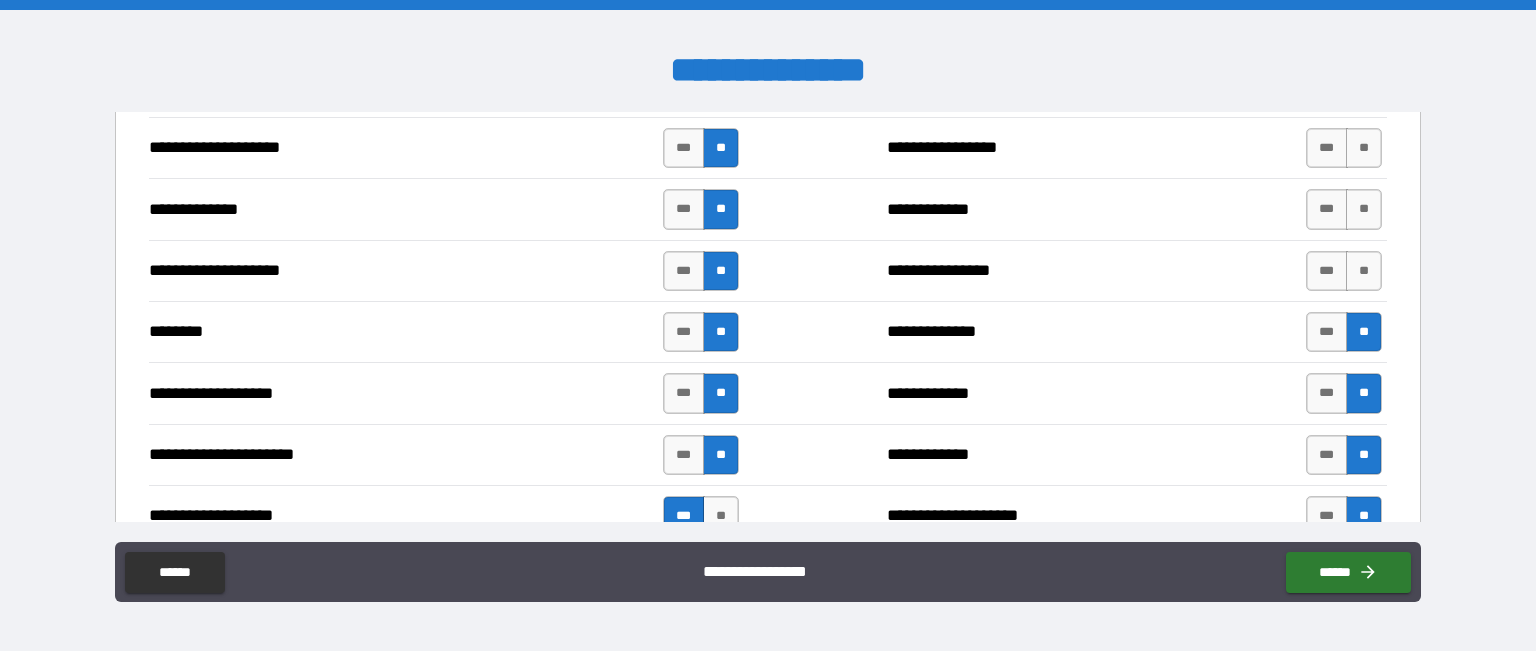 click on "**" at bounding box center [1364, 271] 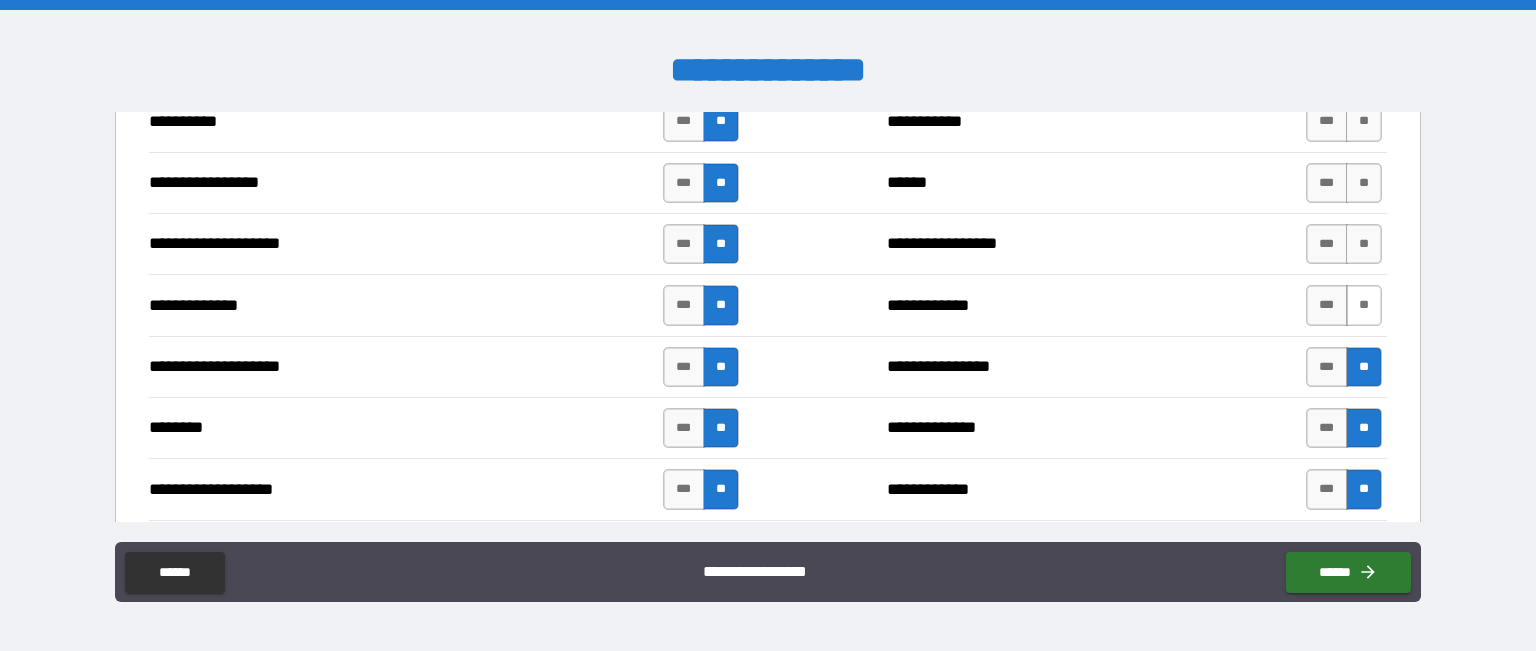 scroll, scrollTop: 2712, scrollLeft: 0, axis: vertical 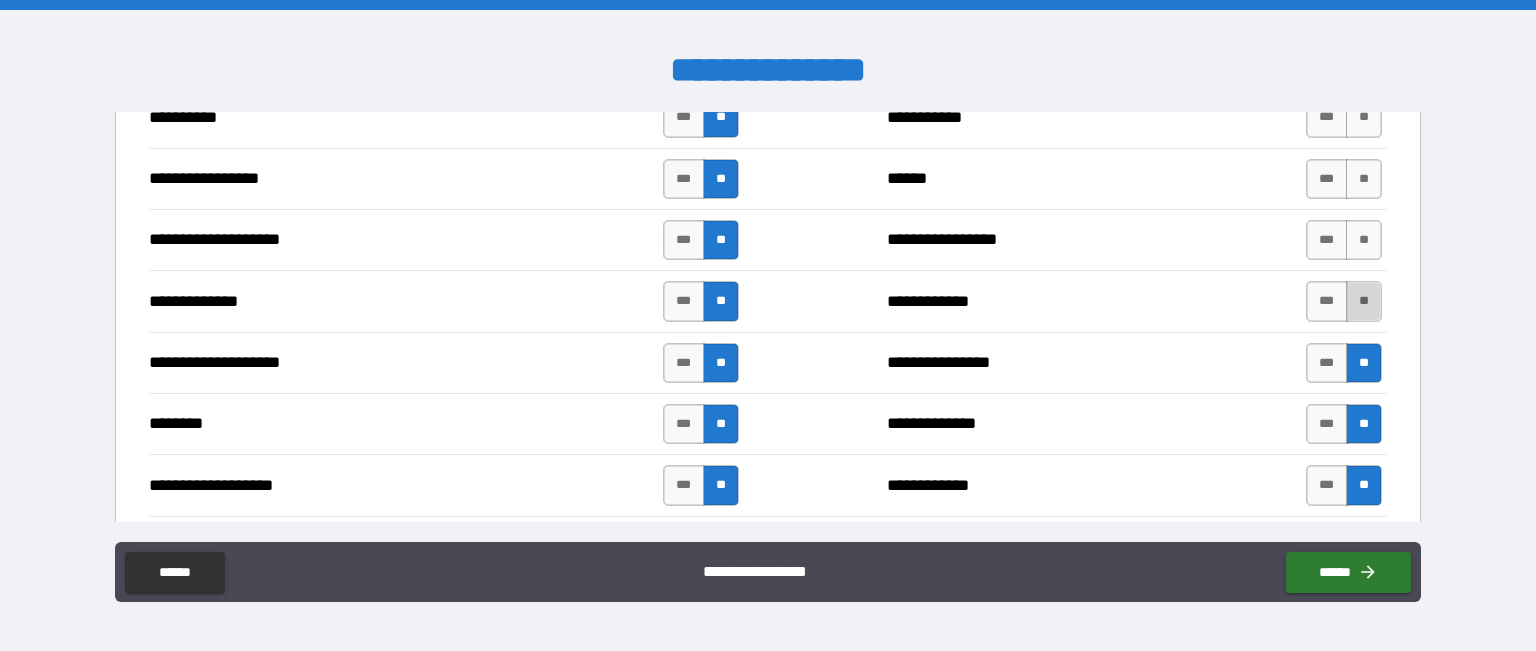 click on "**" at bounding box center (1364, 301) 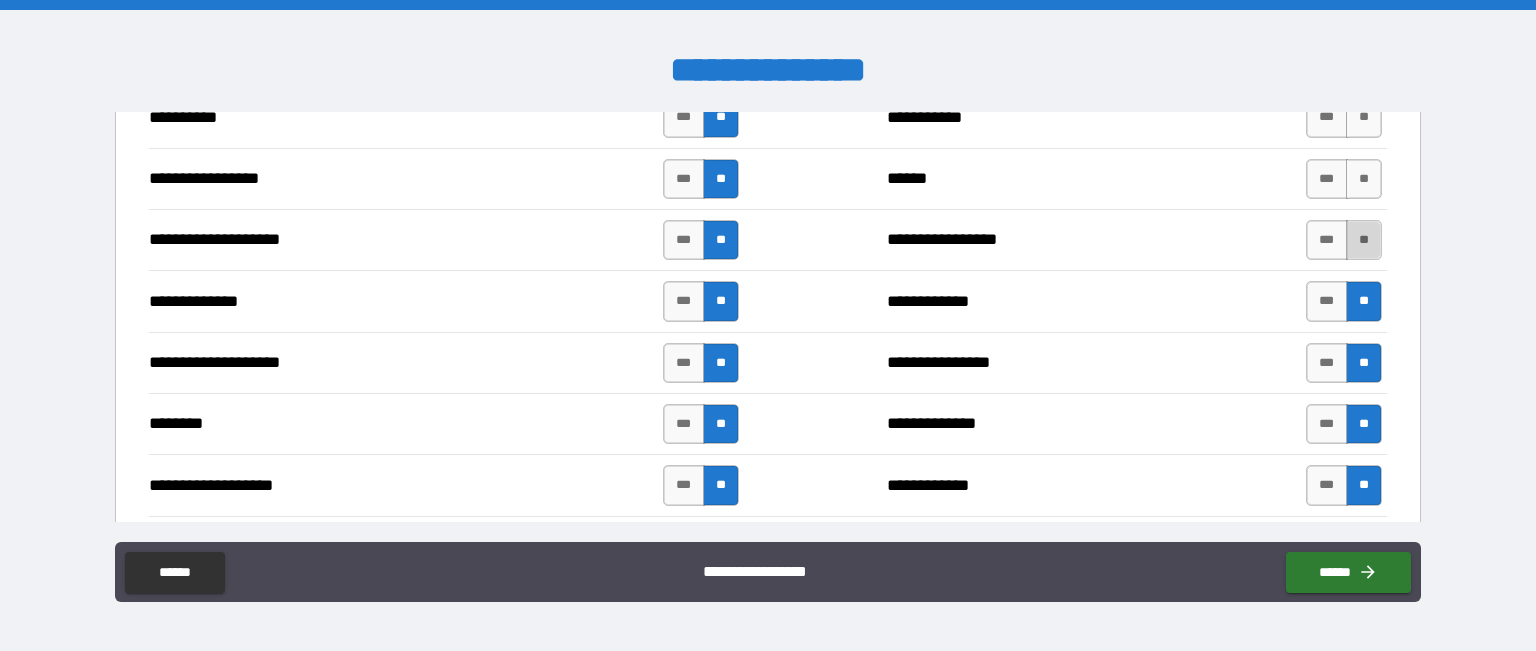 click on "**" at bounding box center [1364, 240] 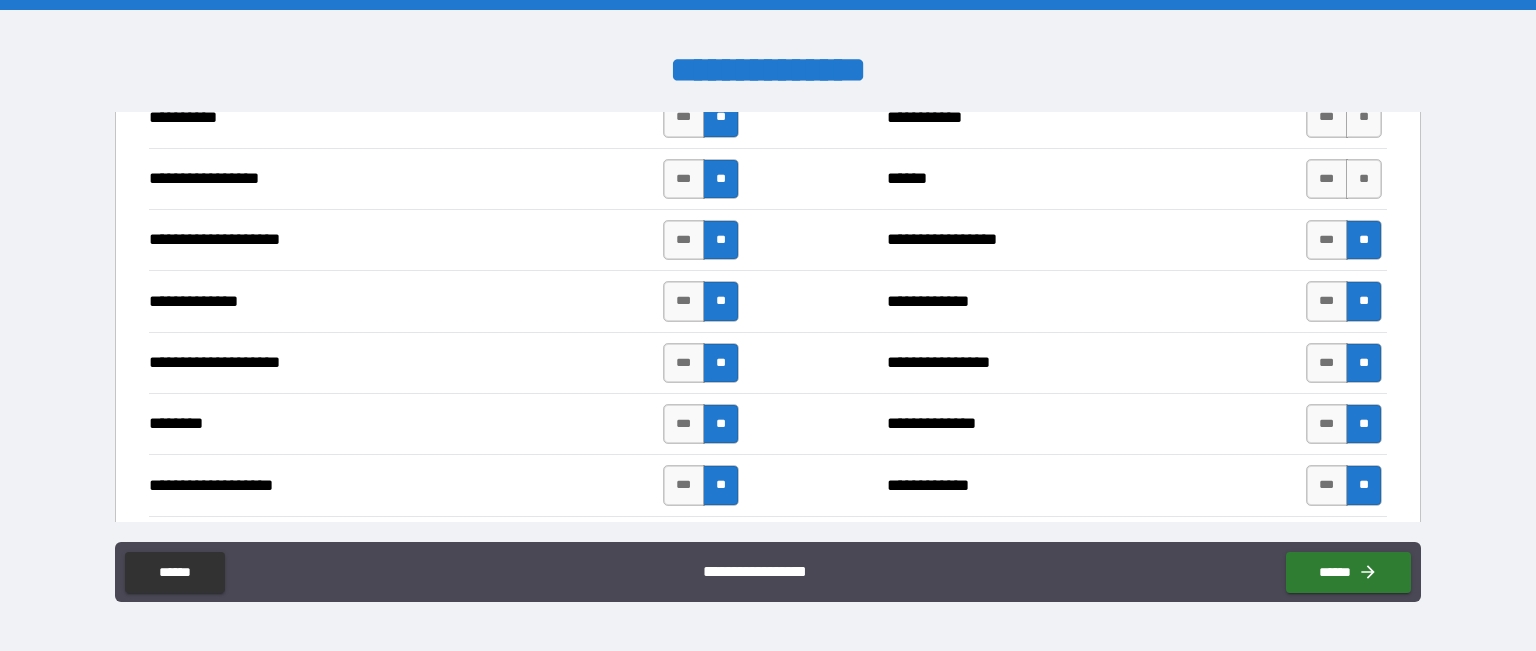scroll, scrollTop: 2635, scrollLeft: 0, axis: vertical 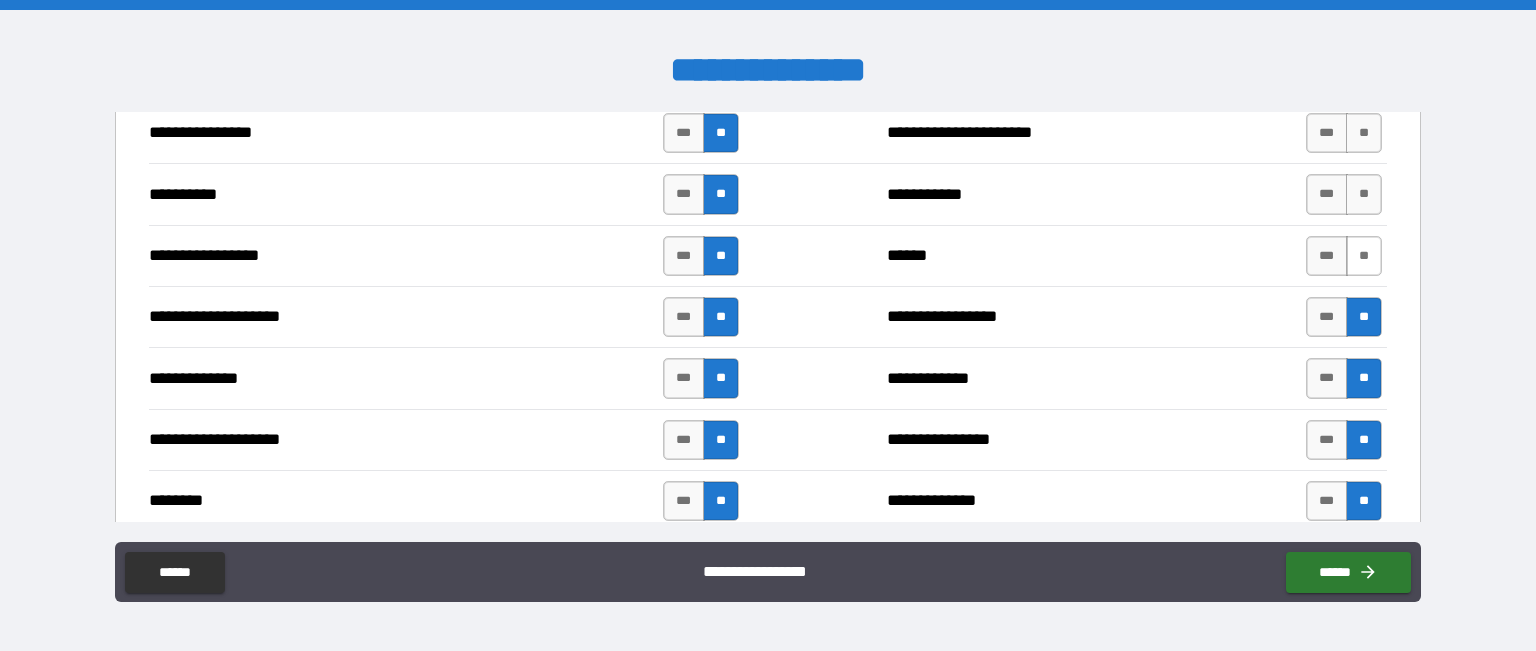 click on "**" at bounding box center (1364, 256) 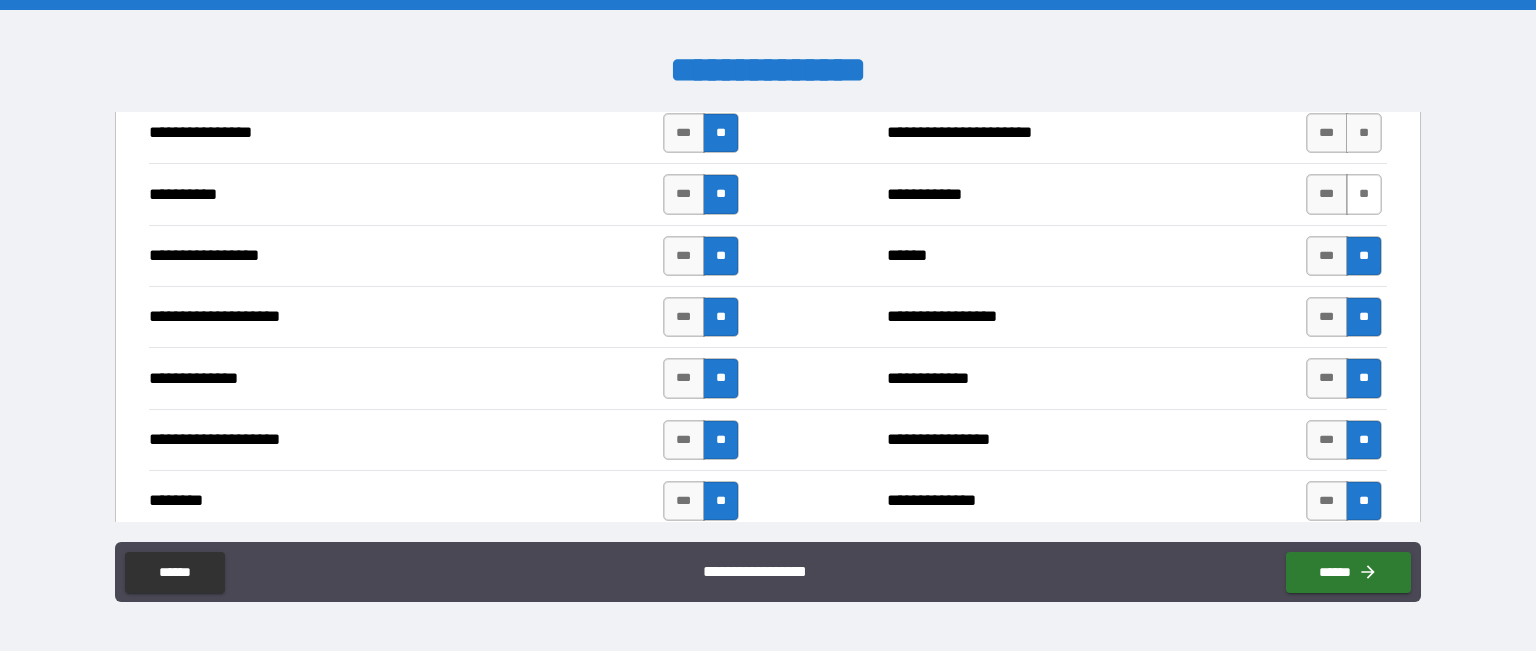 click on "**" at bounding box center (1364, 194) 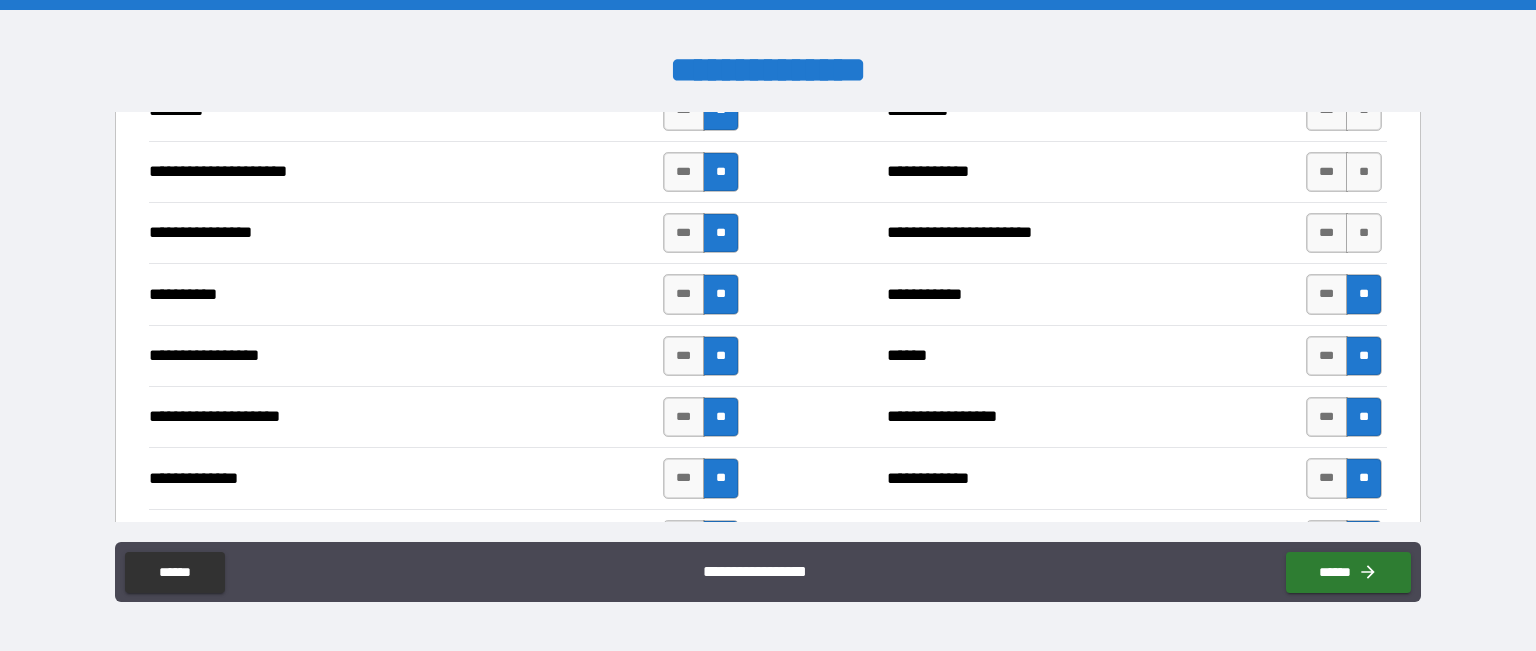 scroll, scrollTop: 2527, scrollLeft: 0, axis: vertical 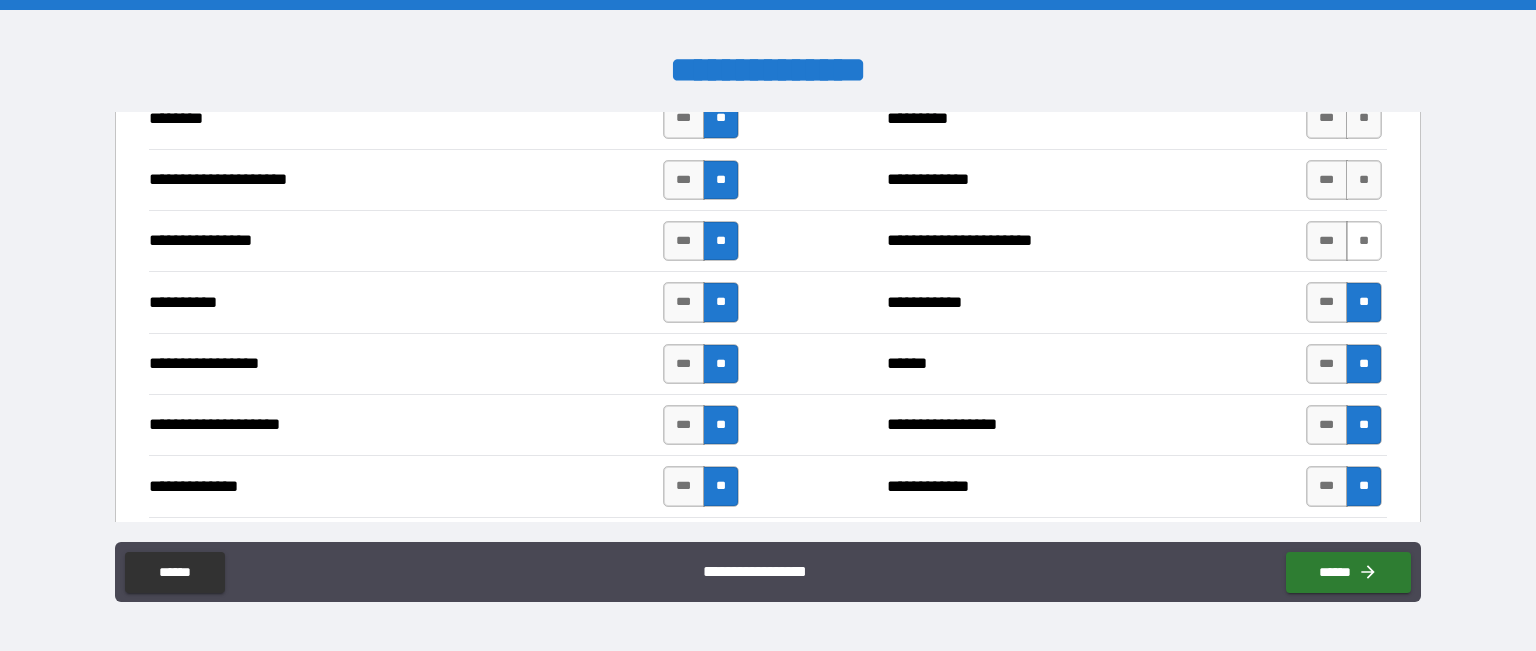 click on "**" at bounding box center (1364, 241) 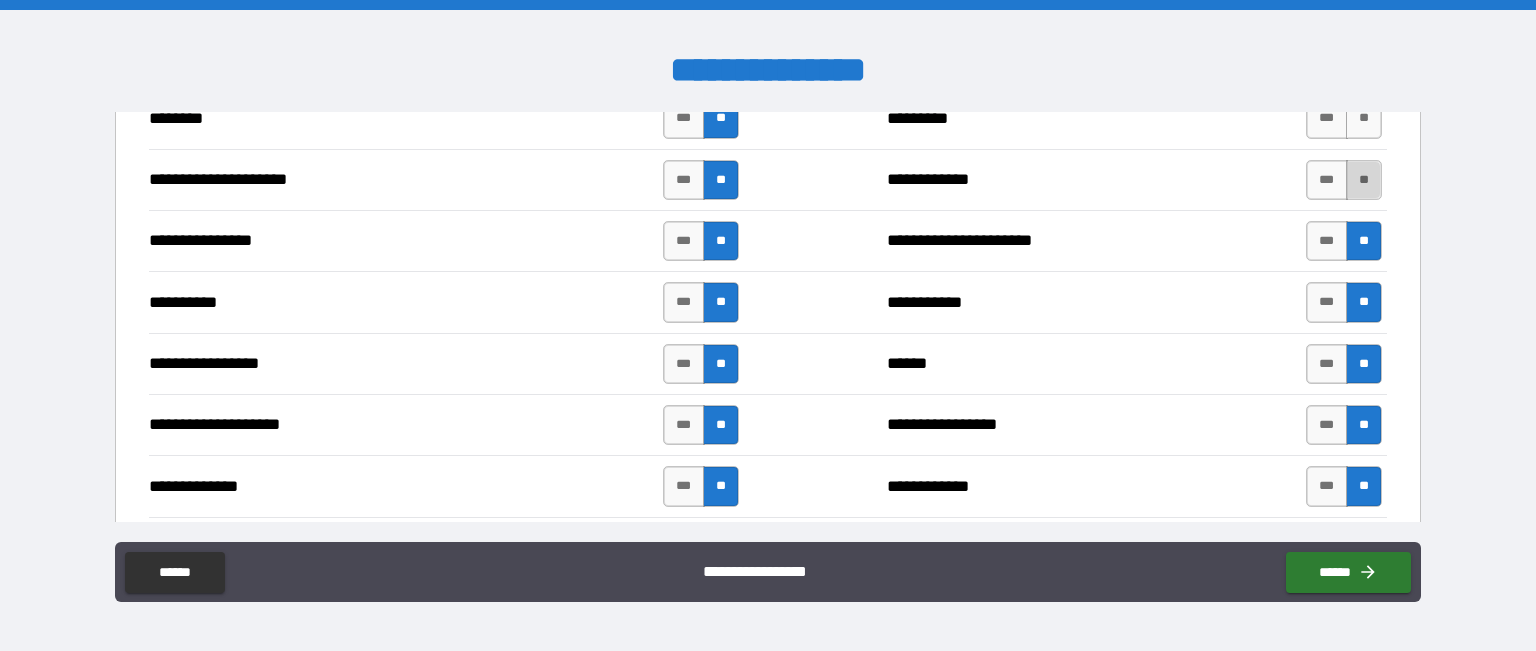 click on "**" at bounding box center (1364, 180) 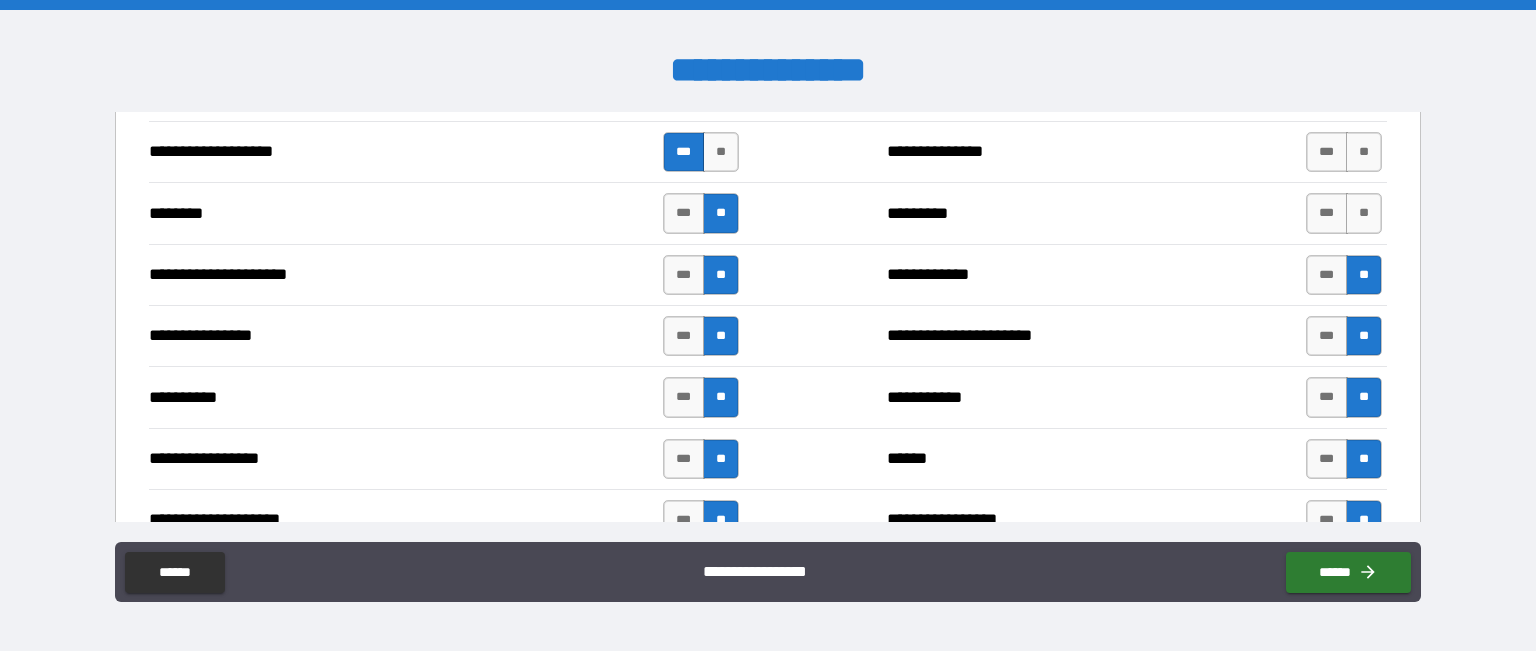 scroll, scrollTop: 2419, scrollLeft: 0, axis: vertical 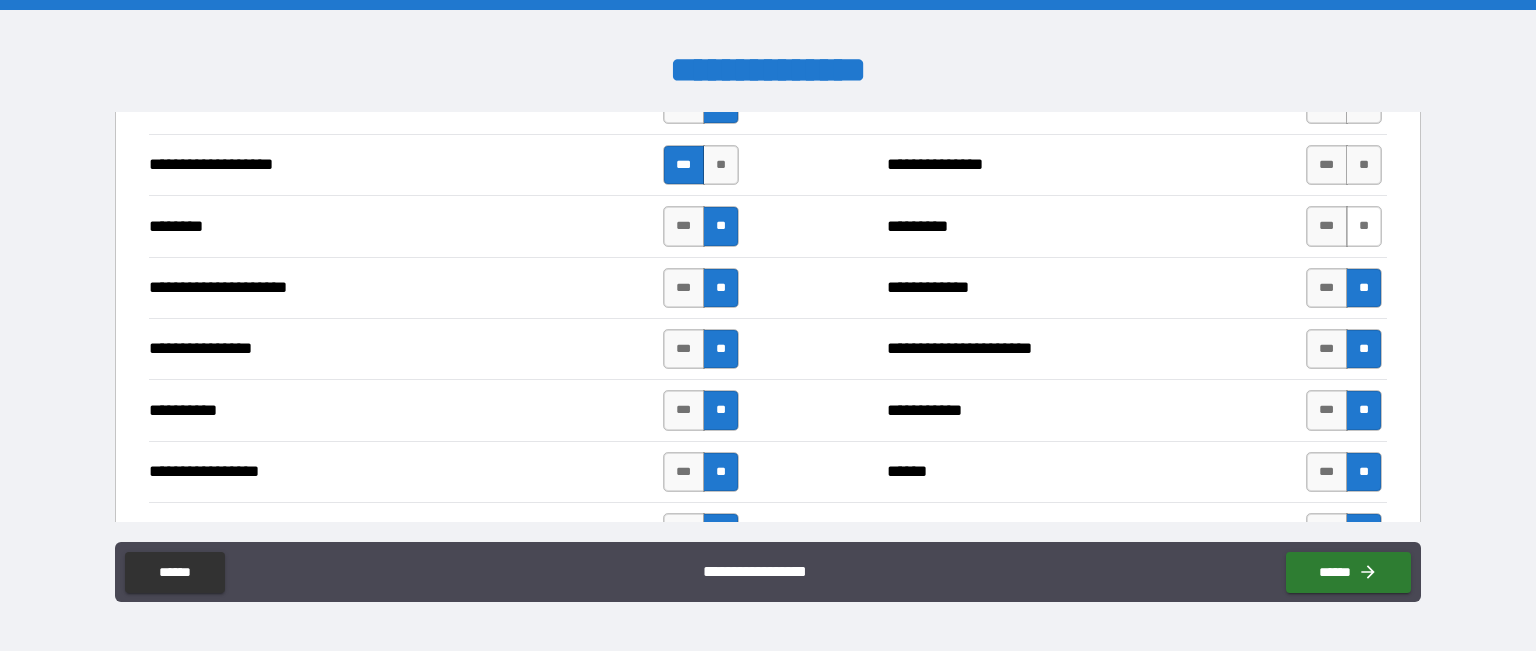 click on "**" at bounding box center [1364, 226] 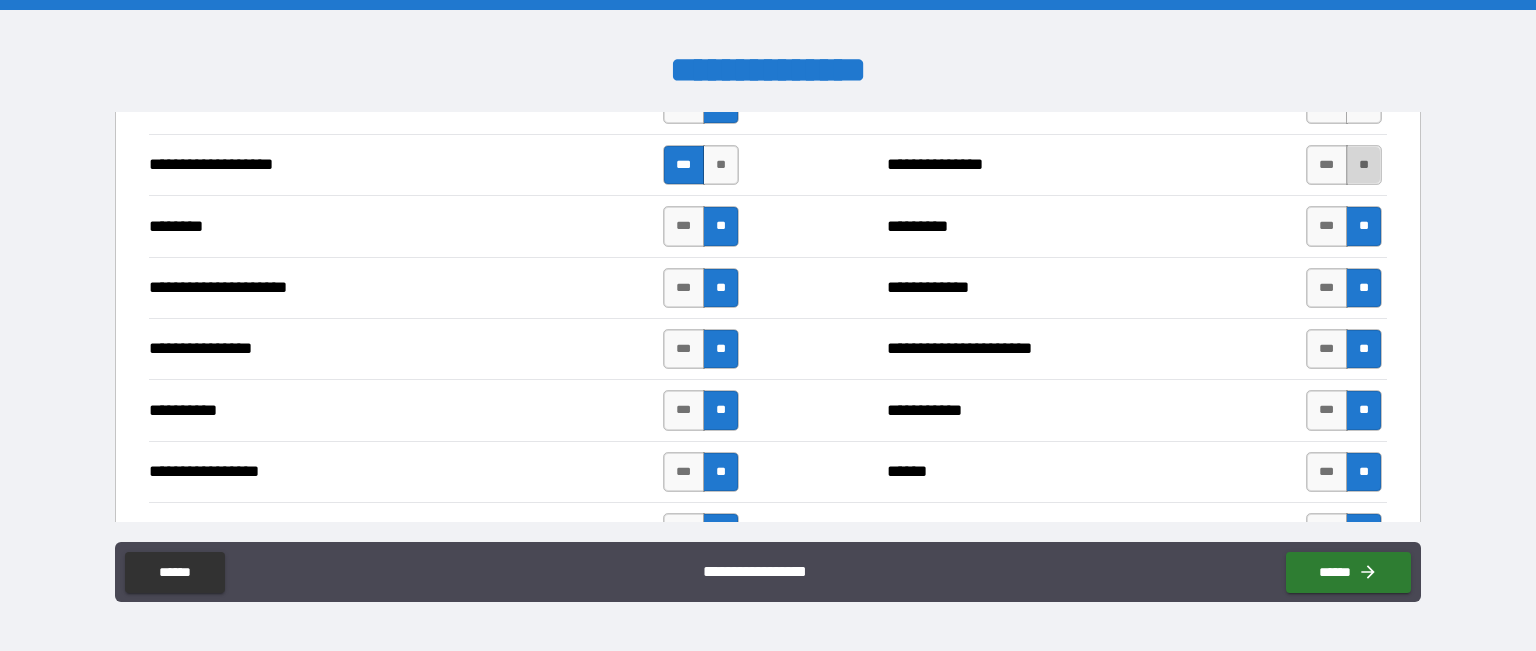 click on "**" at bounding box center [1364, 165] 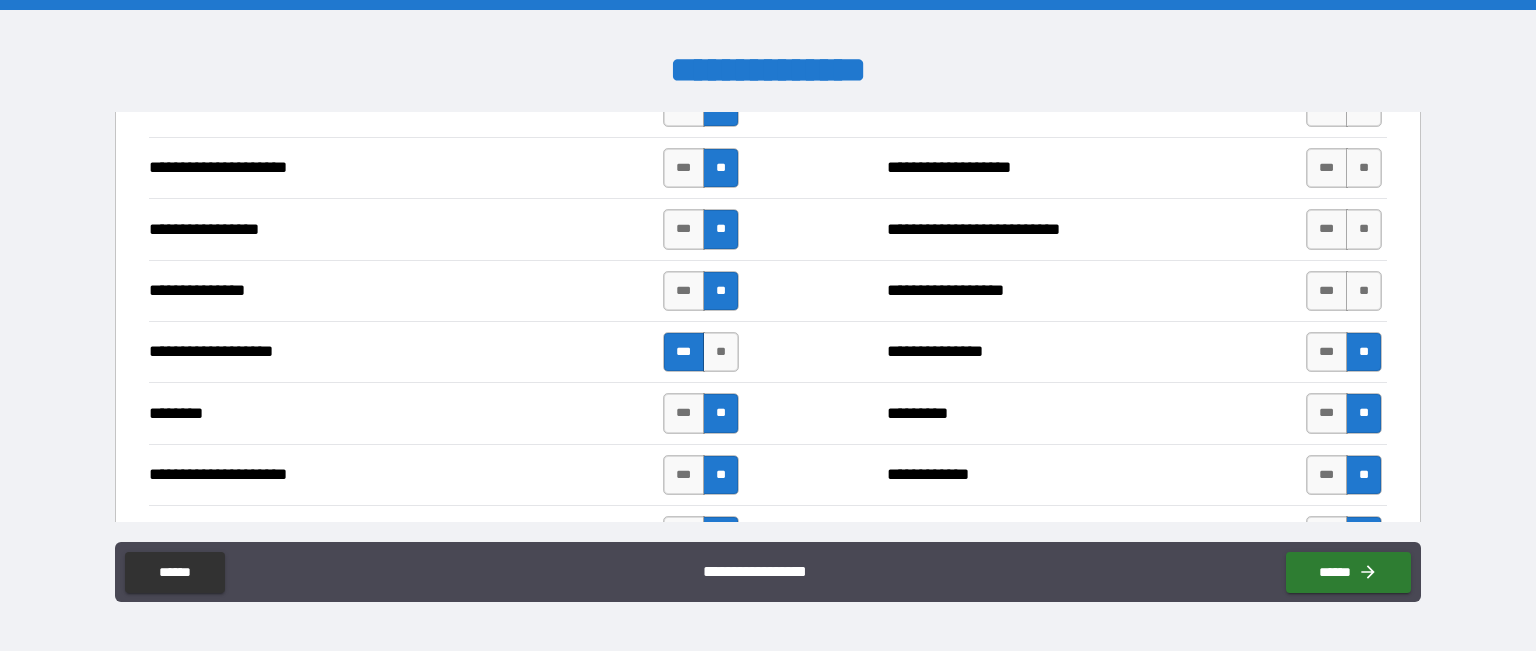 scroll, scrollTop: 2052, scrollLeft: 0, axis: vertical 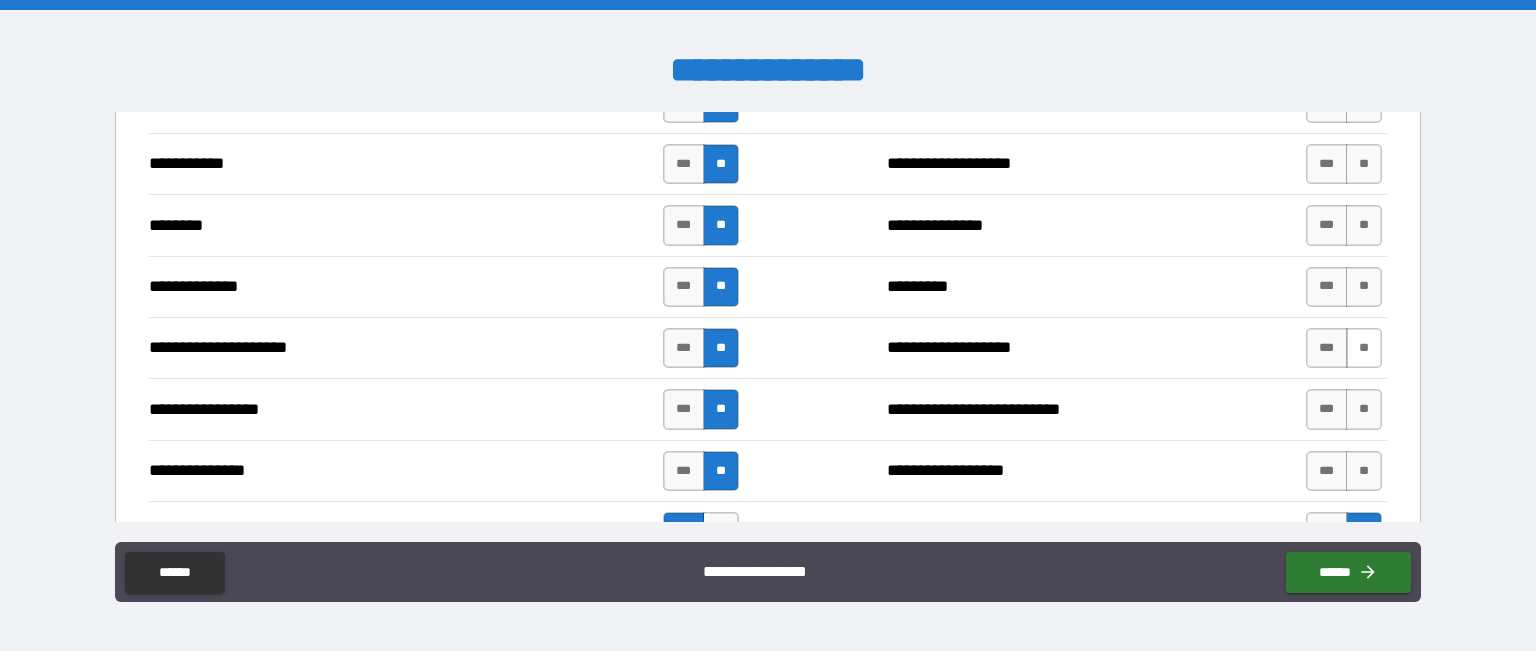 click on "**" at bounding box center [1364, 348] 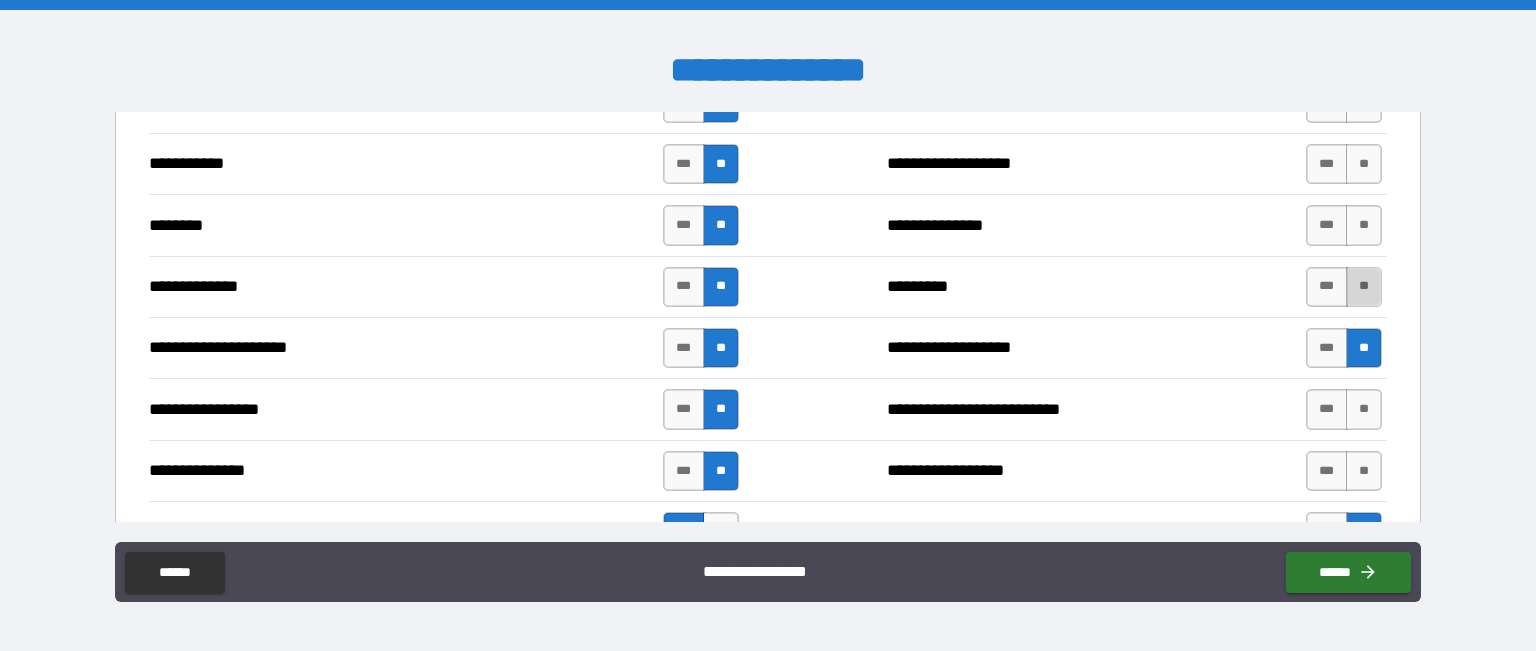 click on "**" at bounding box center [1364, 287] 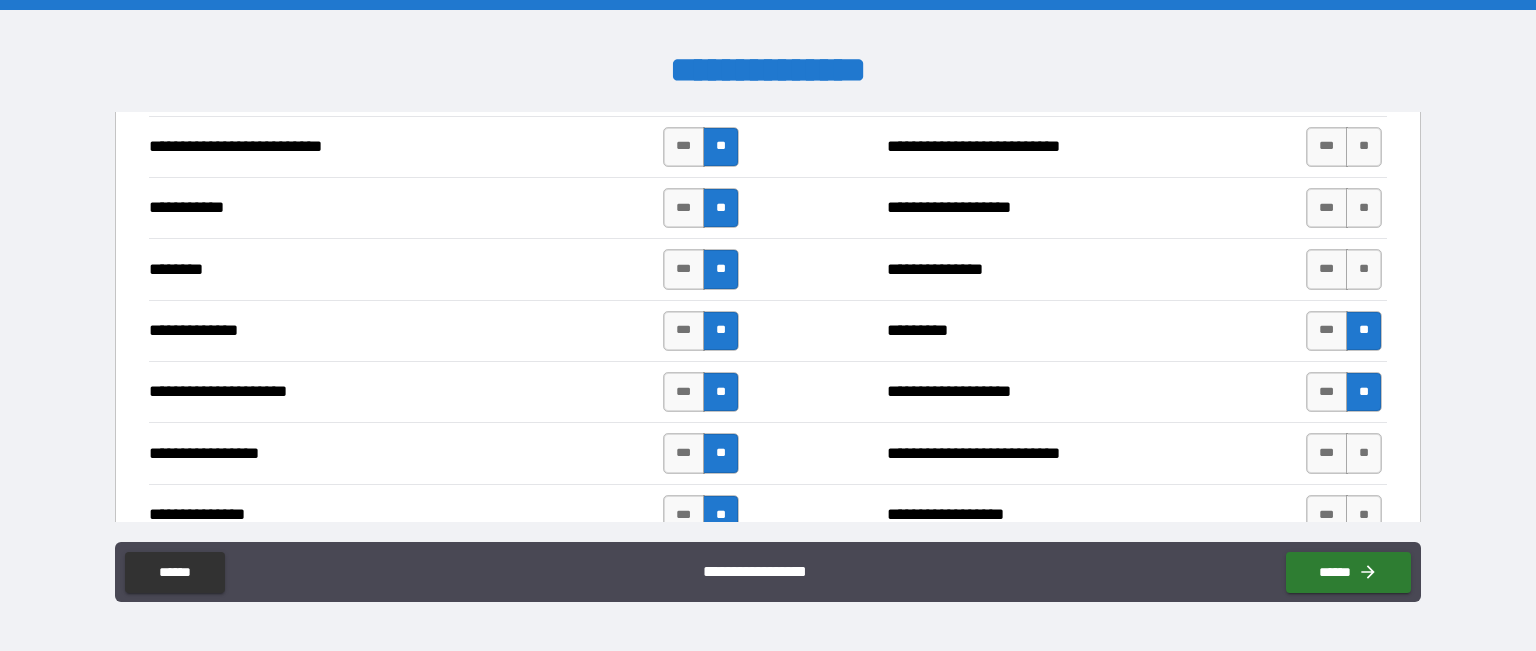 scroll, scrollTop: 2011, scrollLeft: 0, axis: vertical 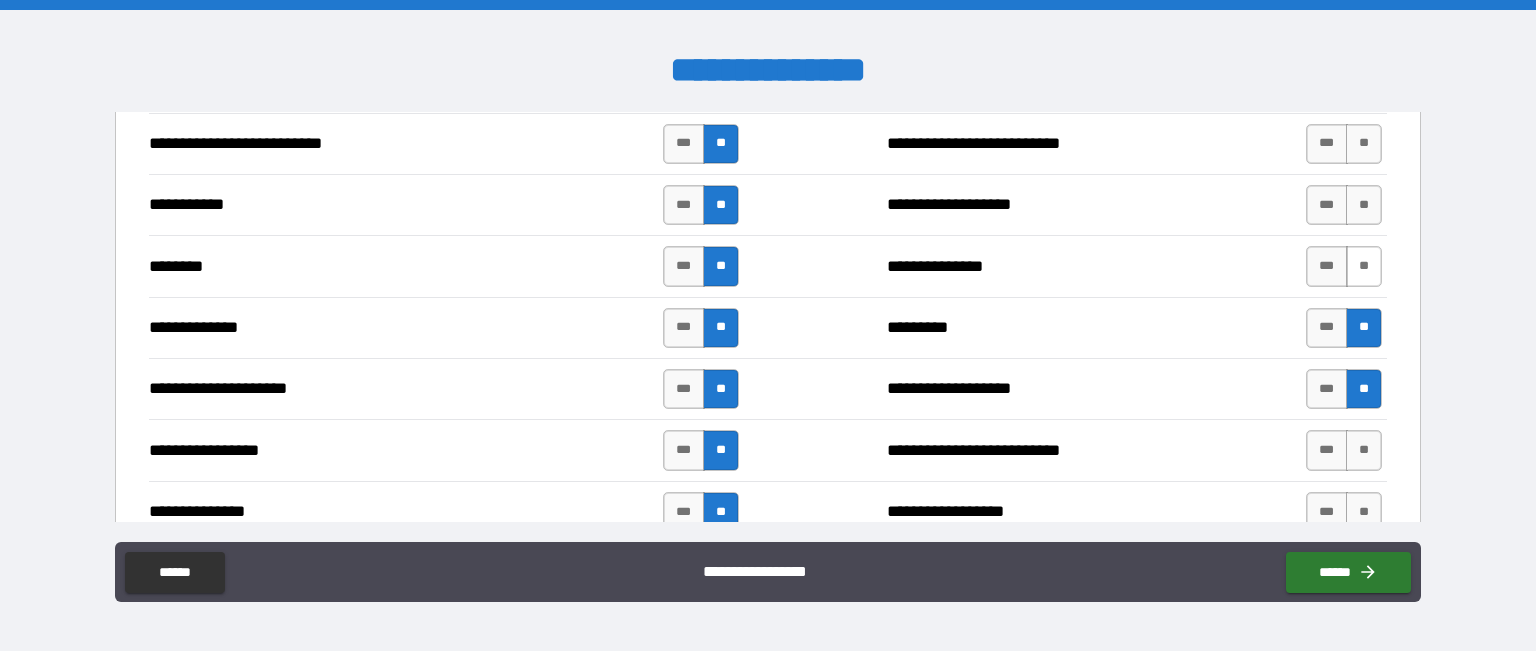 click on "**" at bounding box center (1364, 266) 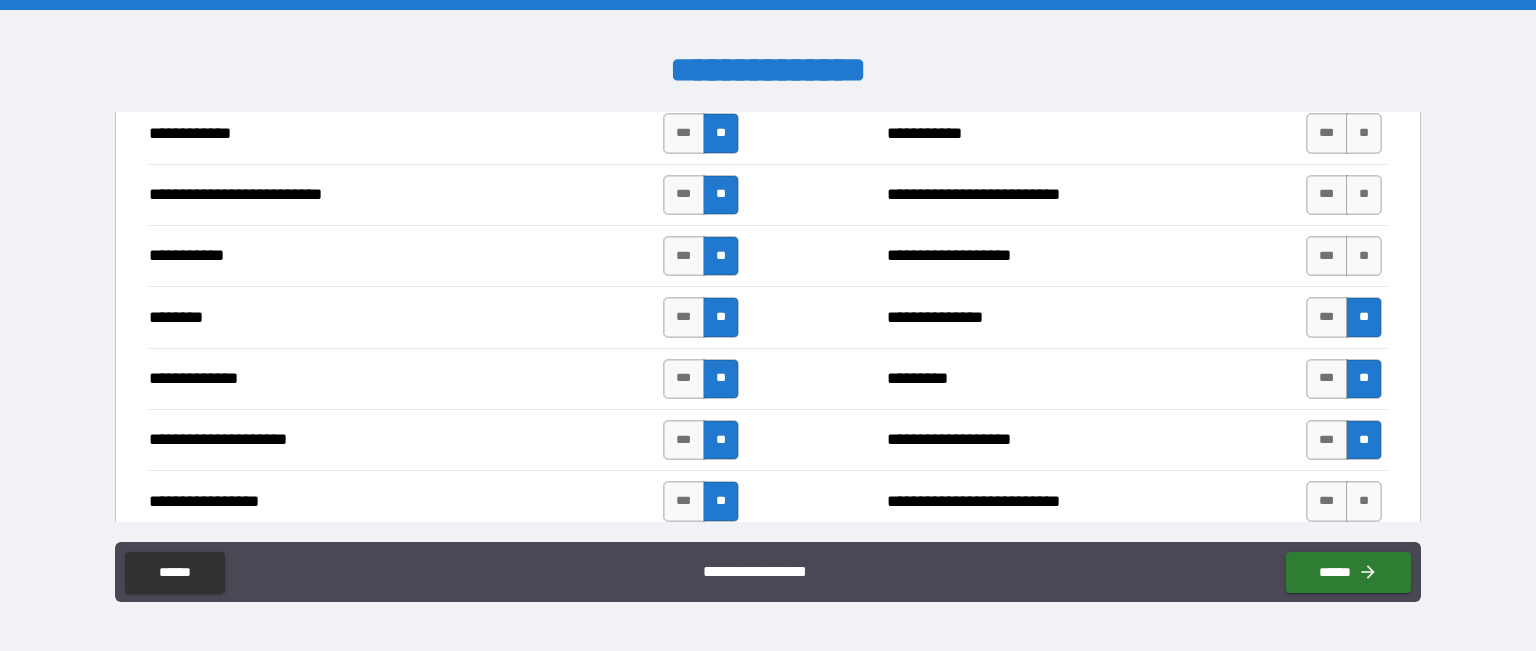scroll, scrollTop: 1962, scrollLeft: 0, axis: vertical 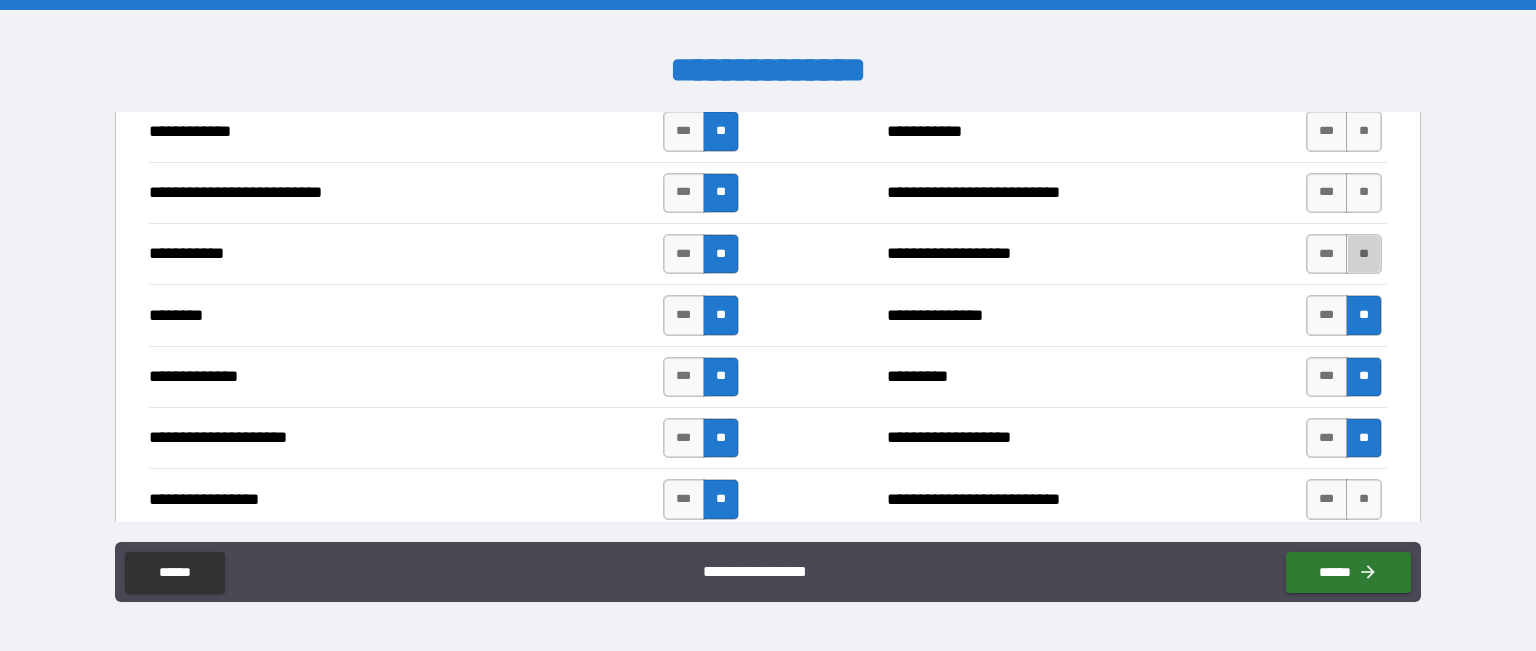 click on "**" at bounding box center (1364, 254) 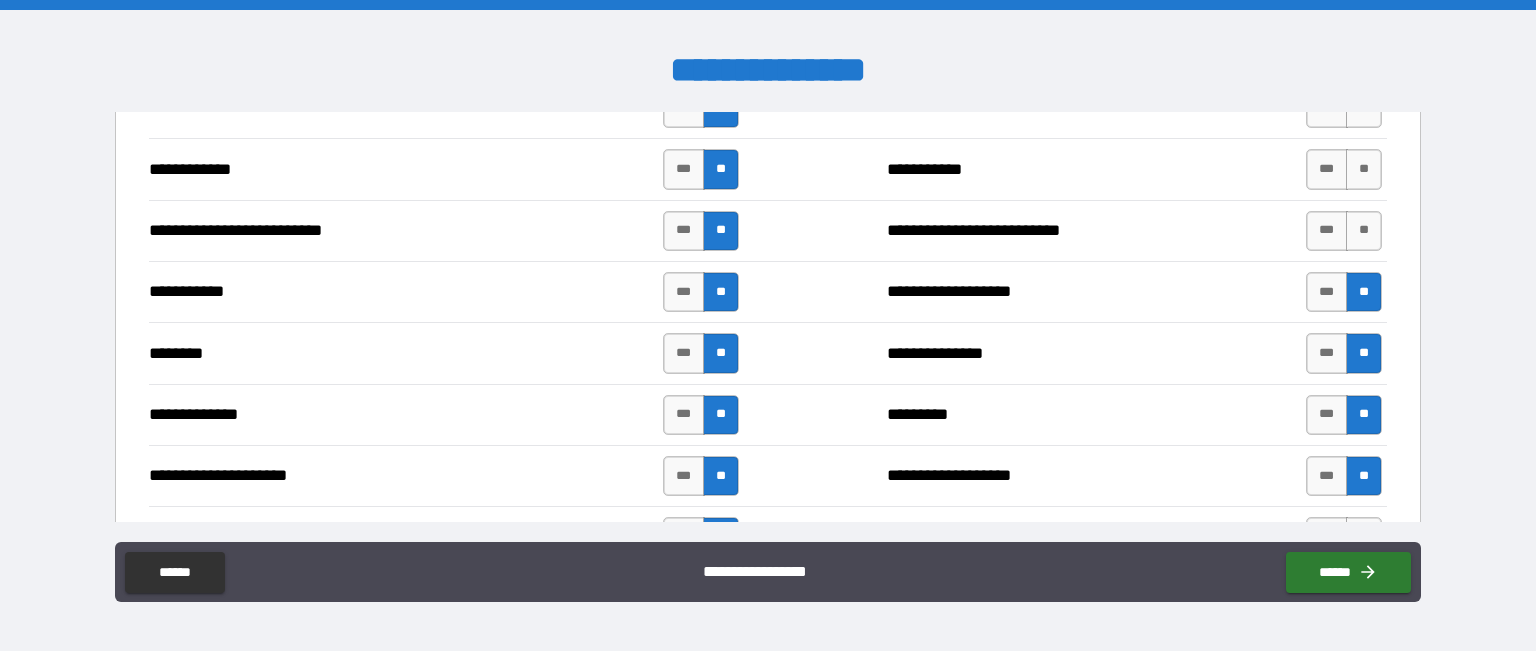 scroll, scrollTop: 1920, scrollLeft: 0, axis: vertical 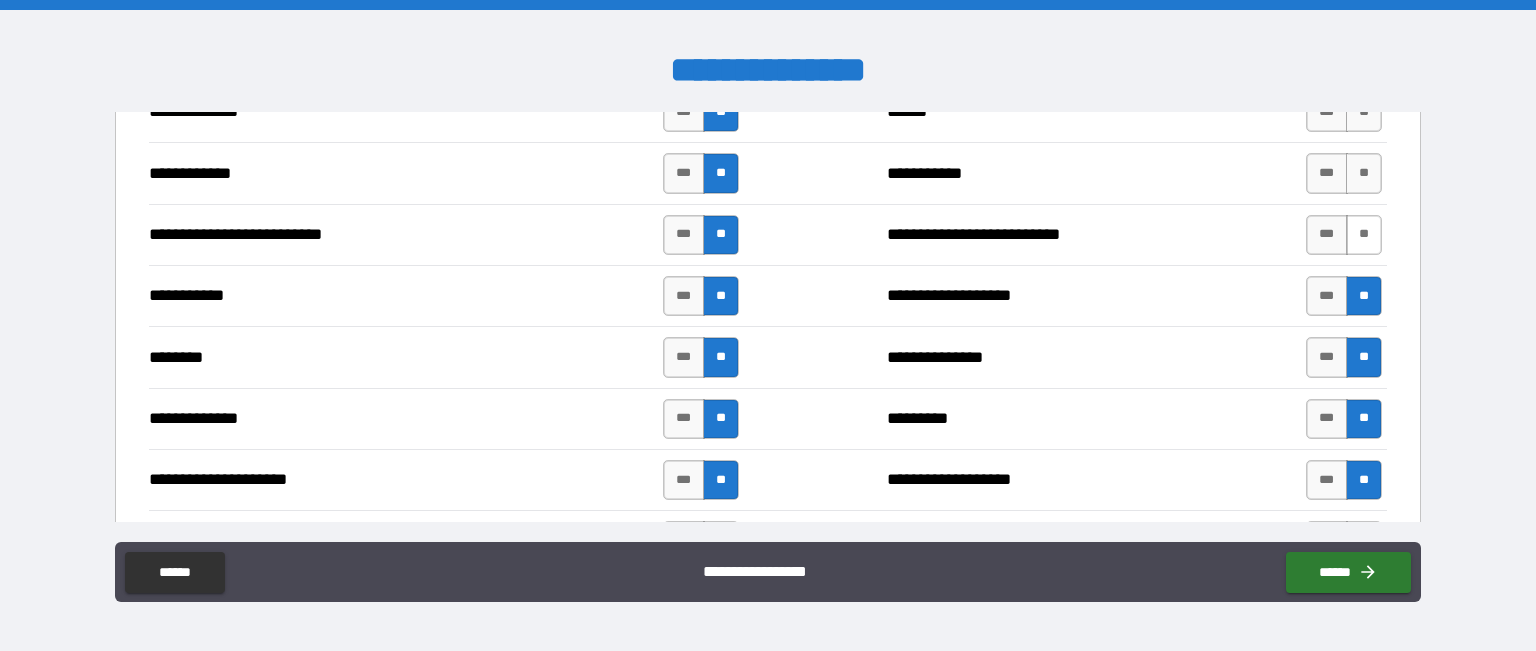 click on "**" at bounding box center (1364, 235) 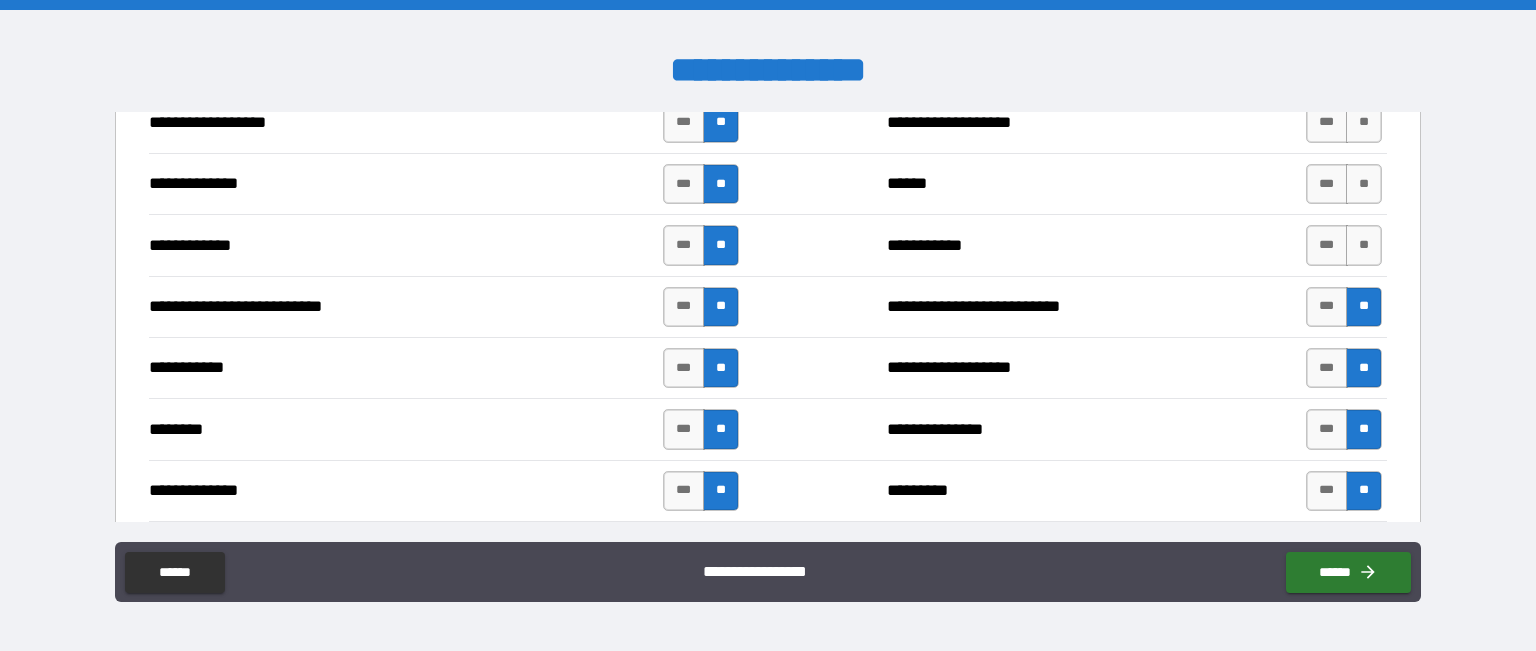 scroll, scrollTop: 1848, scrollLeft: 0, axis: vertical 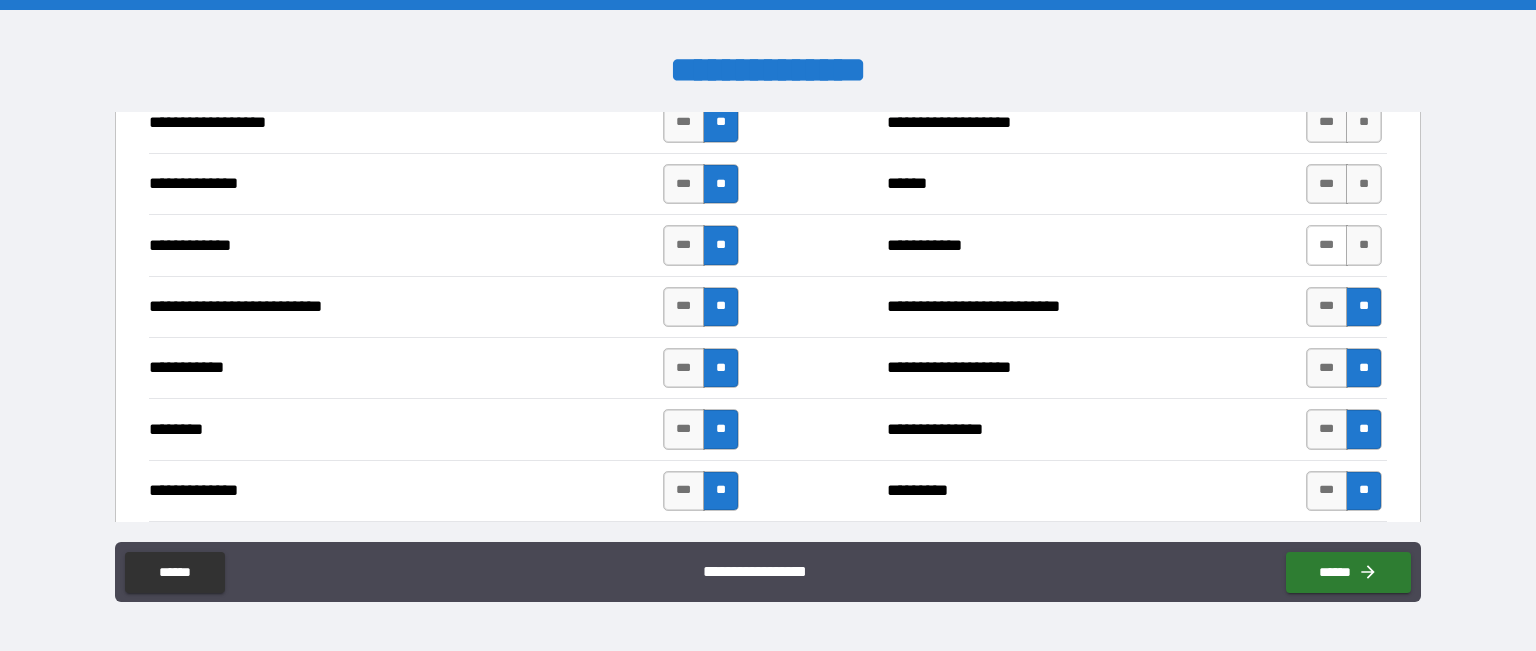 click on "***" at bounding box center (1327, 245) 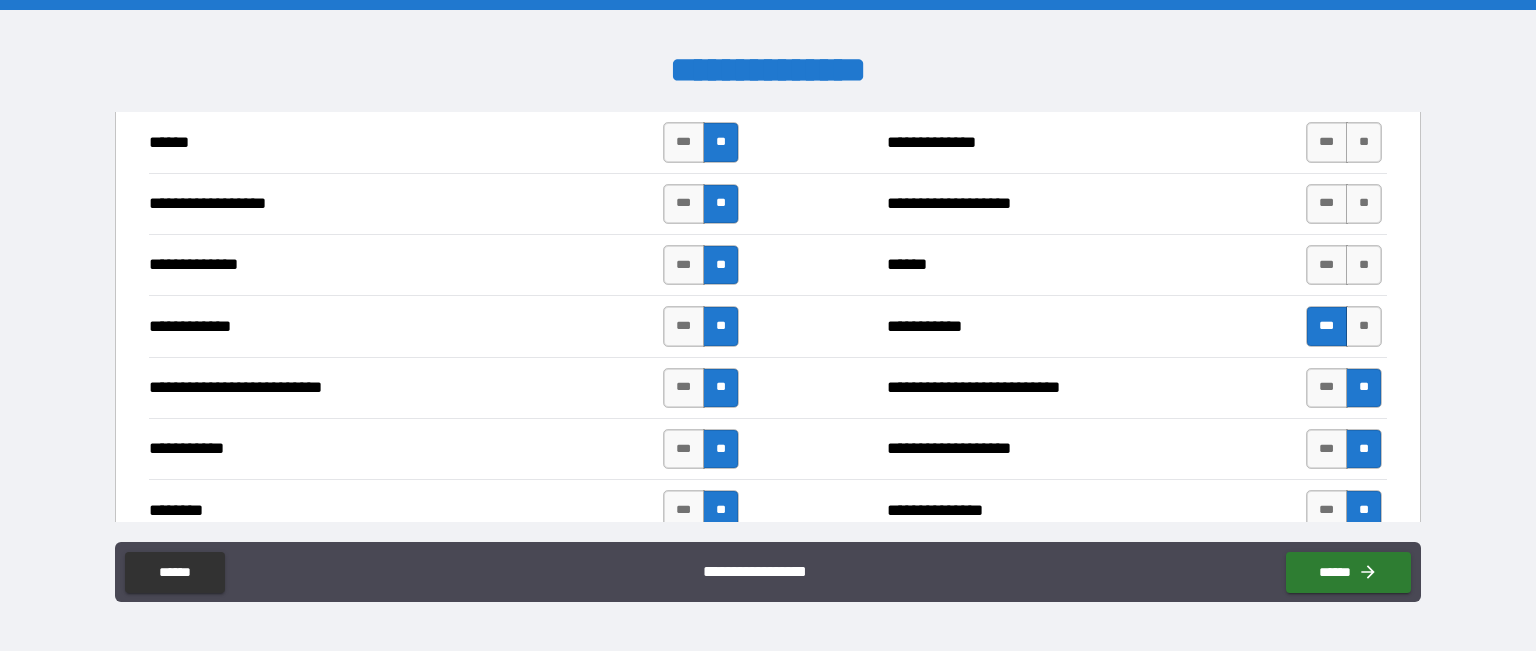 scroll, scrollTop: 1764, scrollLeft: 0, axis: vertical 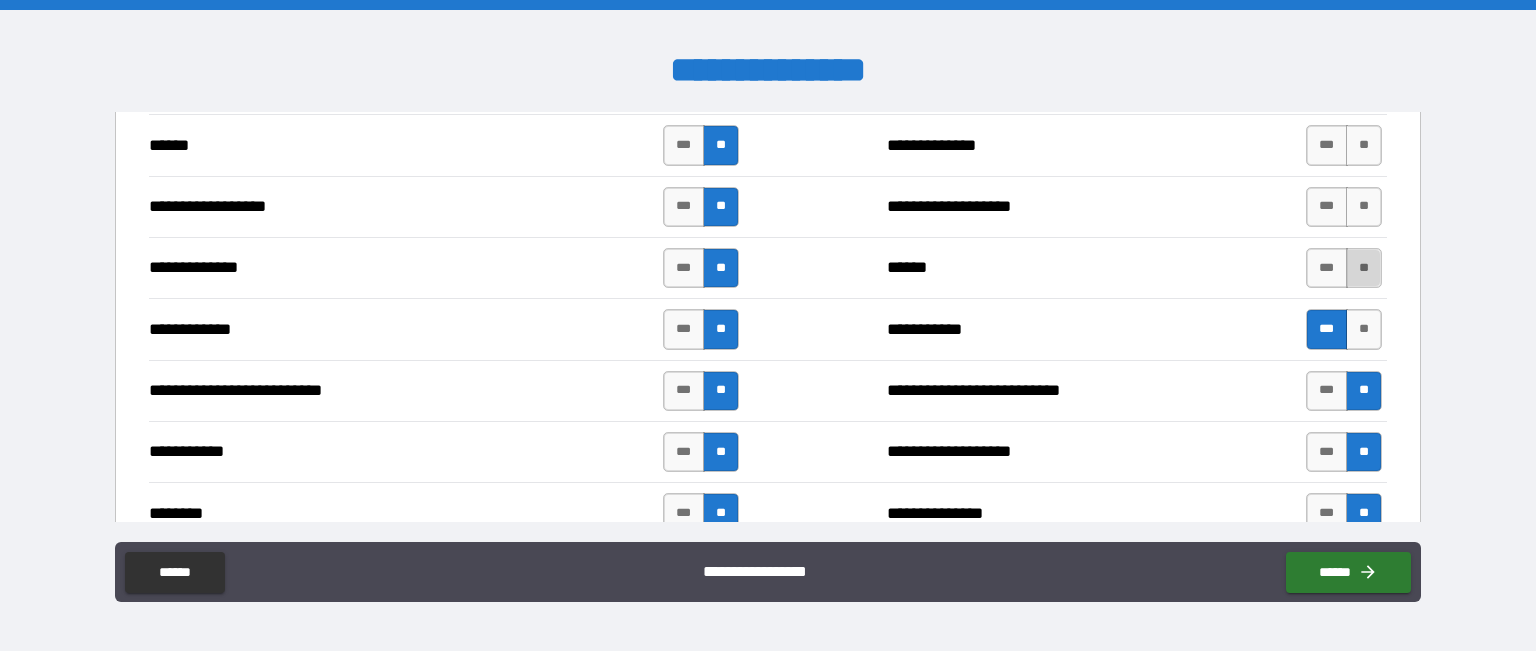 click on "**" at bounding box center [1364, 268] 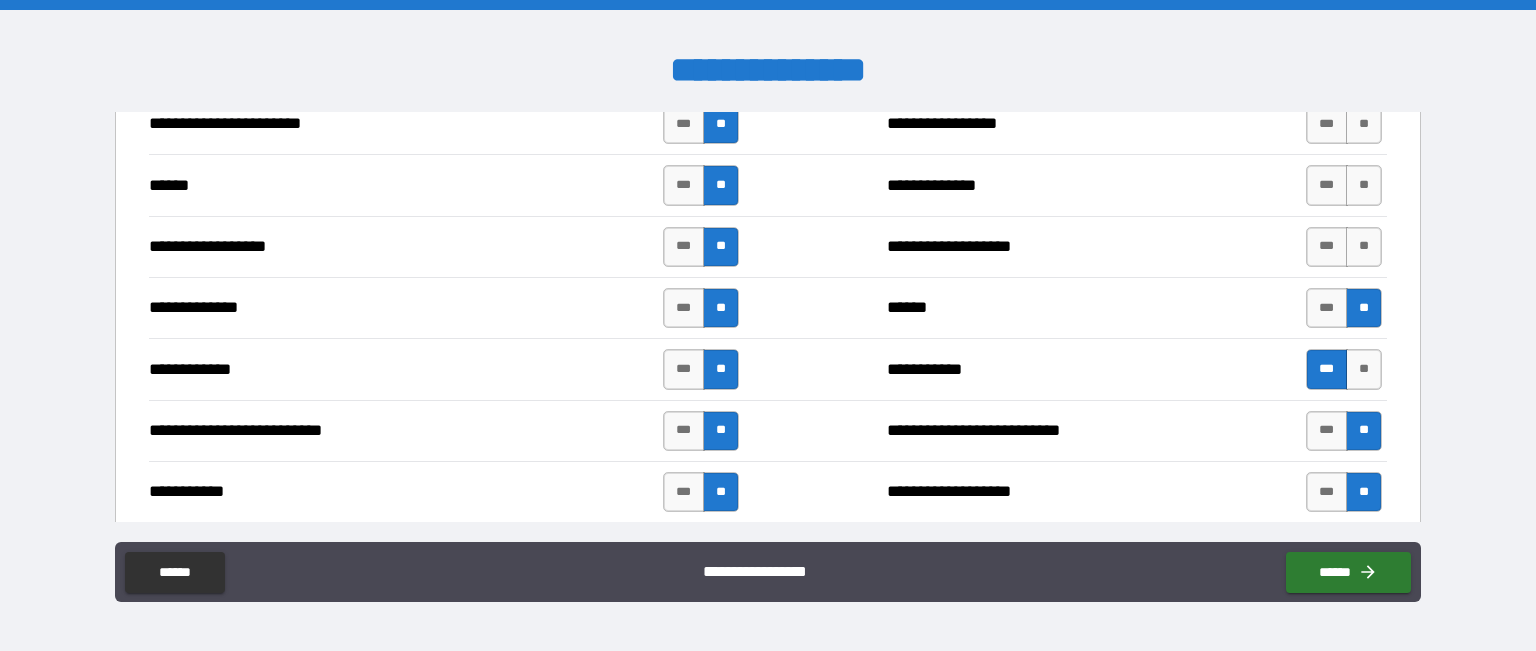 scroll, scrollTop: 1724, scrollLeft: 0, axis: vertical 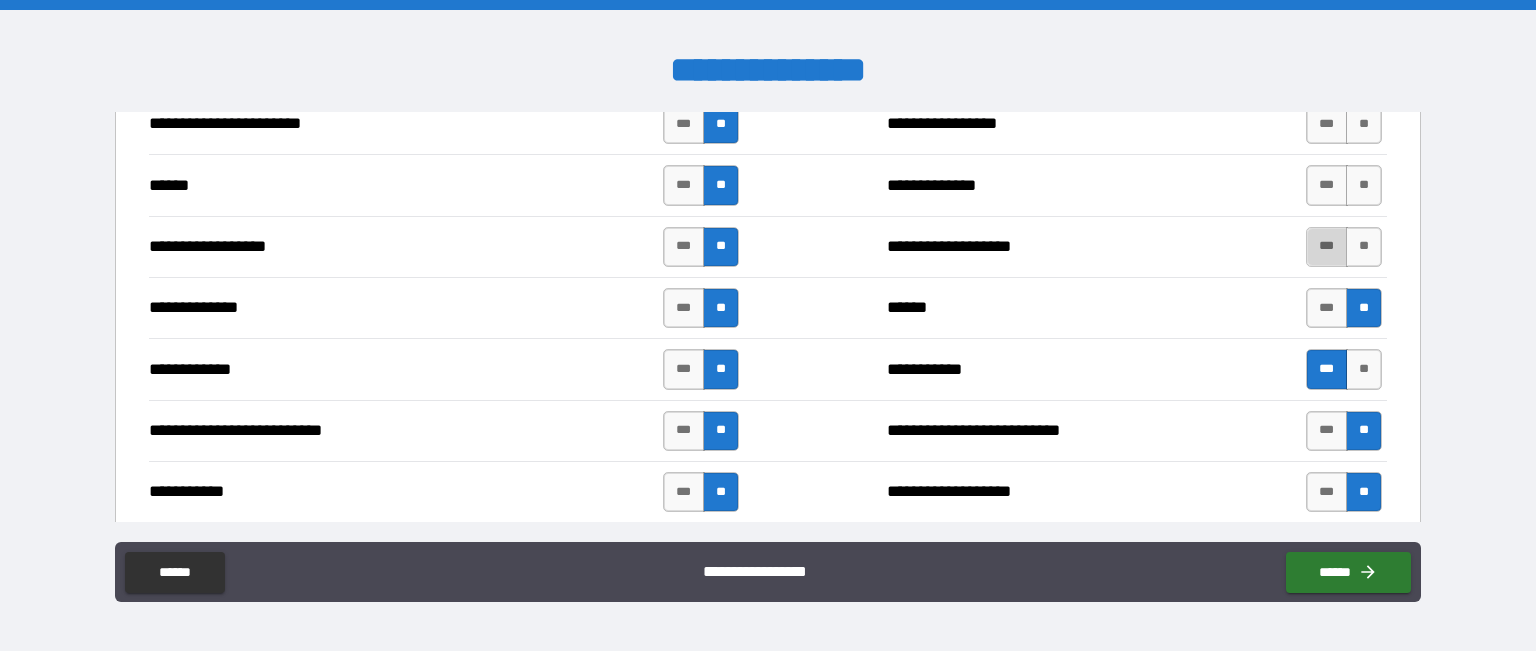 click on "***" at bounding box center [1327, 247] 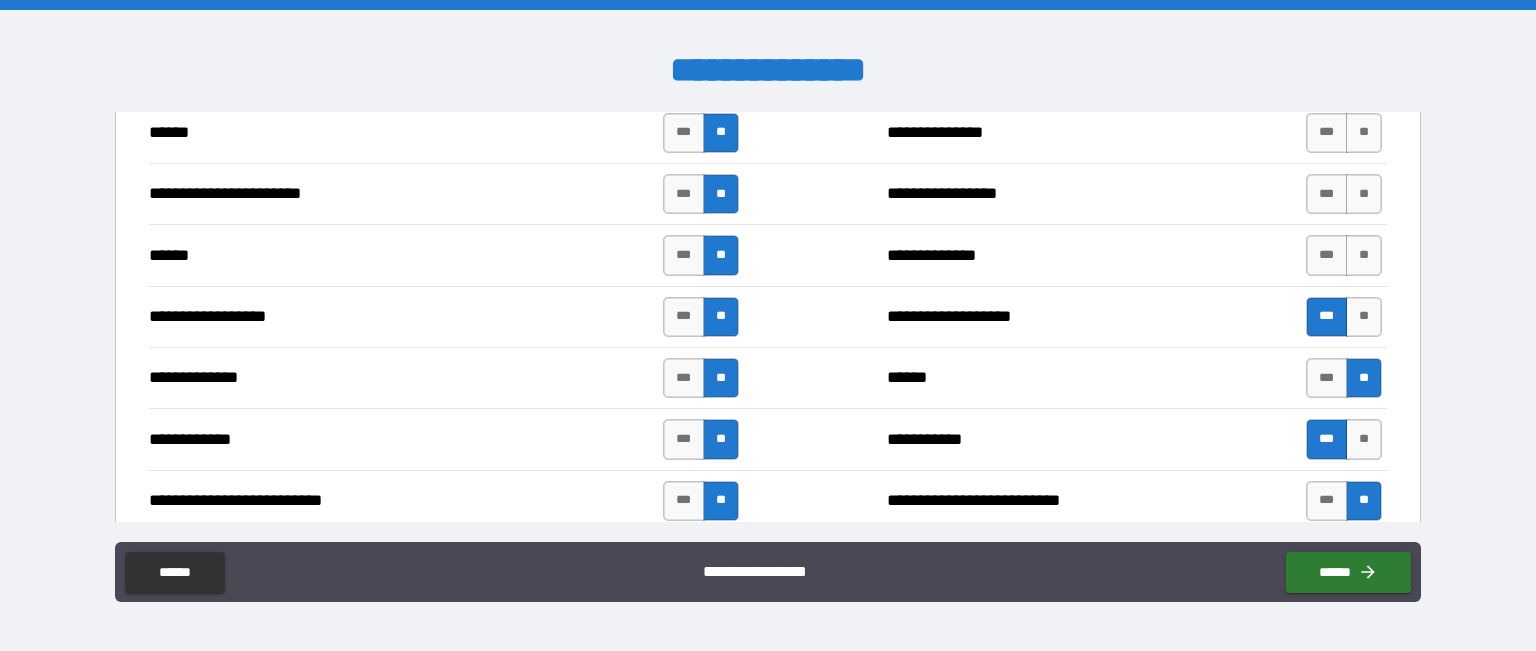 scroll, scrollTop: 1648, scrollLeft: 0, axis: vertical 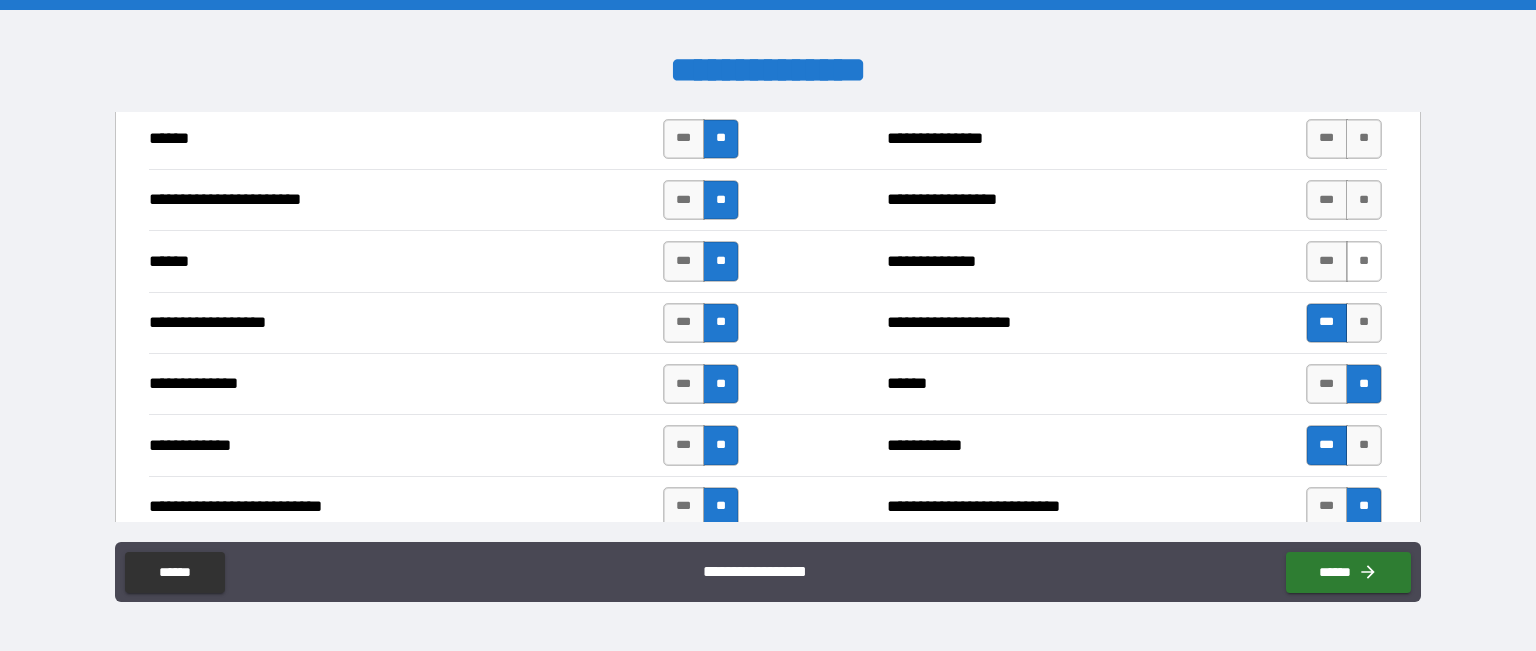 click on "**" at bounding box center [1364, 261] 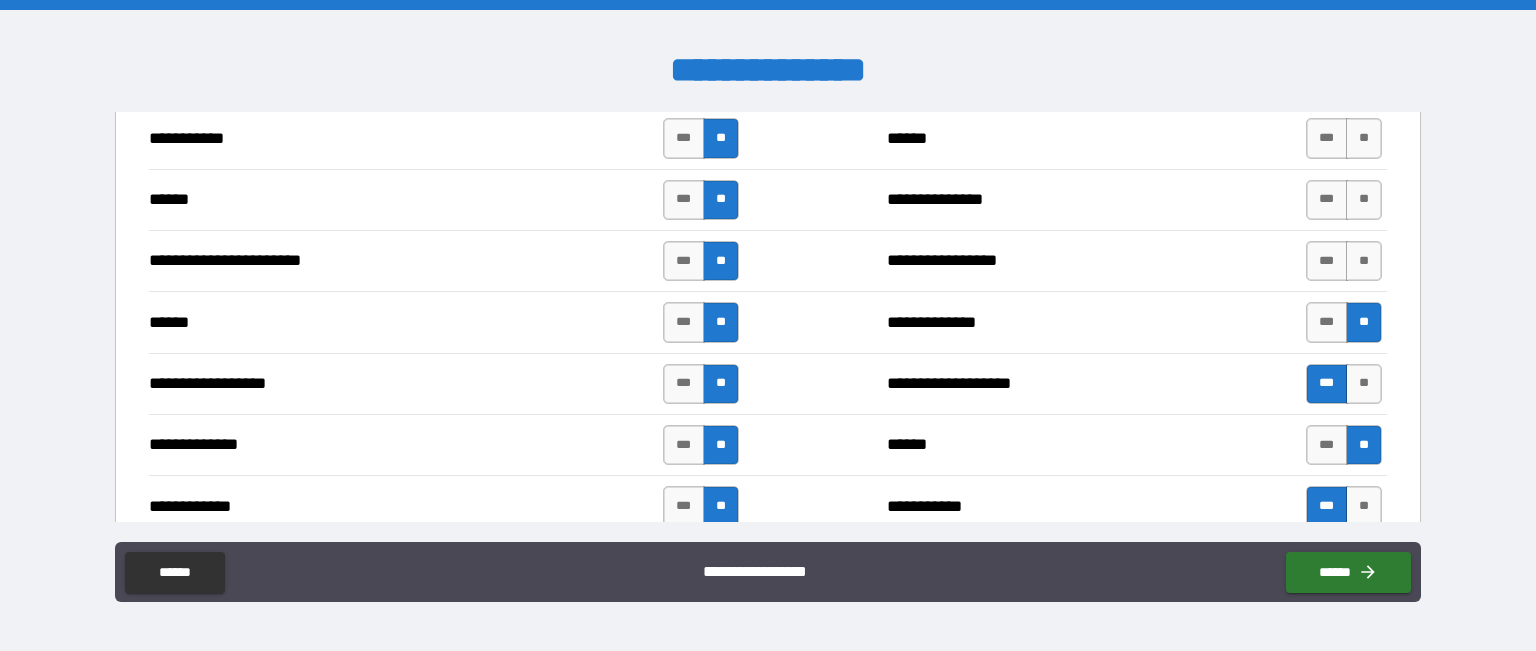 scroll, scrollTop: 1588, scrollLeft: 0, axis: vertical 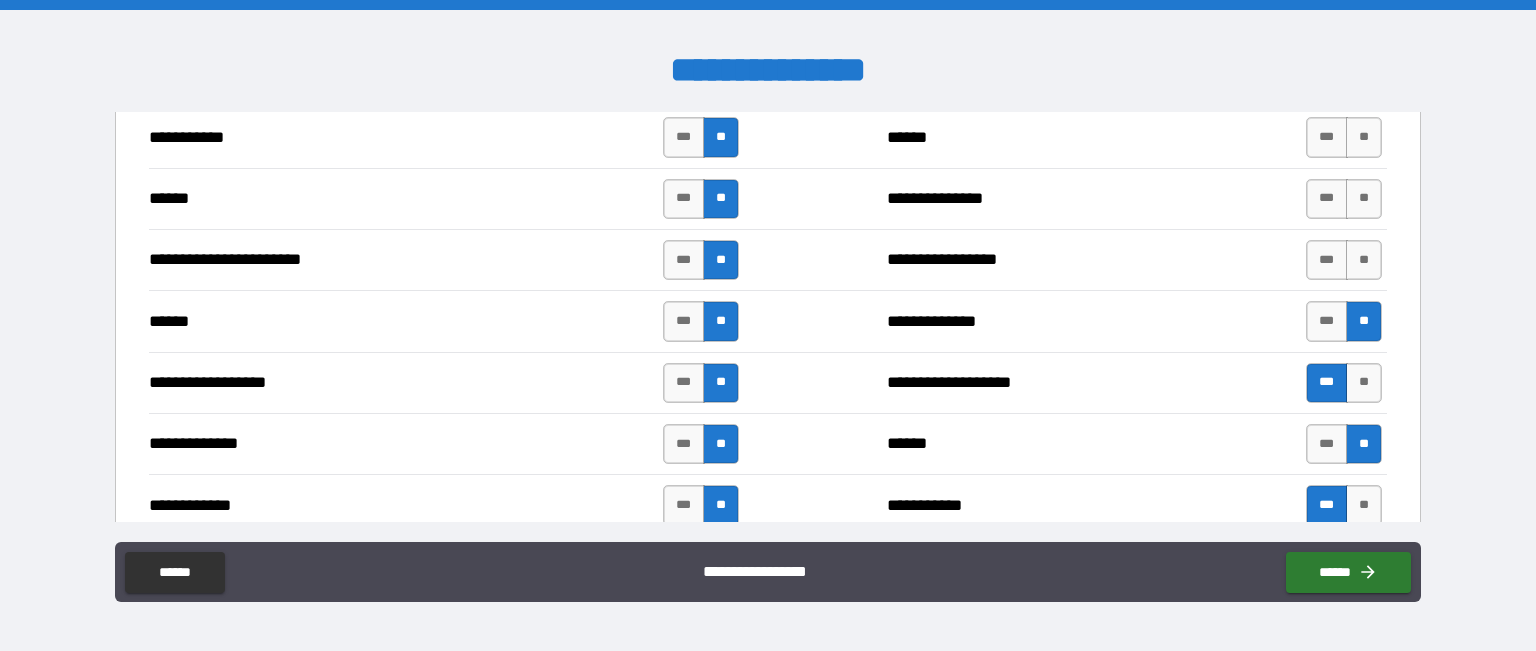 click on "**" at bounding box center (1364, 260) 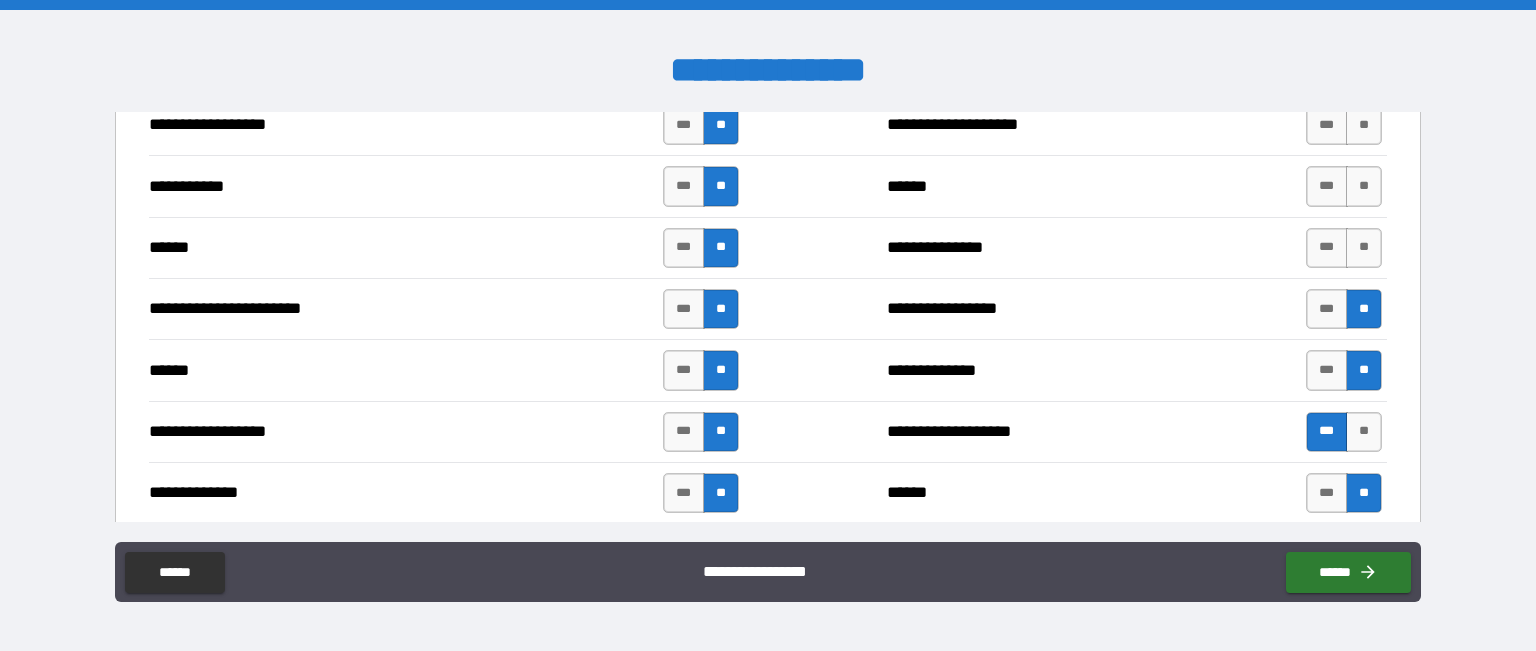 scroll, scrollTop: 1538, scrollLeft: 0, axis: vertical 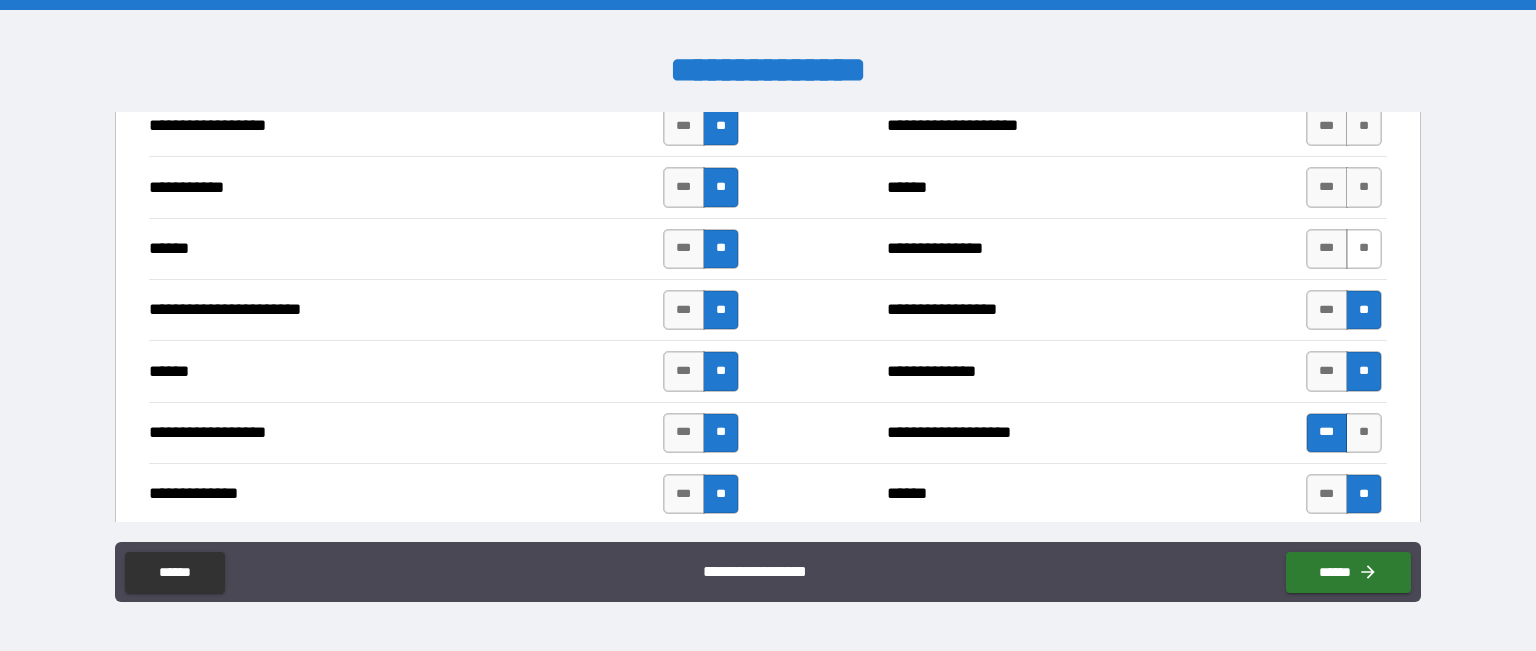 click on "**" at bounding box center [1364, 249] 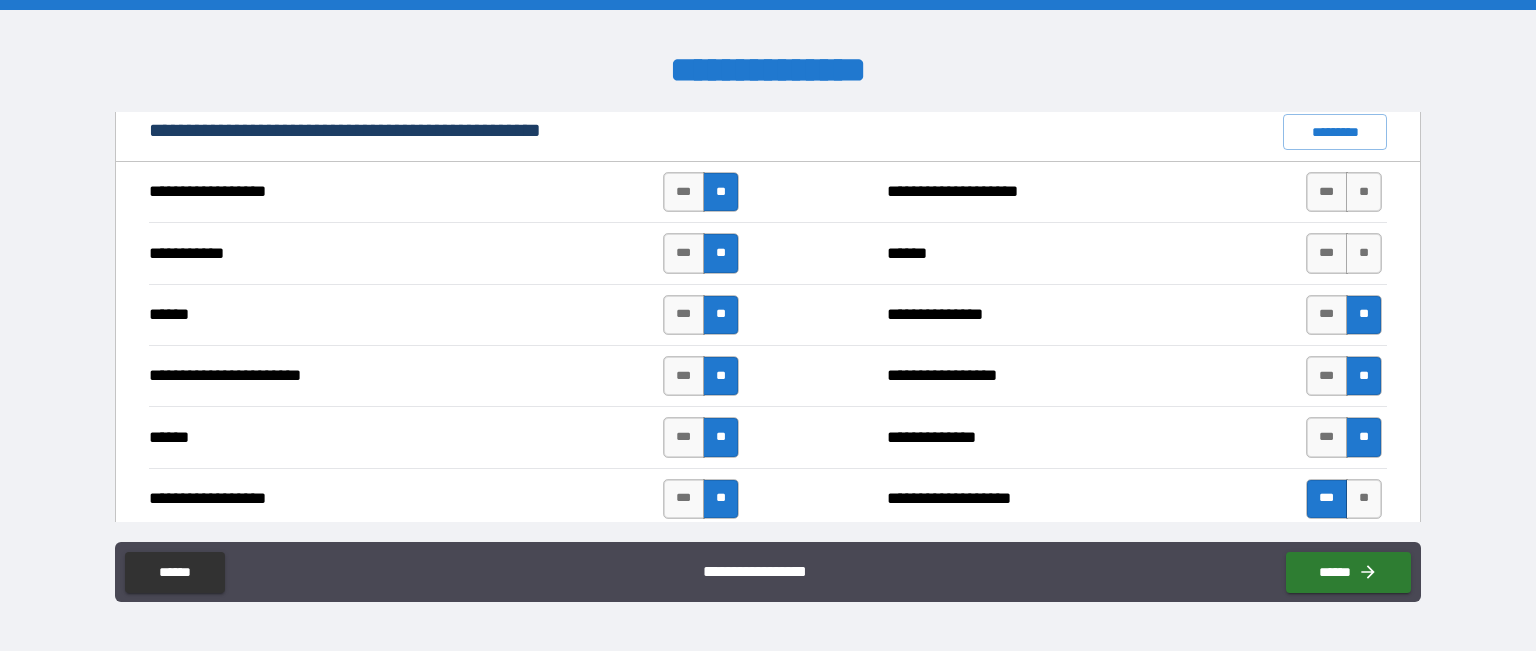 scroll, scrollTop: 1472, scrollLeft: 0, axis: vertical 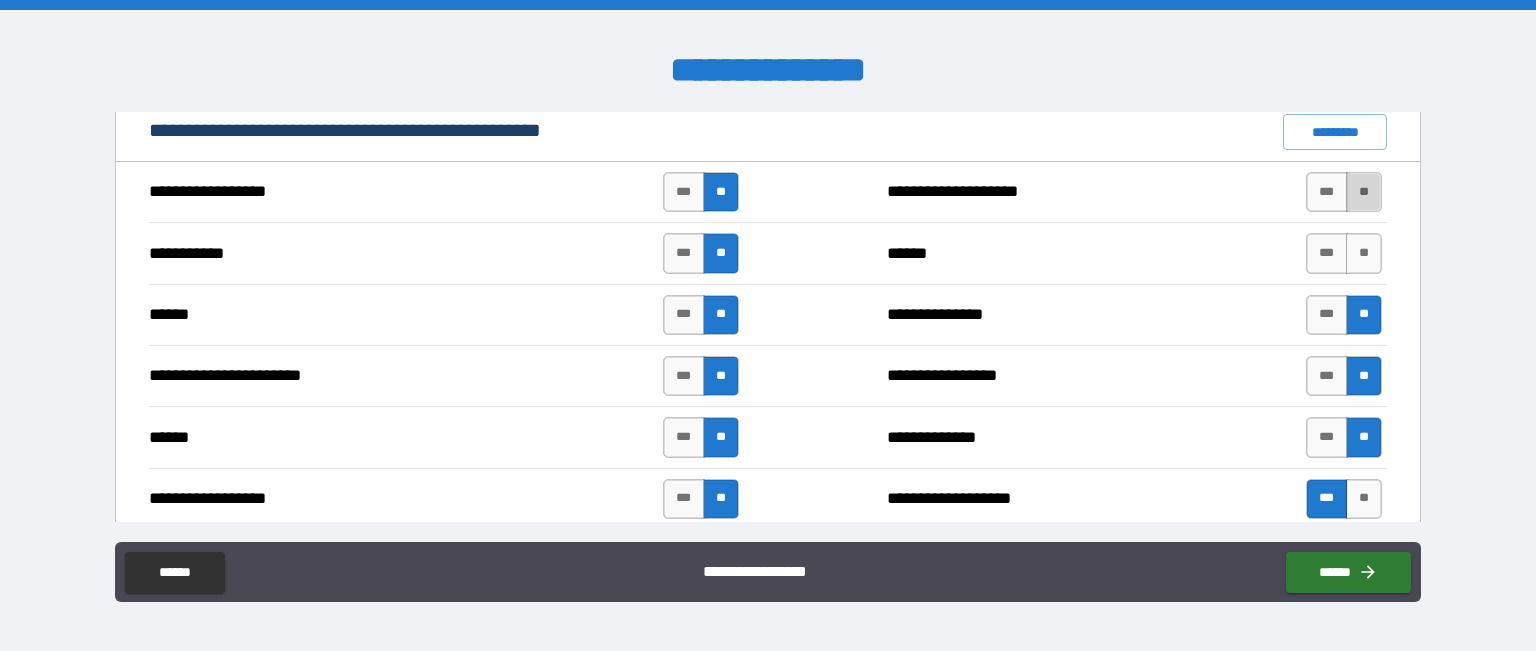 click on "**" at bounding box center (1364, 192) 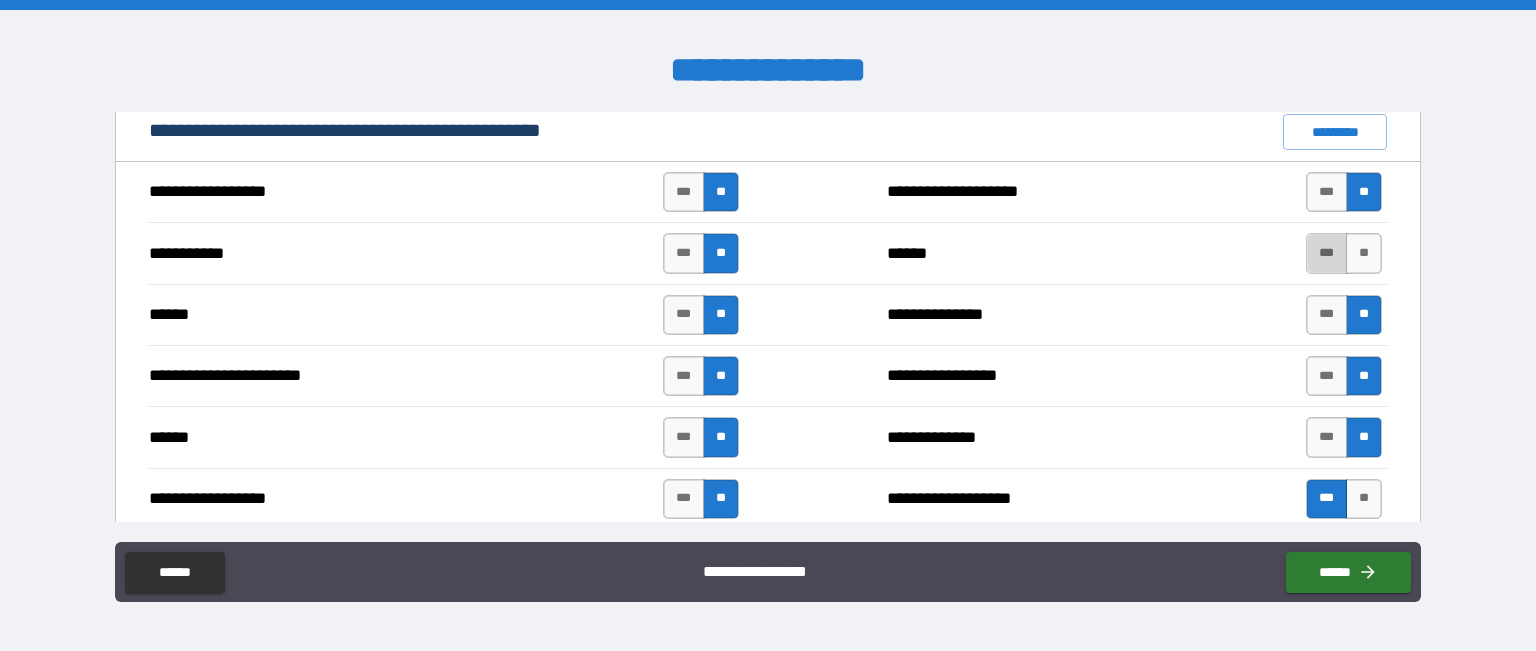 click on "***" at bounding box center (1327, 253) 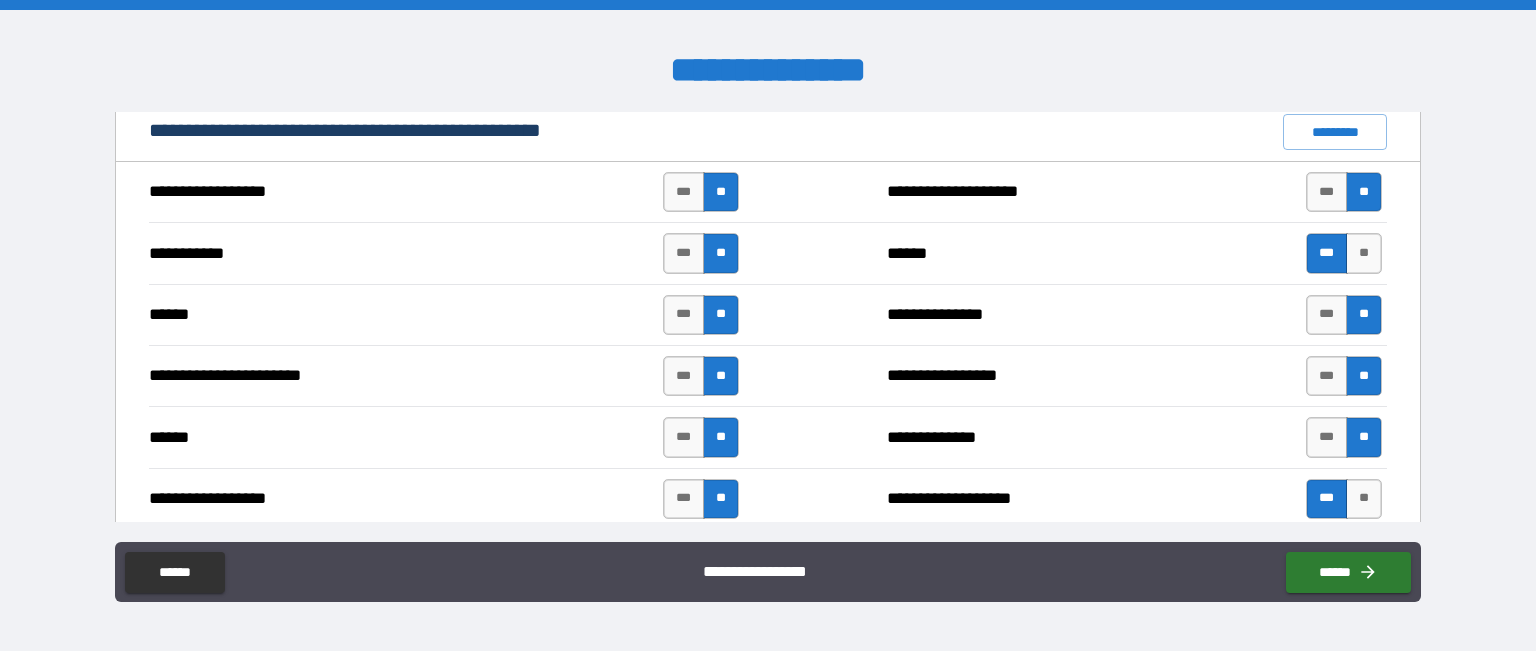 click on "***" at bounding box center [1327, 253] 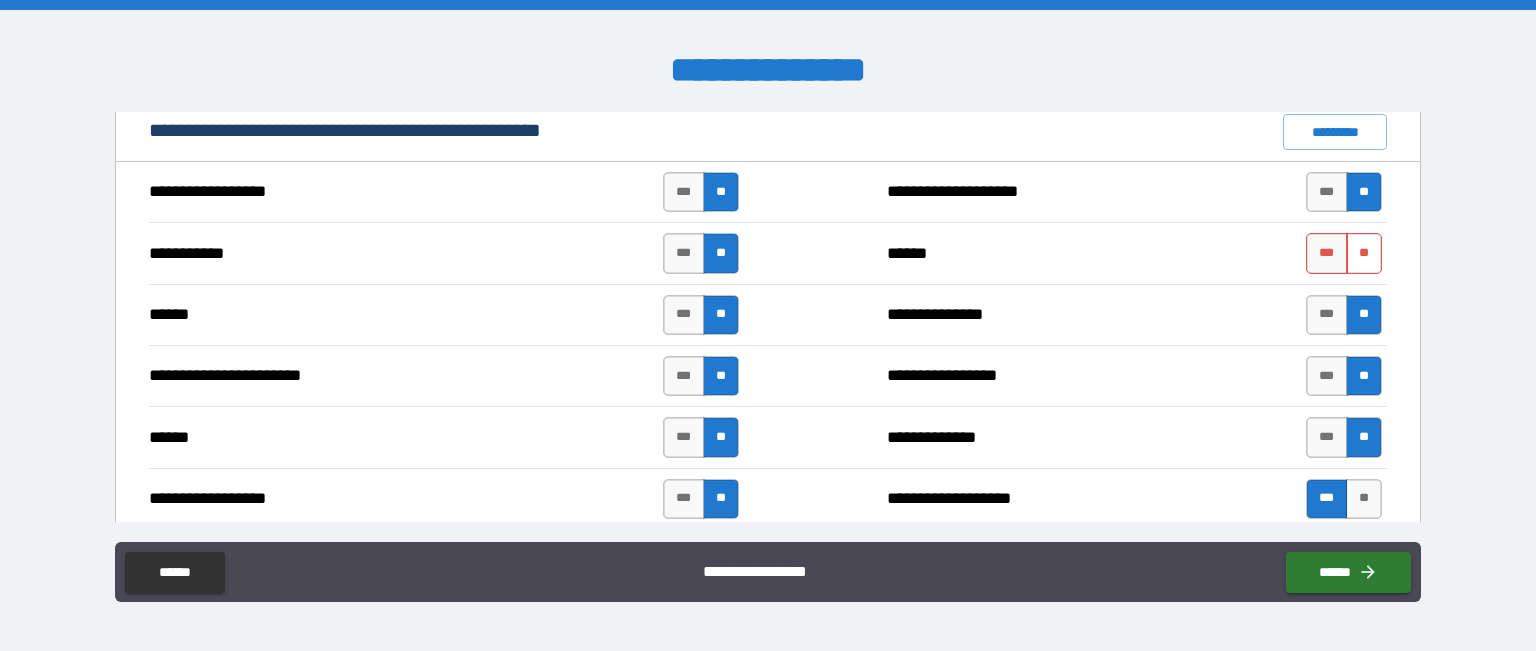click on "**" at bounding box center (1364, 253) 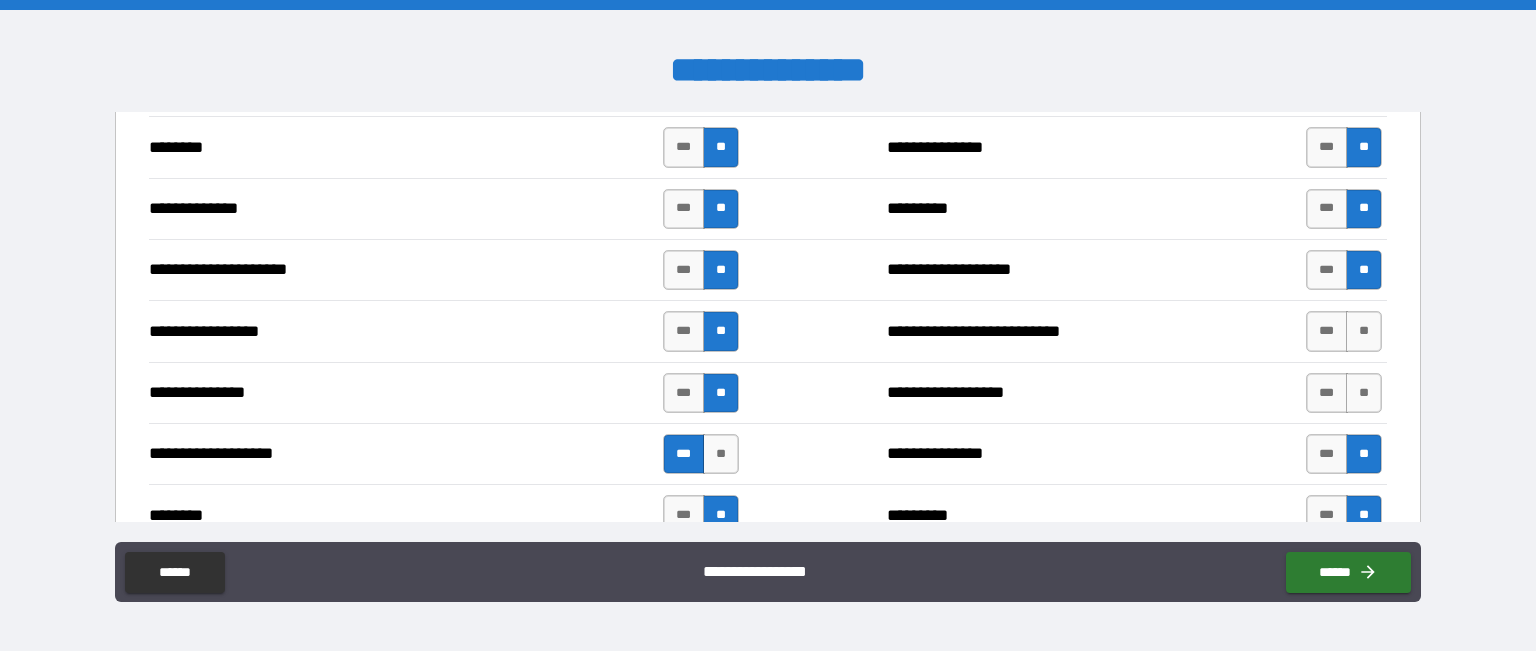 scroll, scrollTop: 2131, scrollLeft: 0, axis: vertical 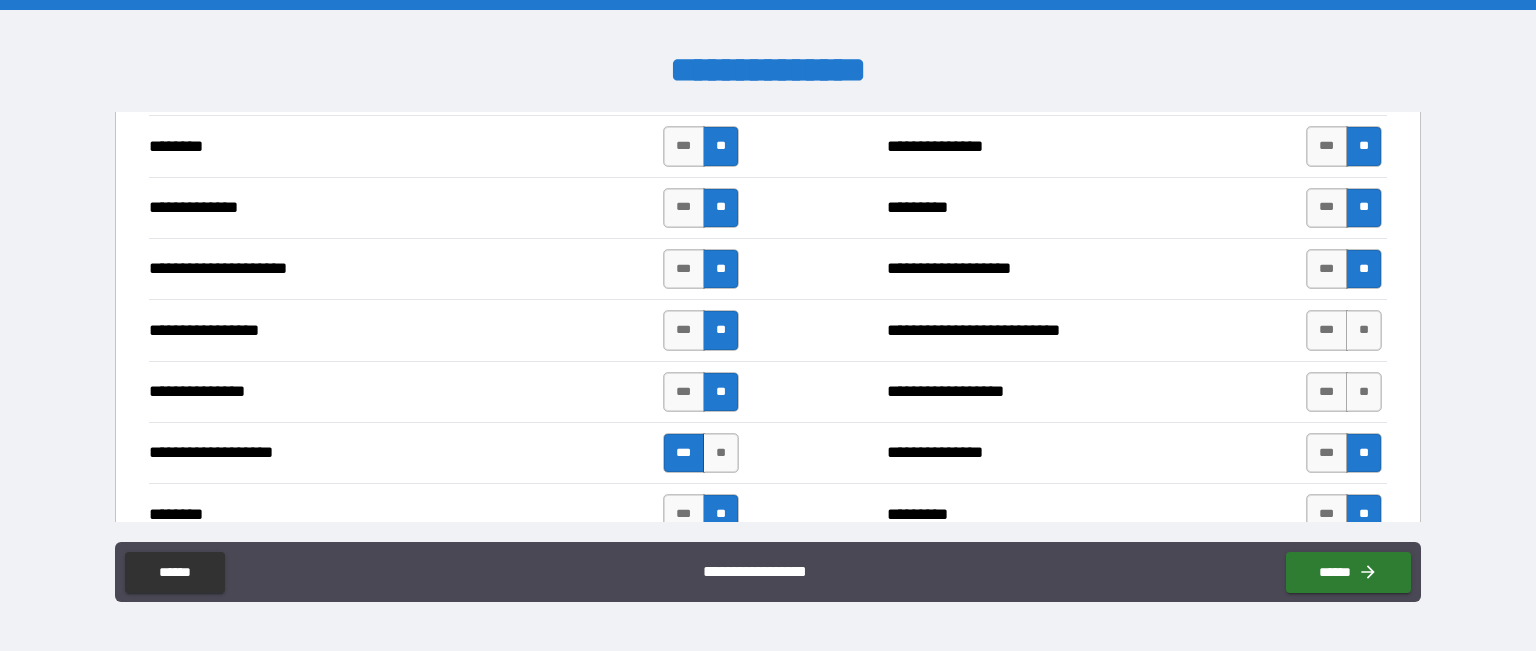 click on "**********" at bounding box center [768, 329] 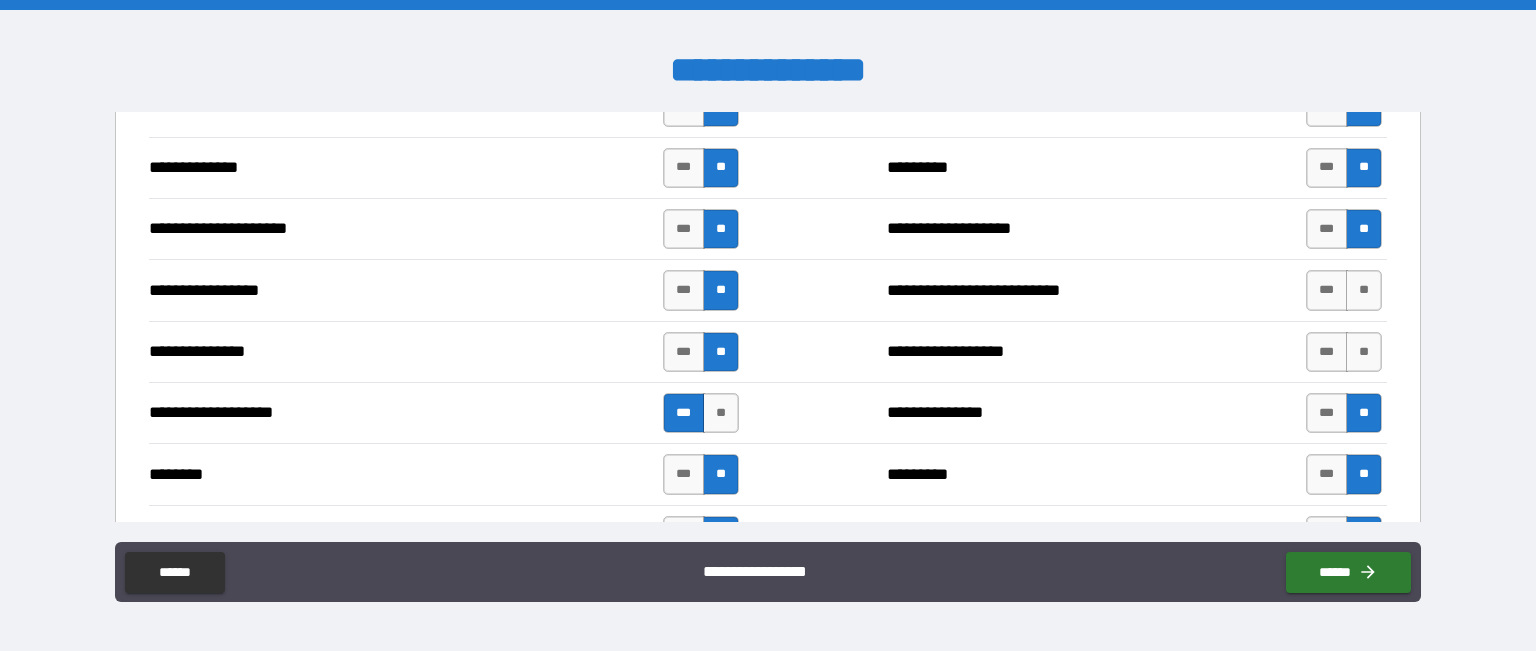 scroll, scrollTop: 2168, scrollLeft: 0, axis: vertical 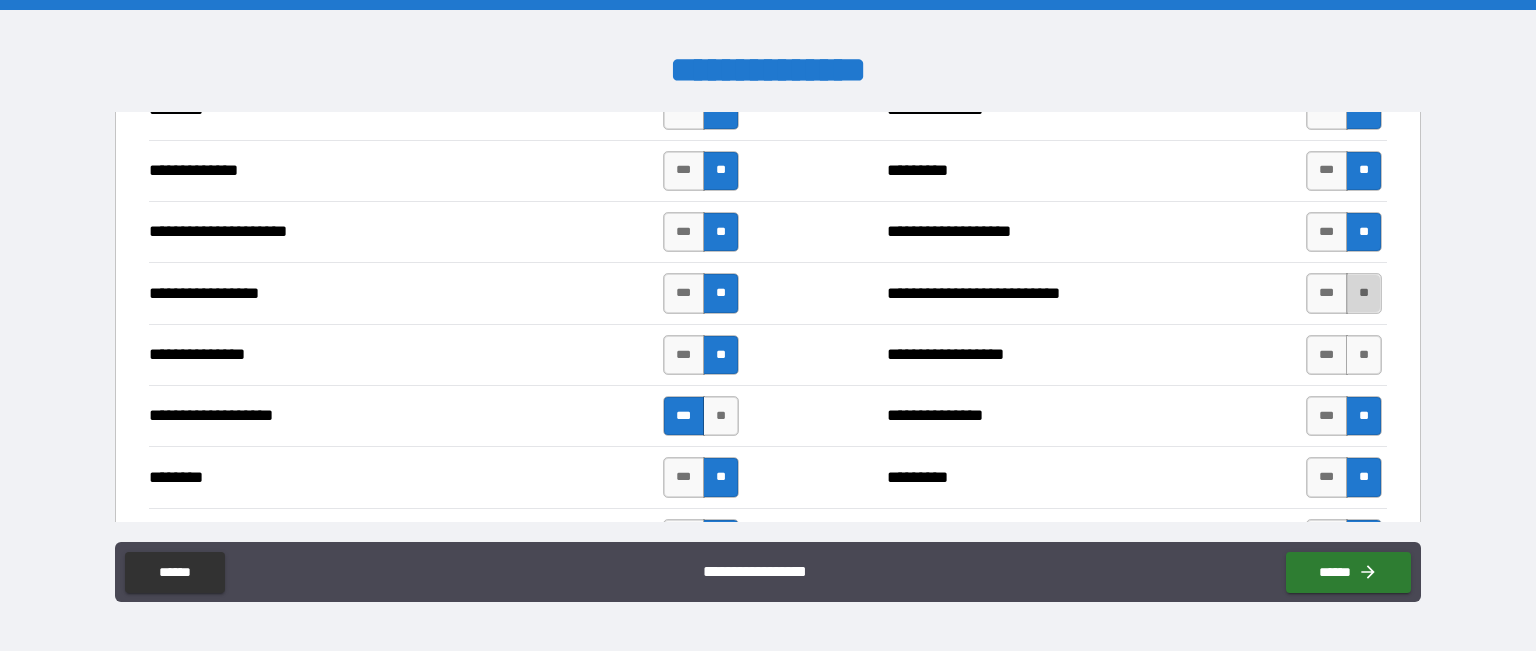click on "**" at bounding box center (1364, 293) 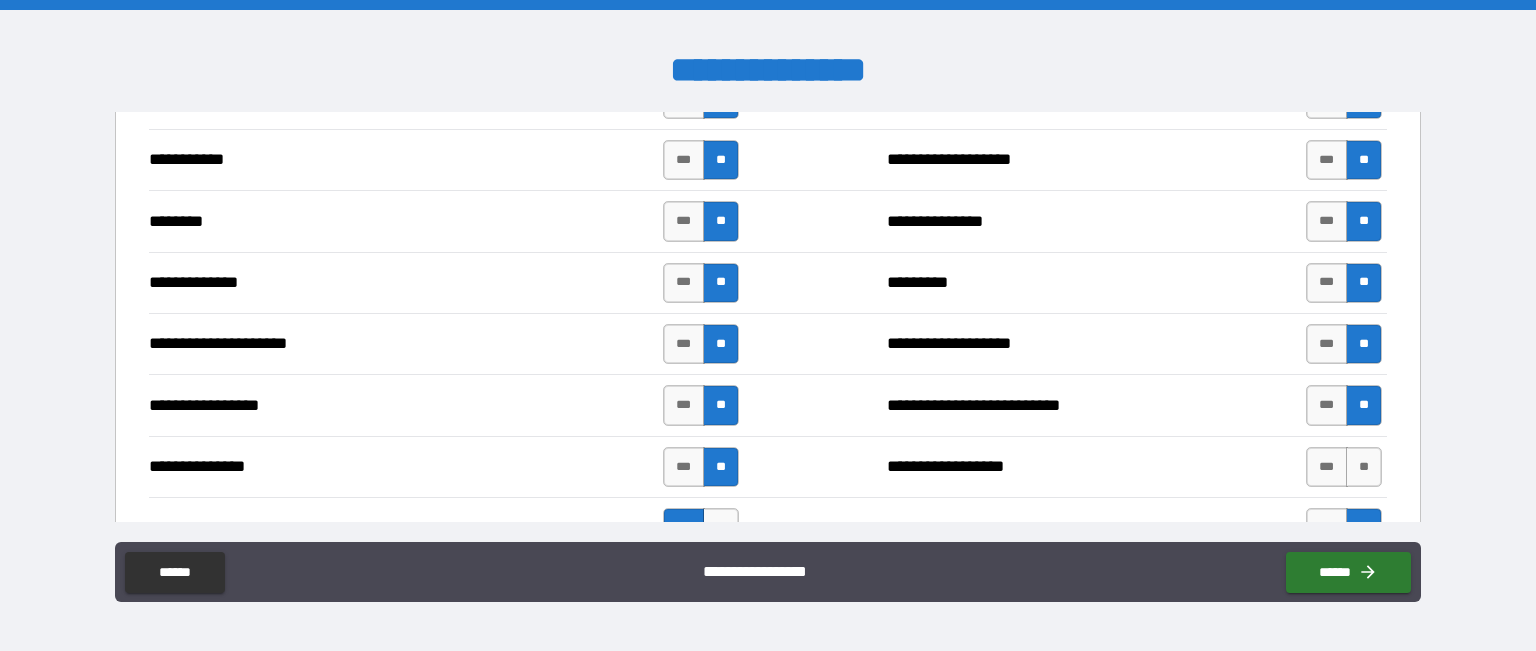 scroll, scrollTop: 2160, scrollLeft: 0, axis: vertical 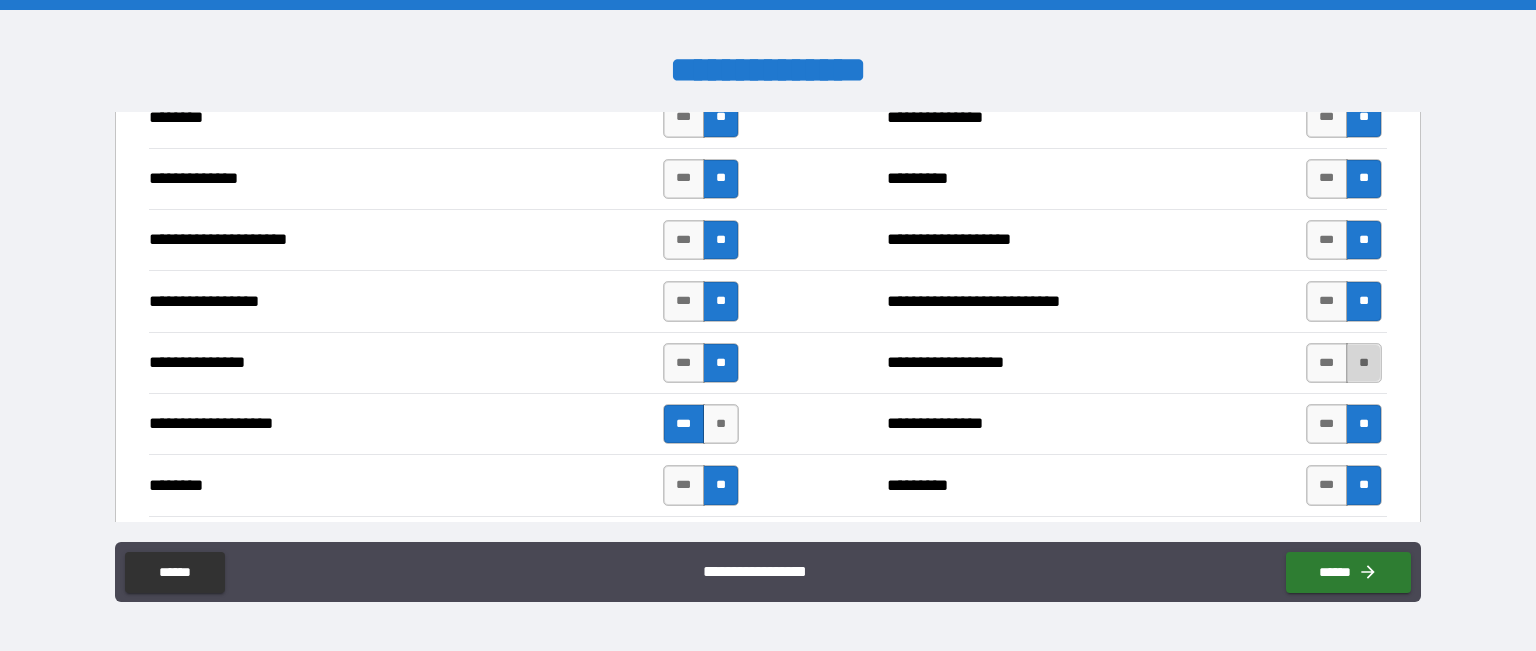 click on "**" at bounding box center [1364, 363] 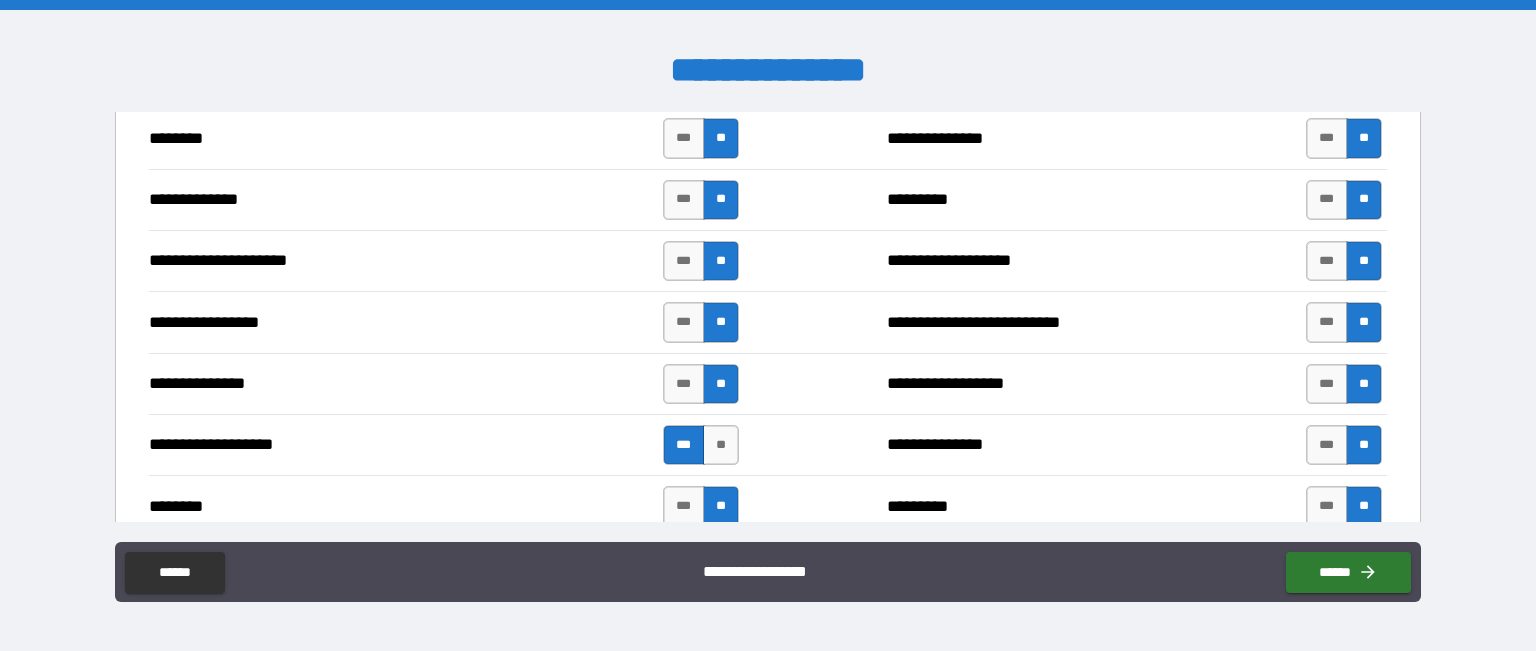 scroll, scrollTop: 2140, scrollLeft: 0, axis: vertical 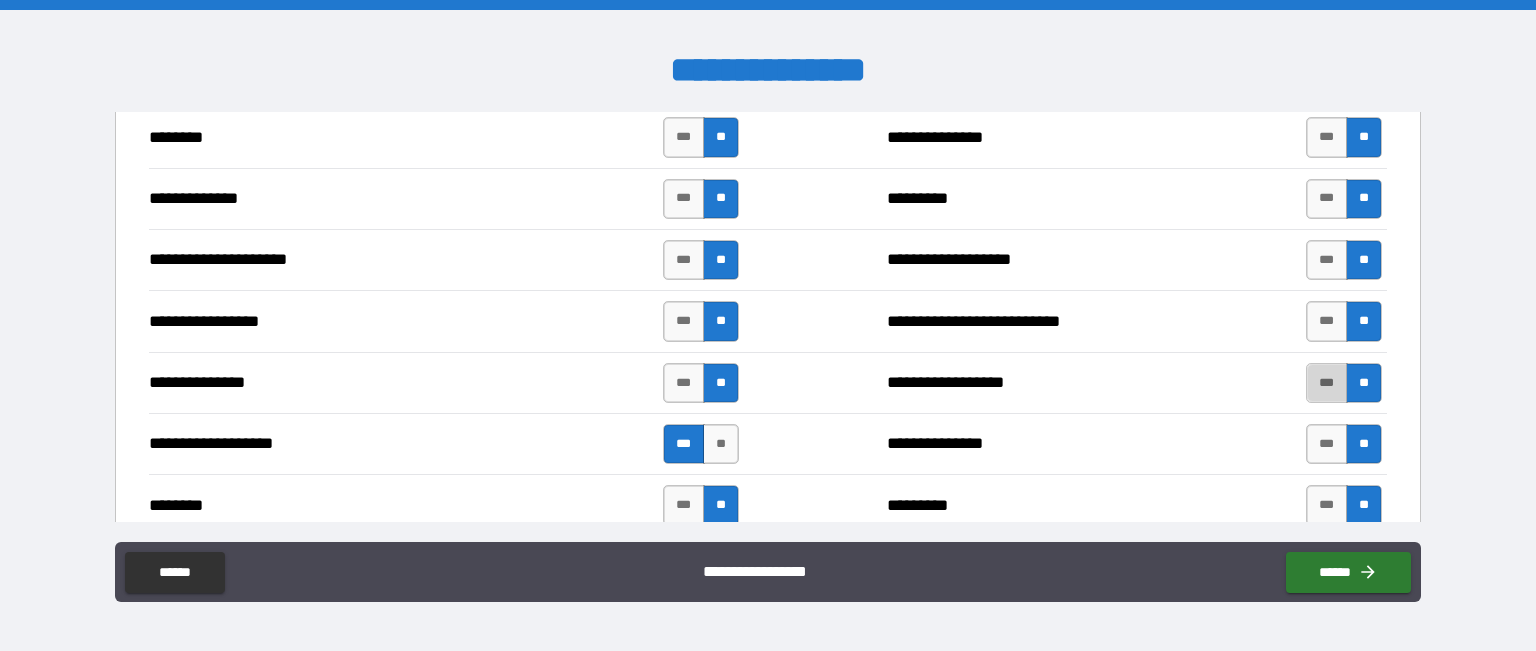 click on "***" at bounding box center [1327, 383] 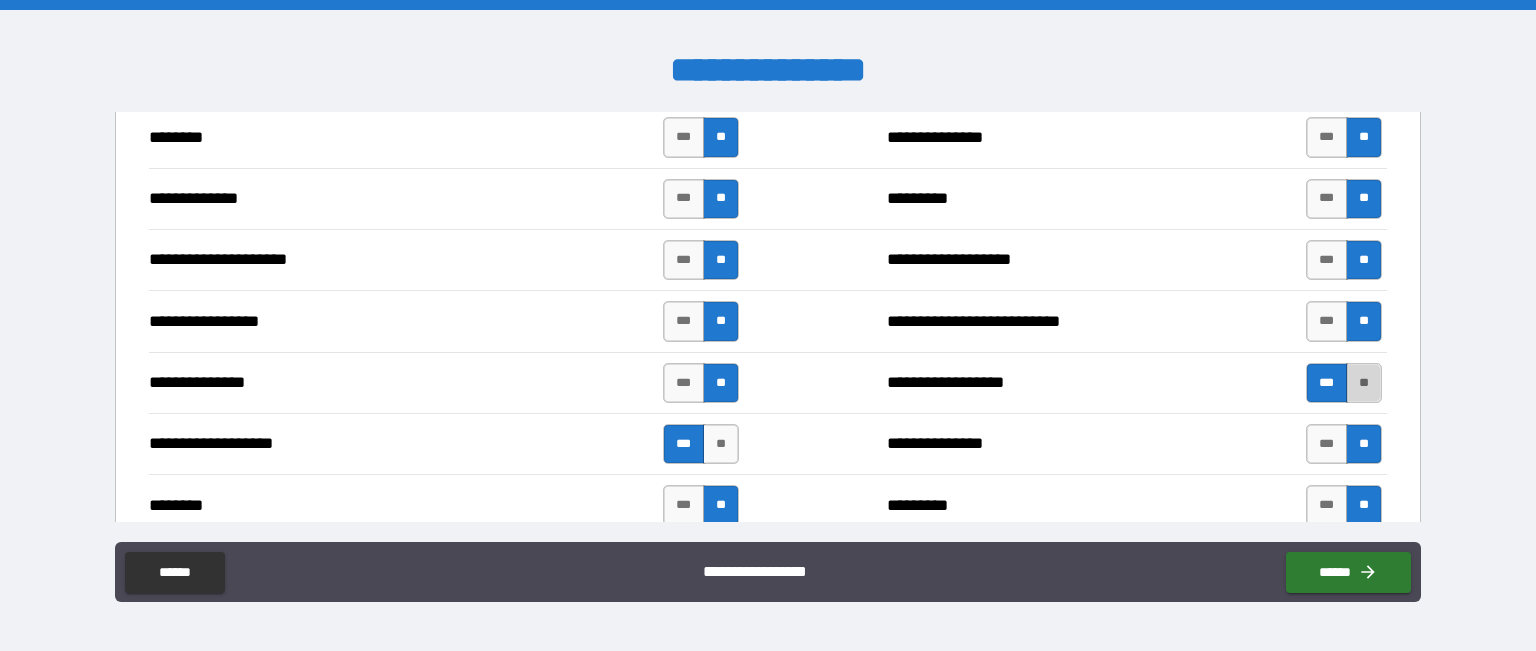 click on "**" at bounding box center [1364, 383] 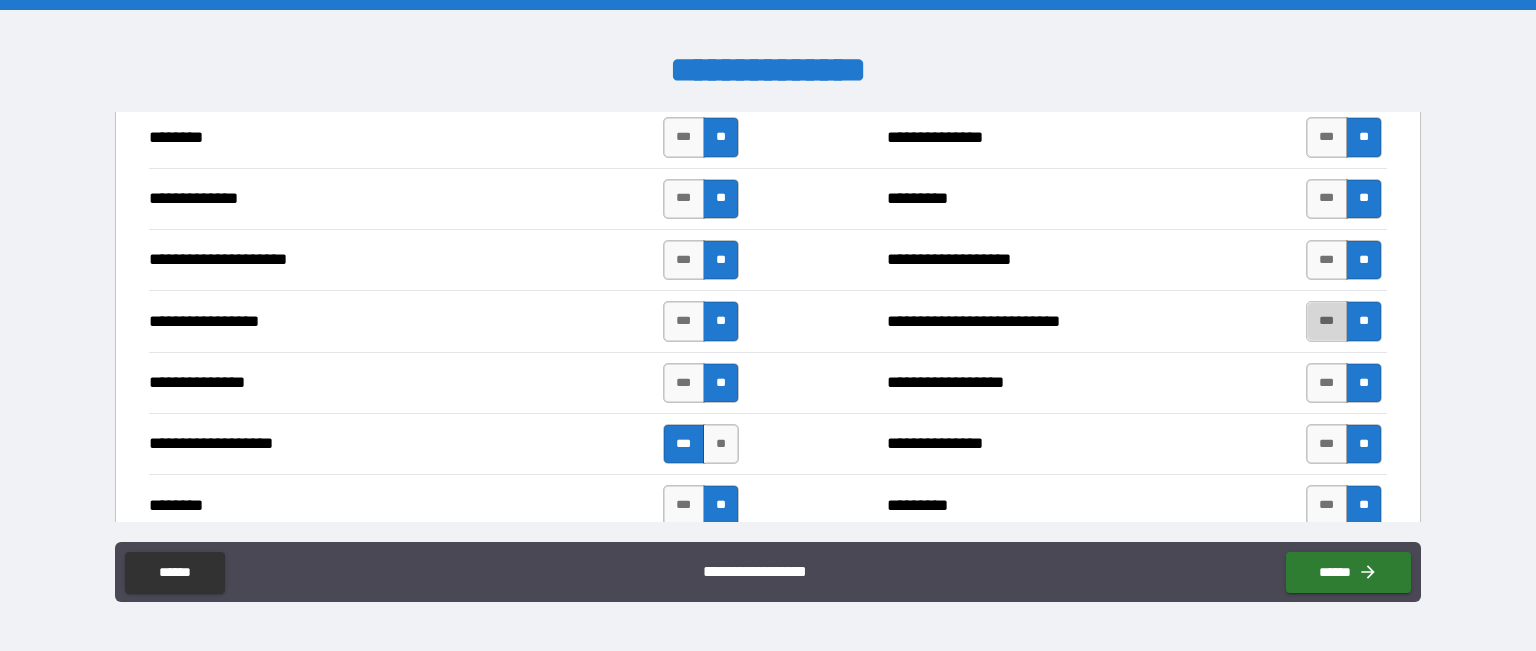 click on "***" at bounding box center (1327, 321) 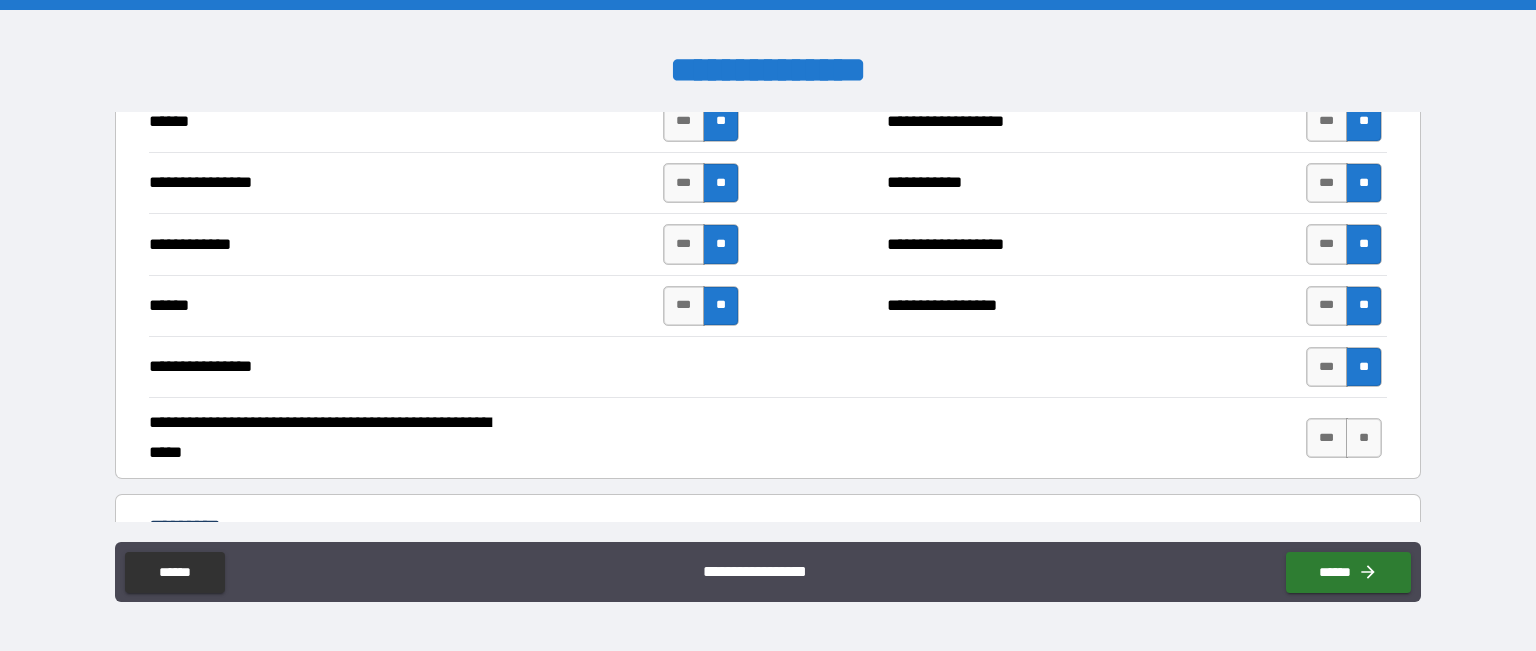 scroll, scrollTop: 3676, scrollLeft: 0, axis: vertical 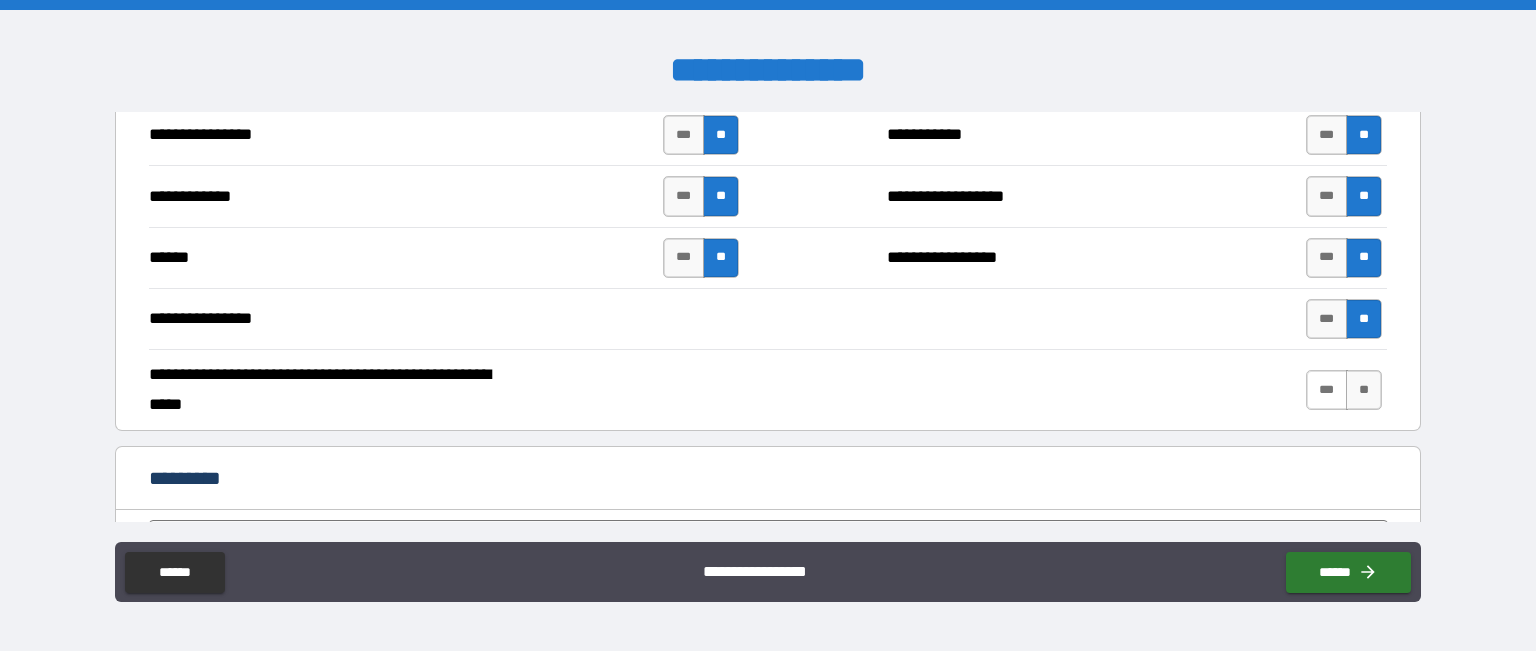 click on "***" at bounding box center [1327, 390] 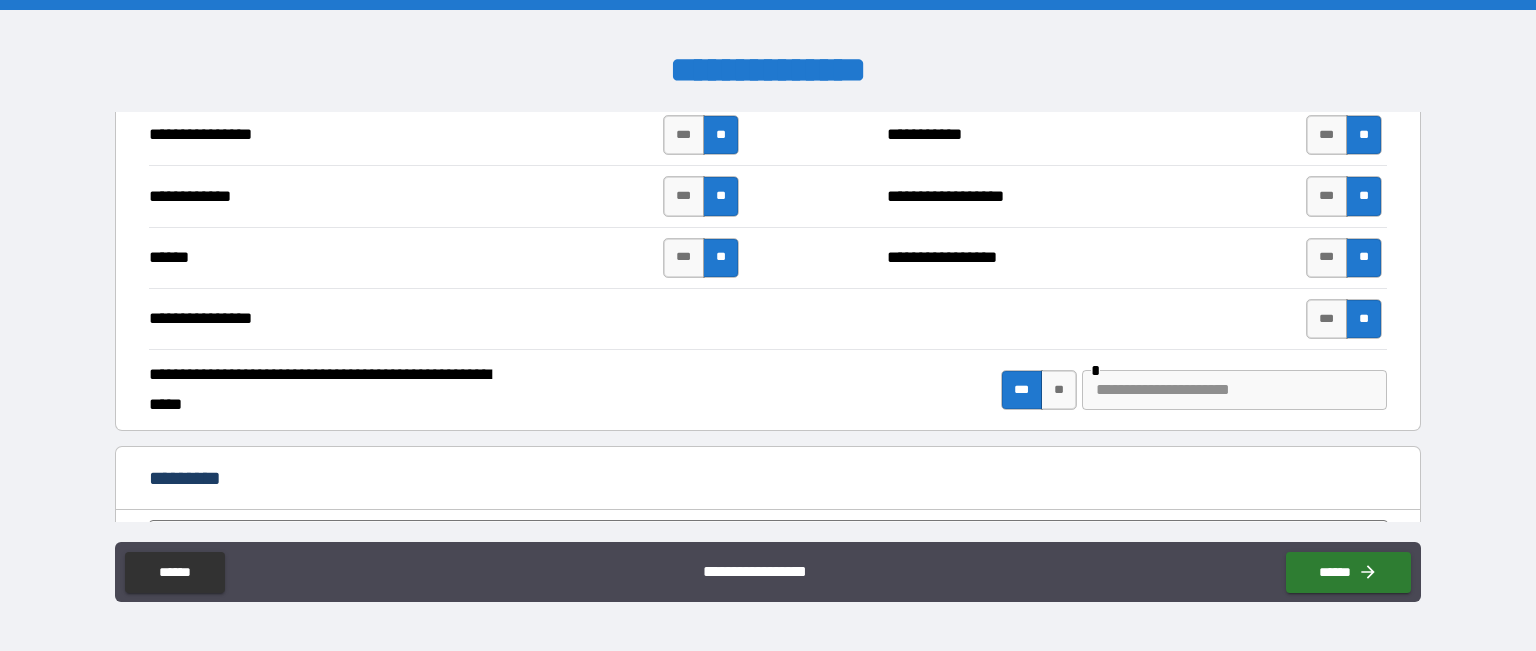 click at bounding box center [1234, 390] 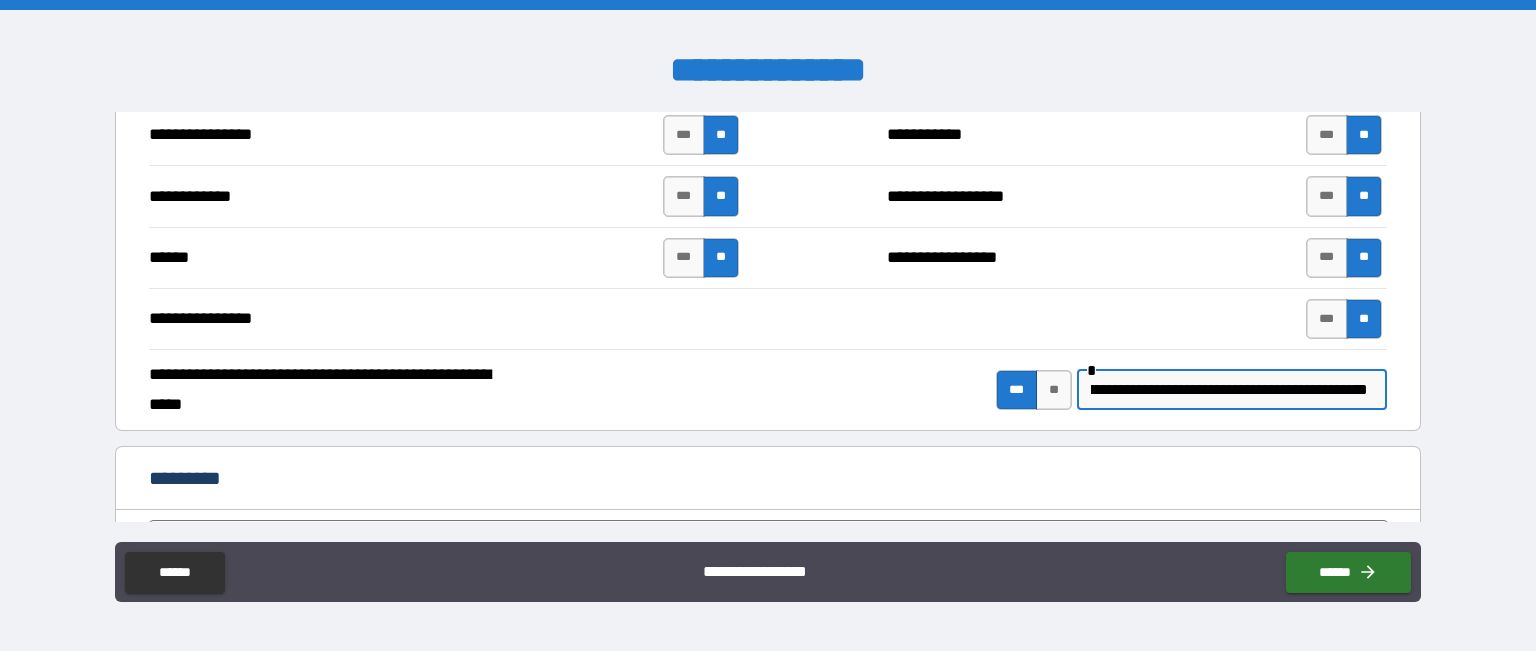scroll, scrollTop: 0, scrollLeft: 268, axis: horizontal 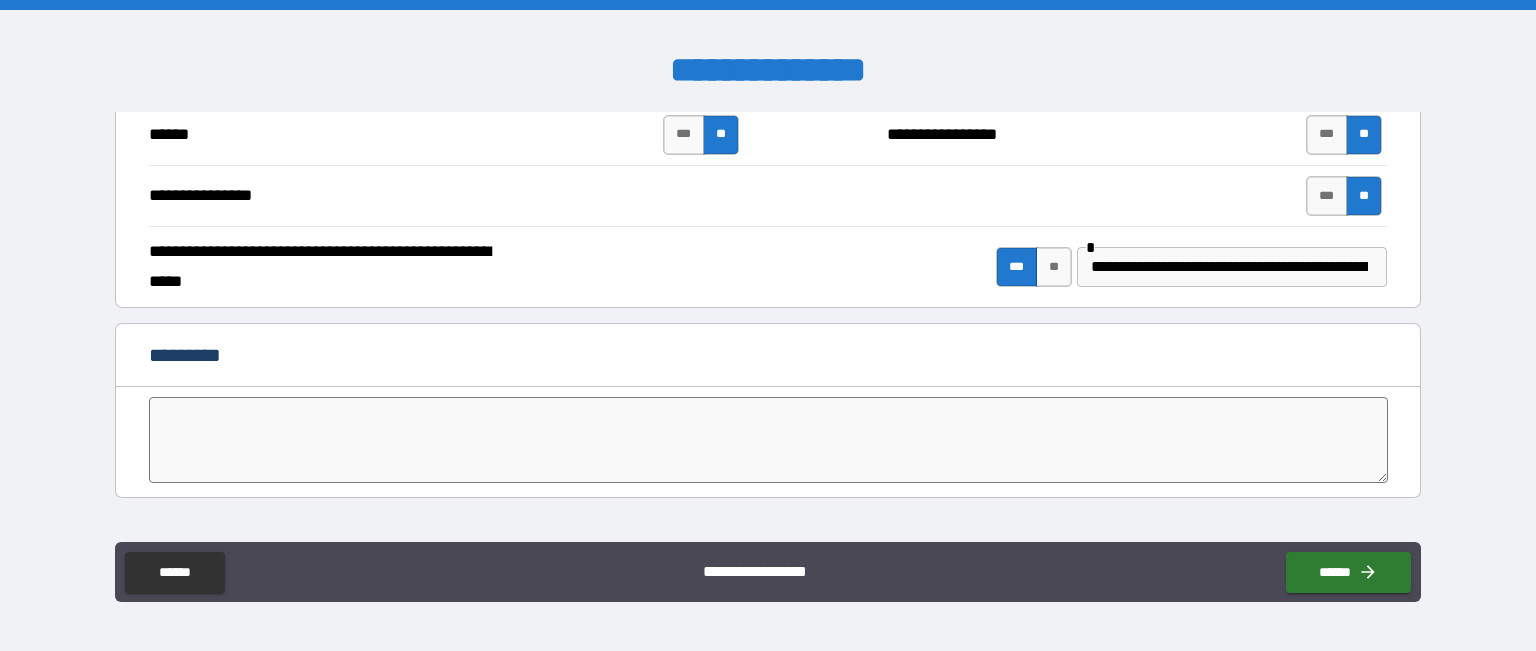 click at bounding box center [768, 440] 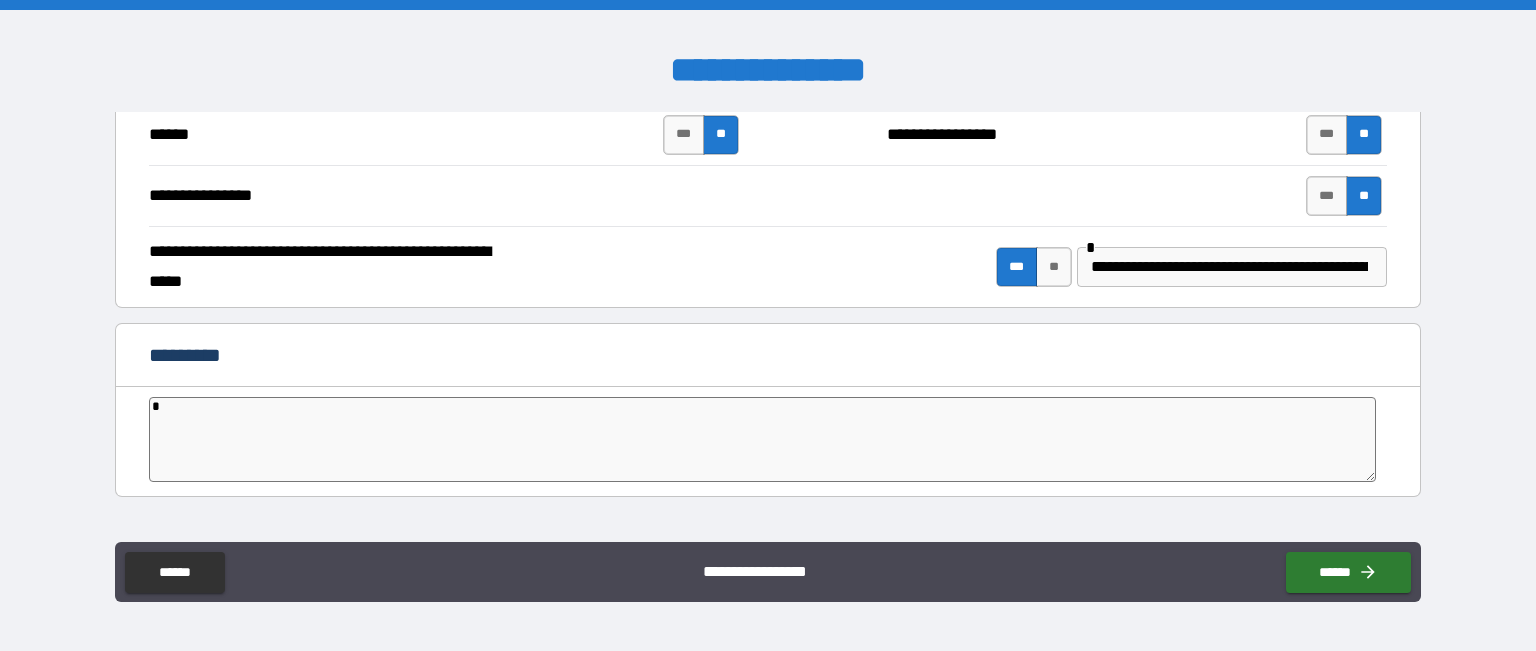 type on "*" 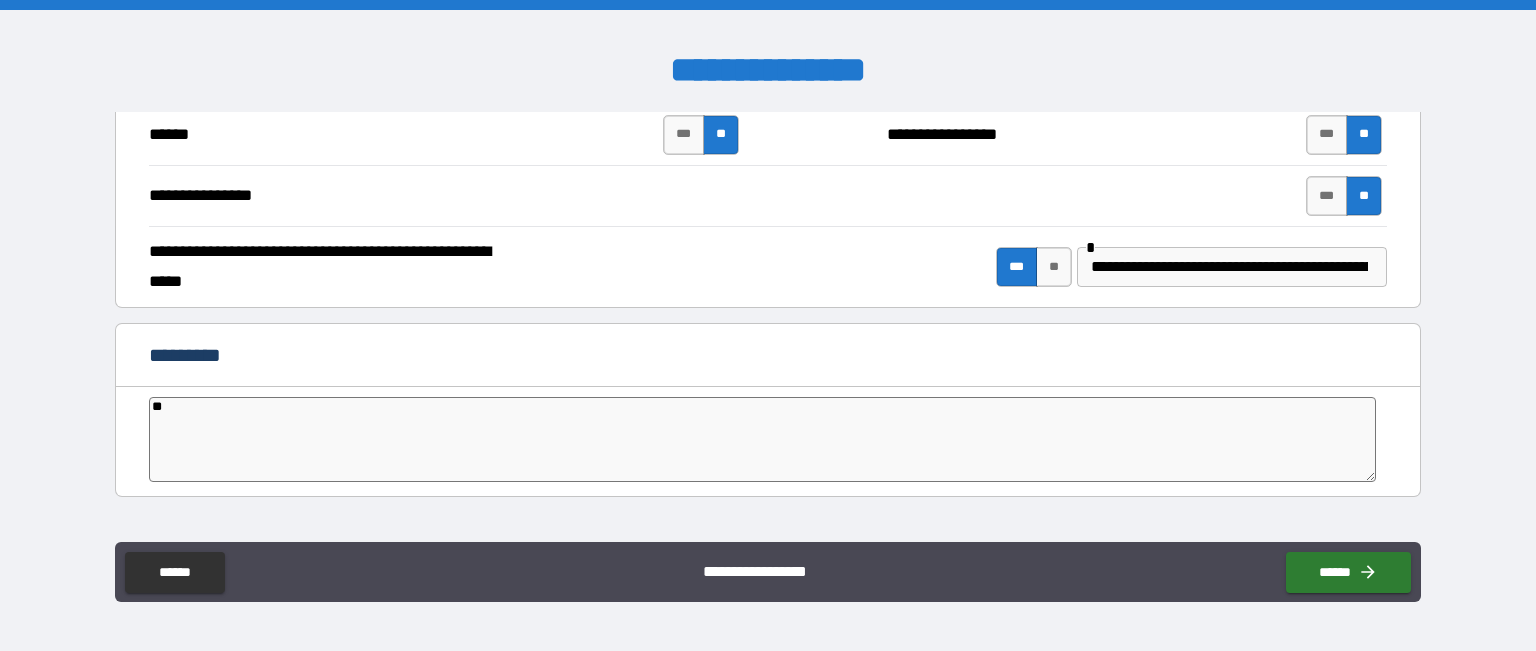type on "*" 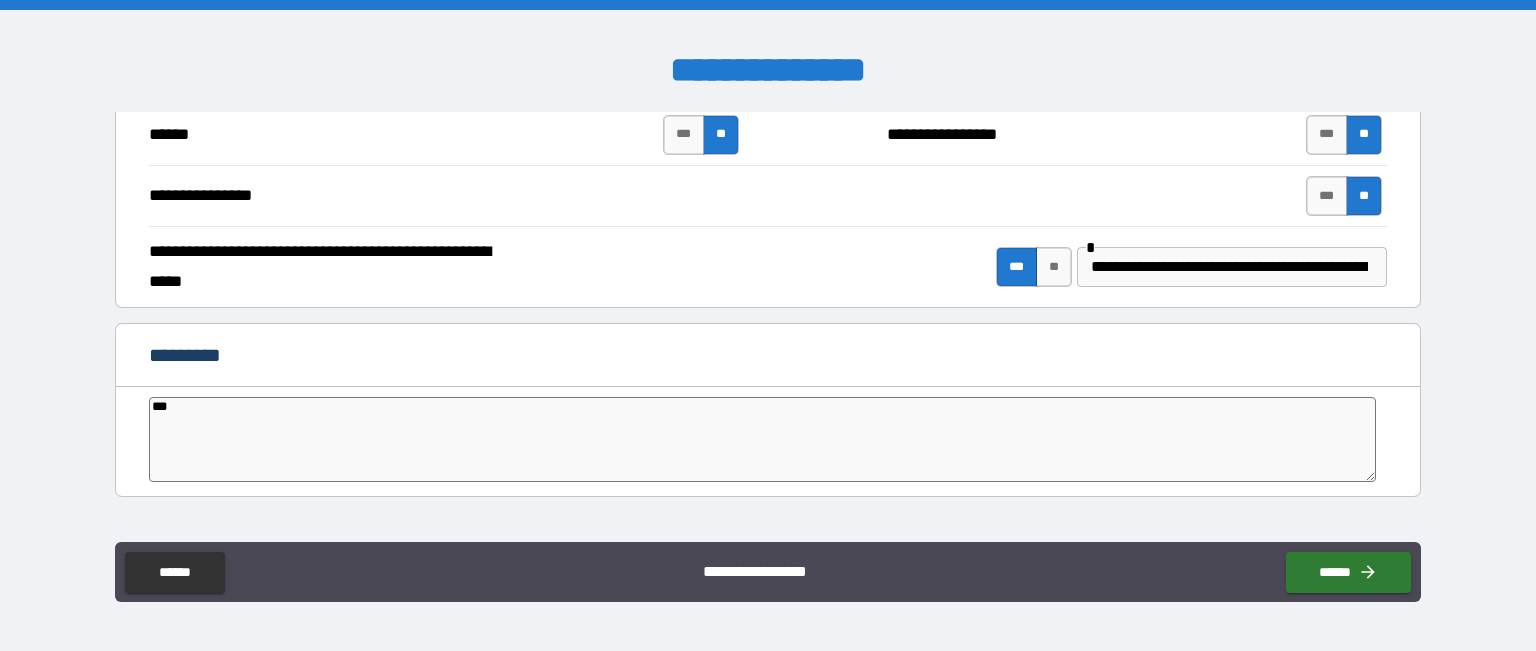 type on "****" 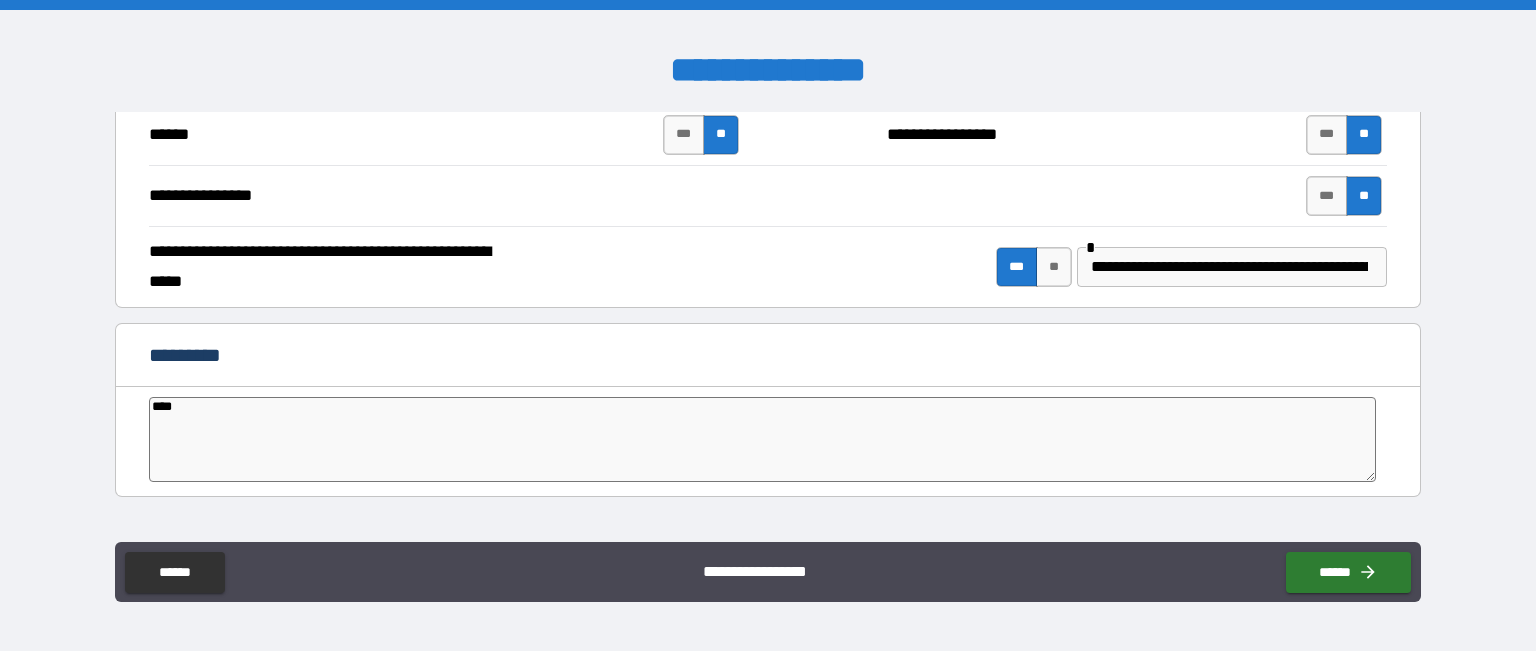 type on "*****" 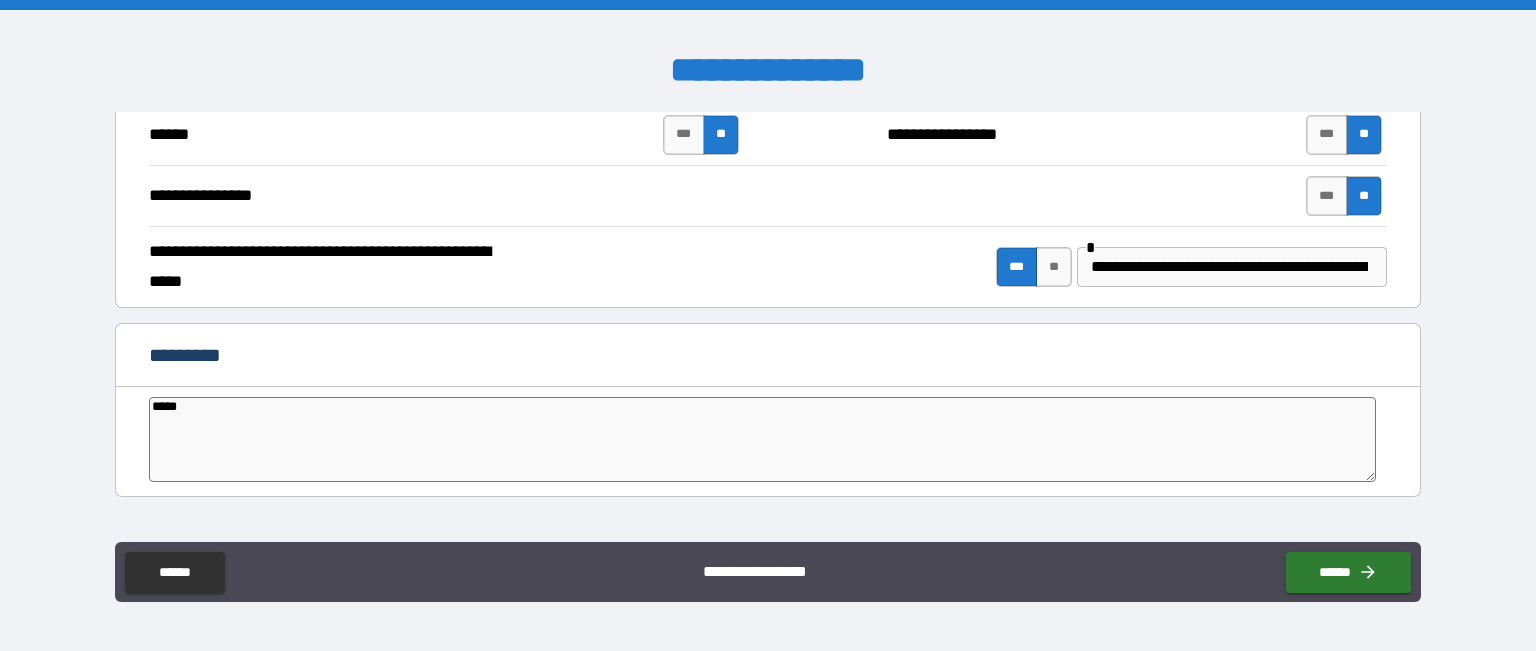 type on "*" 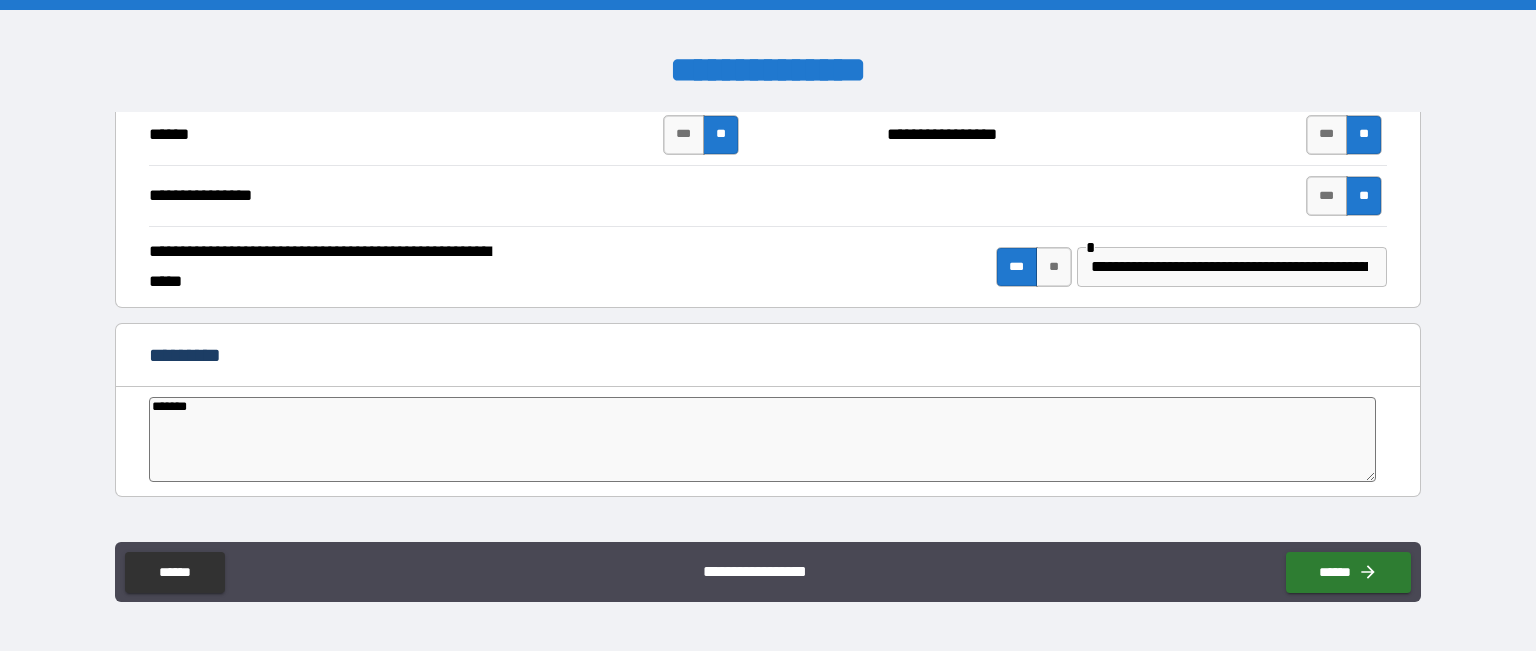 type on "********" 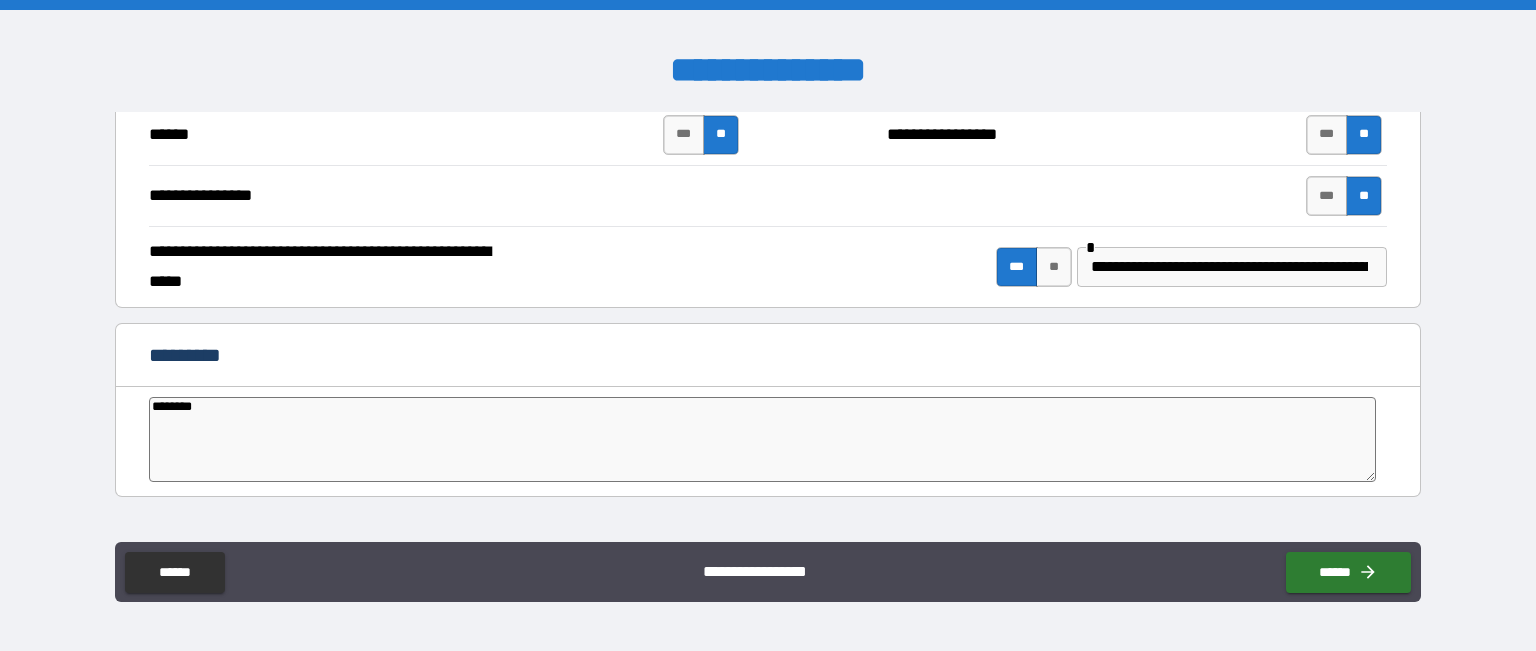 type on "*" 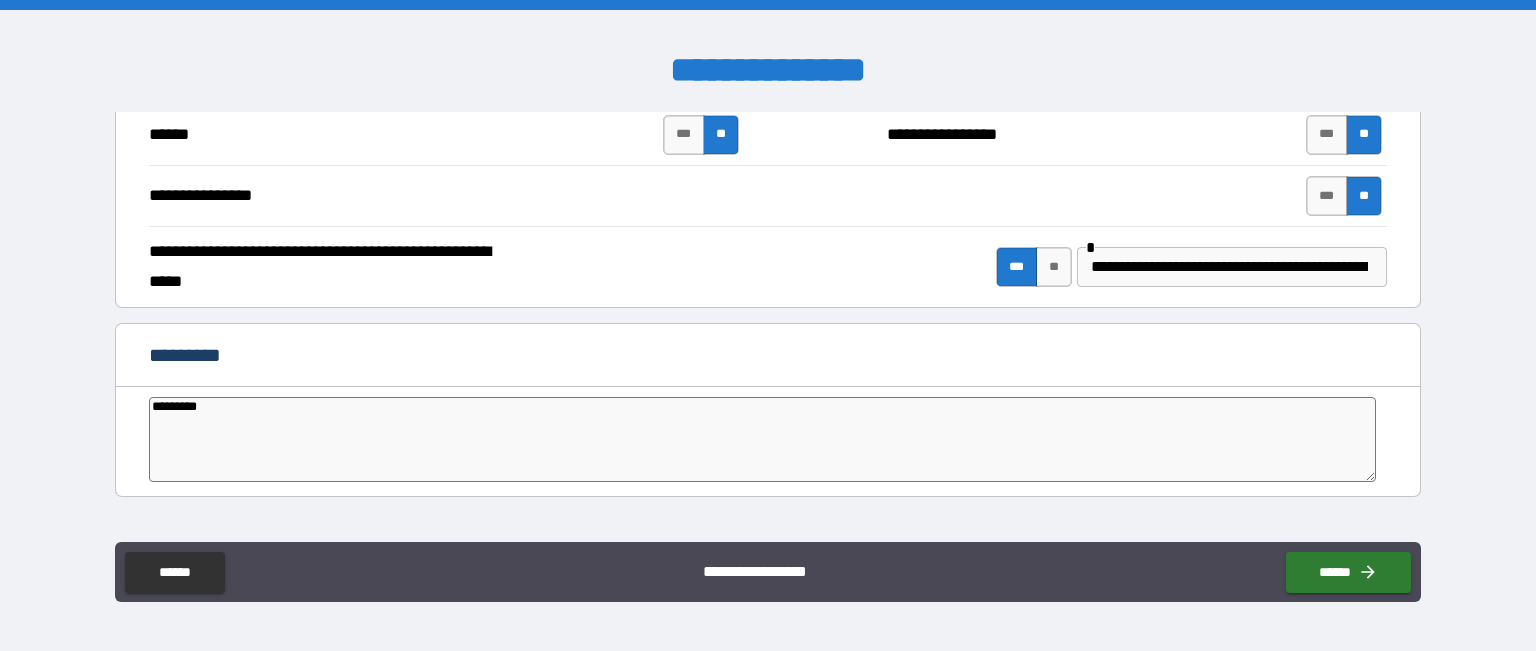 type on "**********" 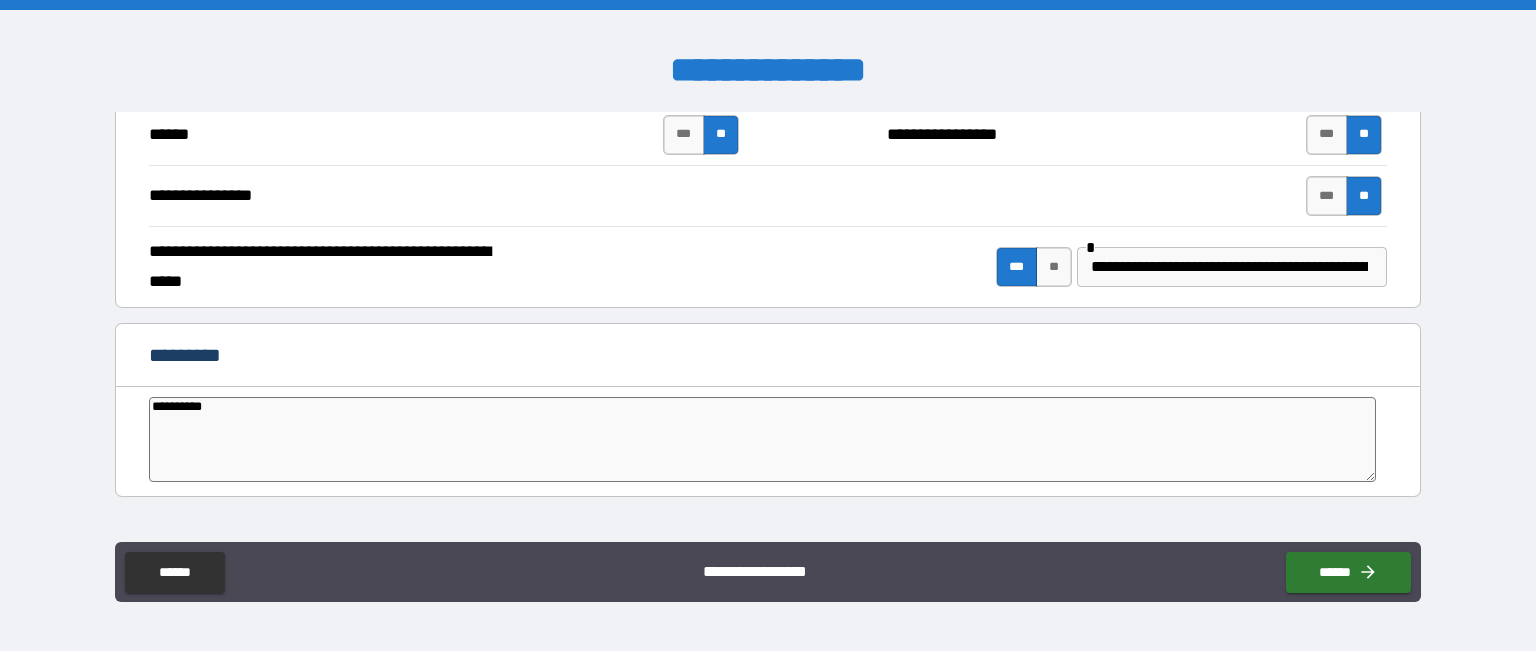 type on "*" 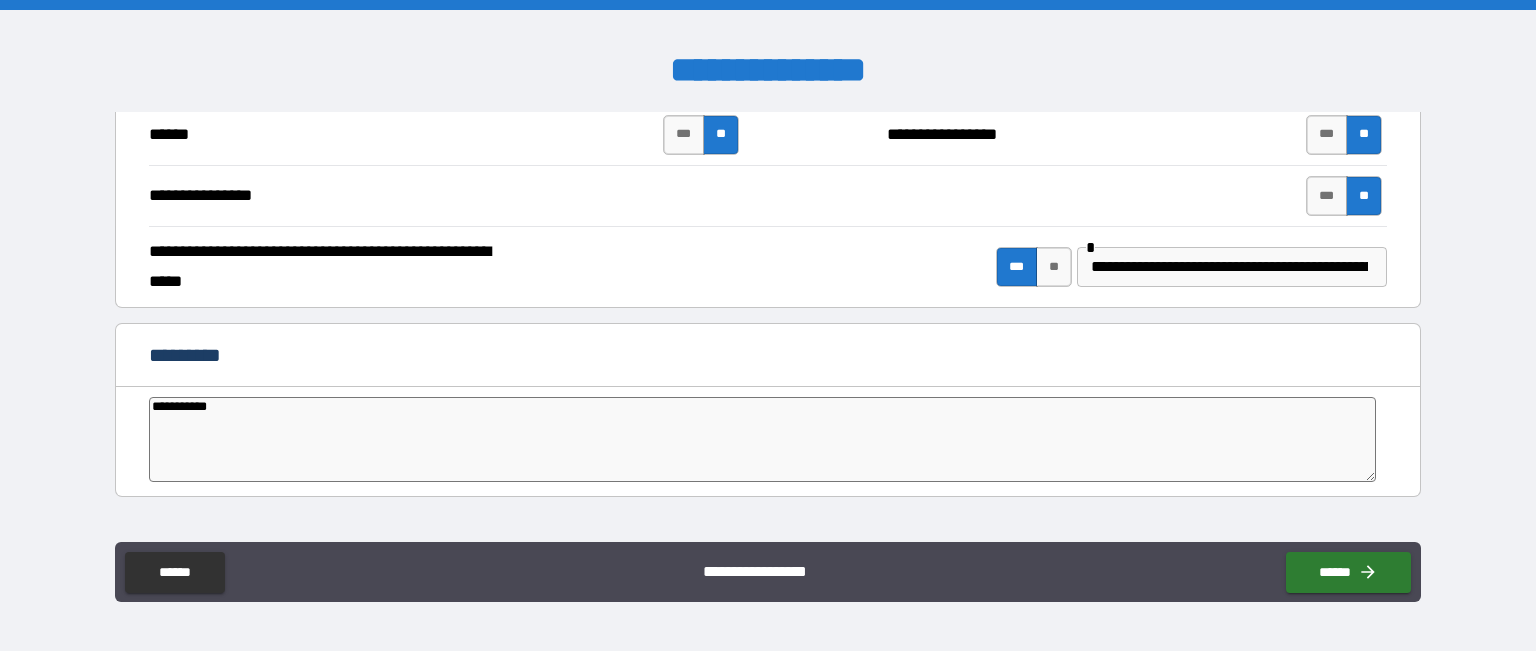 type on "*" 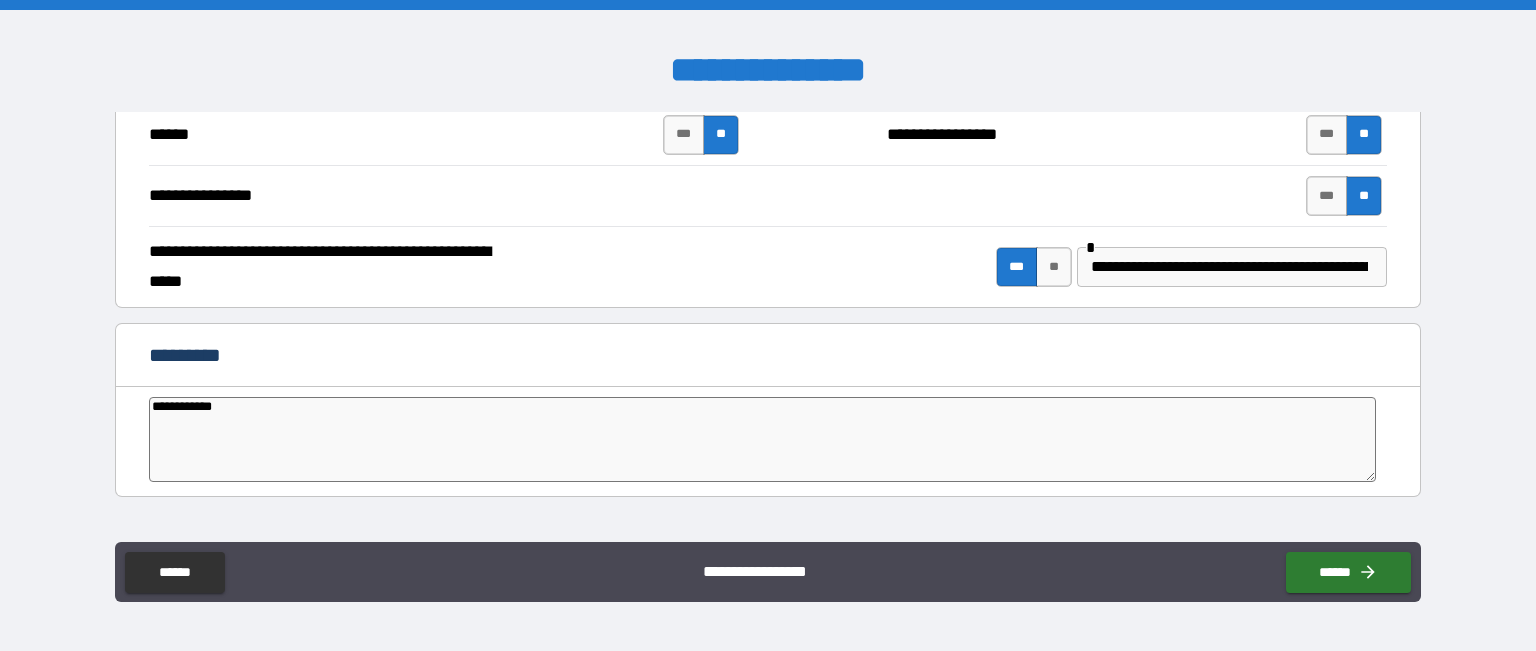 type on "**********" 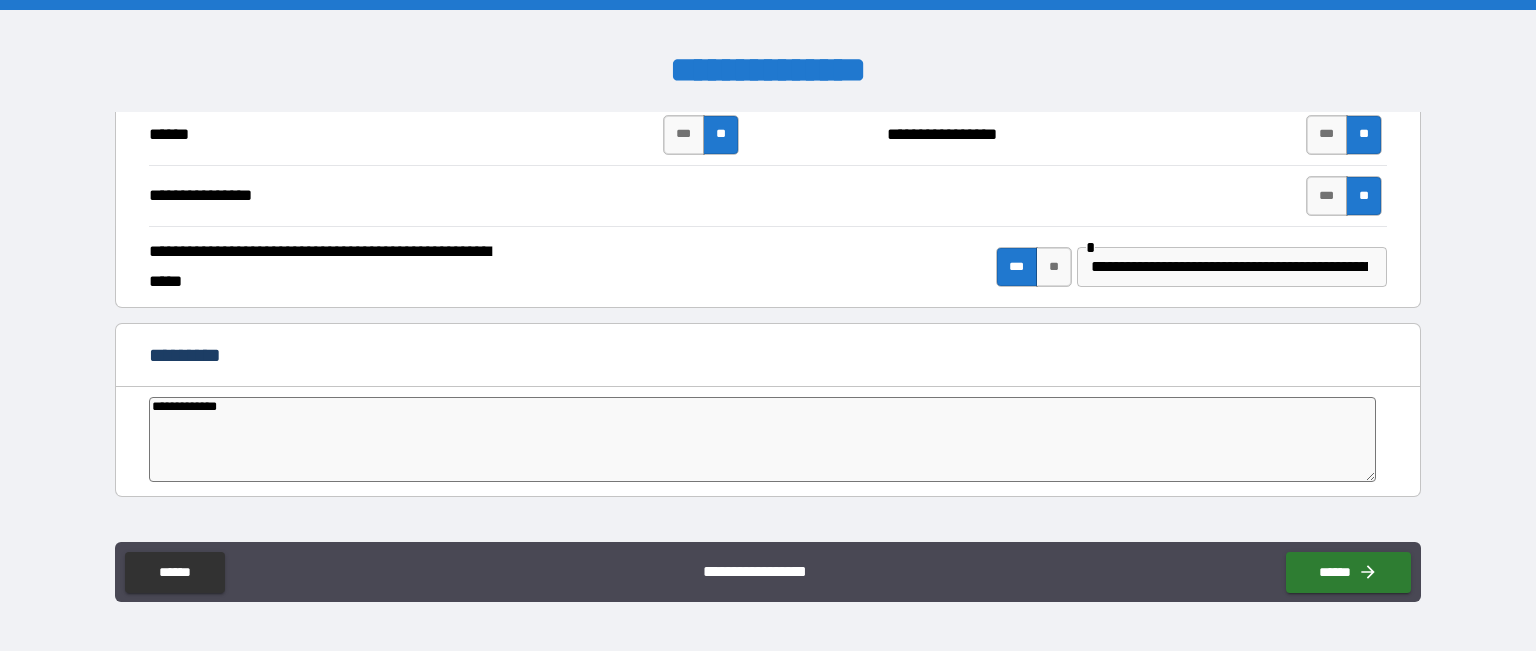 type on "*" 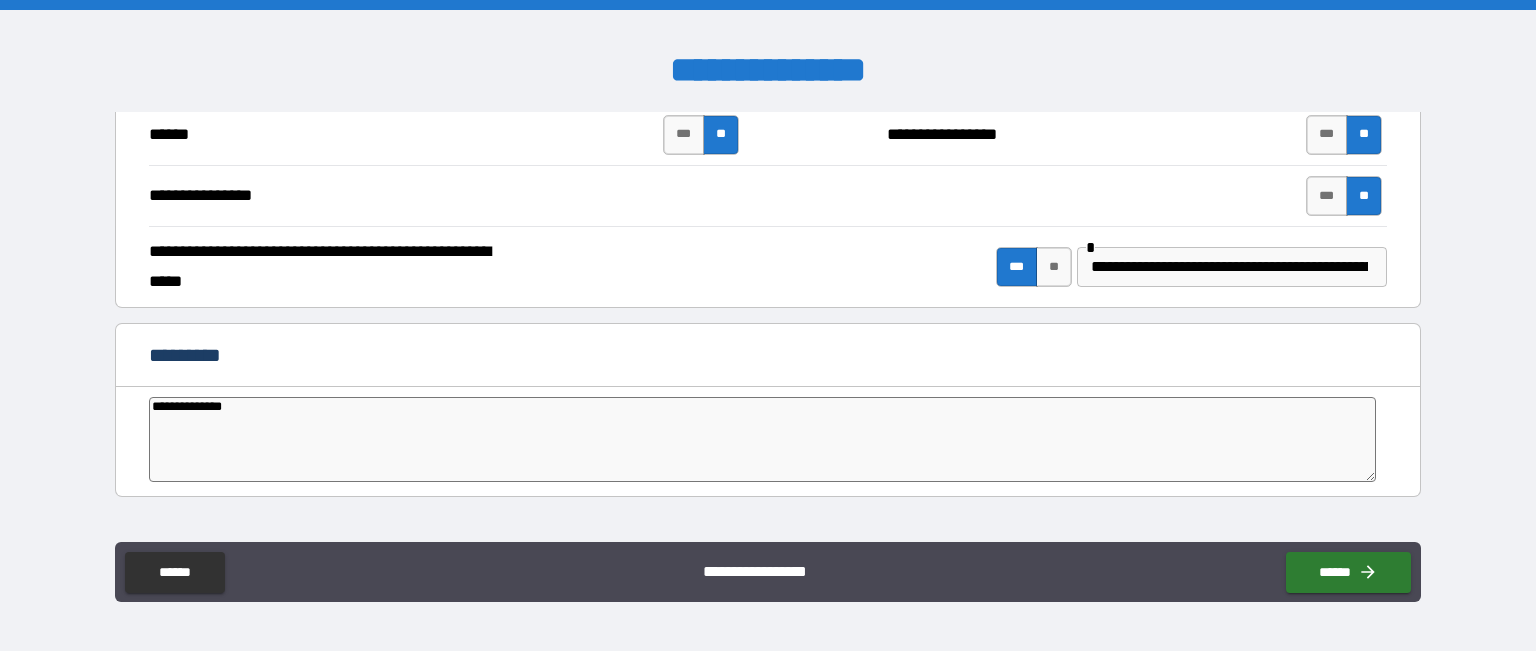 type on "**********" 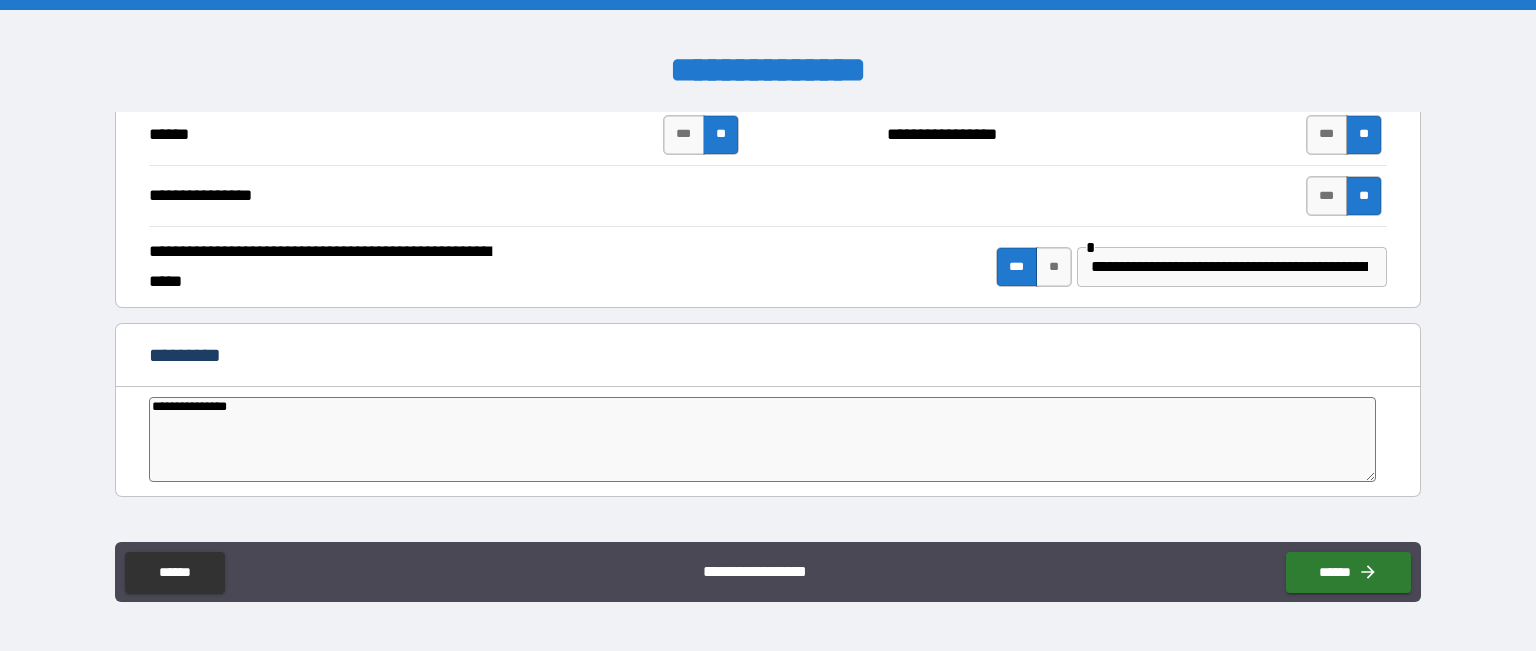 type on "**********" 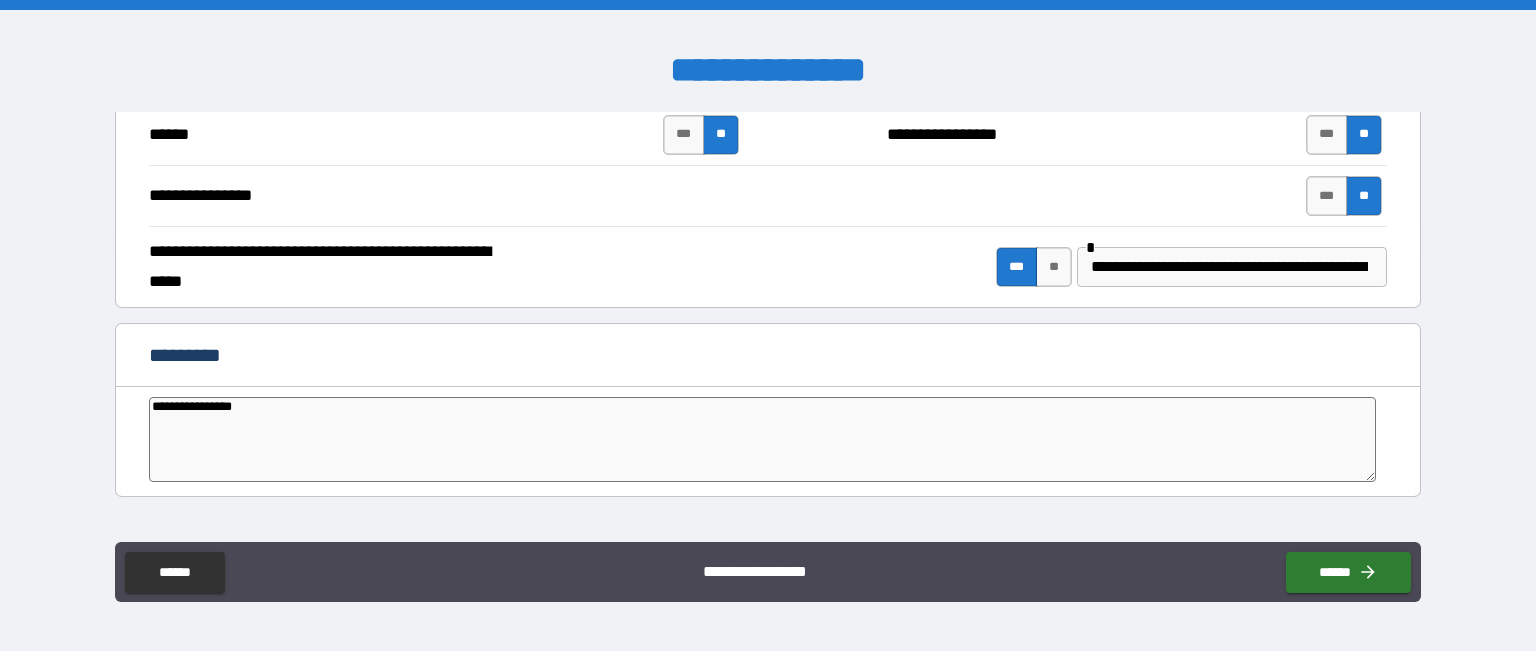 type on "*" 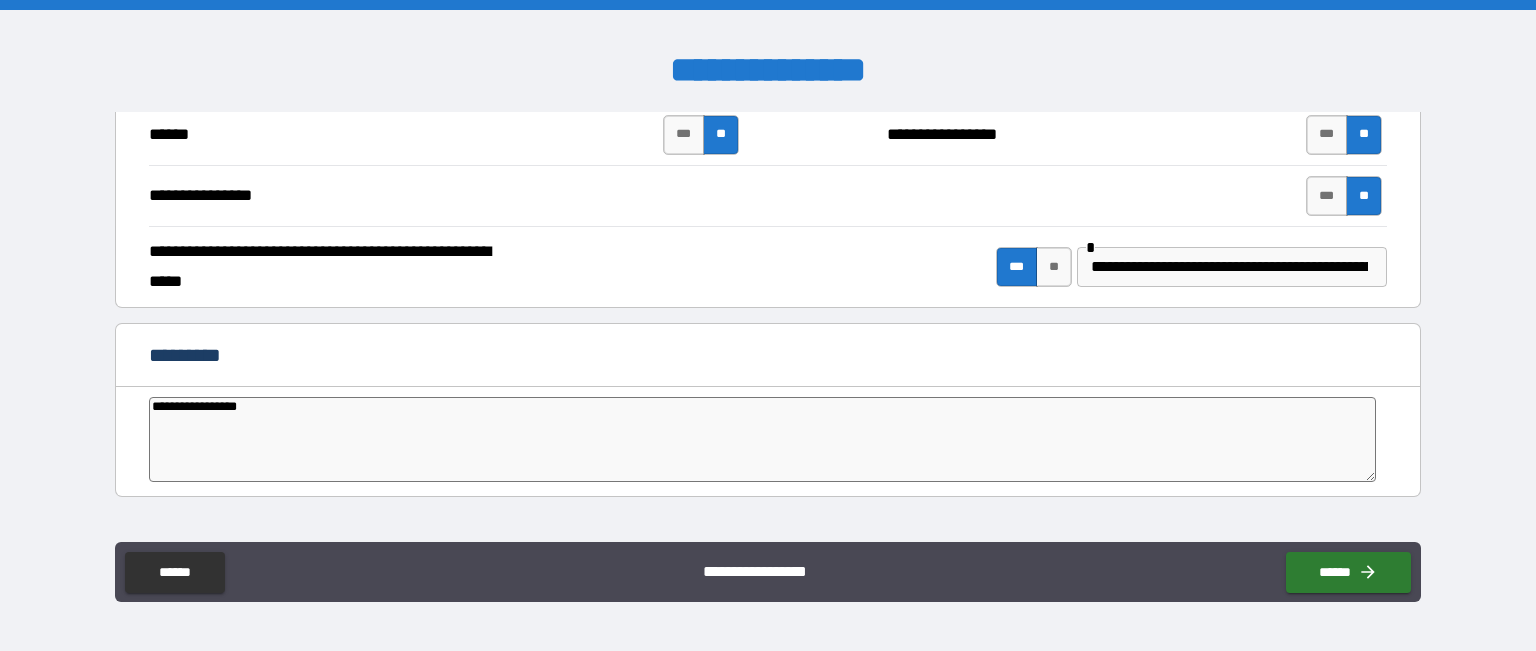 type on "*" 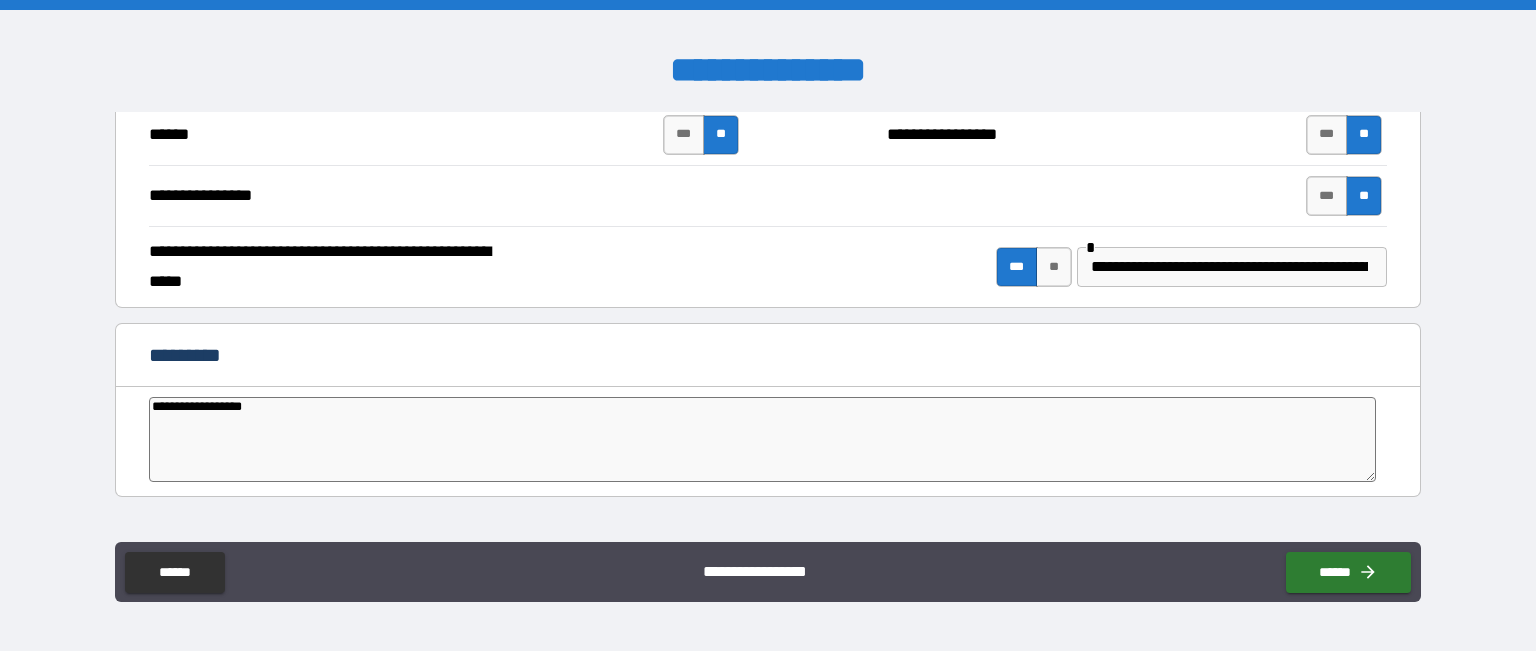 type on "**********" 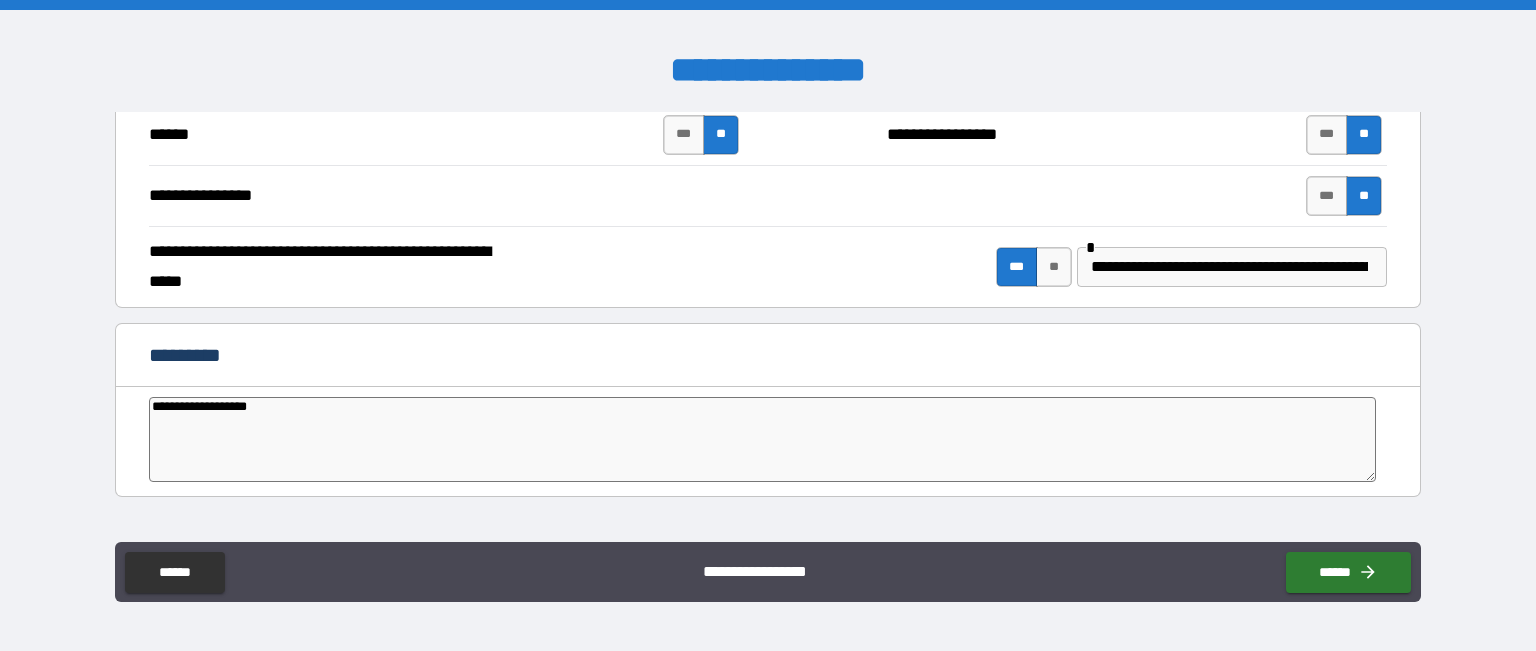 type on "**********" 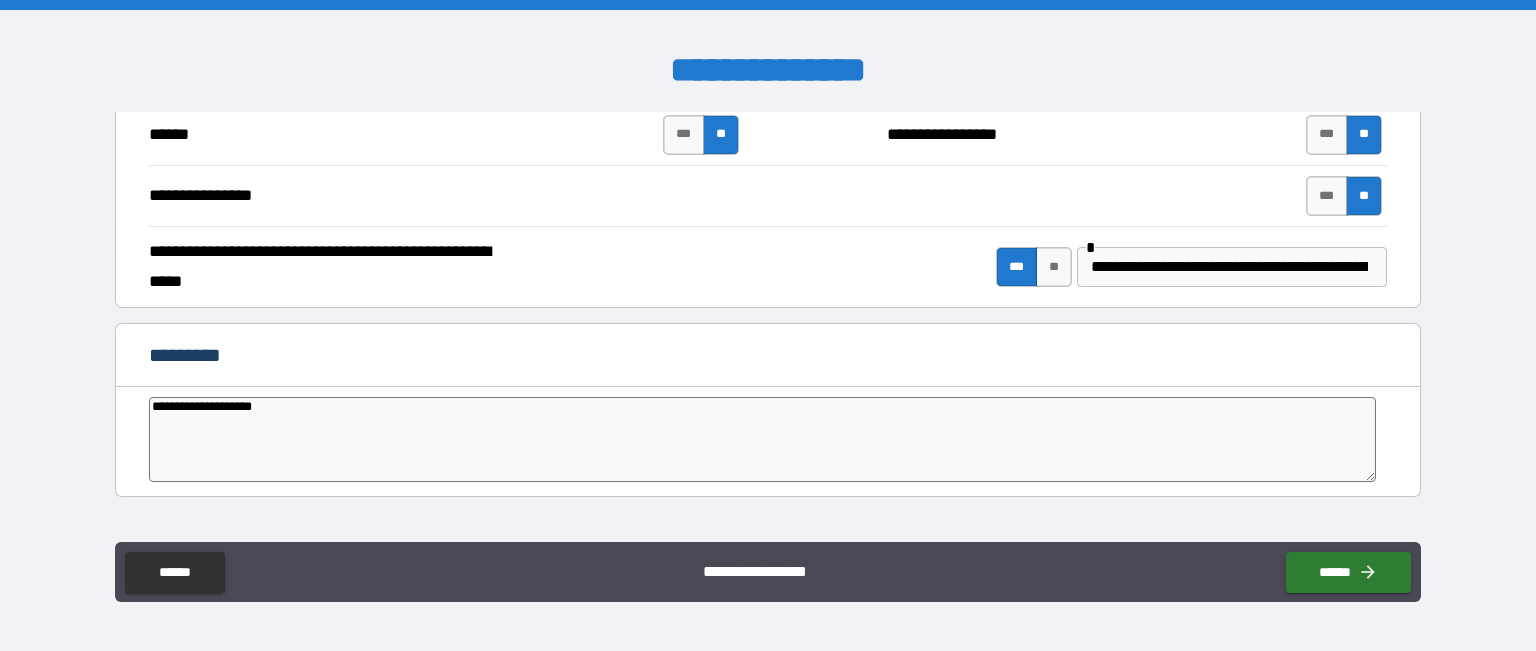 type on "*" 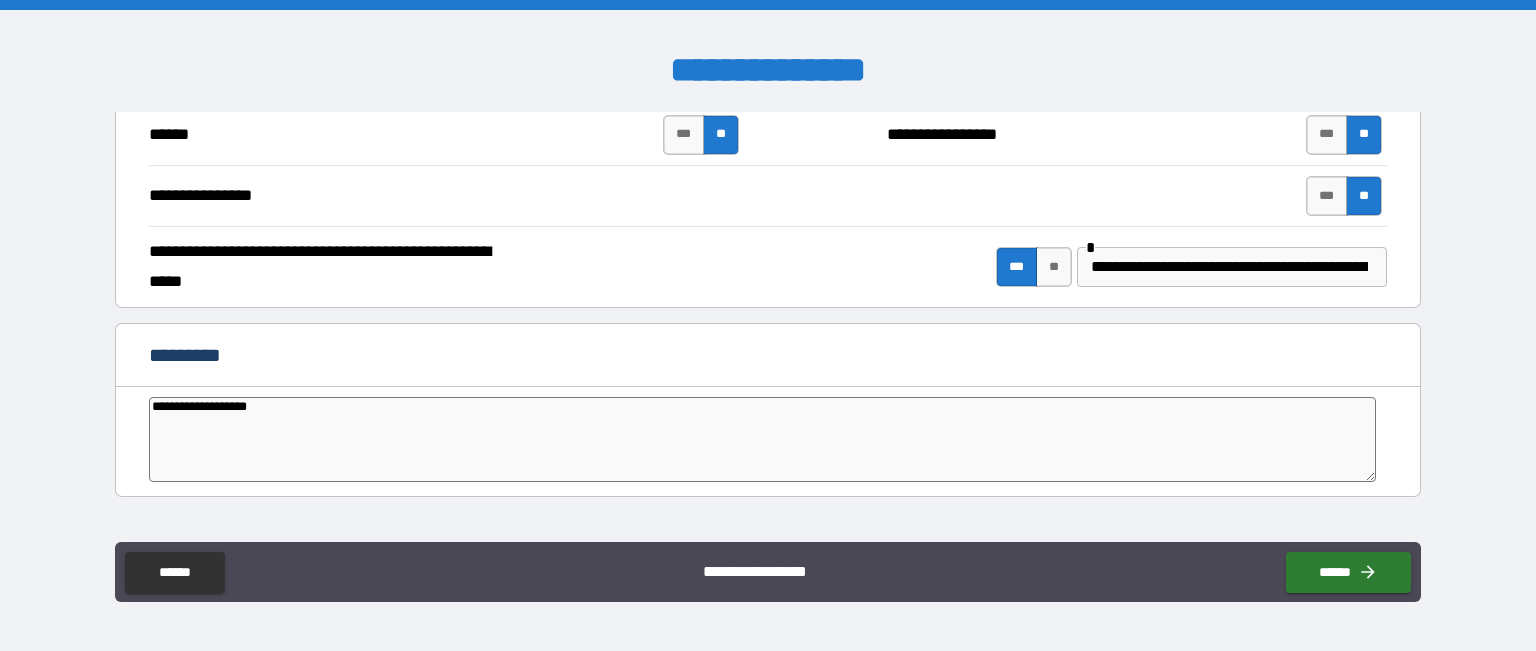 type on "**********" 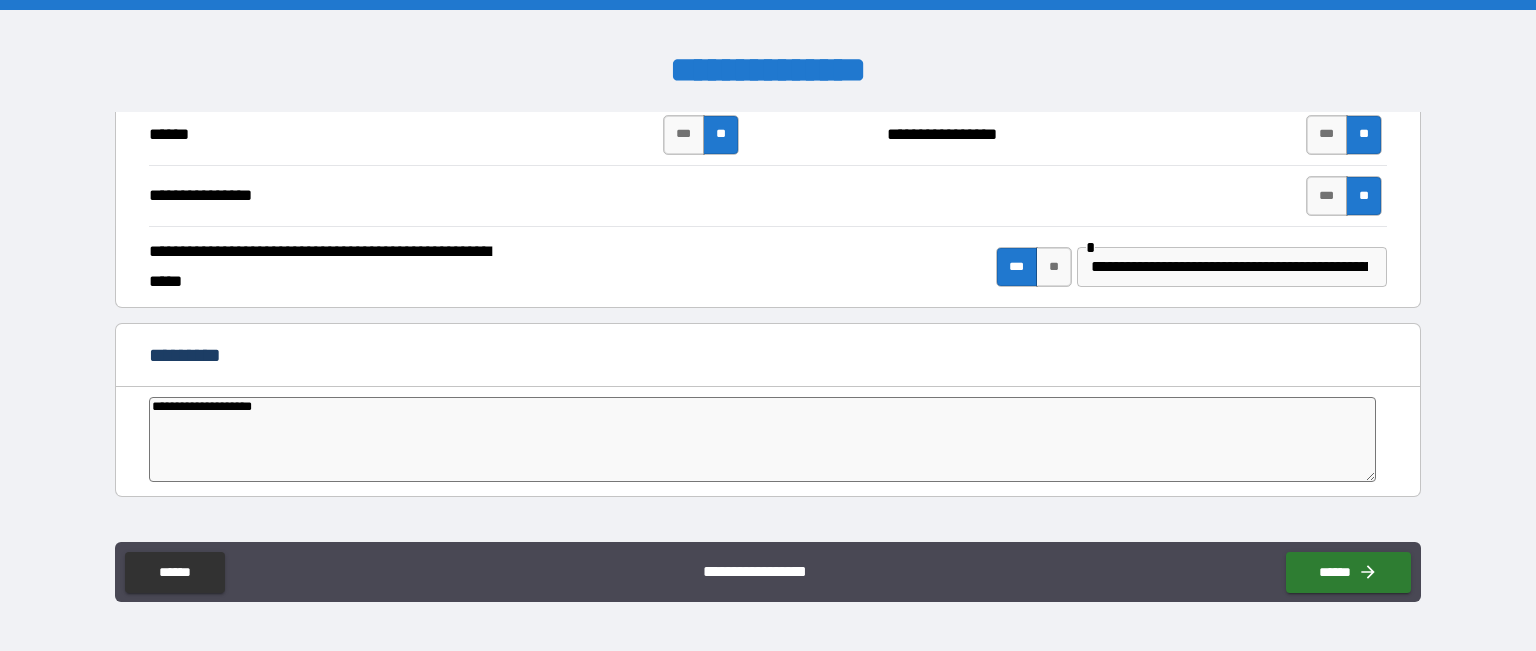type on "*" 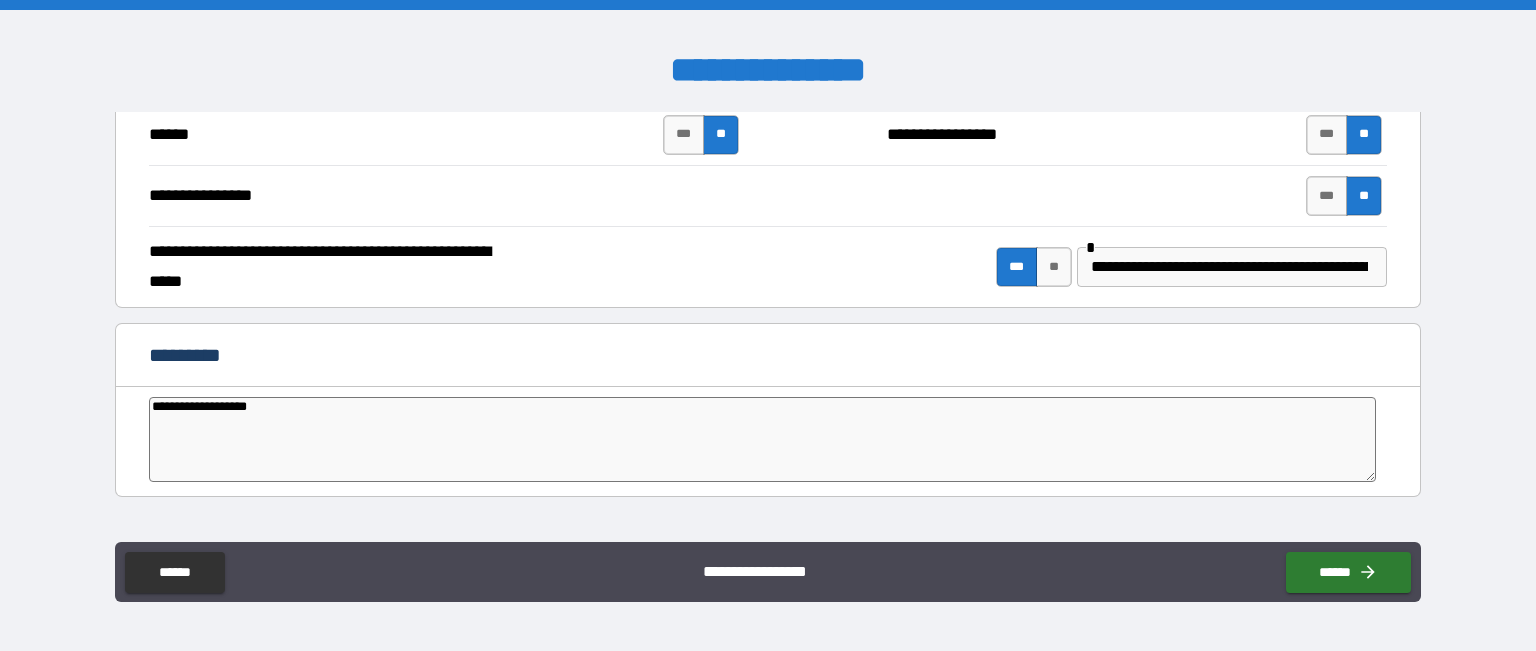 type on "**********" 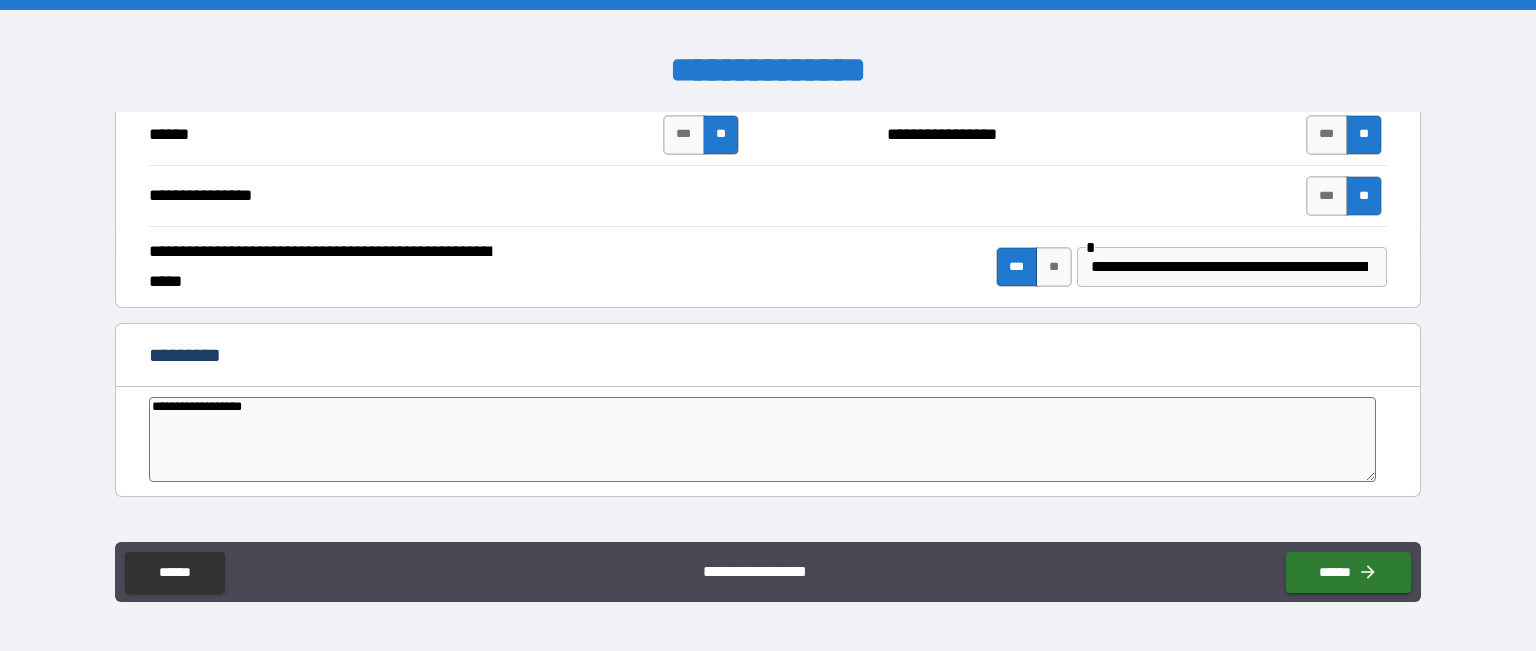 type on "*" 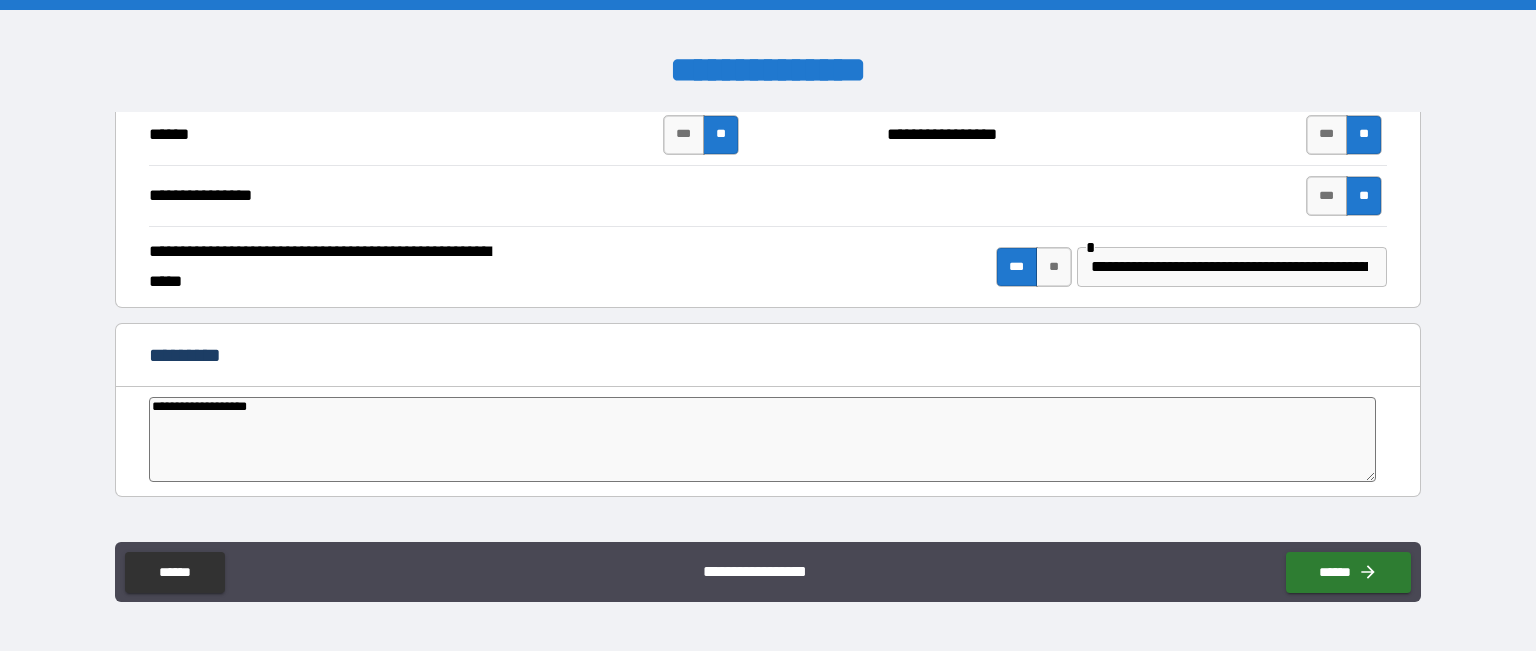 type on "*" 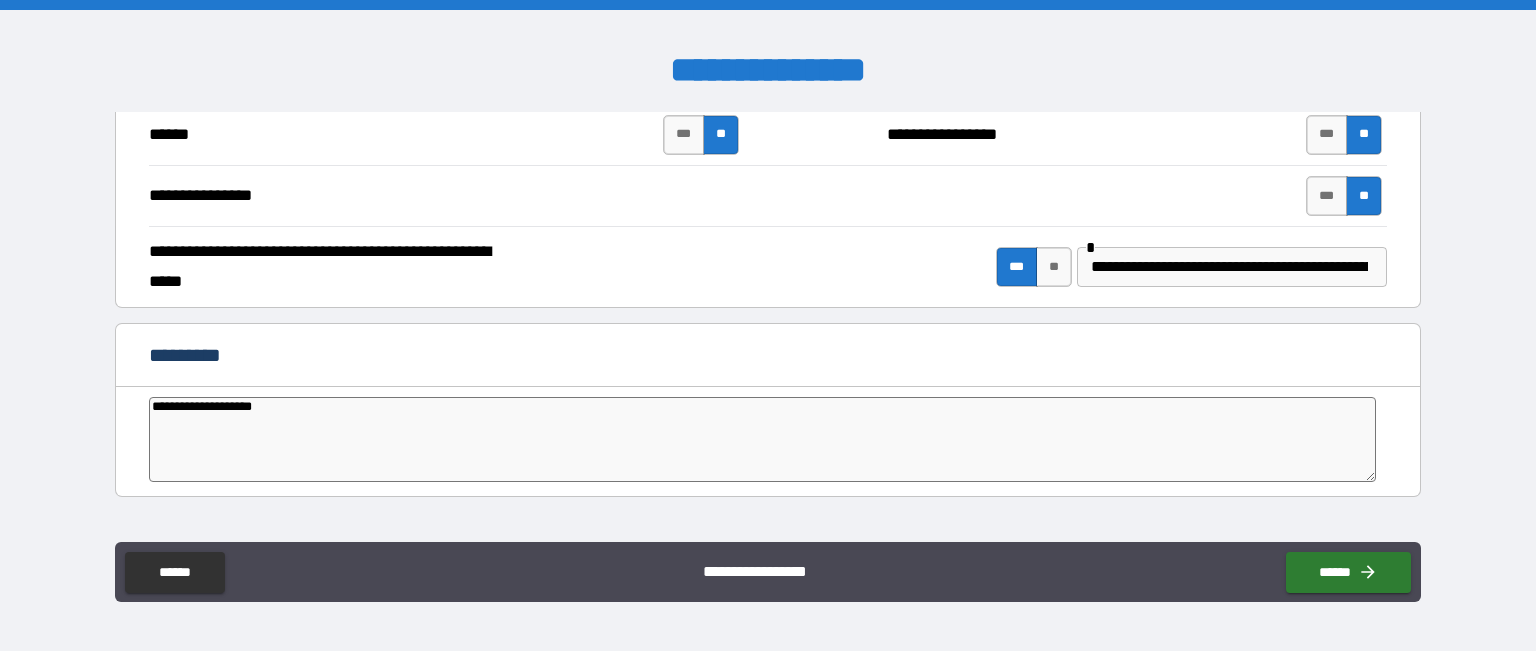 type on "*" 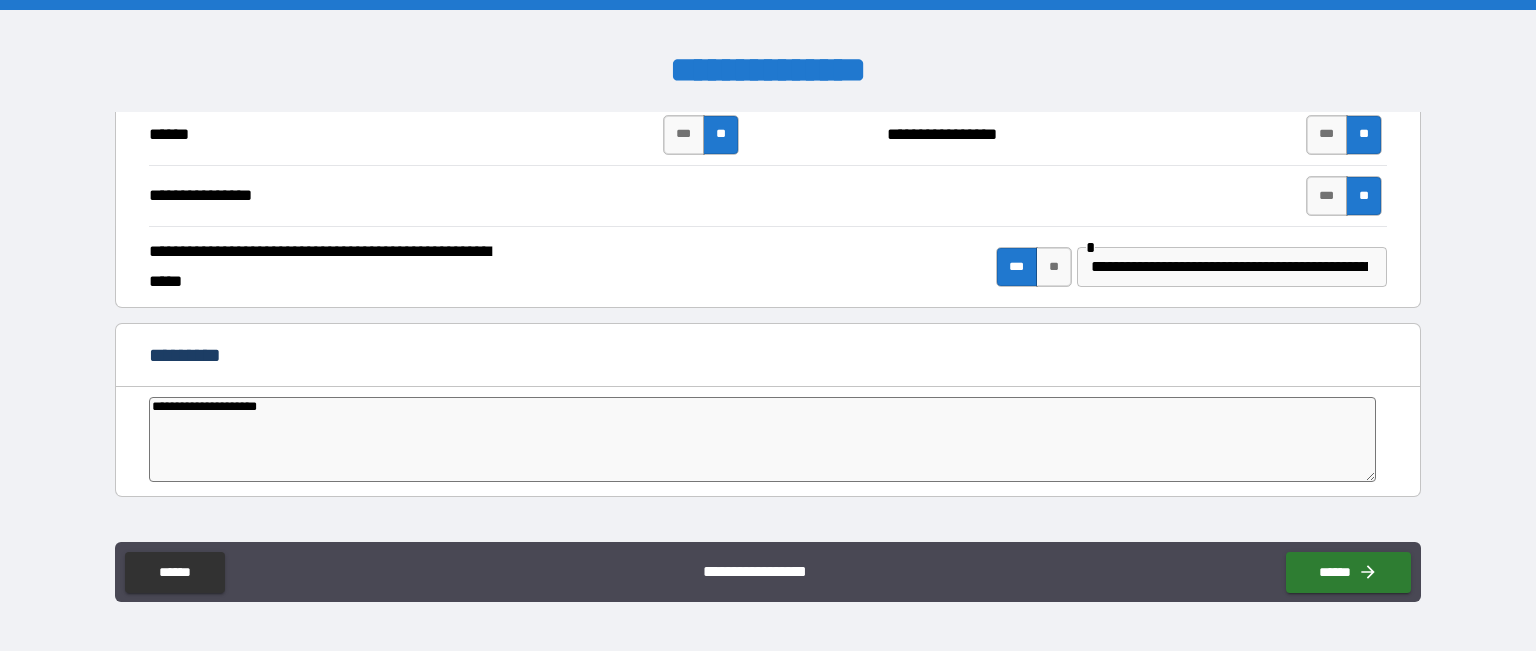 type on "**********" 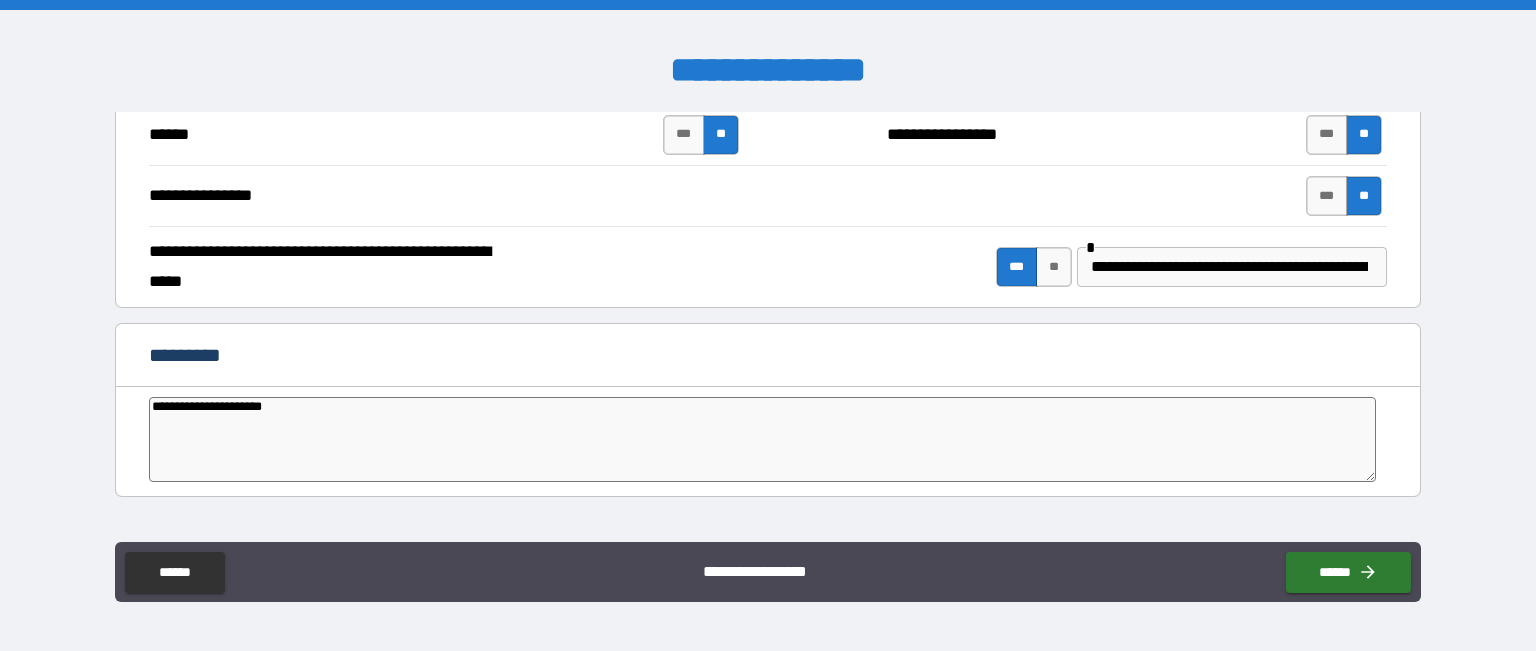 type on "*" 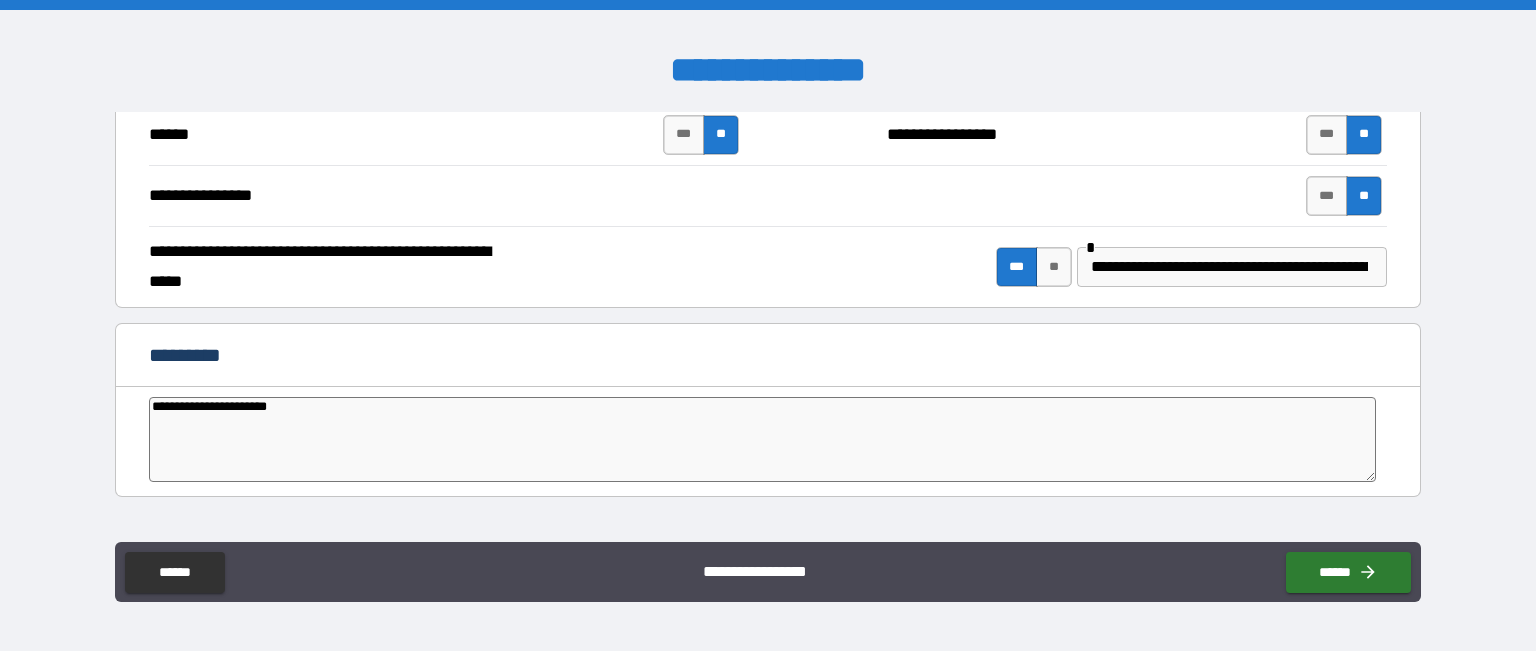 type on "**********" 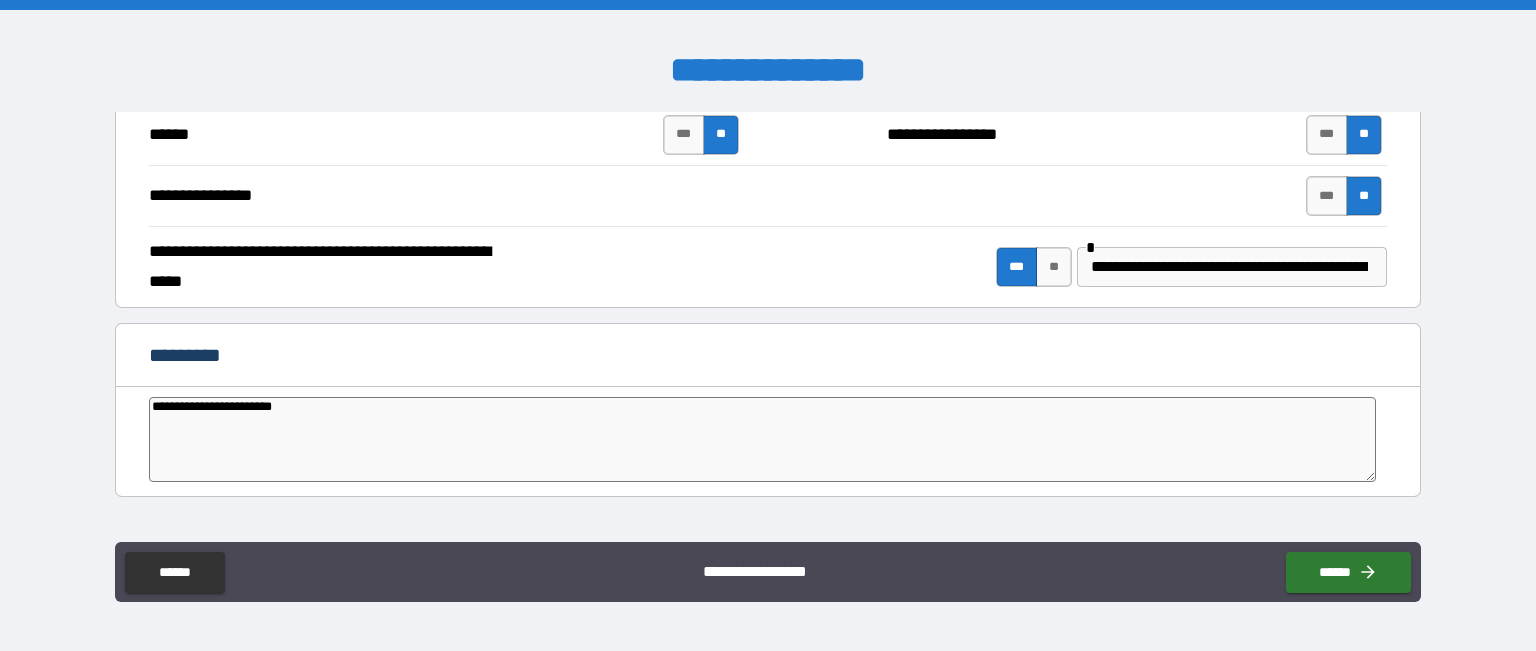 type on "*" 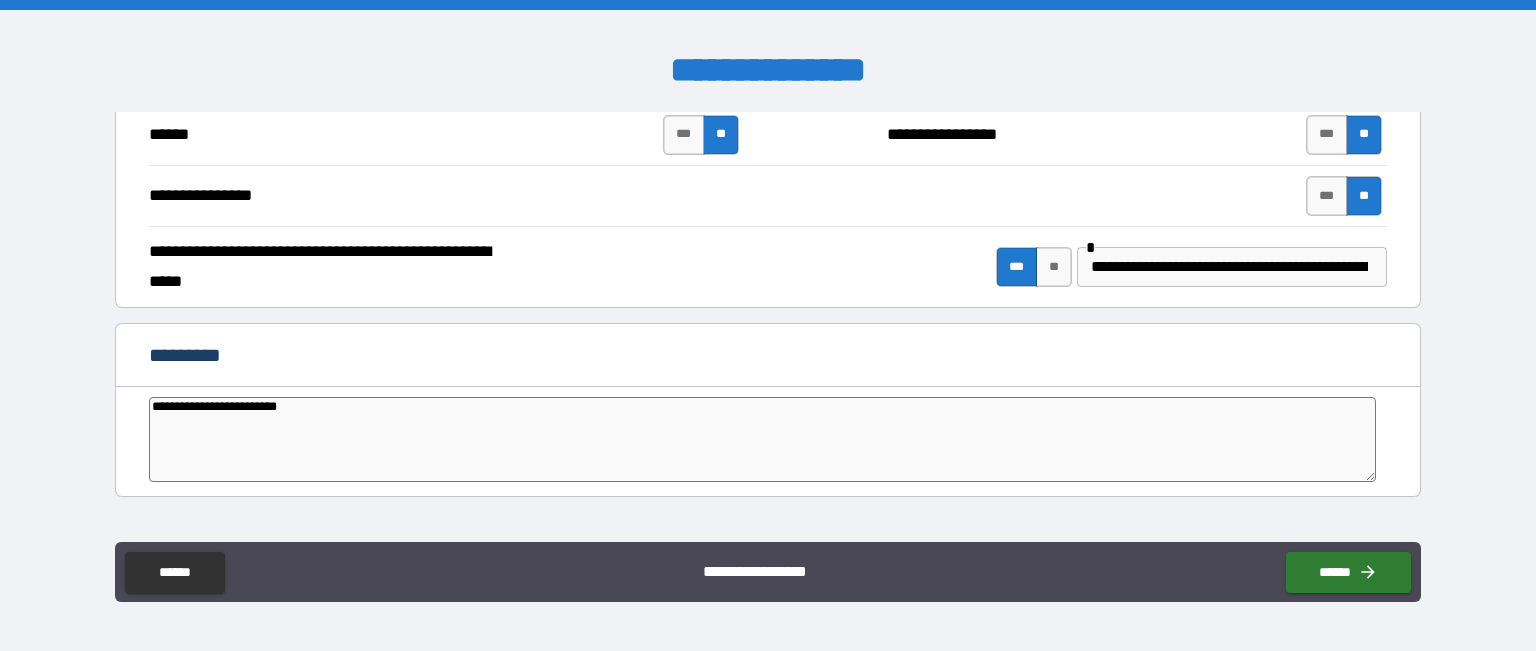 type on "**********" 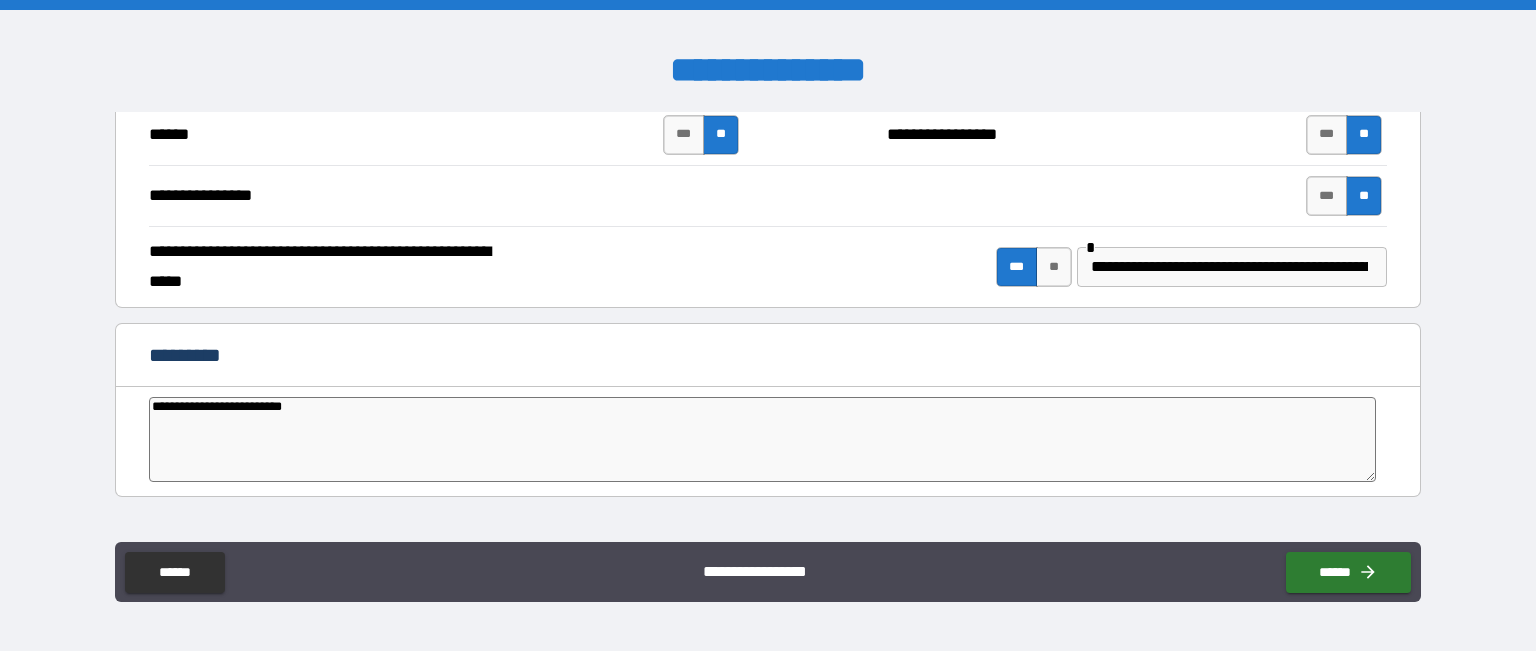 type on "*" 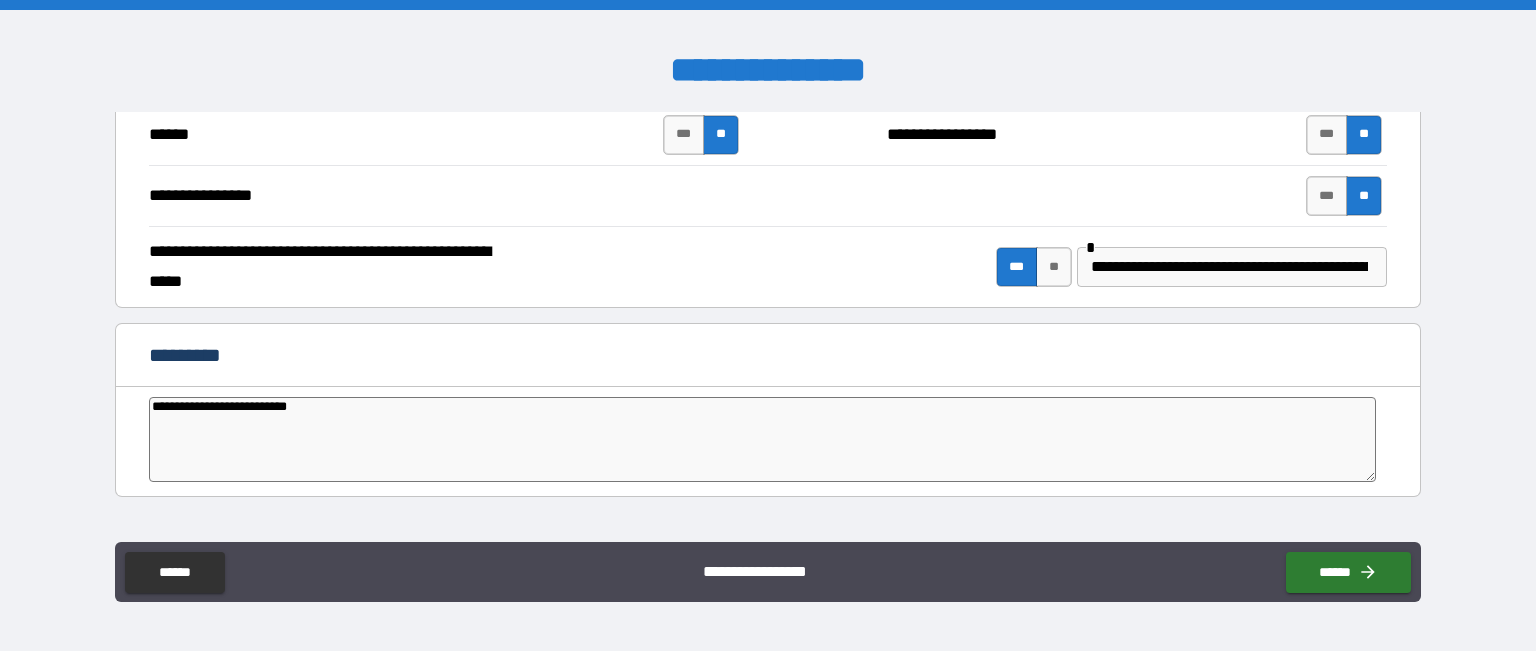 type on "*" 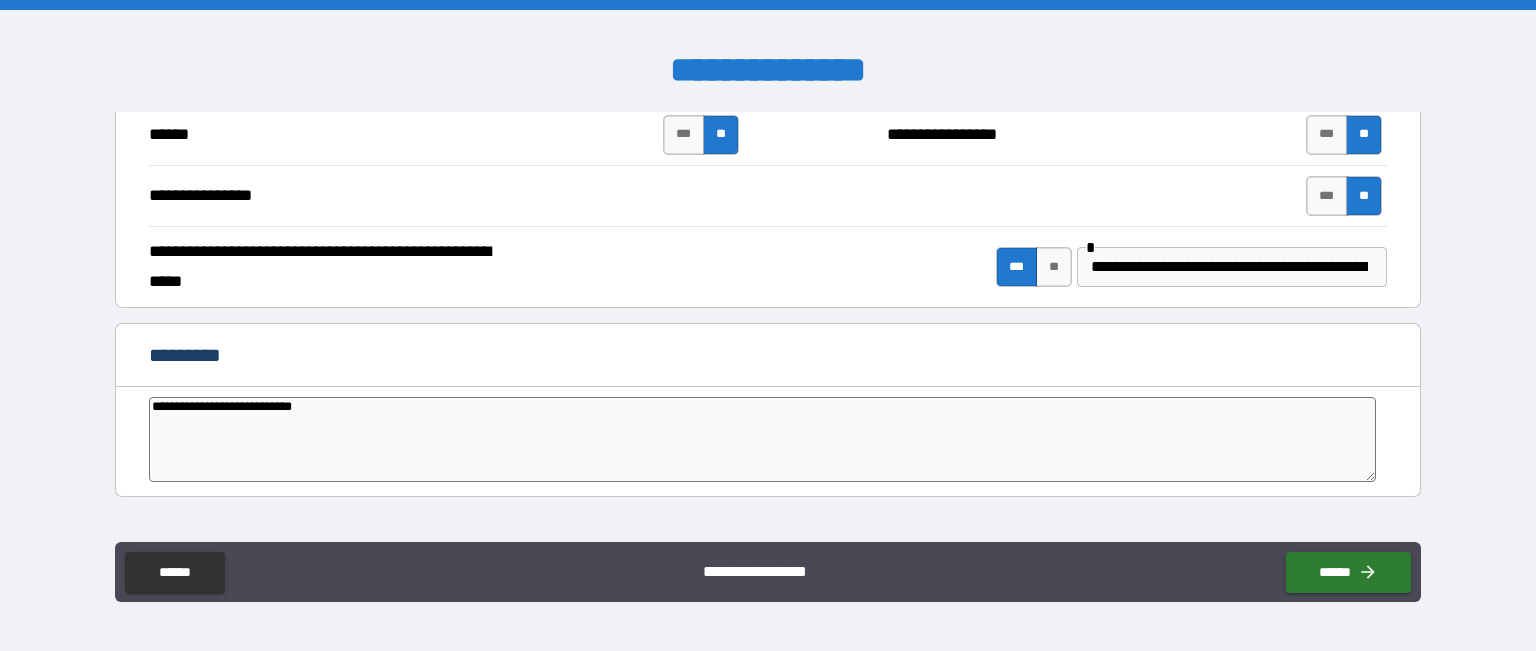 type on "**********" 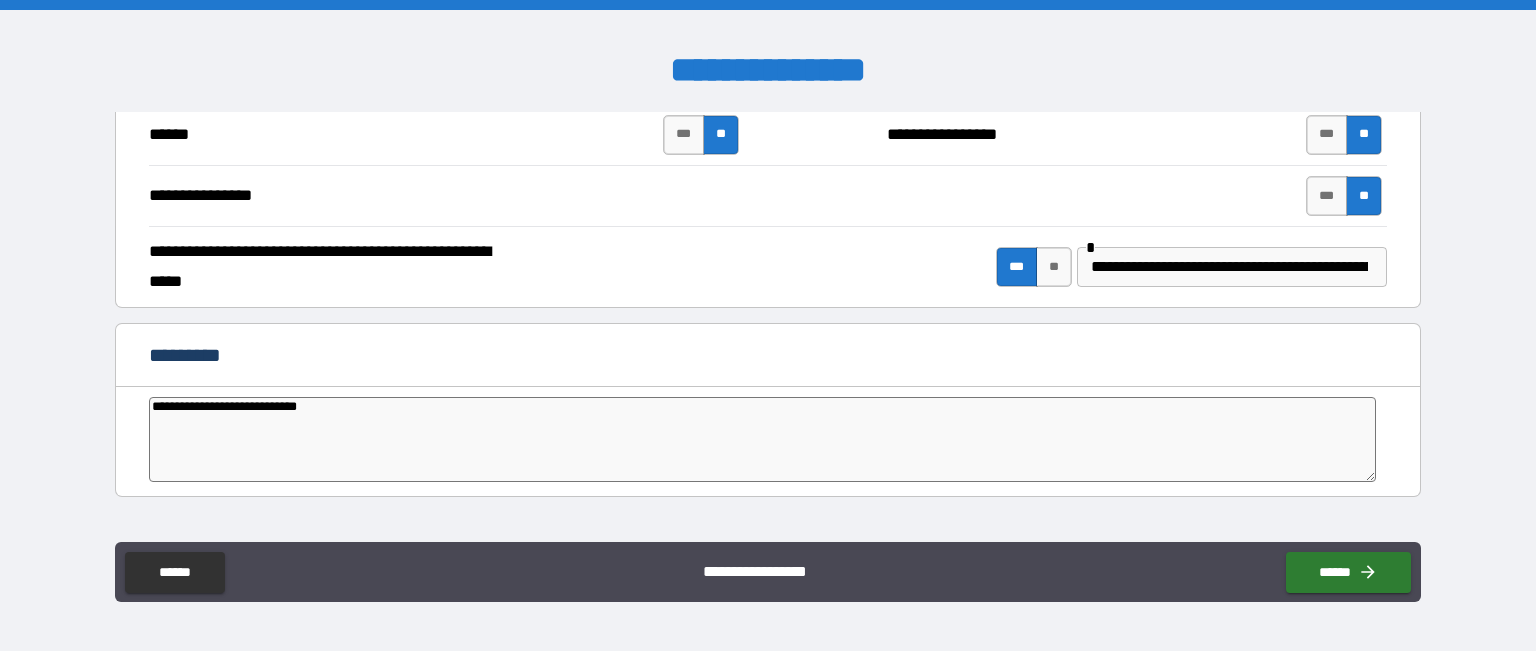 type on "*" 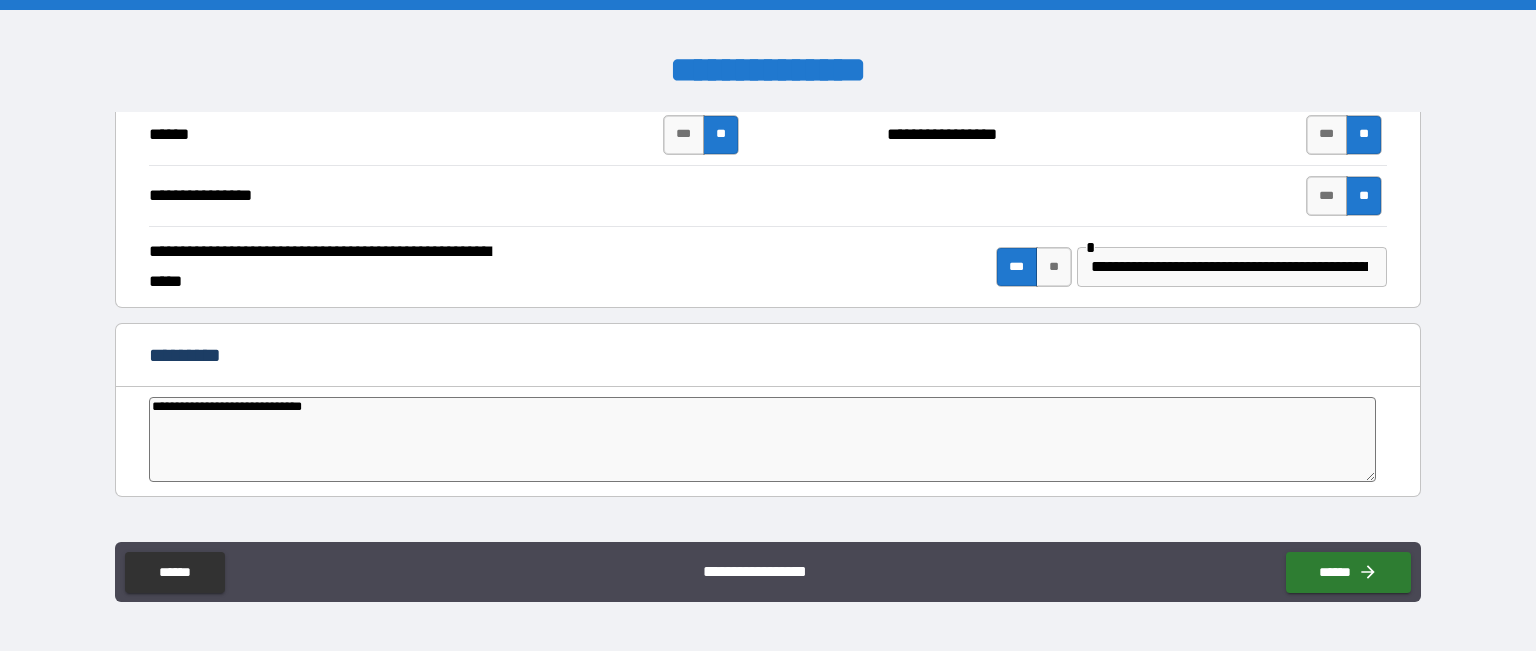type on "**********" 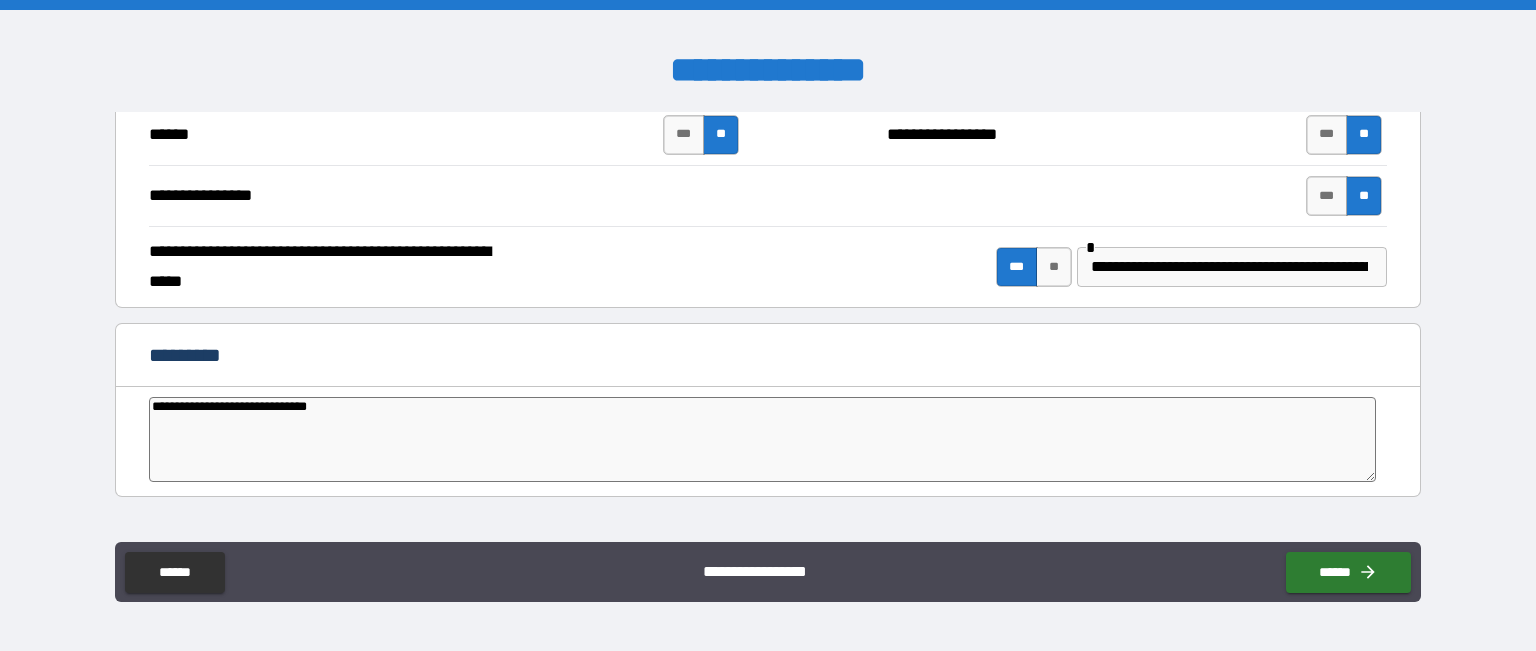 type on "*" 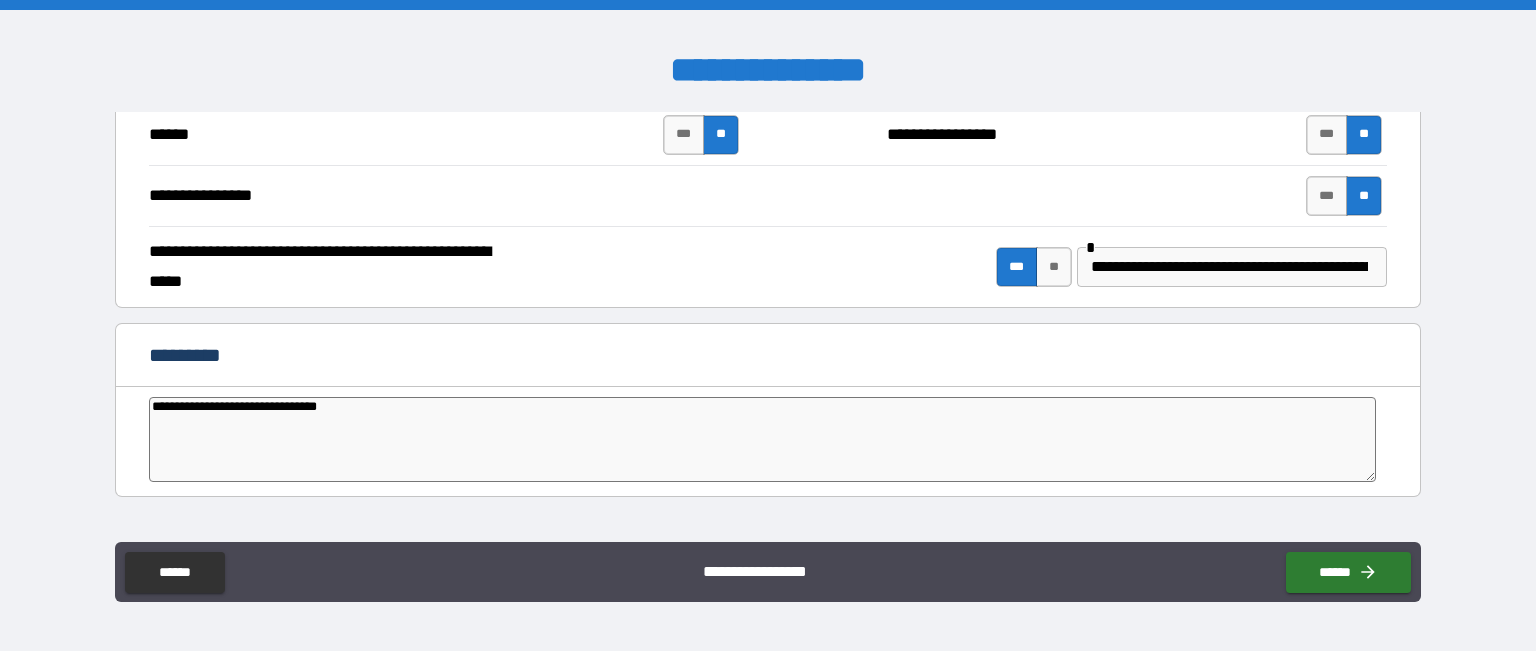 type on "**********" 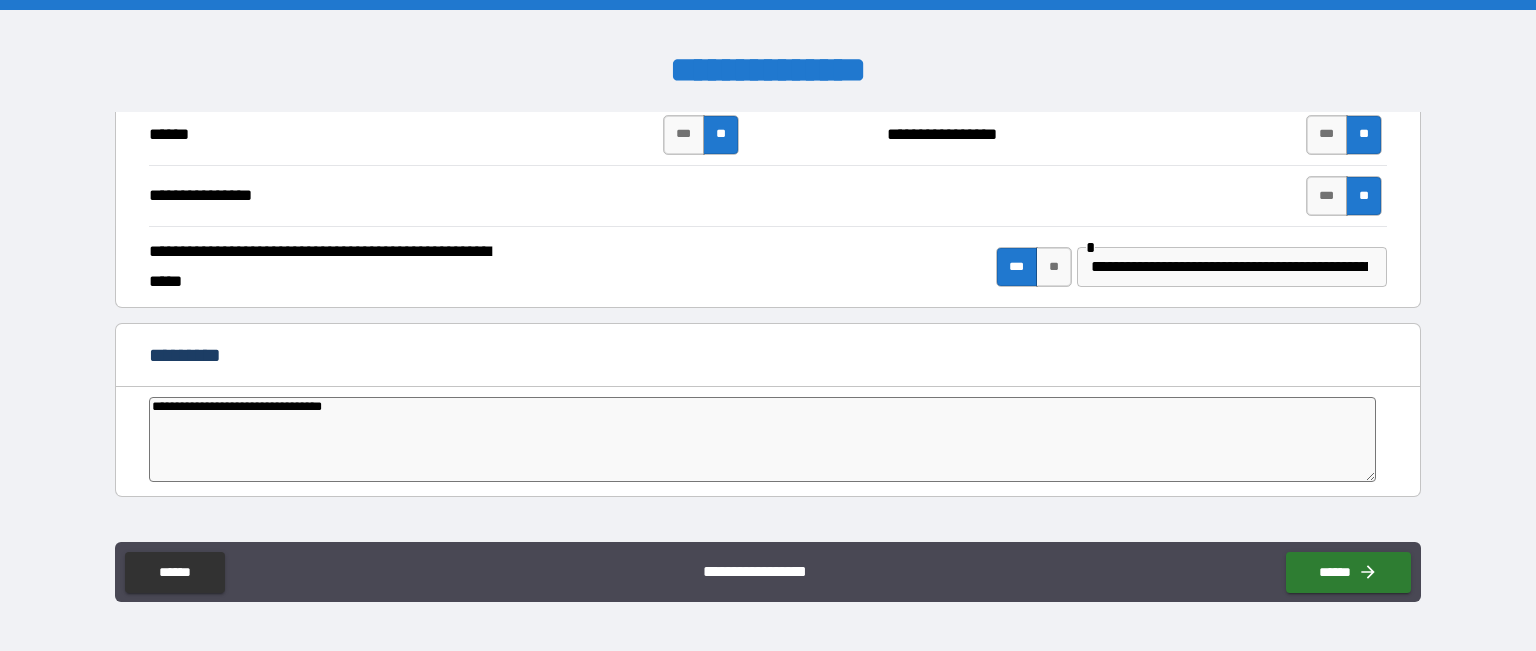 type on "**********" 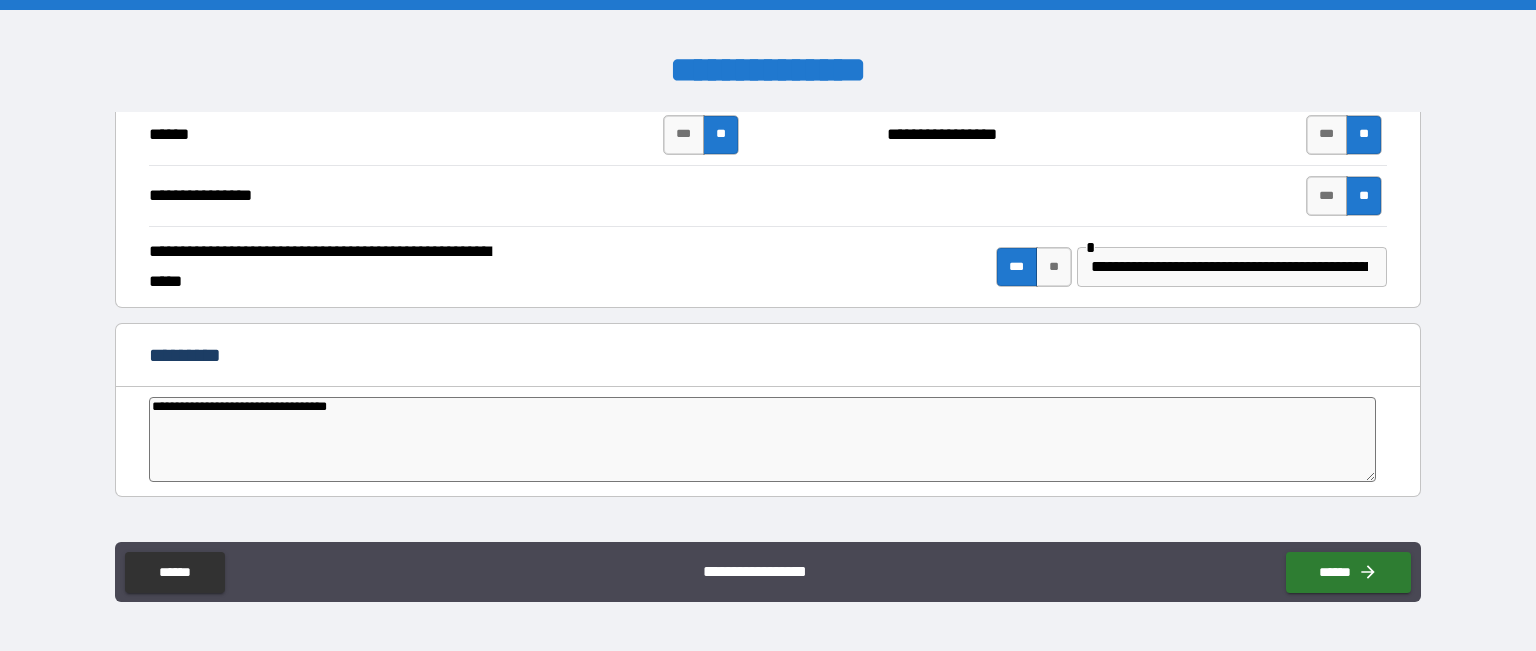 type on "*" 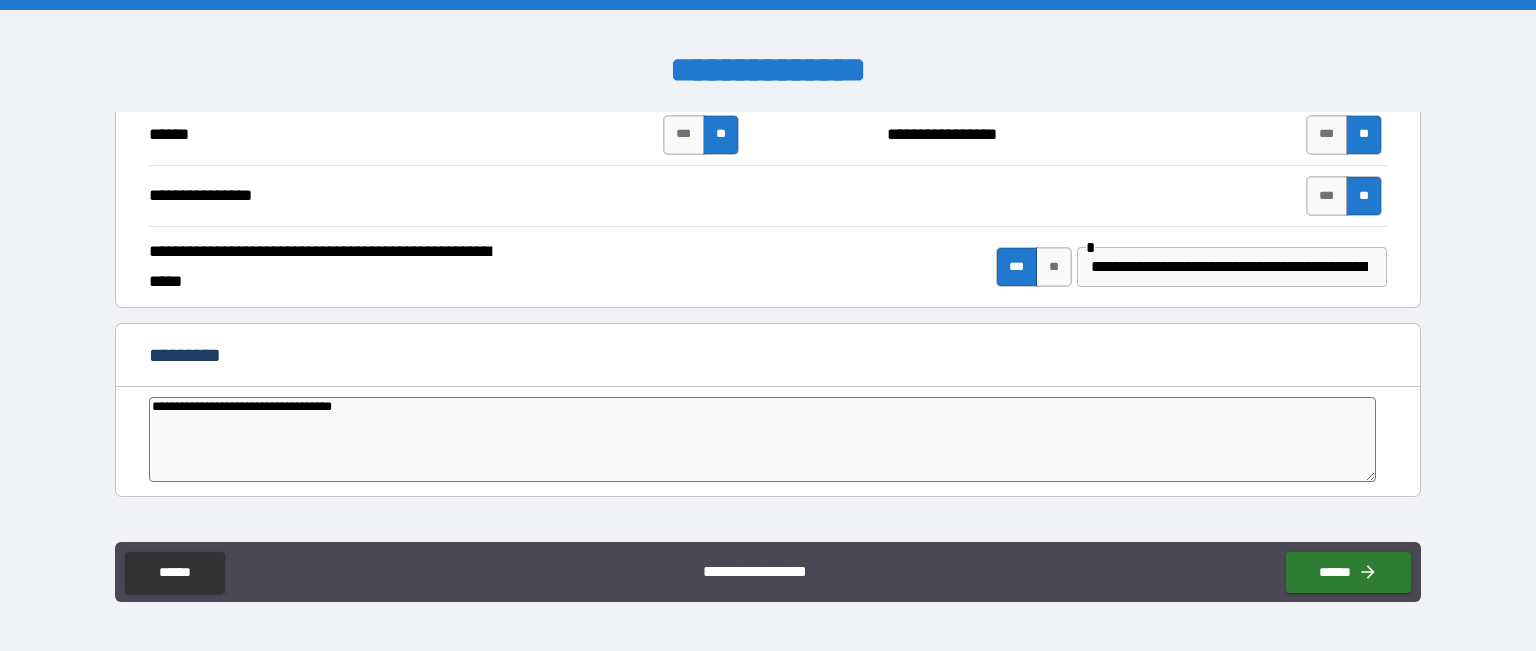 type on "**********" 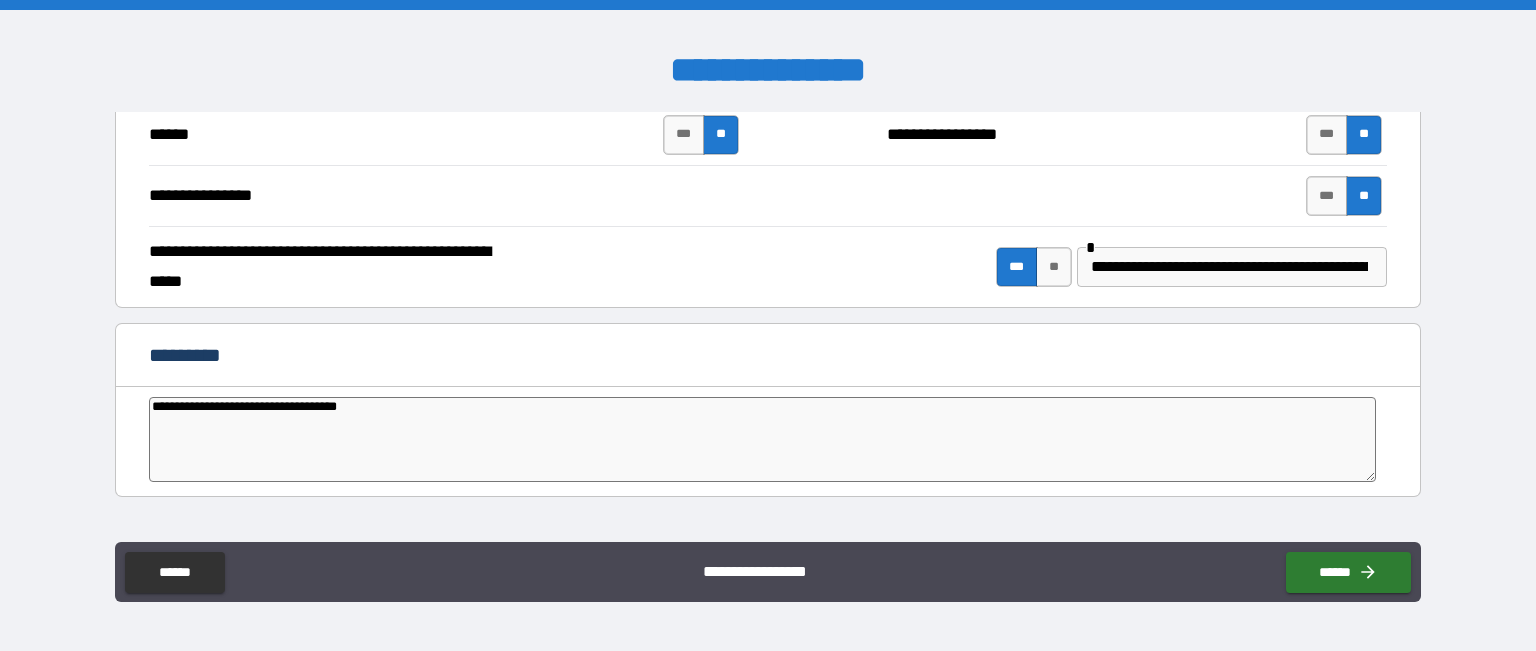 type on "*" 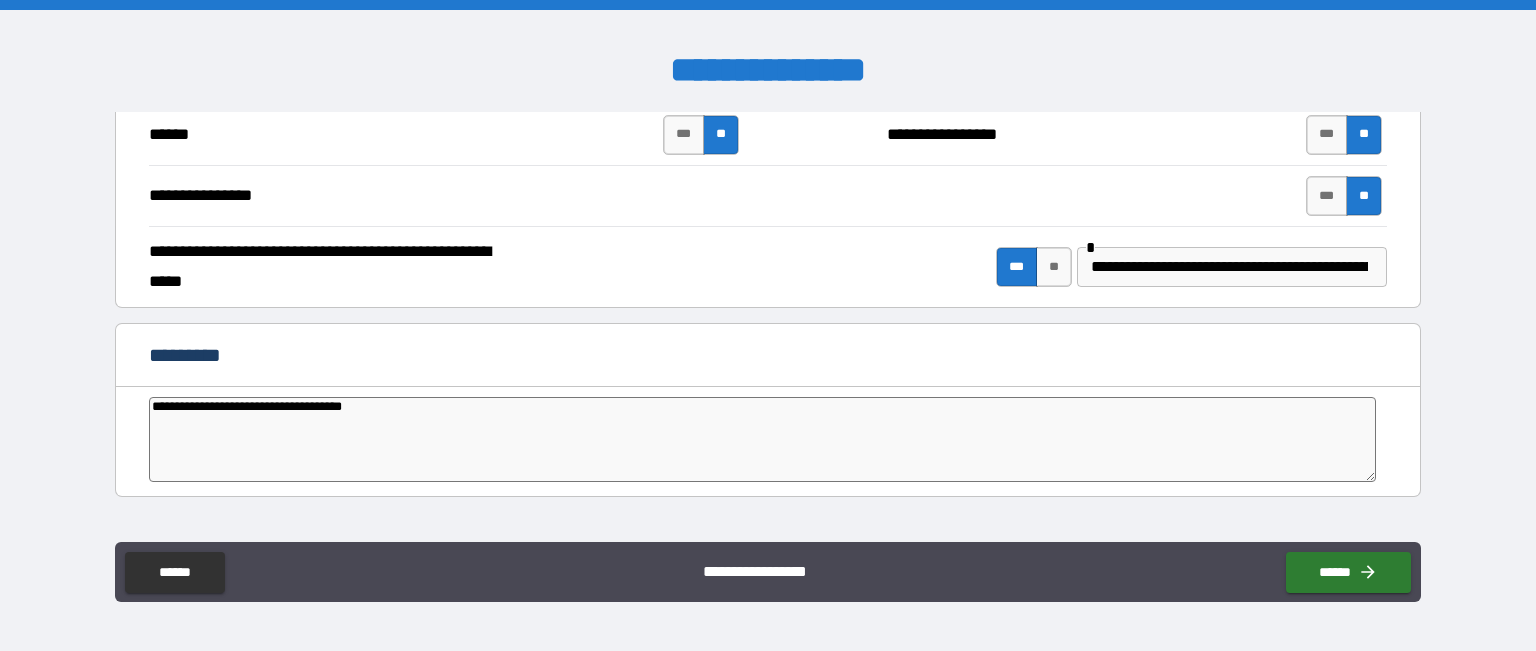 type on "*" 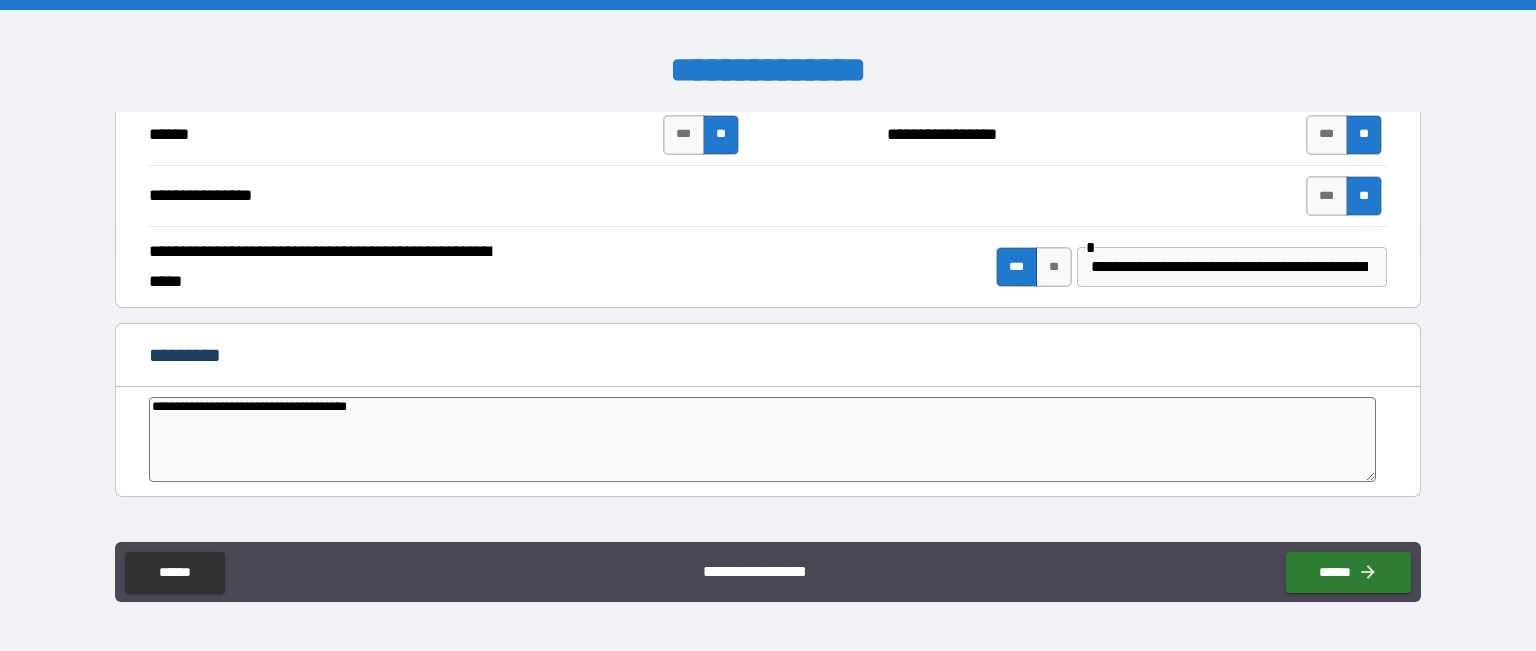 type on "**********" 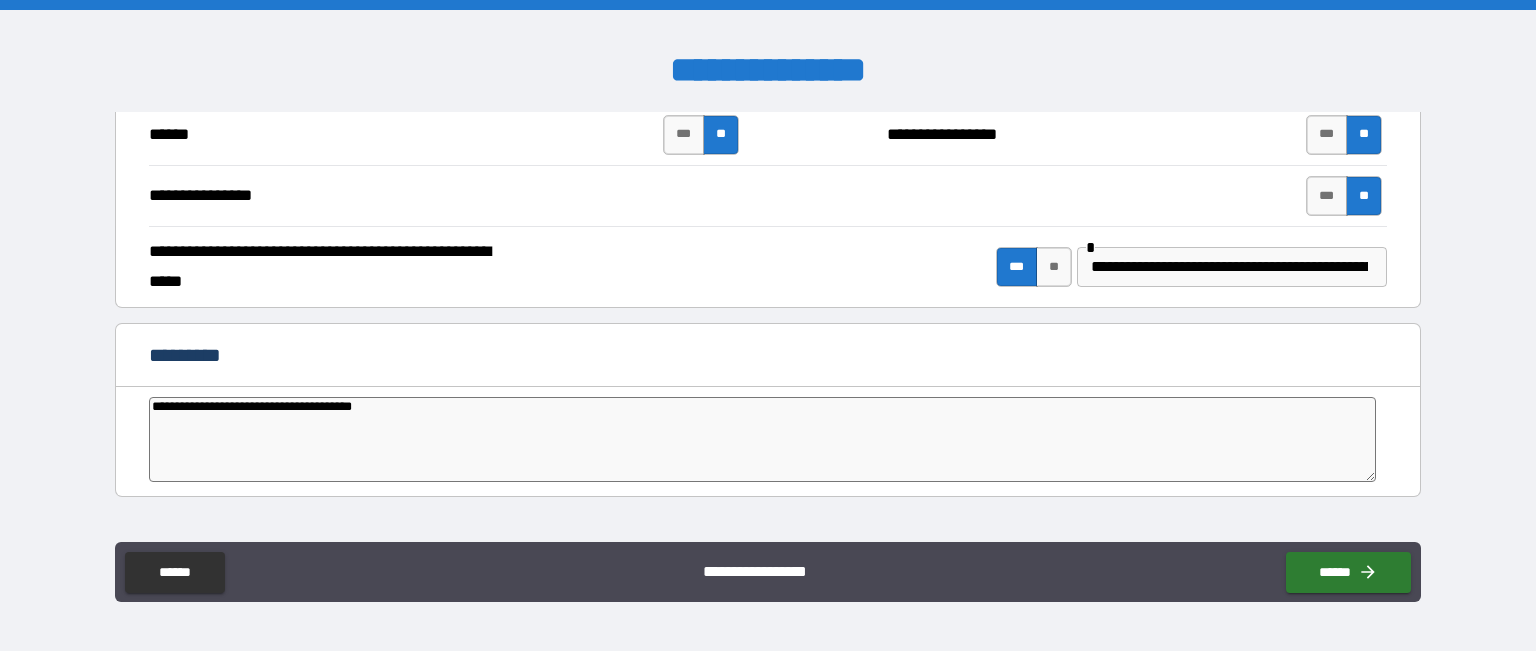 type on "**********" 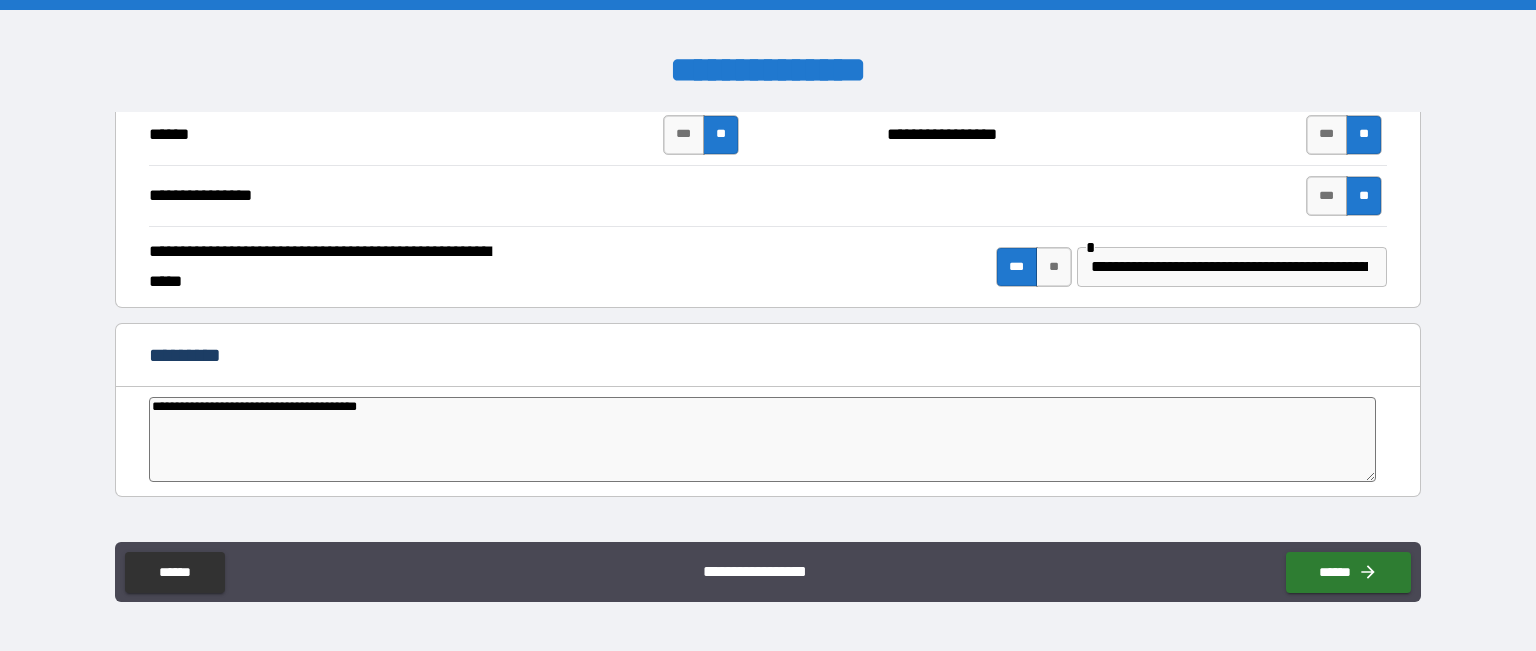 type on "*" 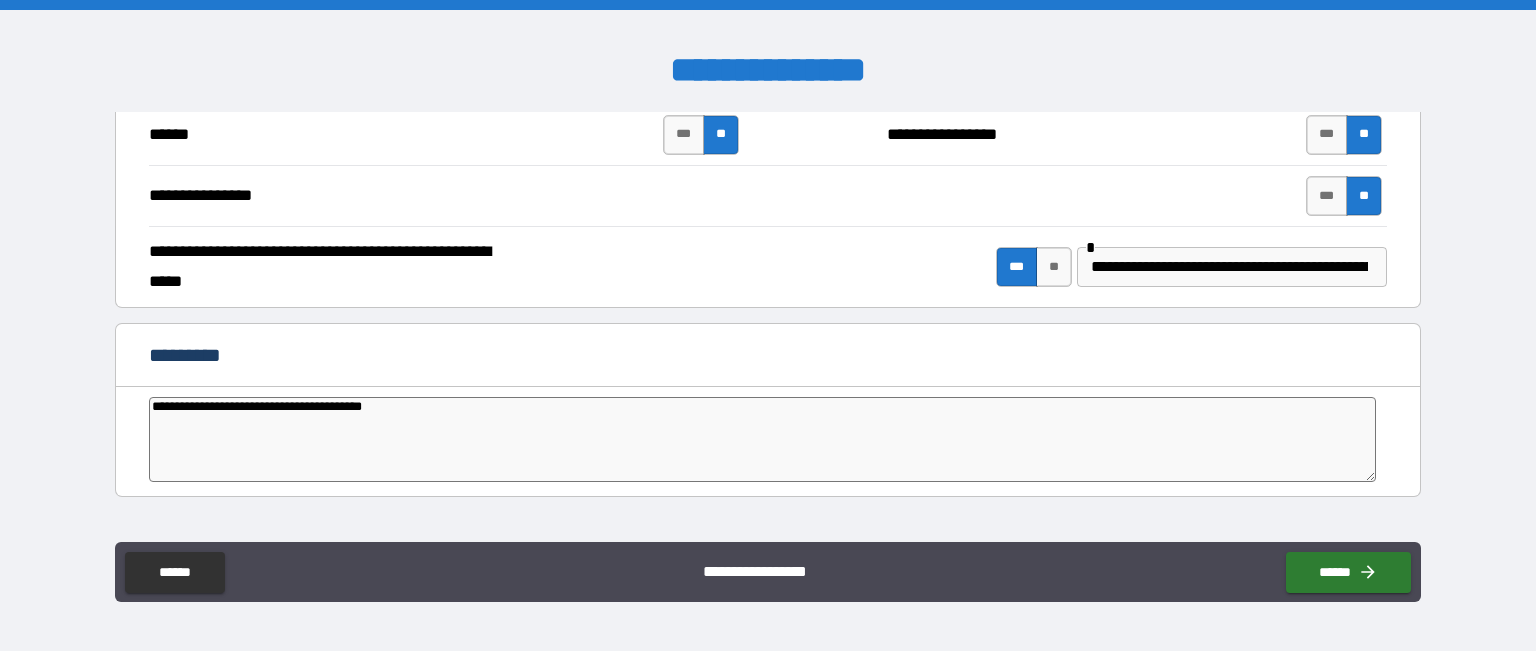 type on "**********" 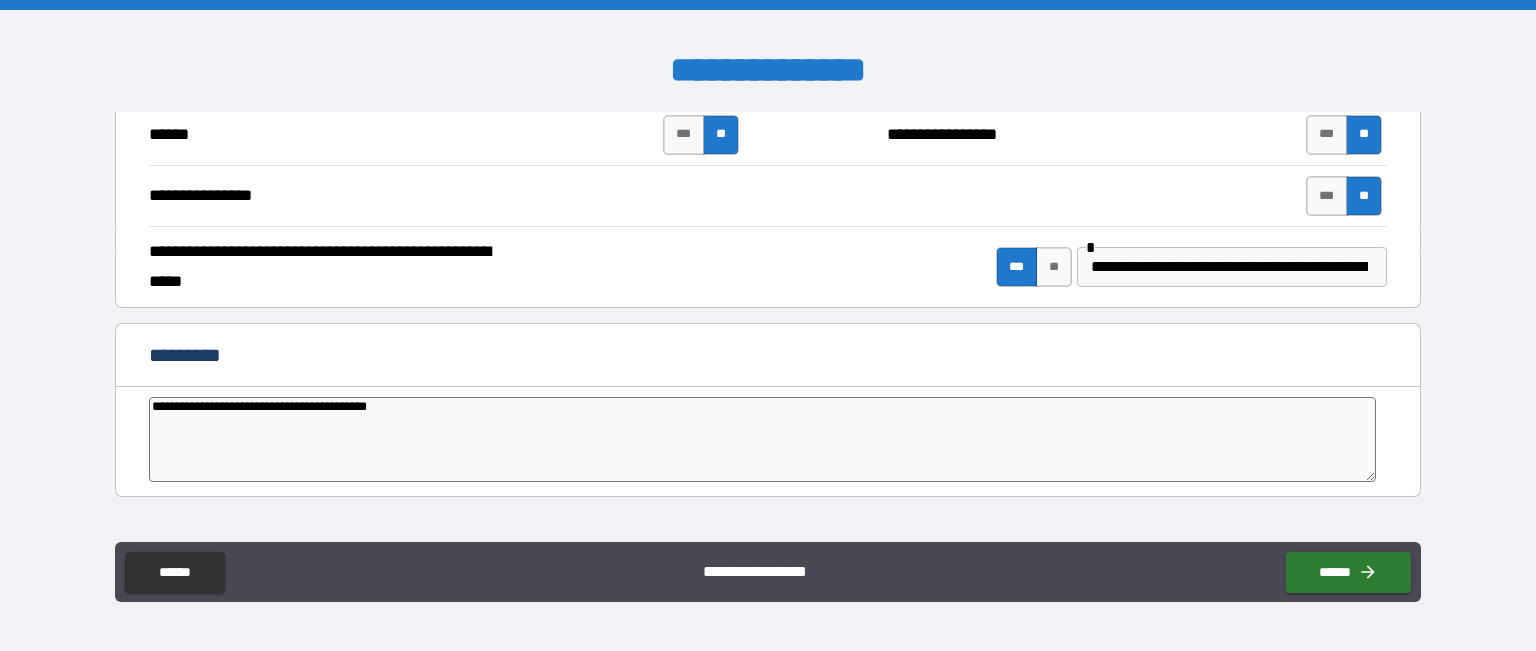 type on "*" 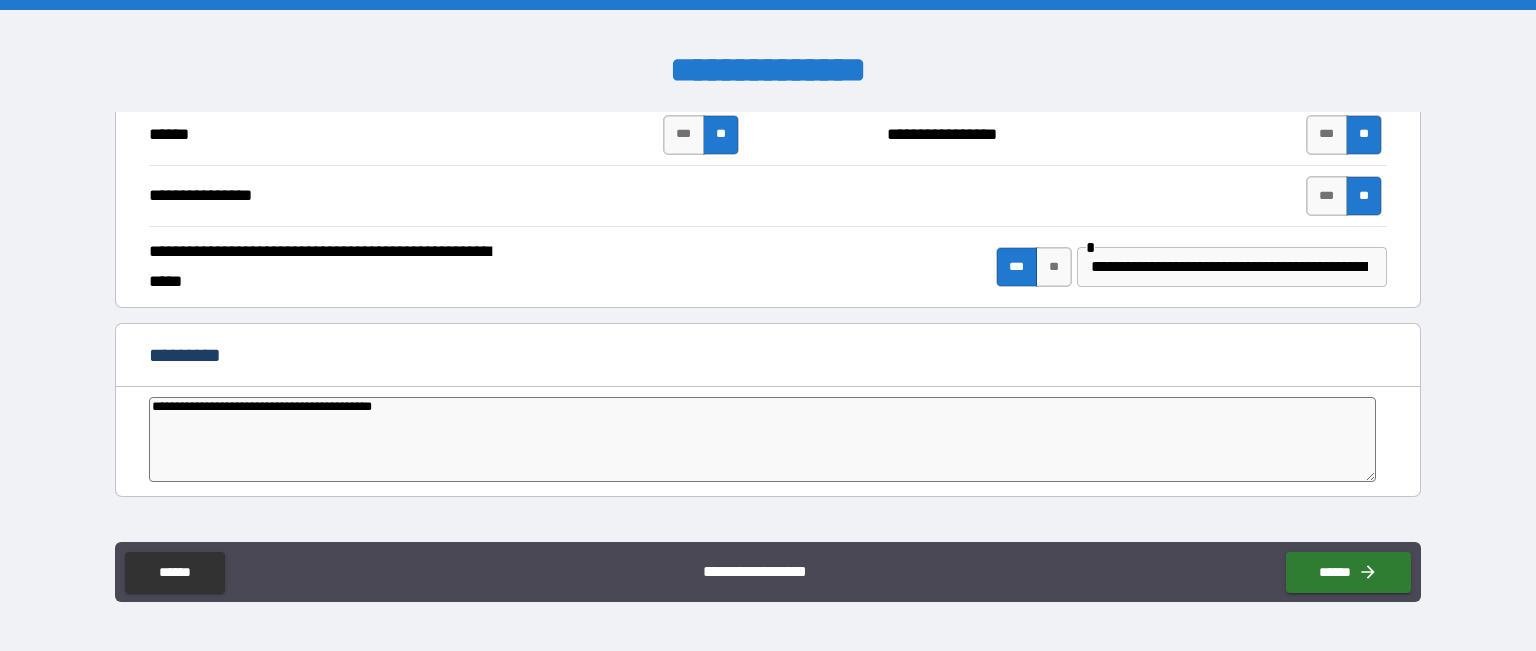 type on "*" 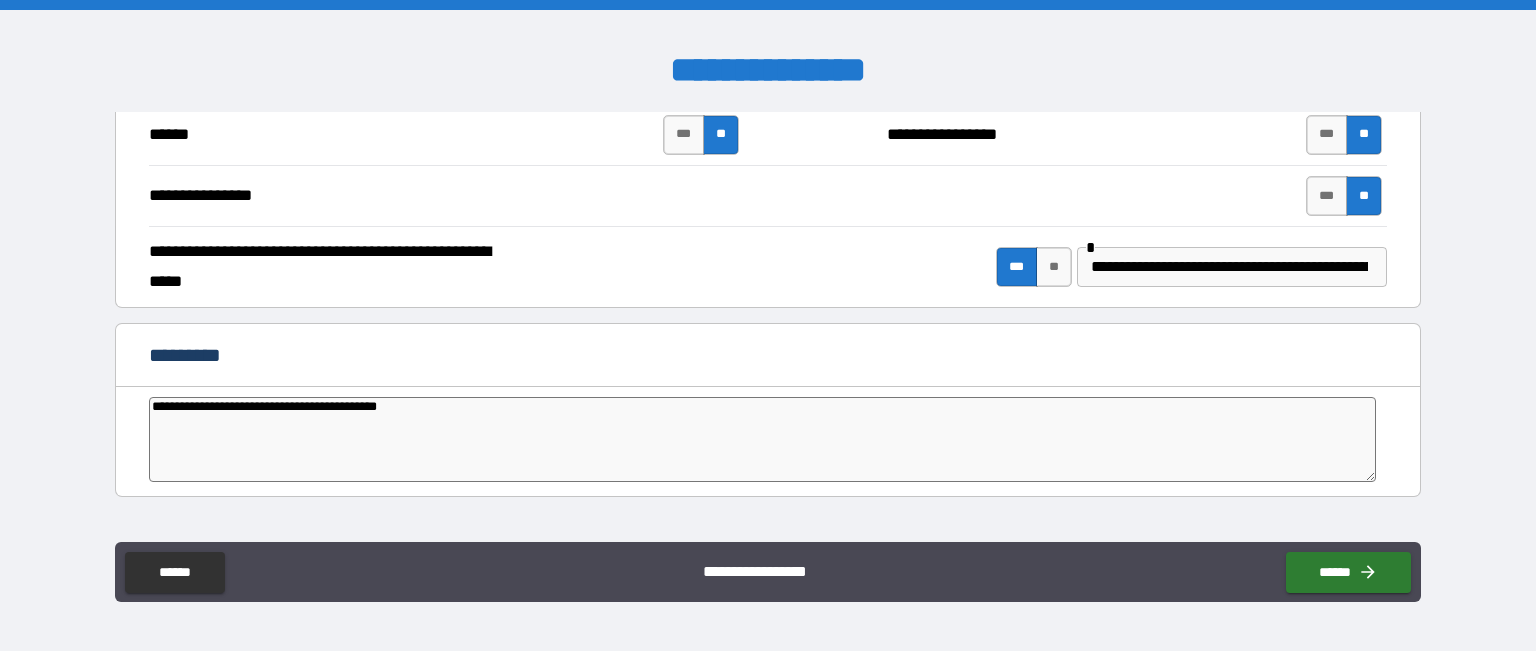 type on "*" 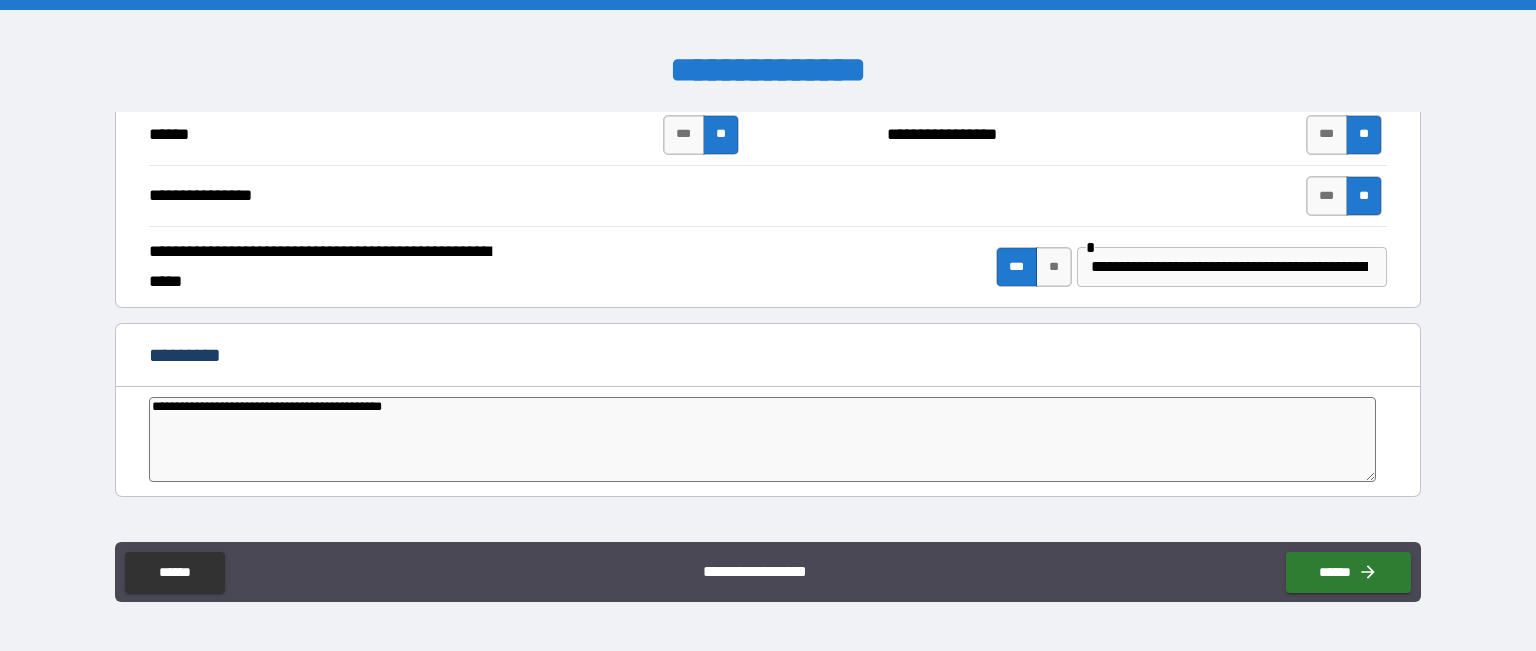 type on "*" 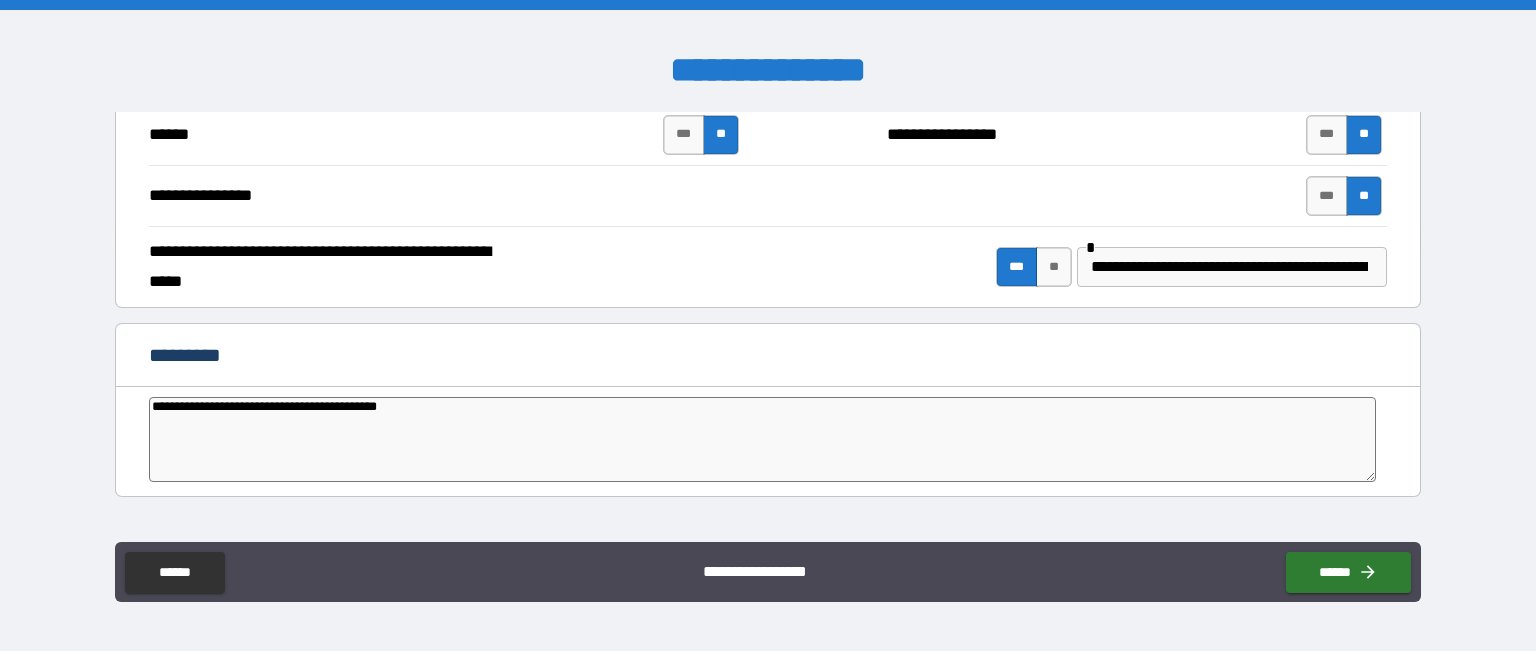 type on "*" 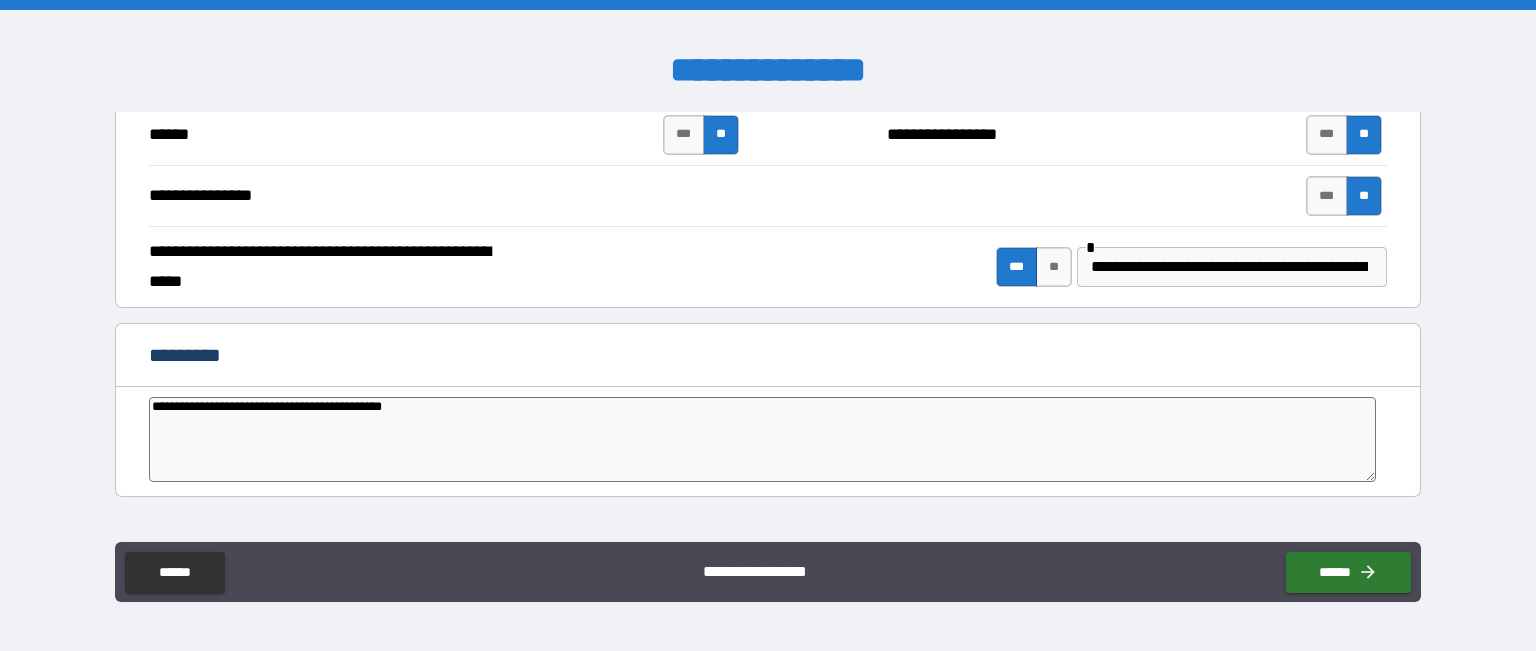 type on "*" 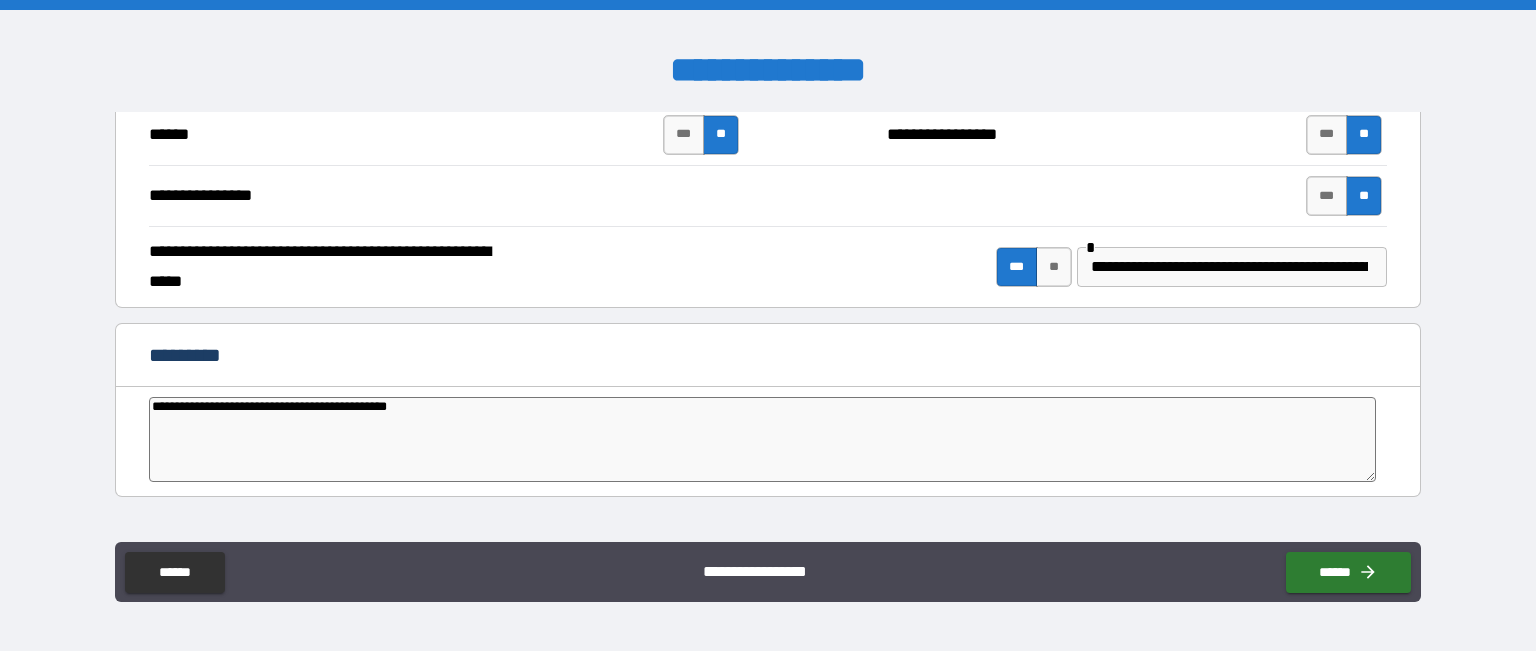 type on "**********" 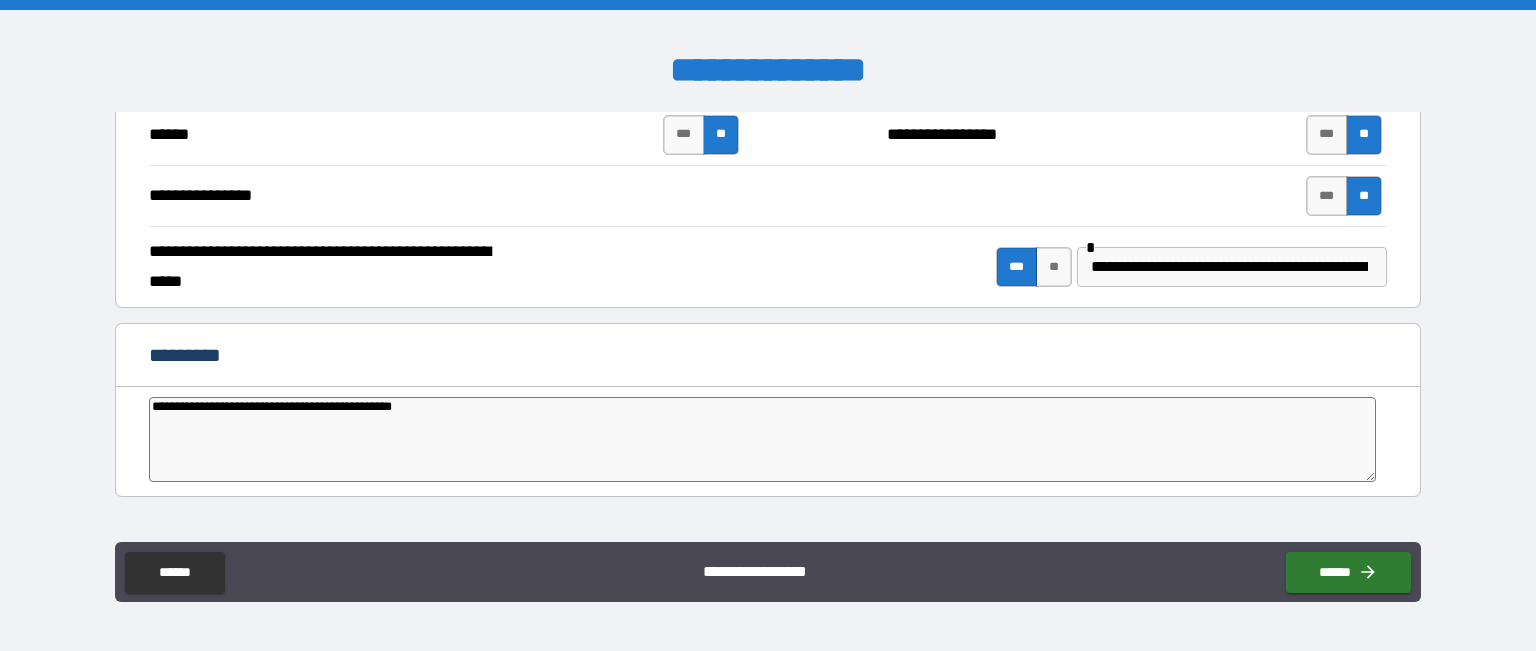 type on "**********" 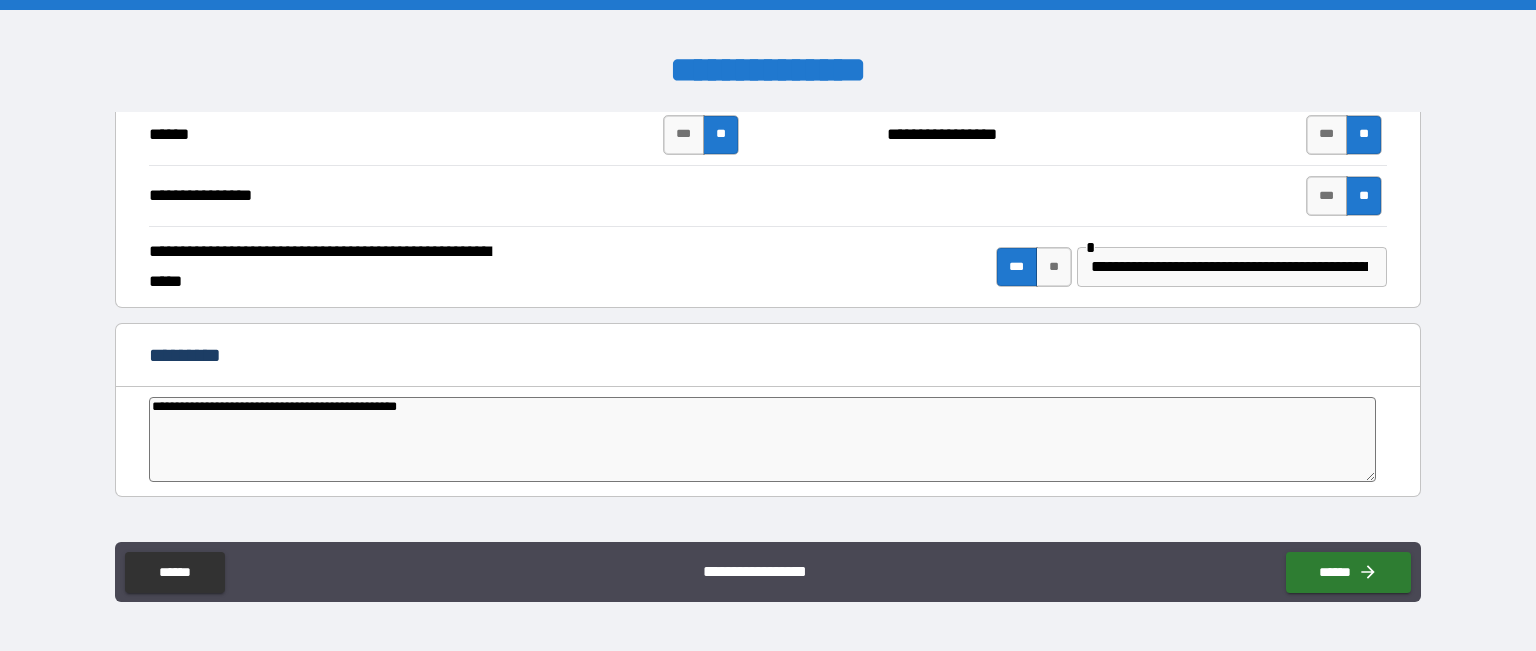 type on "**********" 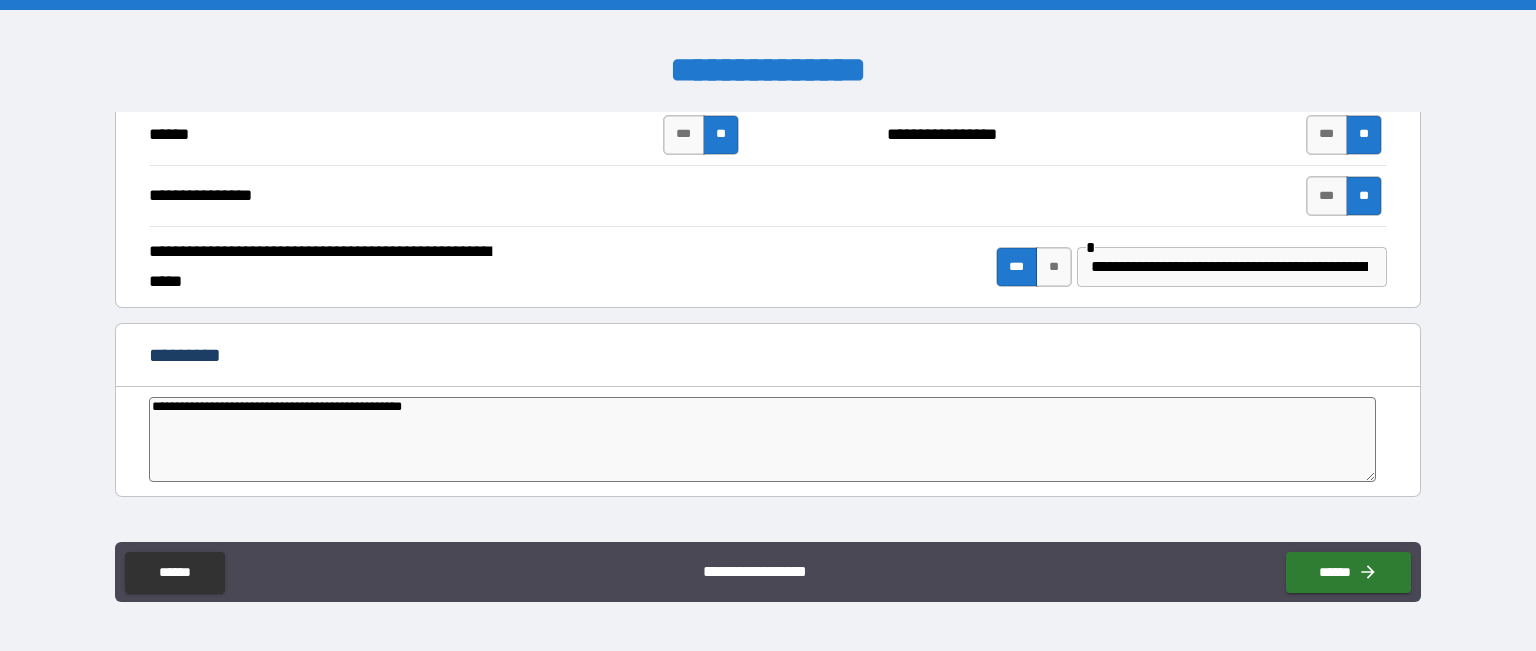 type on "*" 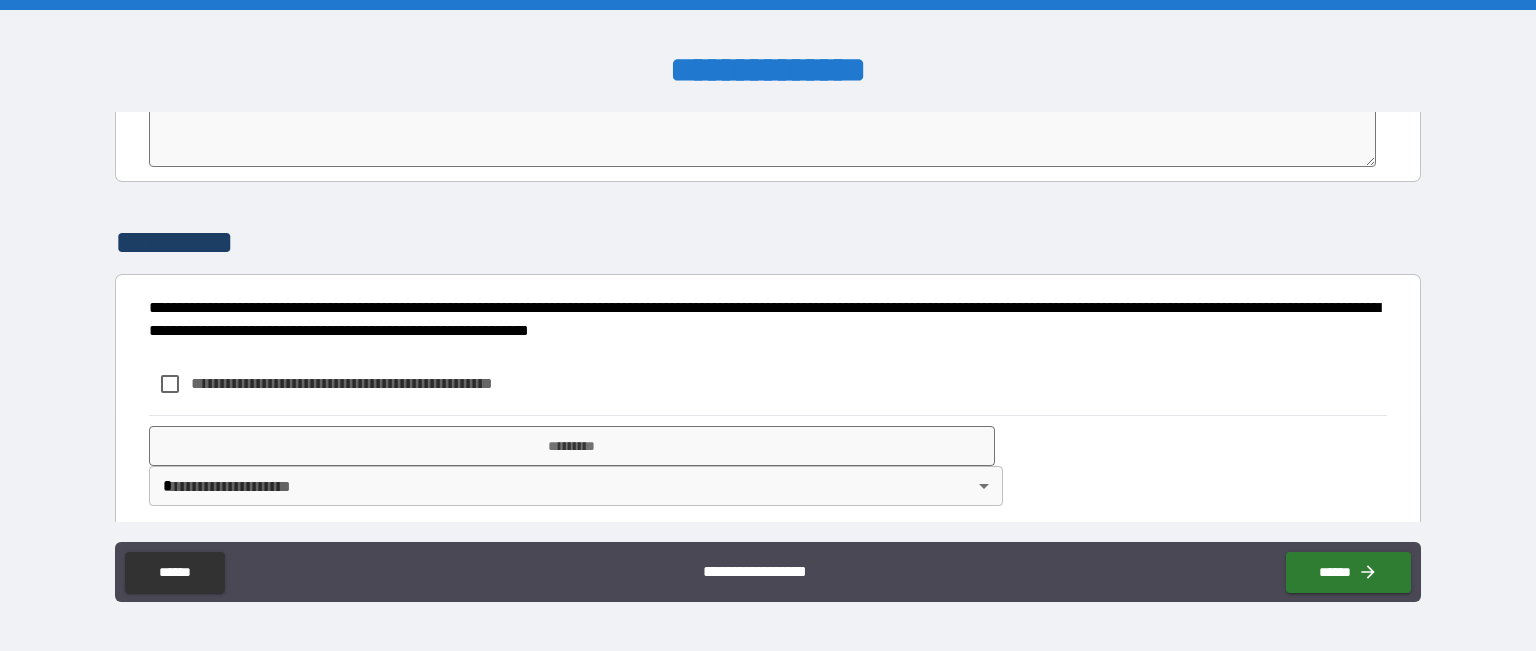 scroll, scrollTop: 4113, scrollLeft: 0, axis: vertical 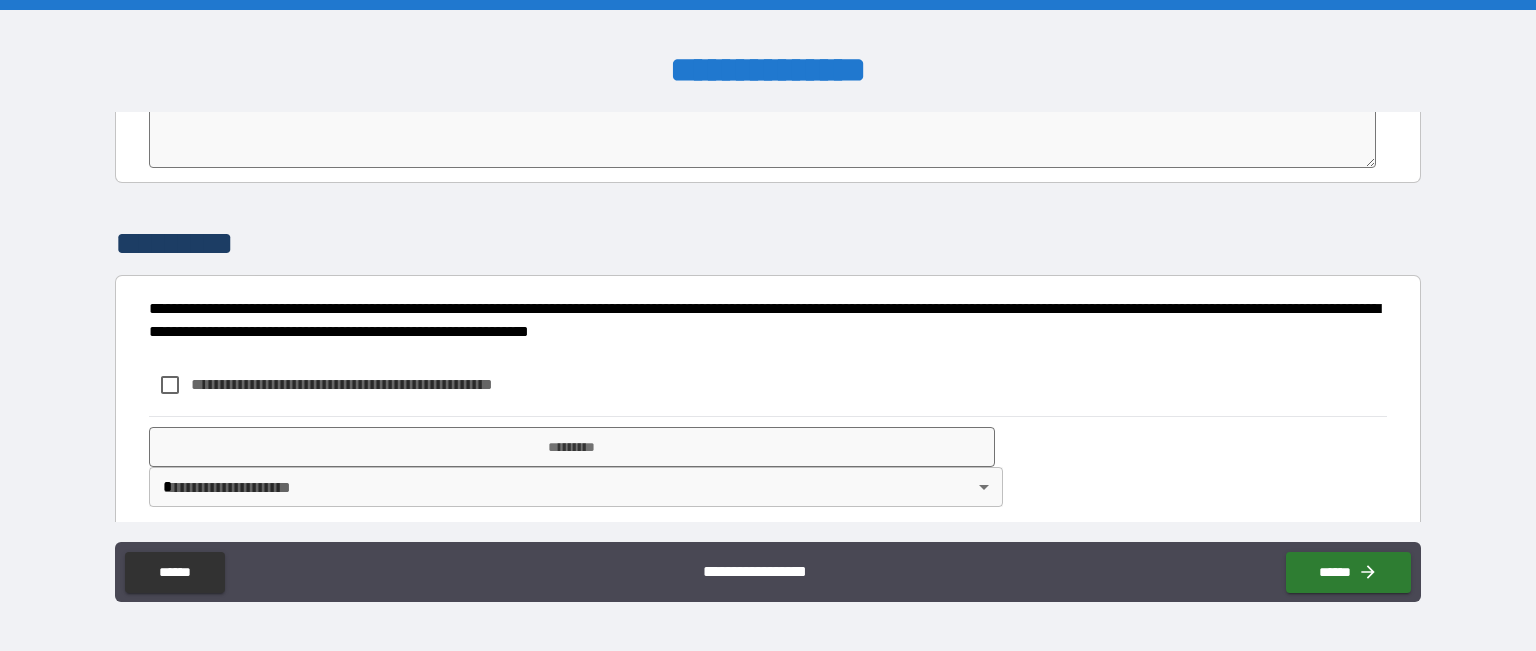 type on "**********" 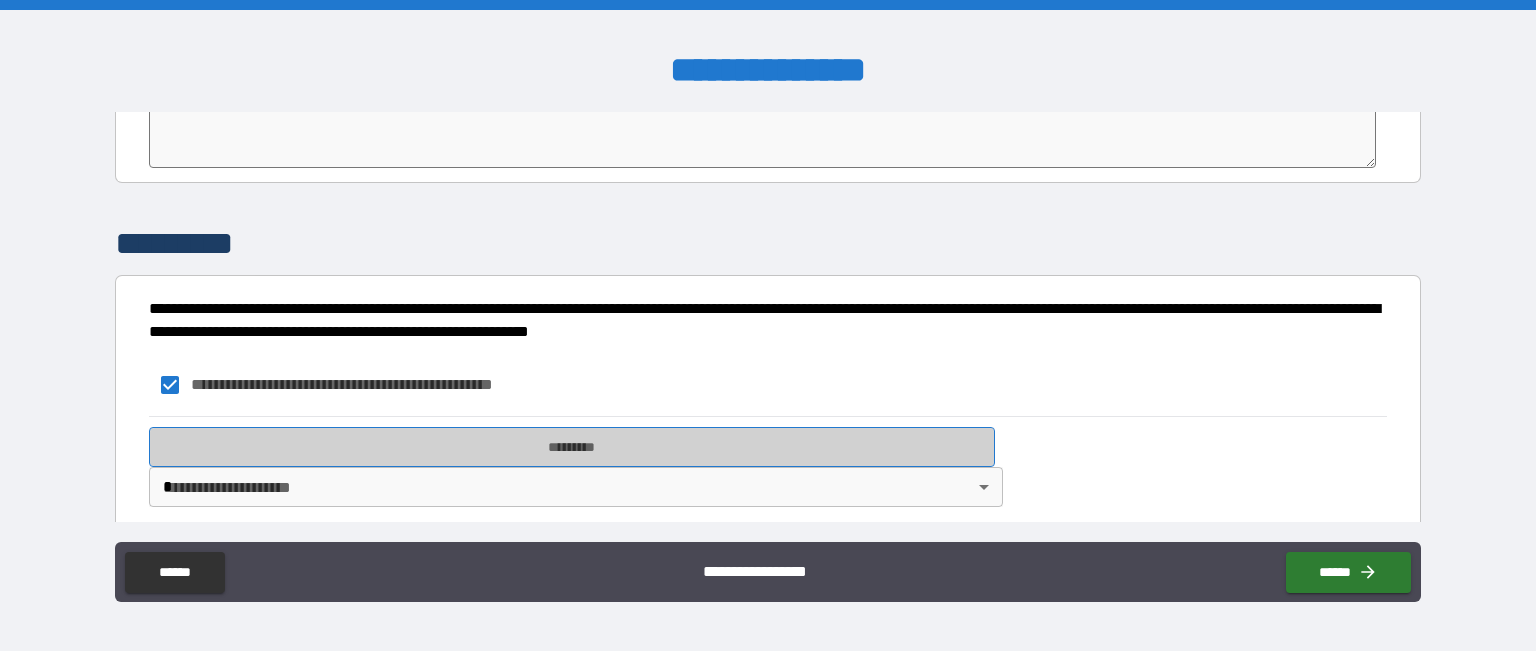 click on "*********" at bounding box center [572, 447] 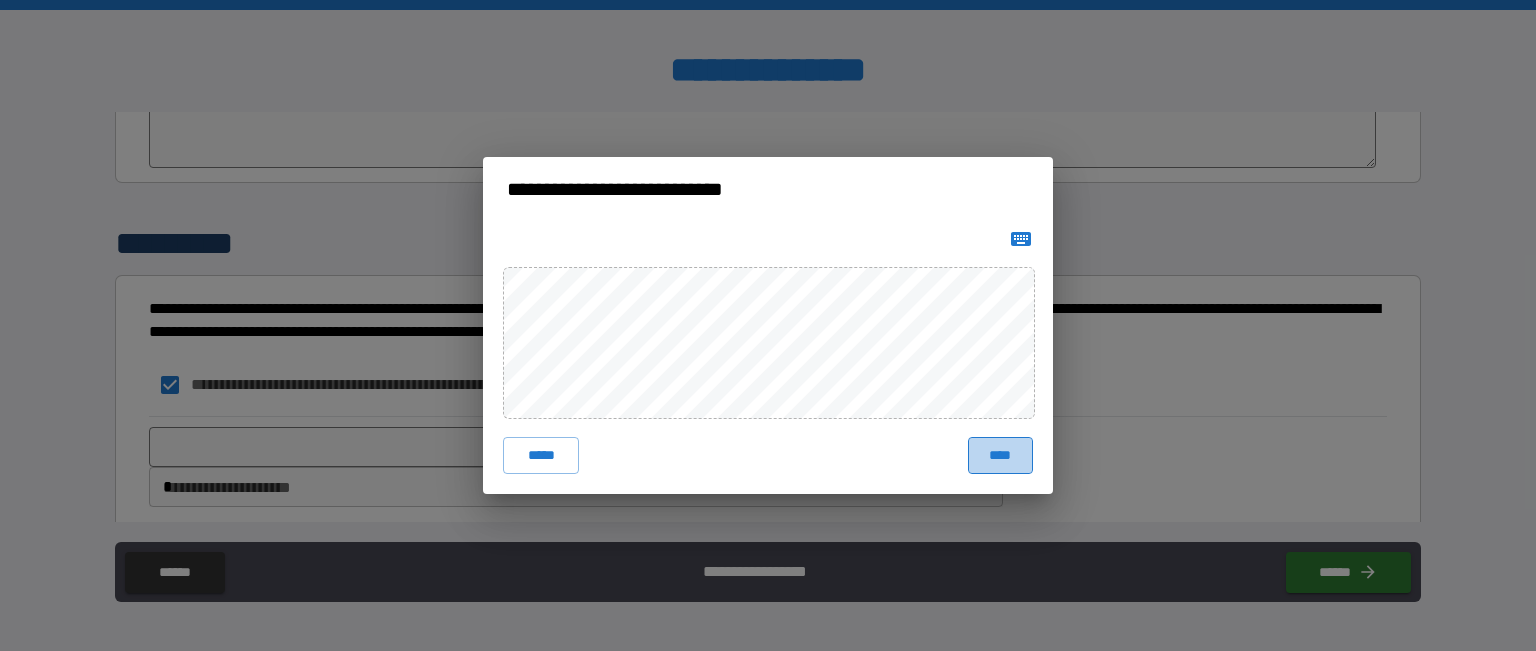 click on "****" at bounding box center (1000, 455) 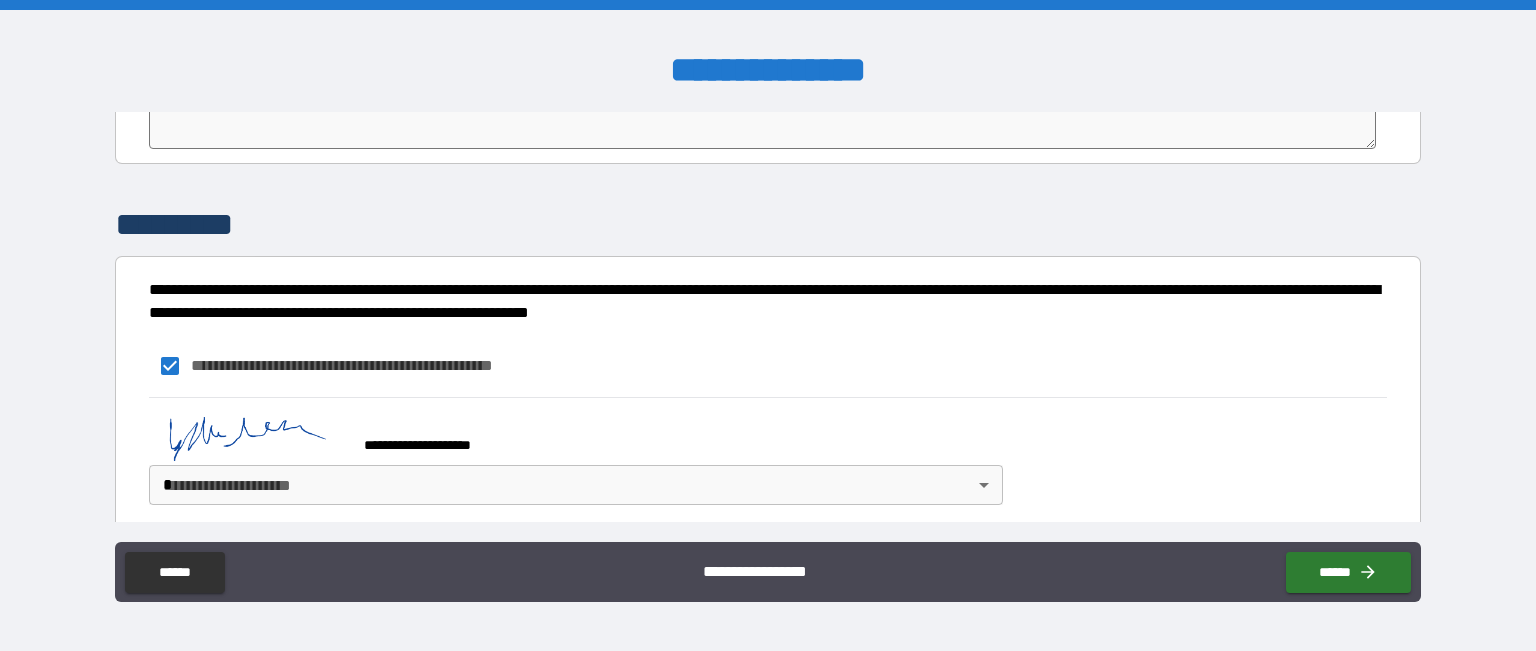 scroll, scrollTop: 4131, scrollLeft: 0, axis: vertical 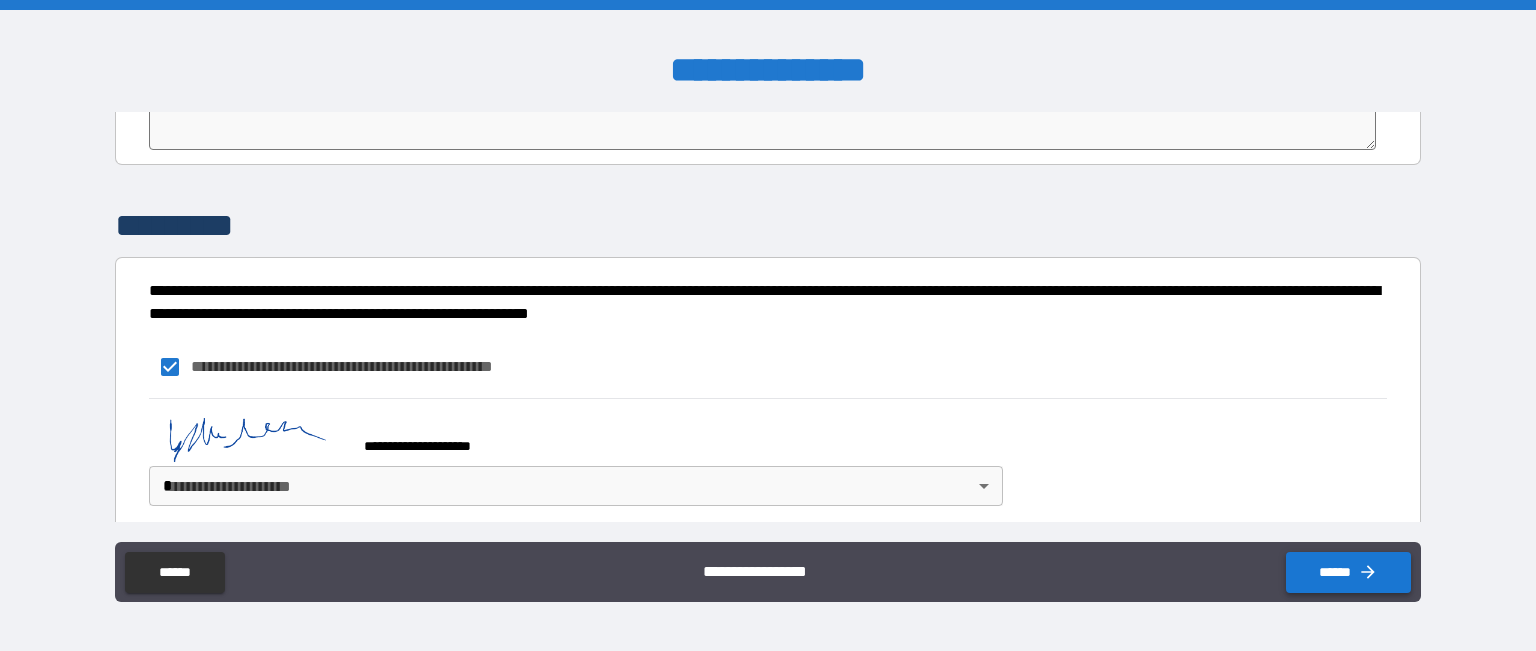 click on "******" at bounding box center [1348, 572] 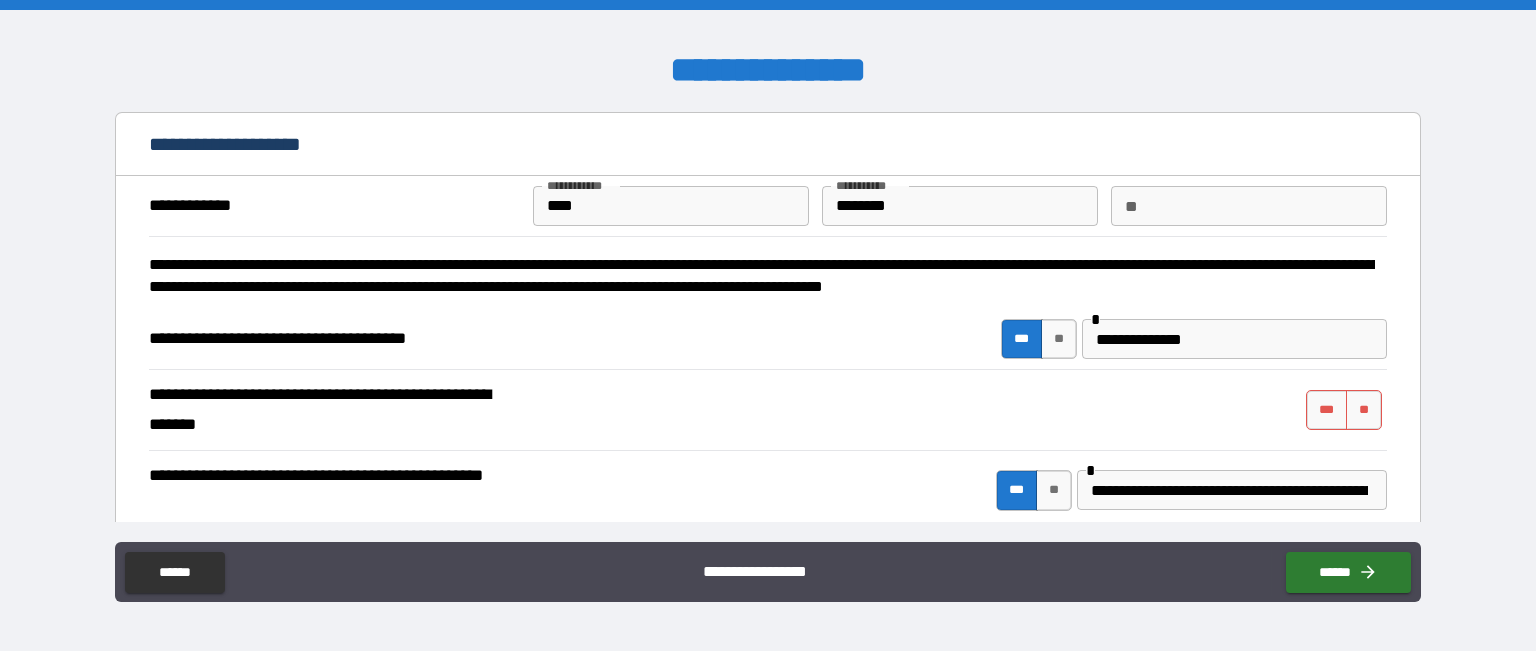 scroll, scrollTop: 0, scrollLeft: 0, axis: both 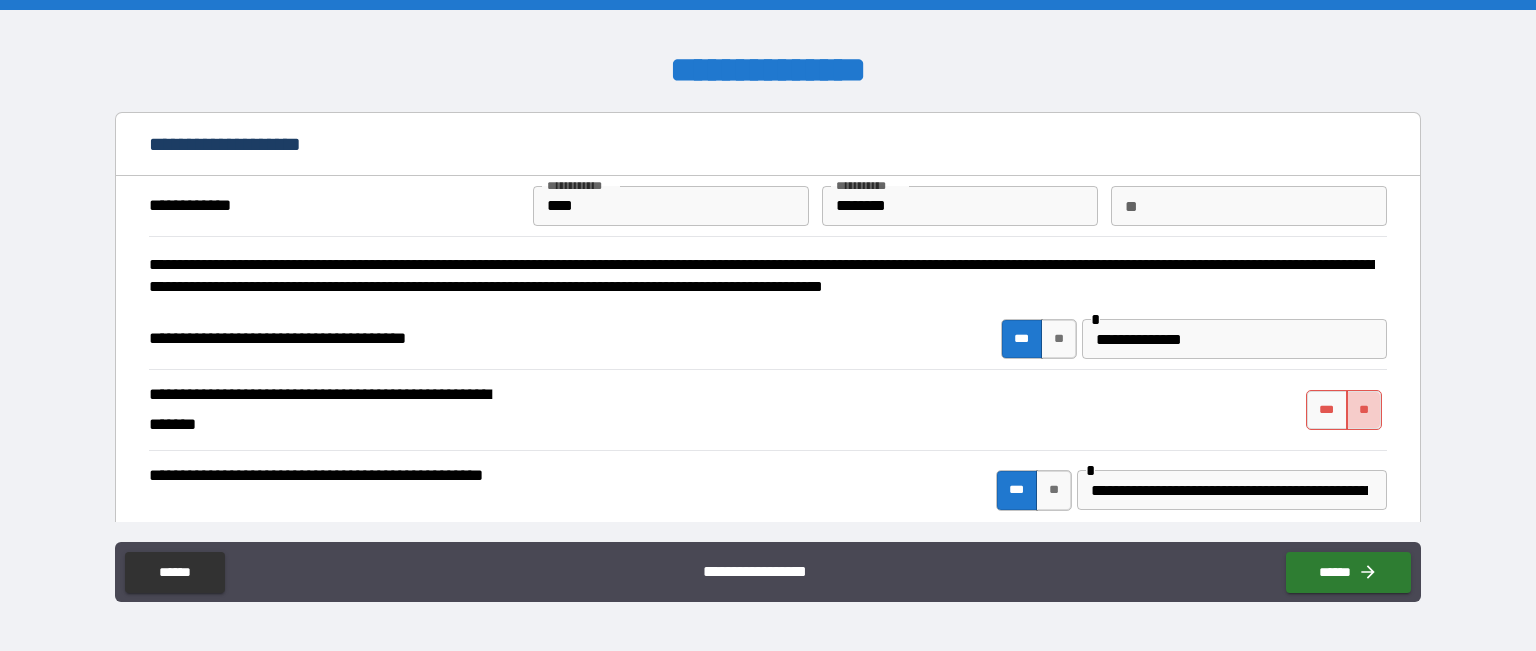 click on "**" at bounding box center (1364, 410) 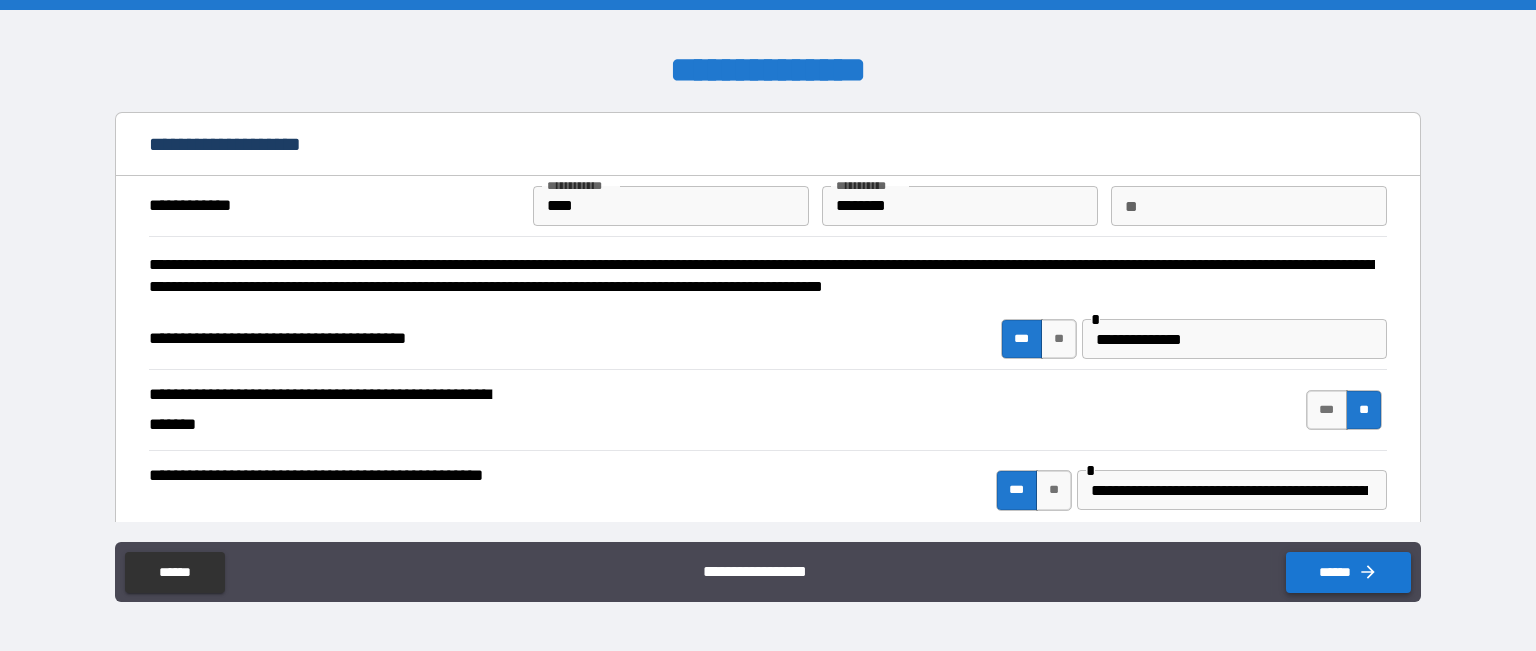 click on "******" at bounding box center (1348, 572) 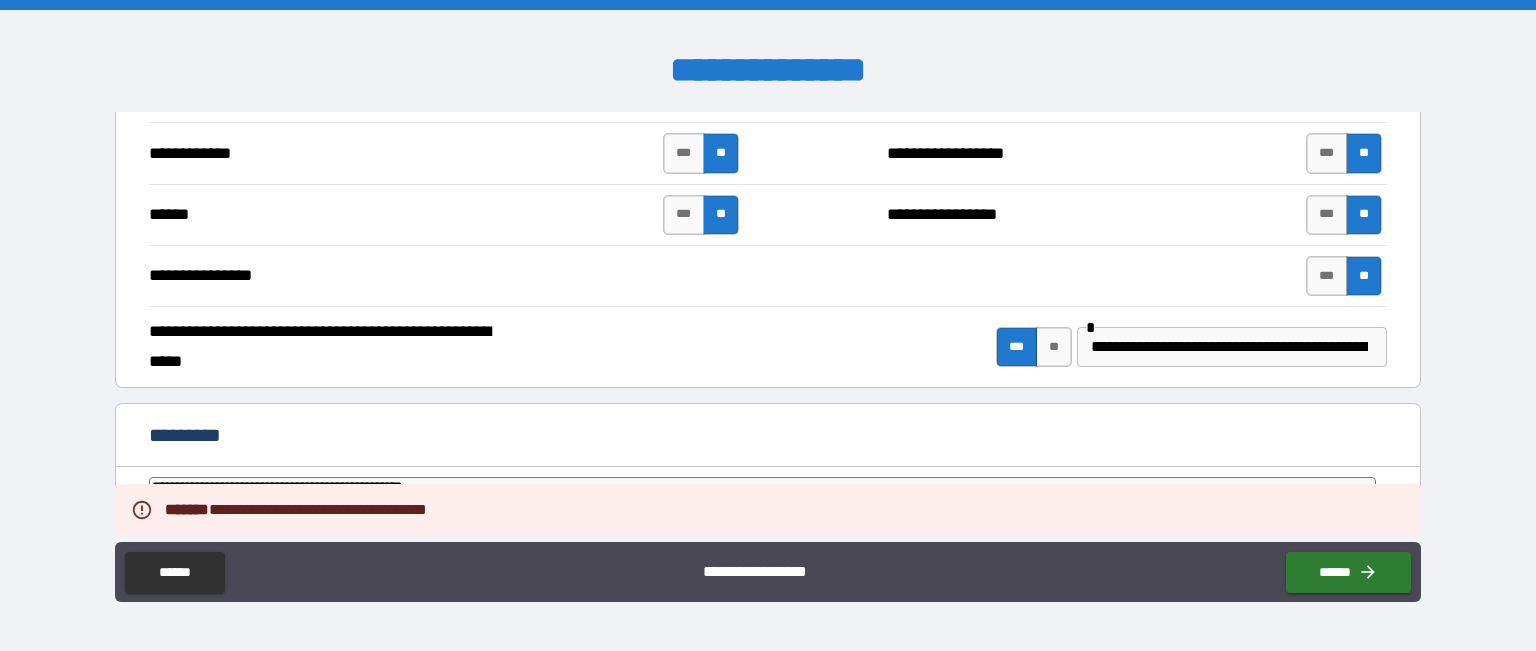 scroll, scrollTop: 4132, scrollLeft: 0, axis: vertical 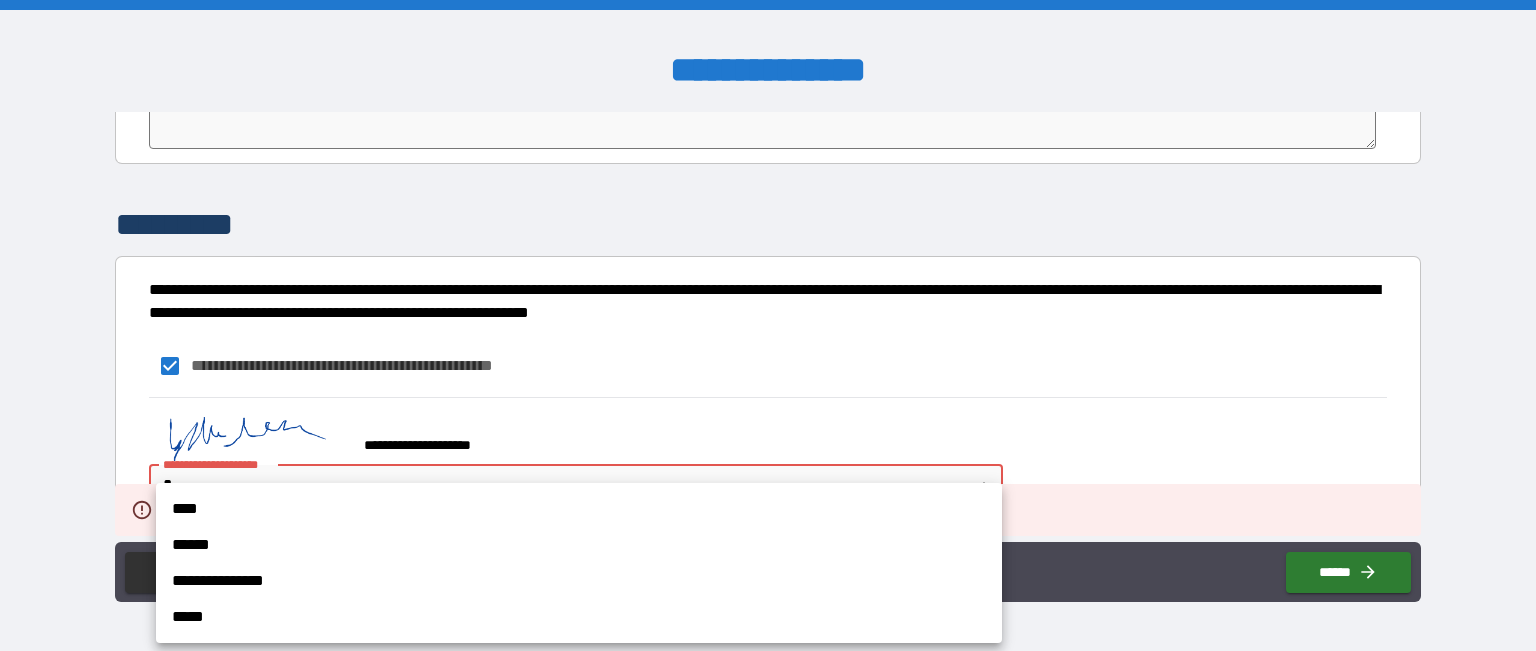 click on "**********" at bounding box center (768, 325) 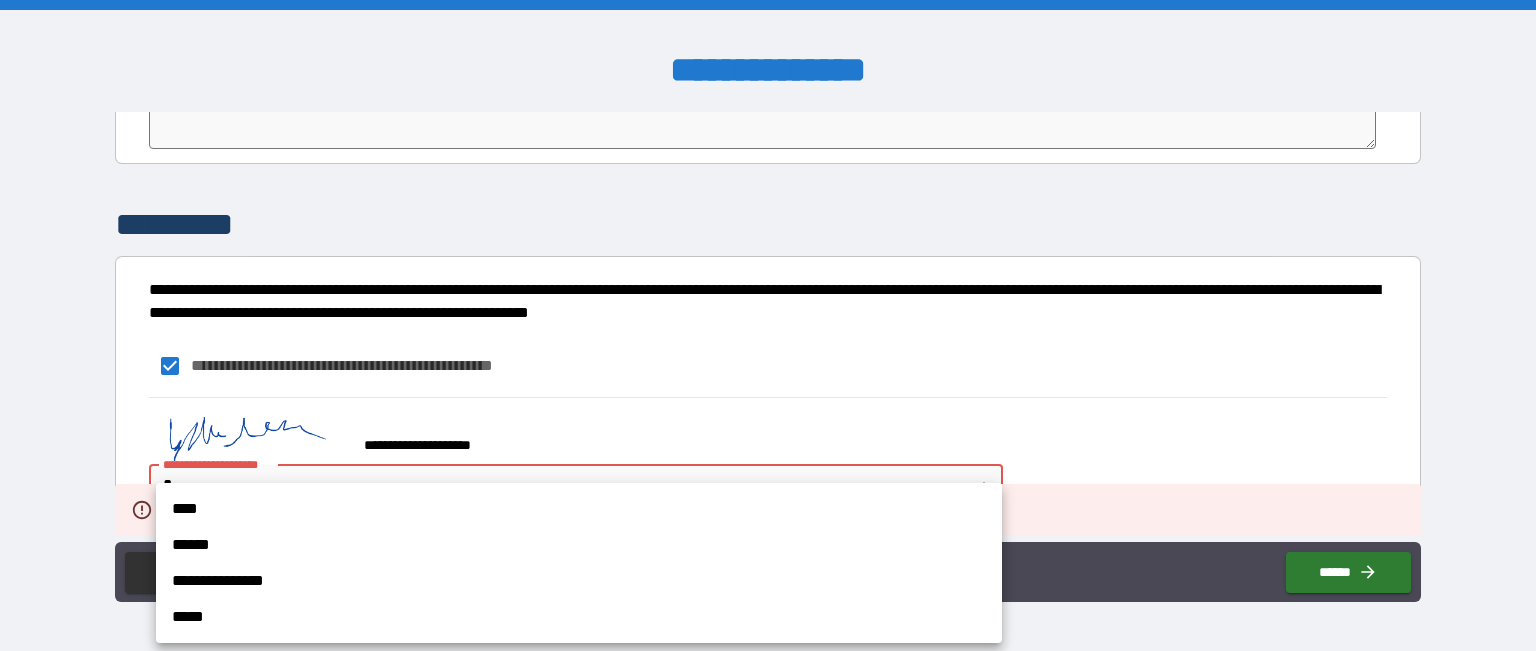 click on "****" at bounding box center [579, 509] 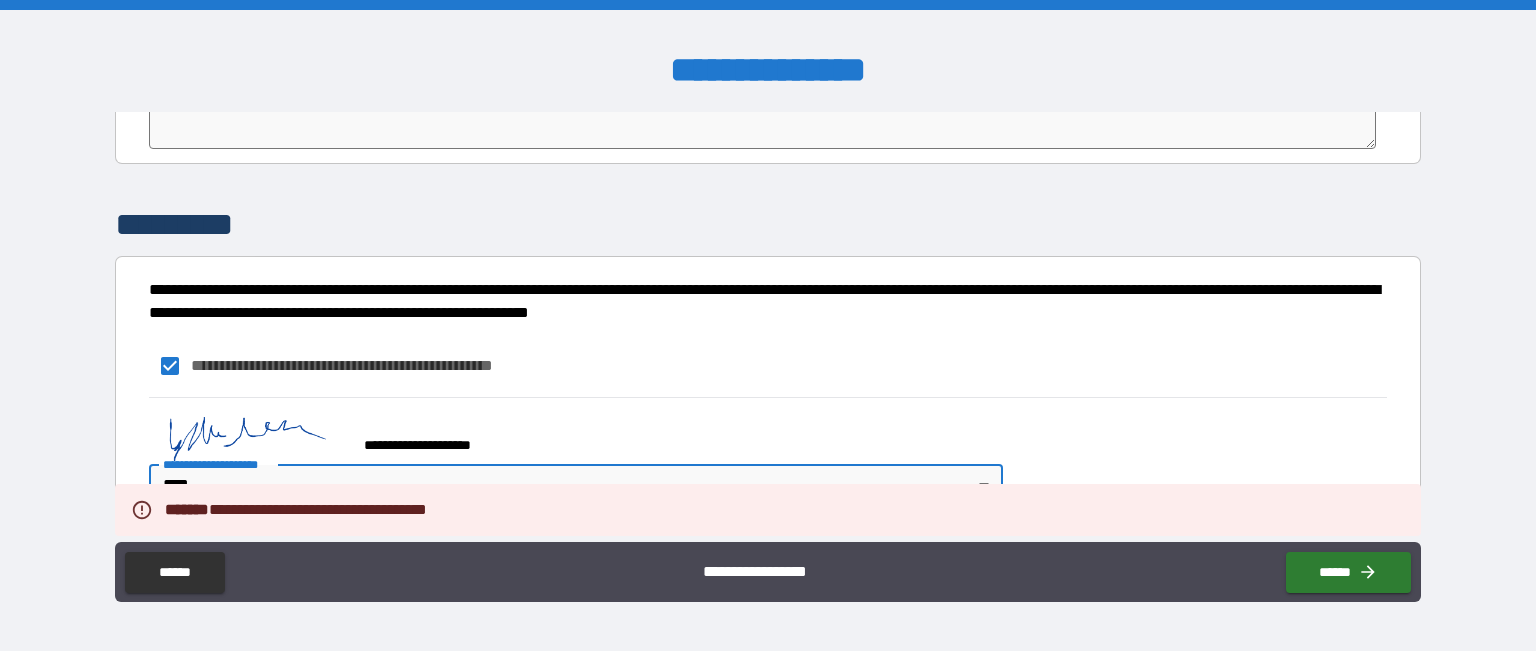 type on "*" 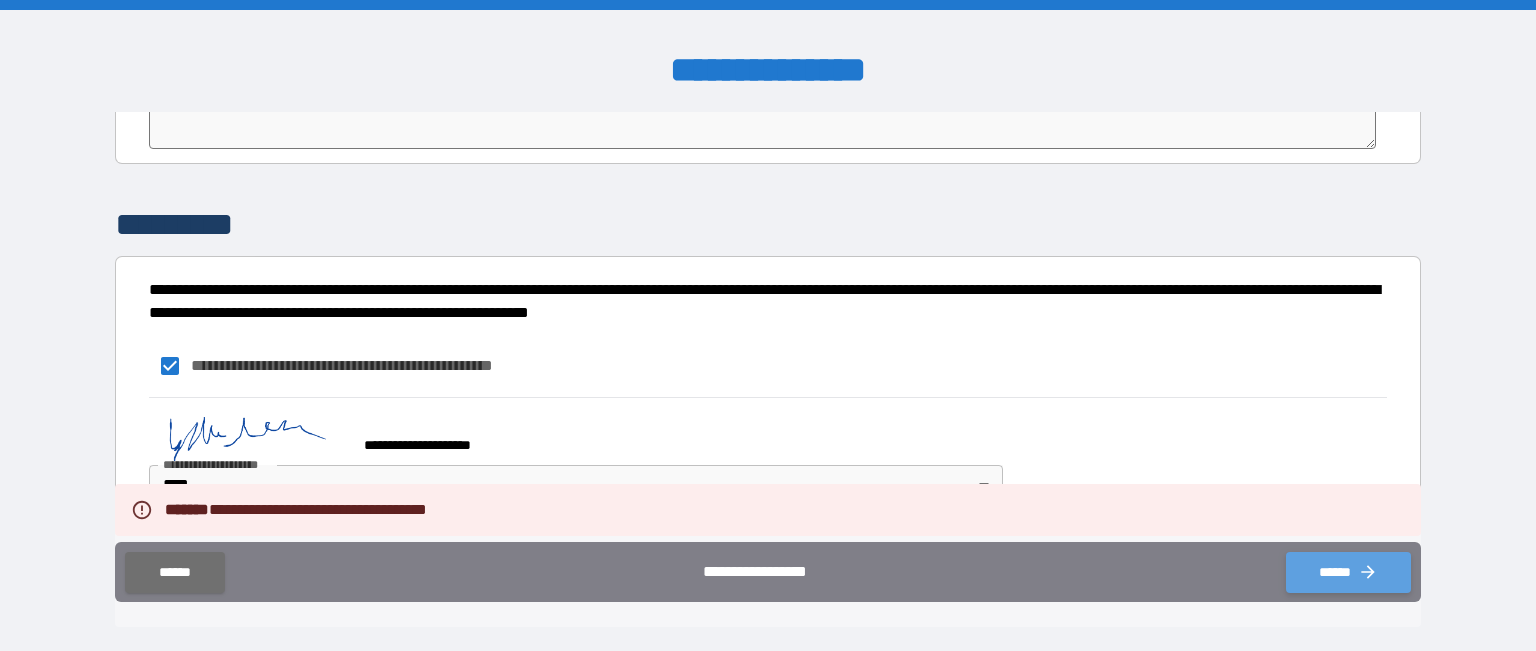 click on "******" at bounding box center [1348, 572] 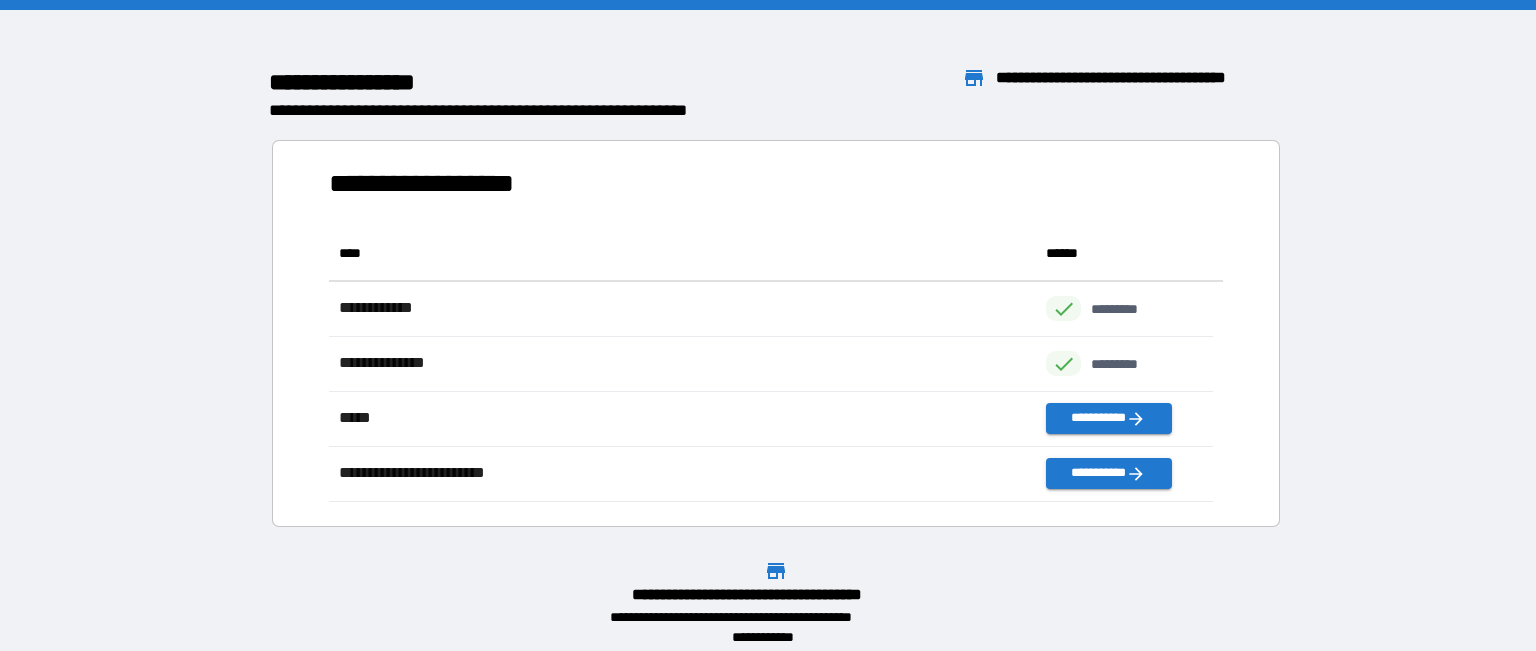 scroll, scrollTop: 16, scrollLeft: 16, axis: both 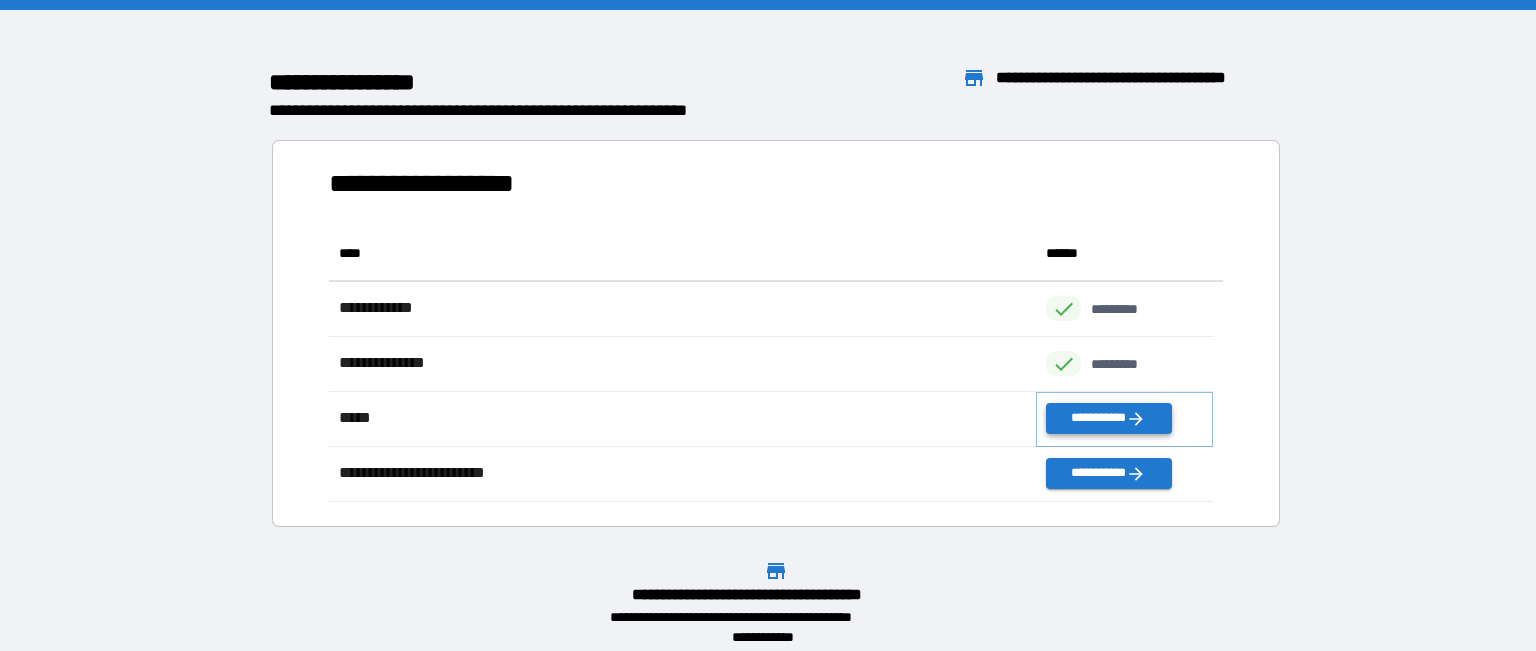 click on "**********" at bounding box center (1108, 418) 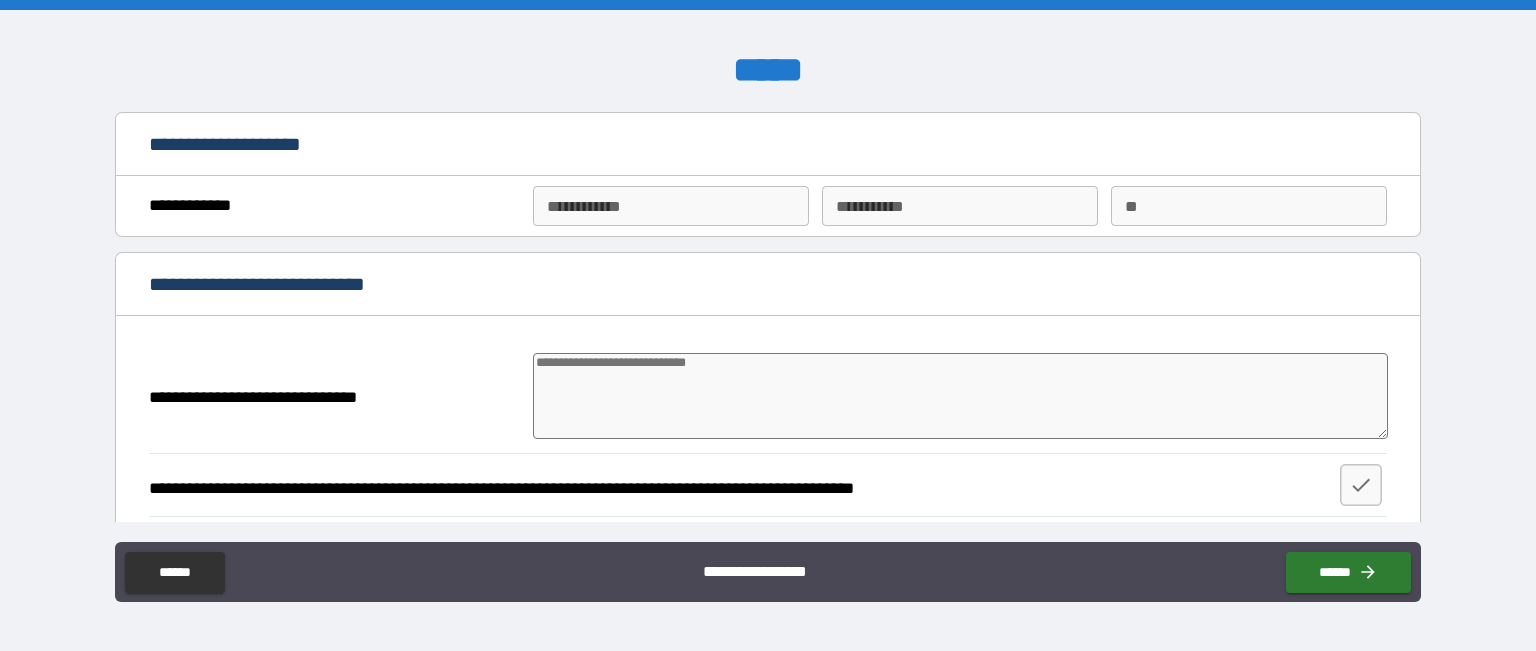 type on "*" 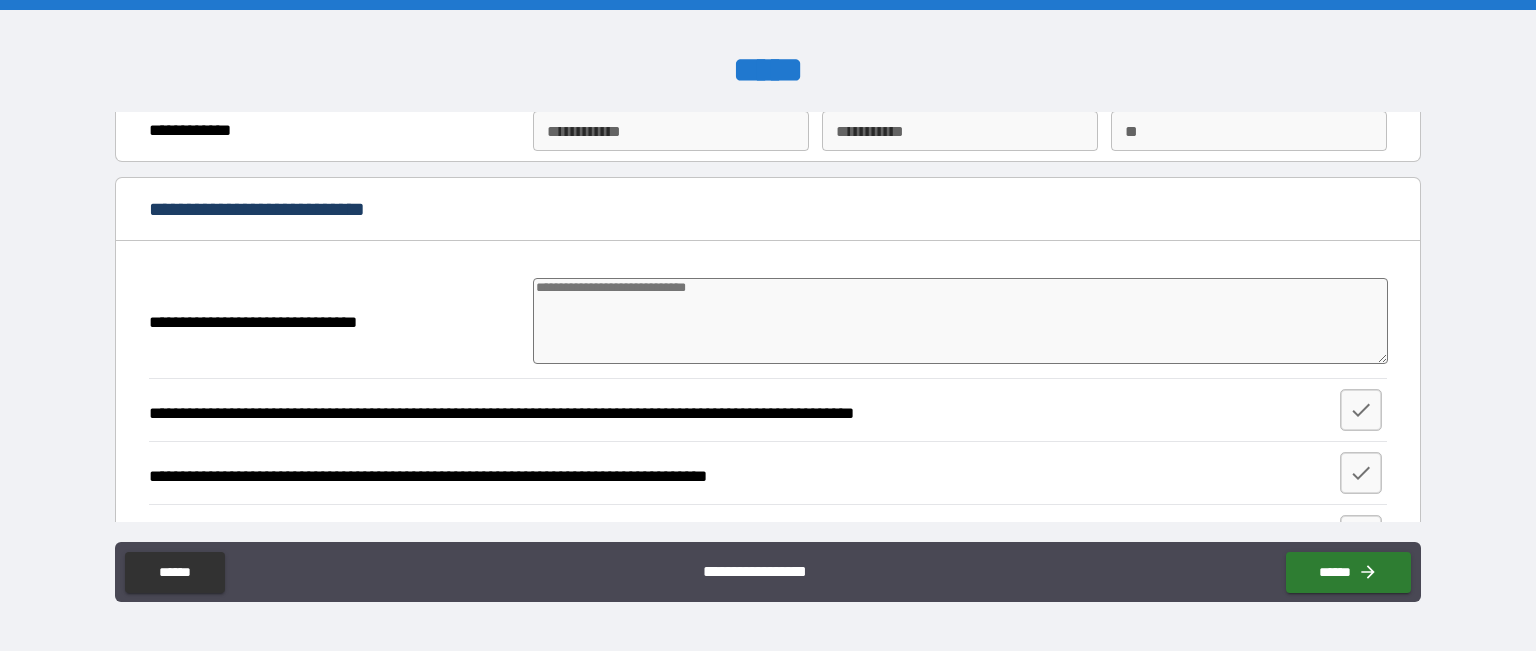 scroll, scrollTop: 75, scrollLeft: 0, axis: vertical 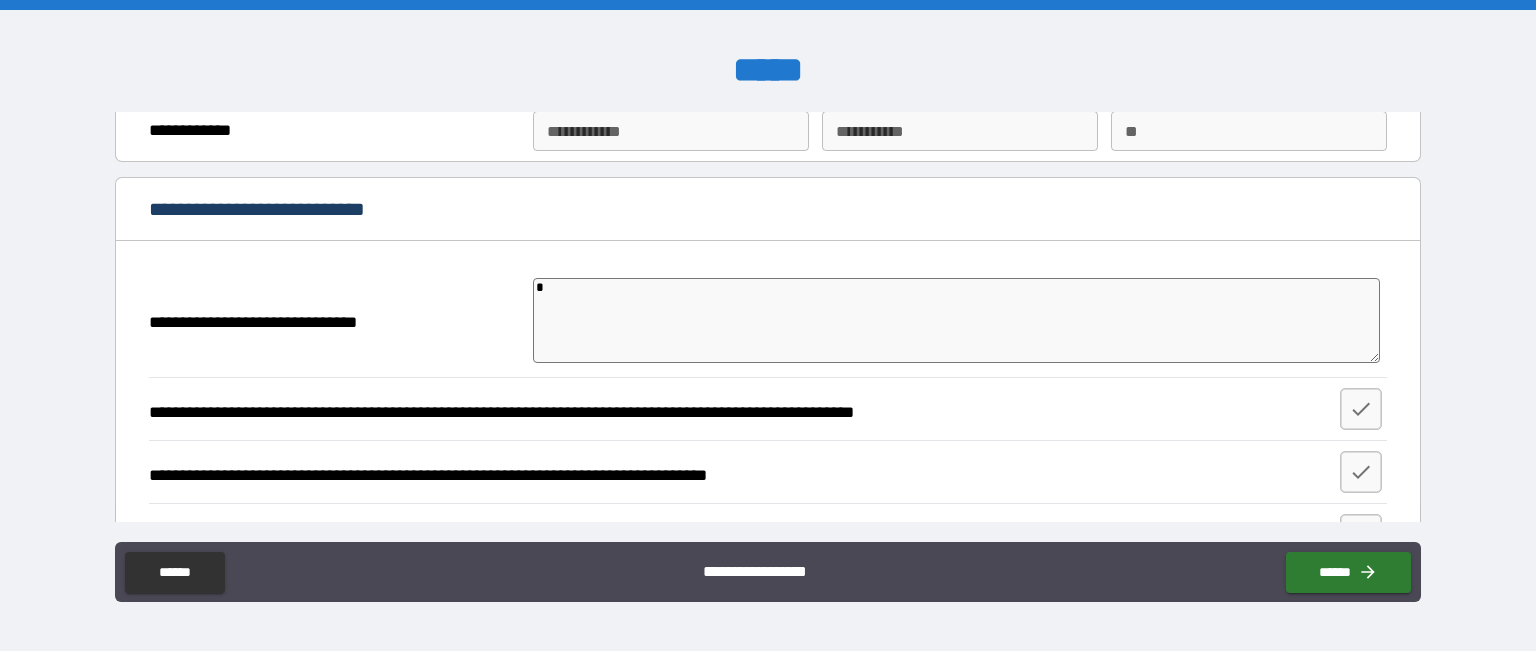 type on "*" 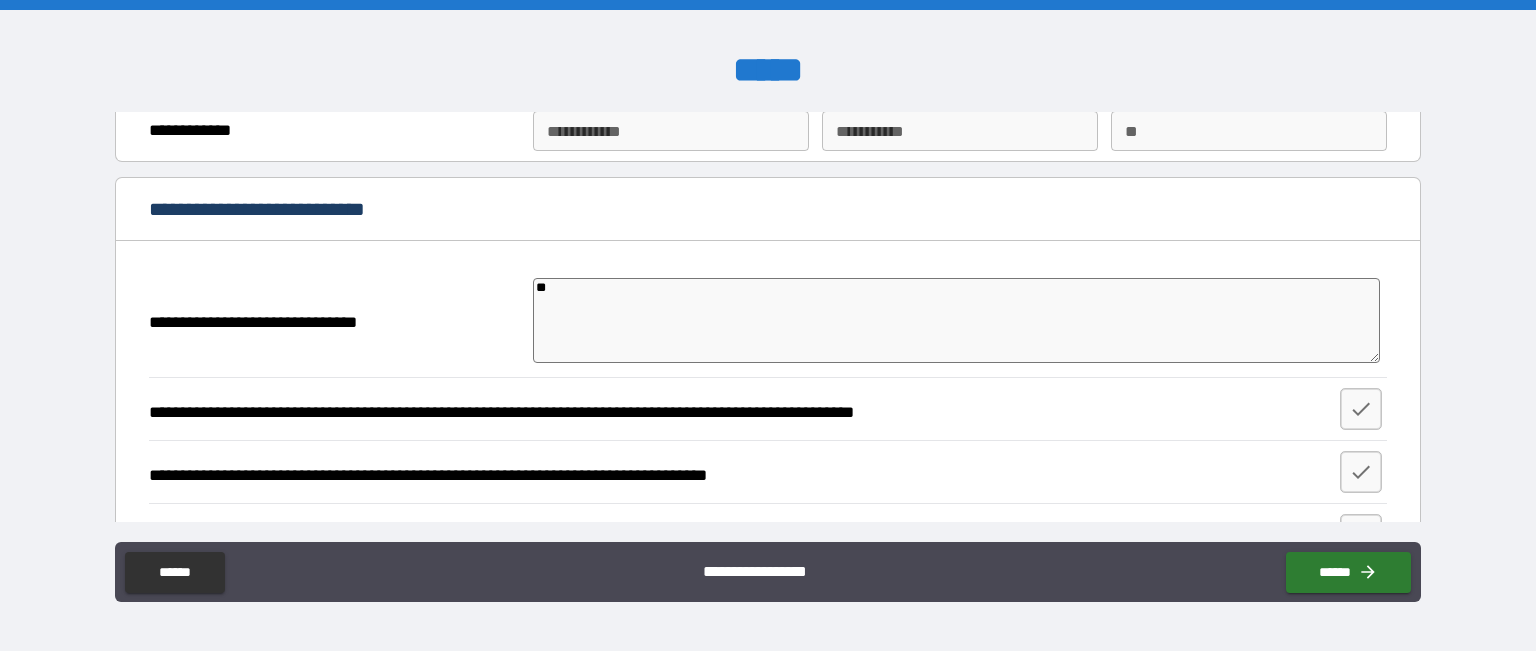 type on "***" 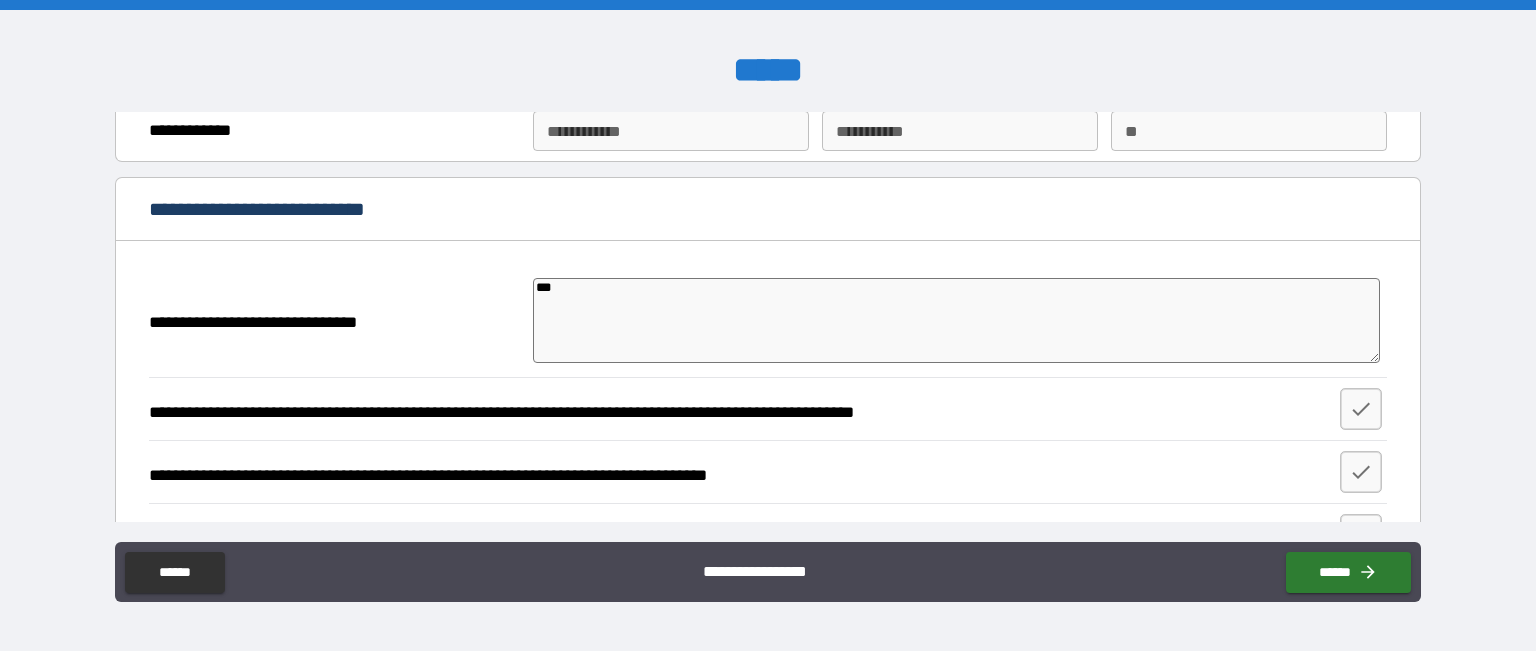 type on "****" 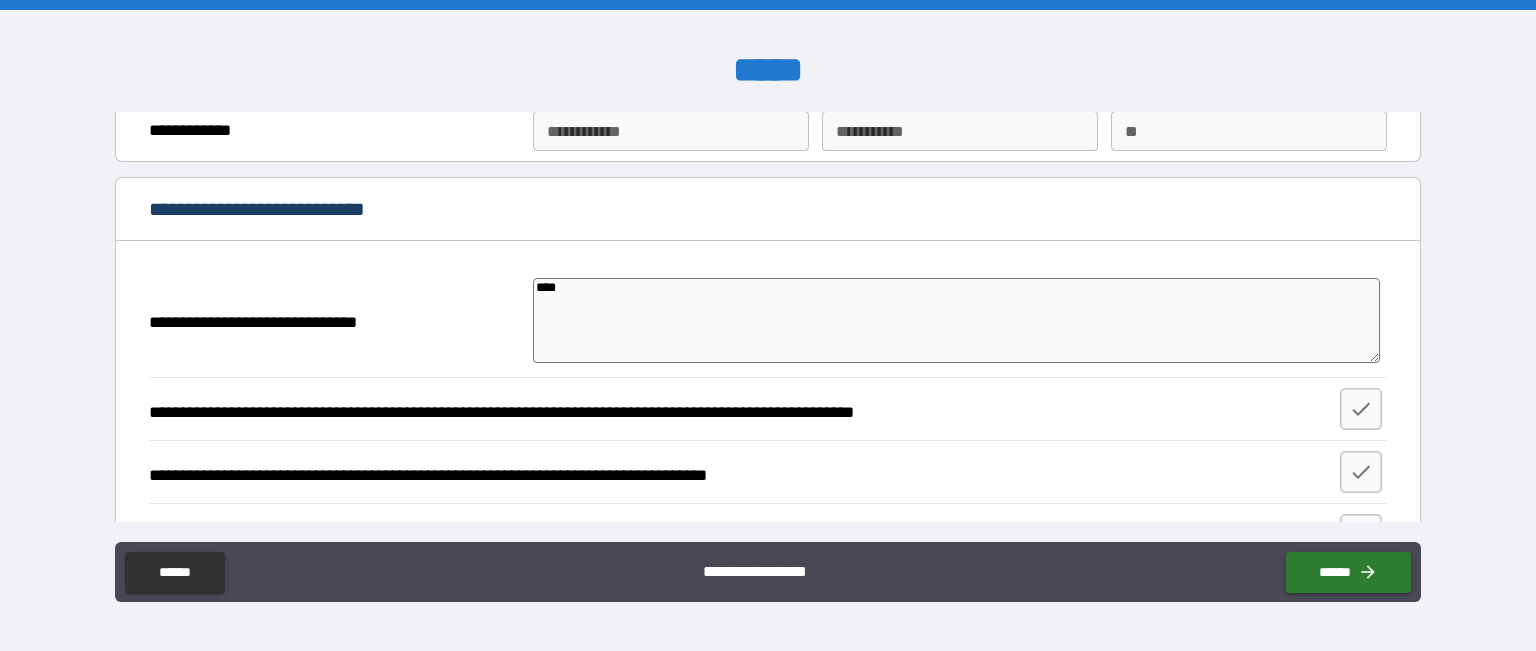 type on "*****" 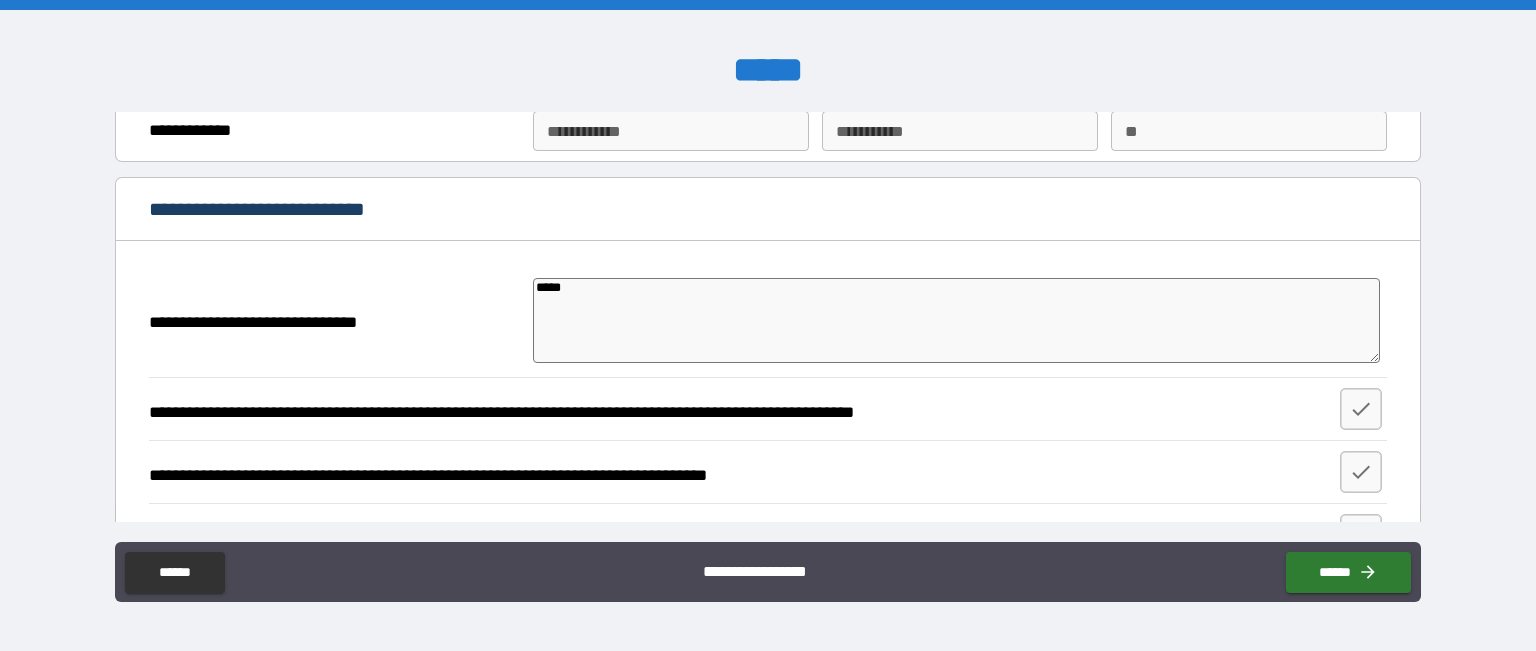 type on "******" 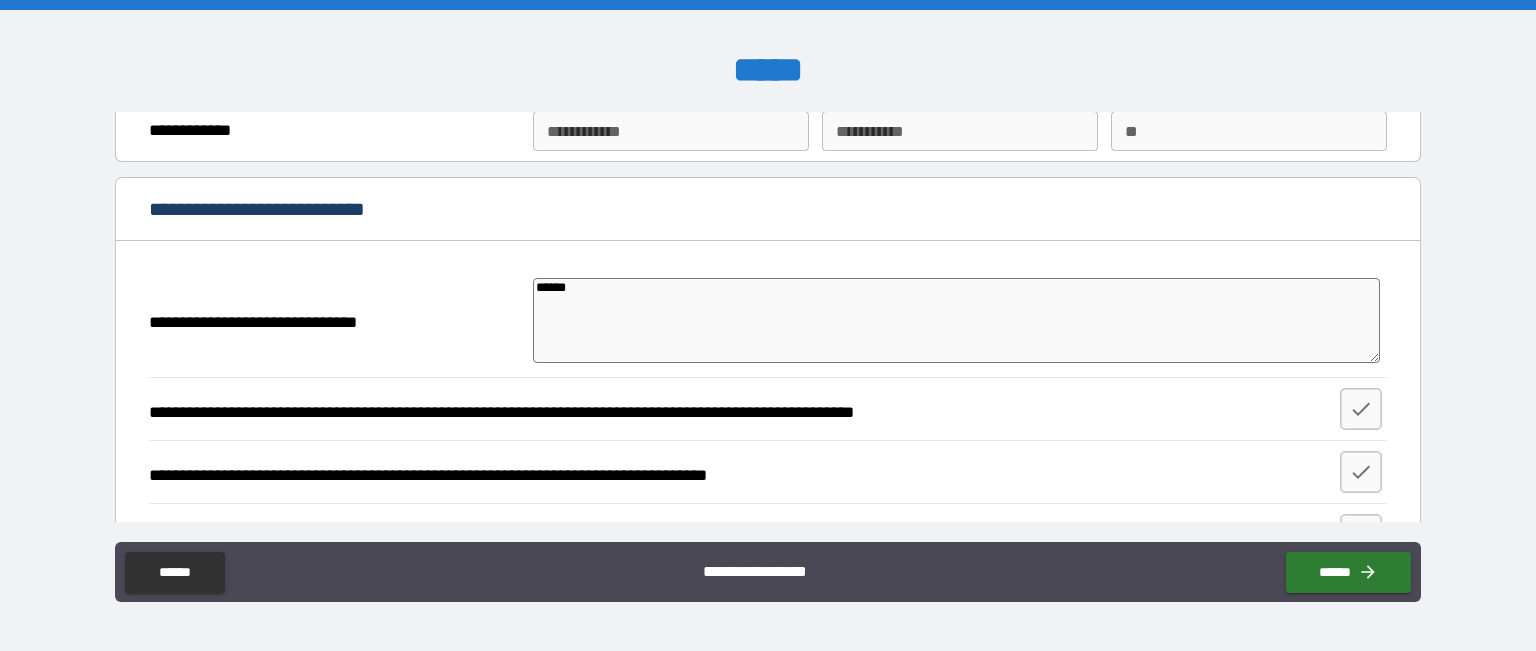 type on "******" 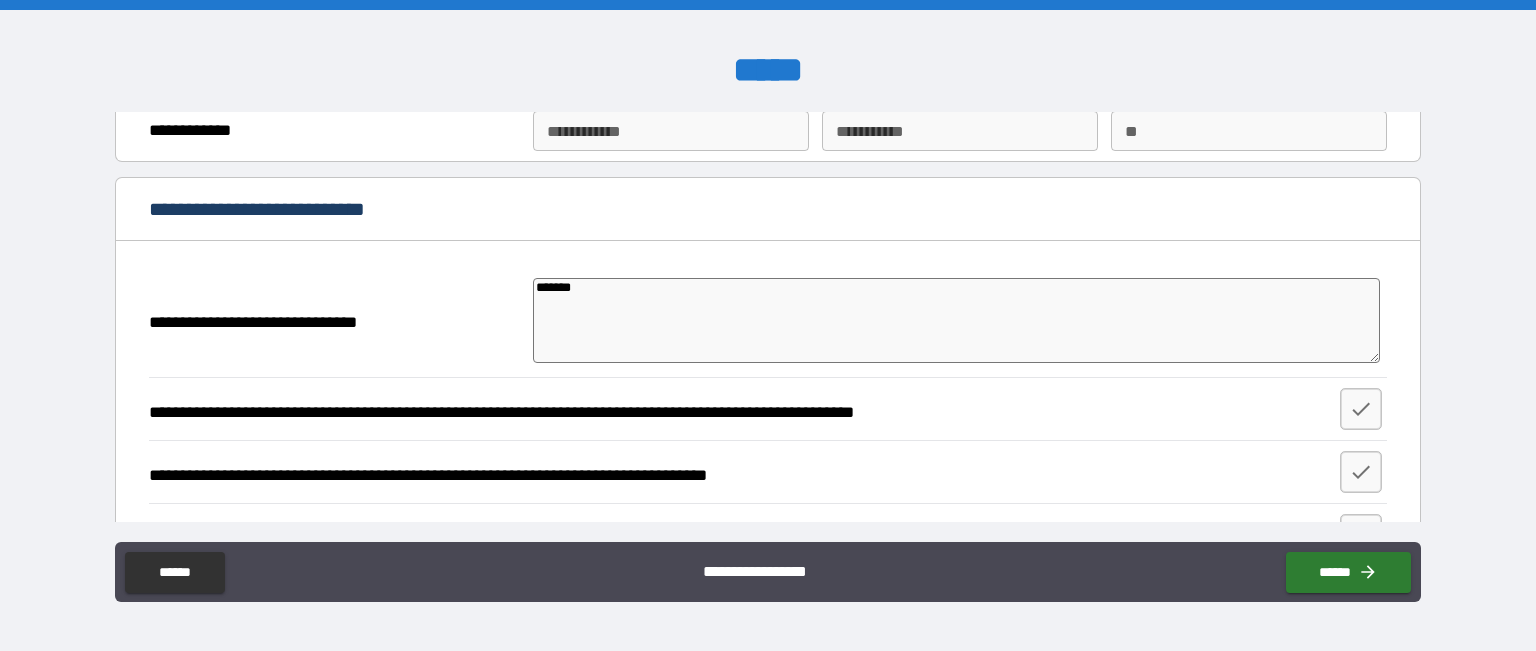 type on "*" 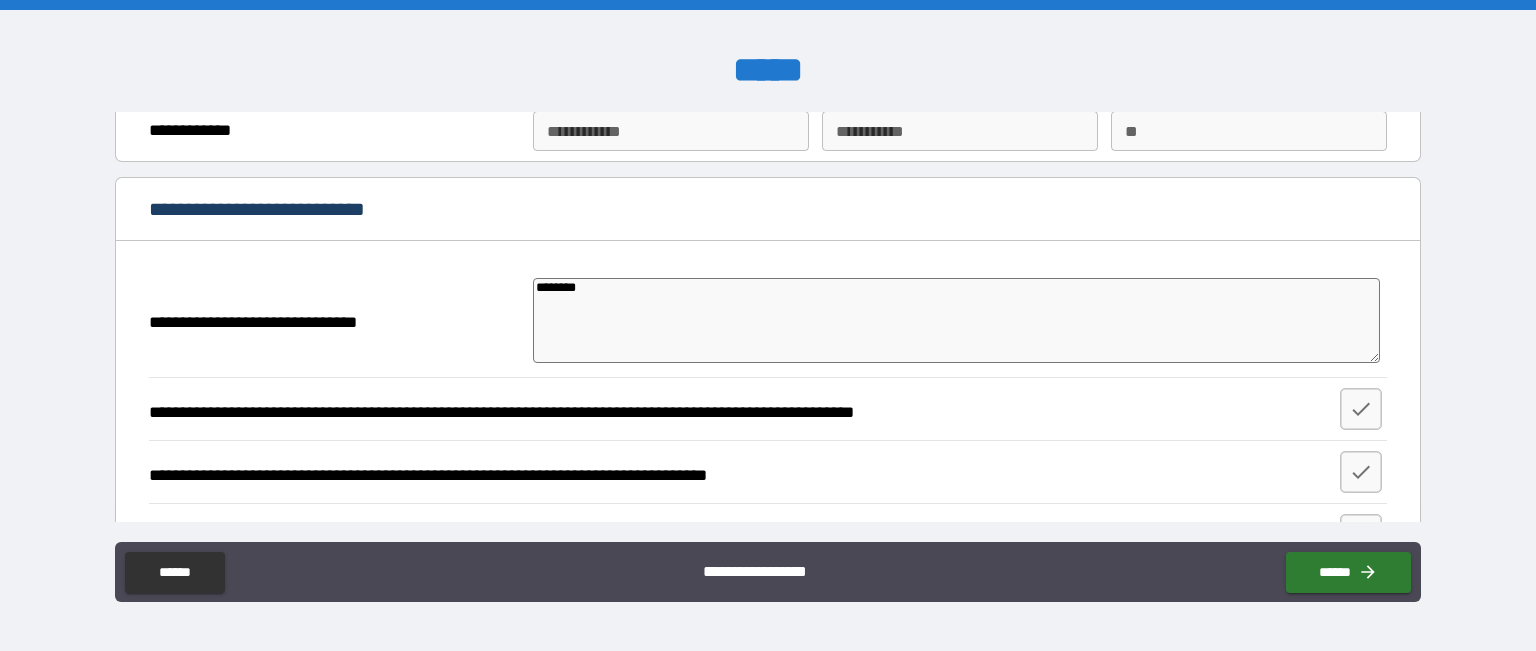 type on "*********" 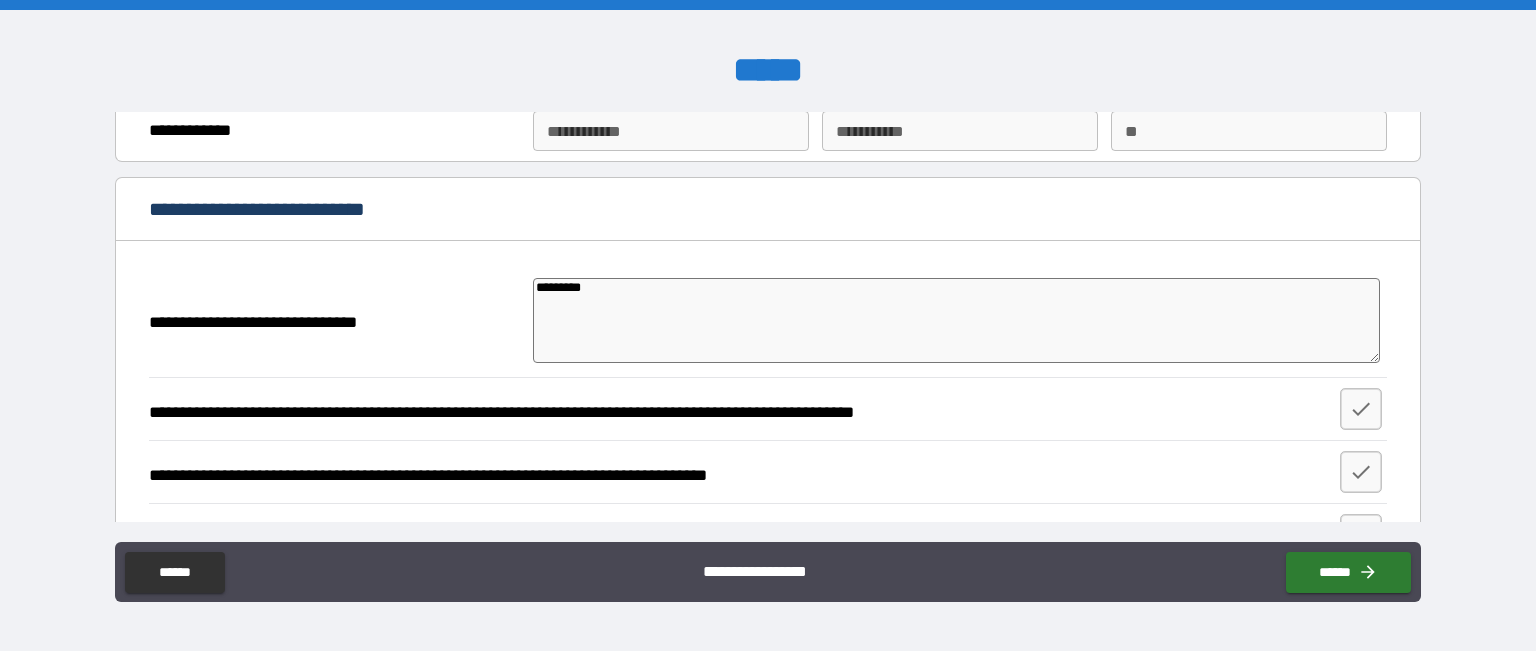 type on "**********" 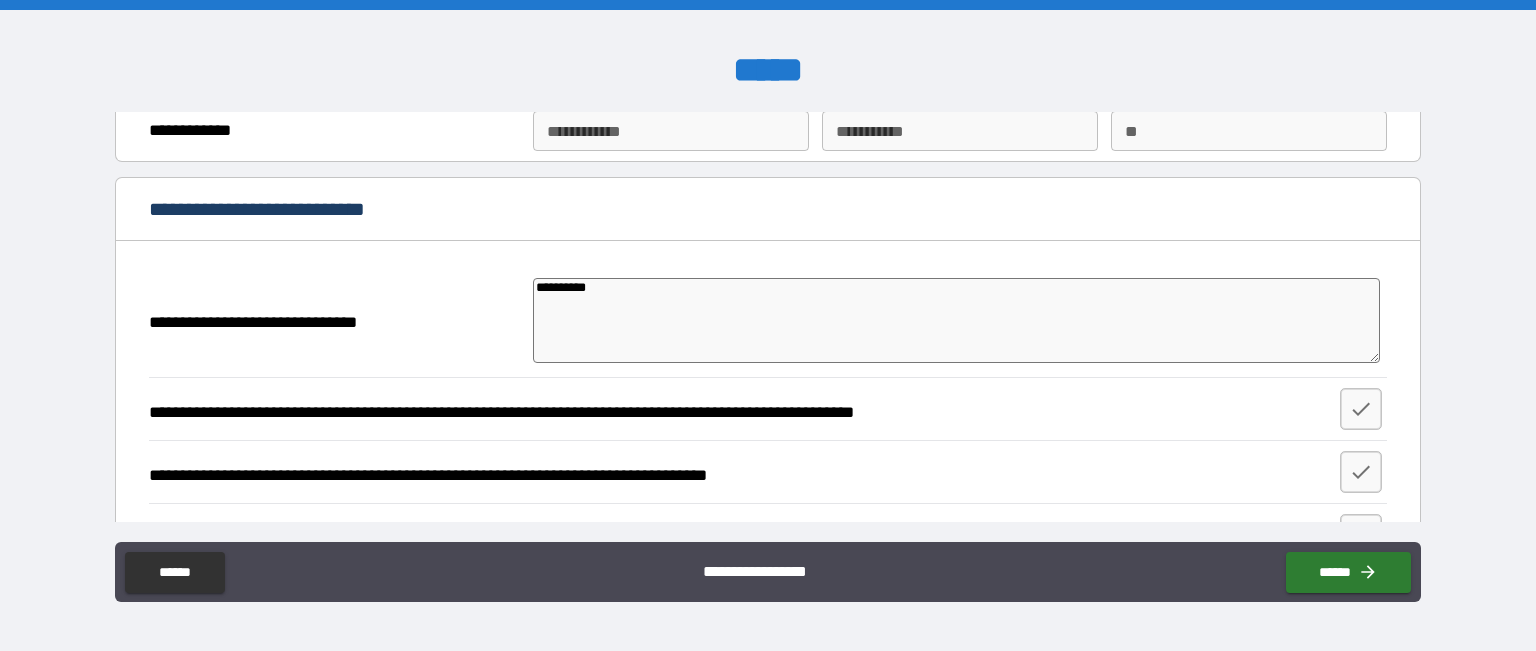 type on "**********" 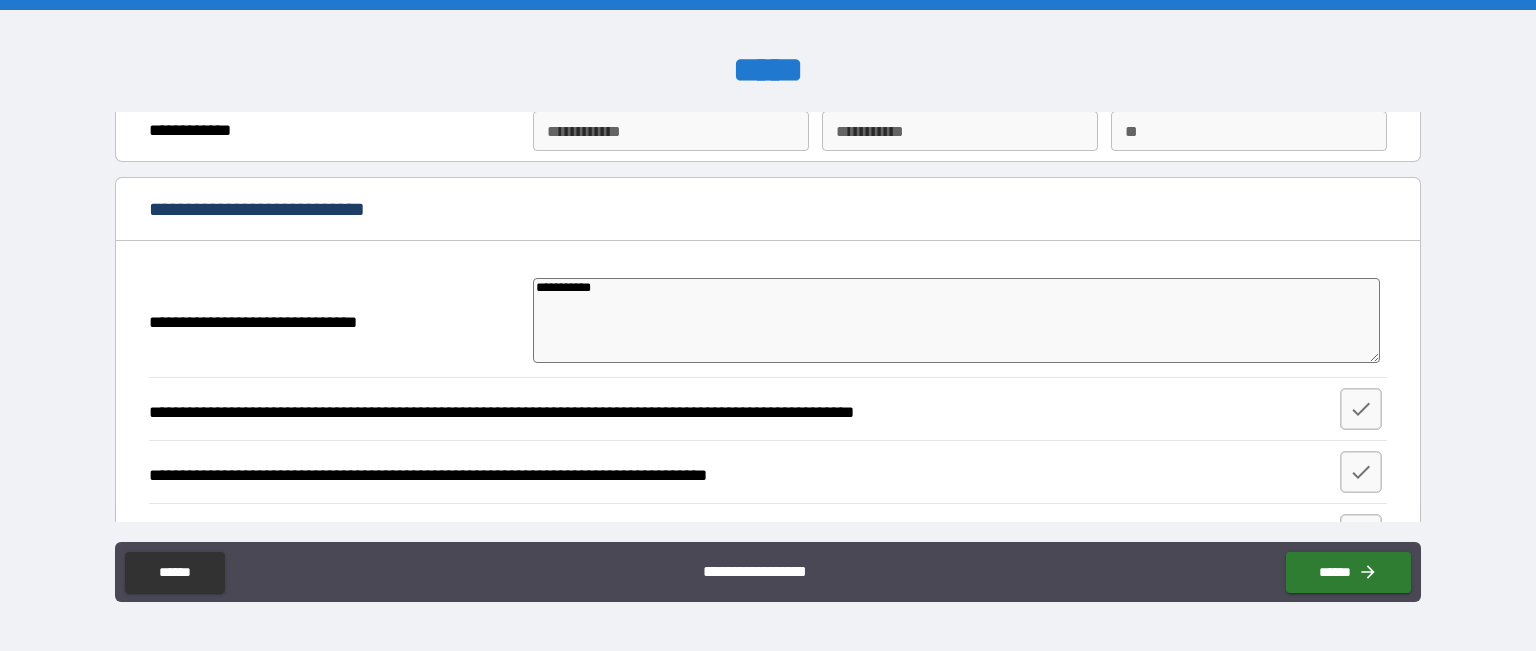 type on "**********" 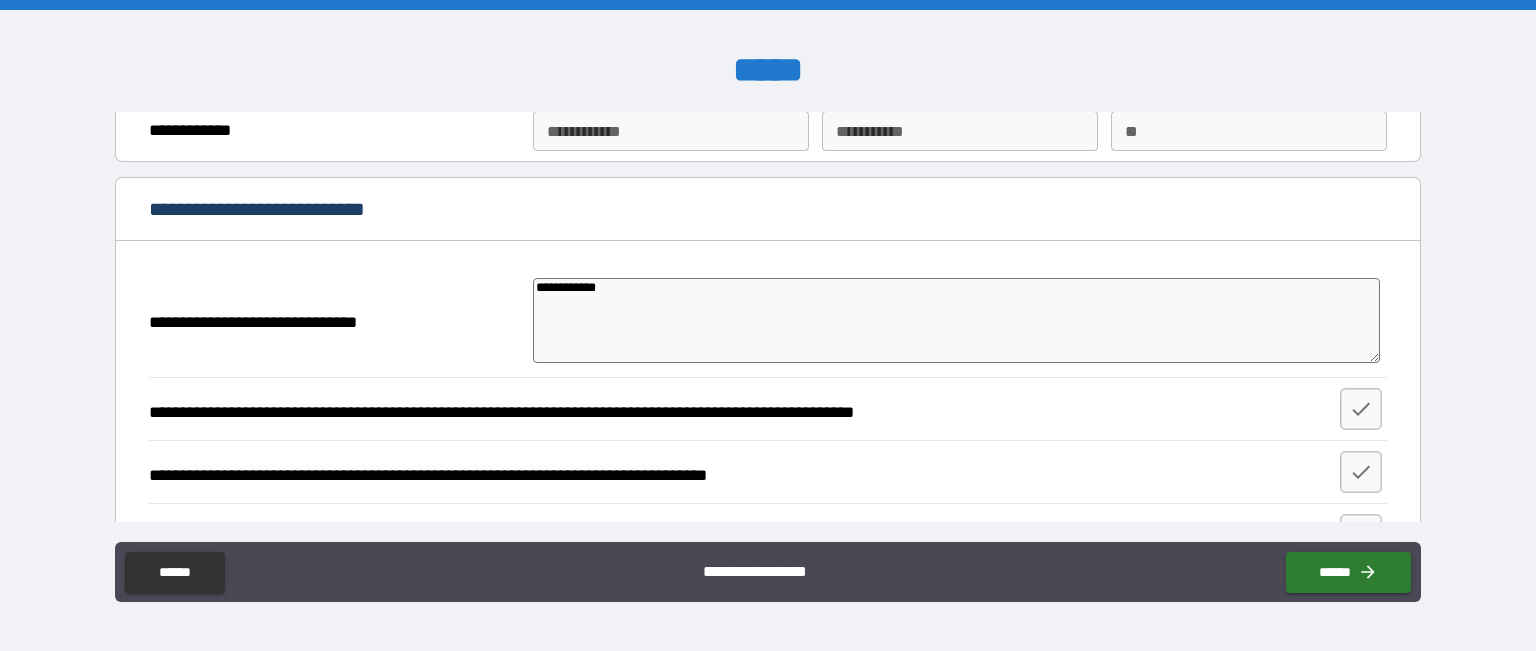 type on "**********" 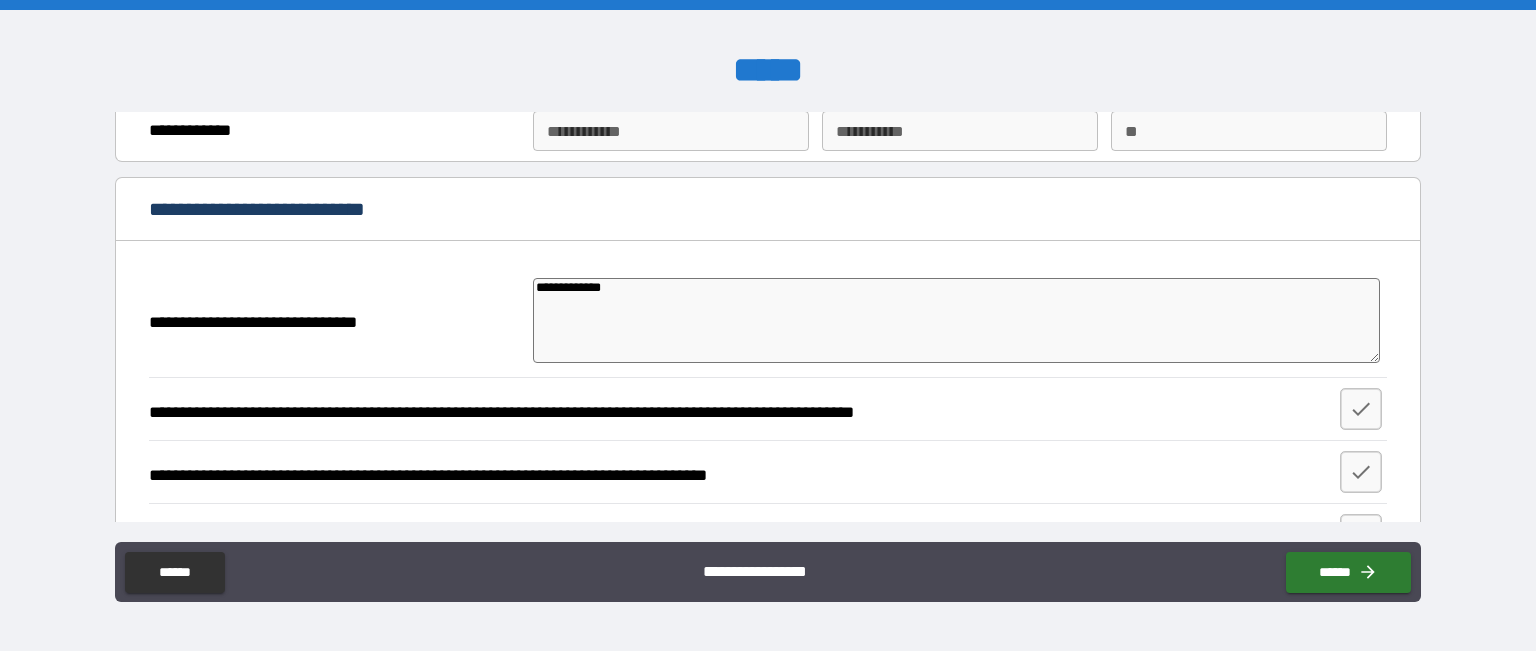 type on "*" 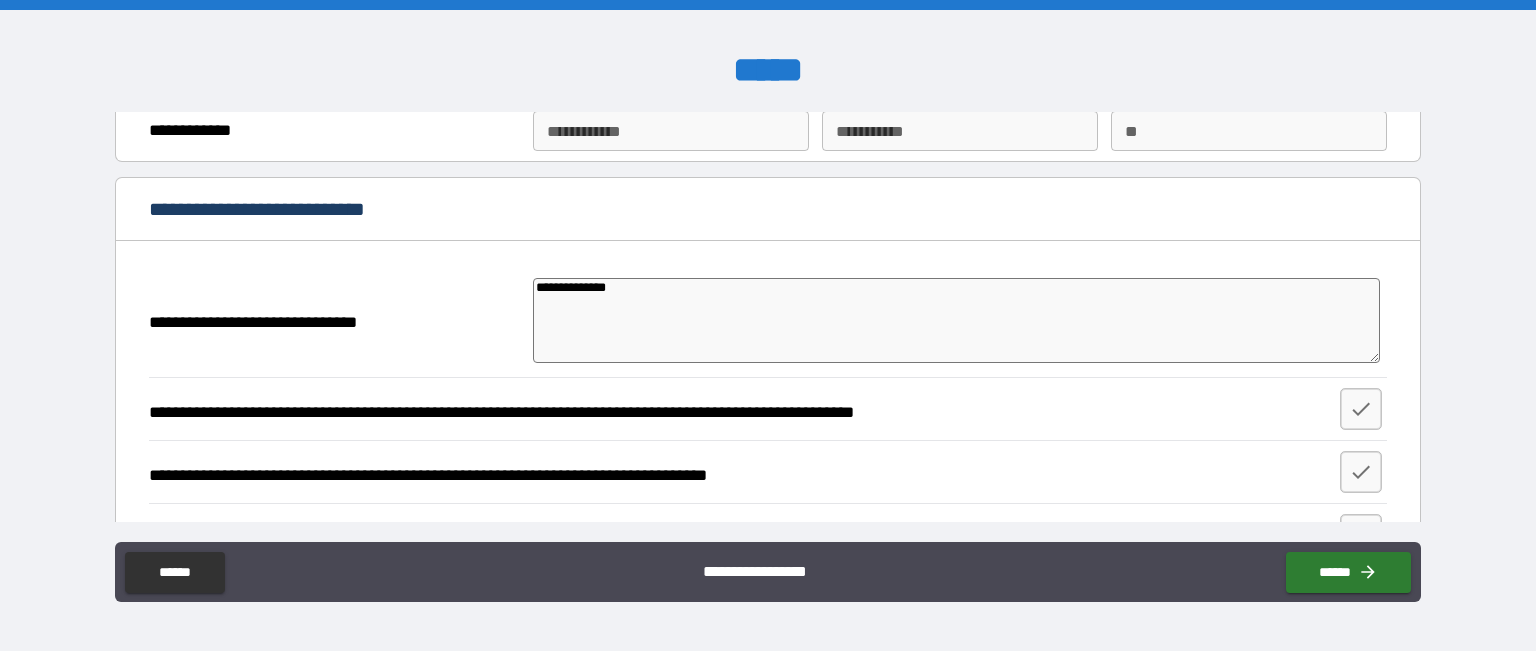 type on "*" 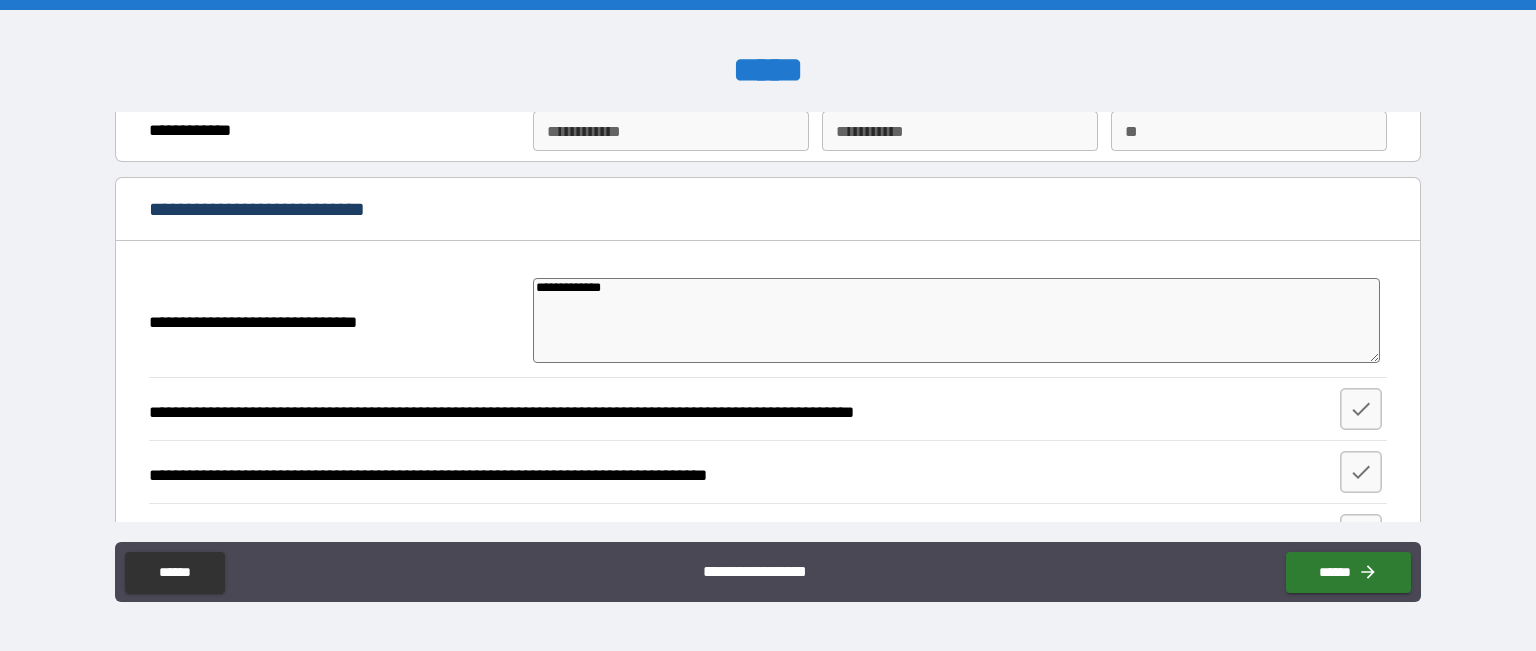 type on "*" 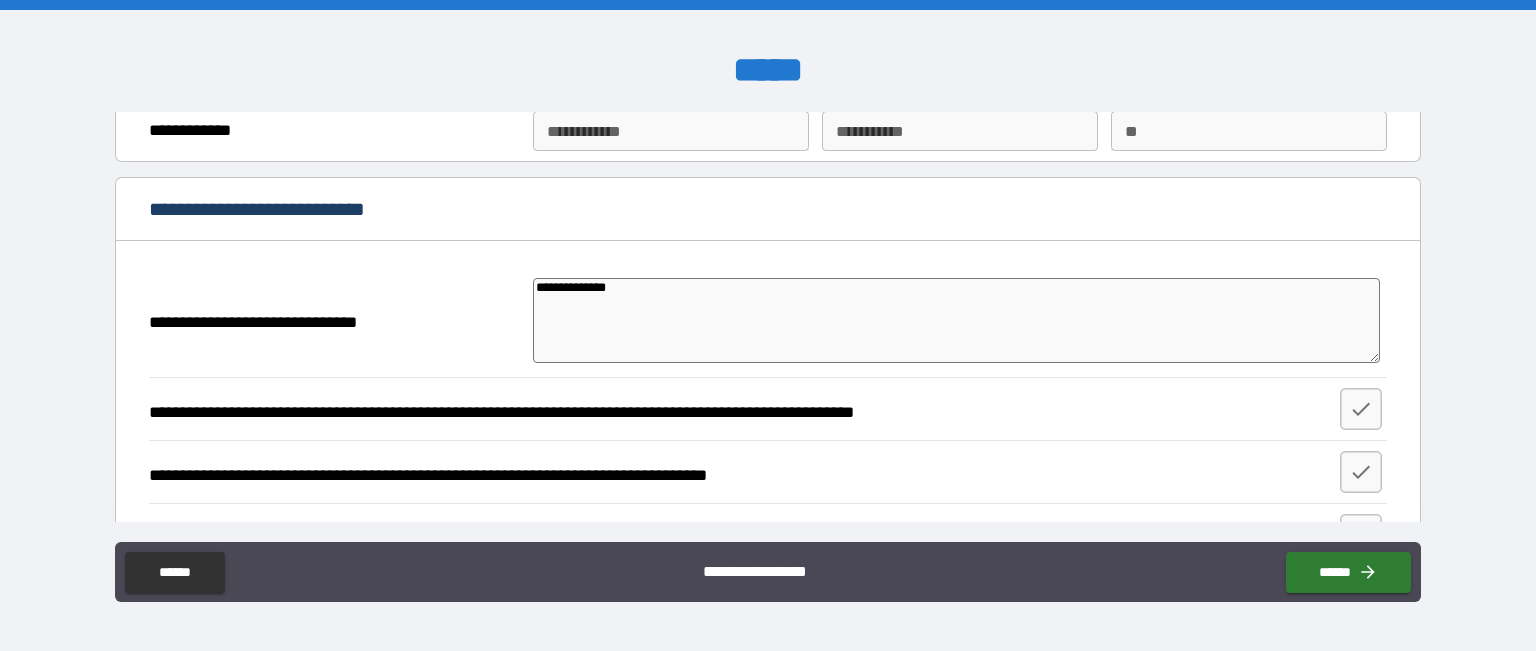 type on "*" 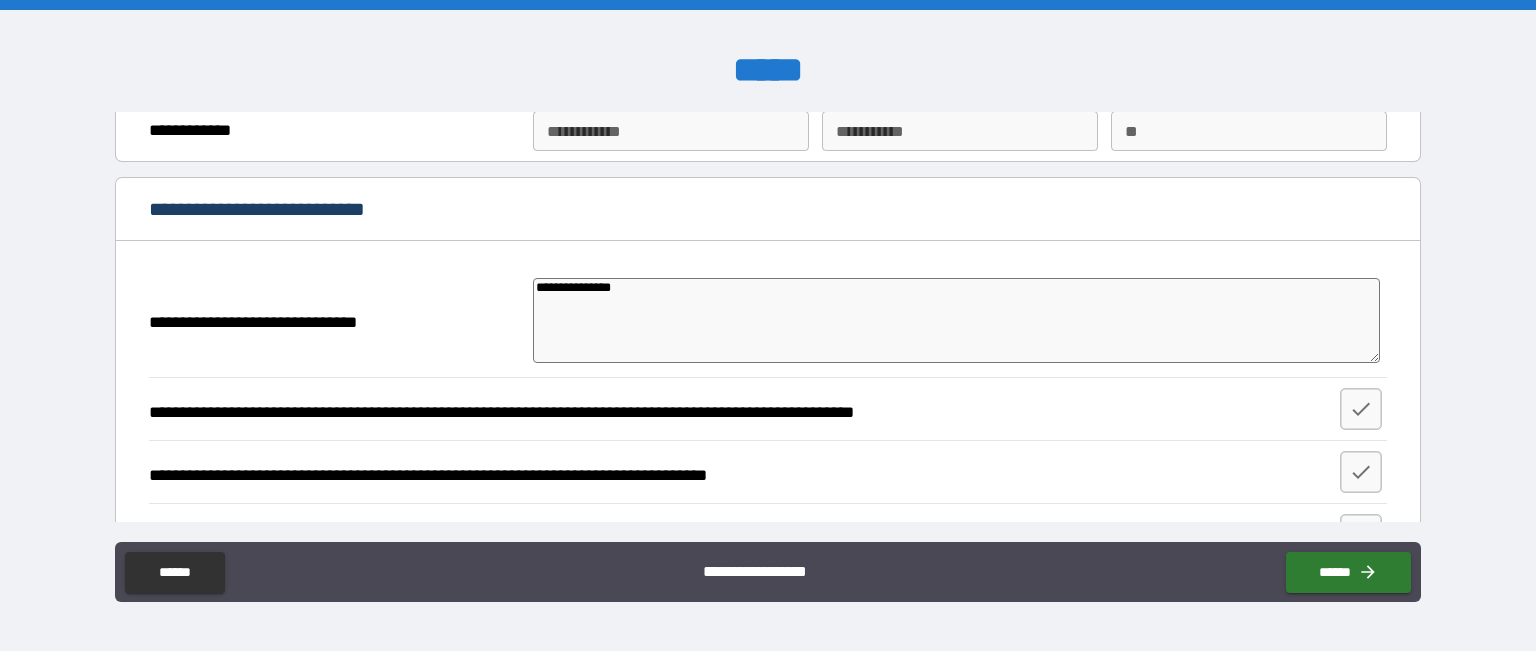 type on "*" 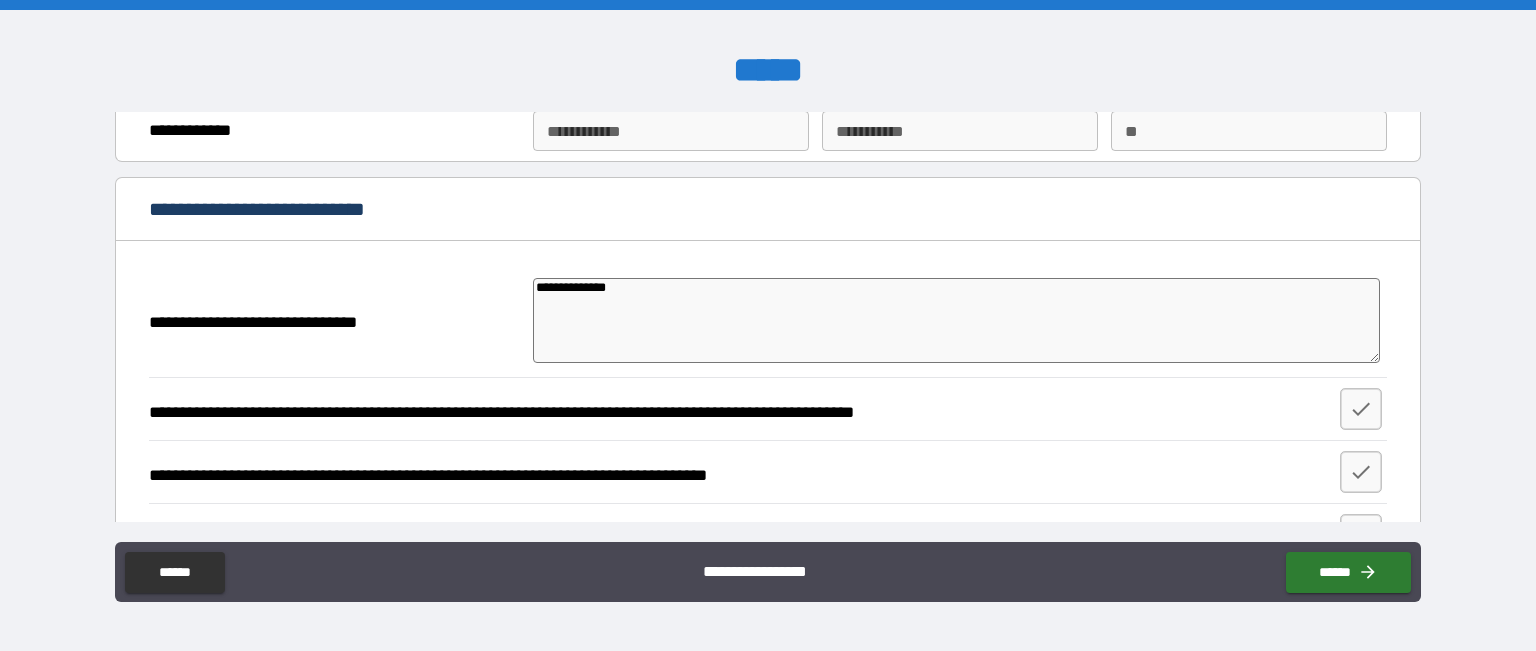 type on "**********" 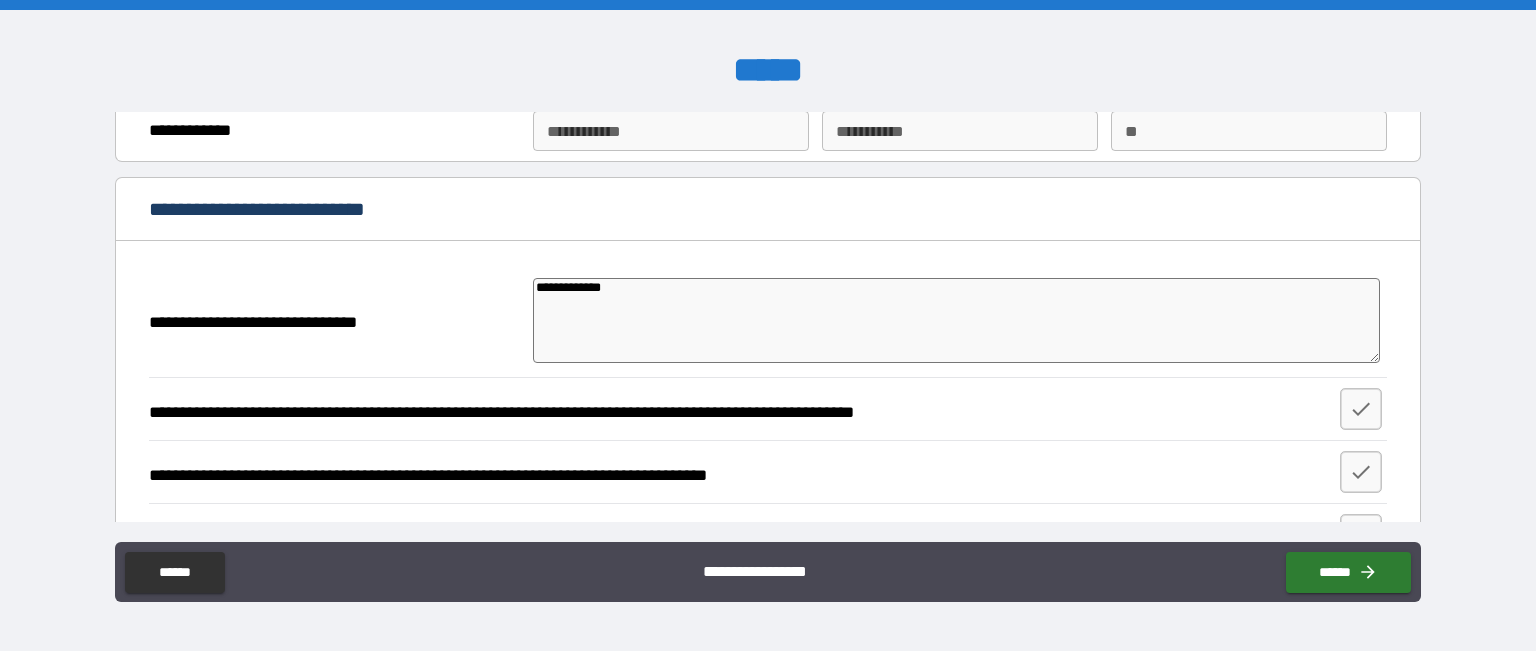 type on "*" 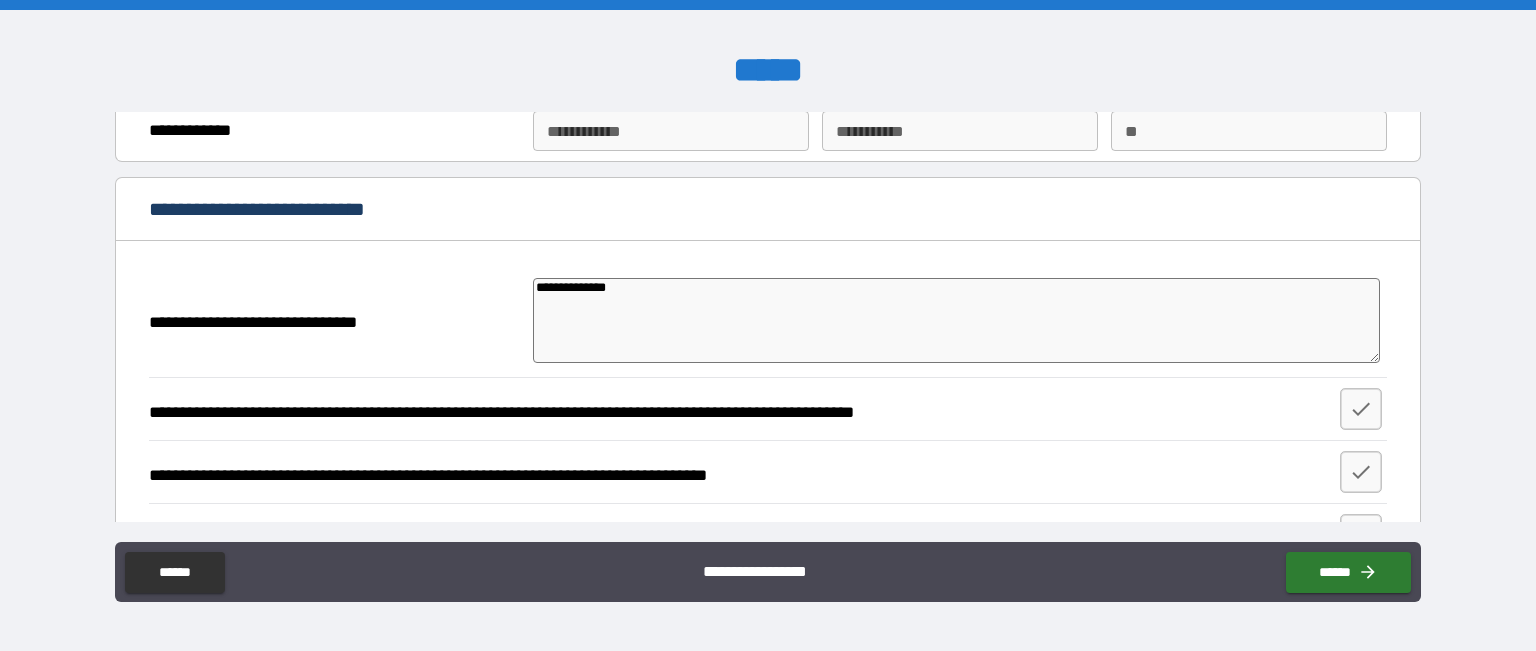 type on "*" 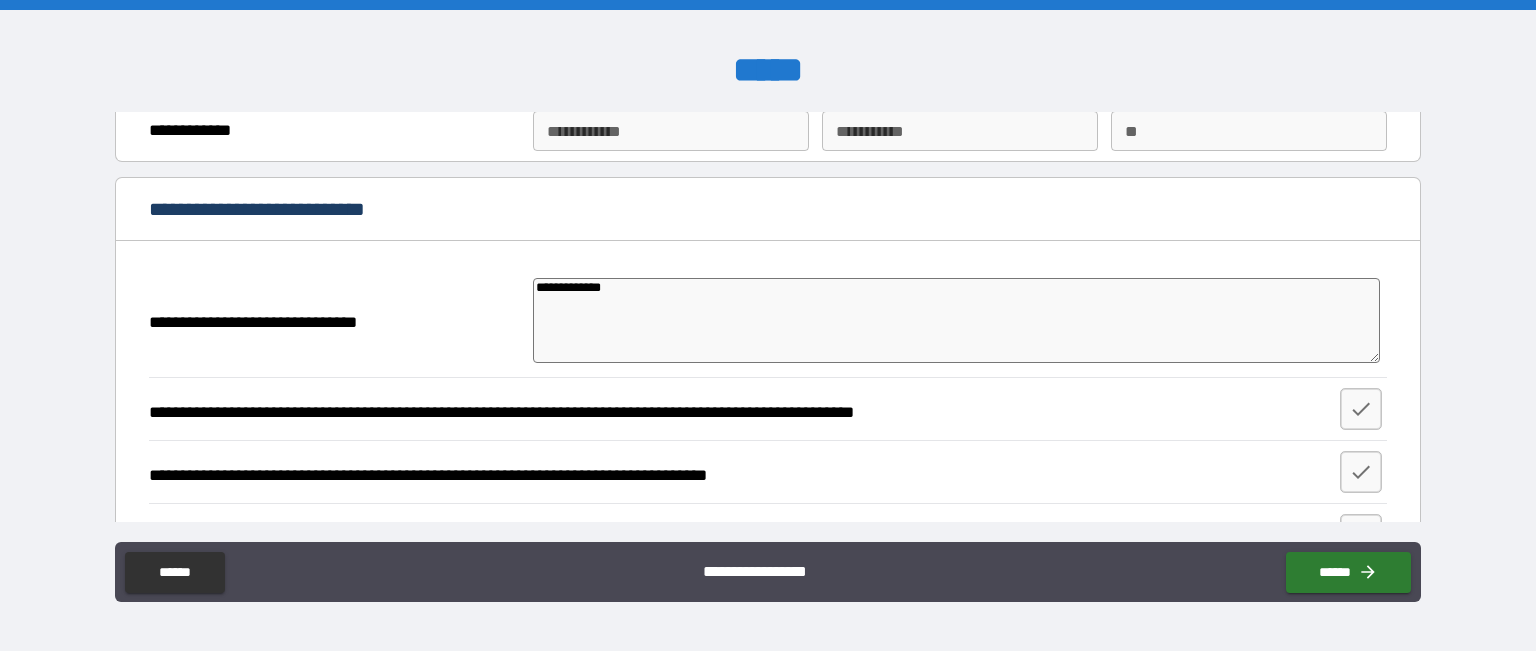type on "*" 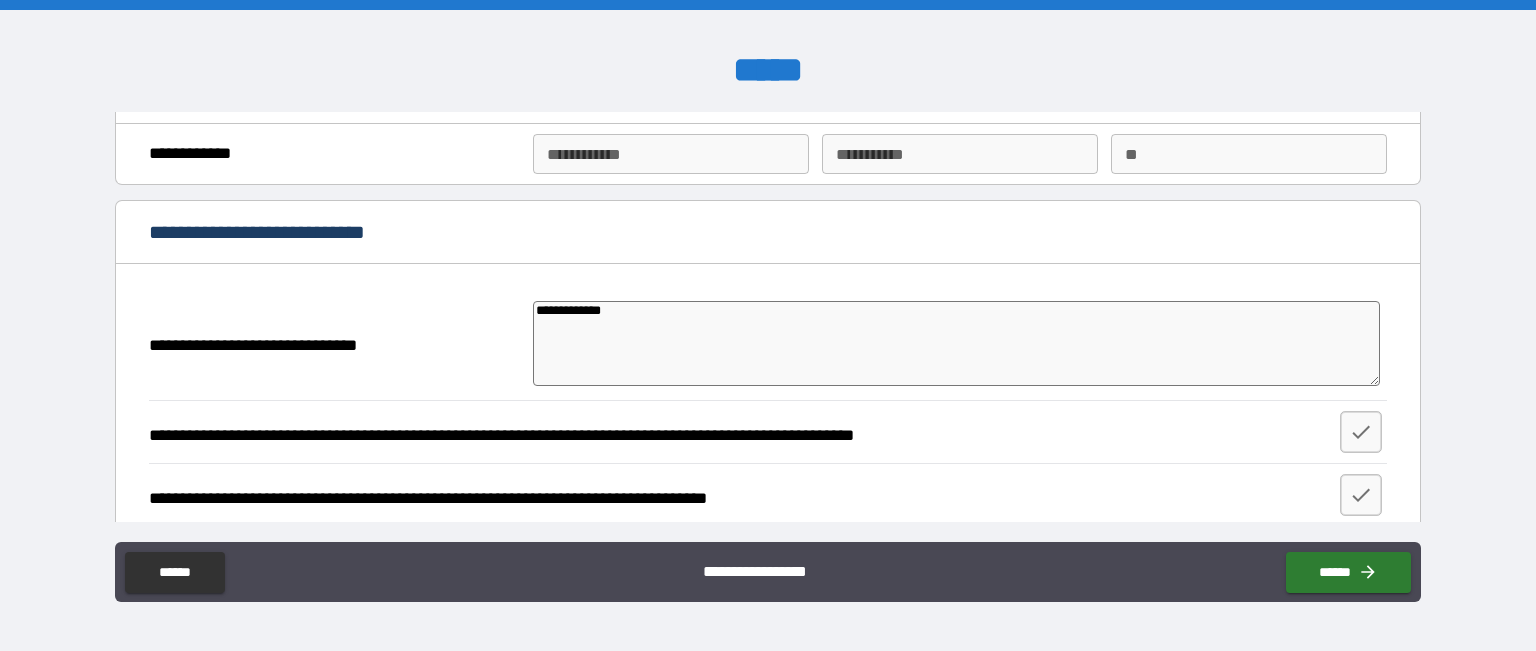 scroll, scrollTop: 0, scrollLeft: 0, axis: both 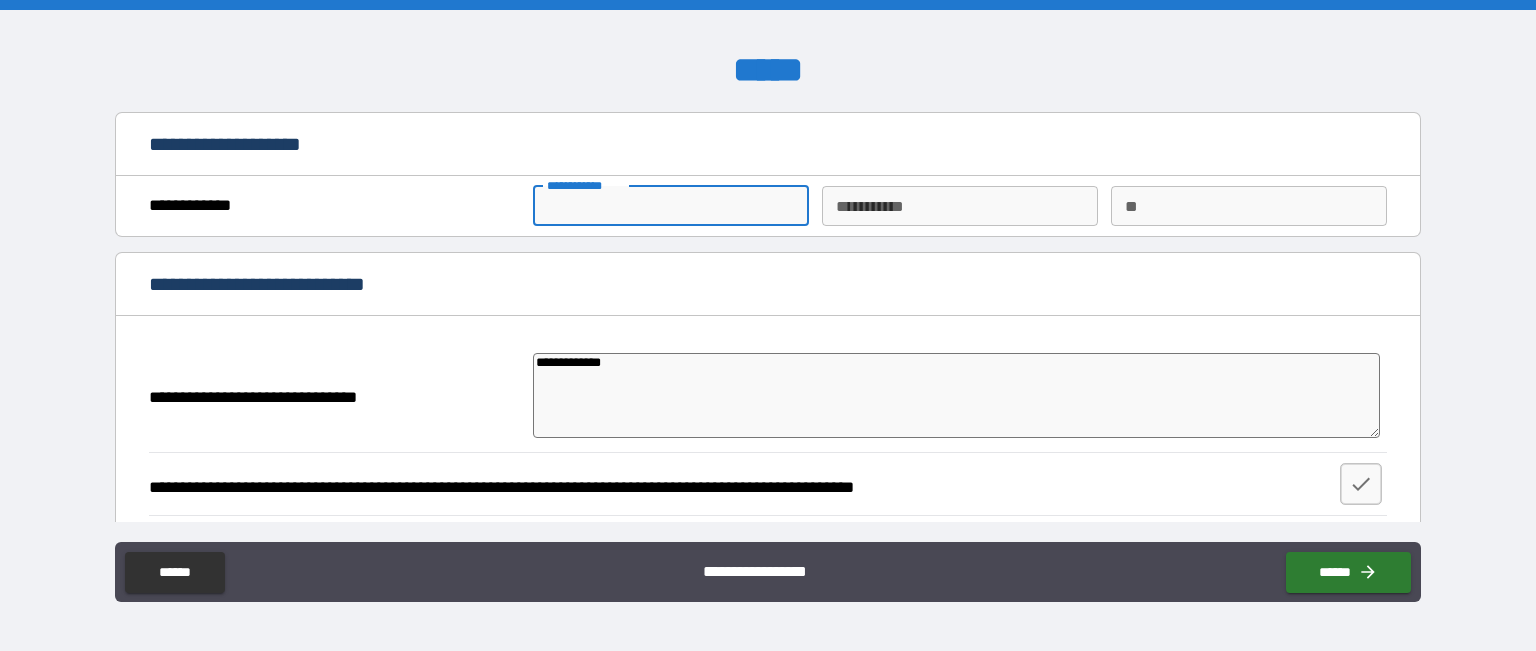 click on "**********" at bounding box center (671, 206) 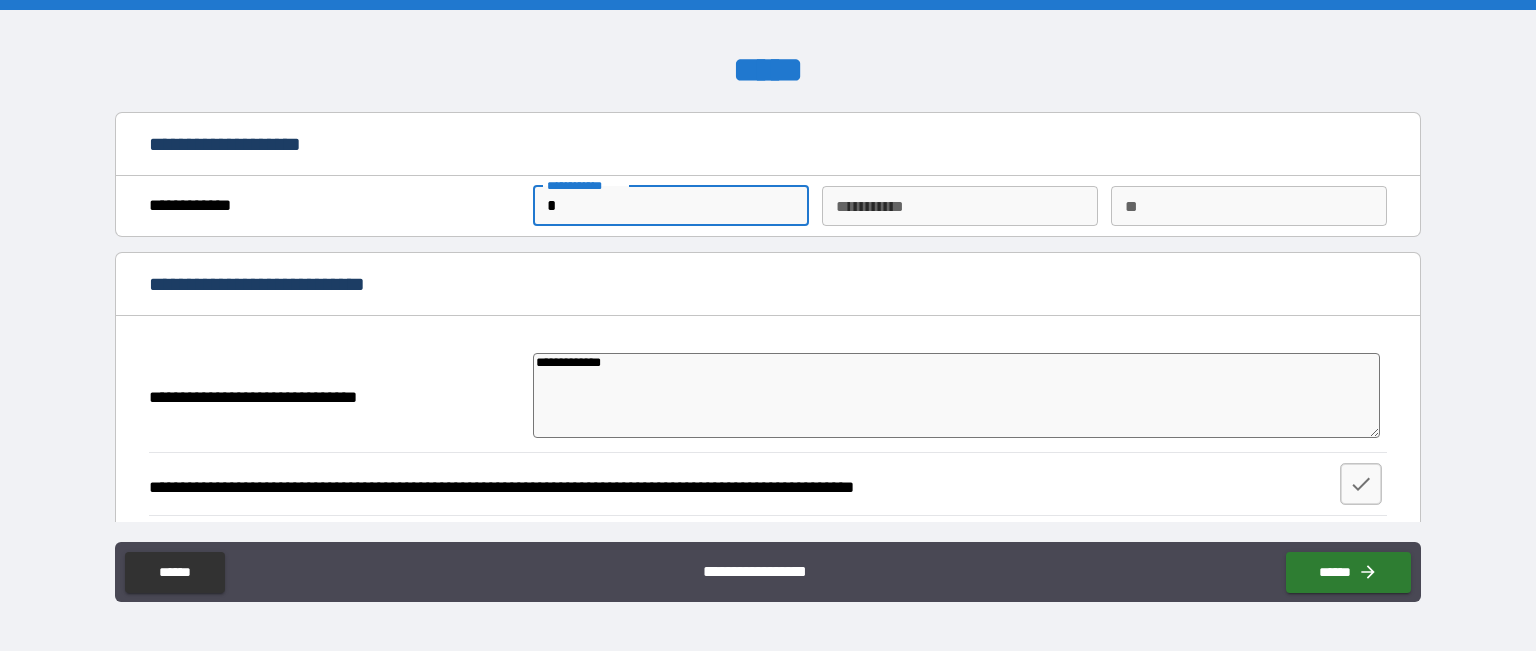 type on "**" 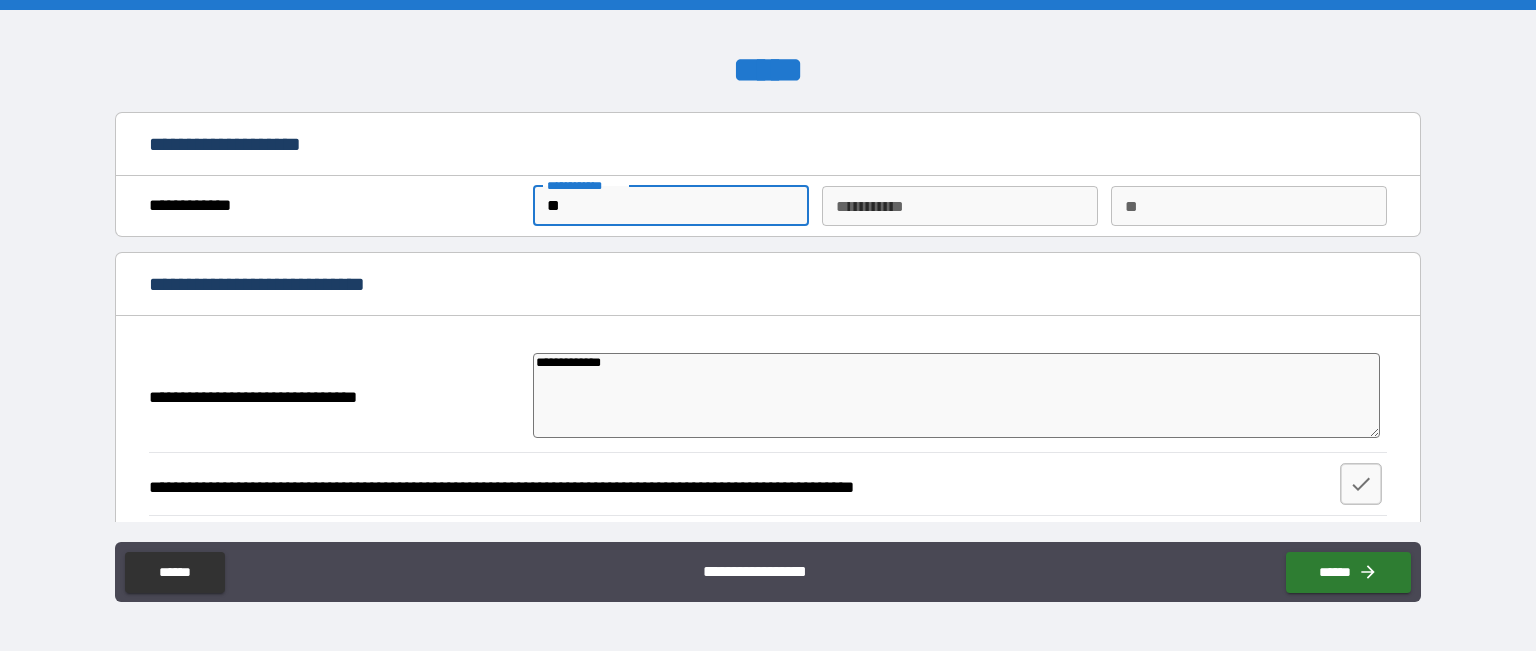 type on "*" 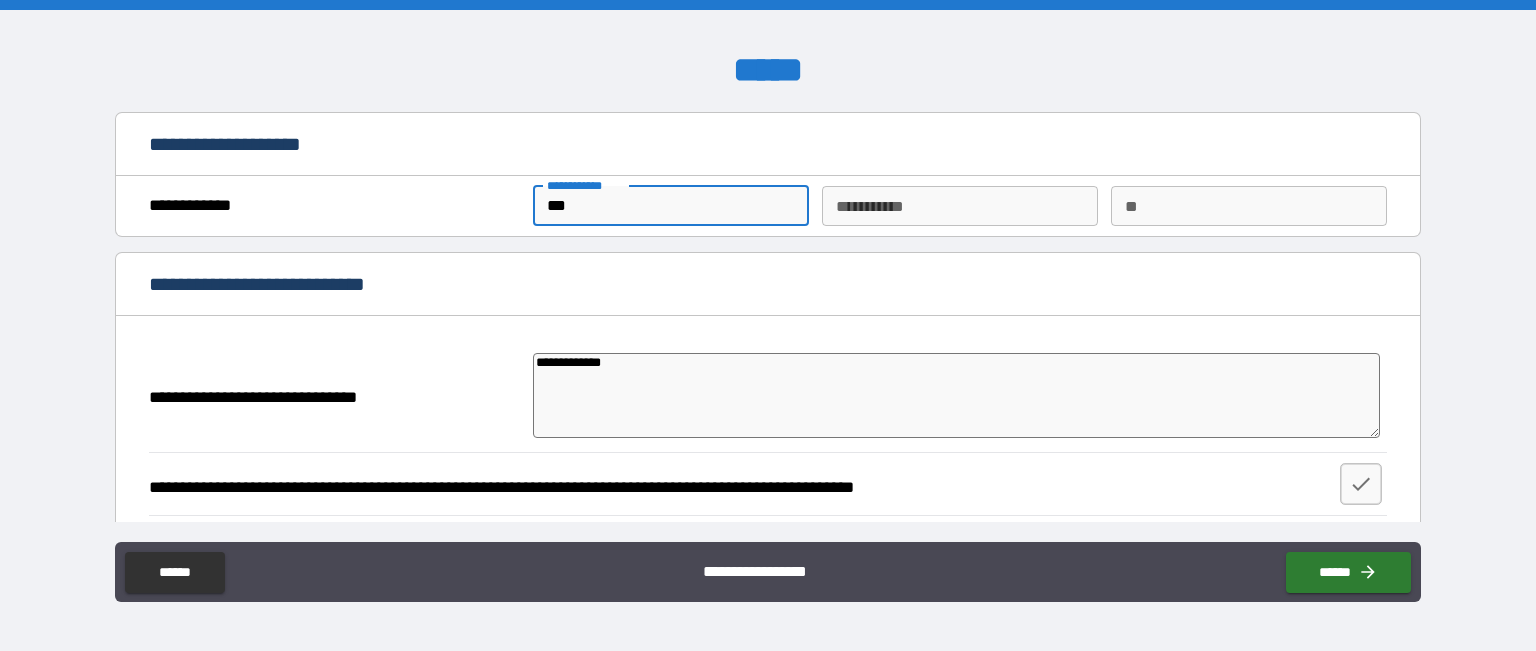 type on "****" 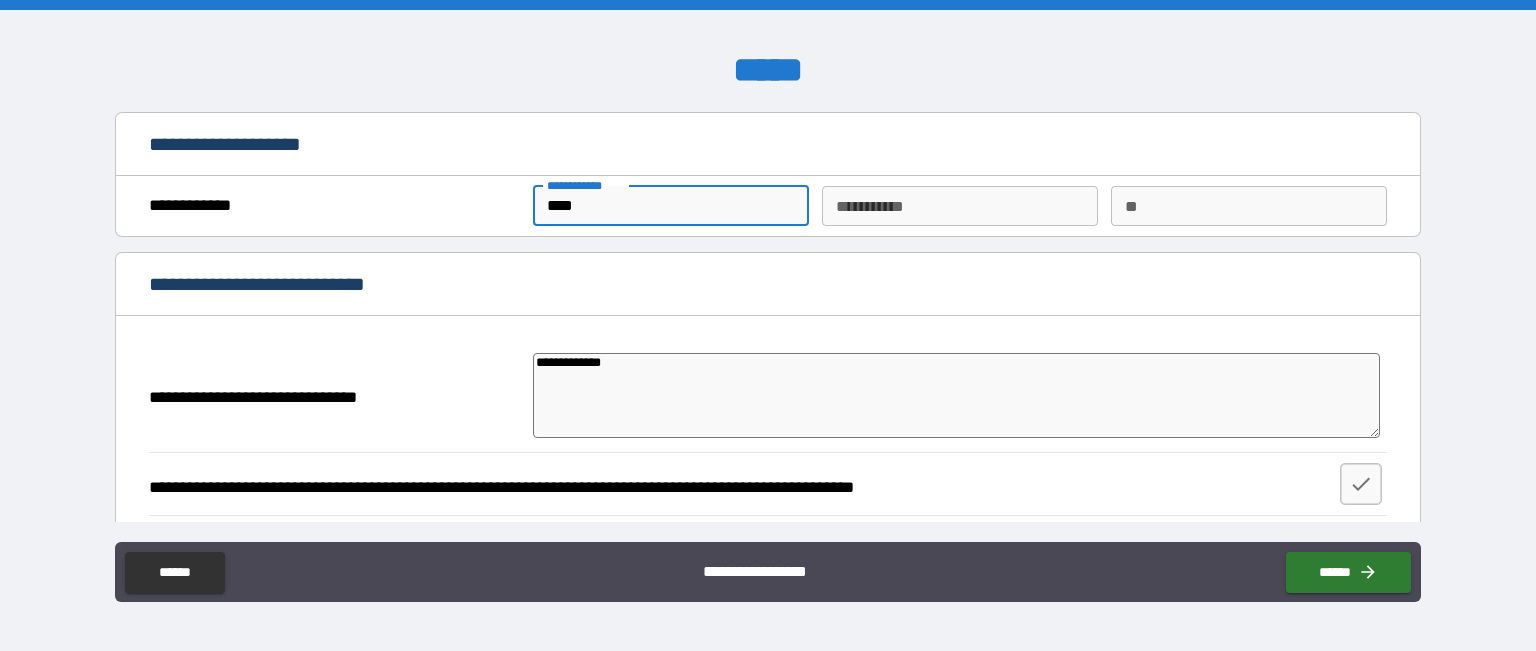 type on "*" 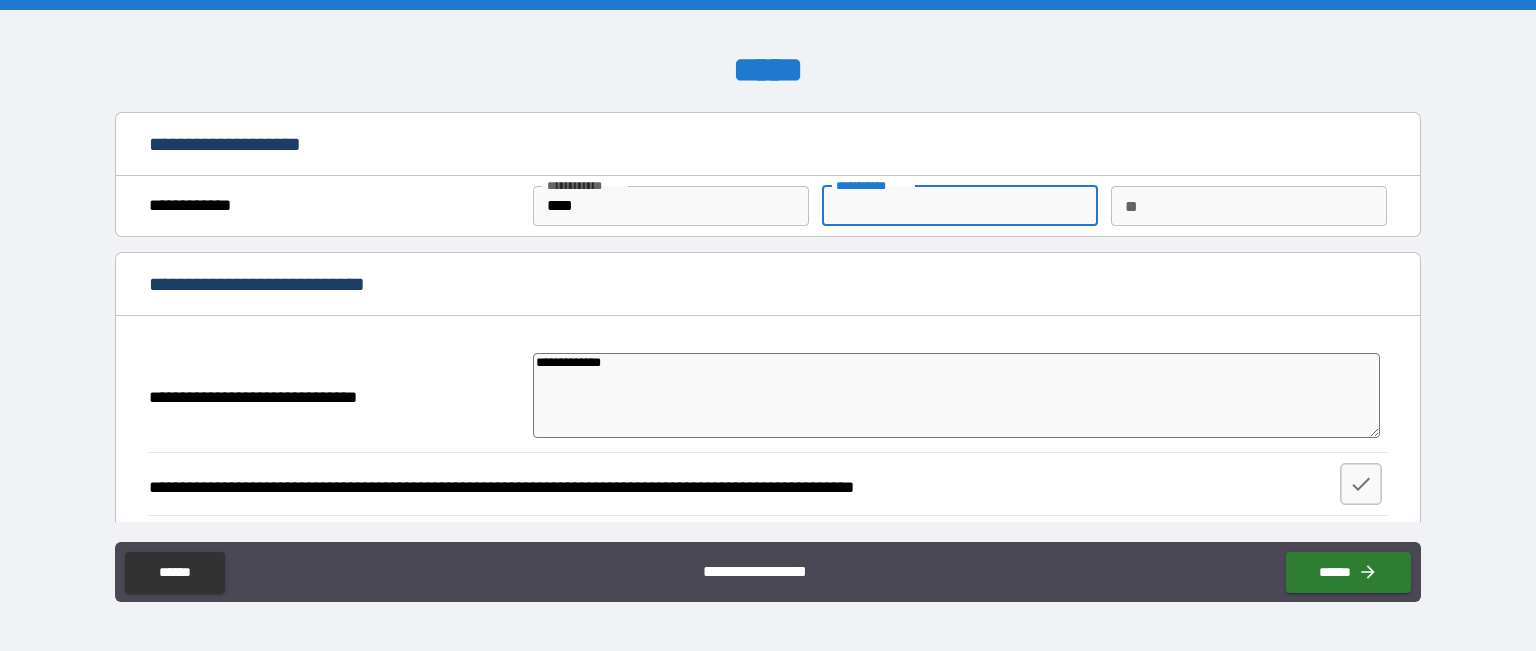 type on "*" 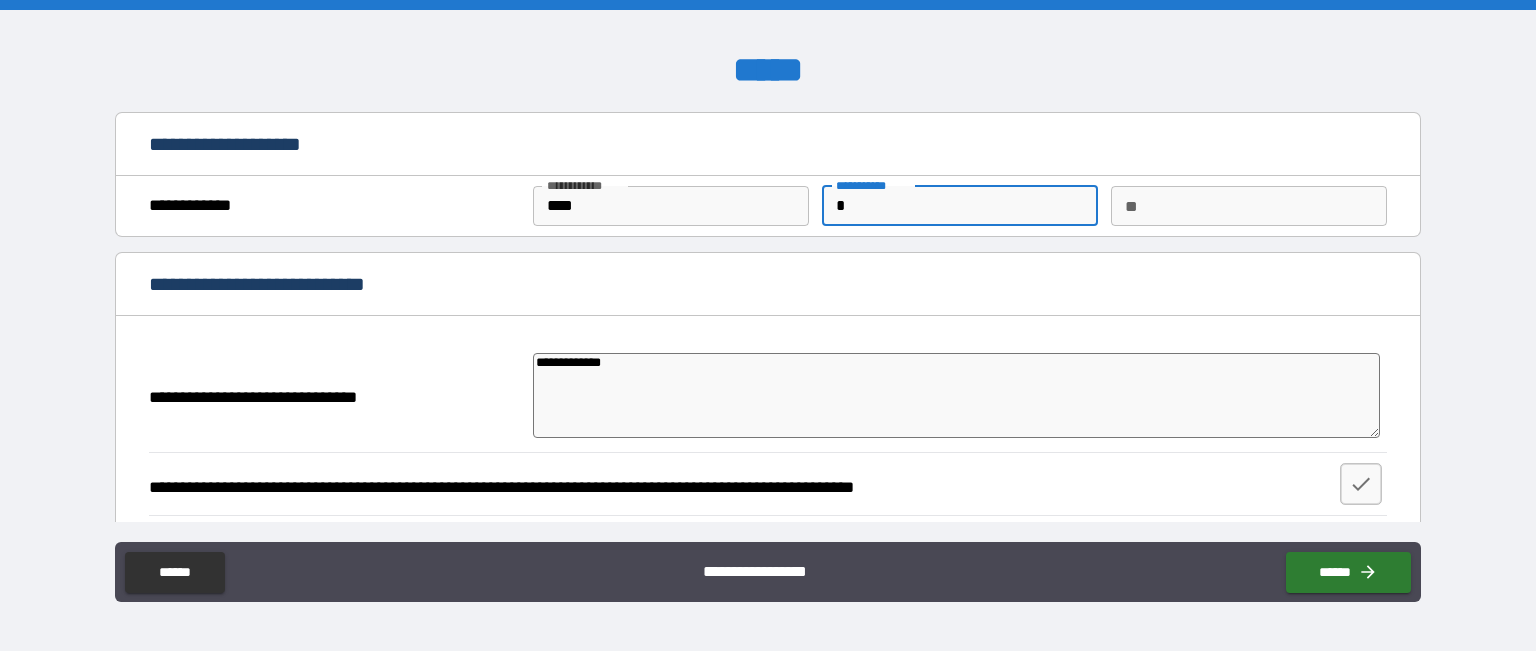 type on "**" 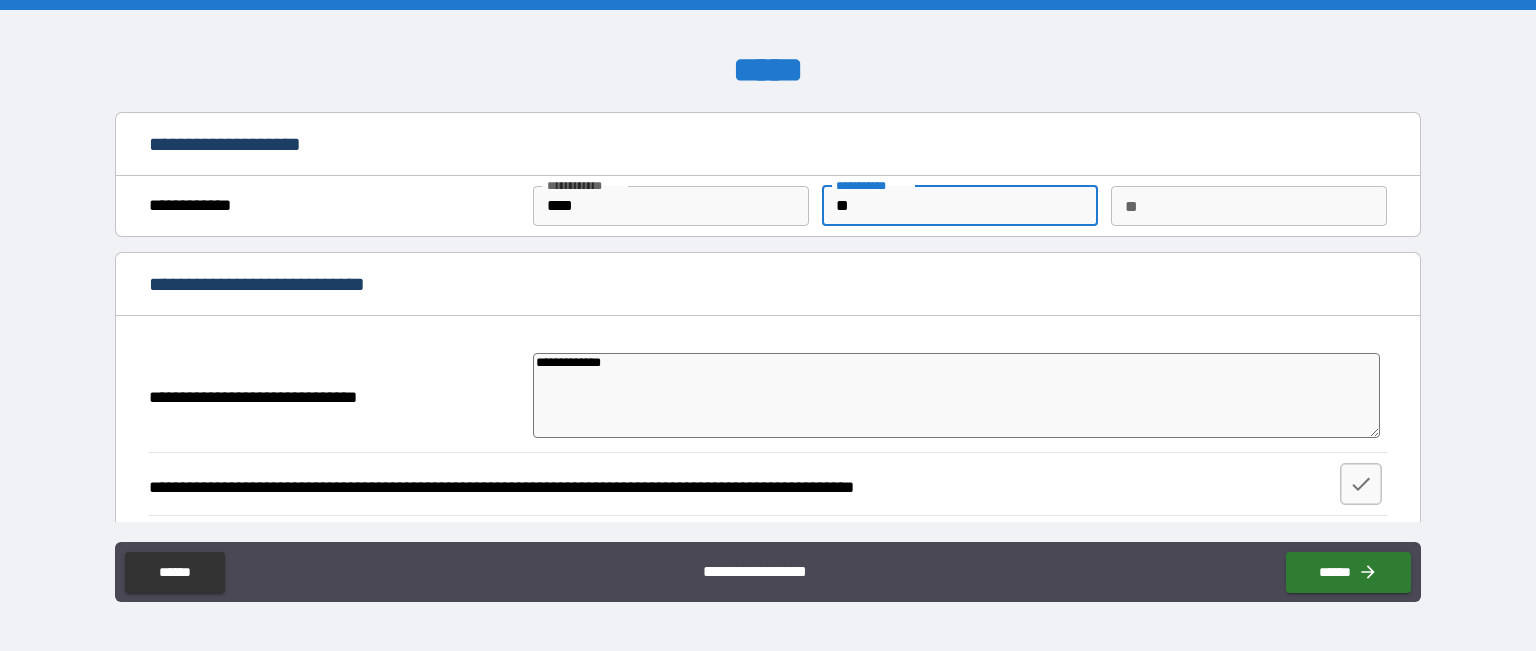 type on "***" 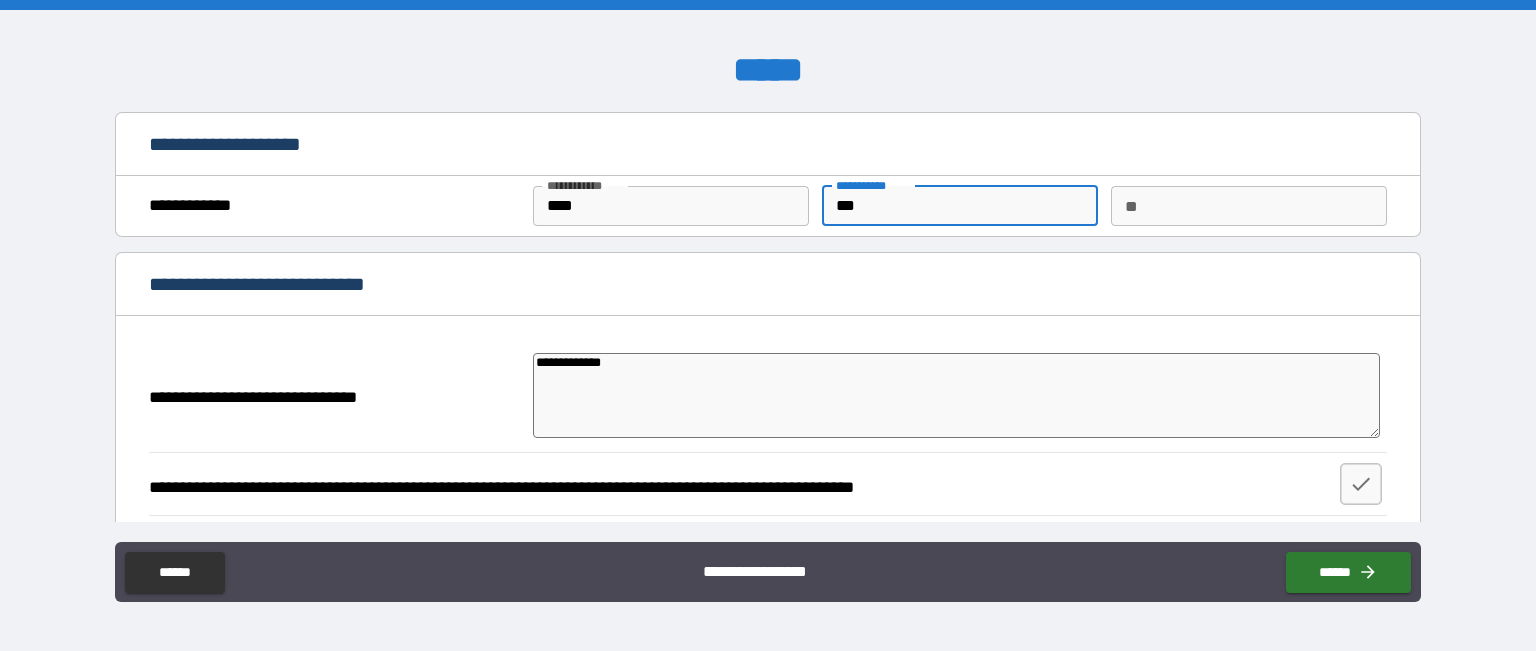 type on "****" 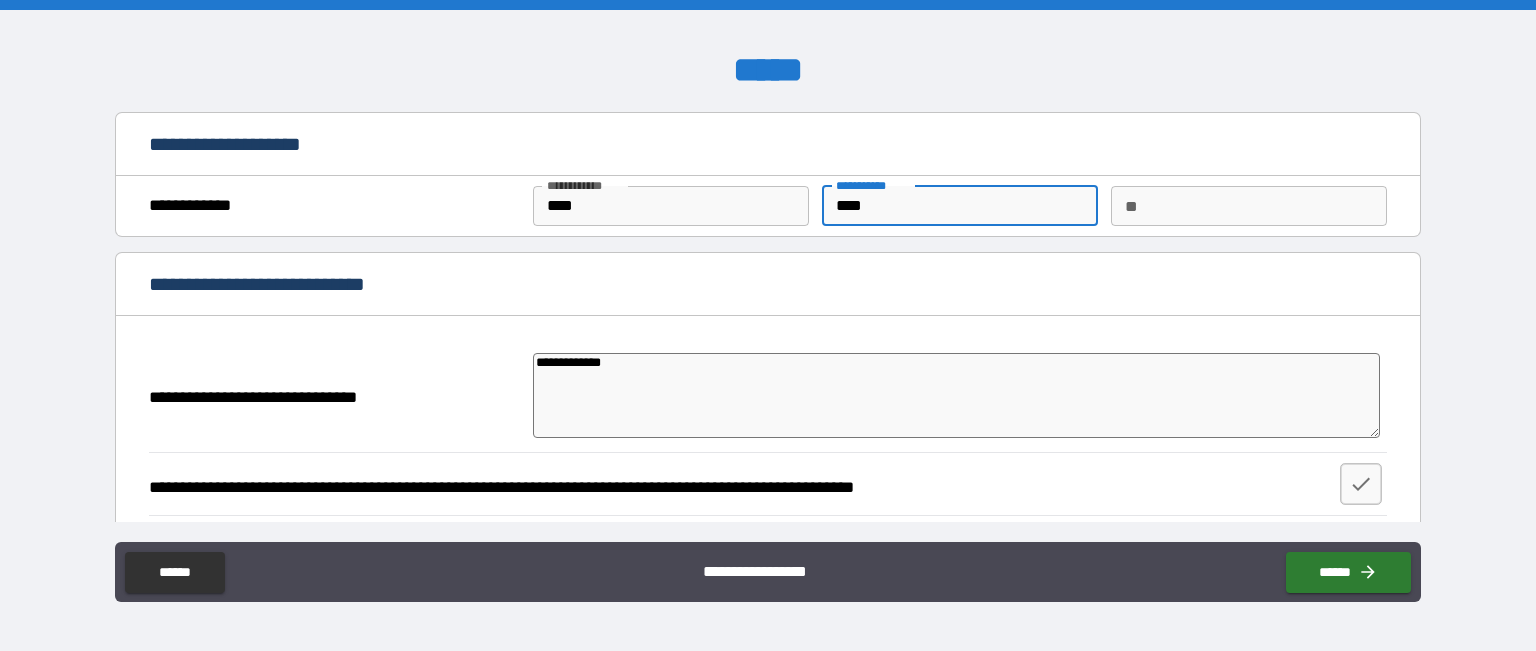 type on "*****" 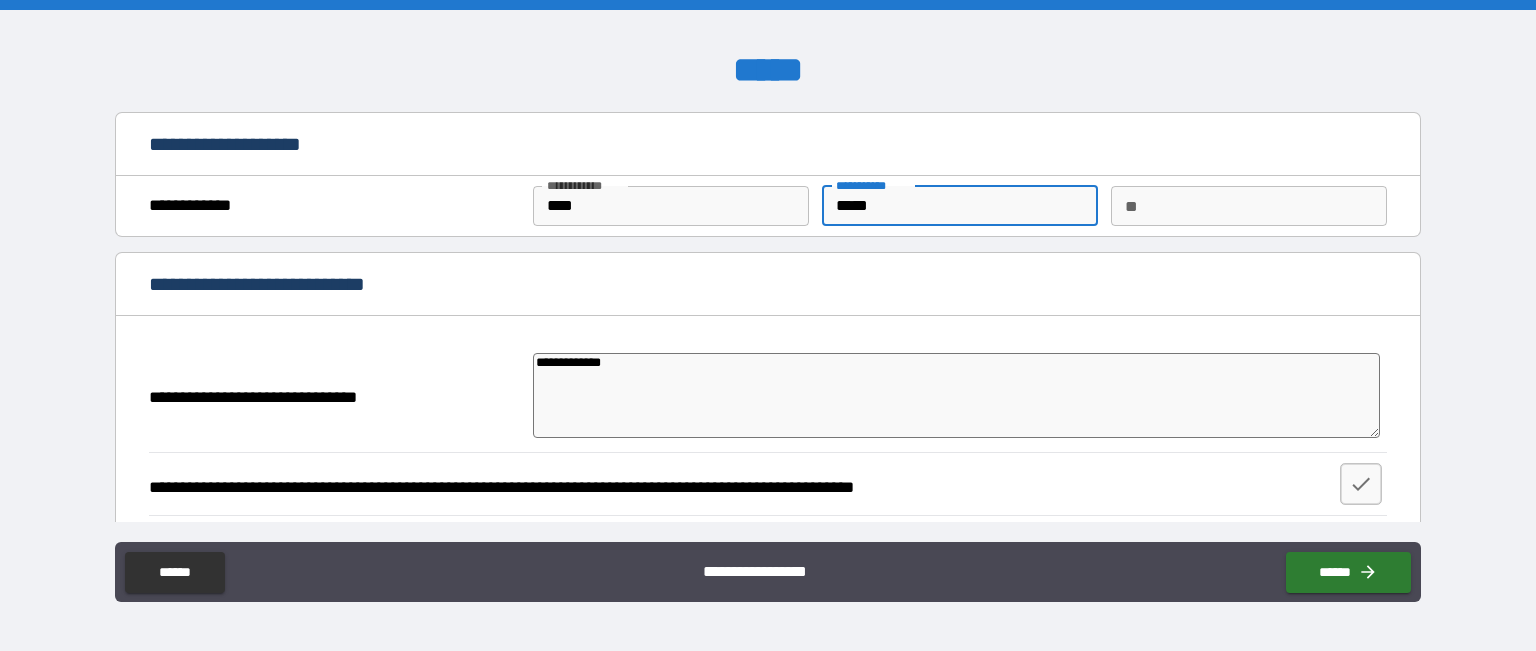 type on "******" 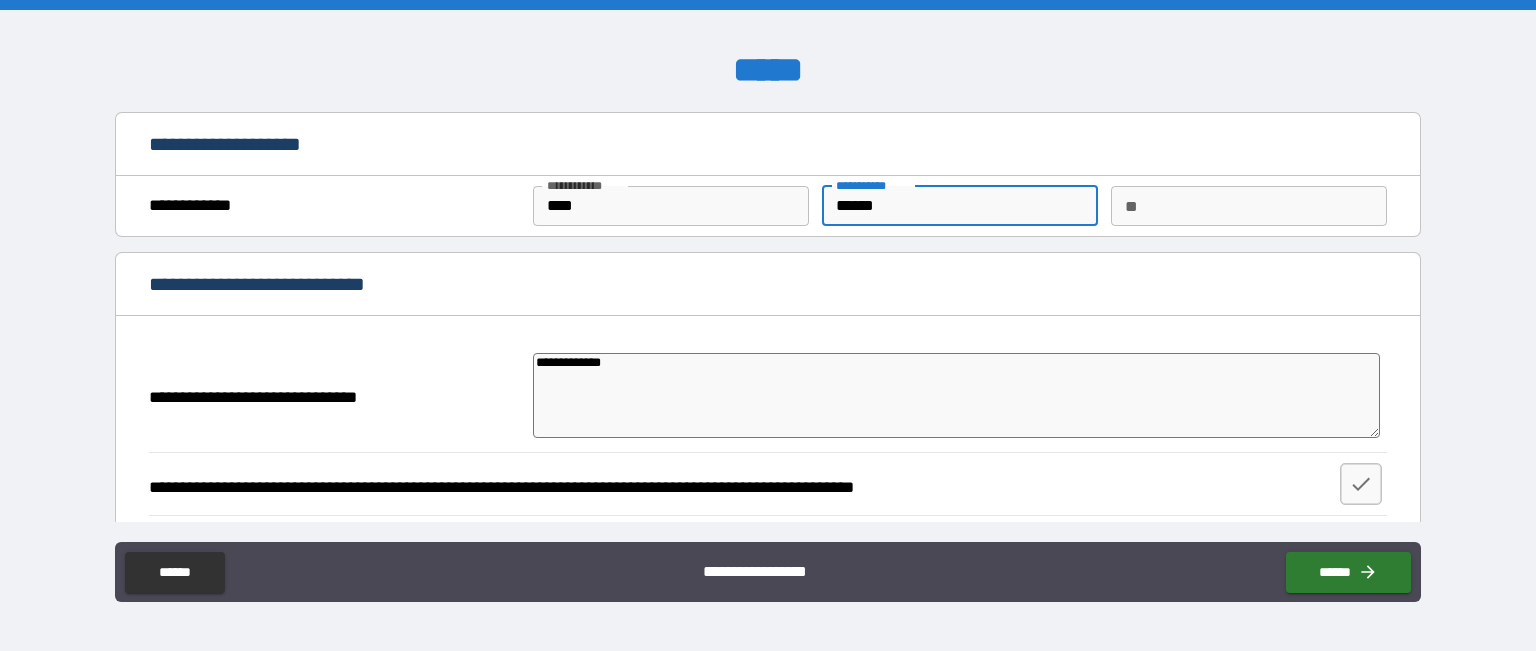 type on "*******" 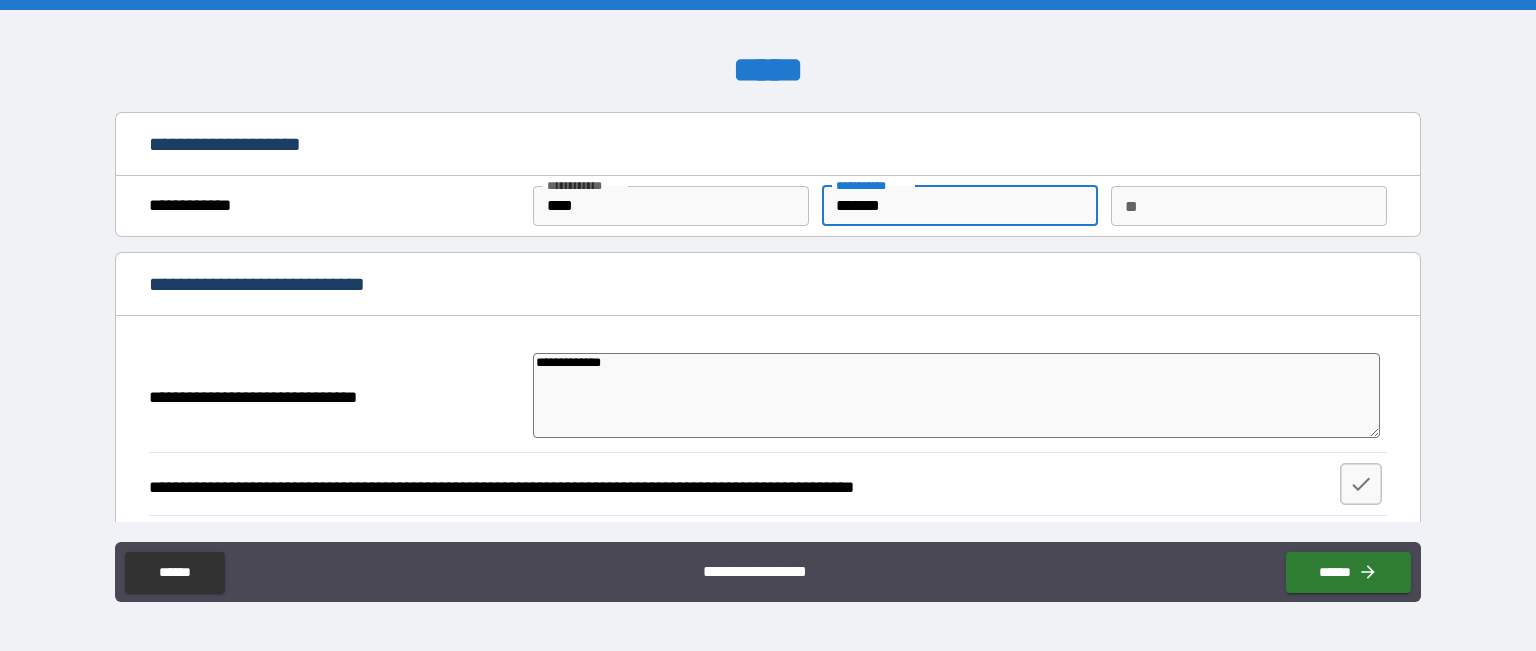type on "********" 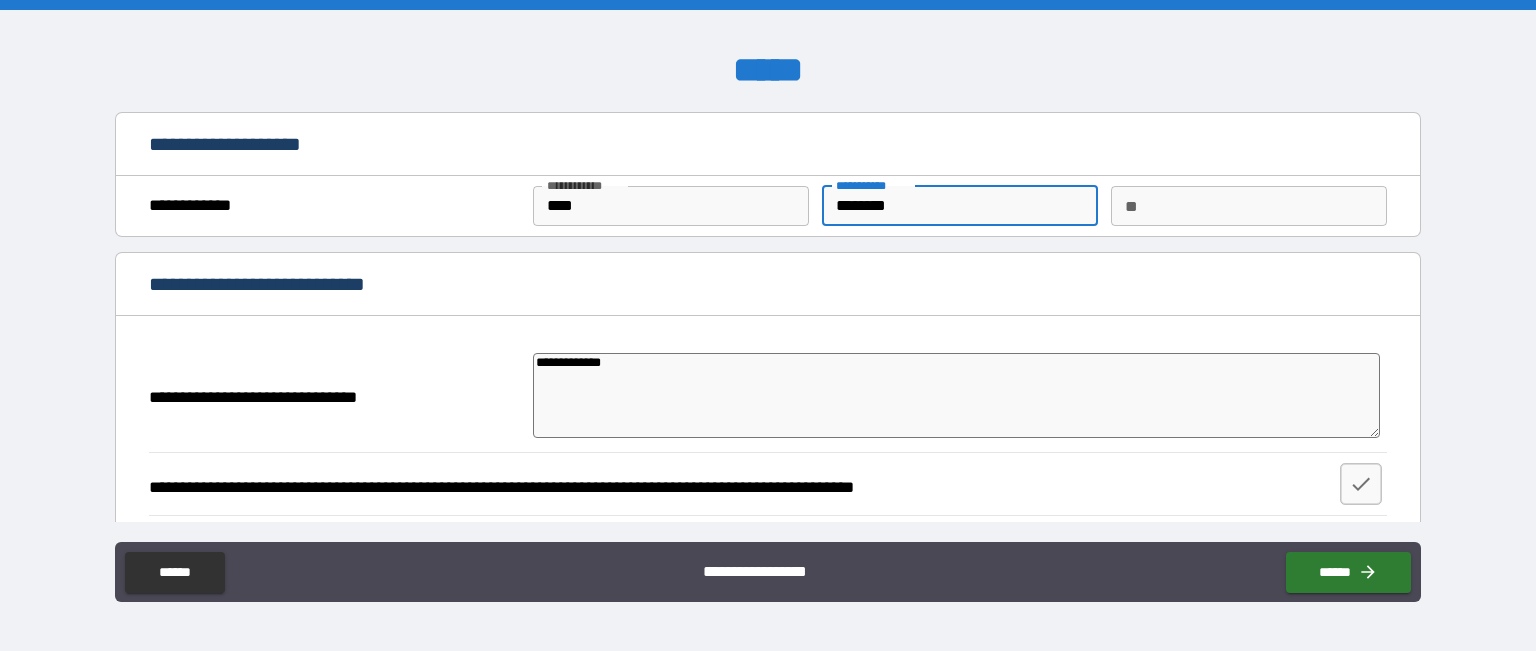 type on "*" 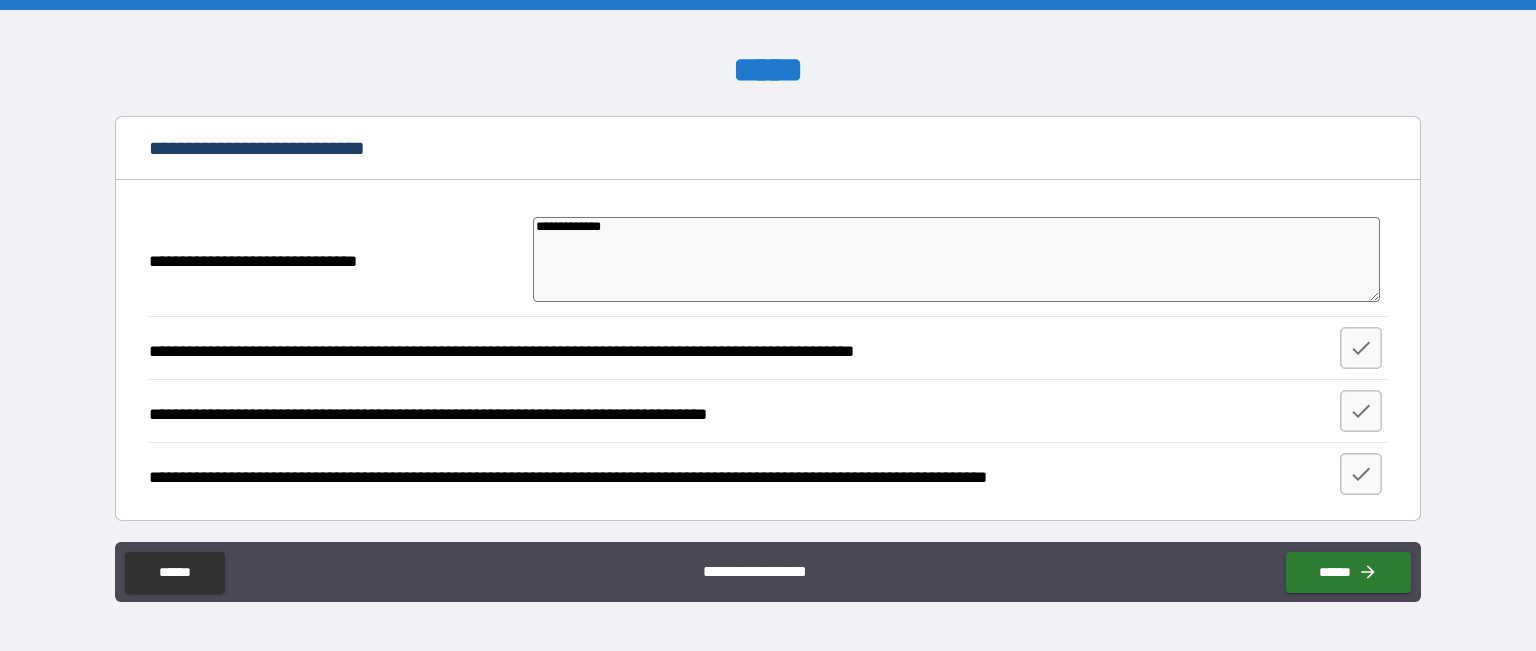 scroll, scrollTop: 135, scrollLeft: 0, axis: vertical 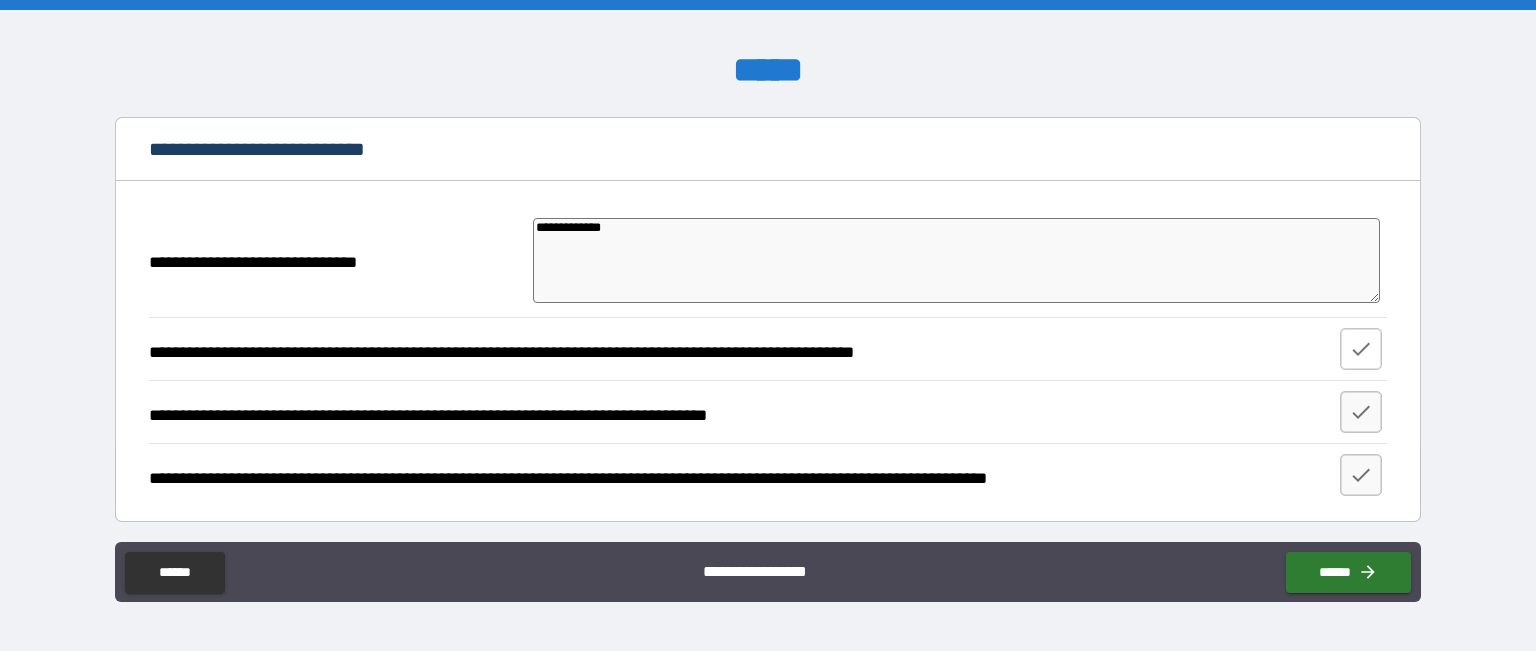 type on "********" 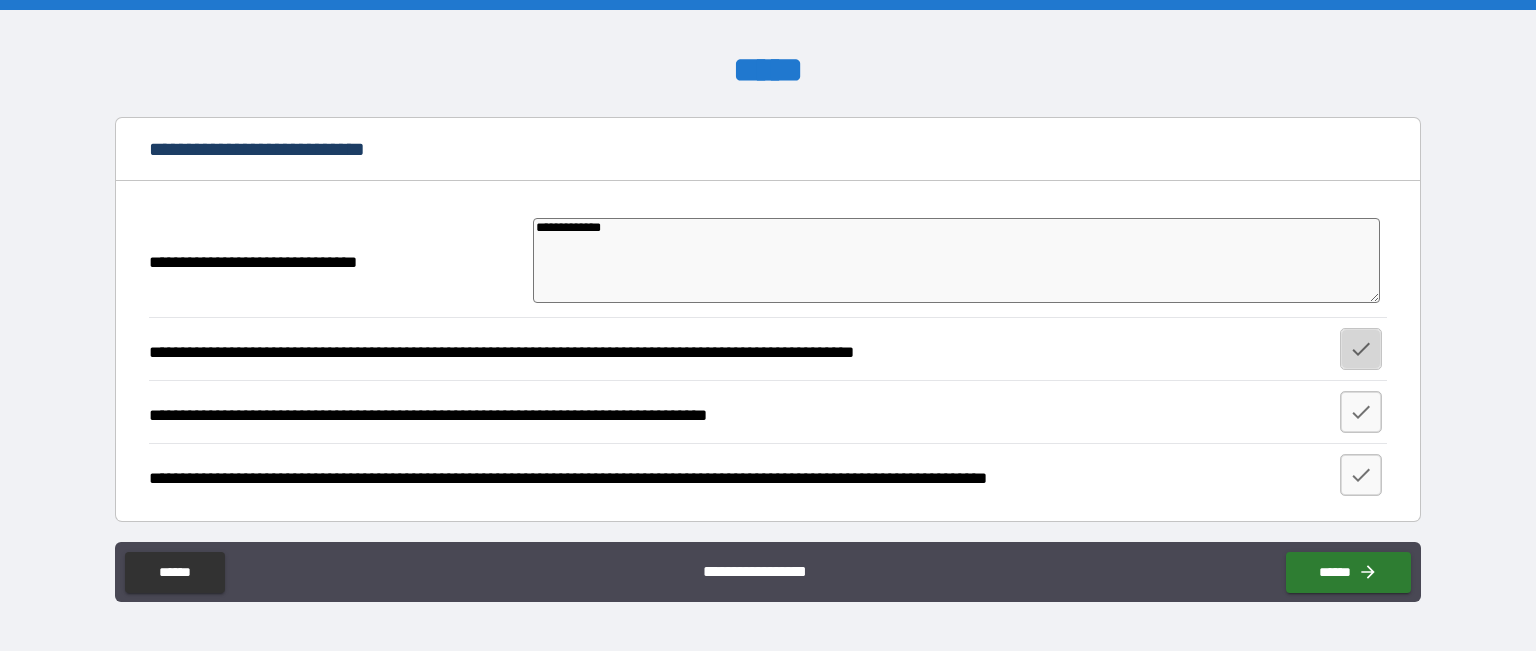 click 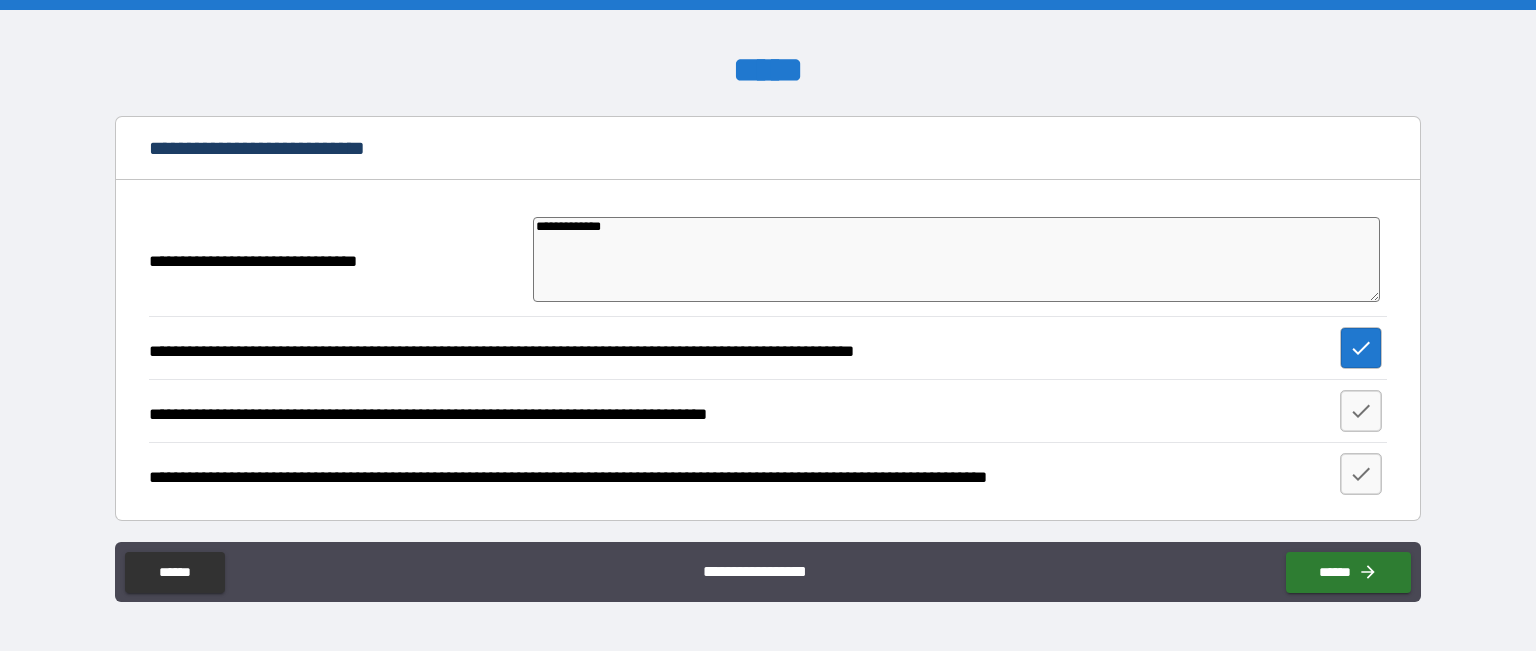 scroll, scrollTop: 135, scrollLeft: 0, axis: vertical 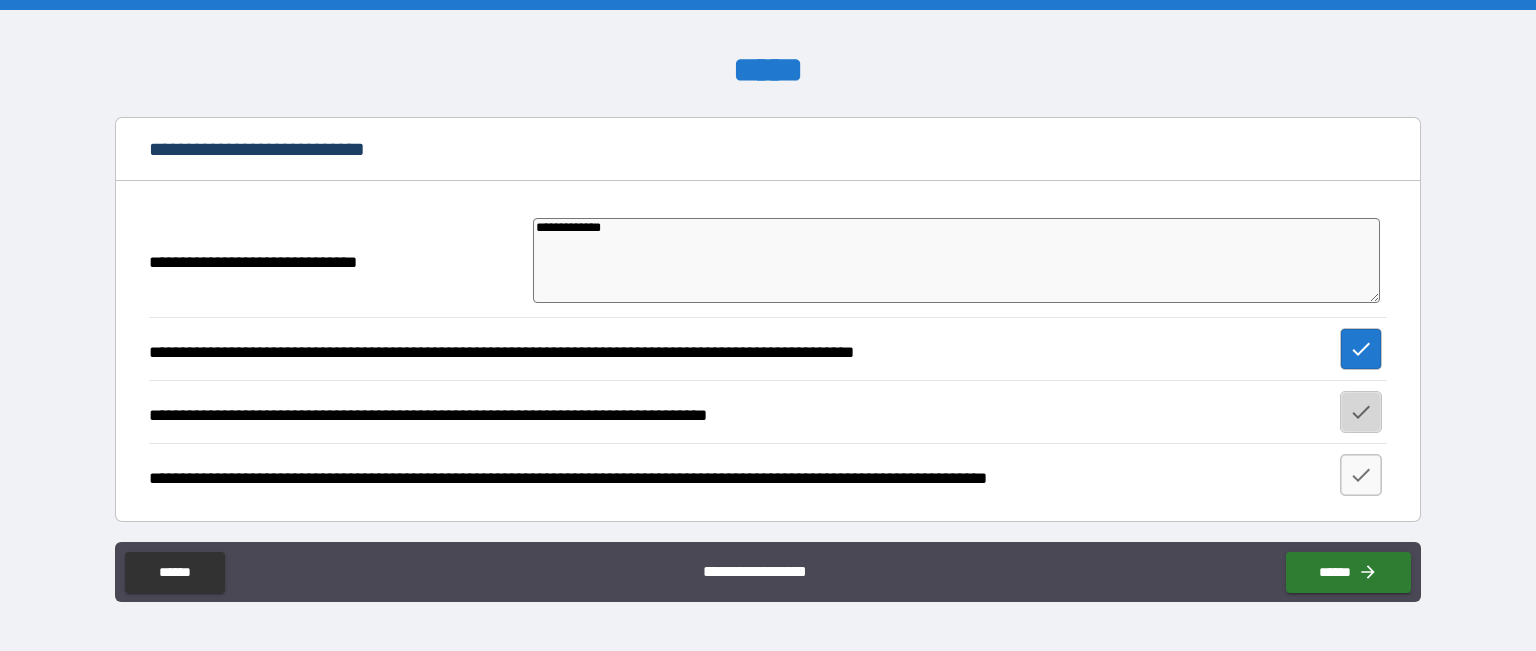 click 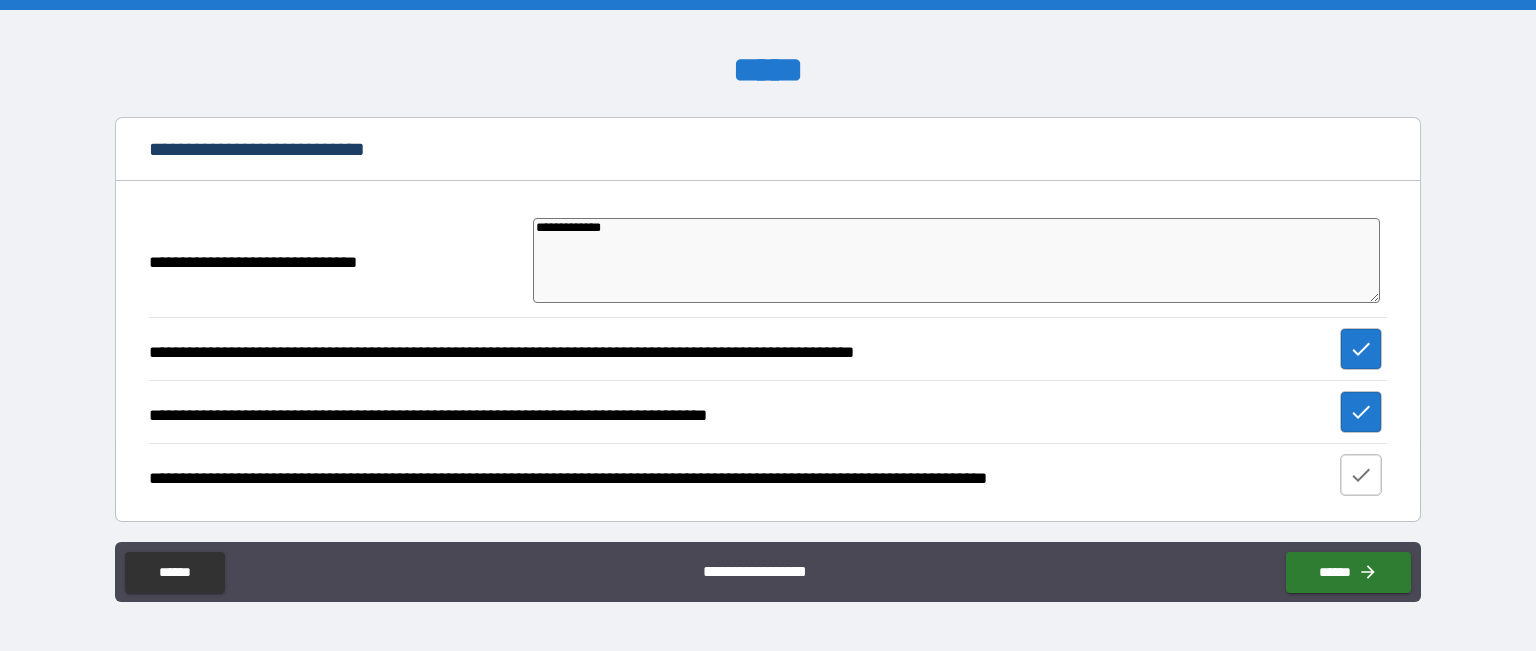 click 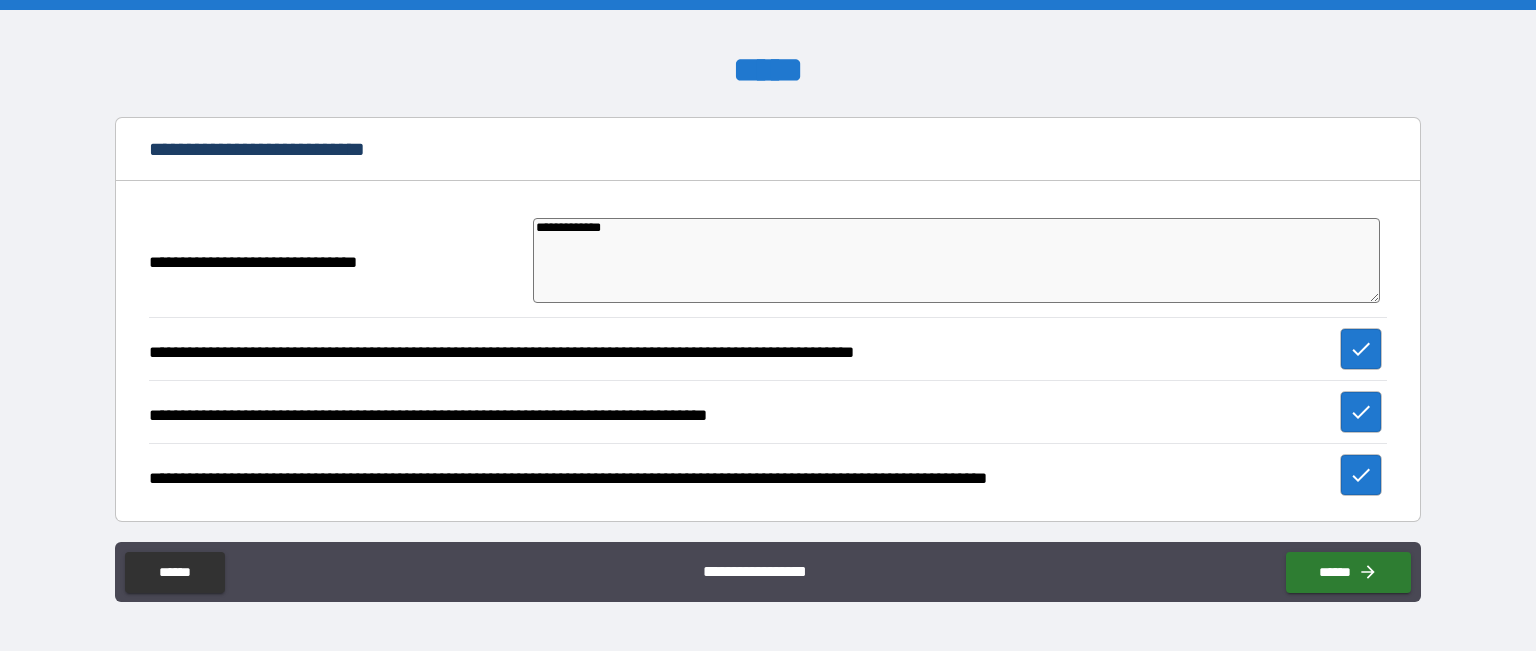 type on "*" 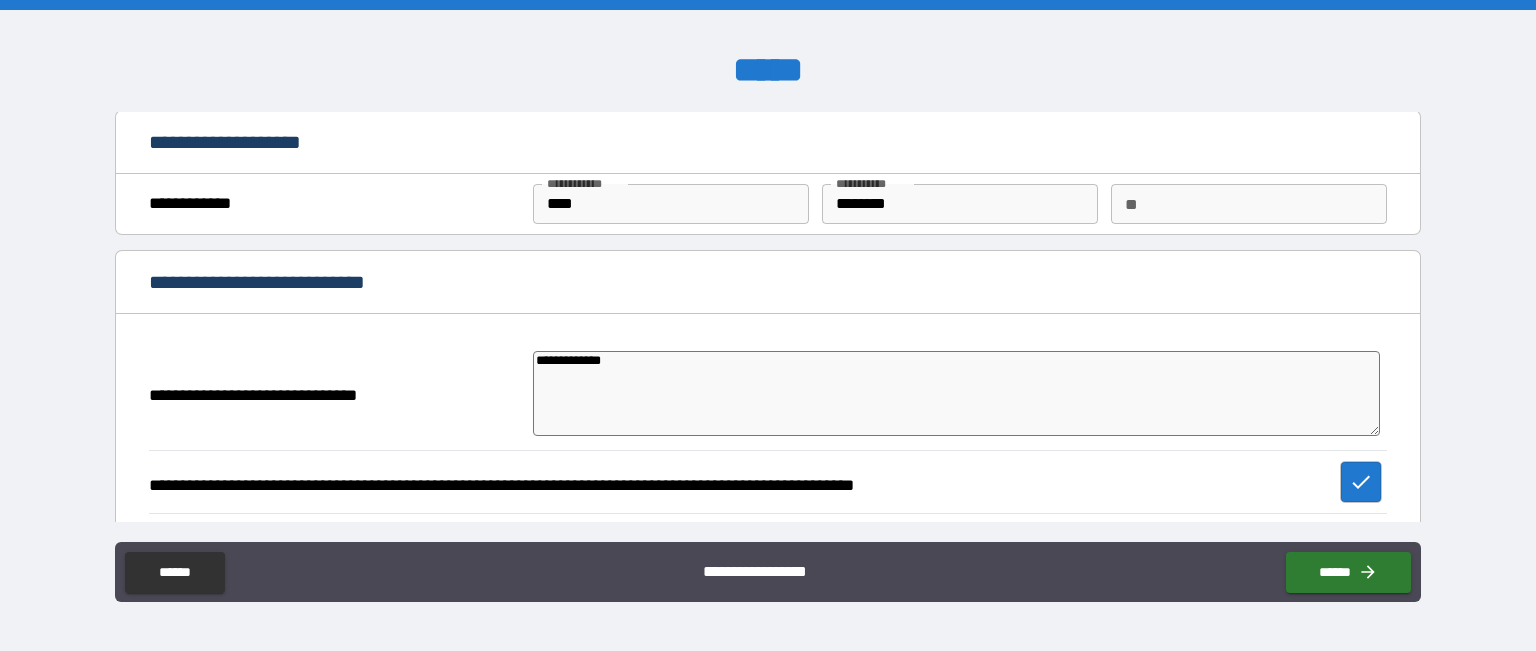 scroll, scrollTop: 0, scrollLeft: 0, axis: both 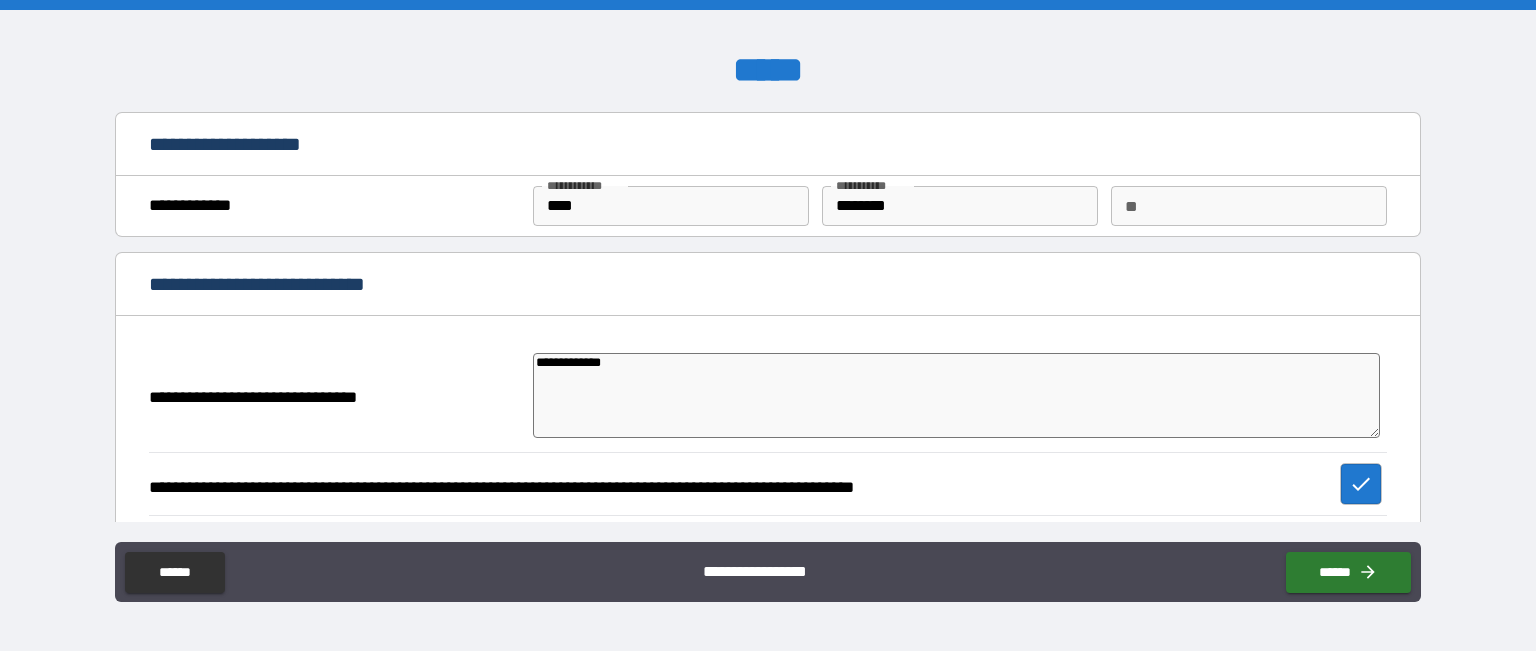 click on "**********" at bounding box center (956, 396) 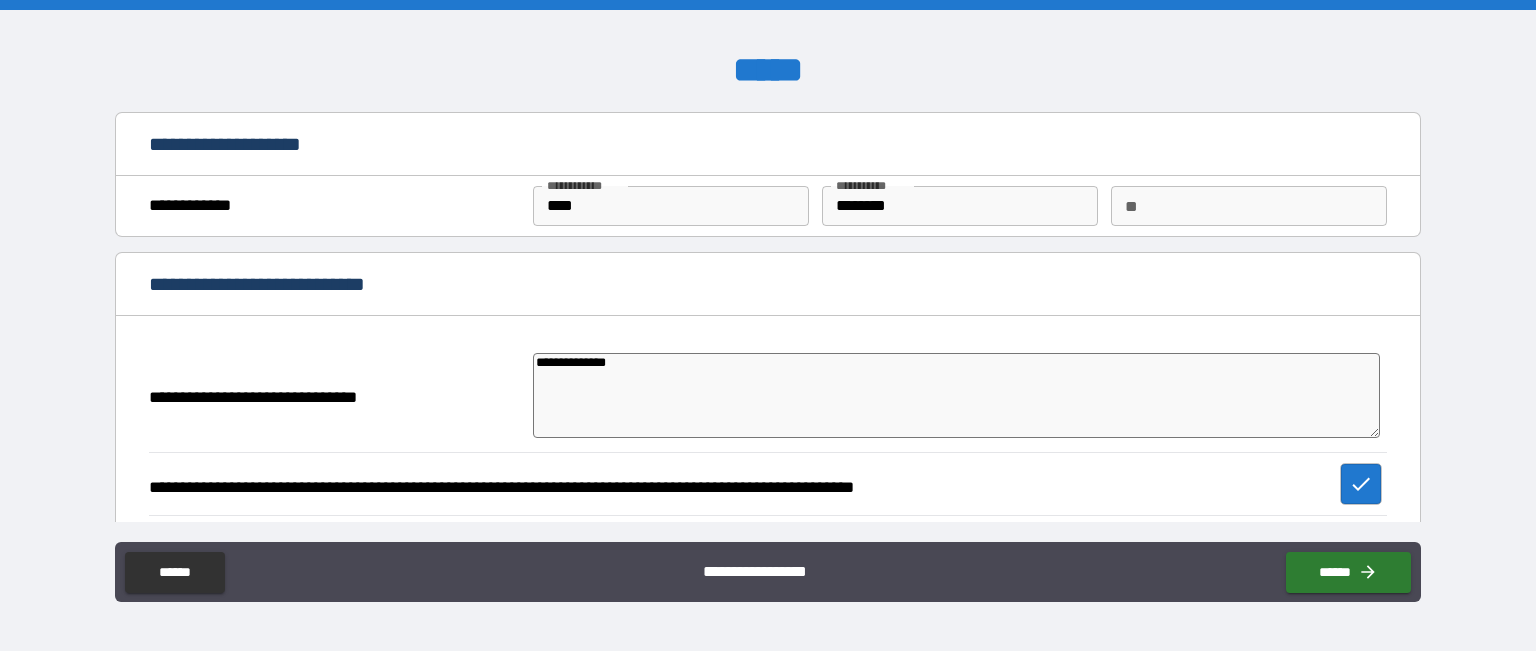 type on "*" 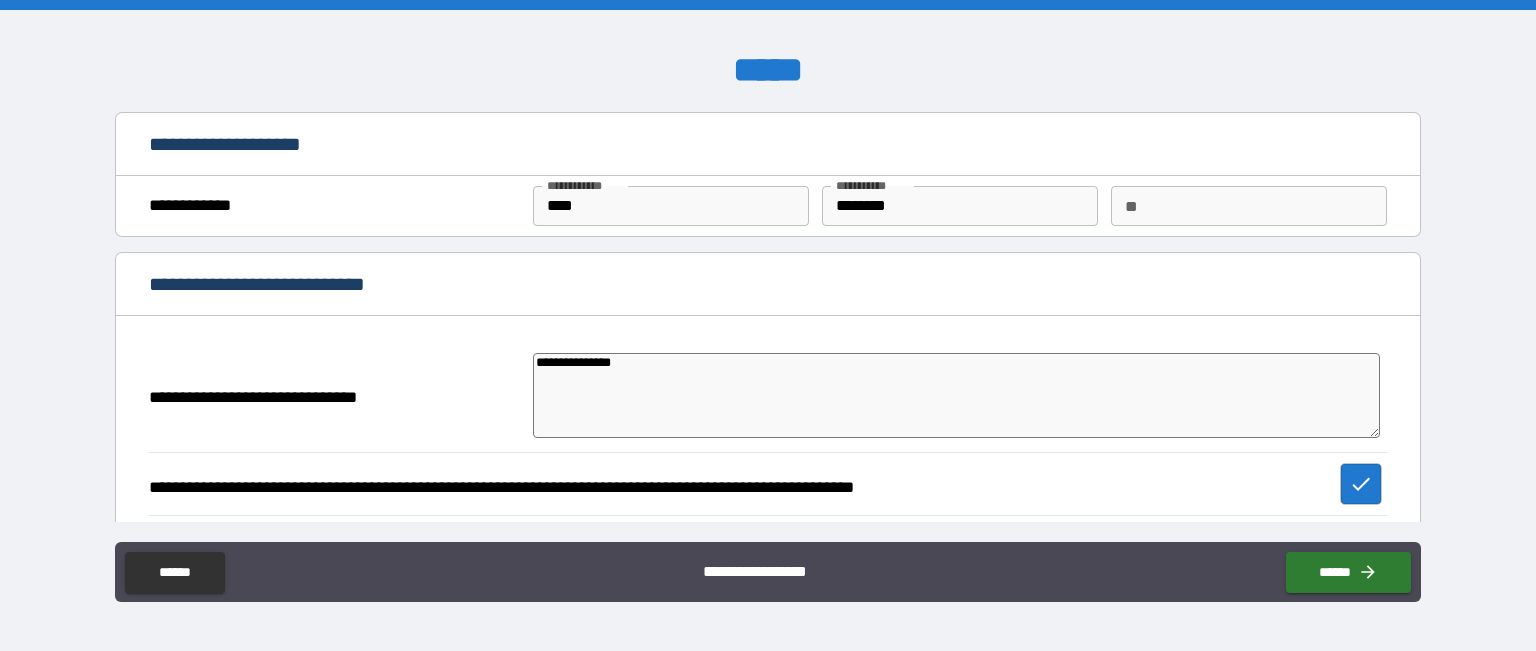 type on "*" 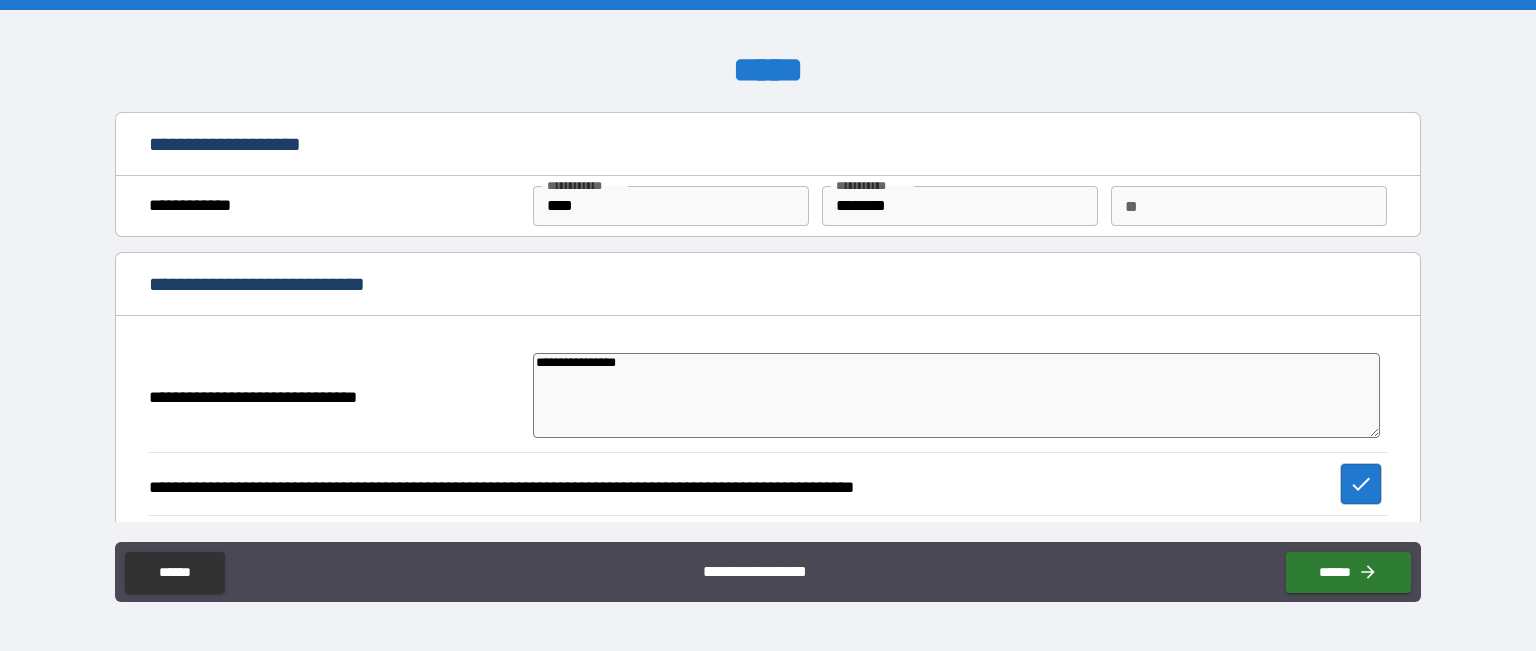 type on "**********" 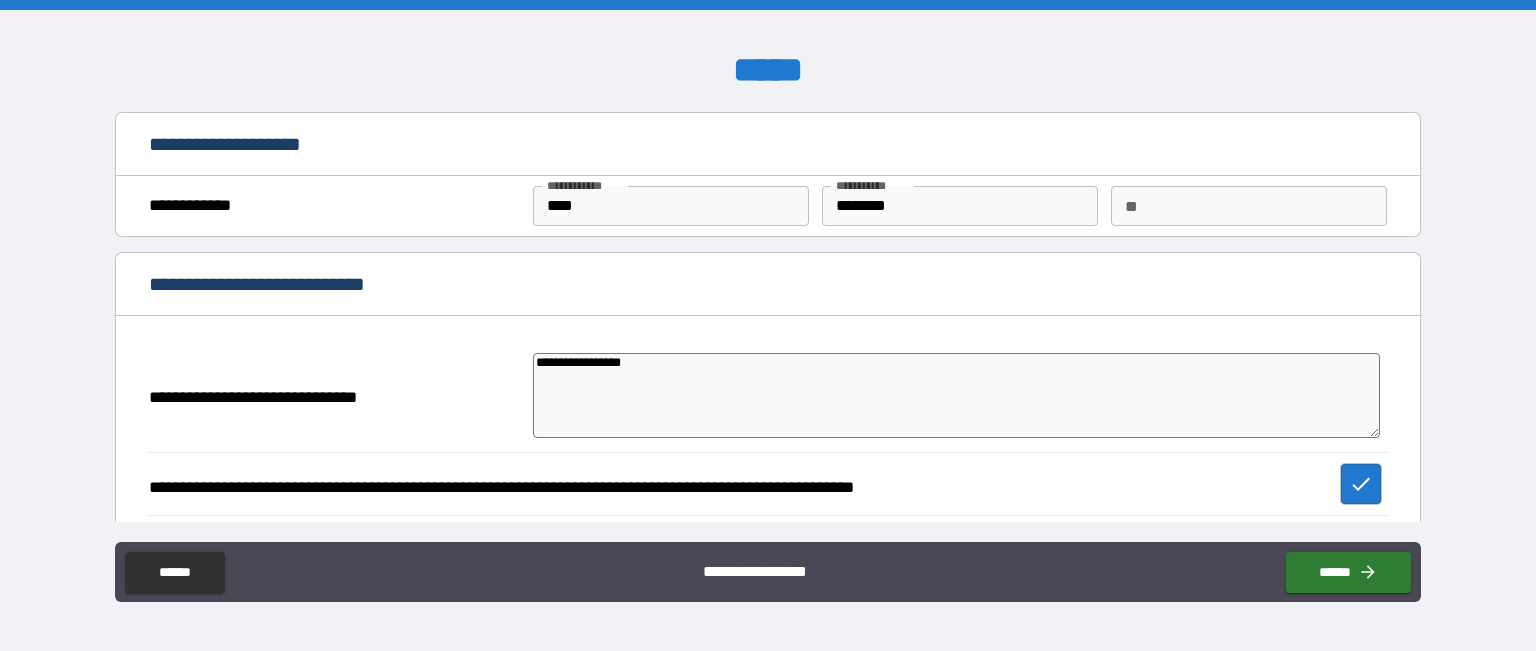 type on "**********" 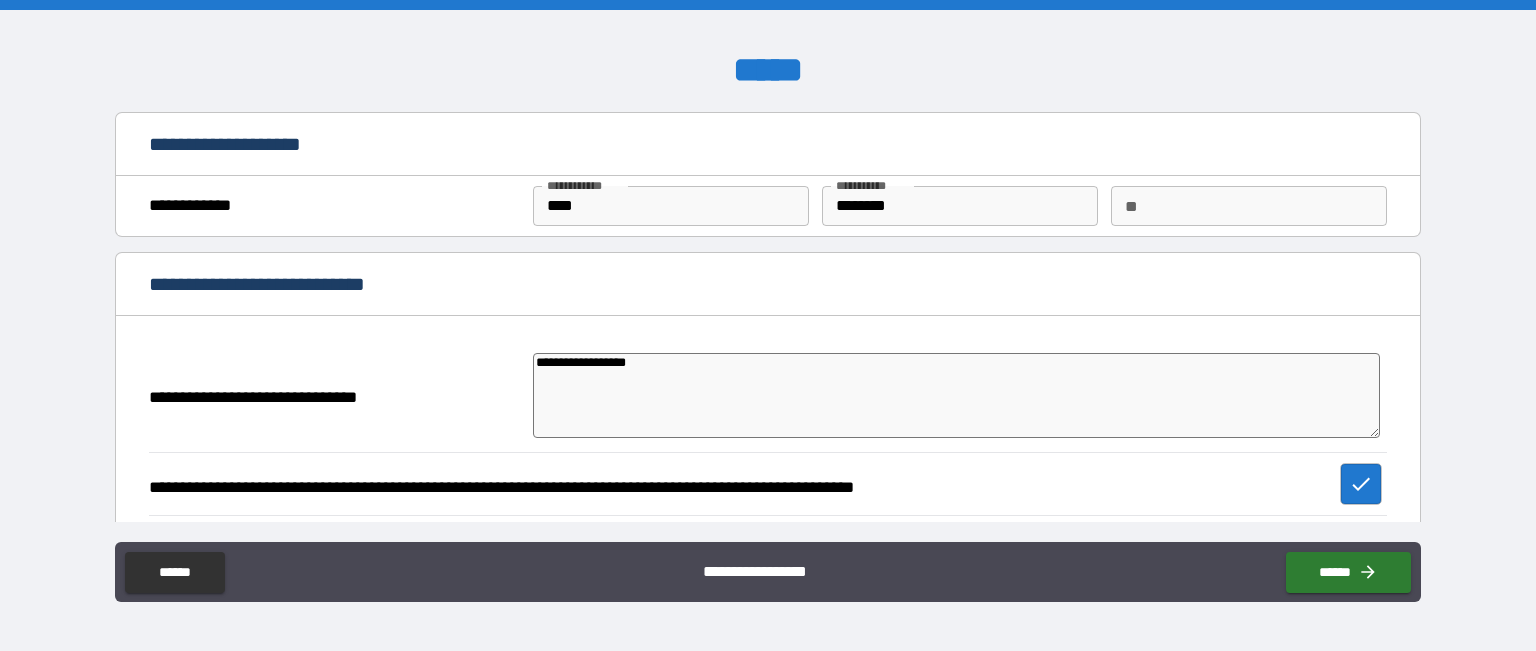 type on "**********" 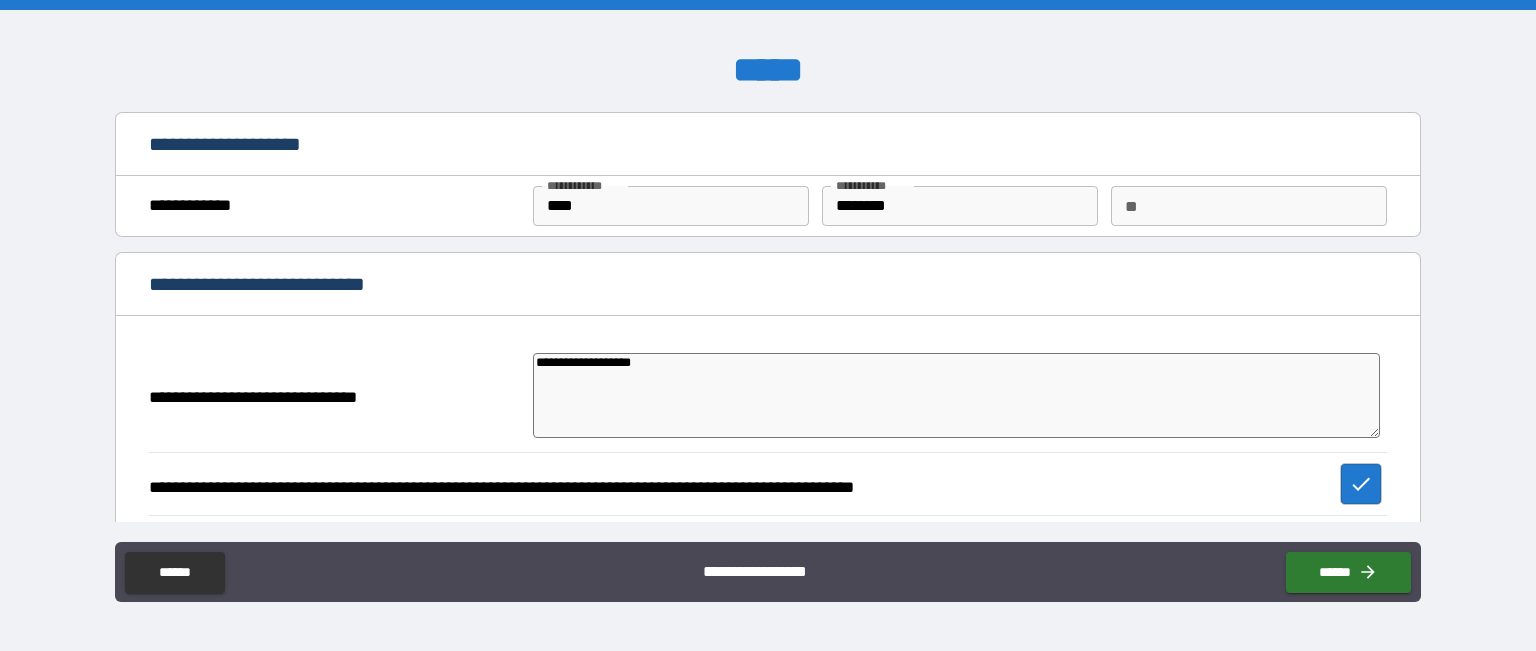 type on "**********" 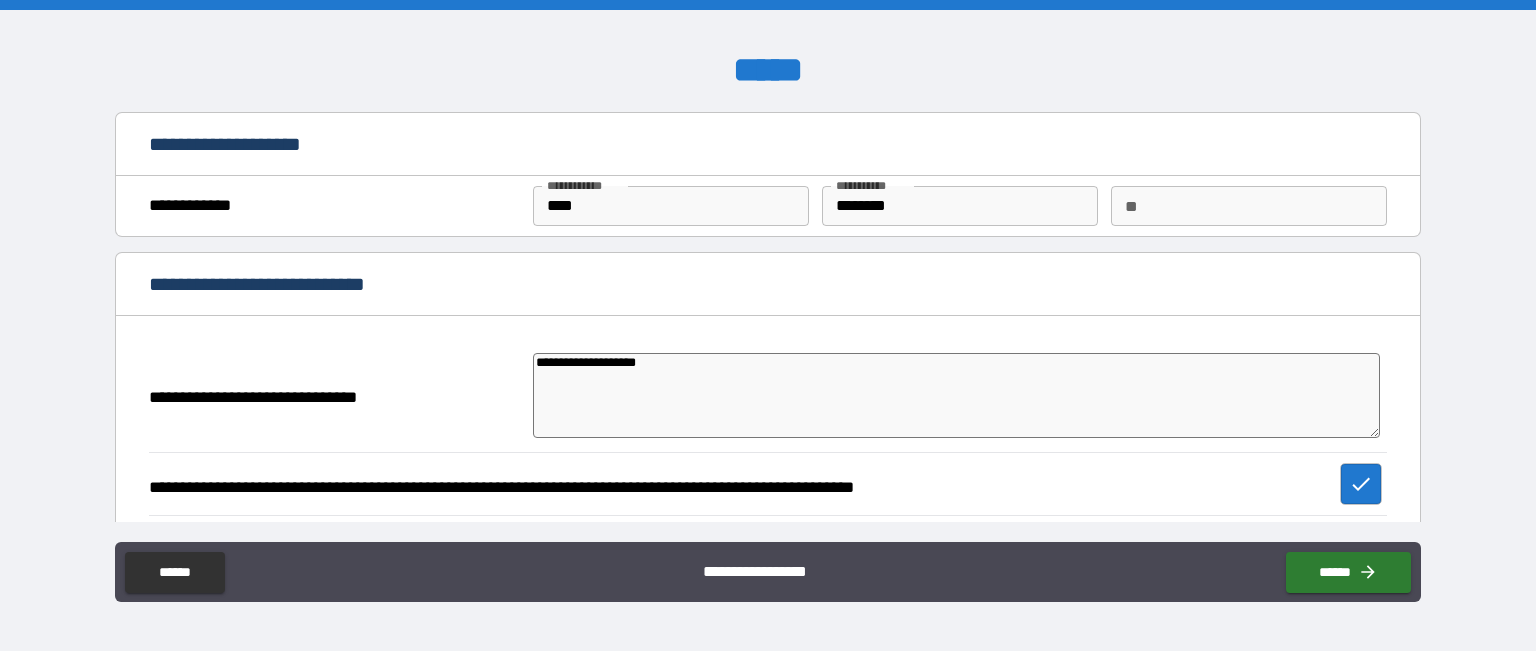 type on "*" 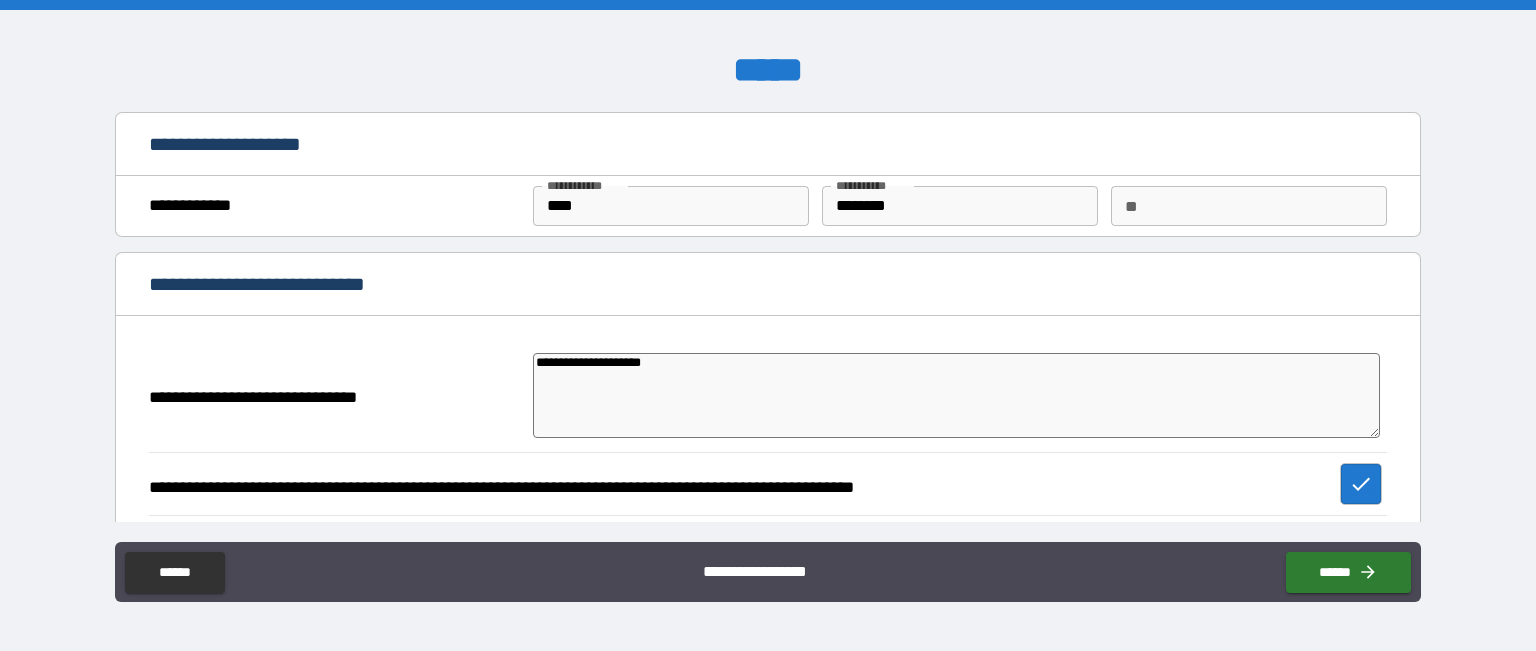 type on "**********" 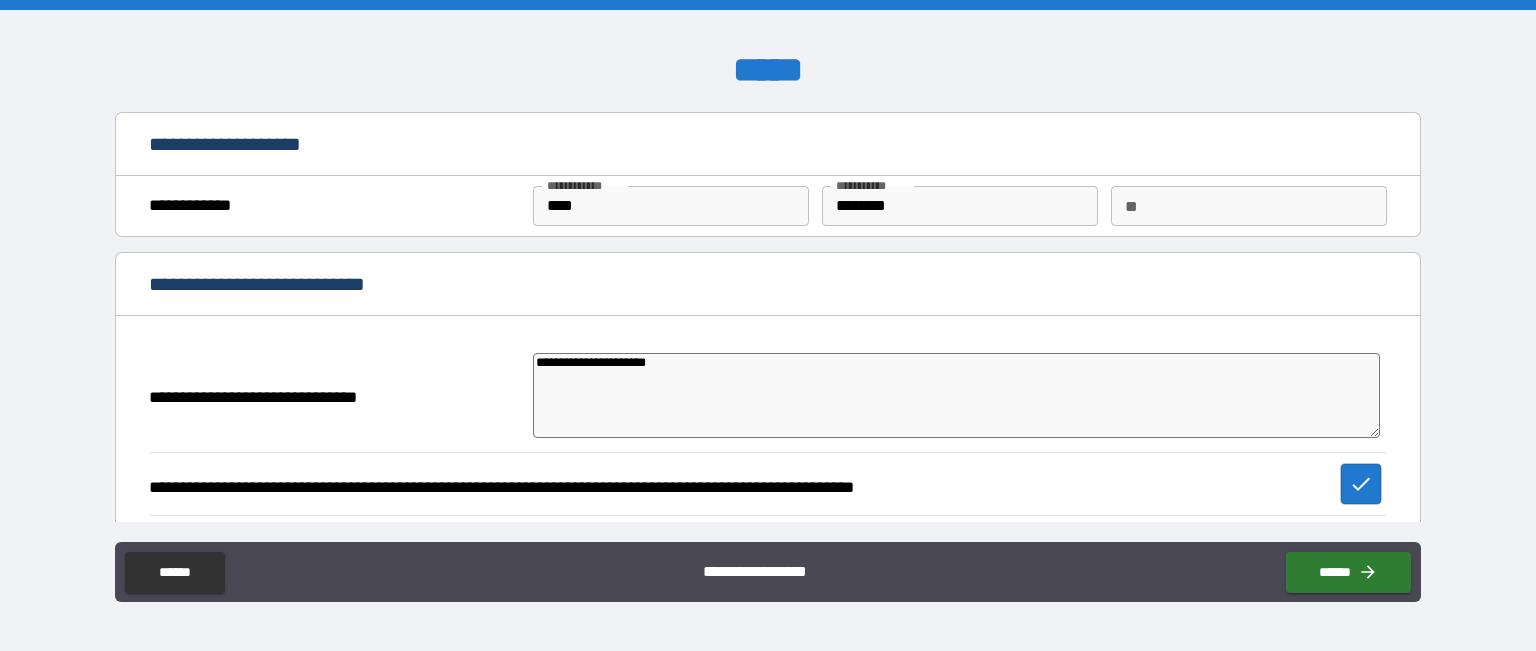 type 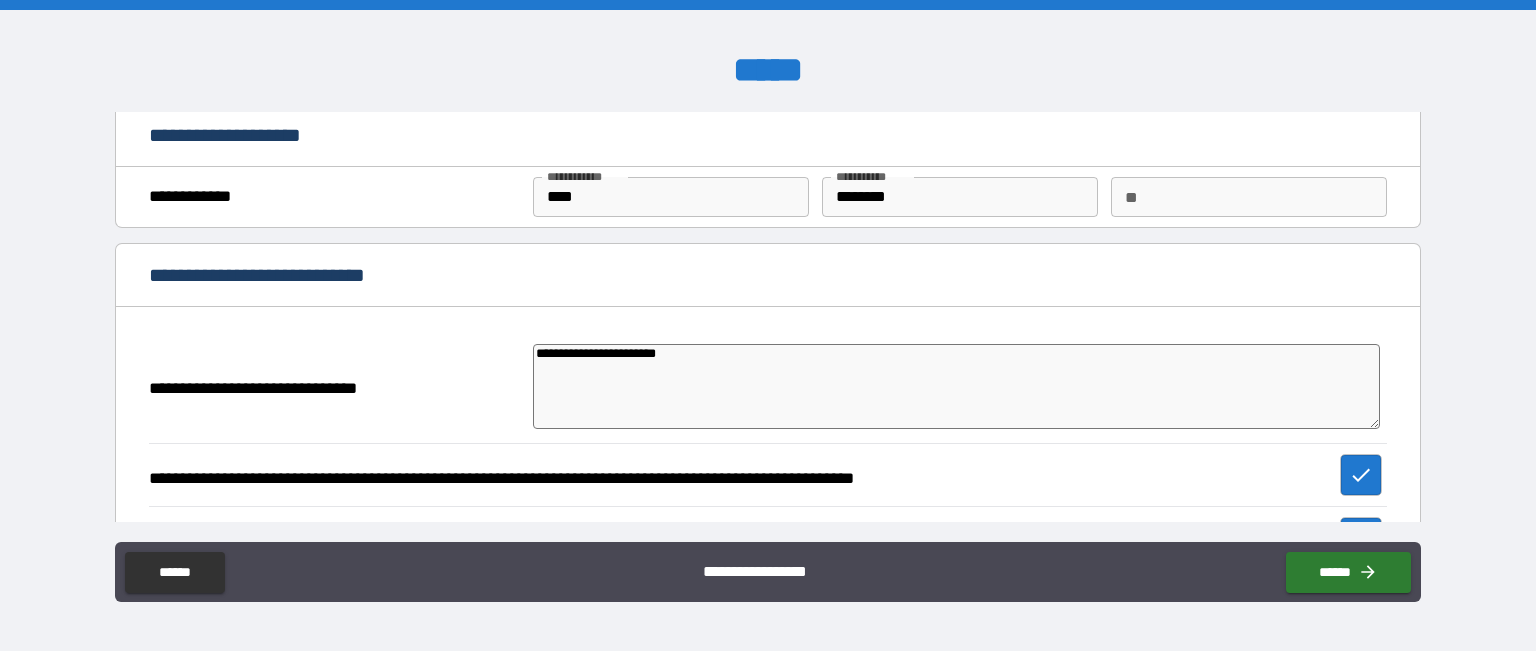 scroll, scrollTop: 11, scrollLeft: 0, axis: vertical 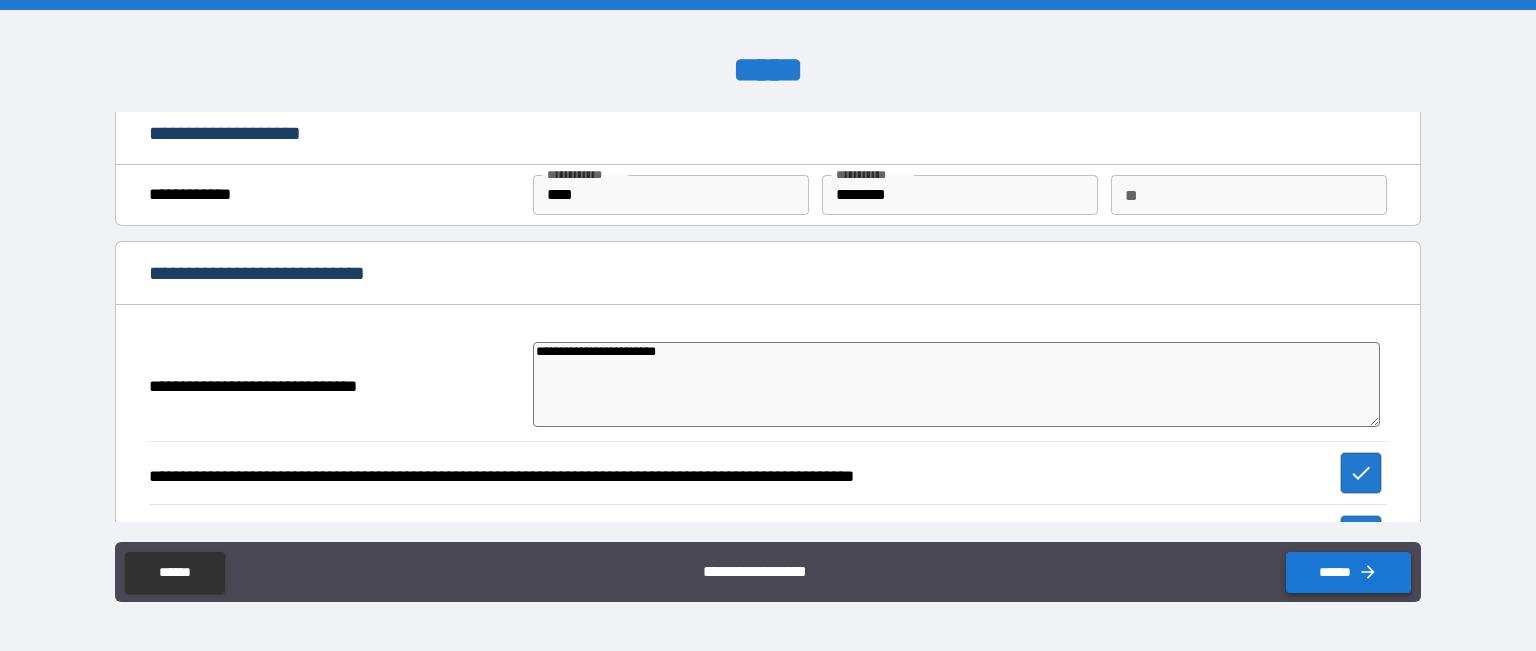 click on "******" at bounding box center (1348, 572) 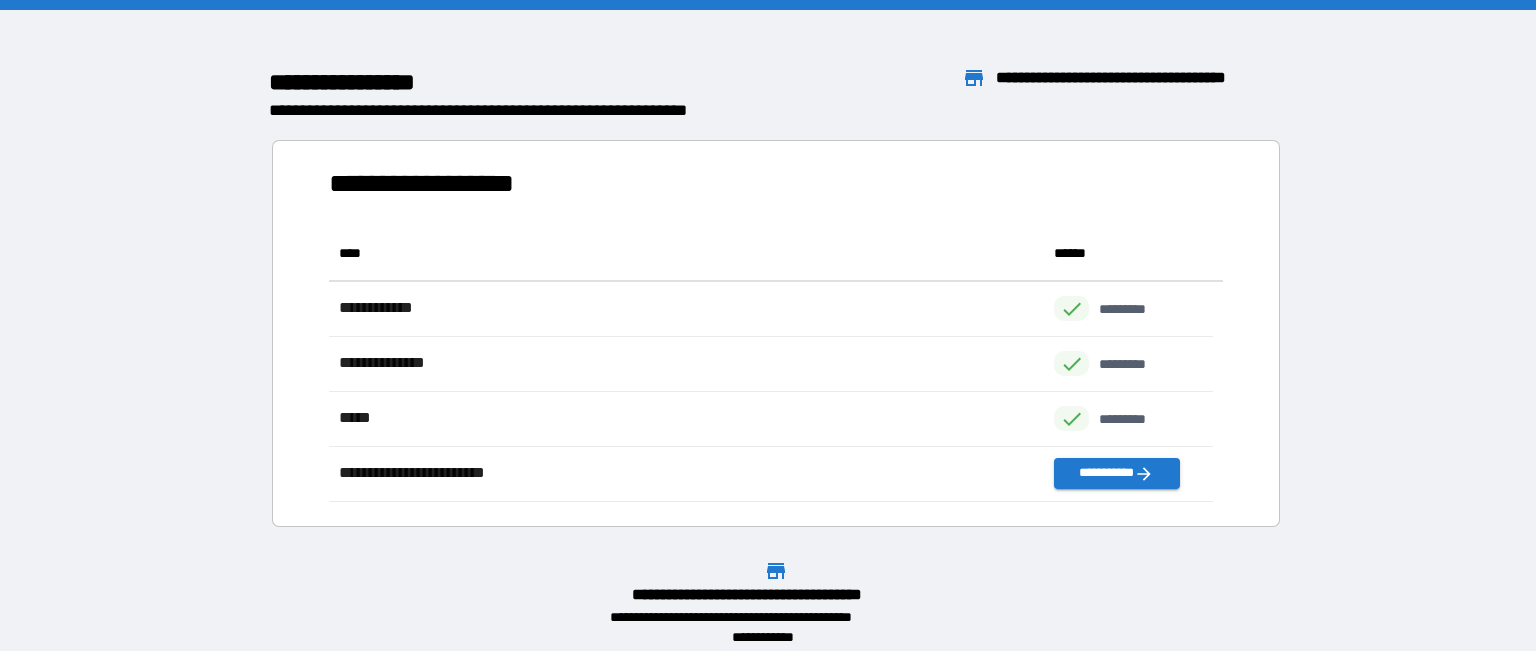 scroll, scrollTop: 260, scrollLeft: 869, axis: both 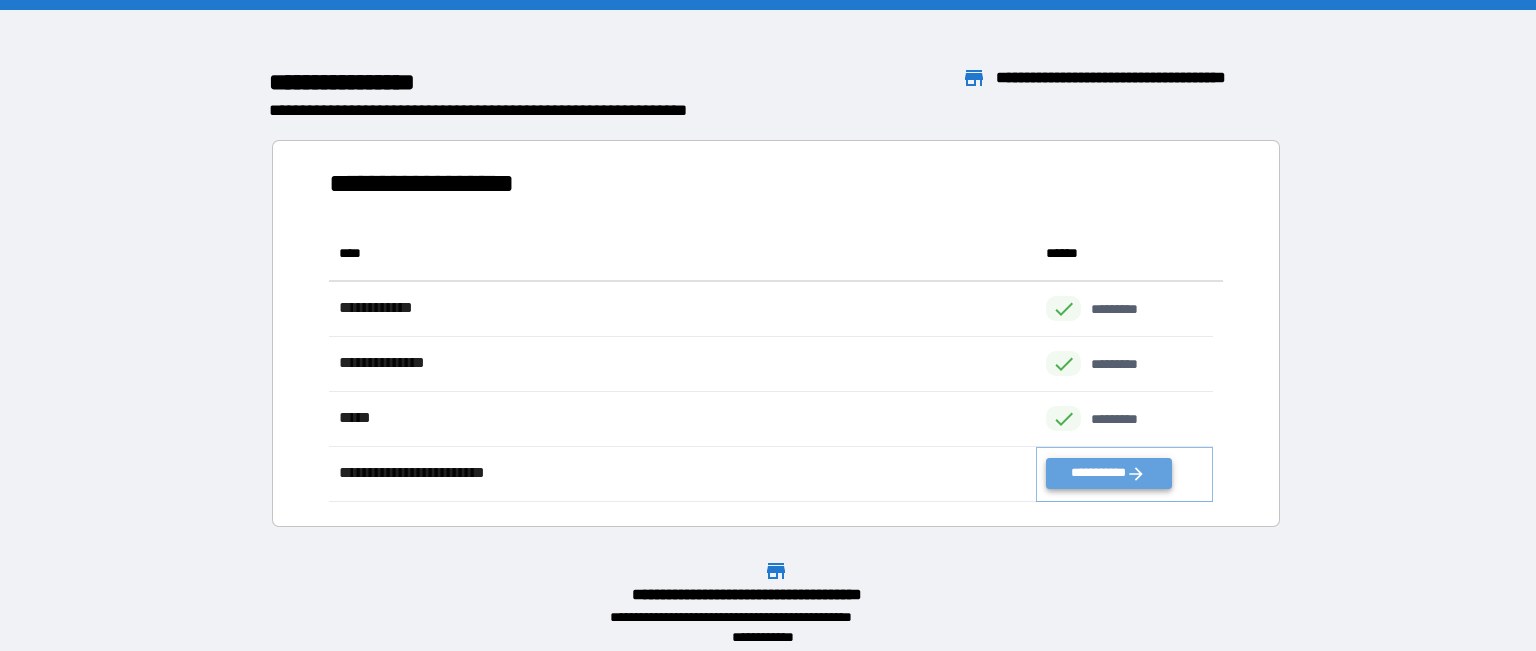 click on "**********" at bounding box center [1108, 473] 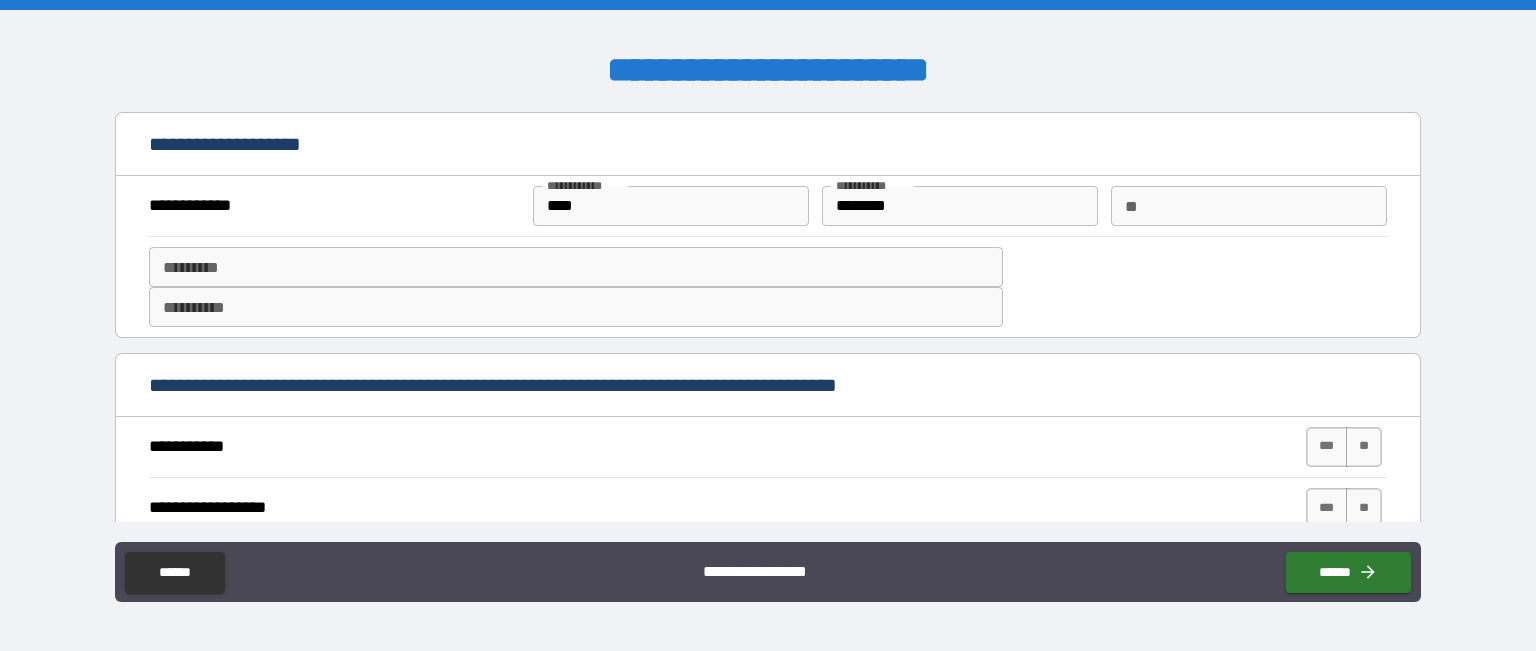 click on "*******   *" at bounding box center (576, 267) 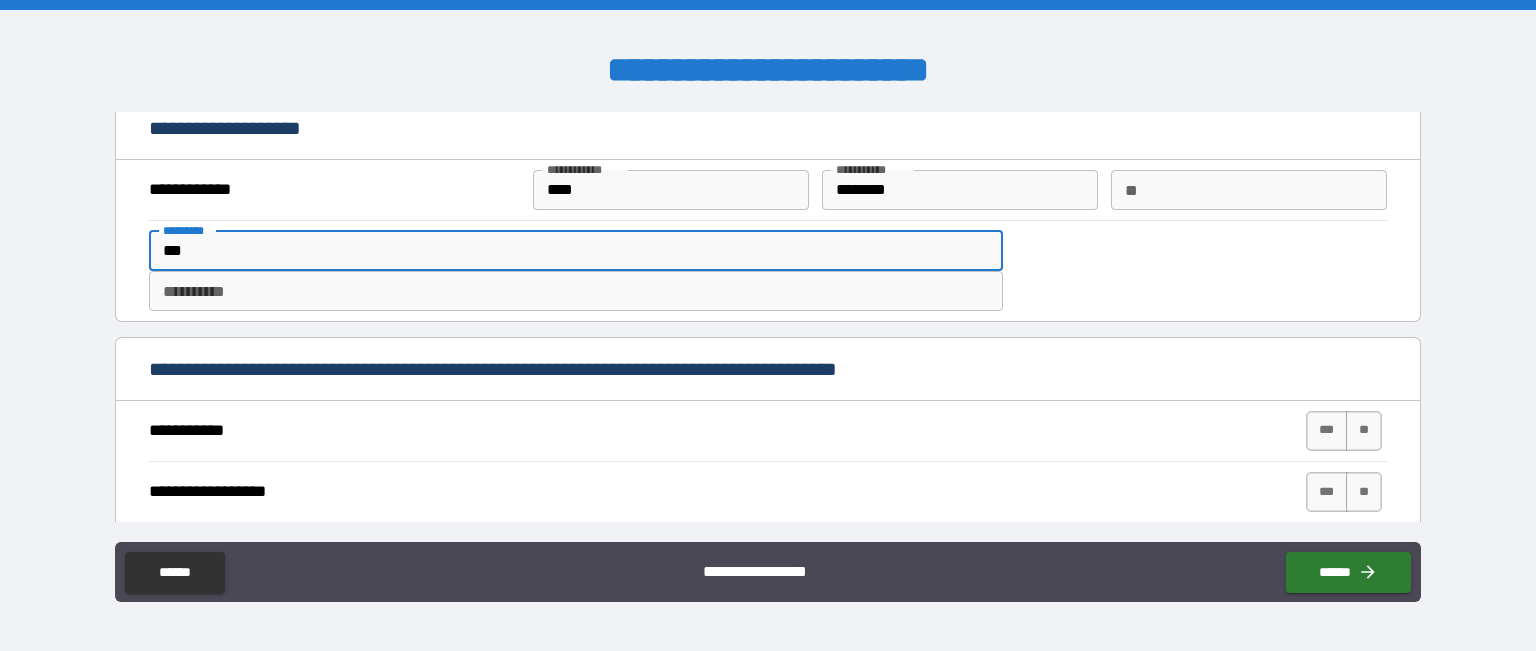 scroll, scrollTop: 20, scrollLeft: 0, axis: vertical 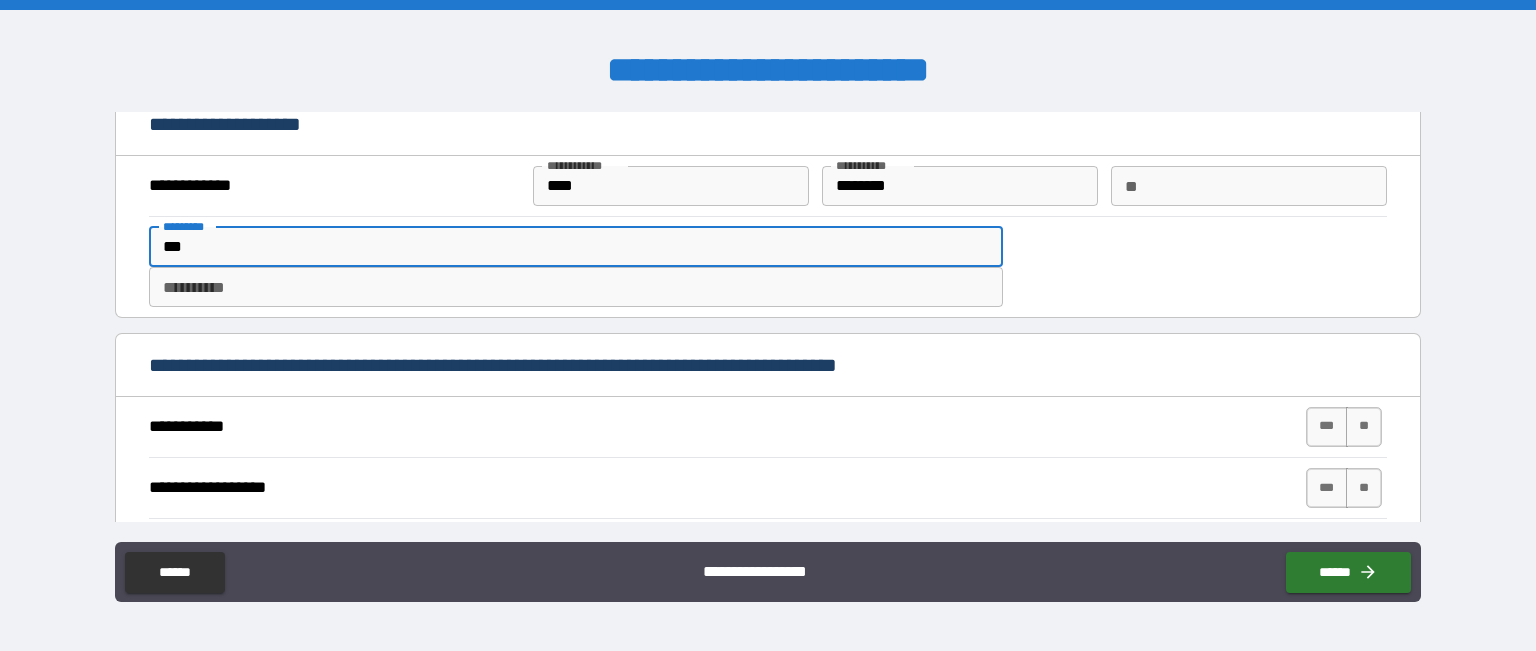 click on "*******   *" at bounding box center (576, 287) 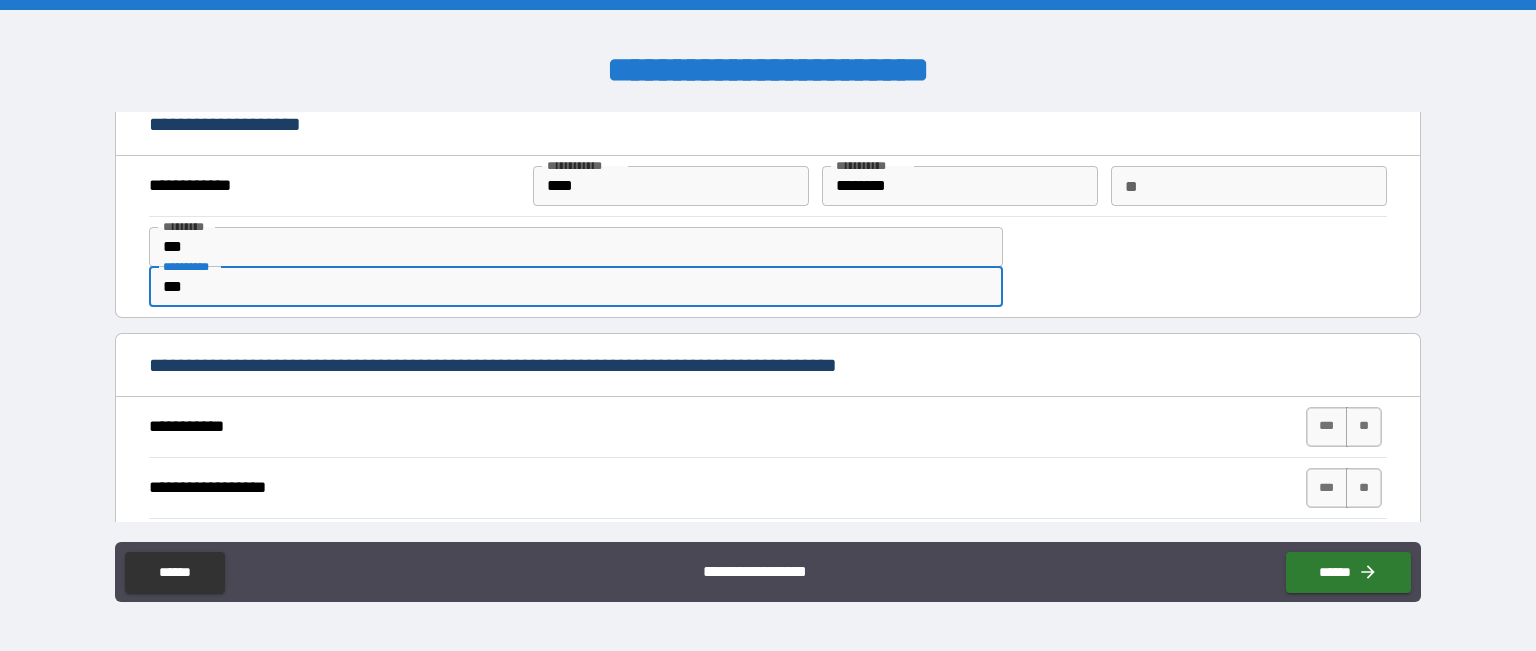 scroll, scrollTop: 148, scrollLeft: 0, axis: vertical 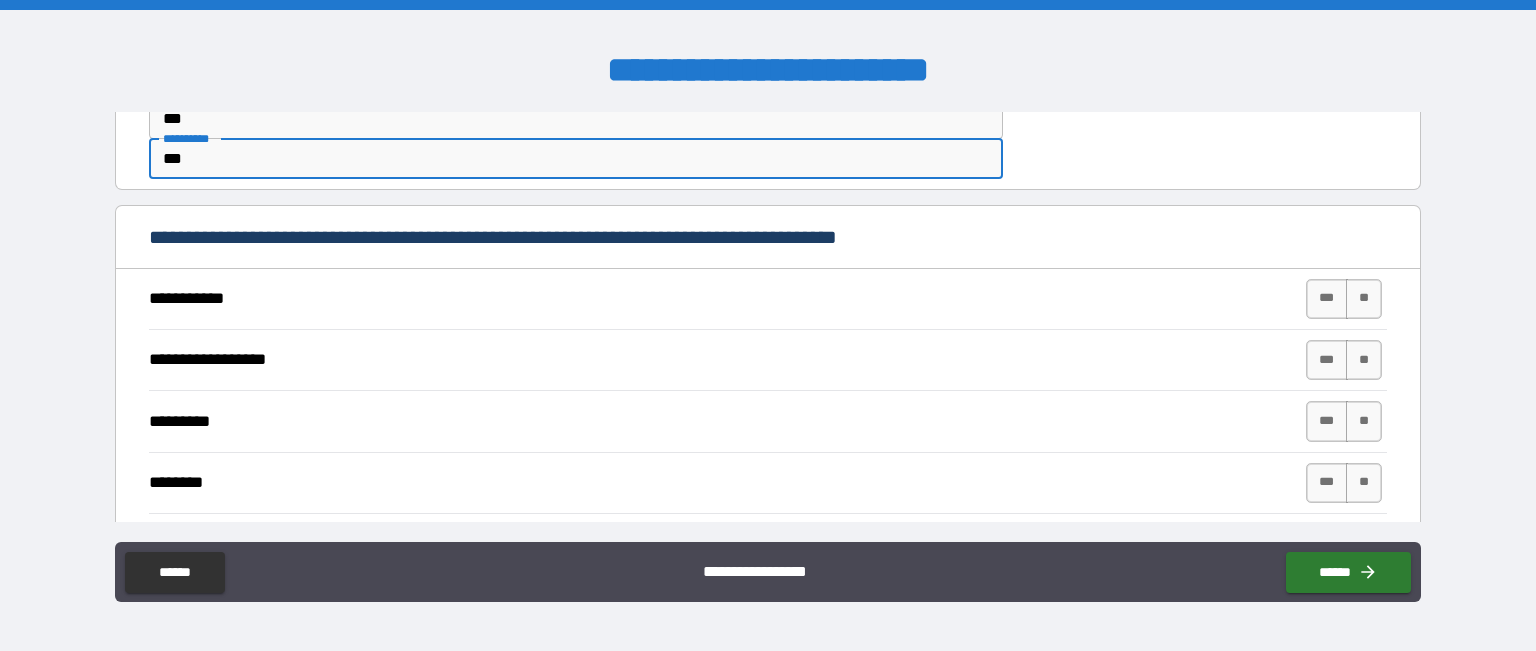 click on "**********" at bounding box center (768, 299) 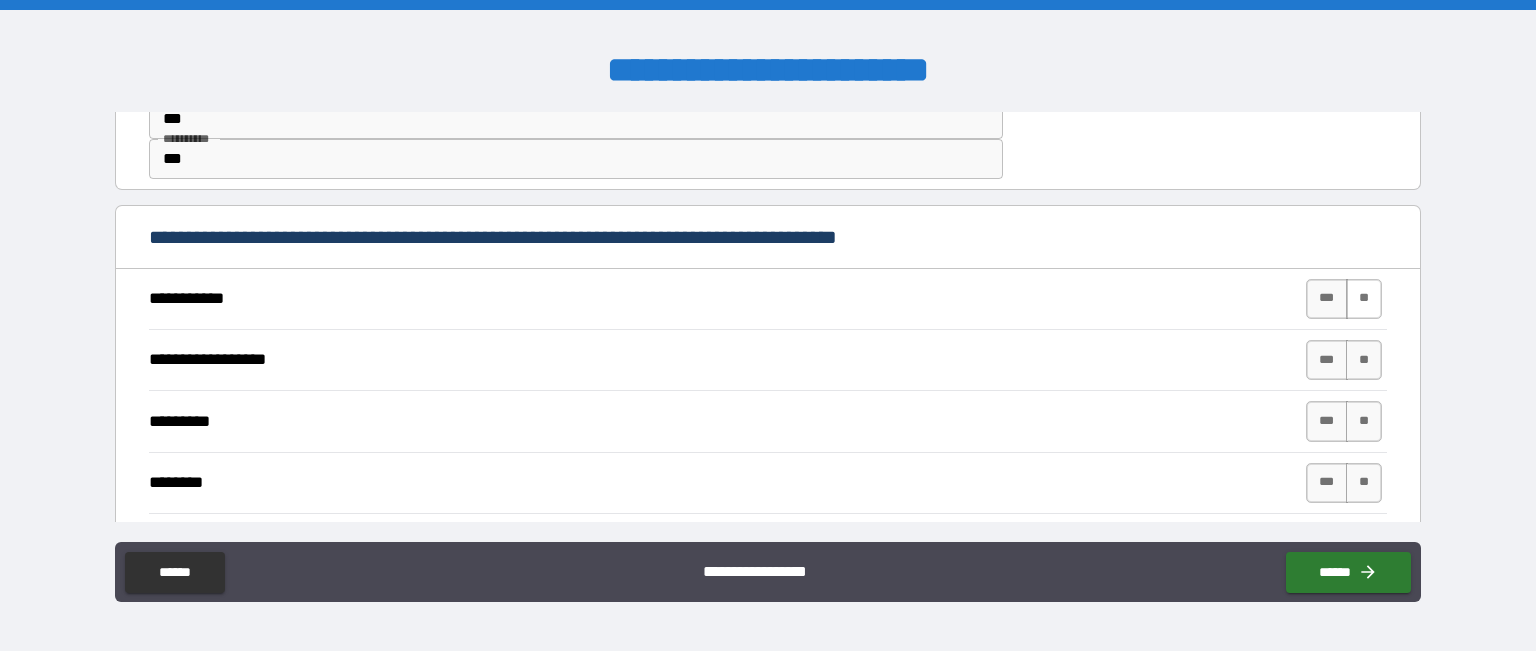 click on "**" at bounding box center [1364, 299] 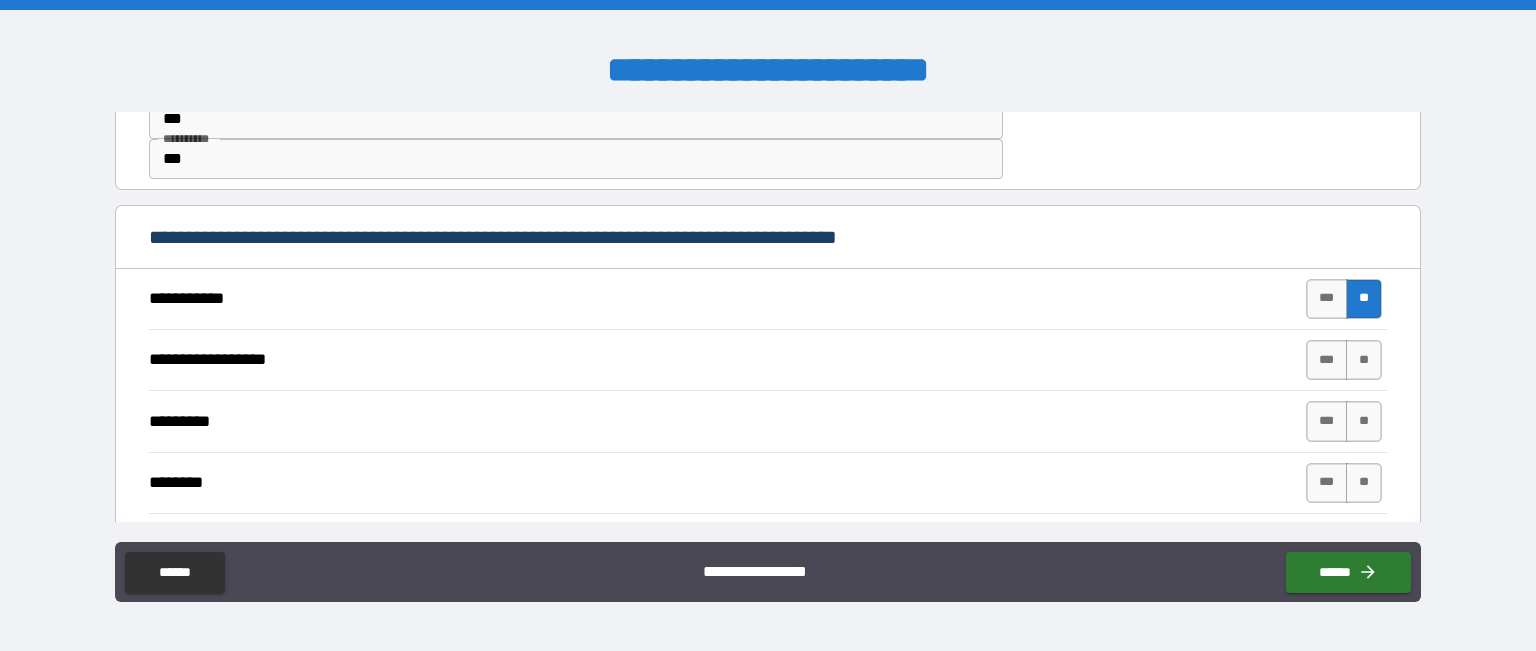 scroll, scrollTop: 183, scrollLeft: 0, axis: vertical 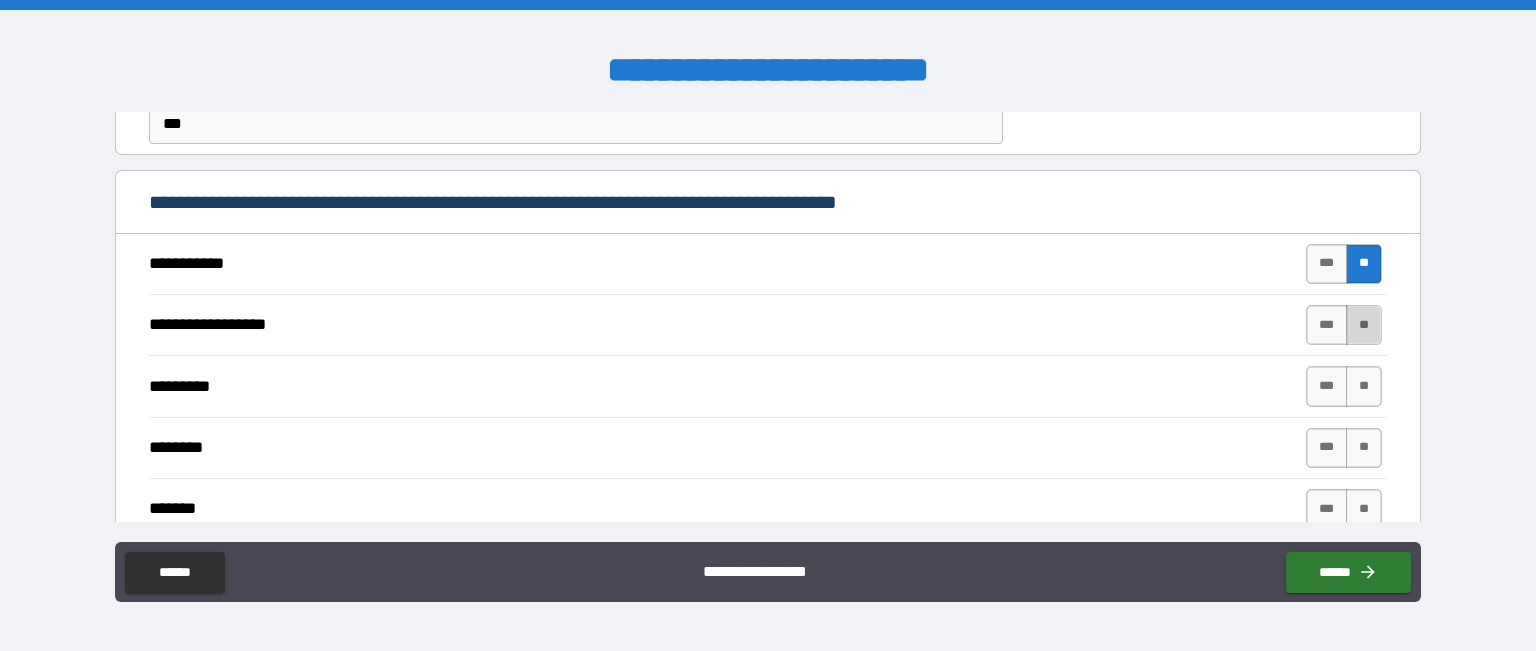 click on "**" at bounding box center [1364, 325] 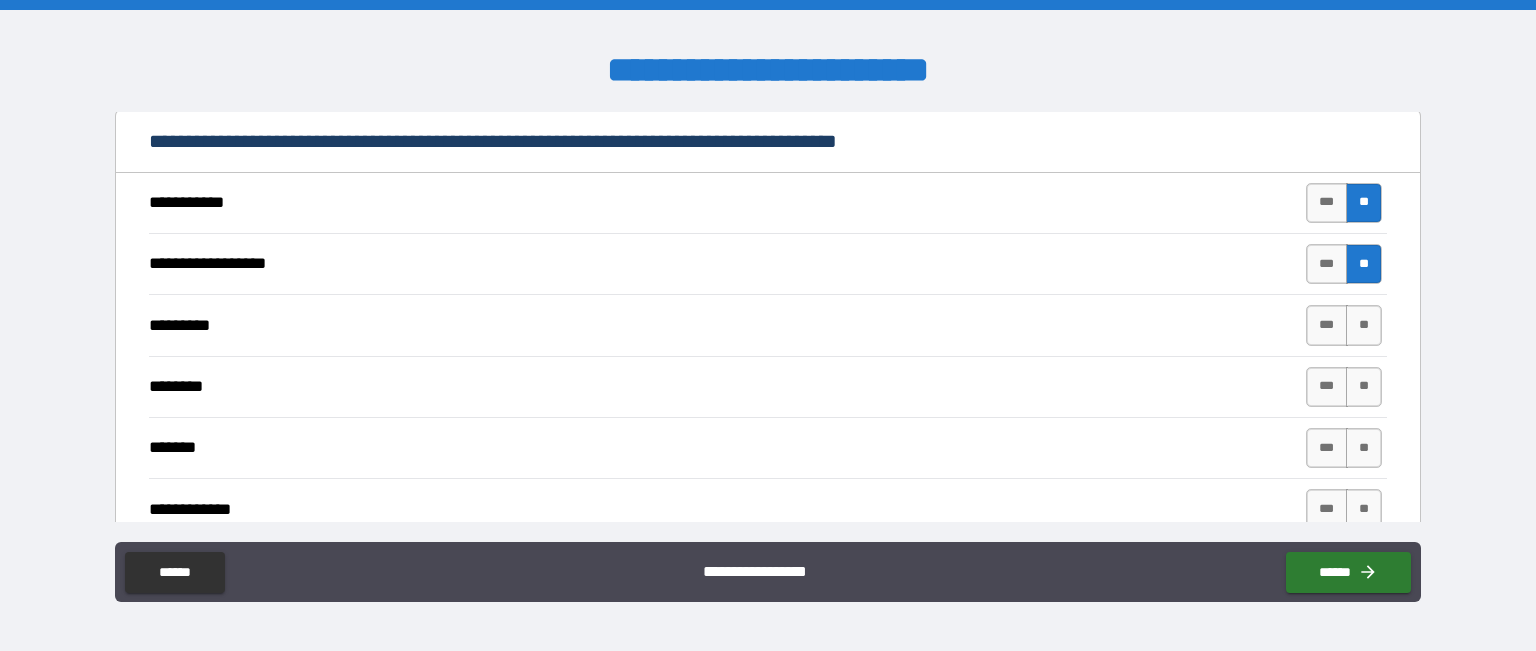 scroll, scrollTop: 244, scrollLeft: 0, axis: vertical 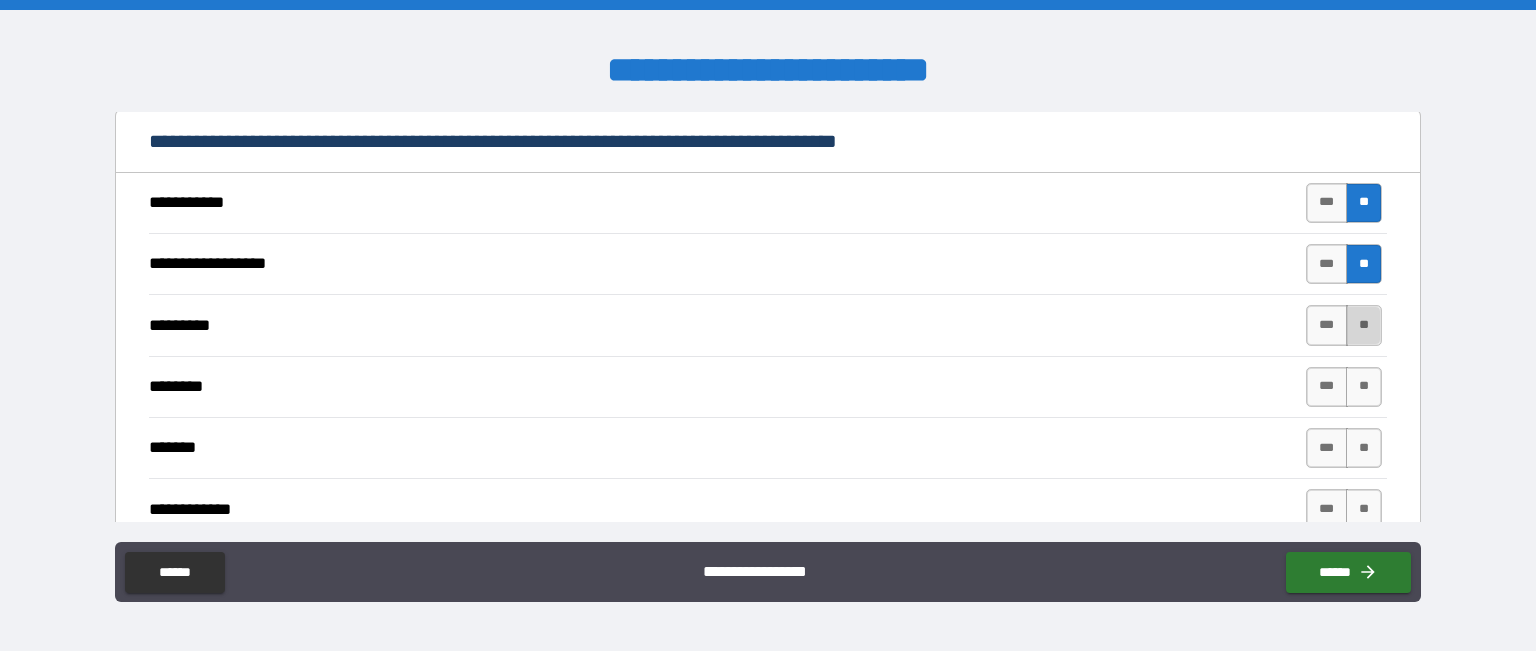 click on "**" at bounding box center (1364, 325) 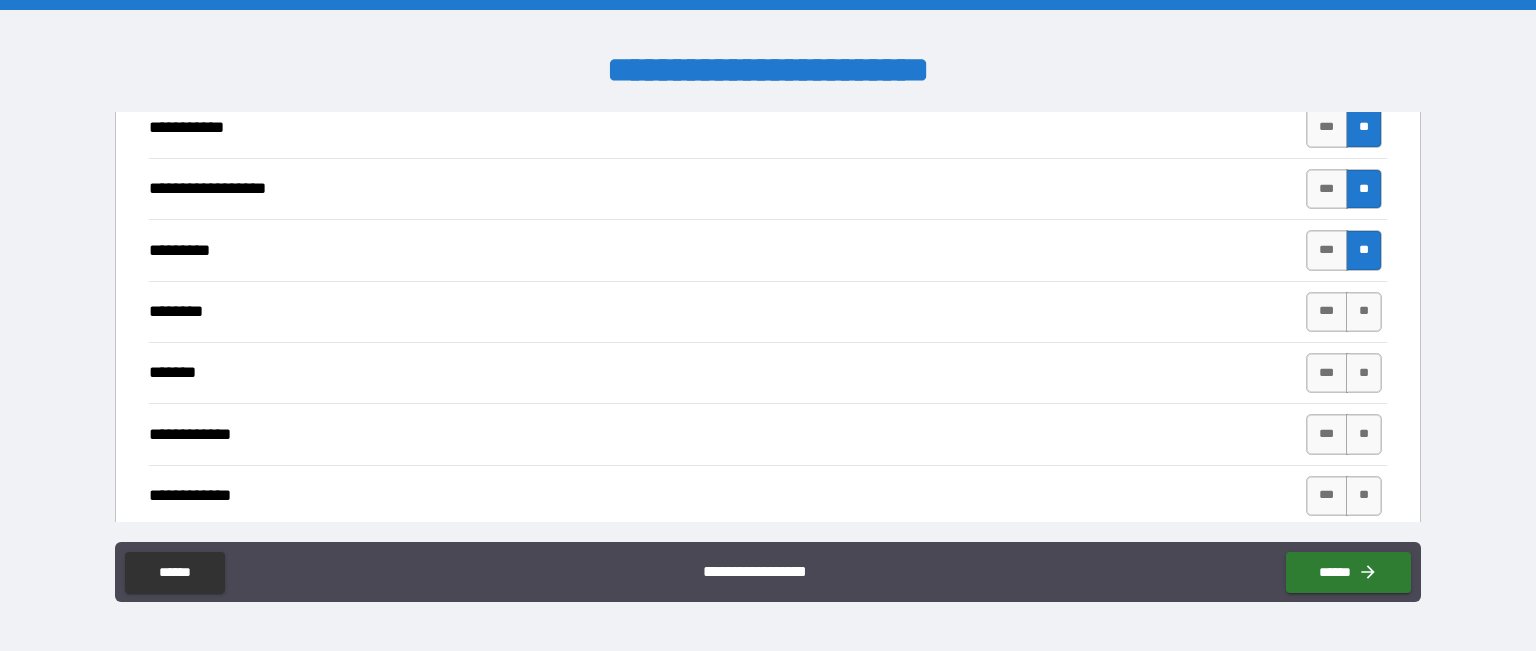 scroll, scrollTop: 318, scrollLeft: 0, axis: vertical 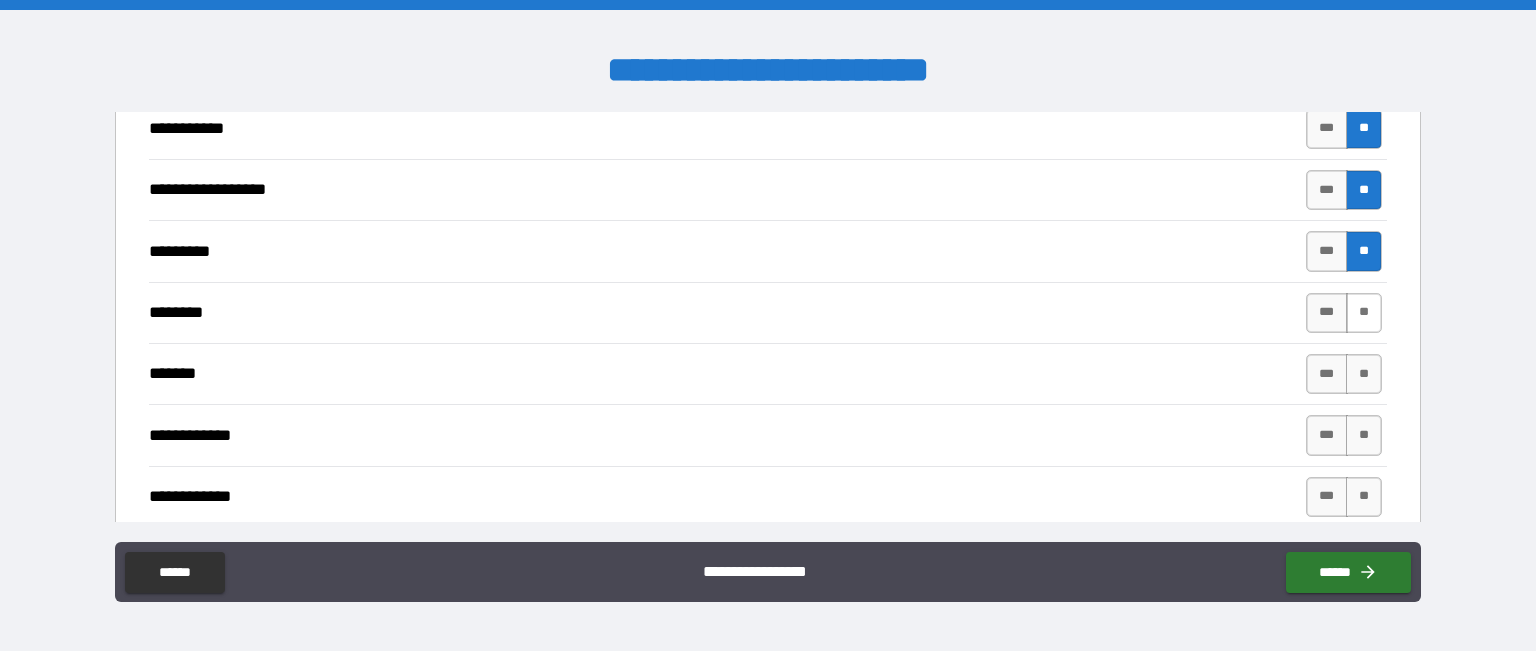 click on "**" at bounding box center (1364, 313) 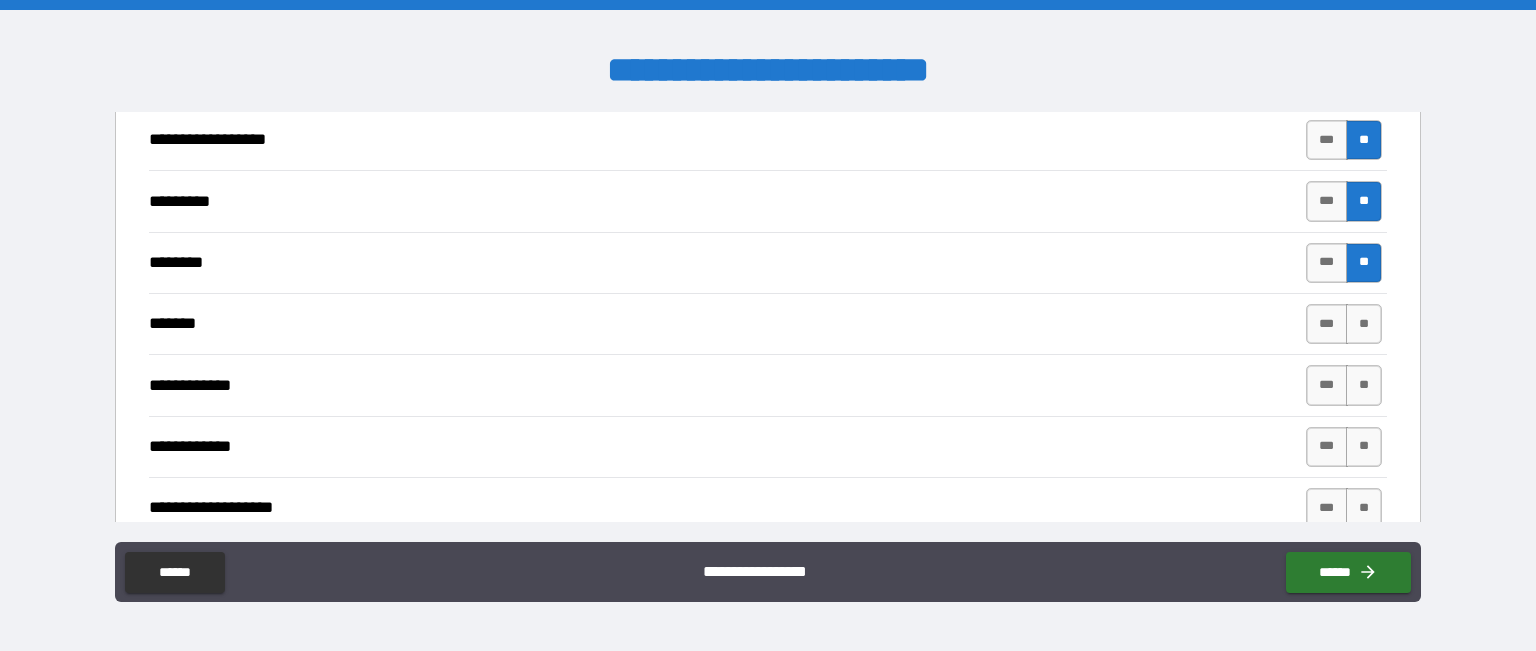 scroll, scrollTop: 368, scrollLeft: 0, axis: vertical 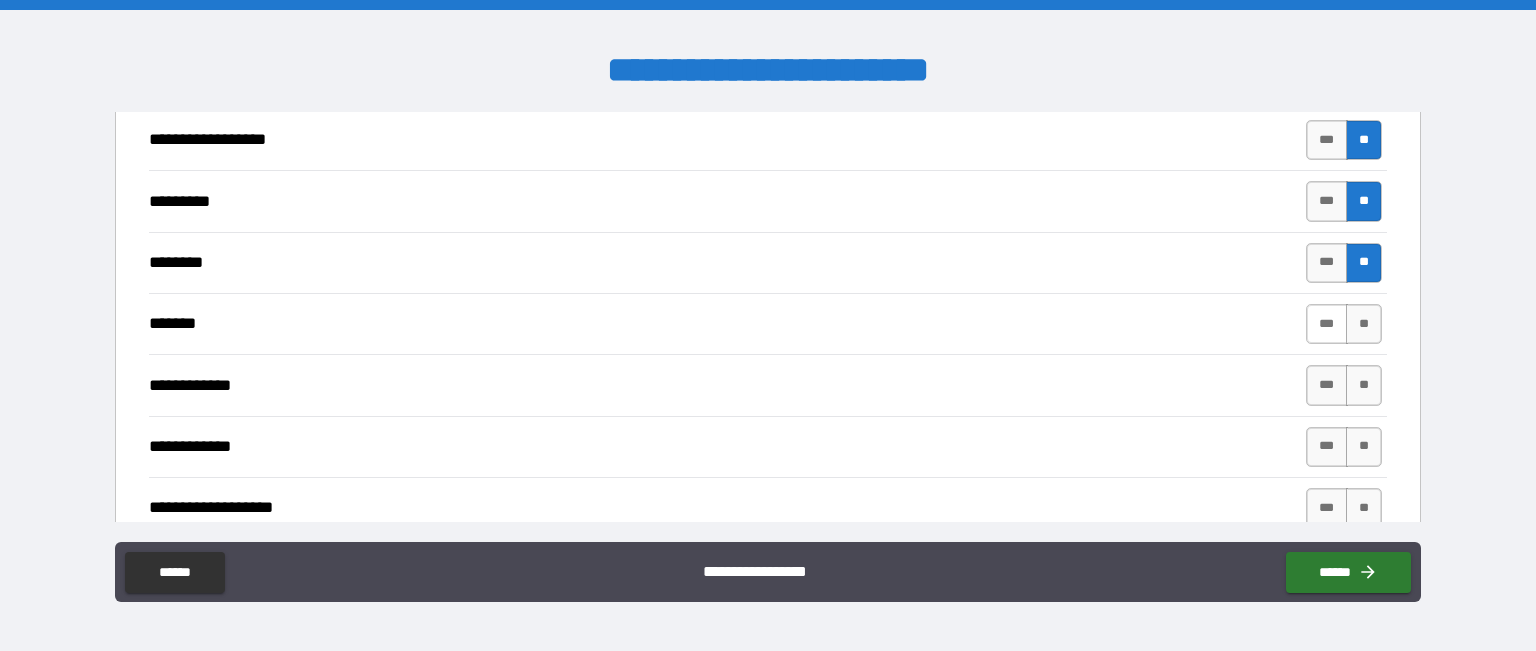 click on "***" at bounding box center (1327, 324) 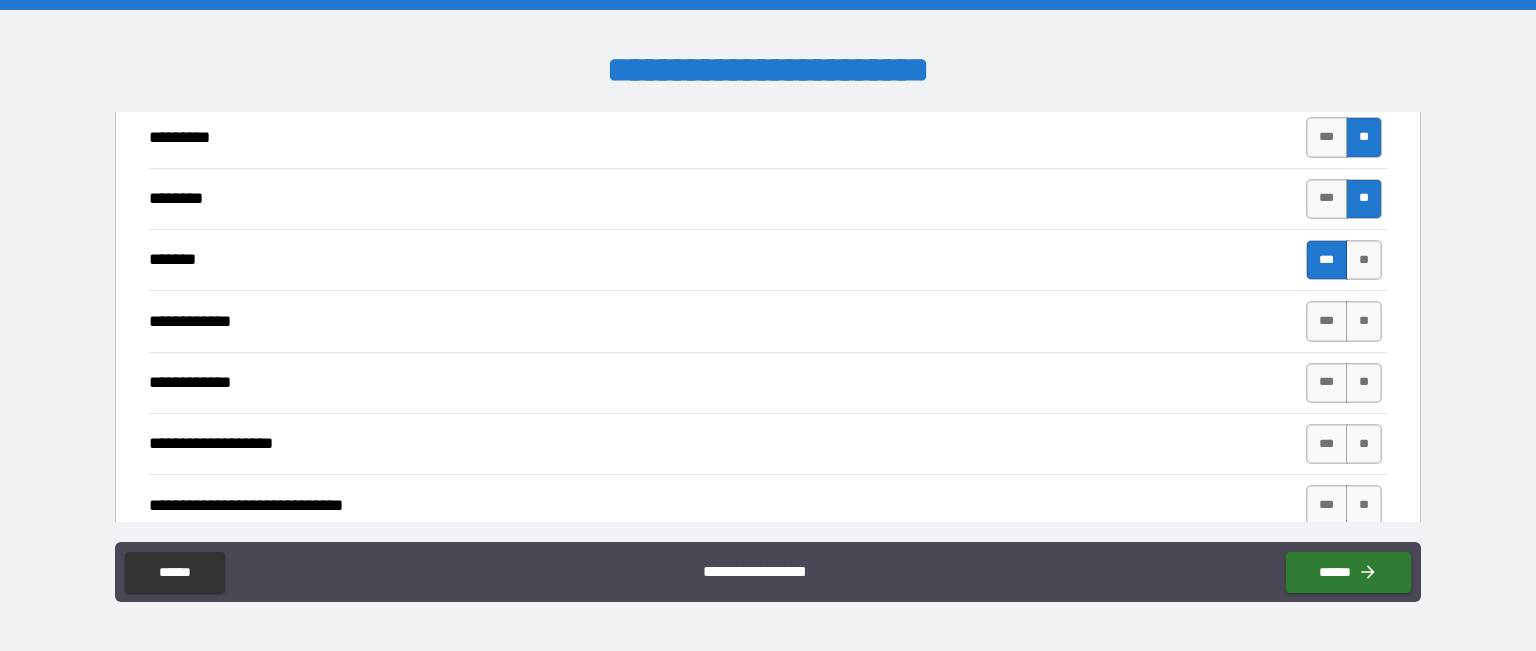 scroll, scrollTop: 432, scrollLeft: 0, axis: vertical 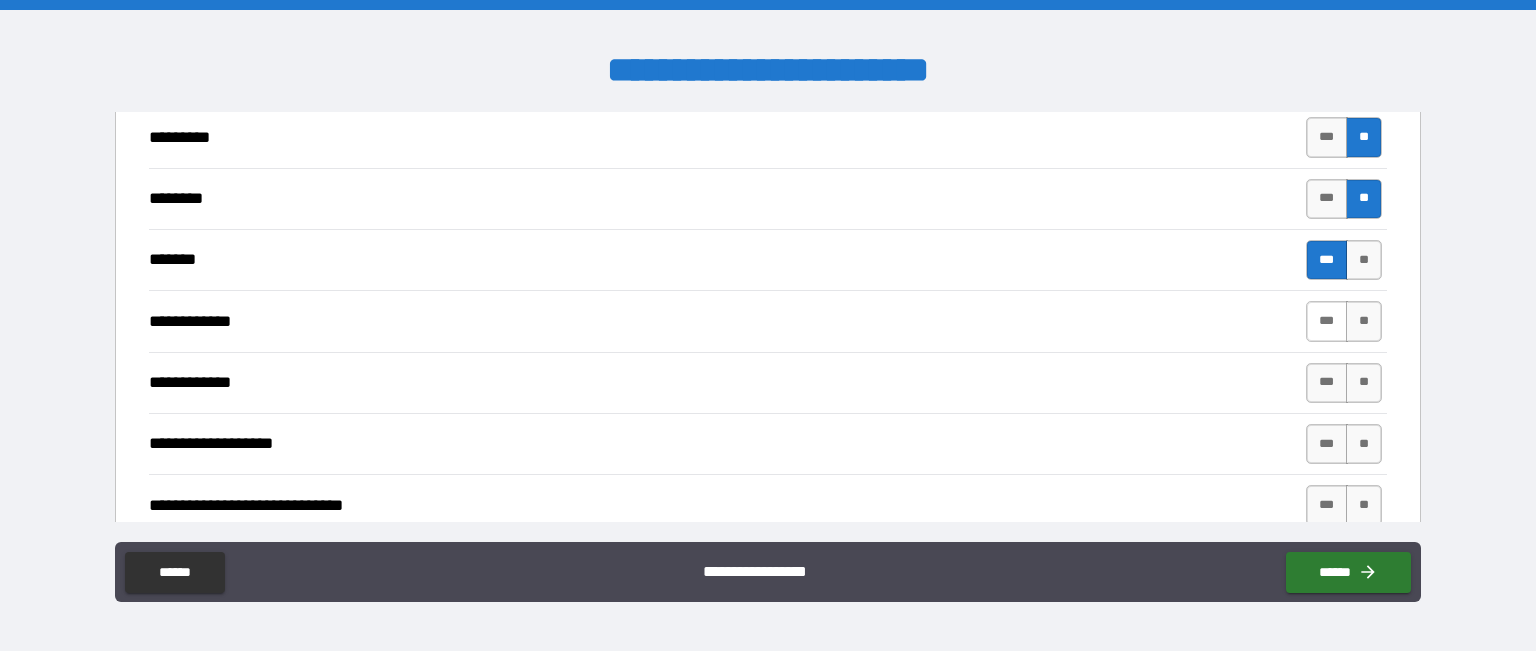click on "***" at bounding box center [1327, 321] 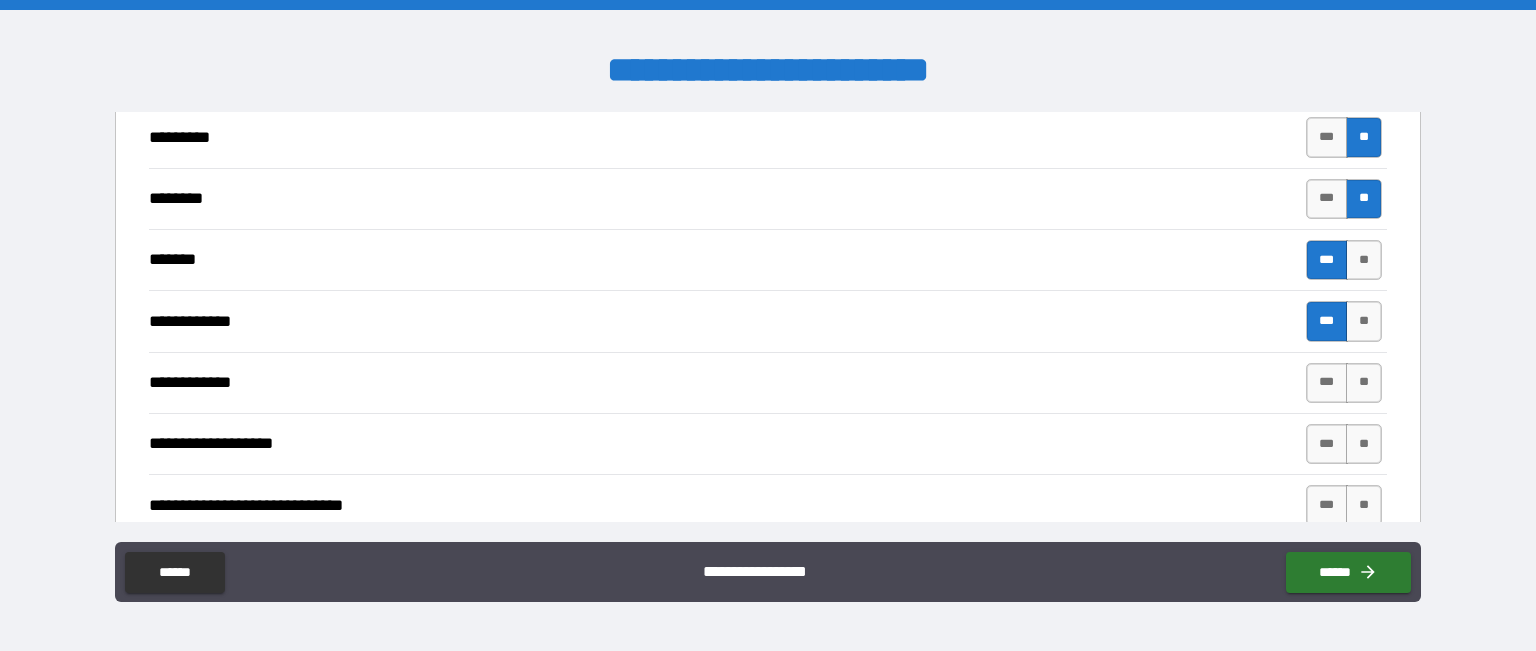 drag, startPoint x: 1356, startPoint y: 337, endPoint x: 1372, endPoint y: 373, distance: 39.39543 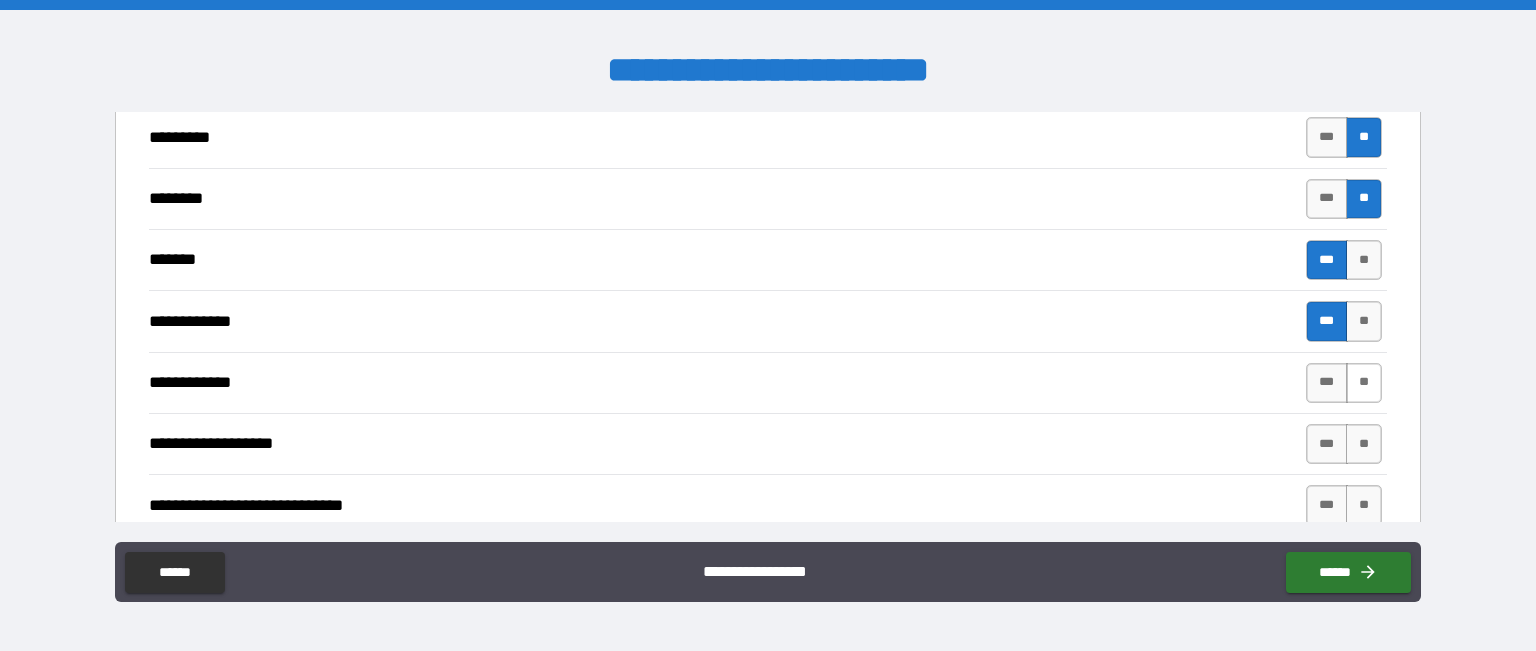 click on "**" at bounding box center [1364, 383] 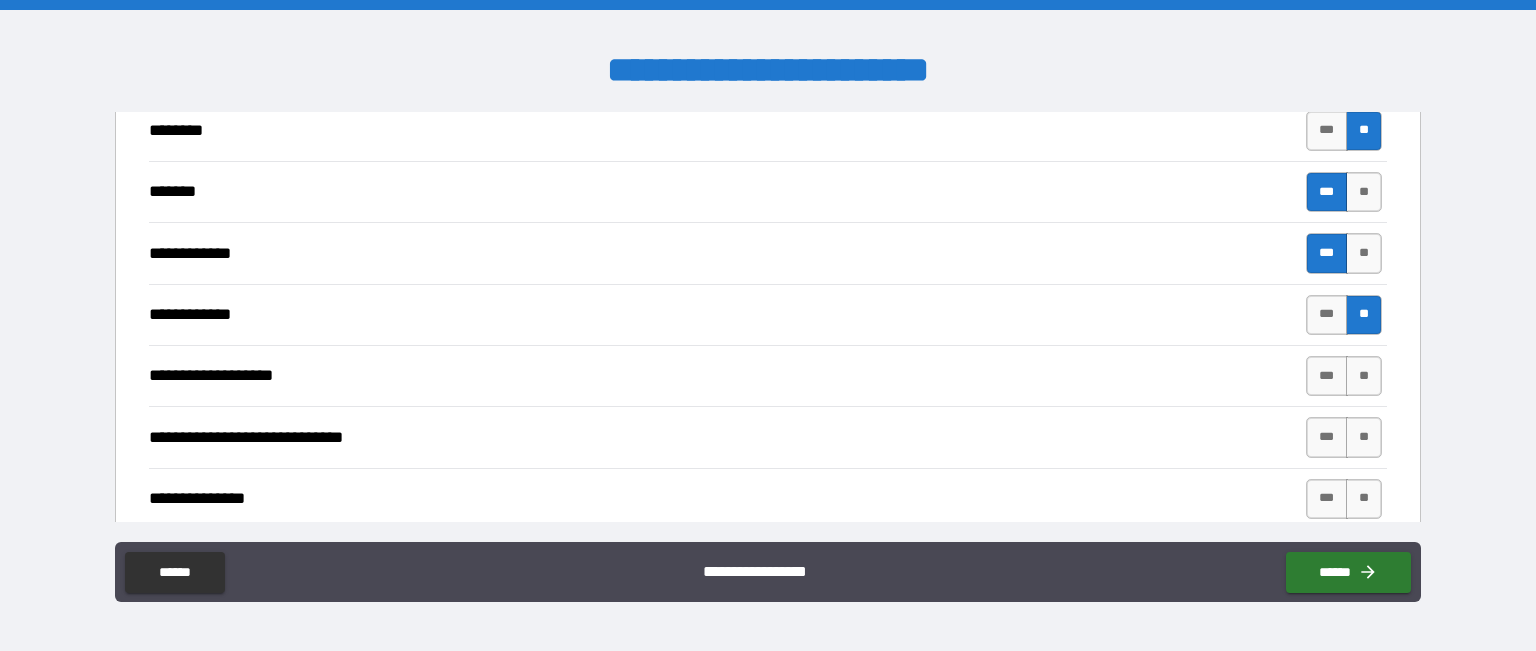 scroll, scrollTop: 508, scrollLeft: 0, axis: vertical 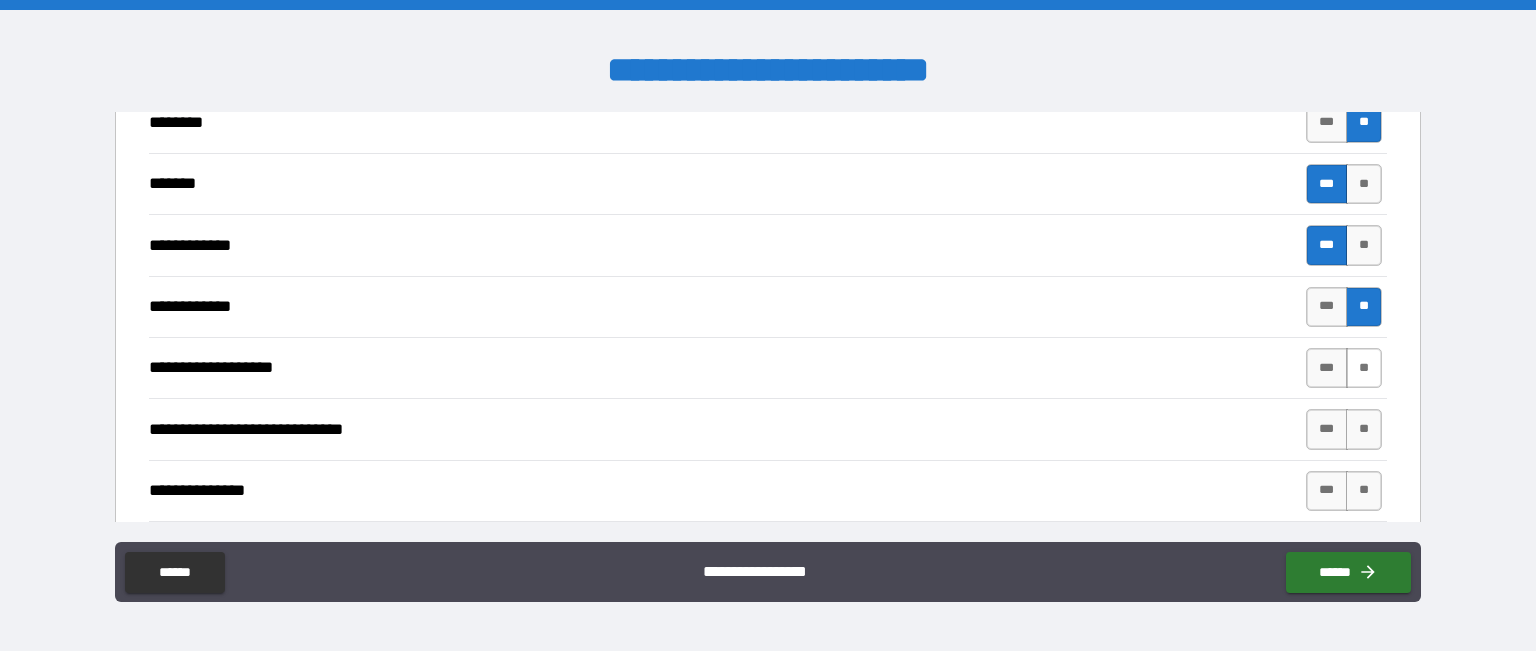 click on "**" at bounding box center (1364, 368) 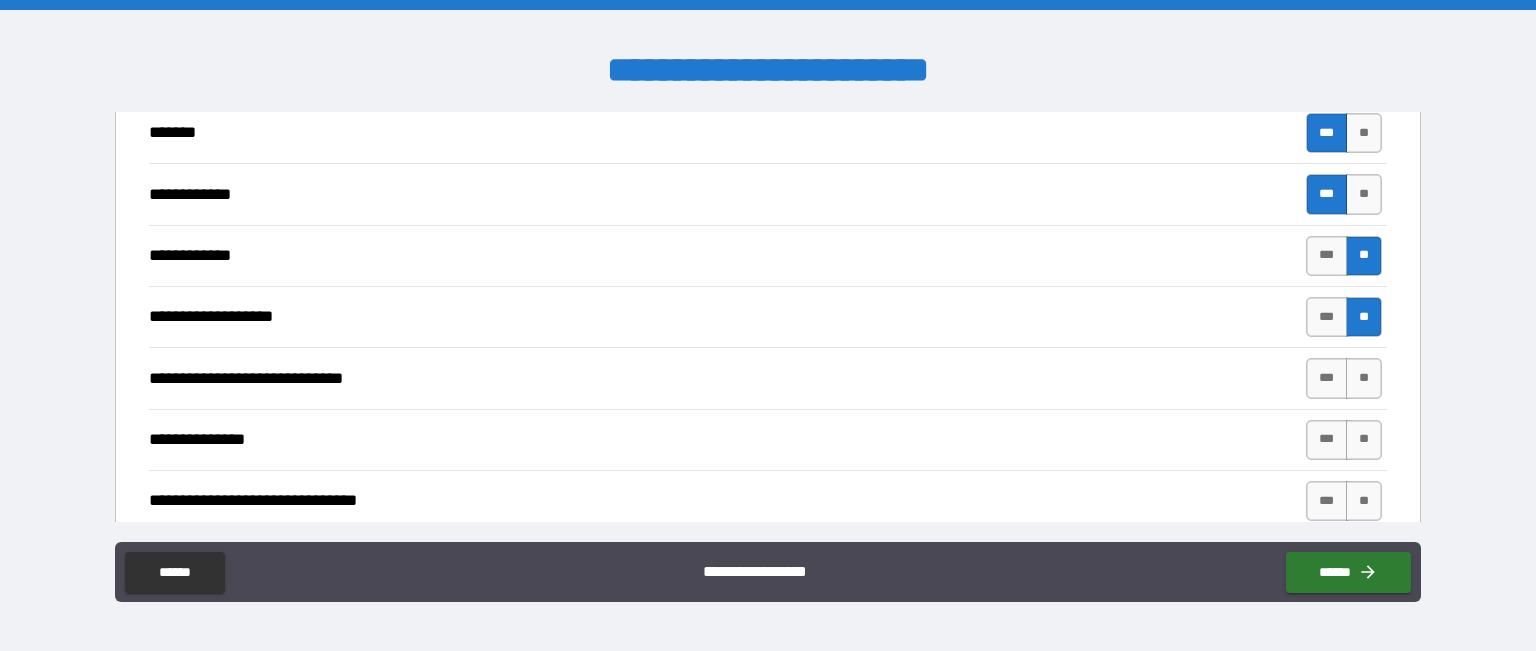 scroll, scrollTop: 564, scrollLeft: 0, axis: vertical 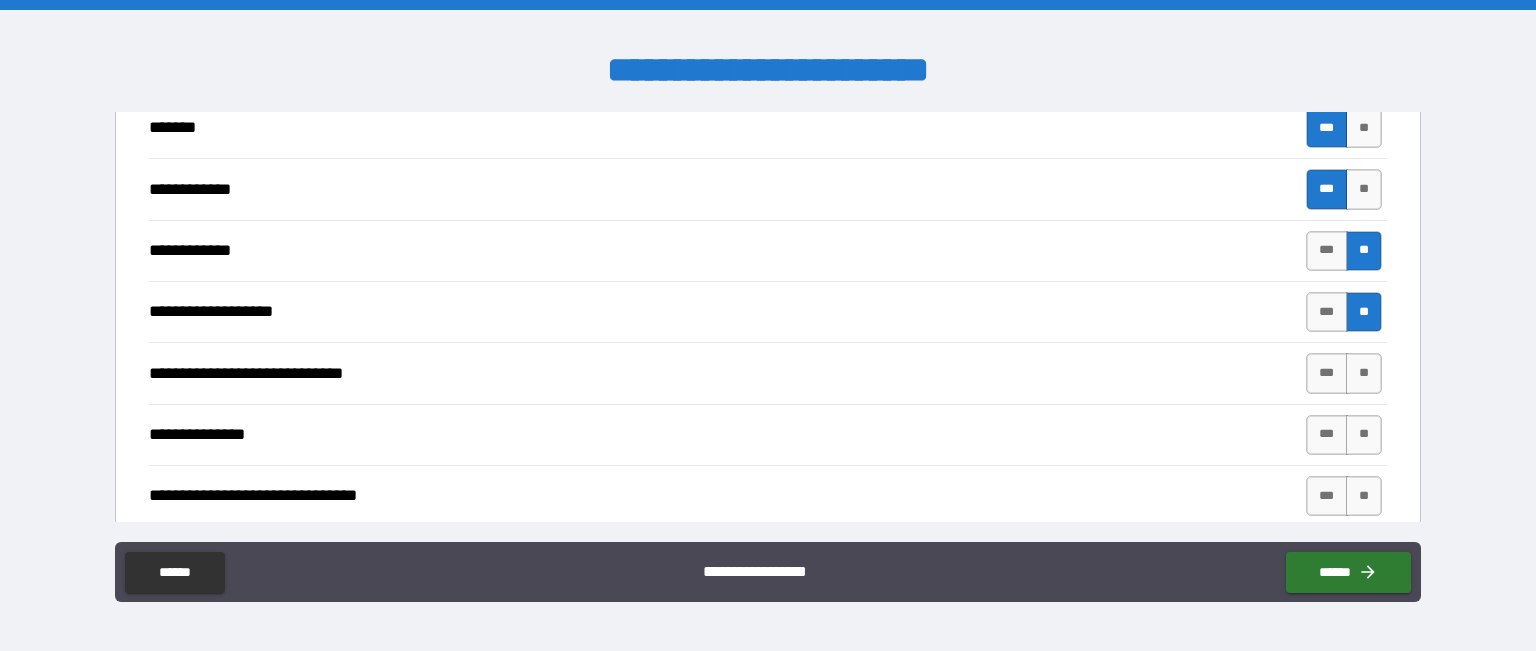 click on "**" at bounding box center [1364, 373] 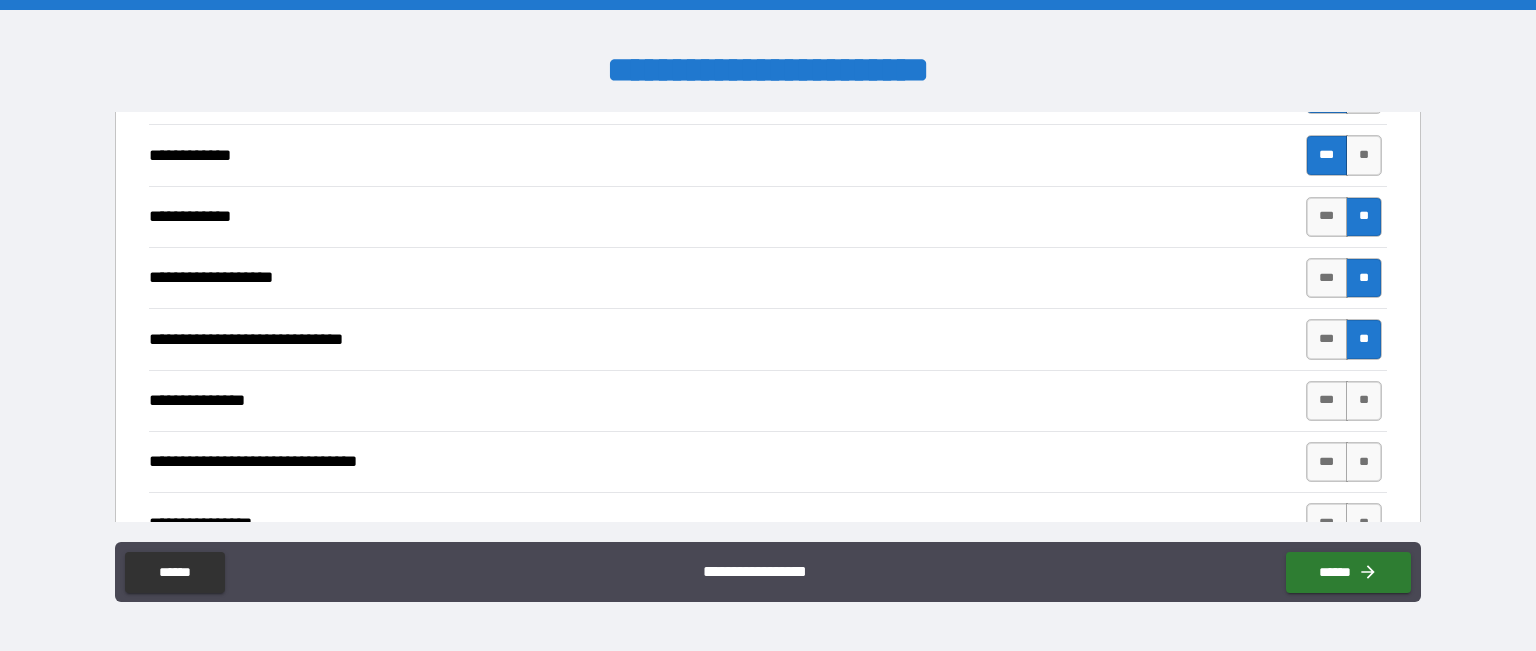 scroll, scrollTop: 596, scrollLeft: 0, axis: vertical 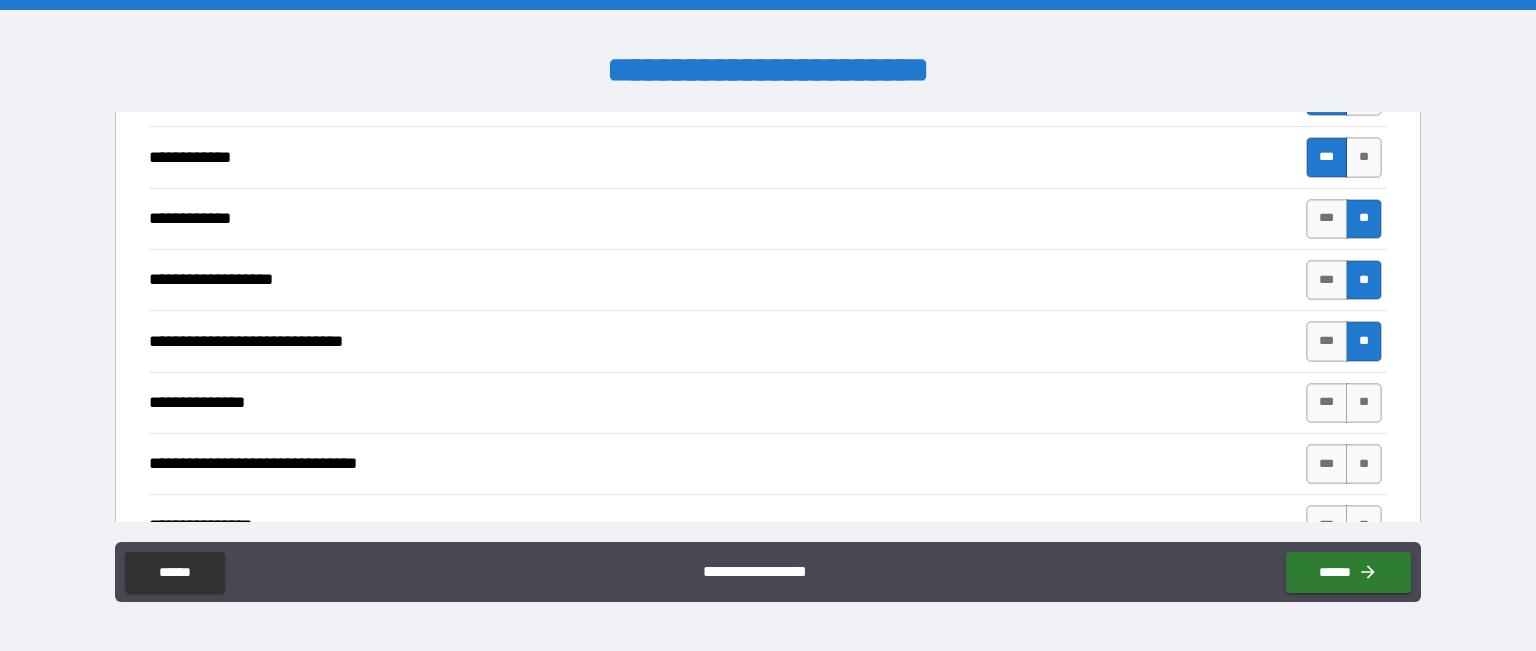 click on "**********" at bounding box center (768, 340) 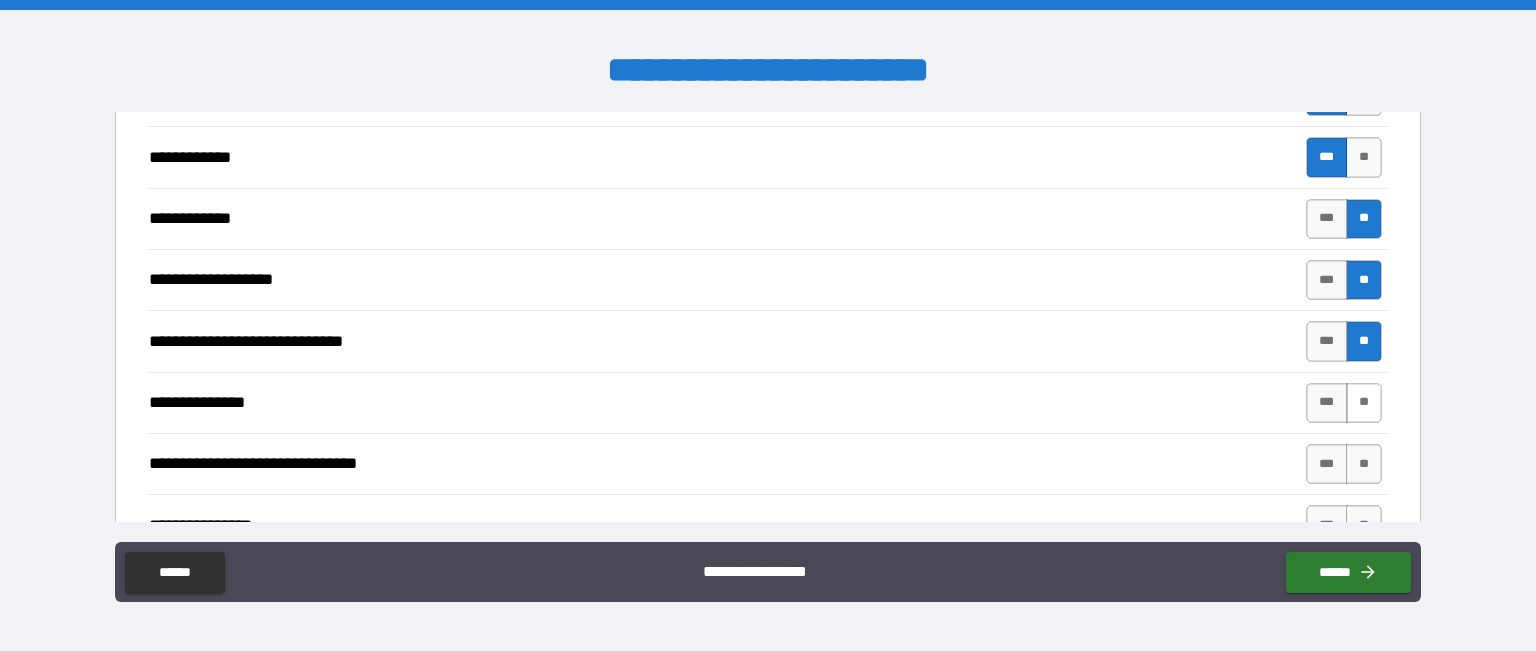 click on "**" at bounding box center [1364, 403] 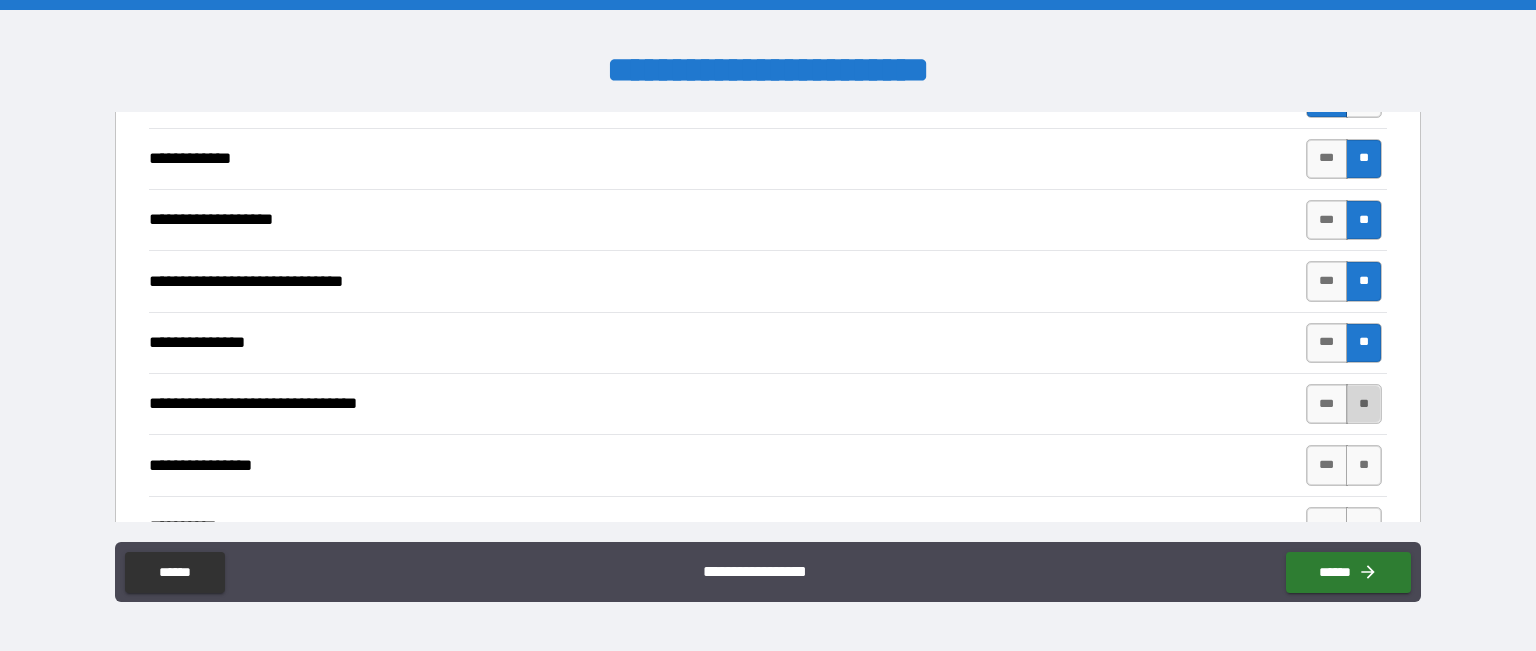 click on "**" at bounding box center (1364, 404) 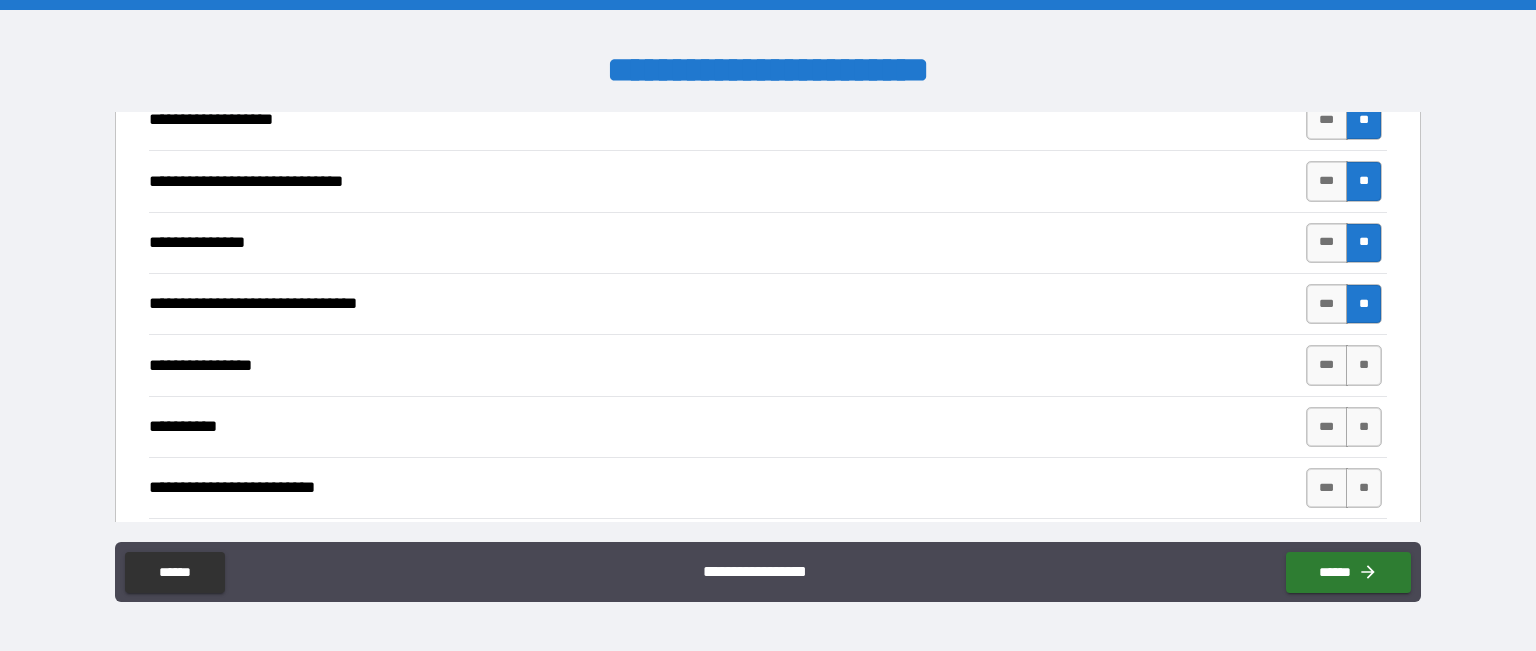 scroll, scrollTop: 754, scrollLeft: 0, axis: vertical 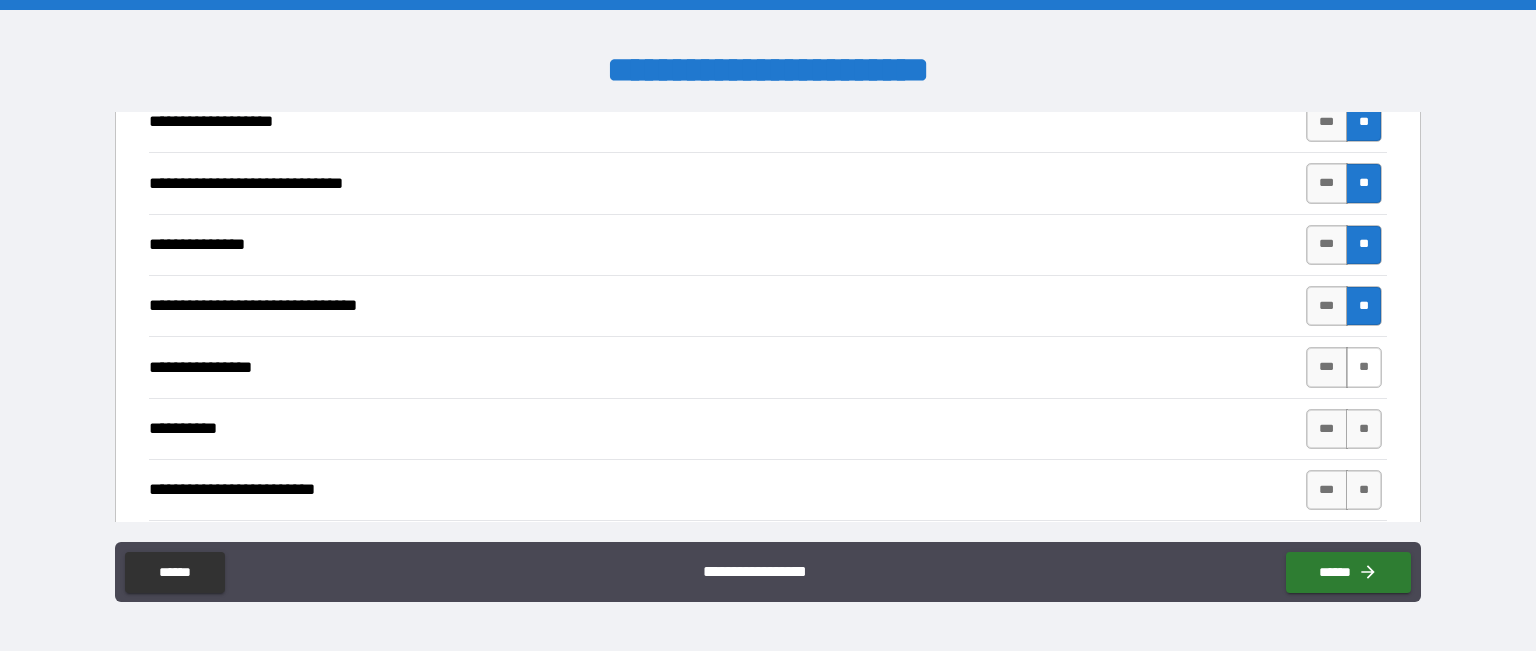 click on "**" at bounding box center (1364, 367) 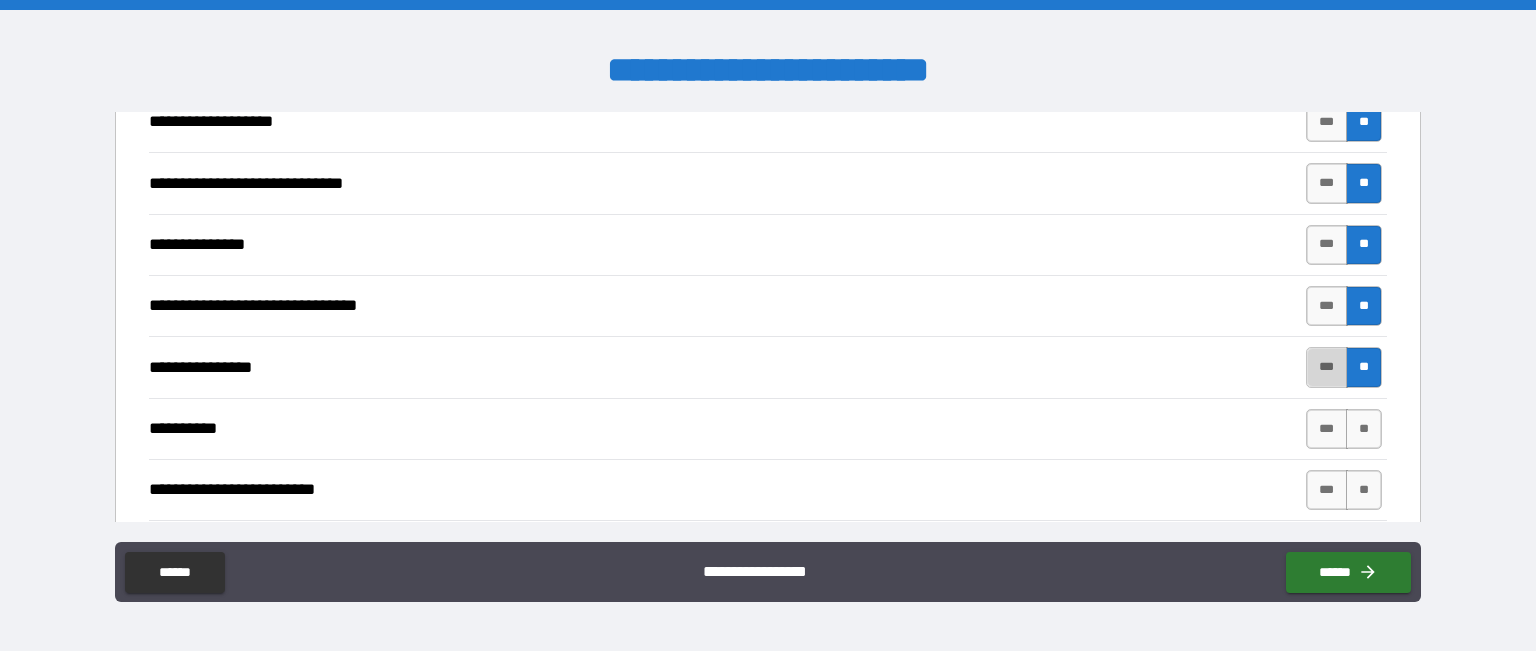 click on "***" at bounding box center [1327, 367] 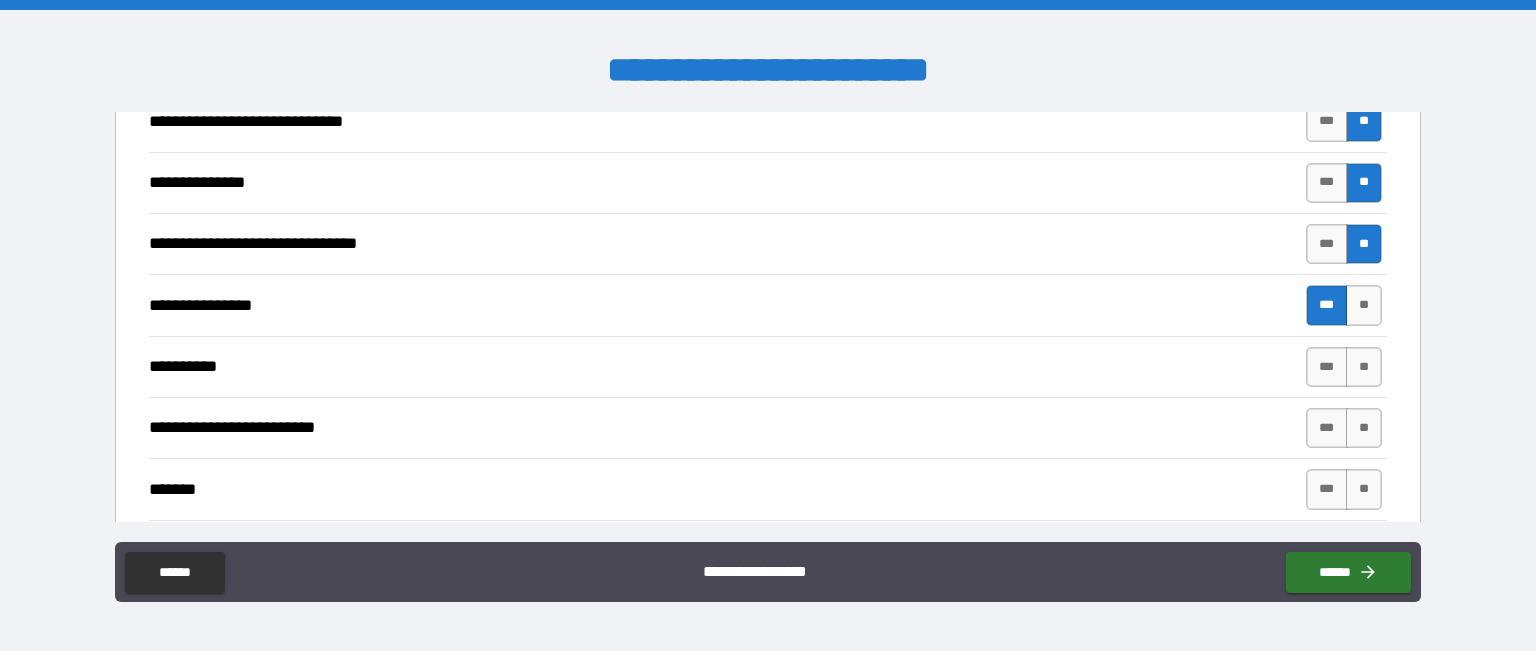 scroll, scrollTop: 816, scrollLeft: 0, axis: vertical 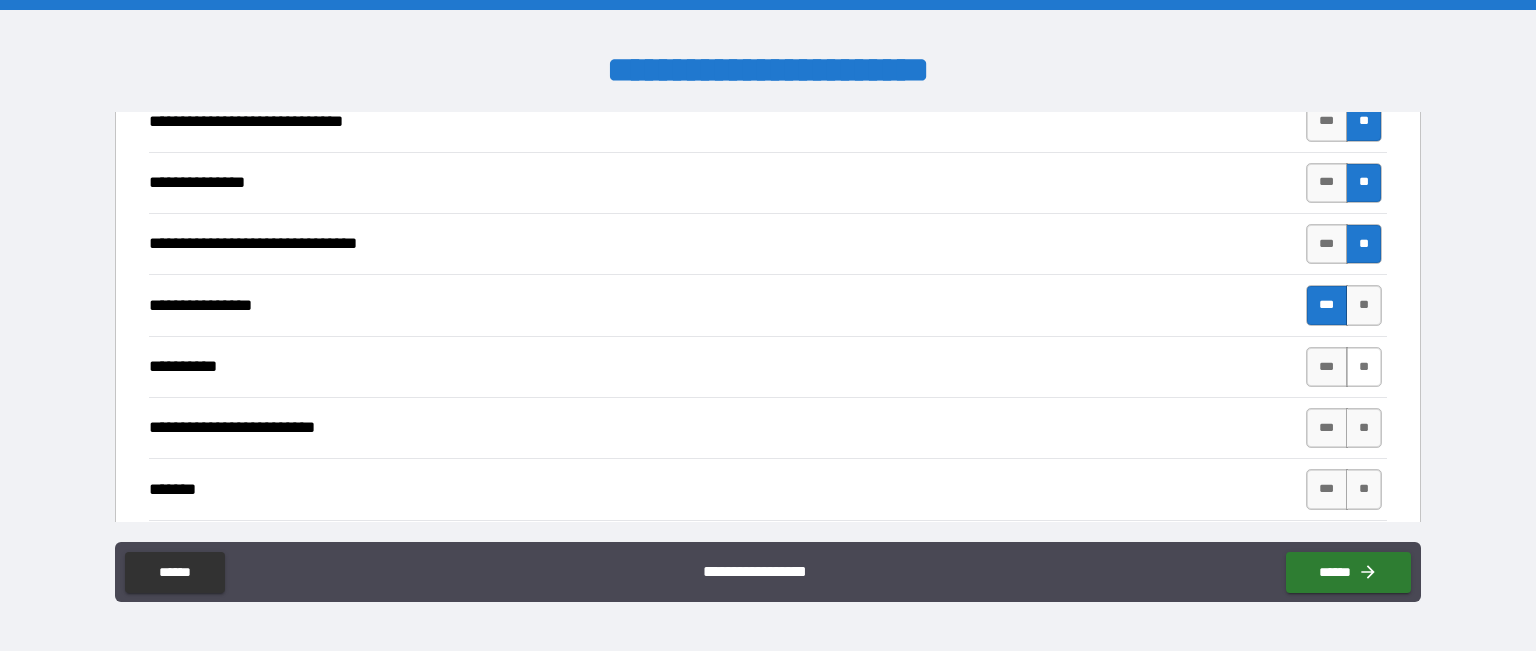 click on "**" at bounding box center [1364, 367] 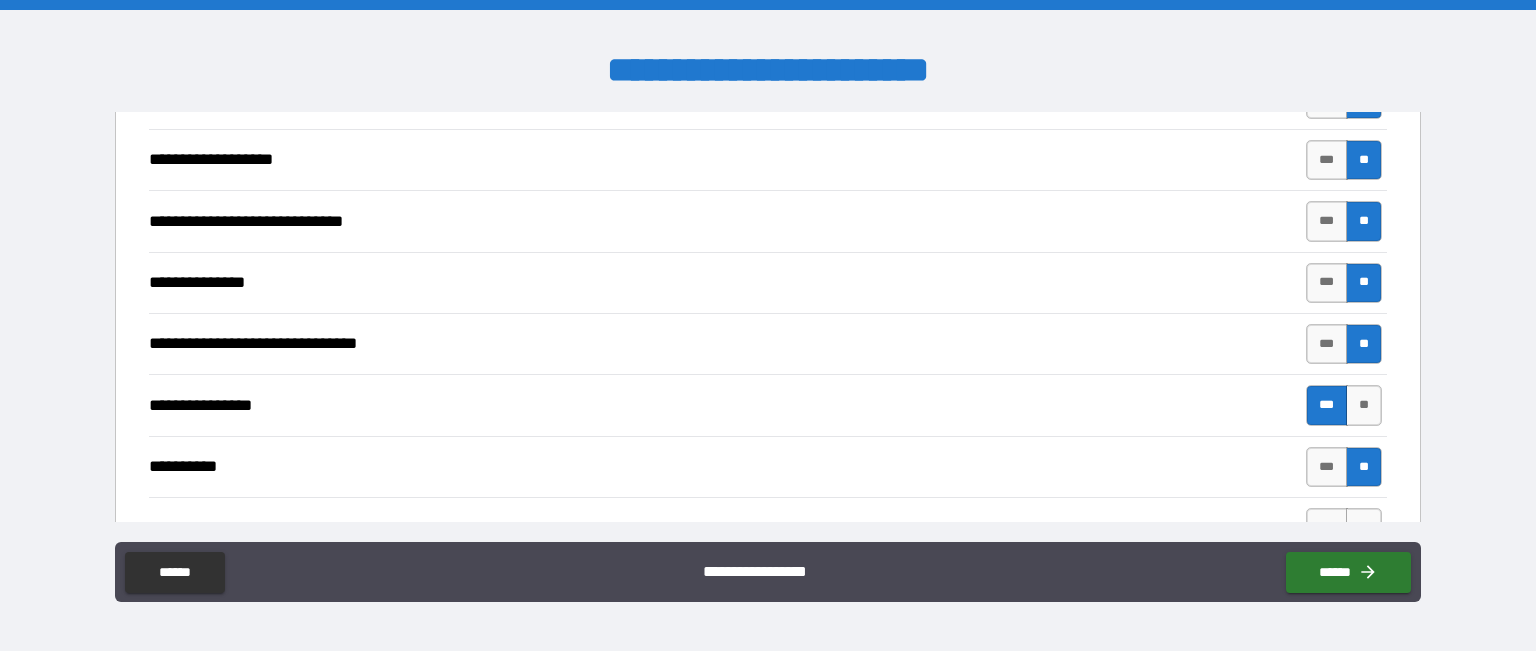 scroll, scrollTop: 983, scrollLeft: 0, axis: vertical 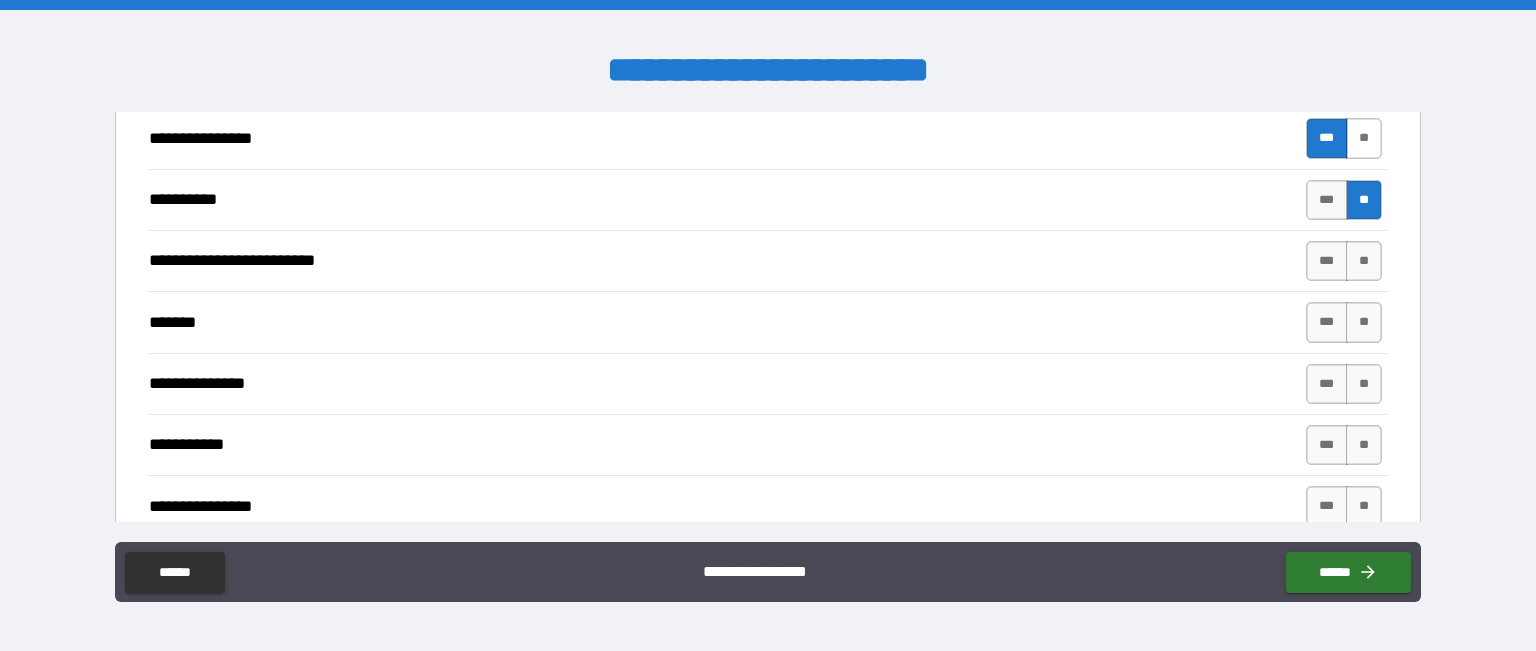 click on "**" at bounding box center [1364, 138] 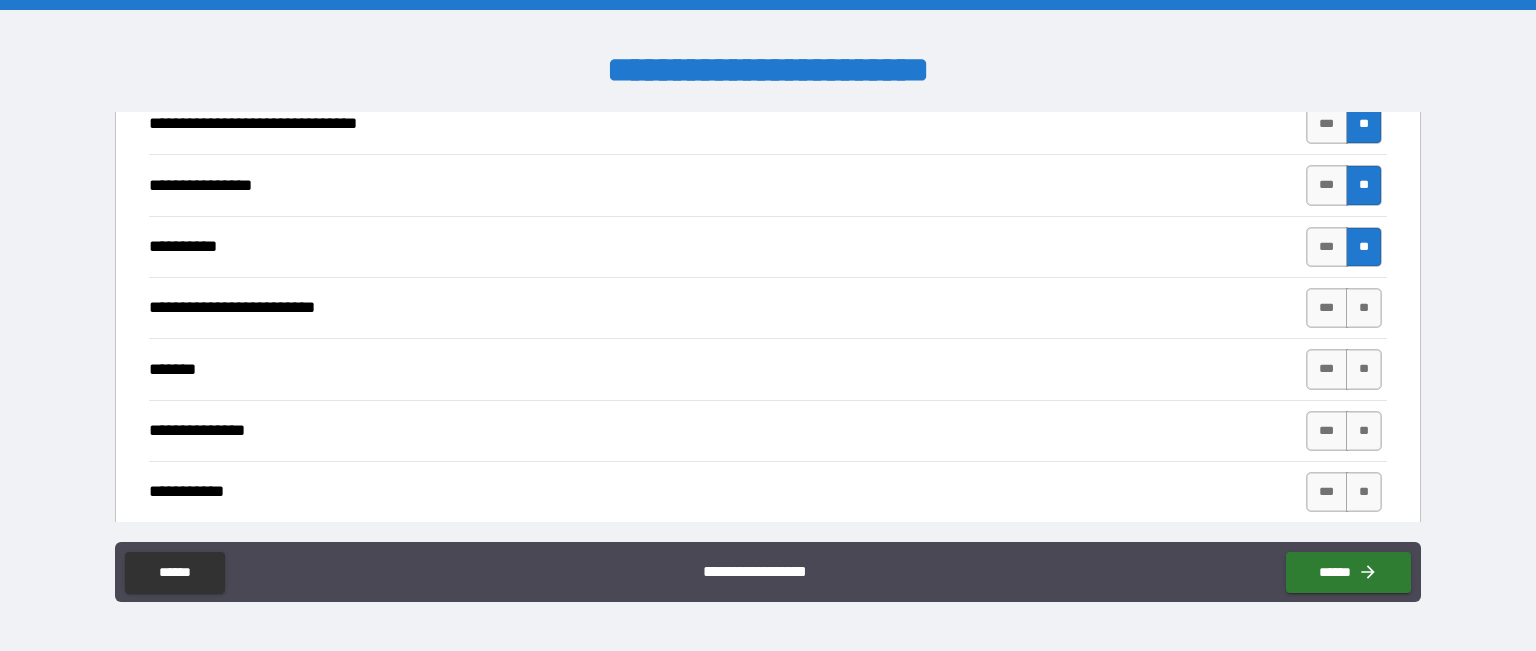 scroll, scrollTop: 930, scrollLeft: 0, axis: vertical 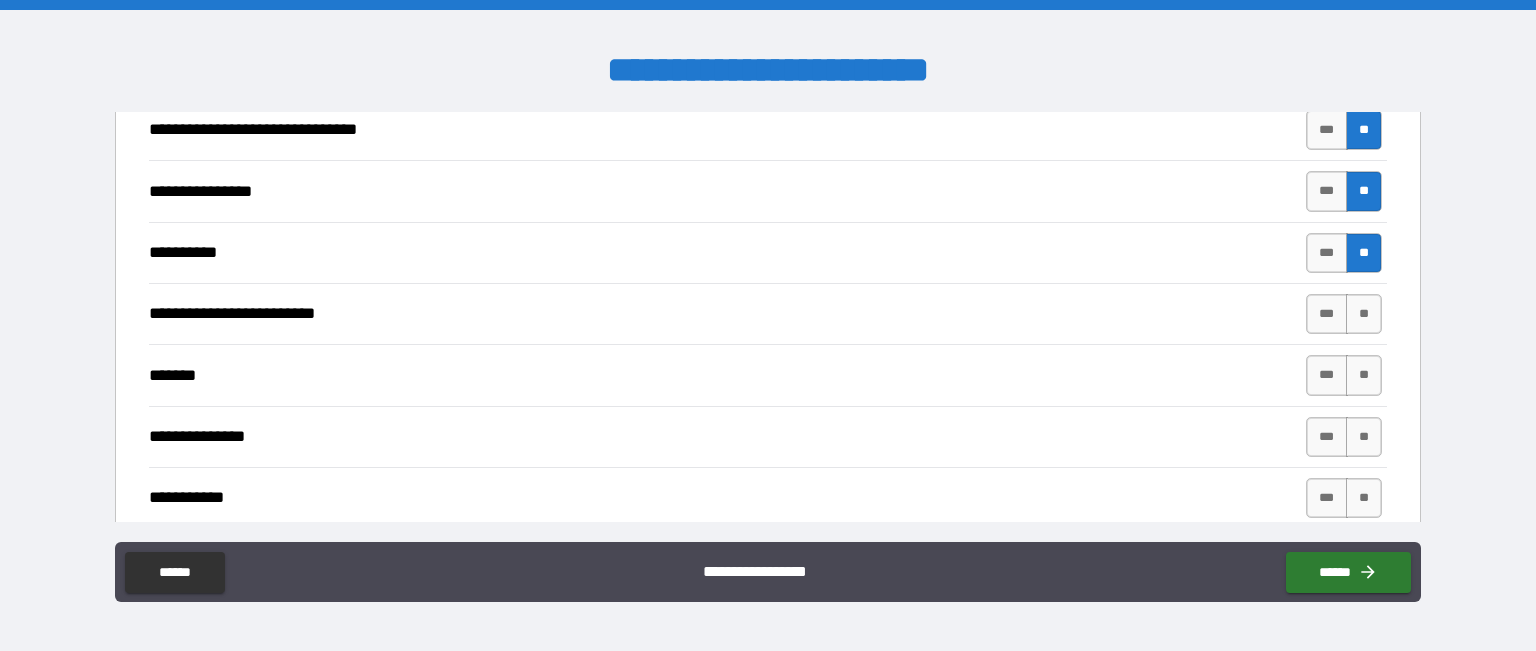 click on "**********" at bounding box center (768, 313) 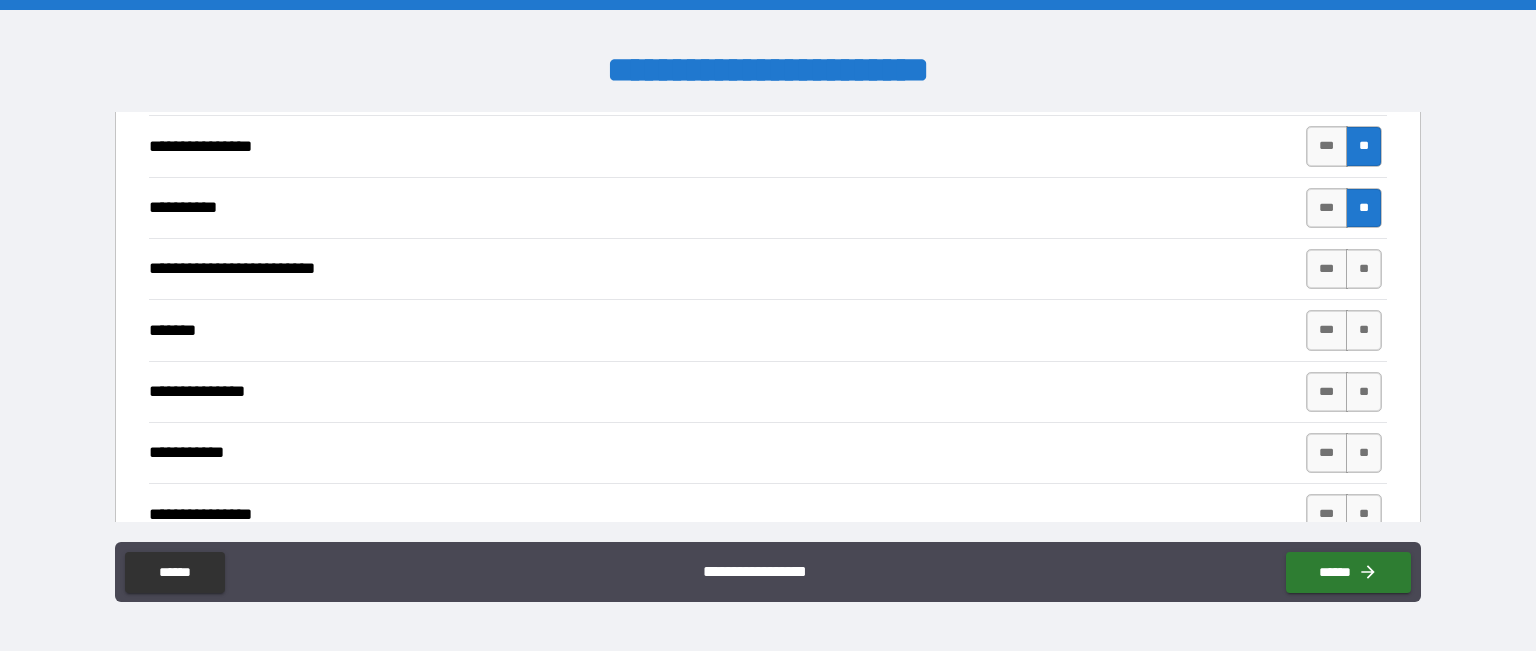 scroll, scrollTop: 974, scrollLeft: 0, axis: vertical 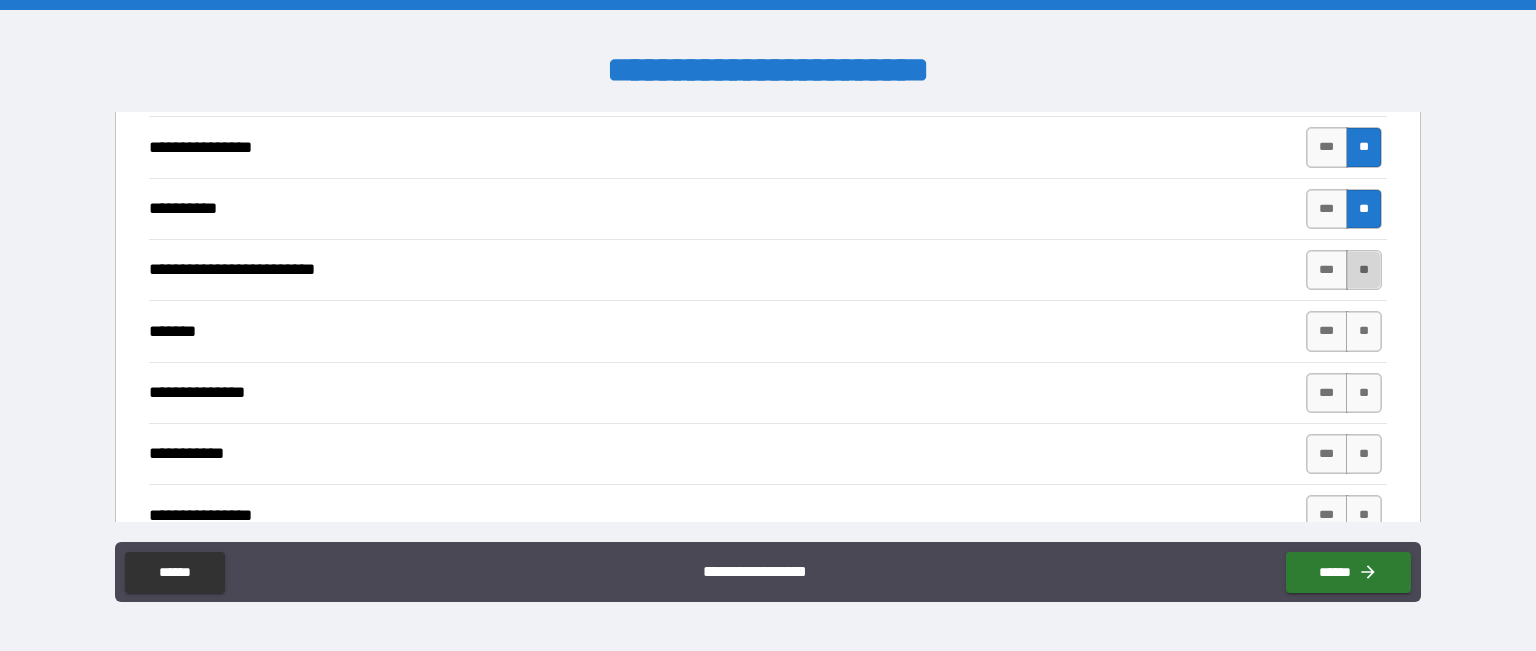 click on "**" at bounding box center (1364, 270) 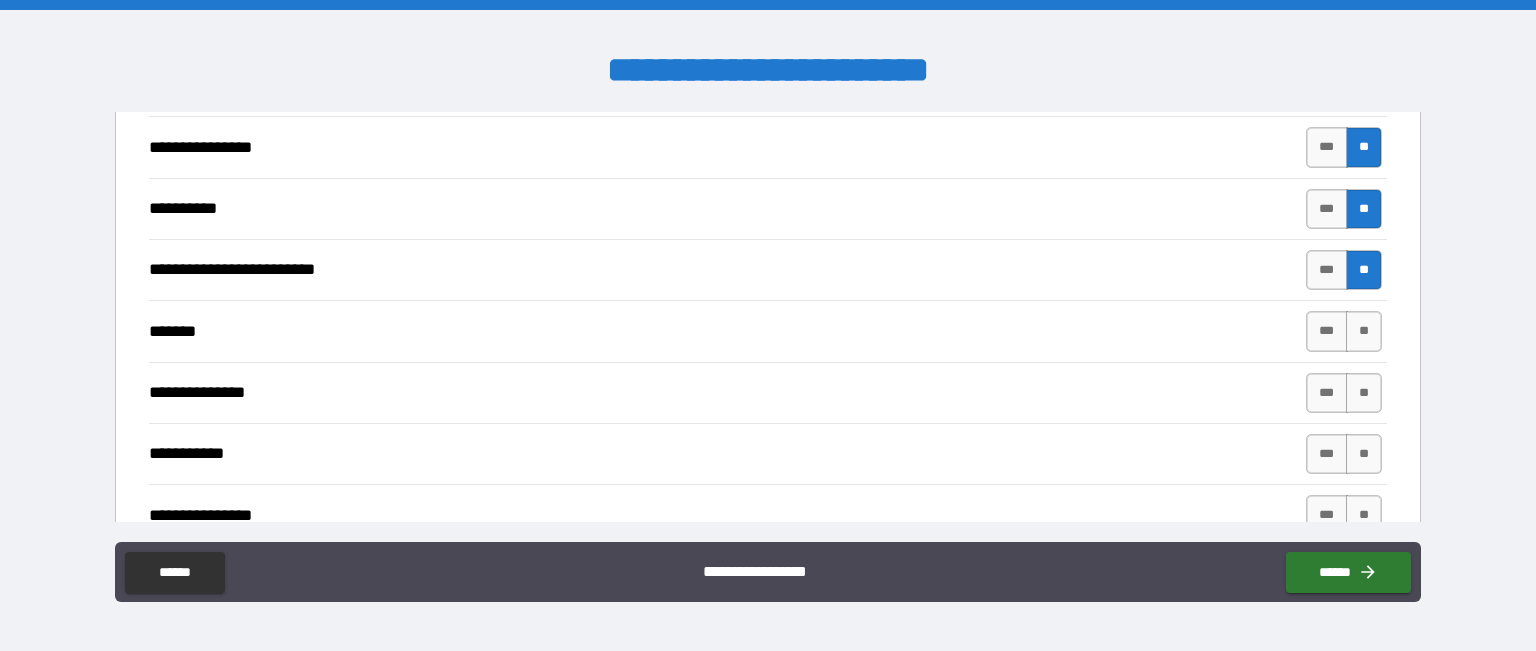 scroll, scrollTop: 1082, scrollLeft: 0, axis: vertical 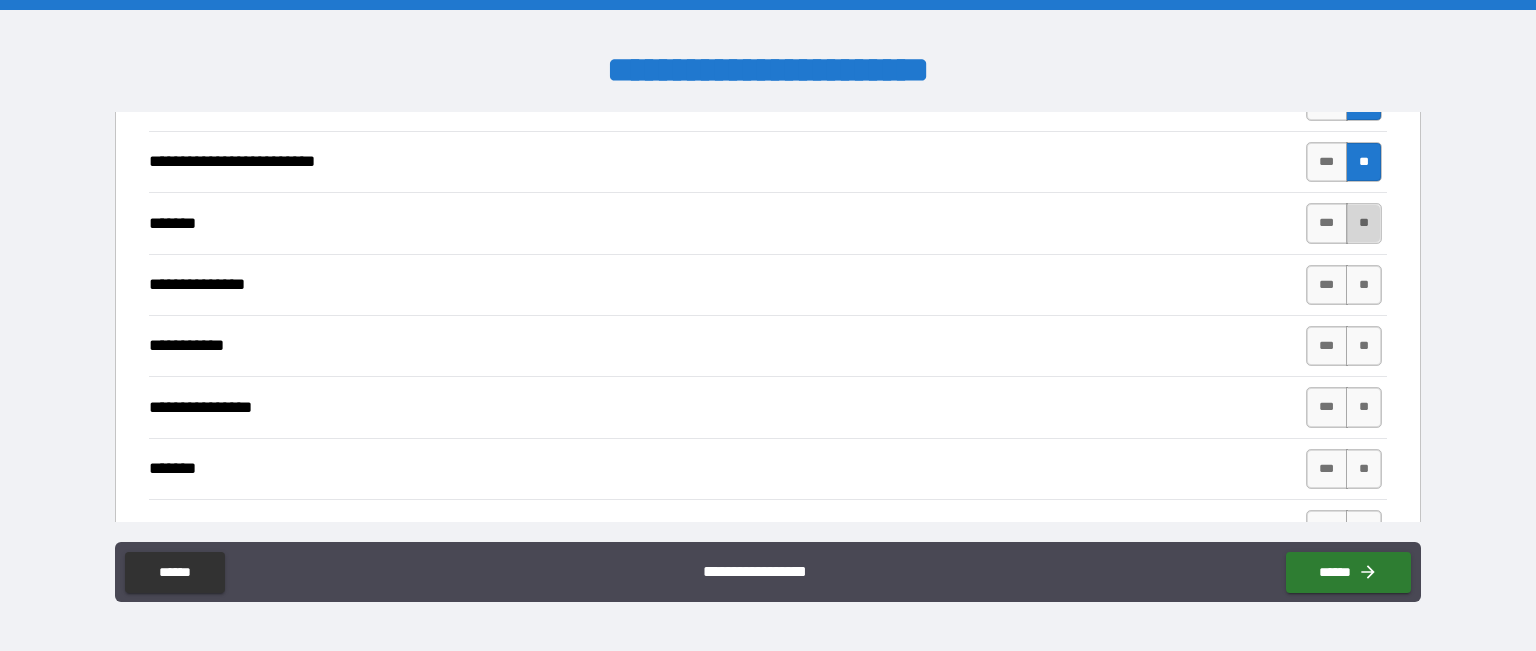 click on "**" at bounding box center [1364, 223] 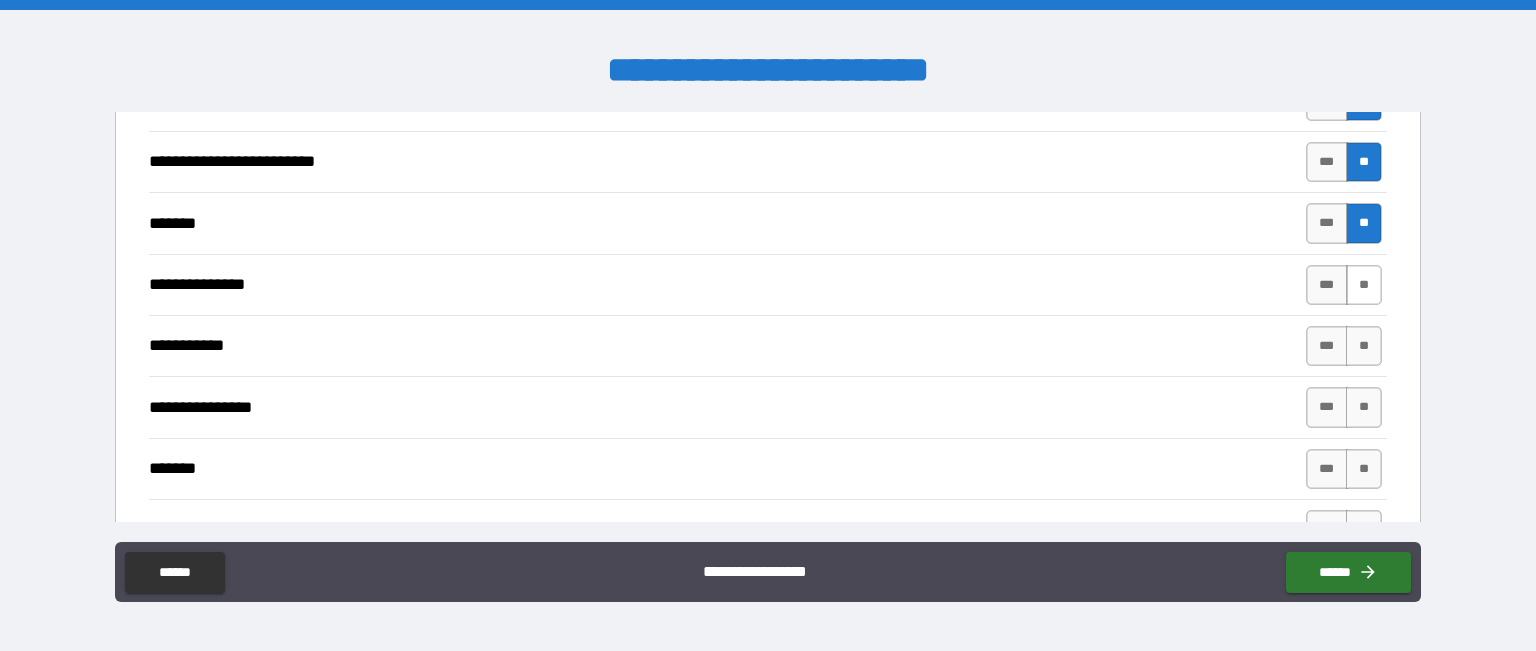 click on "**" at bounding box center [1364, 285] 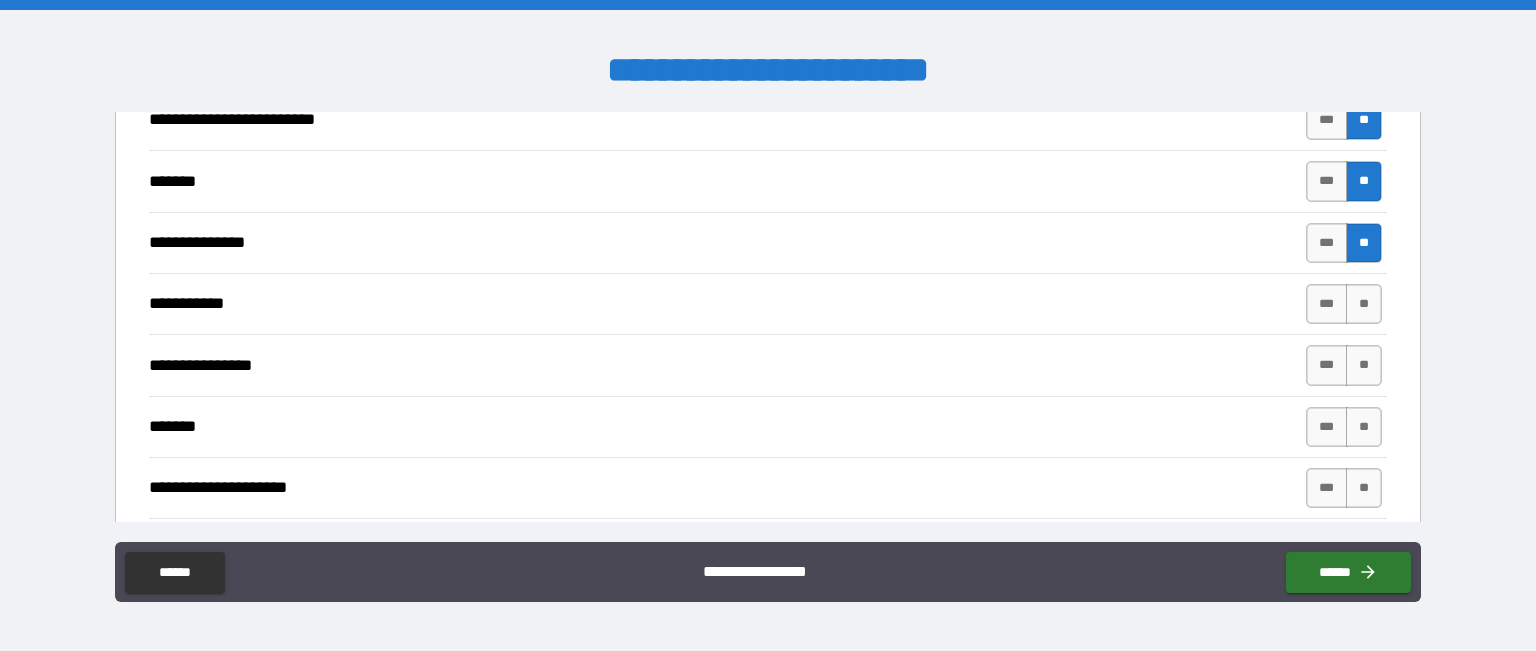 scroll, scrollTop: 1136, scrollLeft: 0, axis: vertical 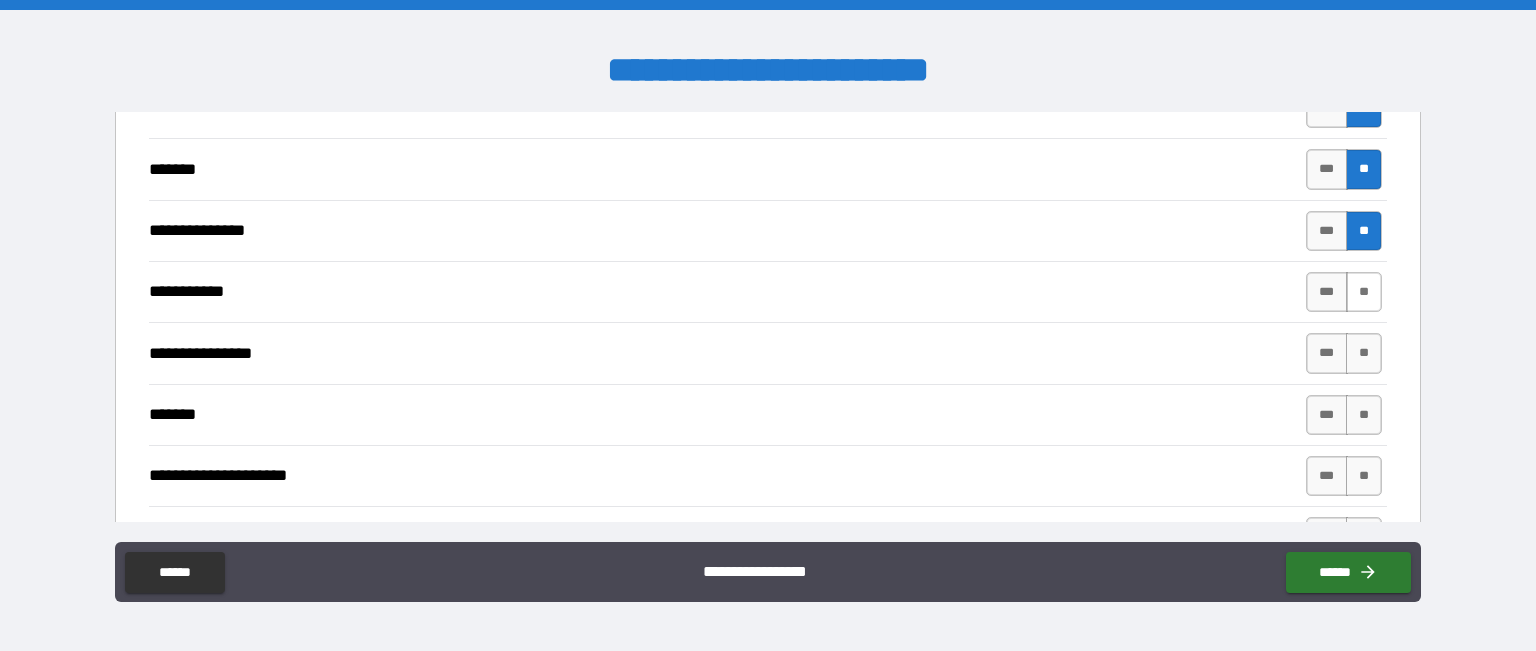 click on "**" at bounding box center (1364, 292) 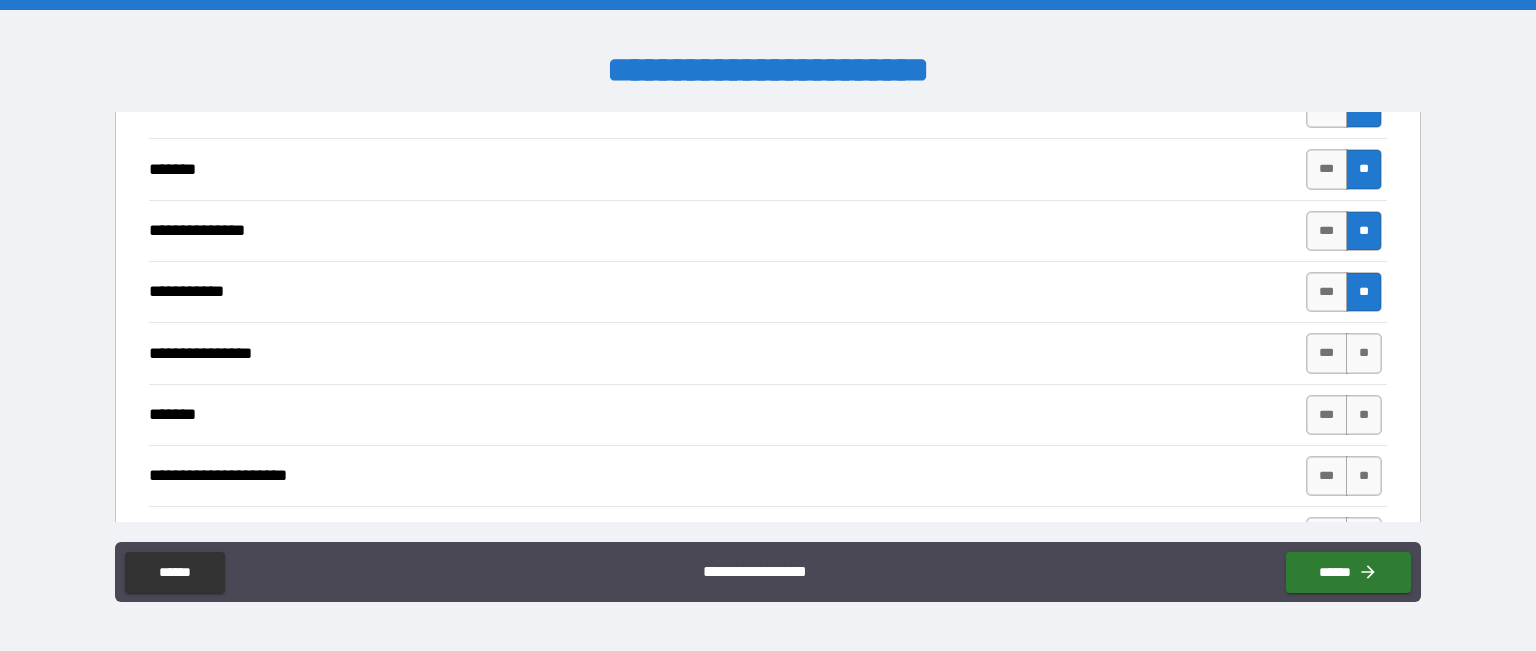scroll, scrollTop: 1168, scrollLeft: 0, axis: vertical 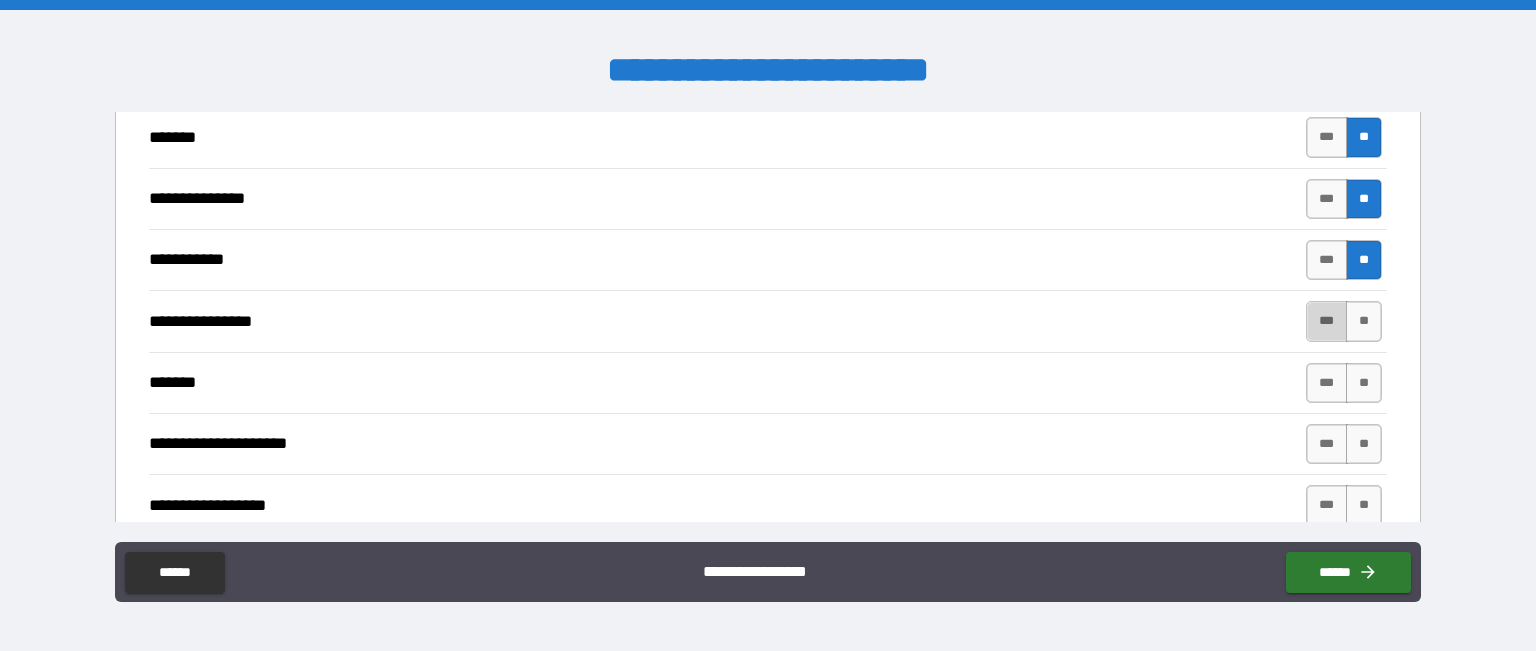 click on "***" at bounding box center (1327, 321) 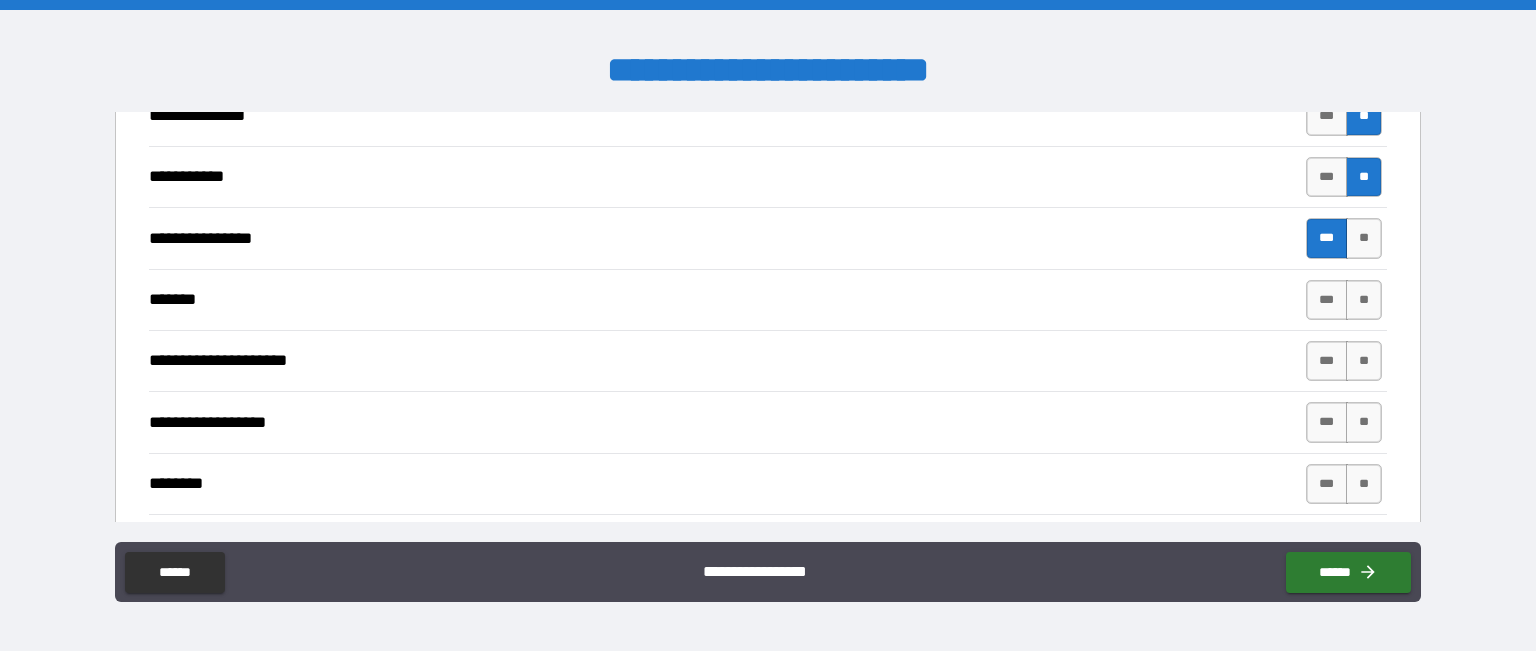 scroll, scrollTop: 1248, scrollLeft: 0, axis: vertical 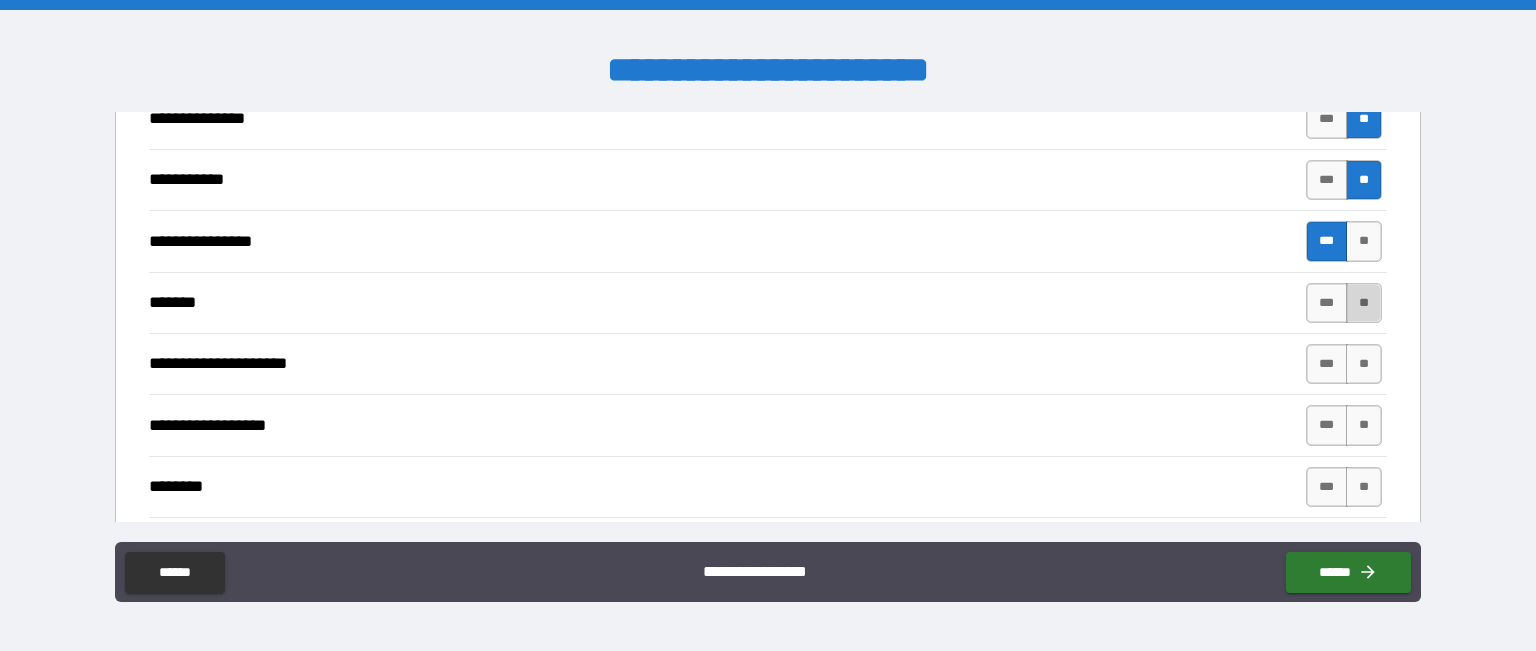 click on "**" at bounding box center (1364, 303) 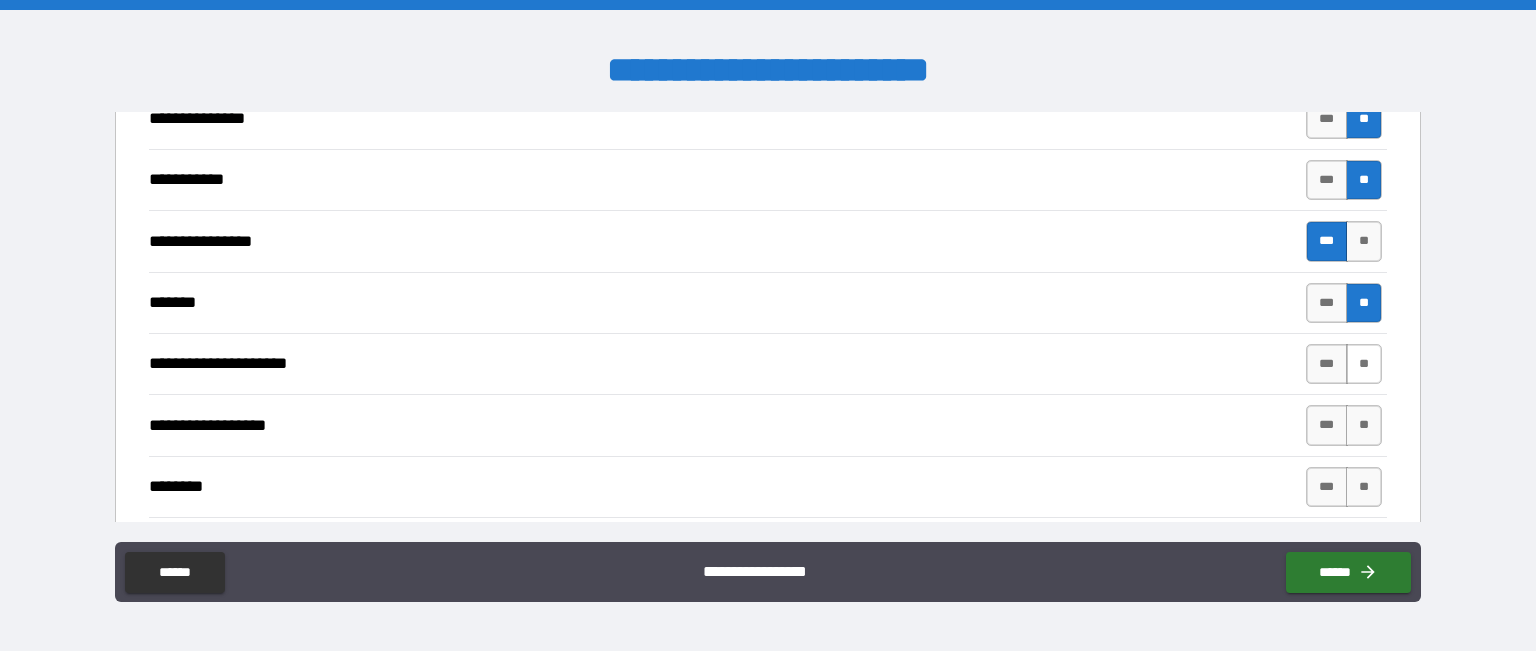 click on "**" at bounding box center (1364, 364) 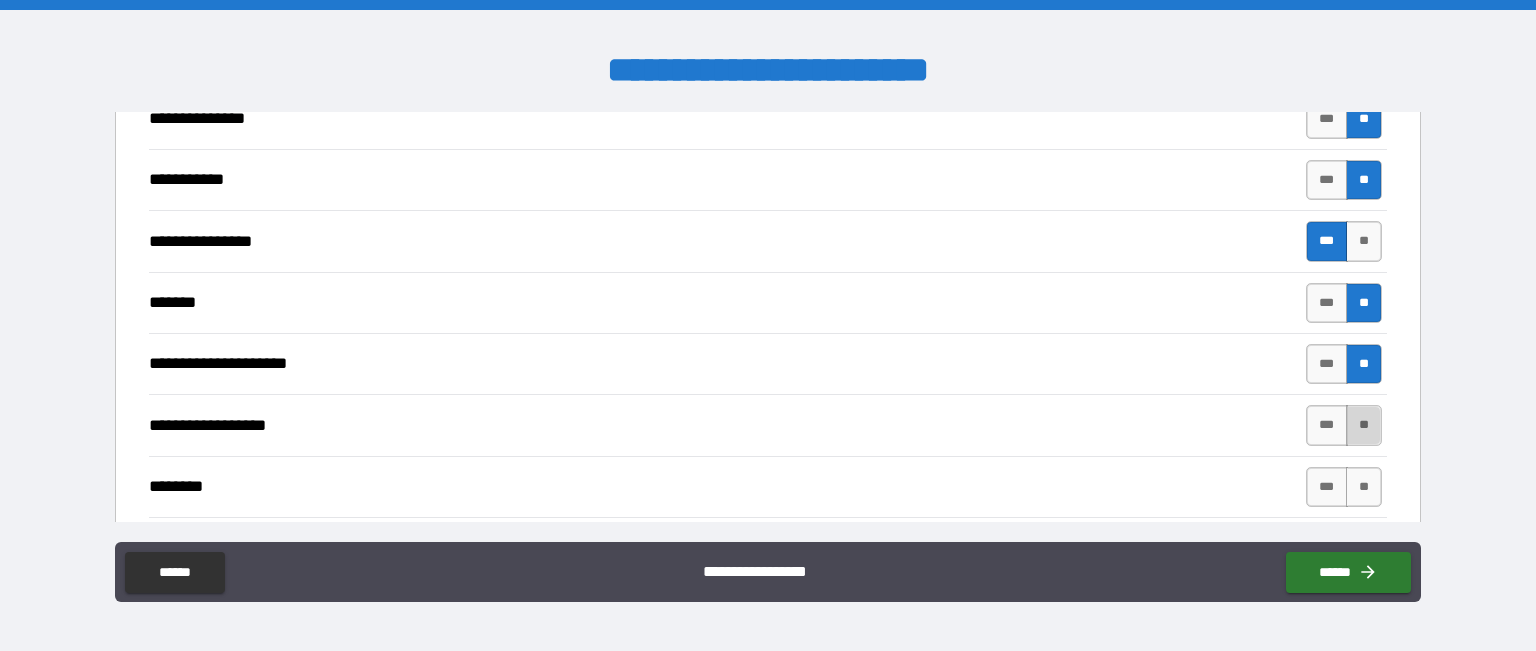 click on "**" at bounding box center (1364, 425) 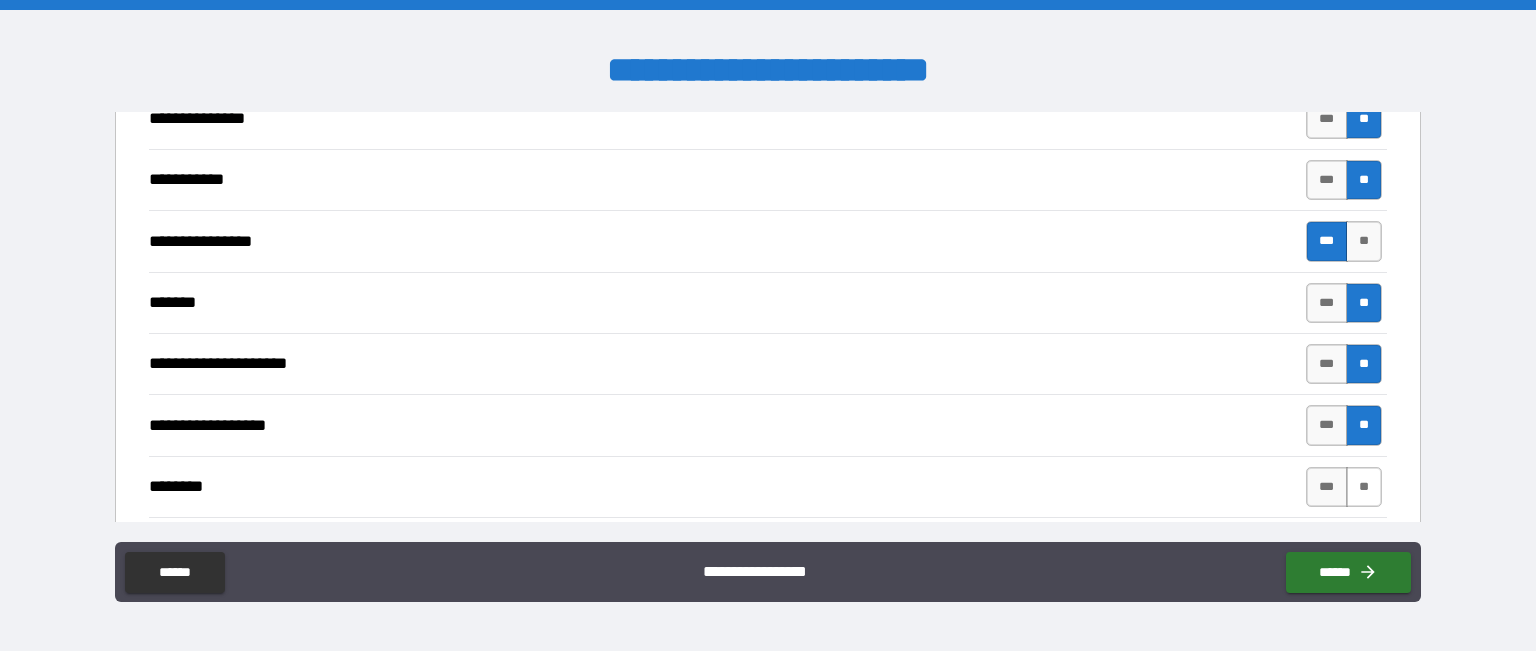 click on "**" at bounding box center (1364, 487) 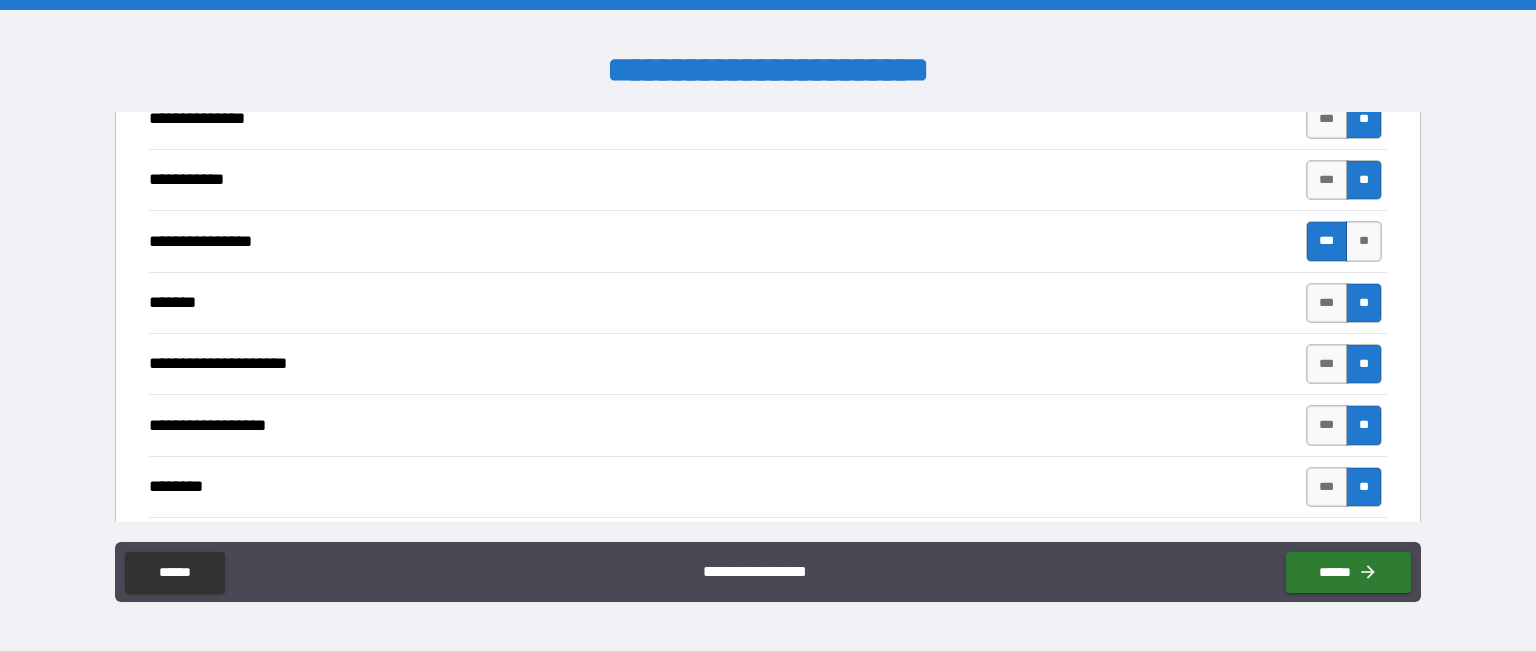 scroll, scrollTop: 1420, scrollLeft: 0, axis: vertical 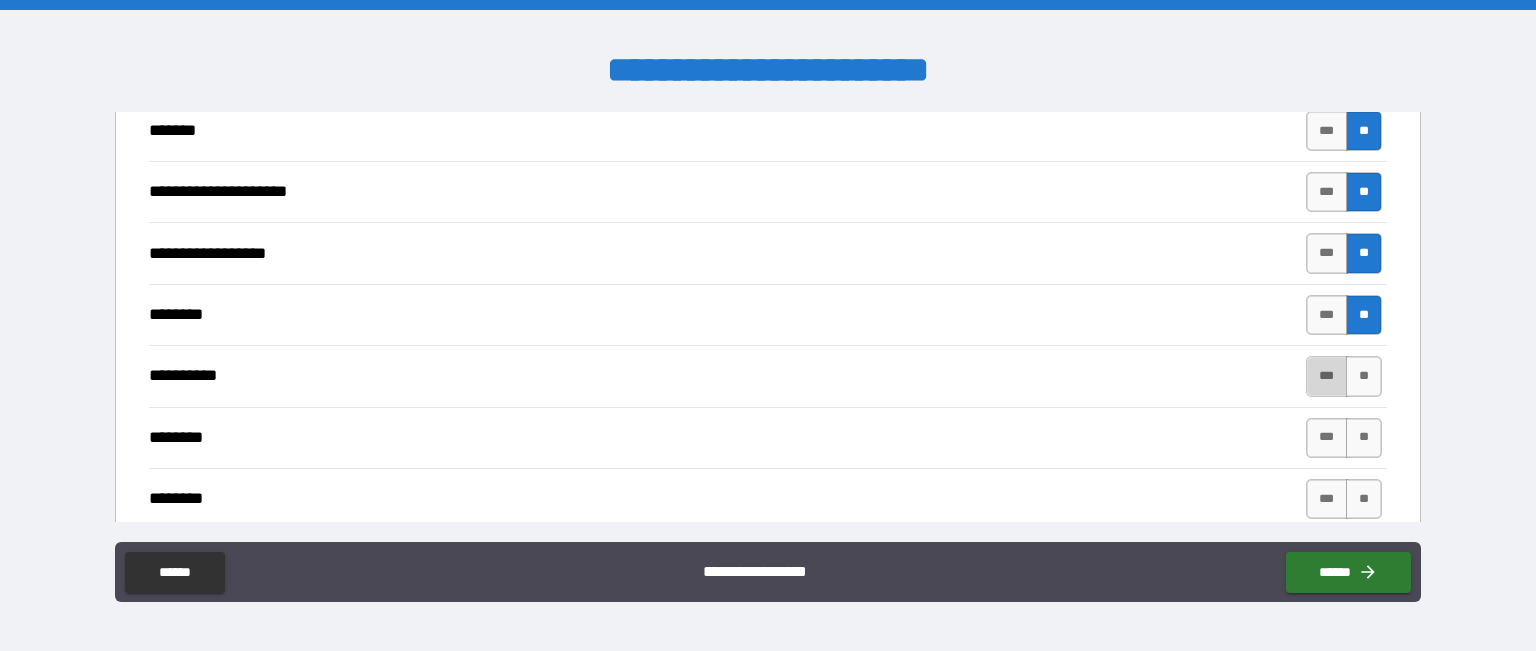 click on "***" at bounding box center (1327, 376) 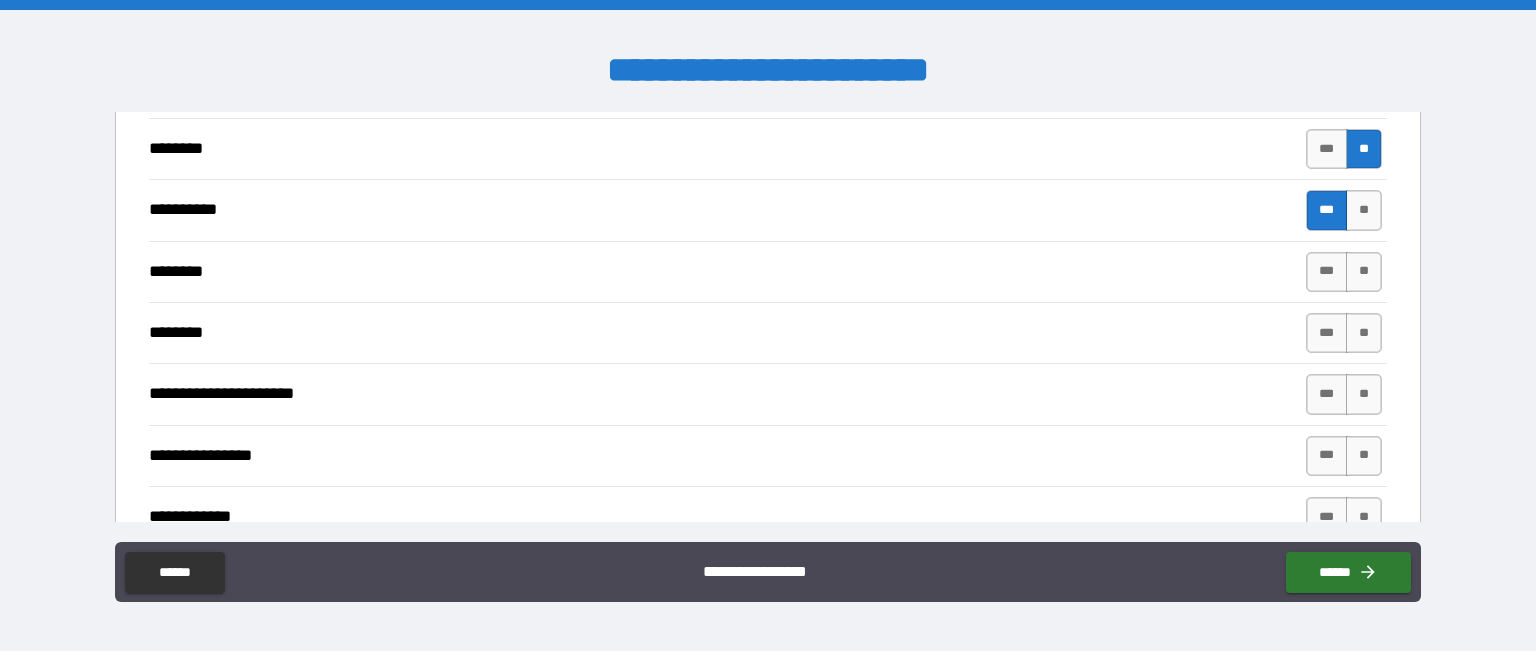 scroll, scrollTop: 1584, scrollLeft: 0, axis: vertical 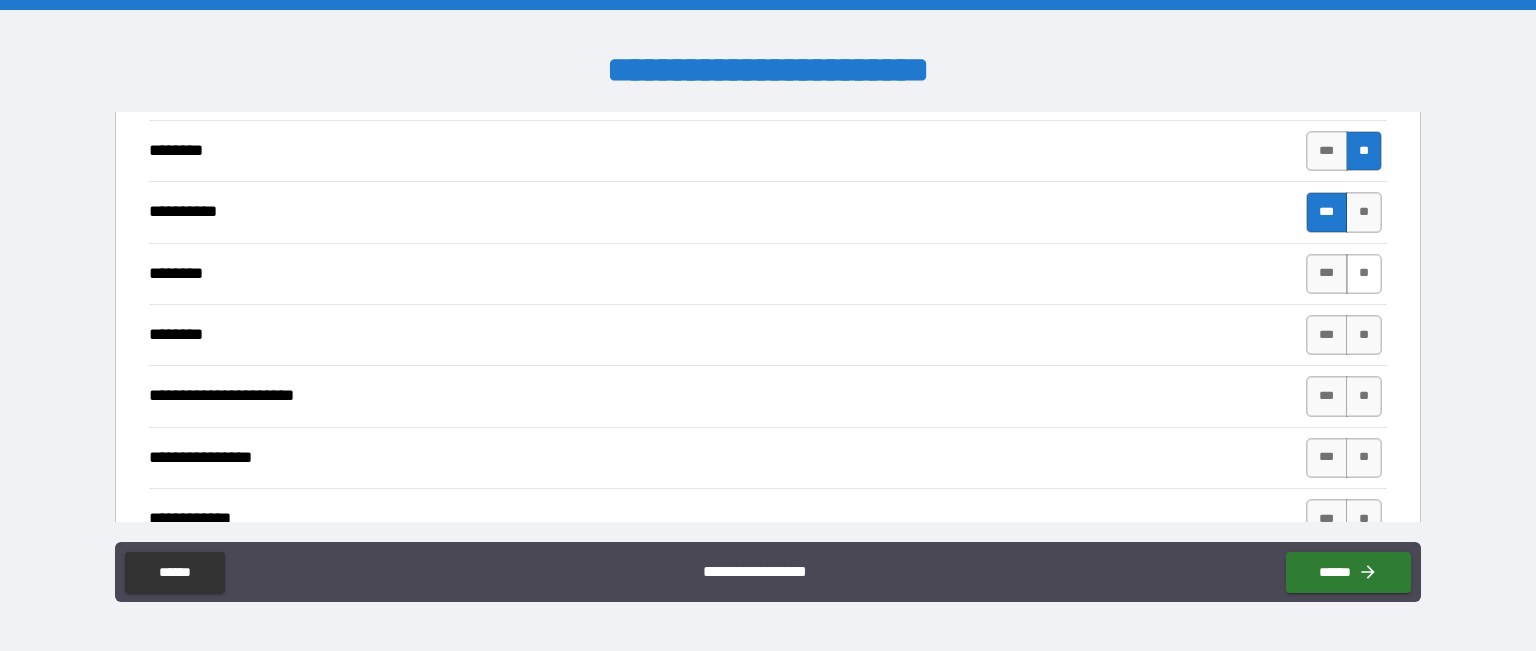 click on "**" at bounding box center [1364, 274] 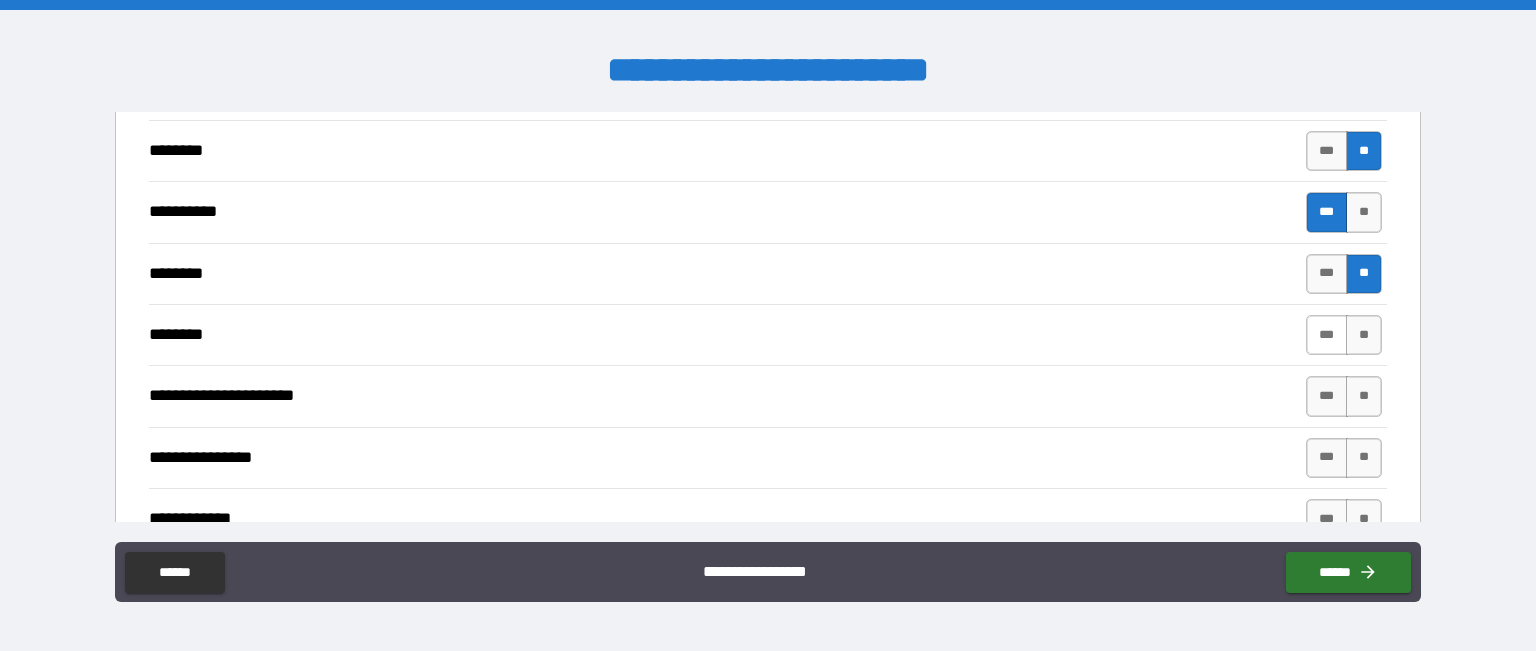 click on "***" at bounding box center (1327, 335) 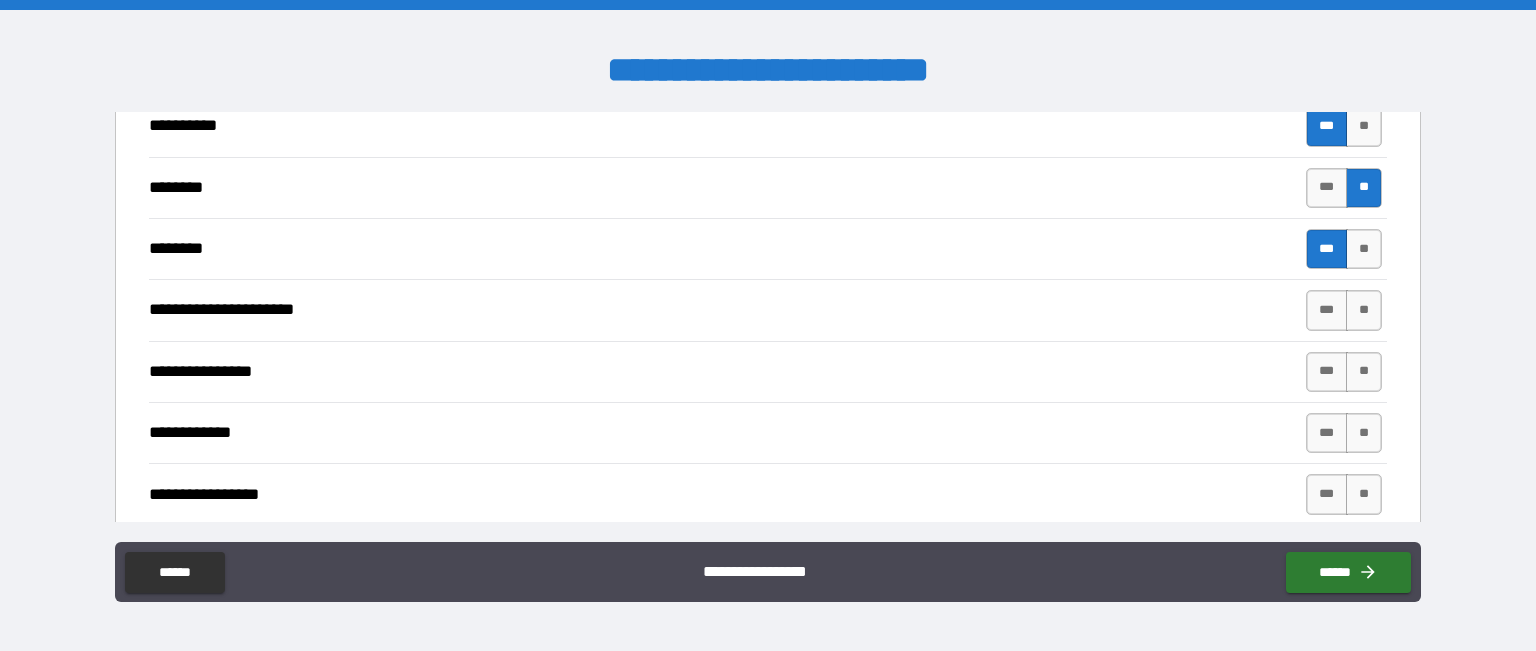 scroll, scrollTop: 1668, scrollLeft: 0, axis: vertical 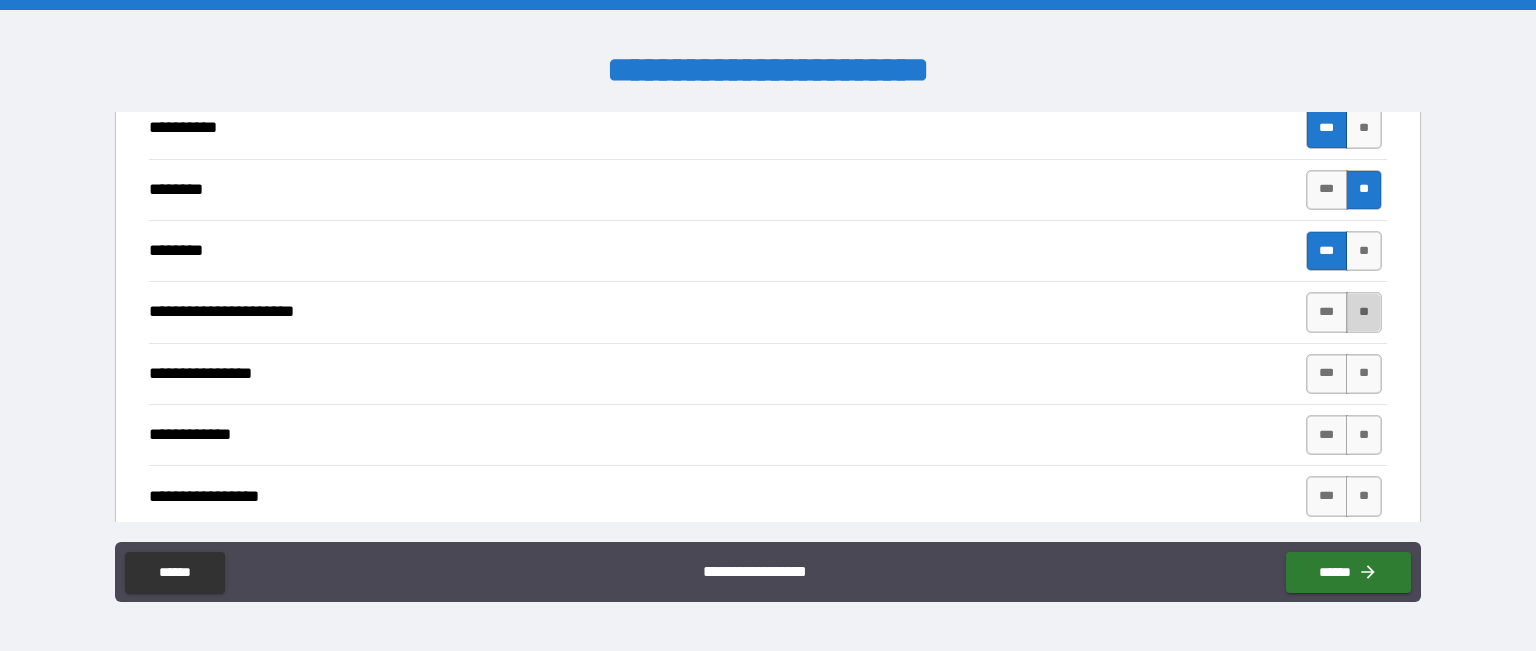 click on "**" at bounding box center (1364, 312) 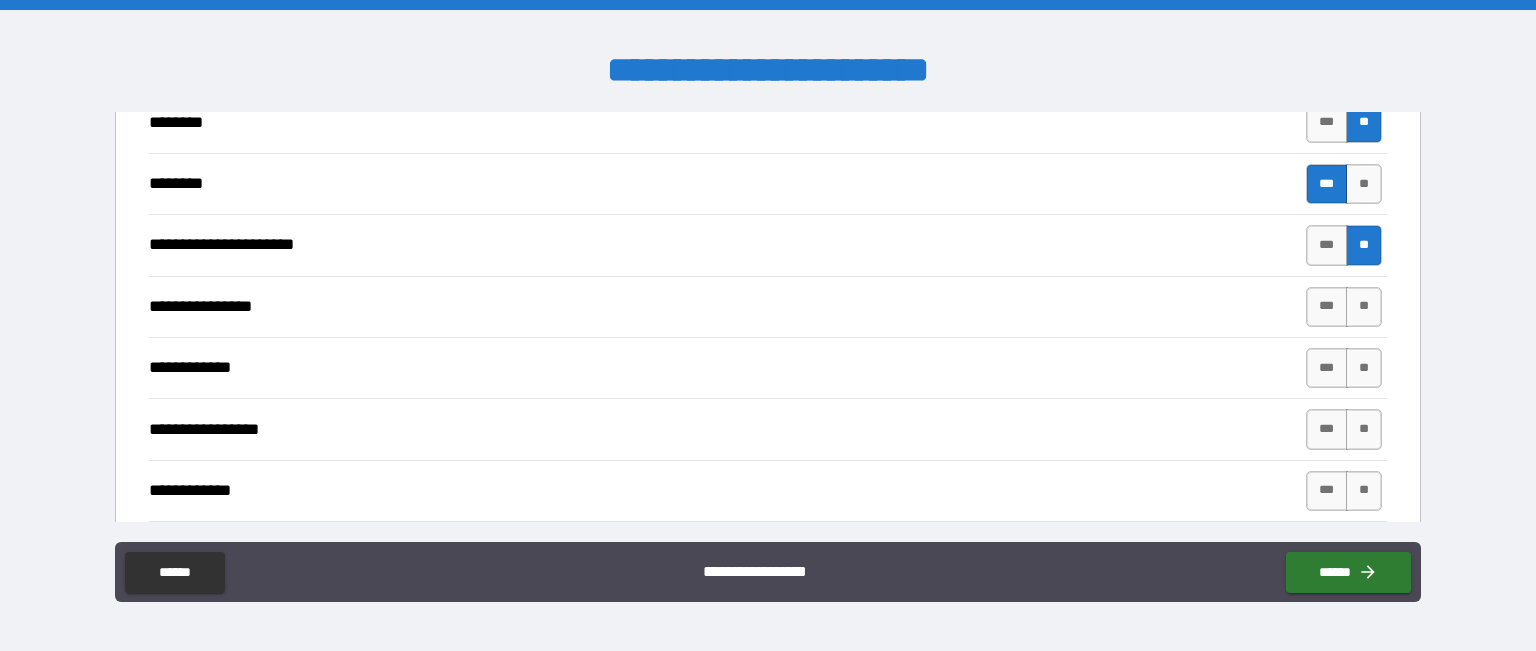 scroll, scrollTop: 1732, scrollLeft: 0, axis: vertical 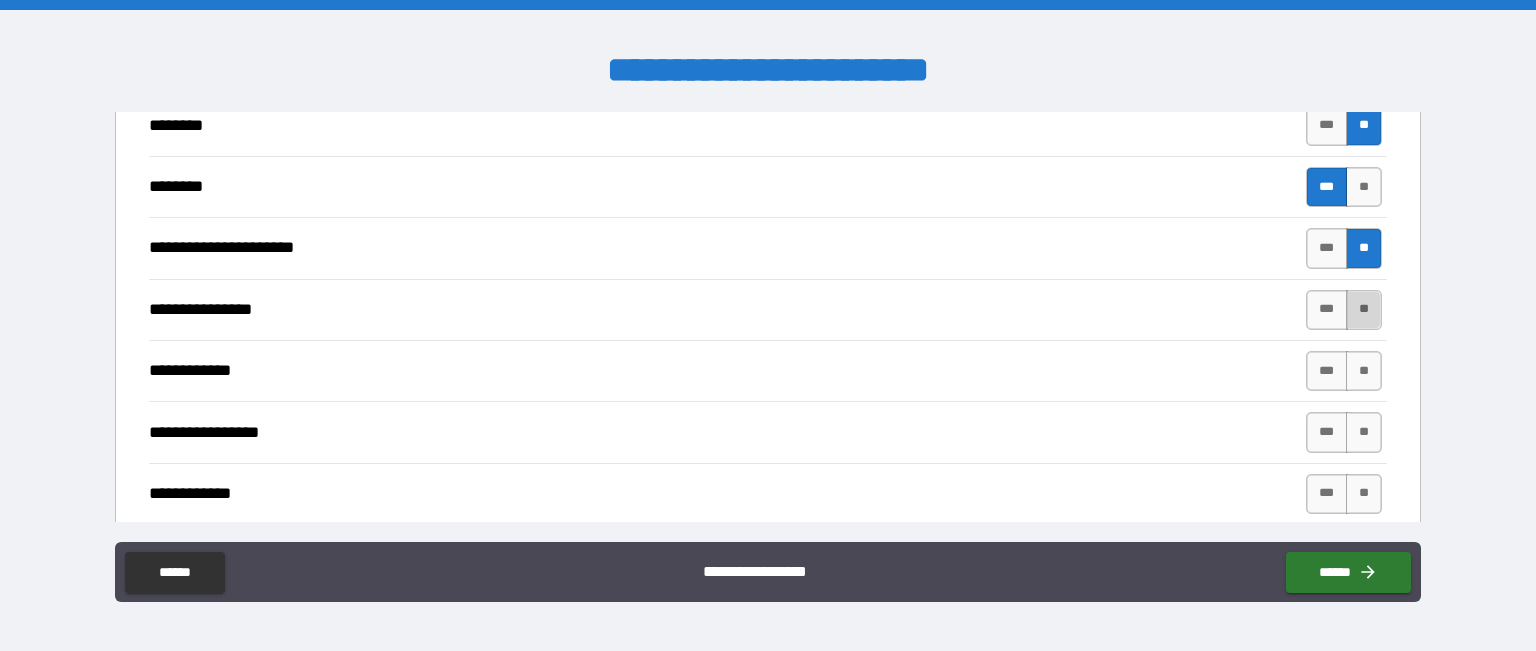 click on "**" at bounding box center (1364, 310) 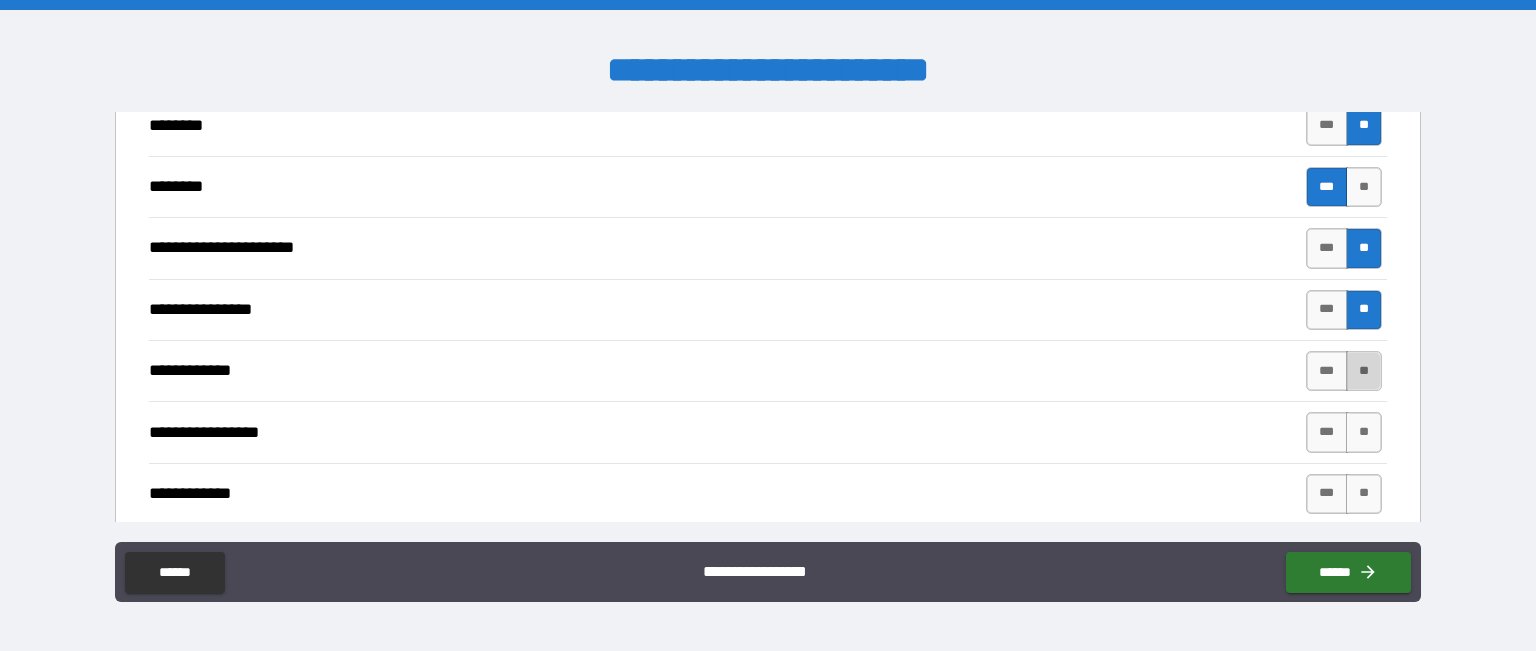 click on "**" at bounding box center [1364, 371] 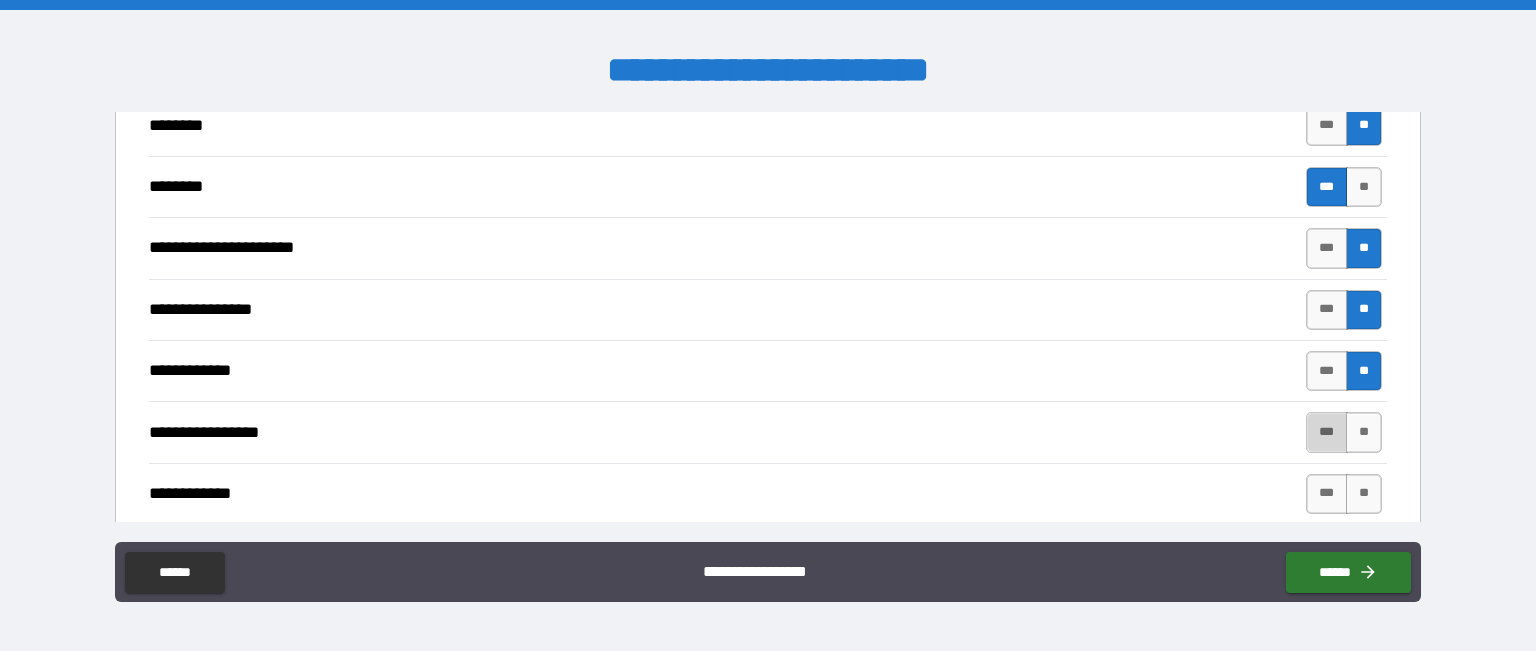 click on "***" at bounding box center (1327, 432) 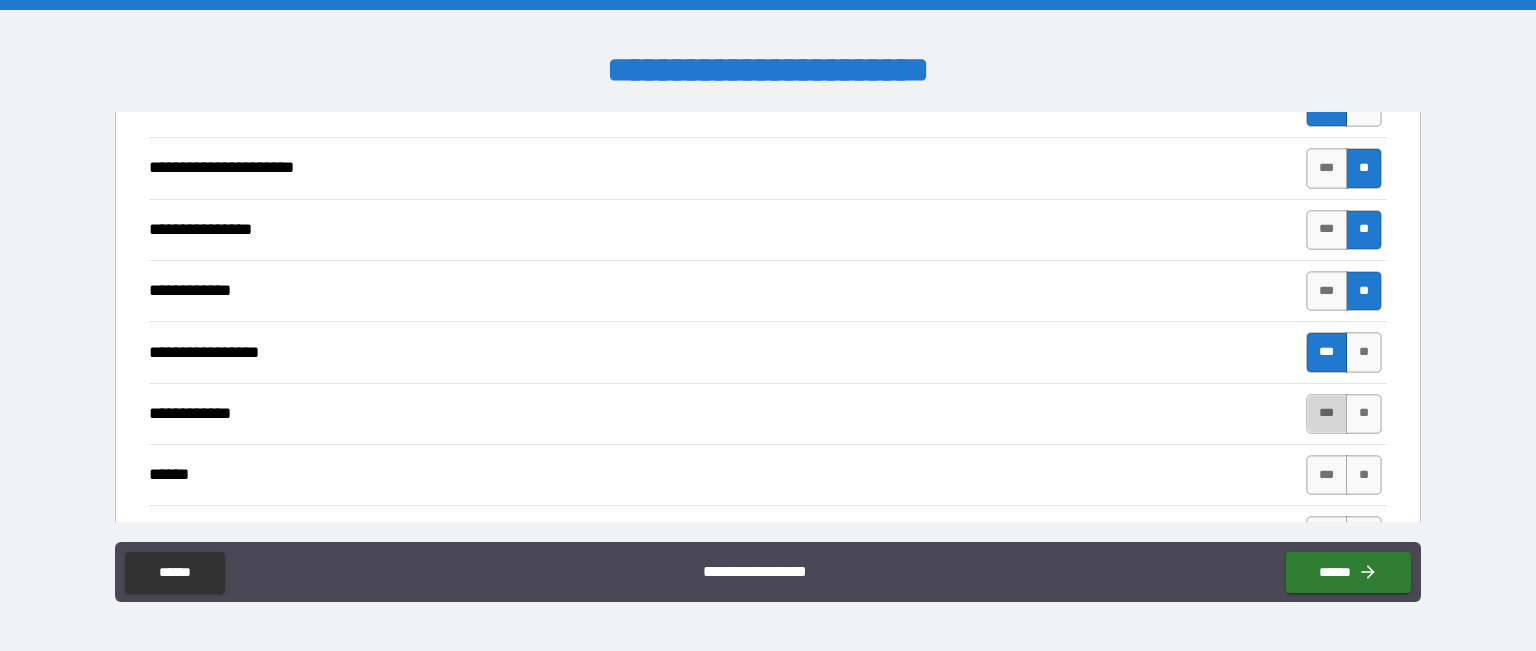 click on "***" at bounding box center [1327, 414] 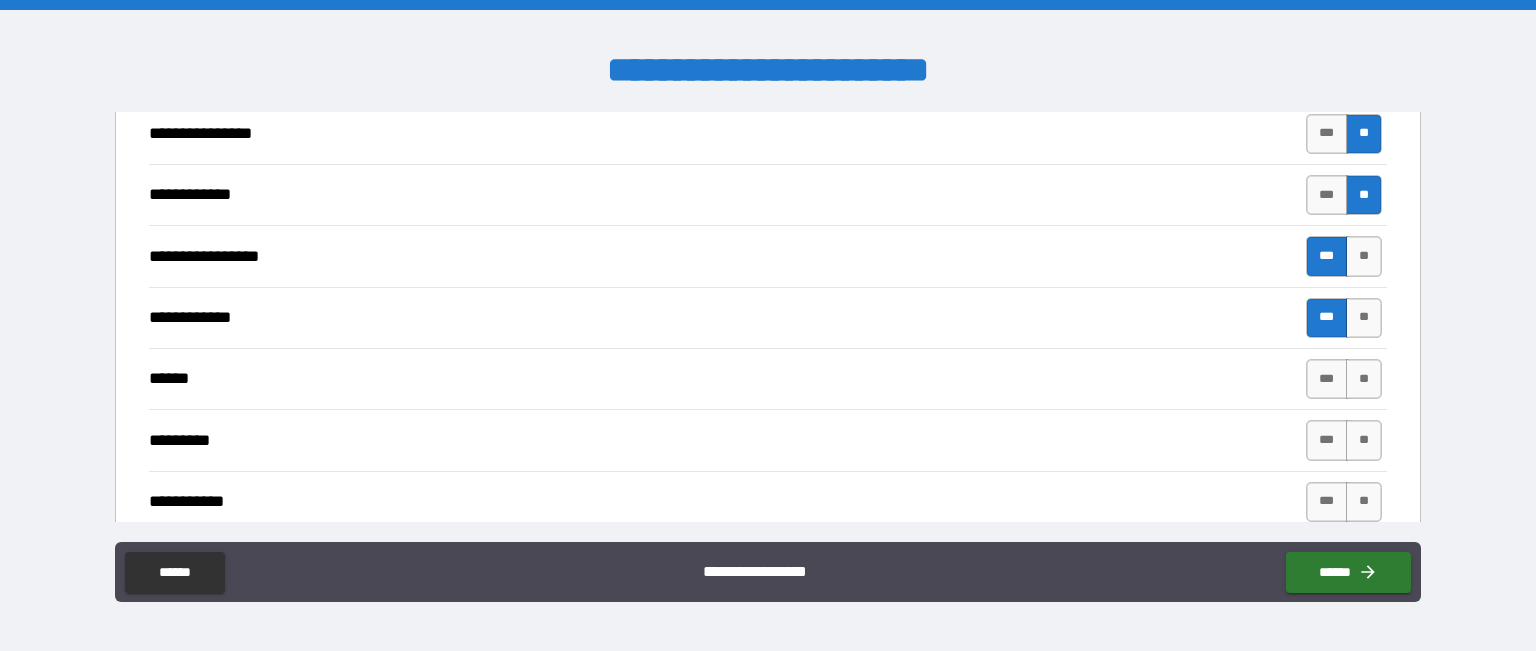 scroll, scrollTop: 1908, scrollLeft: 0, axis: vertical 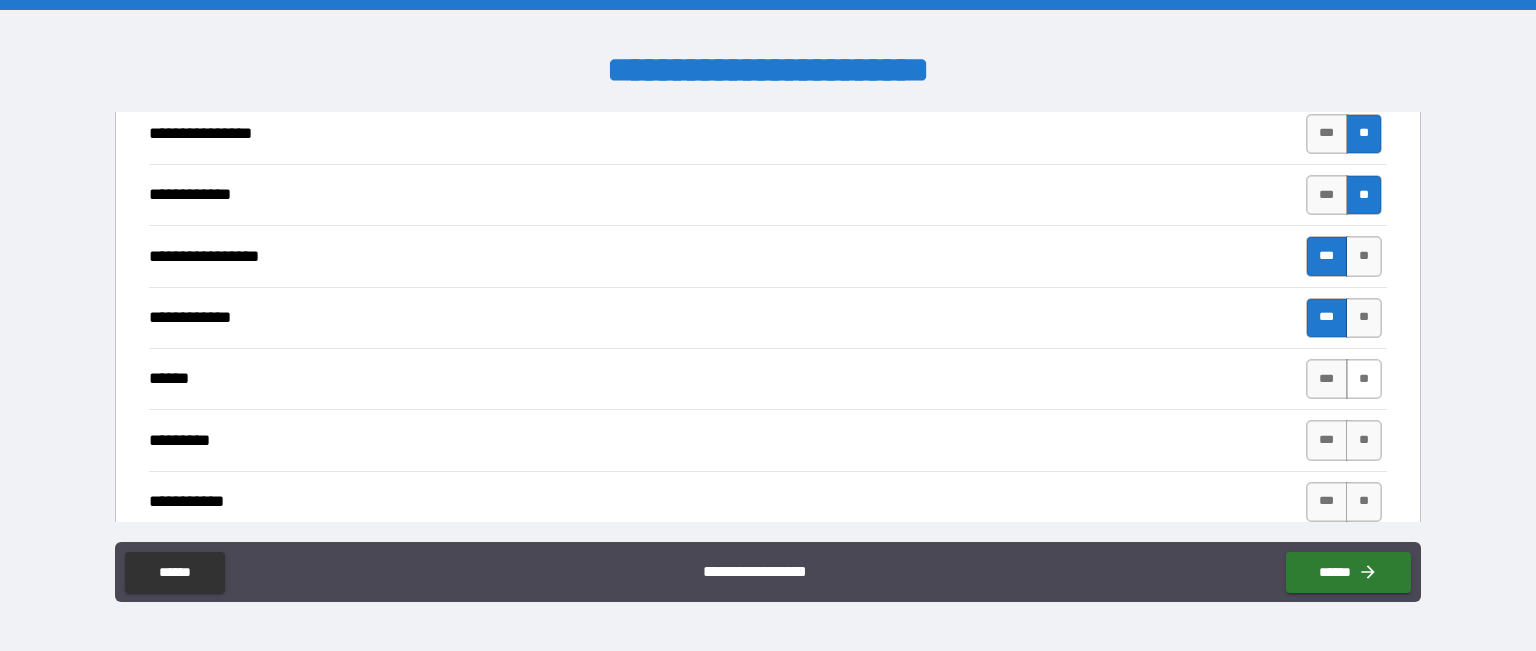 click on "**" at bounding box center [1364, 379] 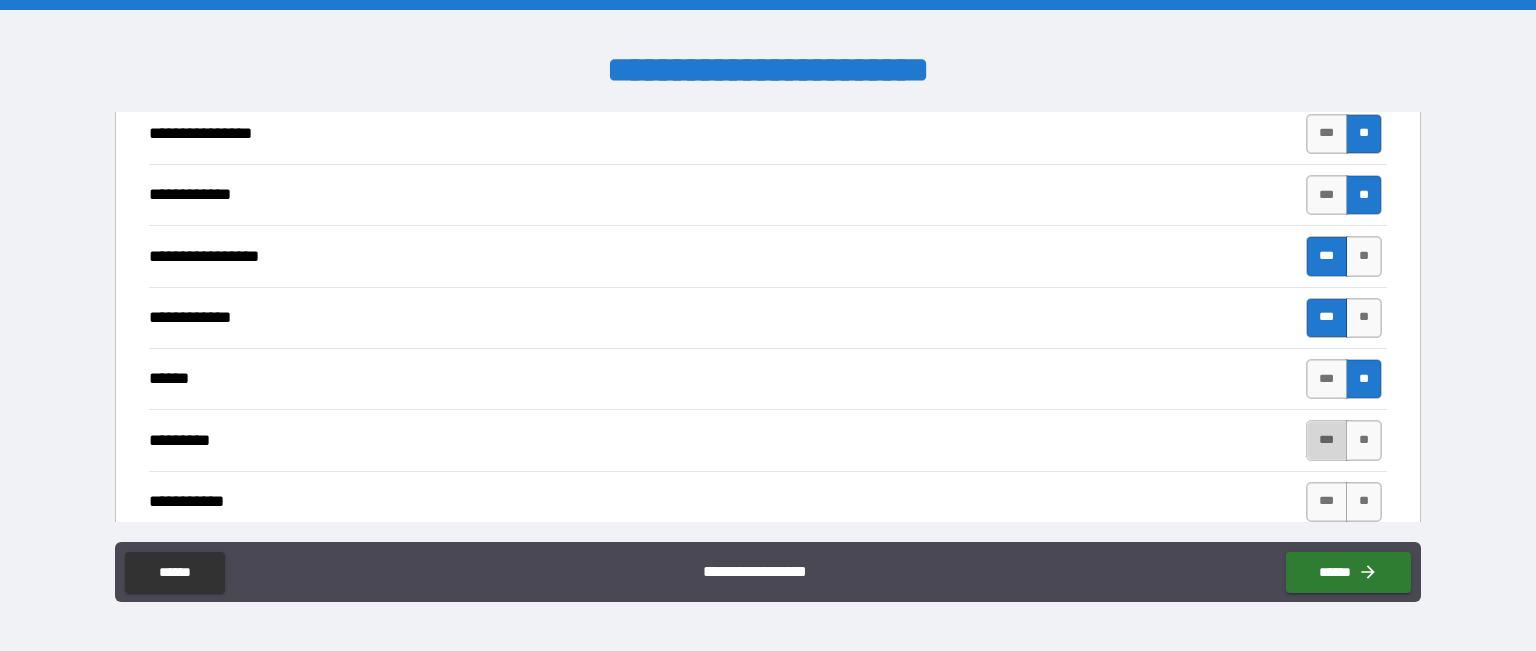 click on "***" at bounding box center [1327, 440] 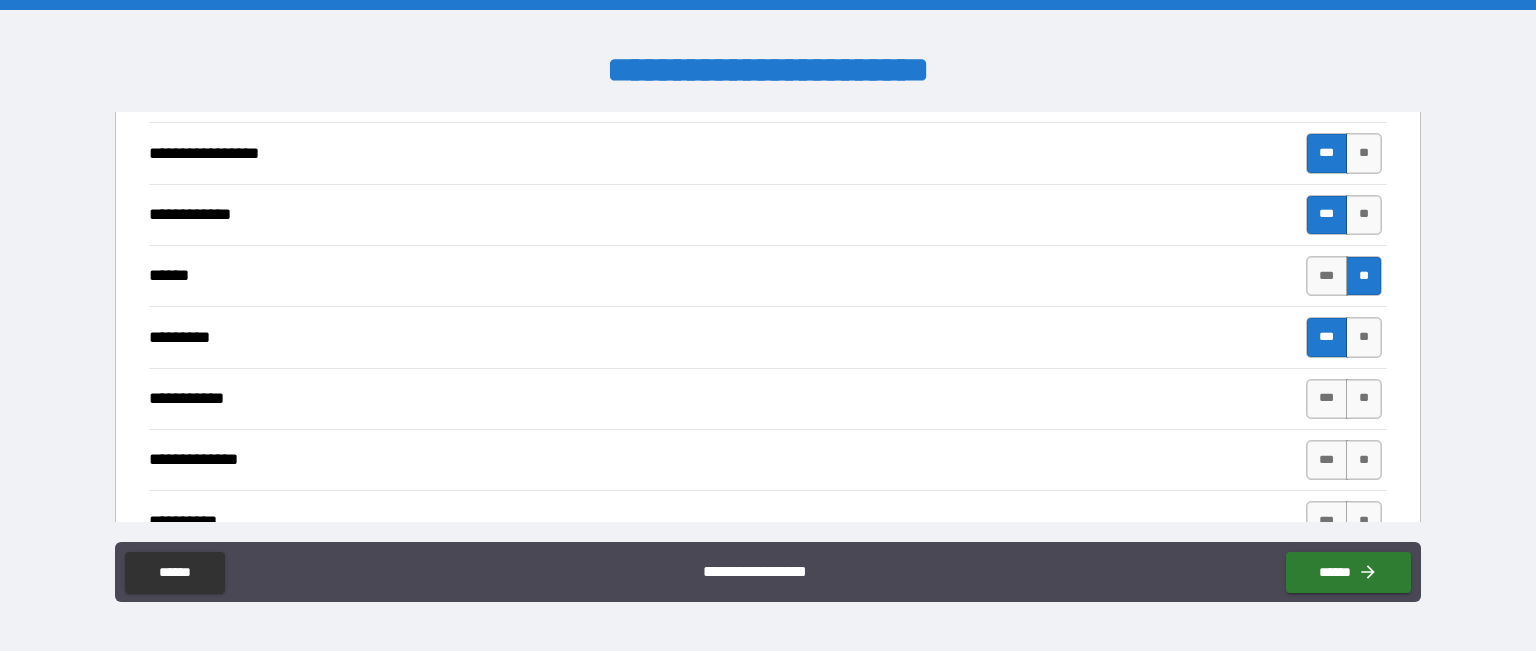 scroll, scrollTop: 2028, scrollLeft: 0, axis: vertical 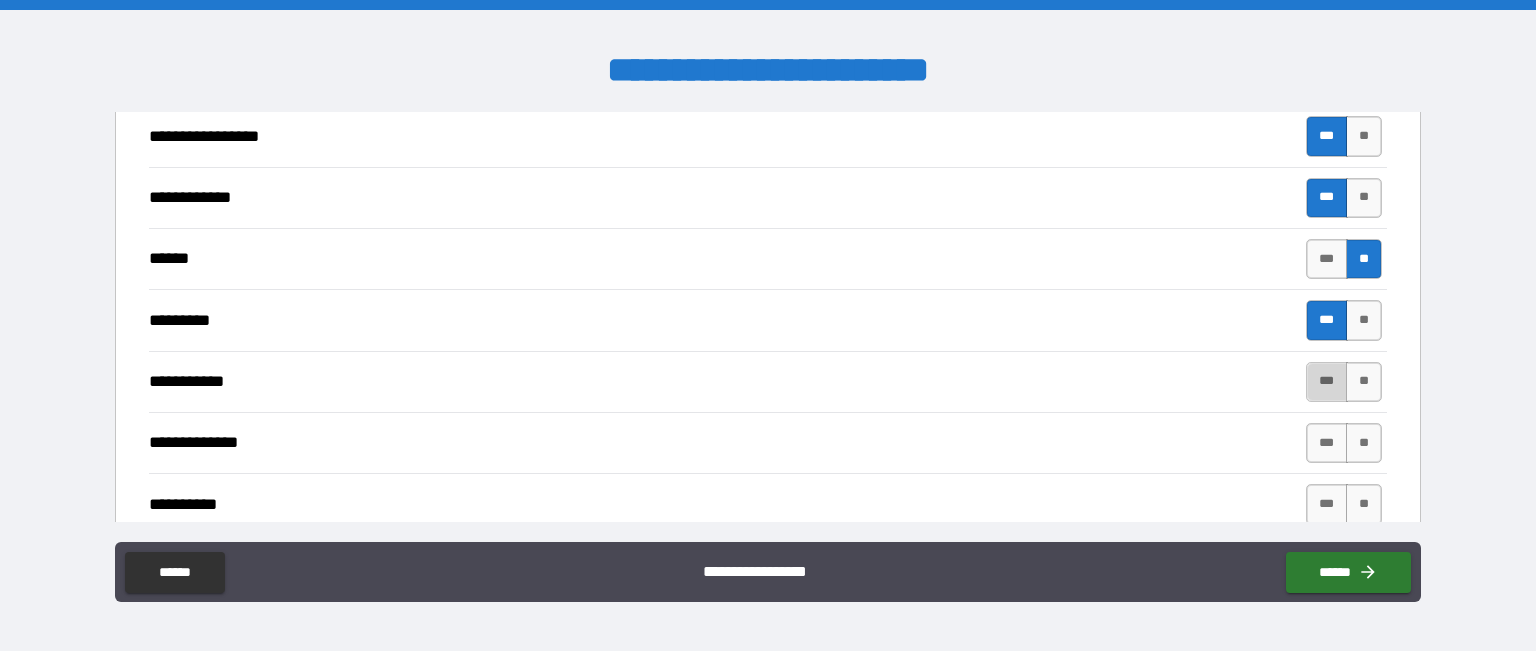 click on "***" at bounding box center (1327, 382) 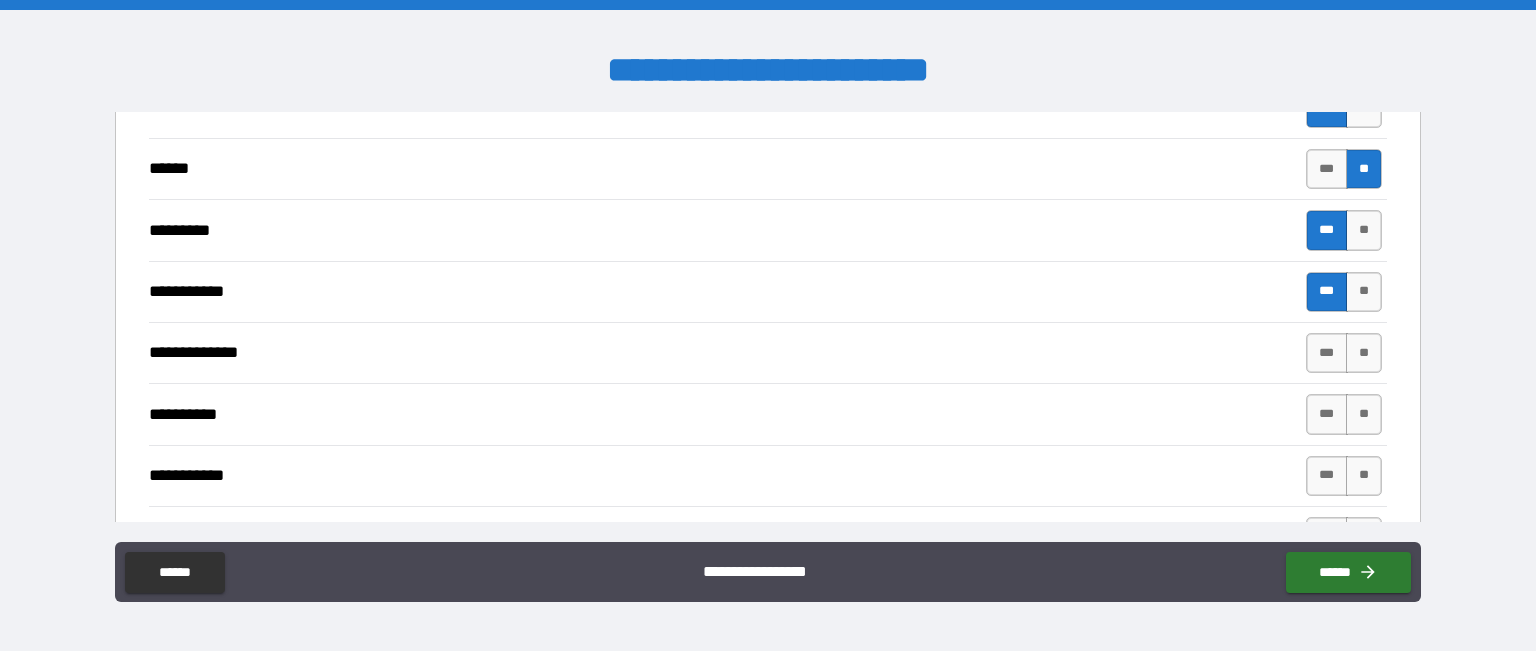 scroll, scrollTop: 2116, scrollLeft: 0, axis: vertical 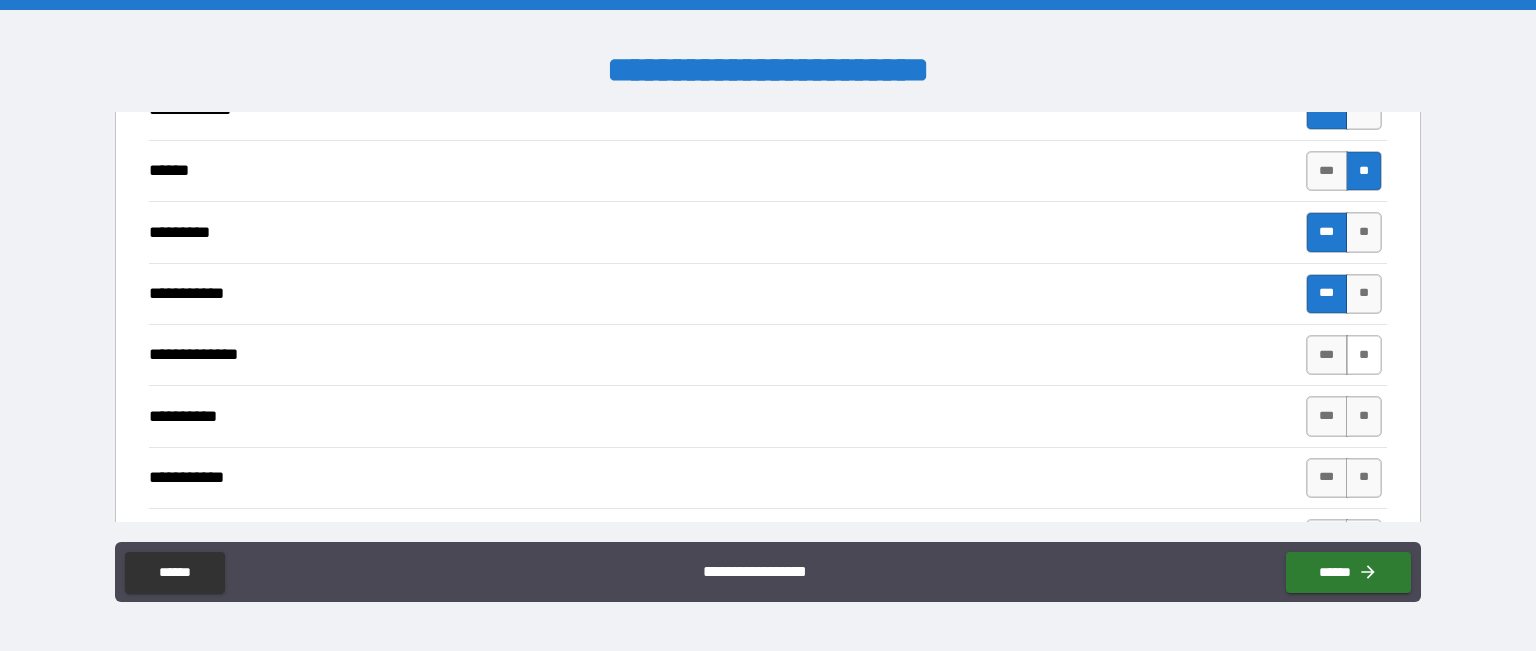 click on "**" at bounding box center (1364, 355) 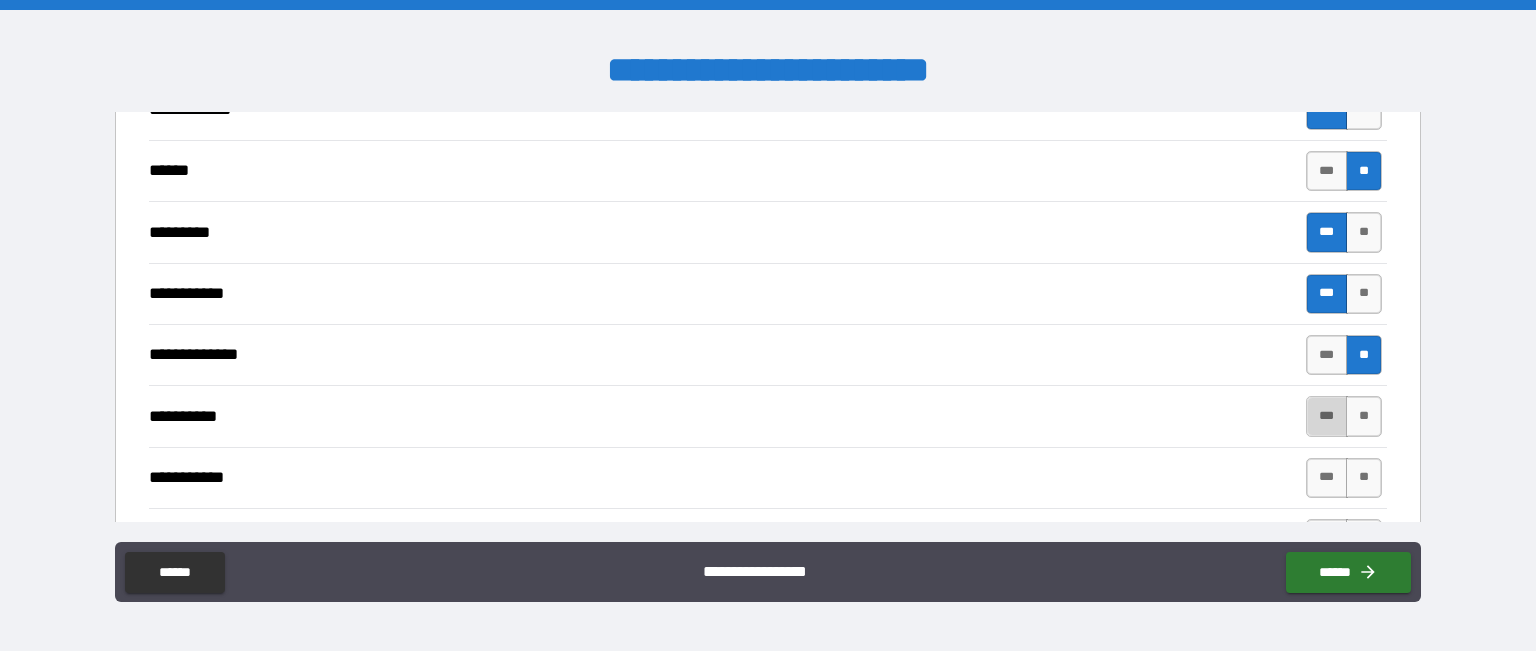 click on "***" at bounding box center [1327, 416] 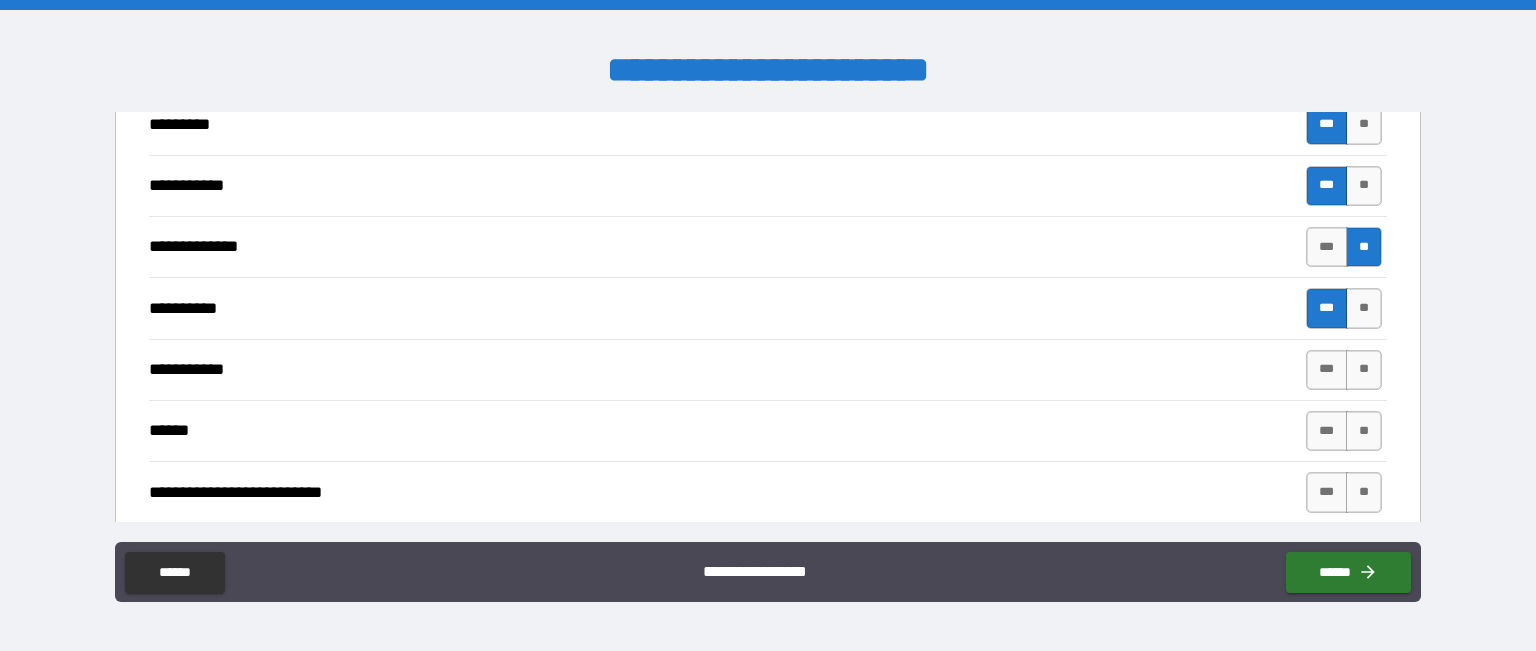 scroll, scrollTop: 2223, scrollLeft: 0, axis: vertical 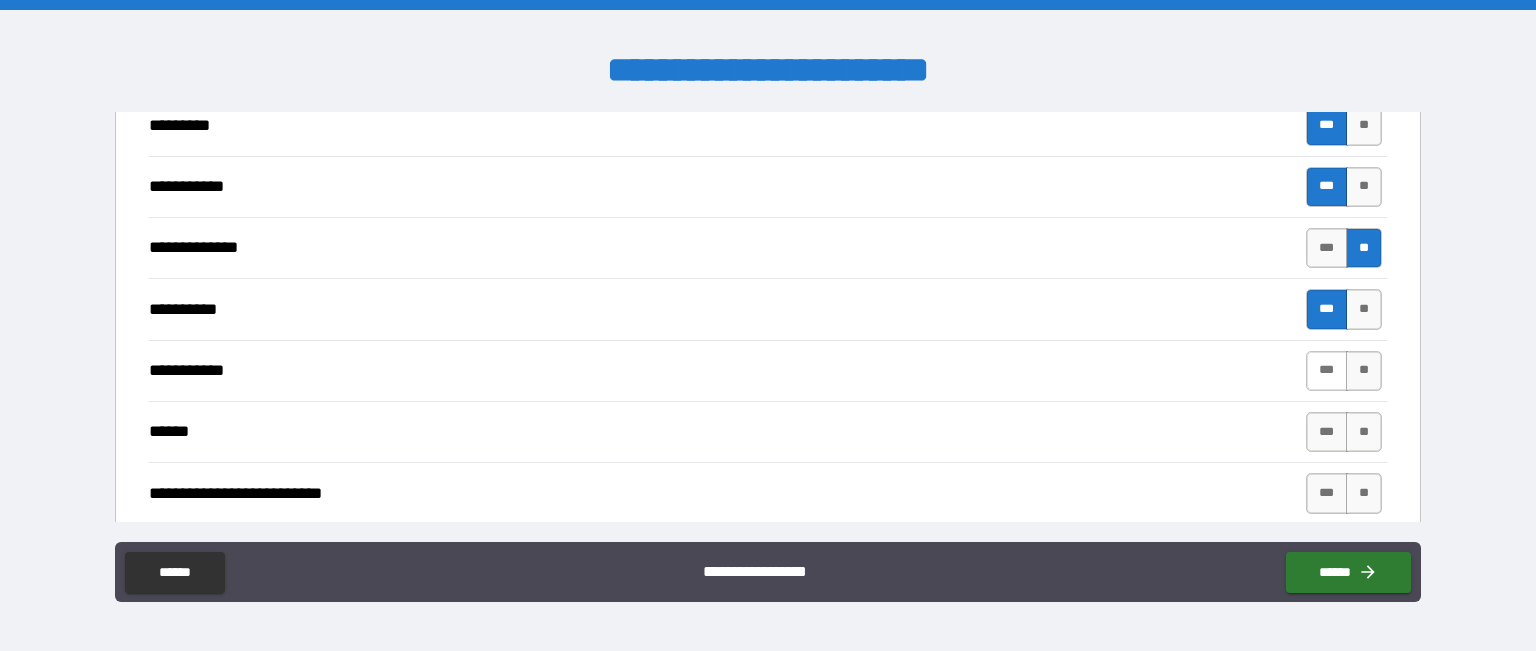 click on "***" at bounding box center (1327, 371) 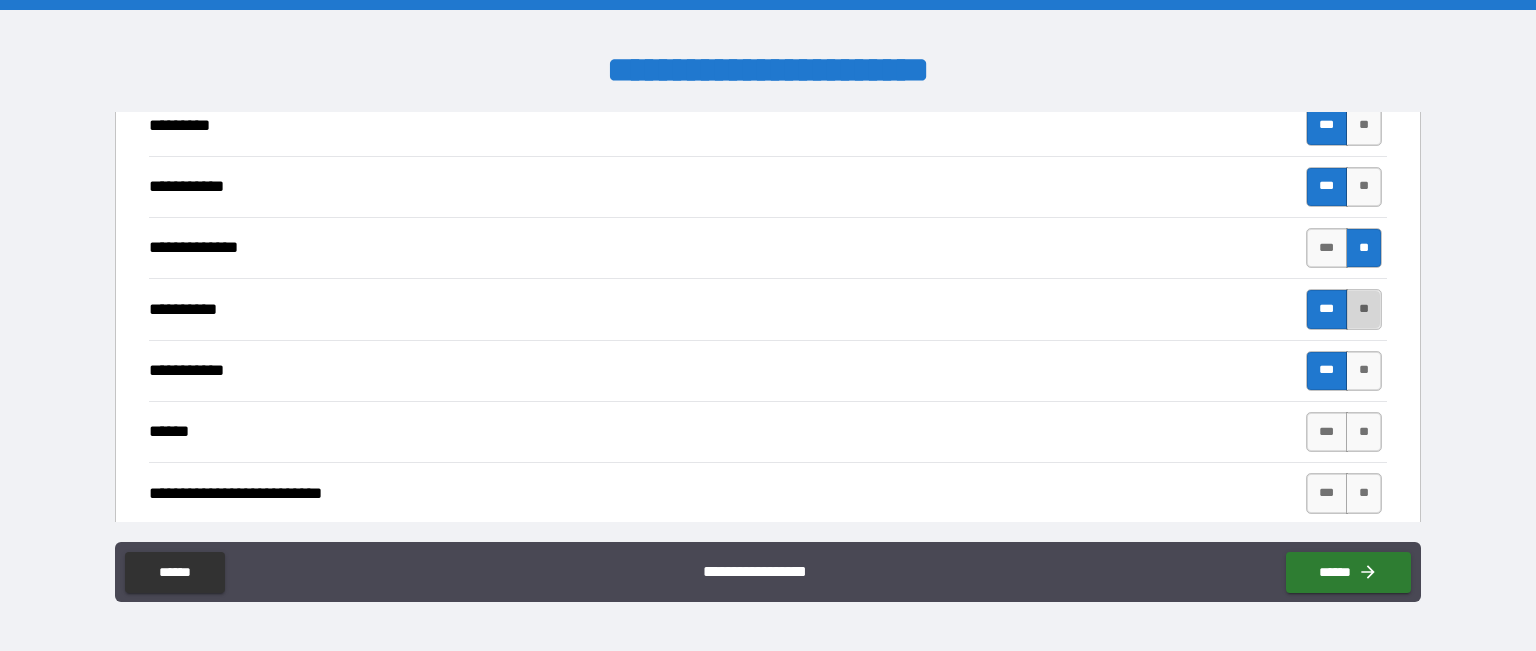 click on "**" at bounding box center [1364, 309] 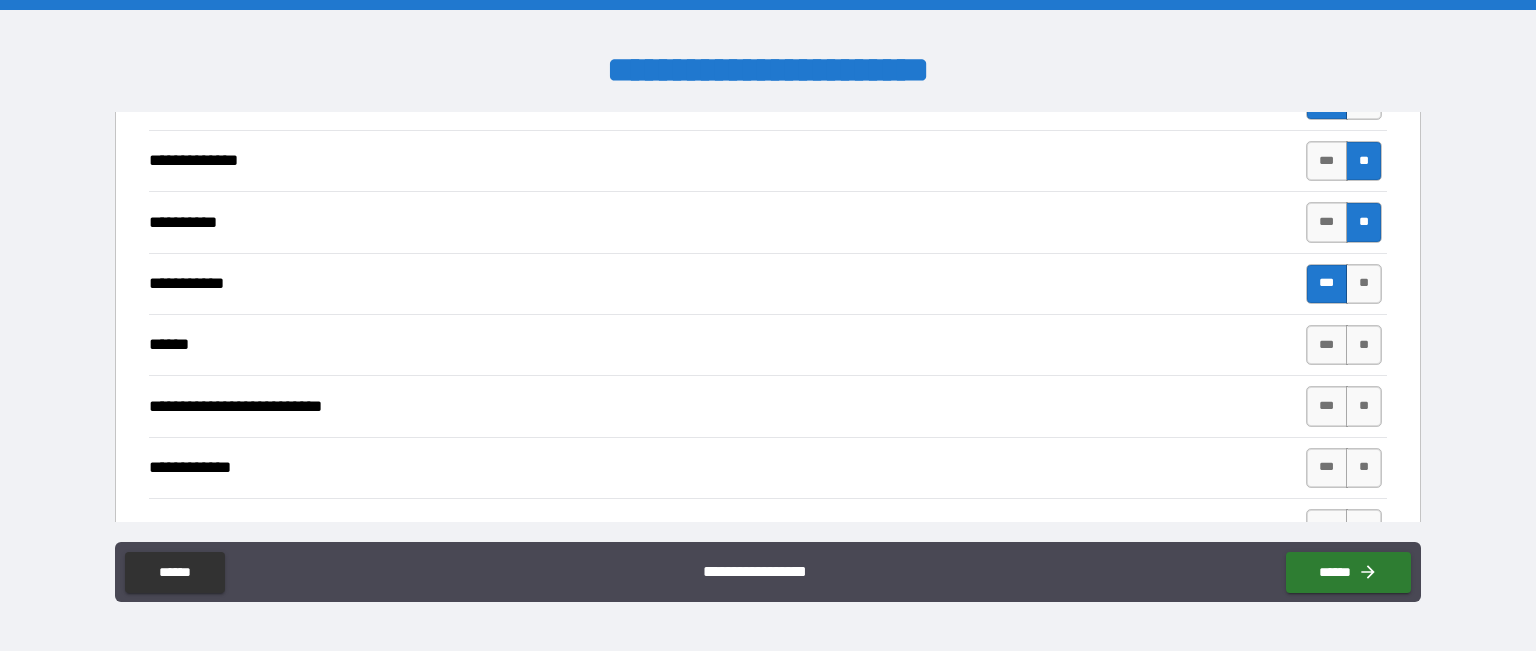 scroll, scrollTop: 2308, scrollLeft: 0, axis: vertical 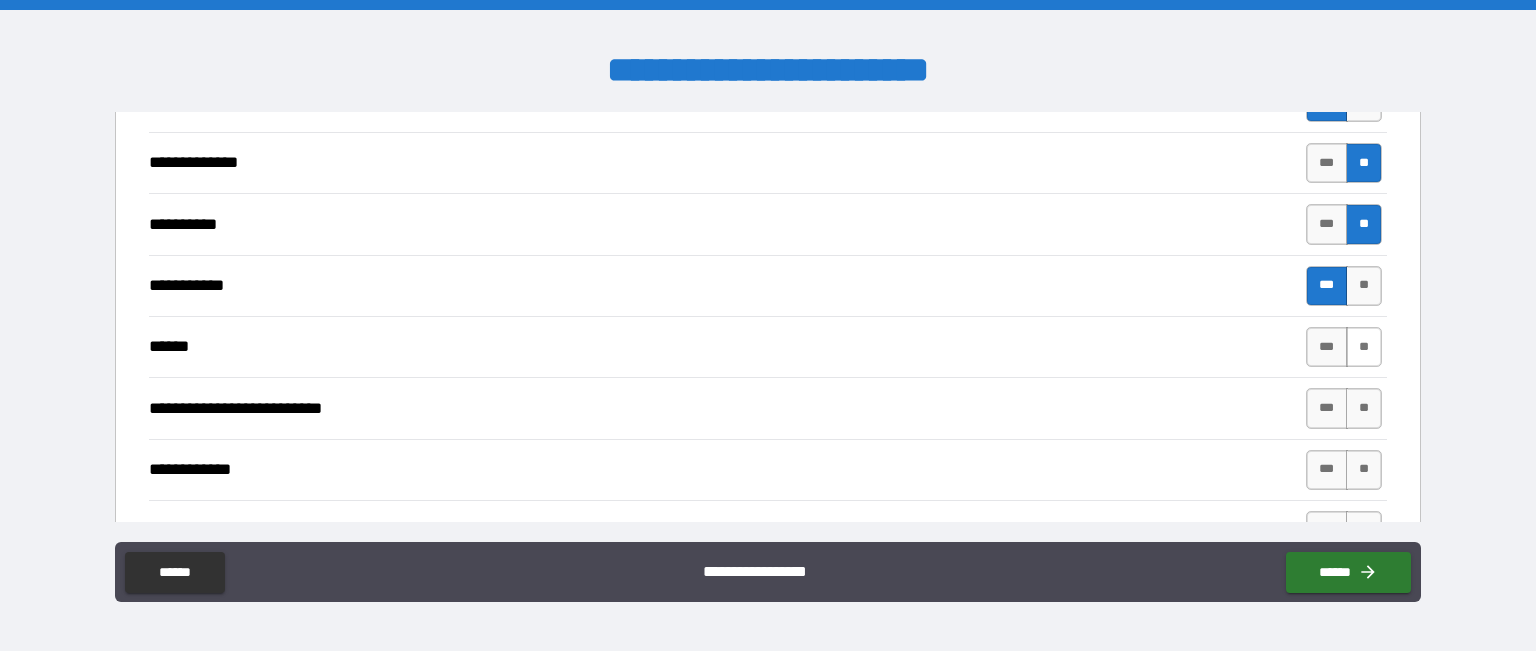click on "**" at bounding box center (1364, 347) 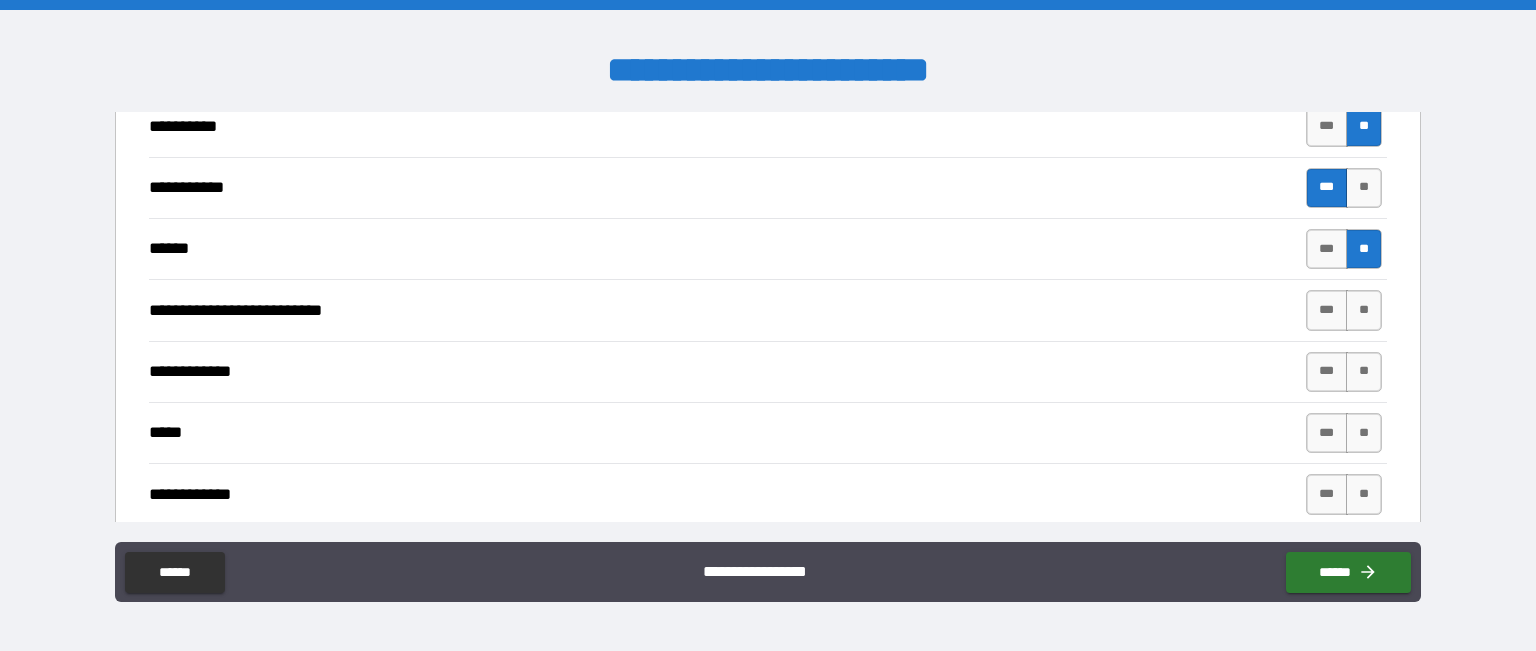 scroll, scrollTop: 2404, scrollLeft: 0, axis: vertical 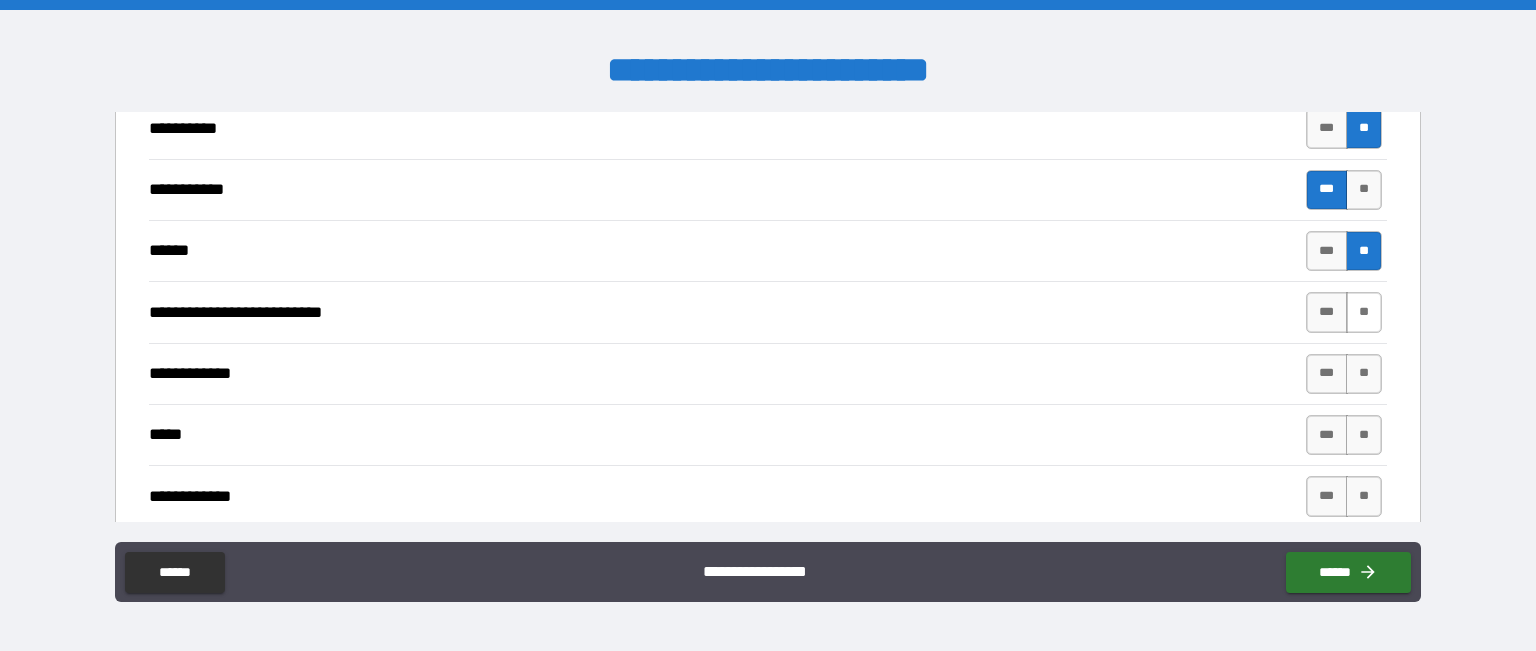 click on "**" at bounding box center [1364, 312] 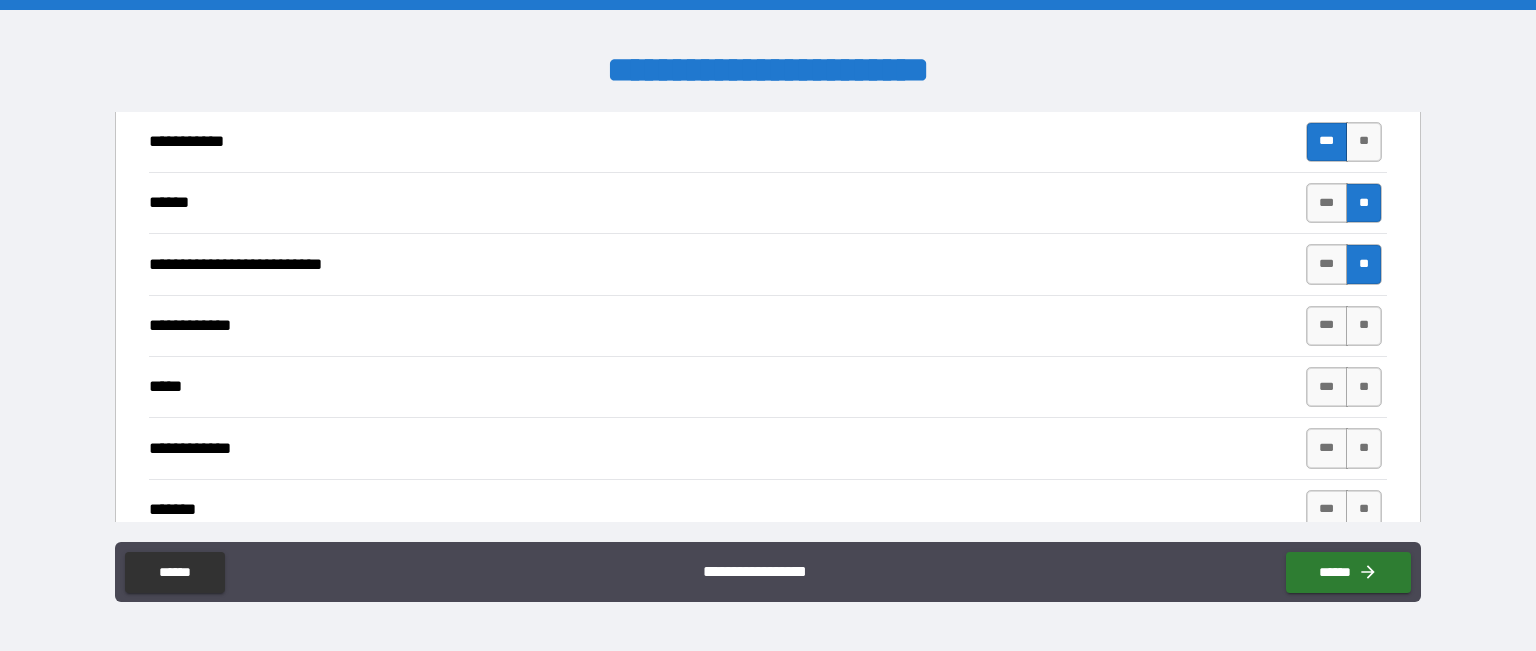 scroll, scrollTop: 2460, scrollLeft: 0, axis: vertical 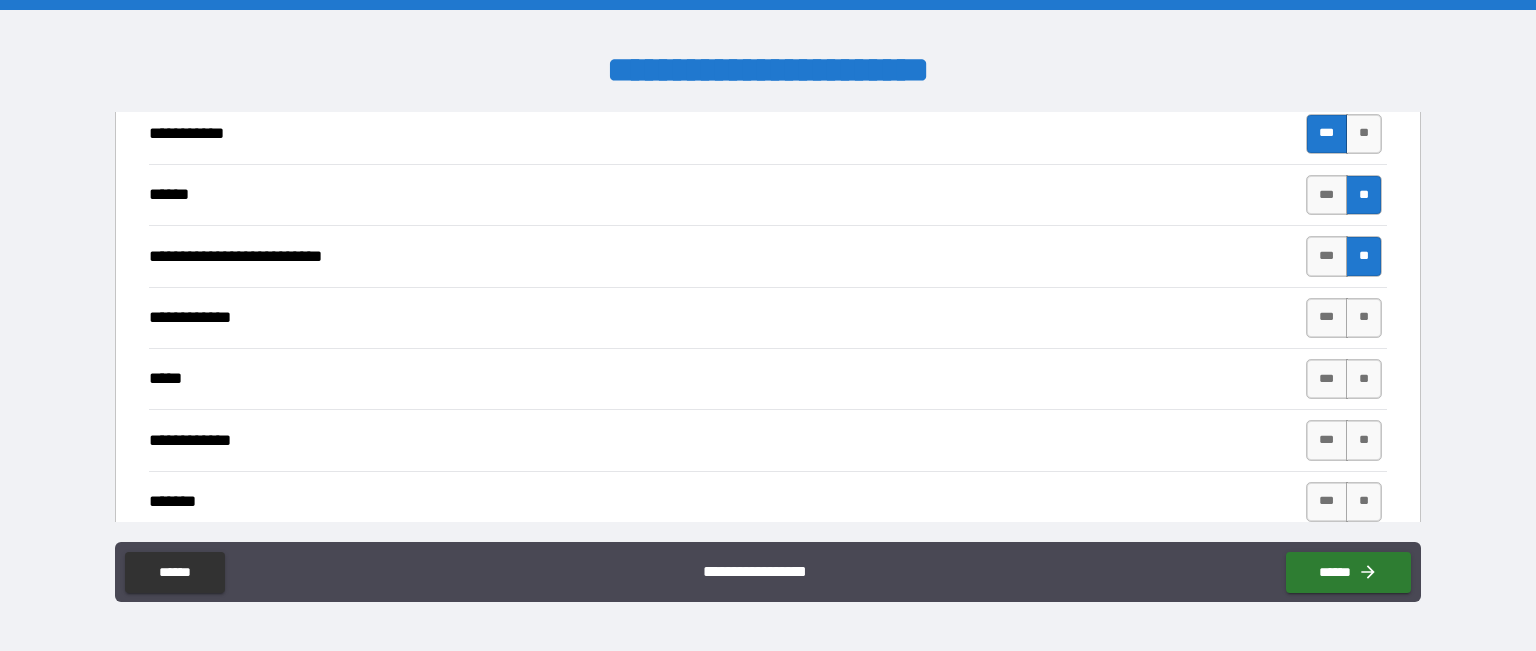 click on "**" at bounding box center [1364, 318] 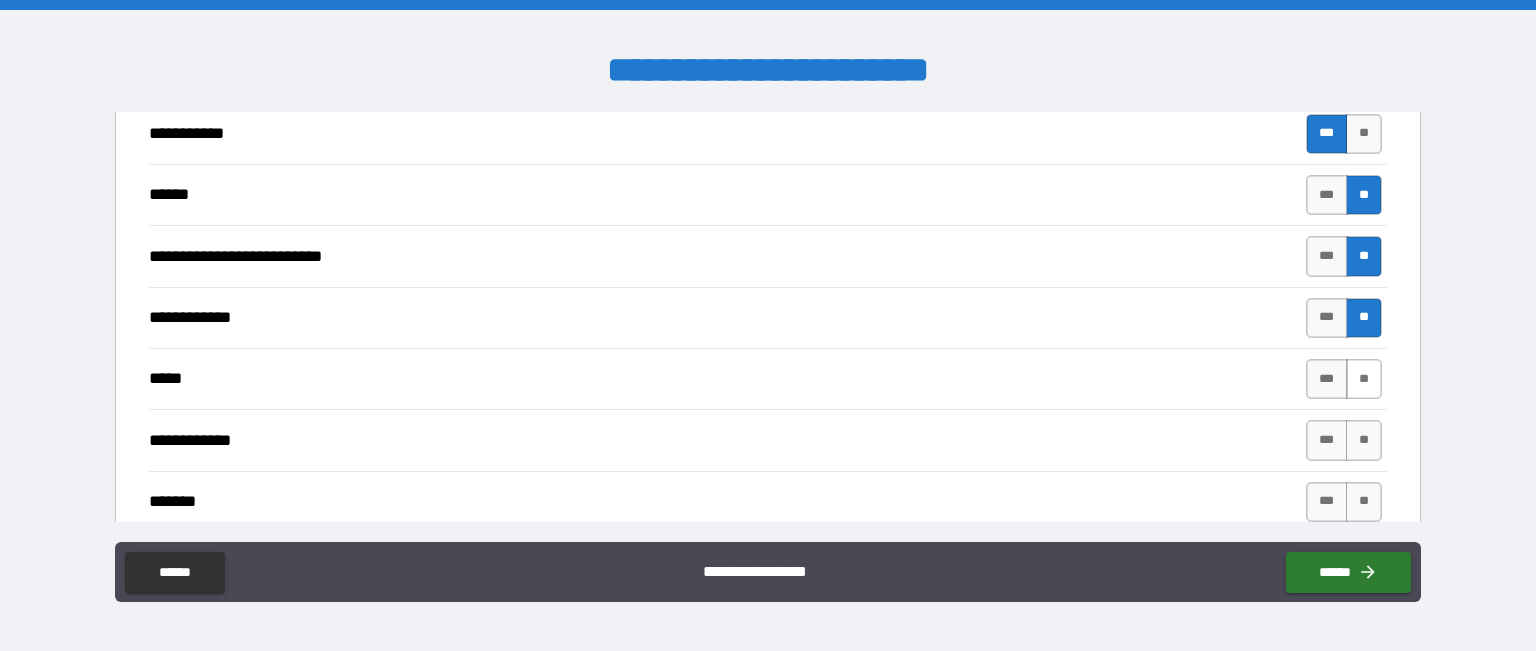 click on "**" at bounding box center (1364, 379) 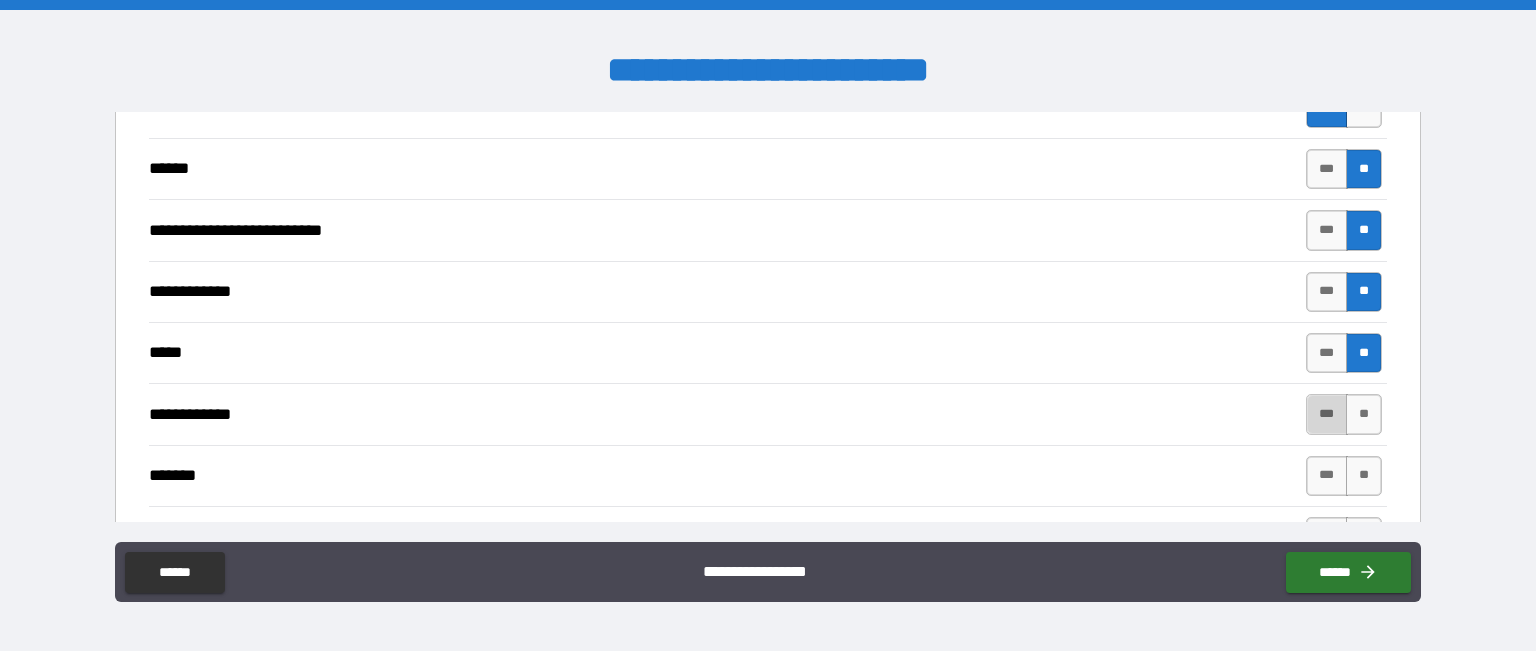 click on "***" at bounding box center (1327, 414) 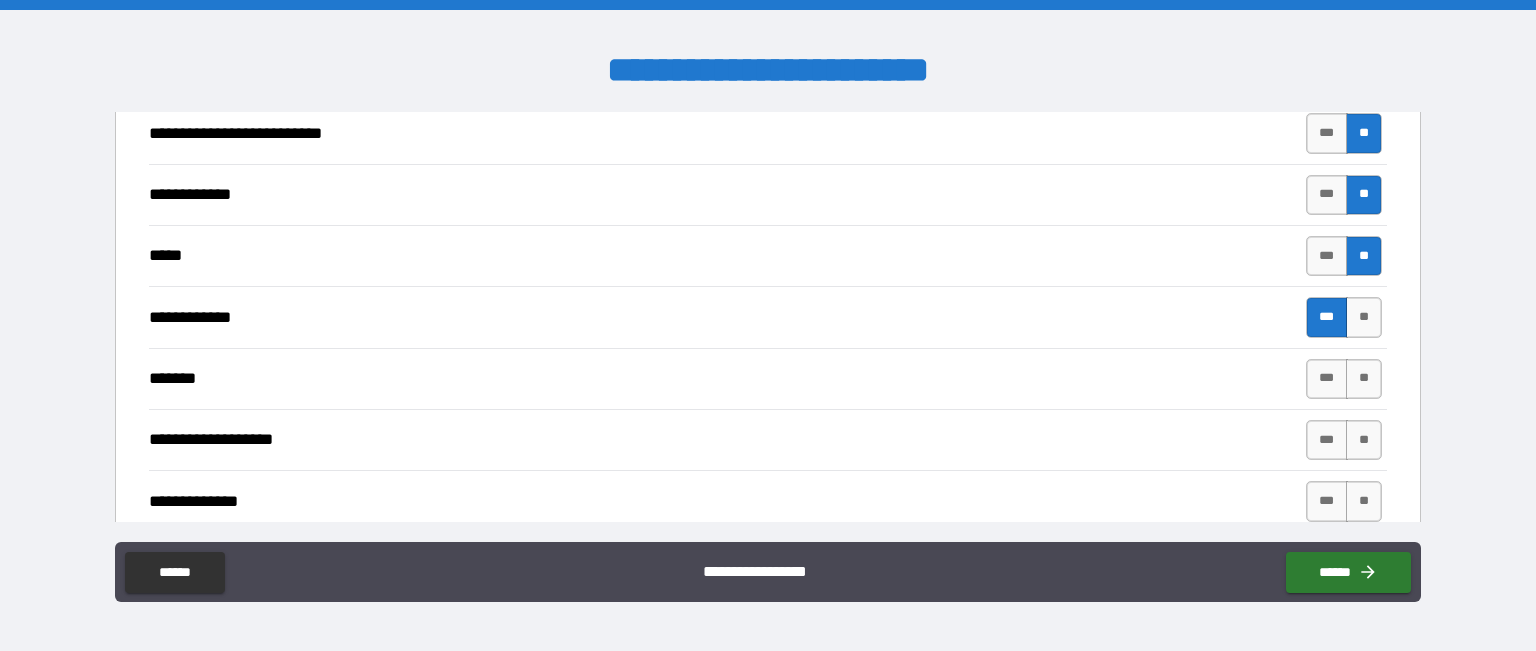 scroll, scrollTop: 2582, scrollLeft: 0, axis: vertical 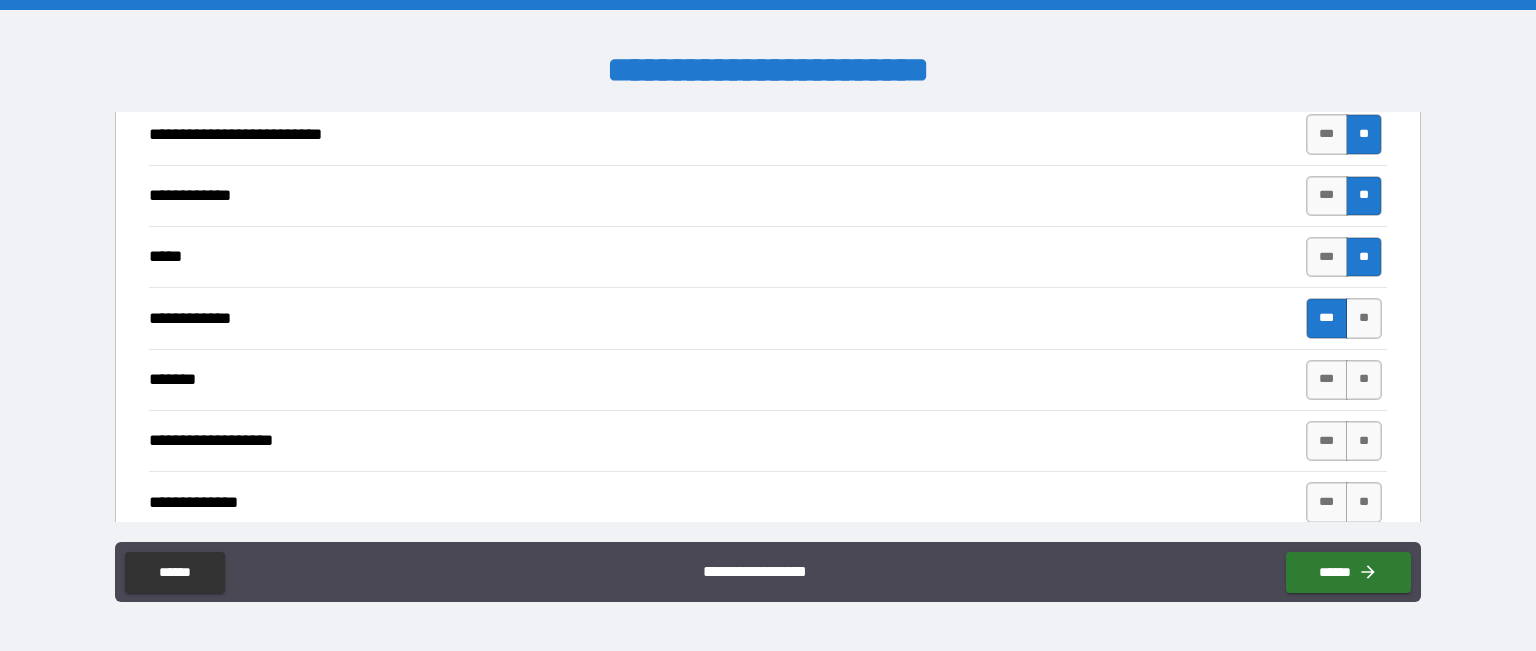 click on "*** **" at bounding box center [1346, 380] 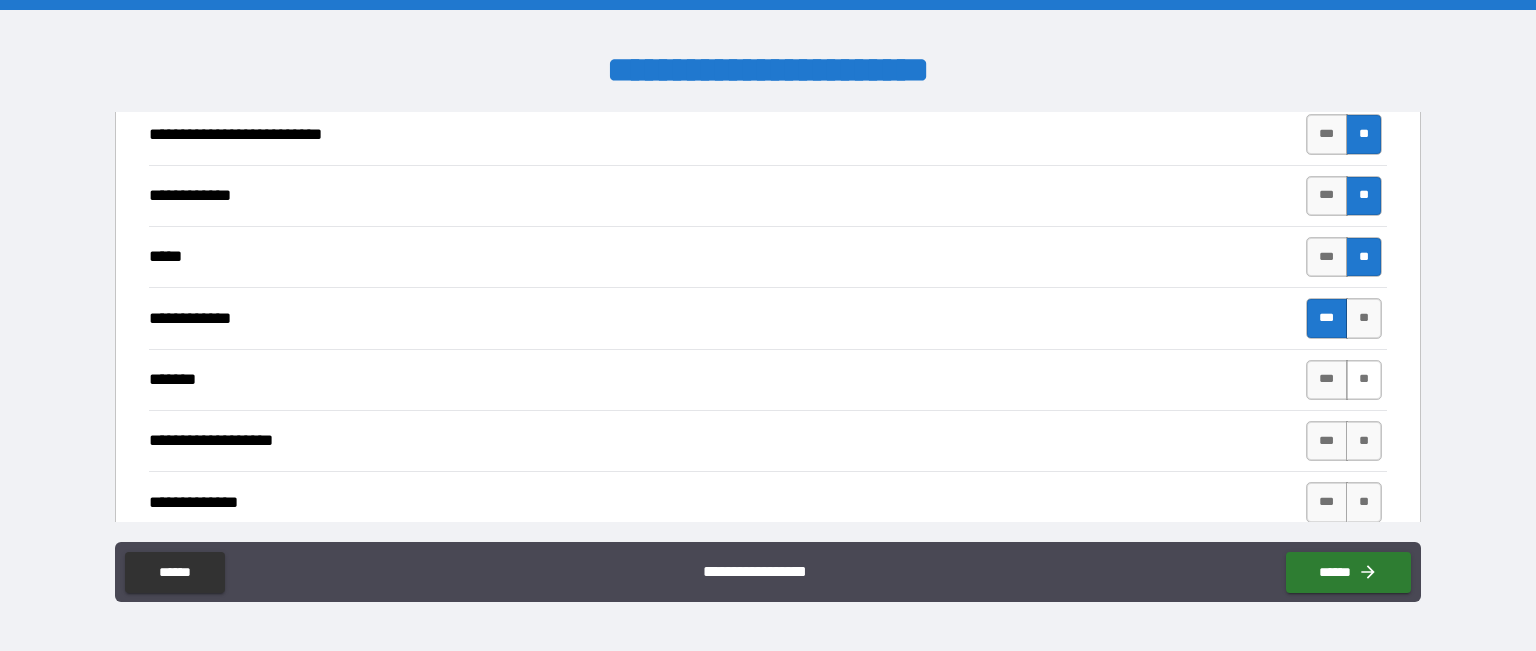 click on "**" at bounding box center [1364, 380] 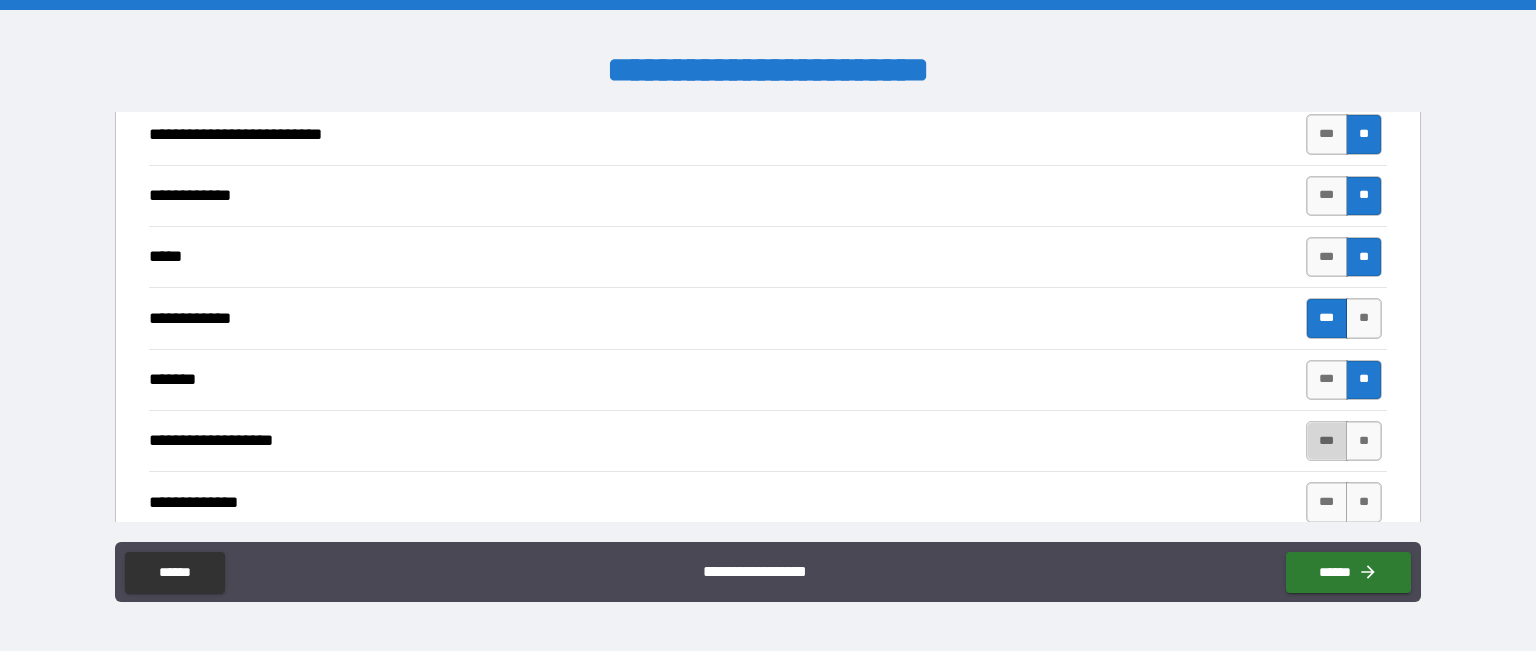click on "***" at bounding box center (1327, 441) 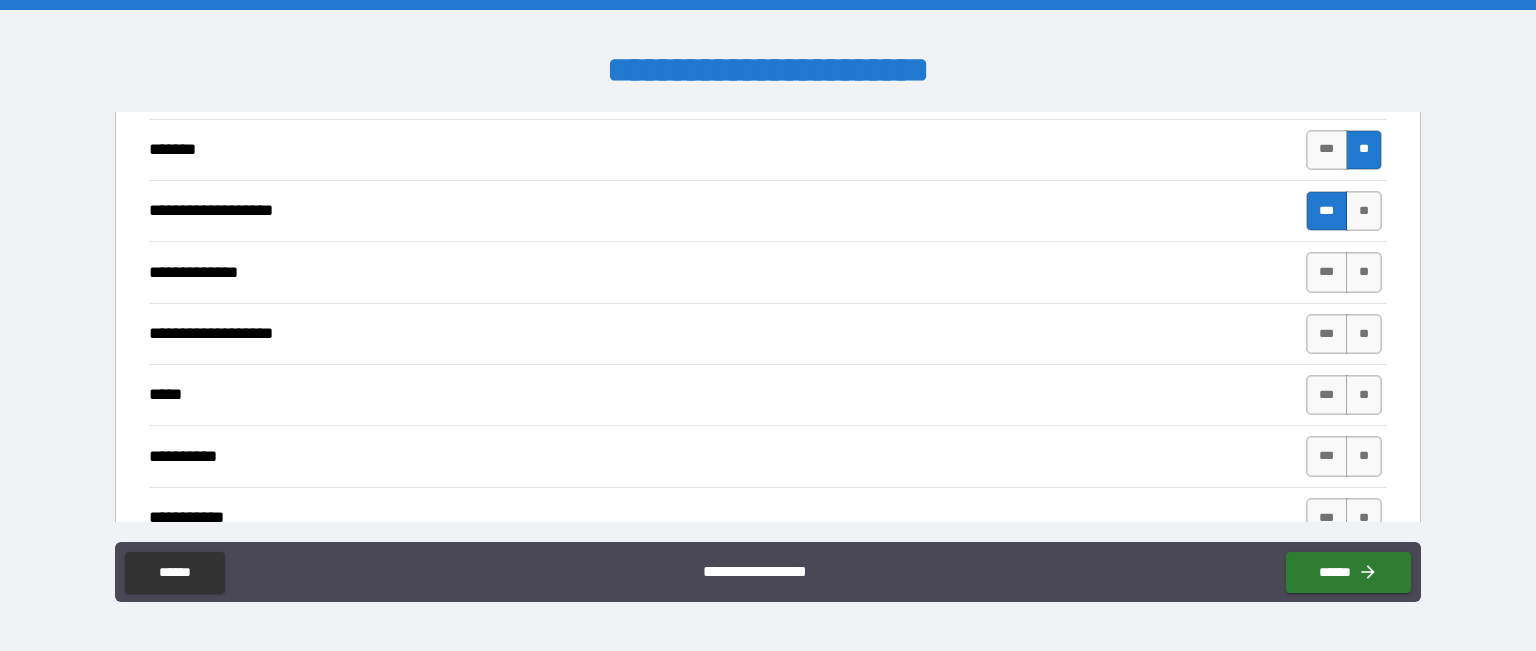 scroll, scrollTop: 2804, scrollLeft: 0, axis: vertical 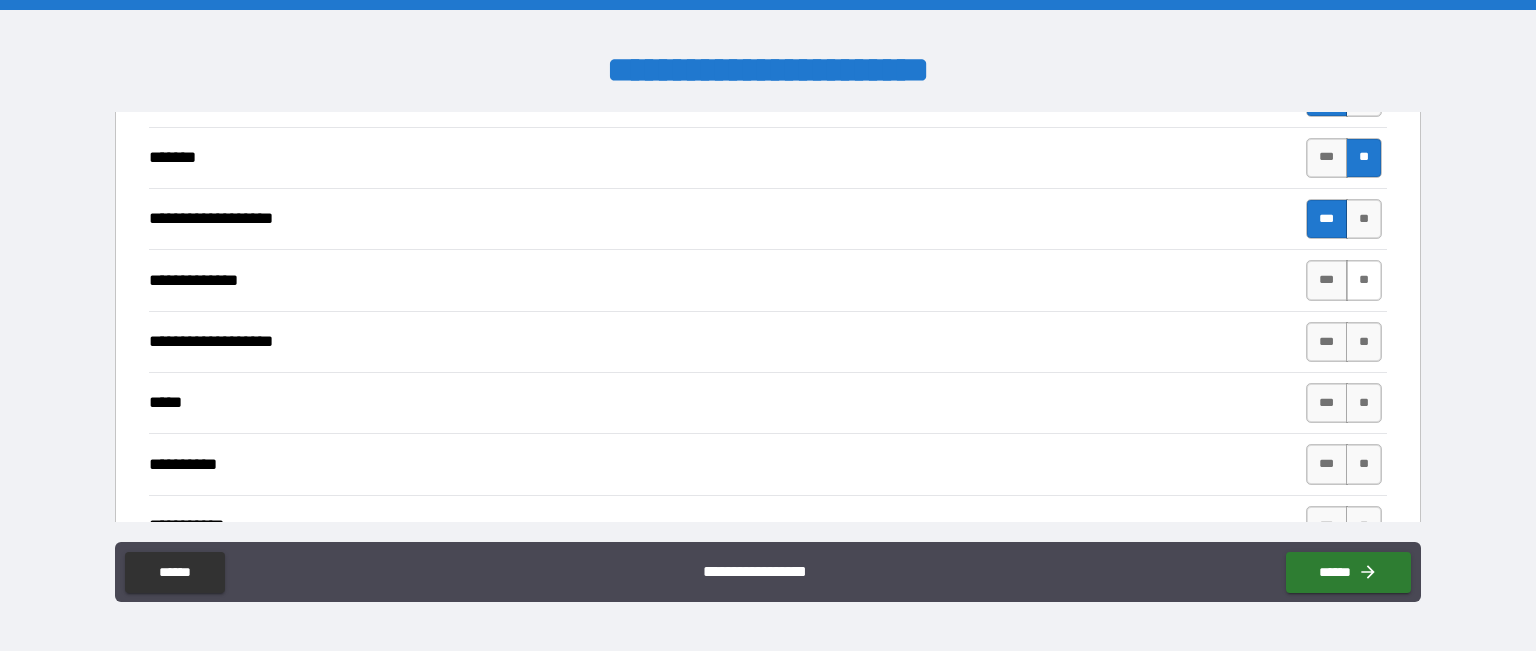 click on "**" at bounding box center (1364, 280) 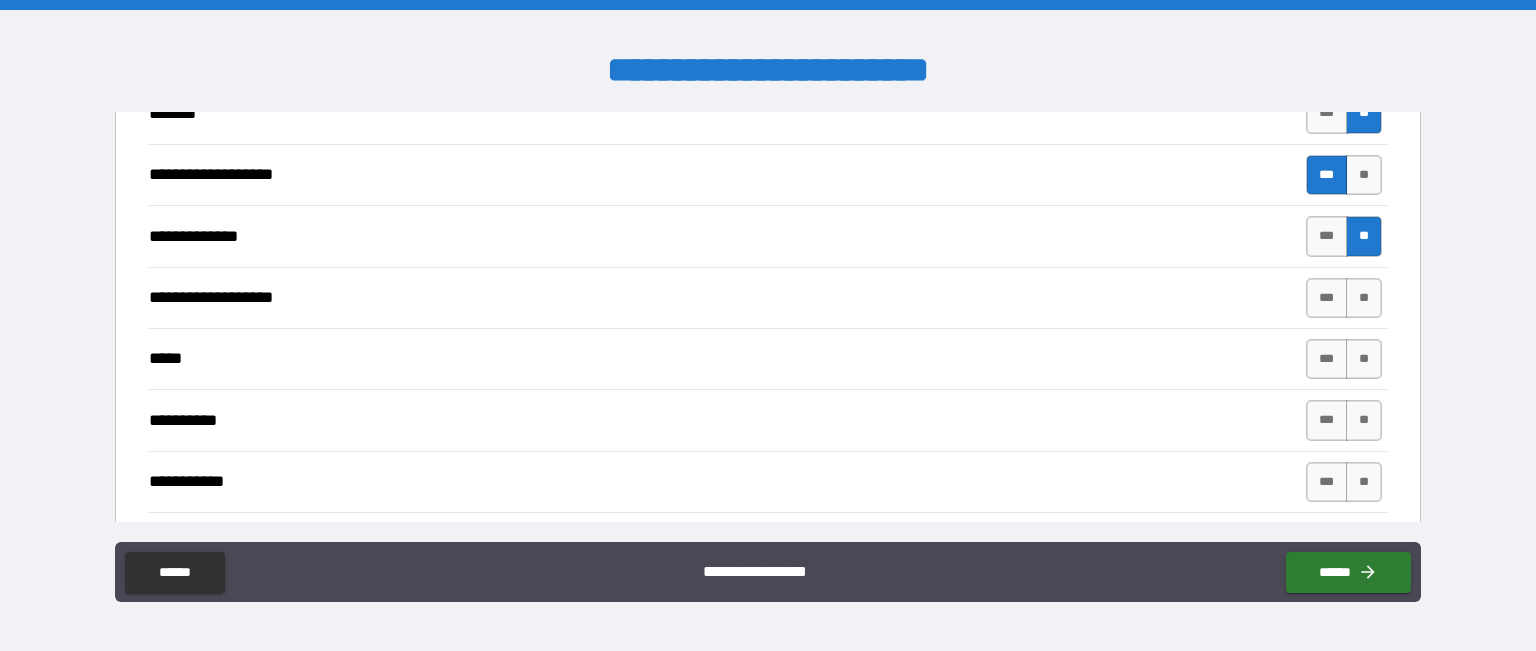 scroll, scrollTop: 2847, scrollLeft: 0, axis: vertical 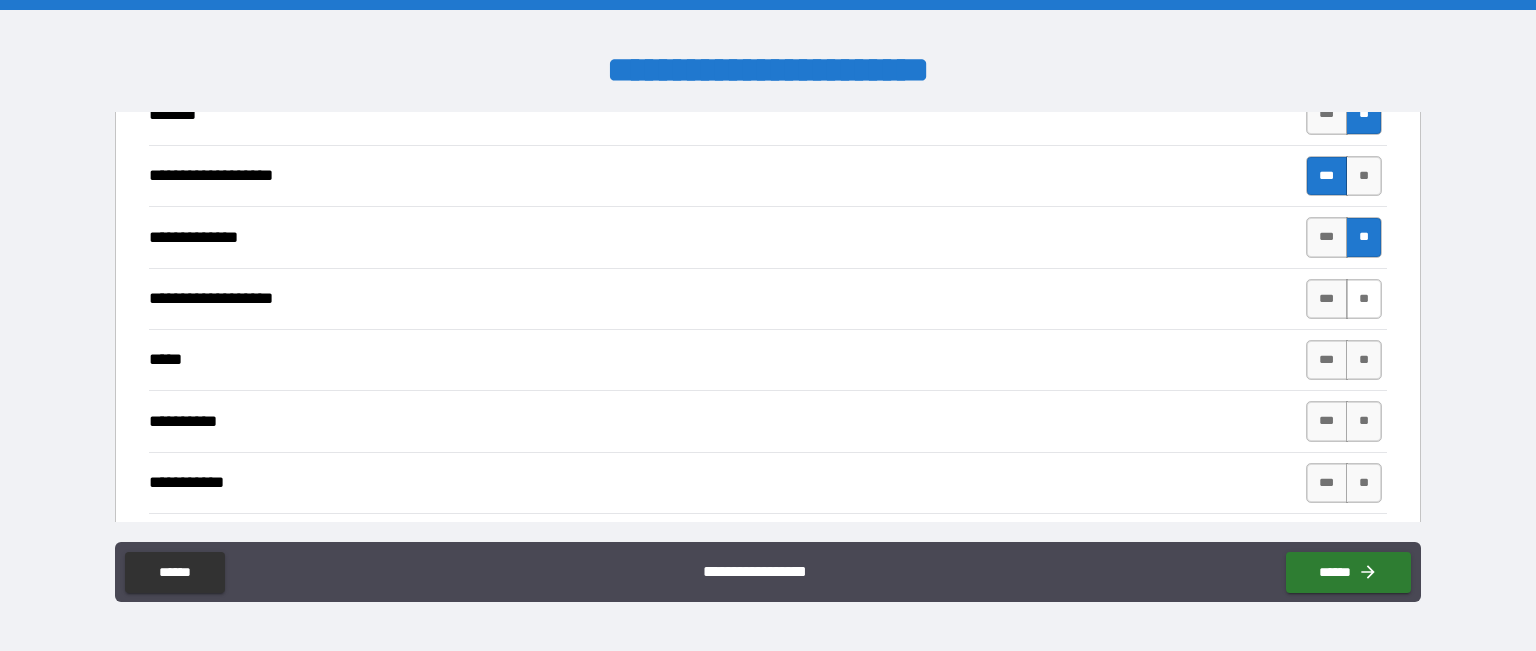 click on "**" at bounding box center [1364, 299] 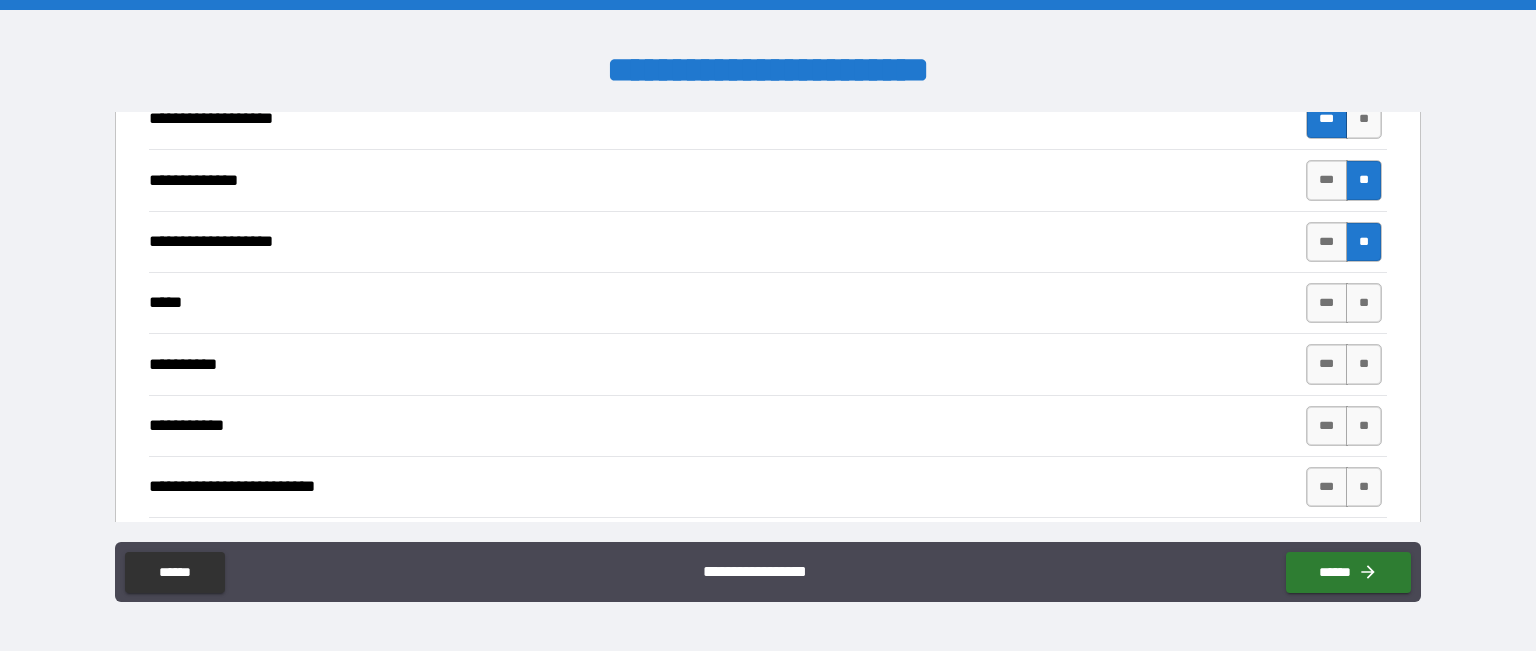scroll, scrollTop: 2903, scrollLeft: 0, axis: vertical 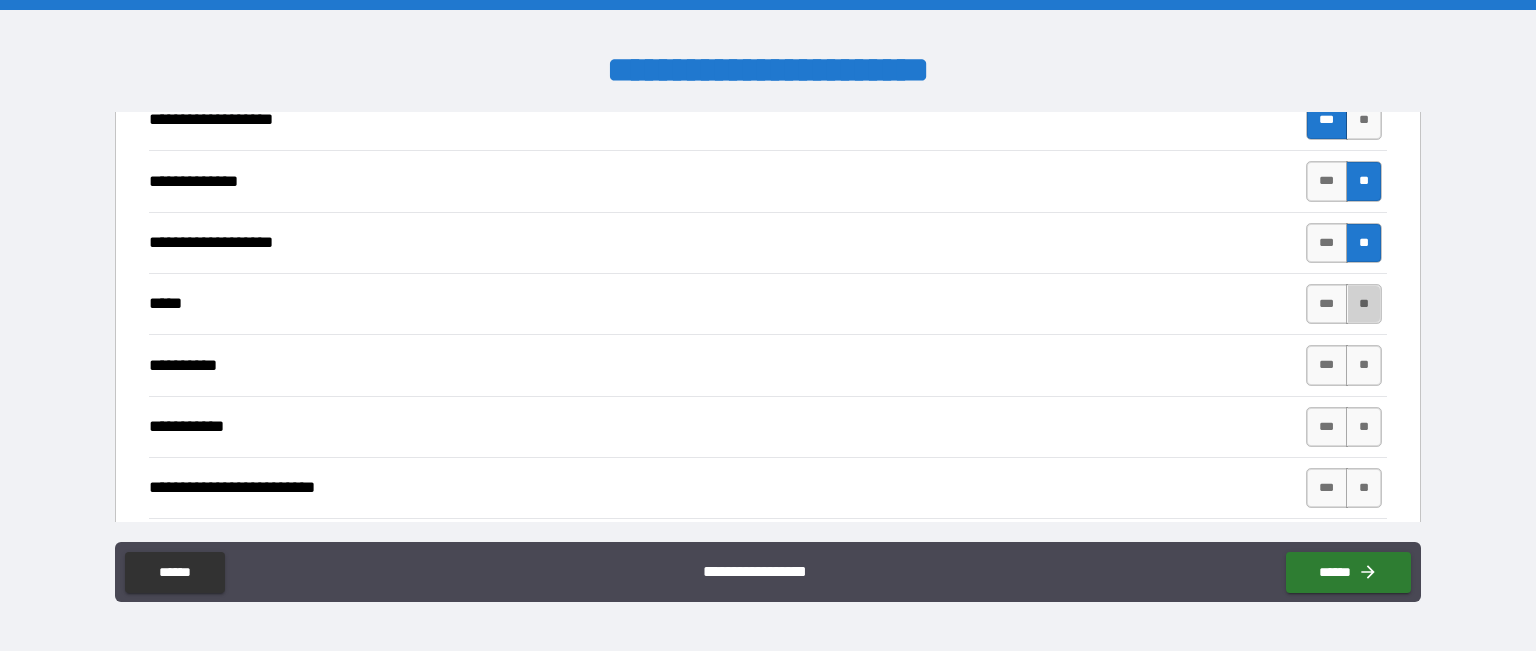 click on "**" at bounding box center (1364, 304) 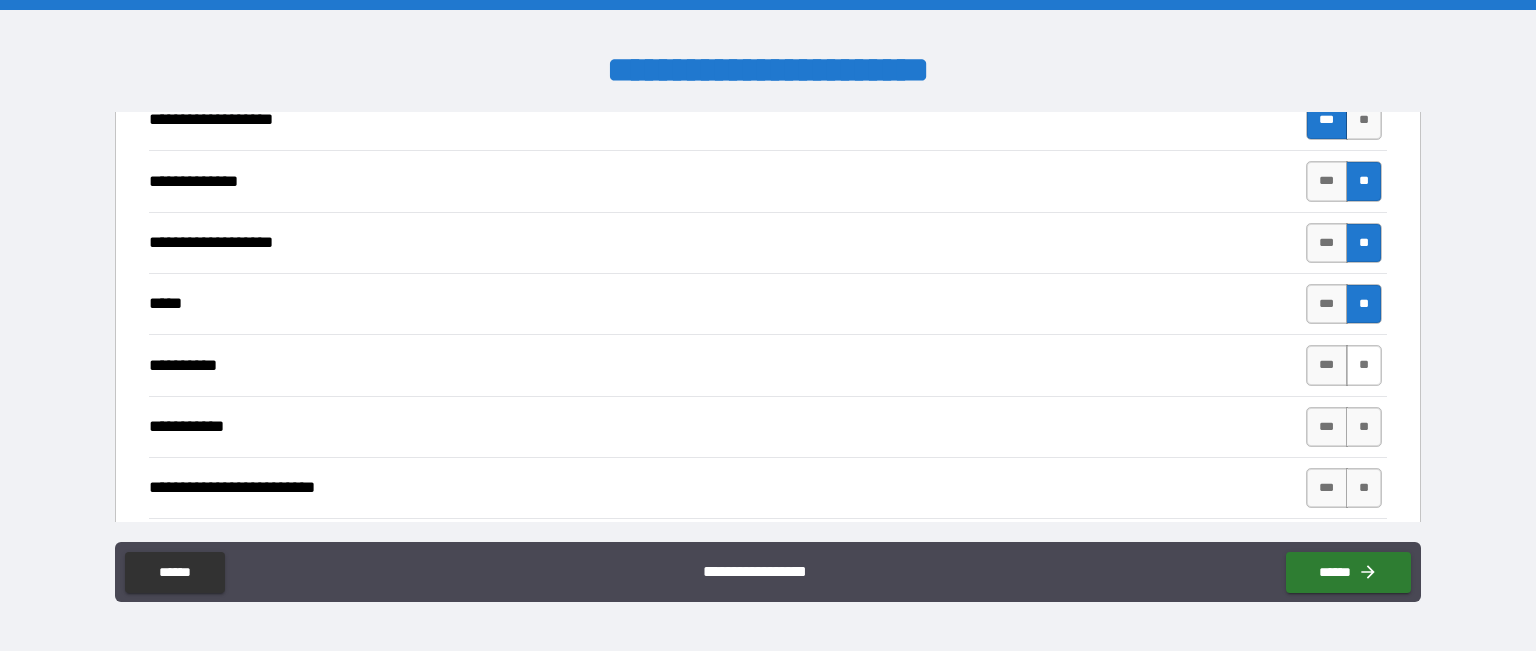 click on "**" at bounding box center (1364, 365) 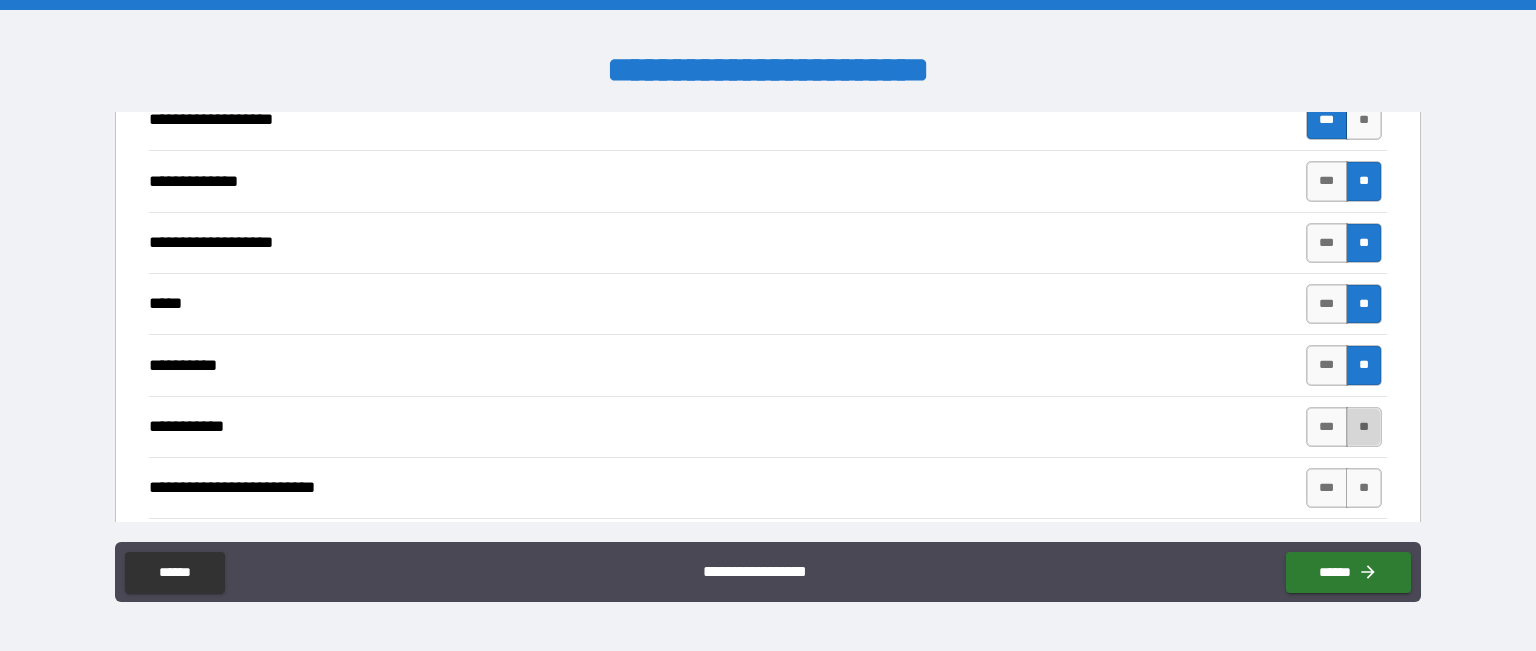 click on "**" at bounding box center (1364, 427) 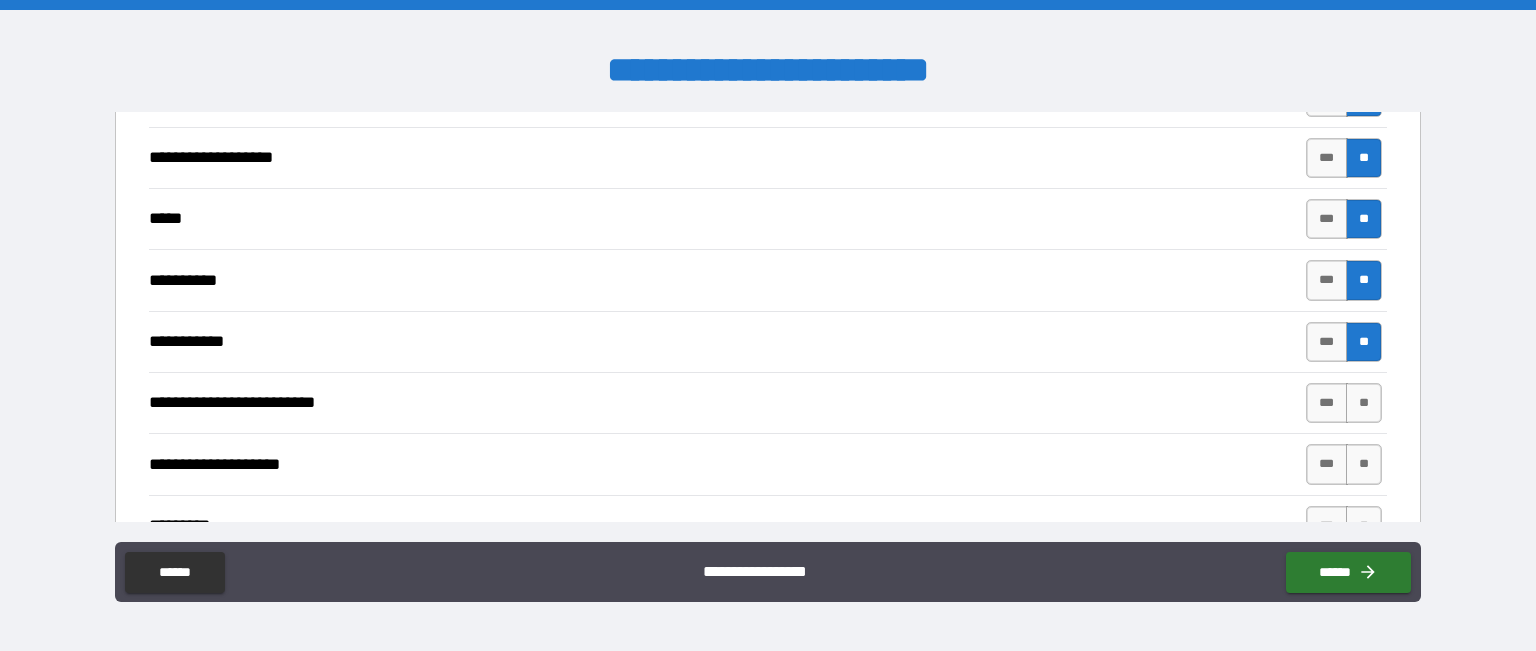 scroll, scrollTop: 2988, scrollLeft: 0, axis: vertical 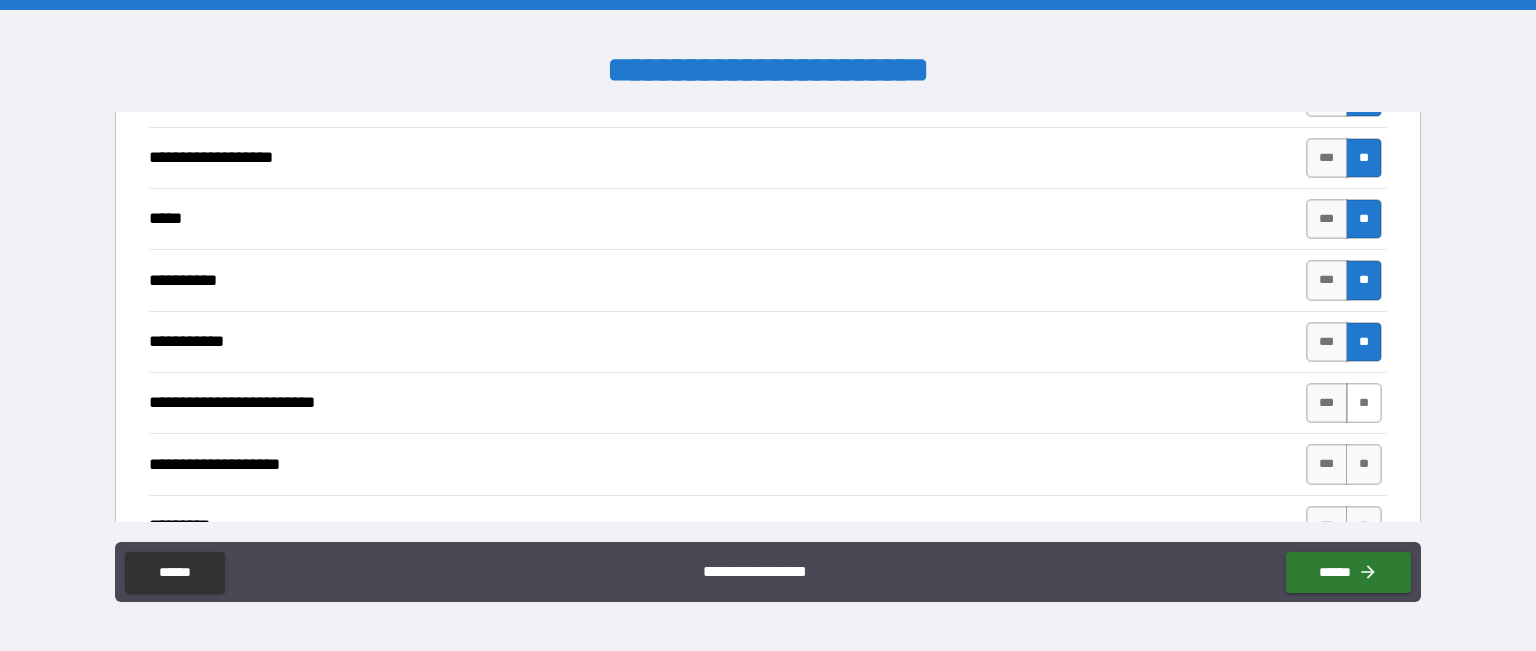 click on "**" at bounding box center (1364, 403) 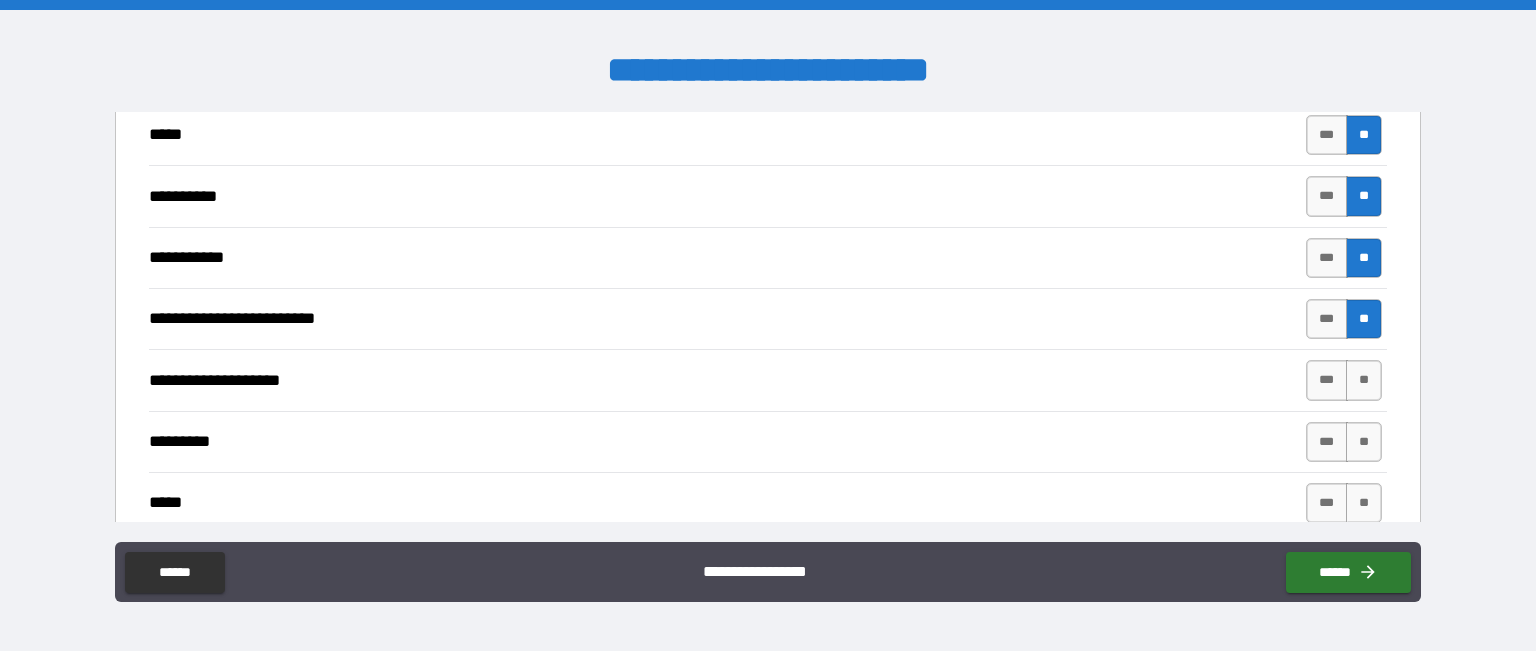scroll, scrollTop: 3070, scrollLeft: 0, axis: vertical 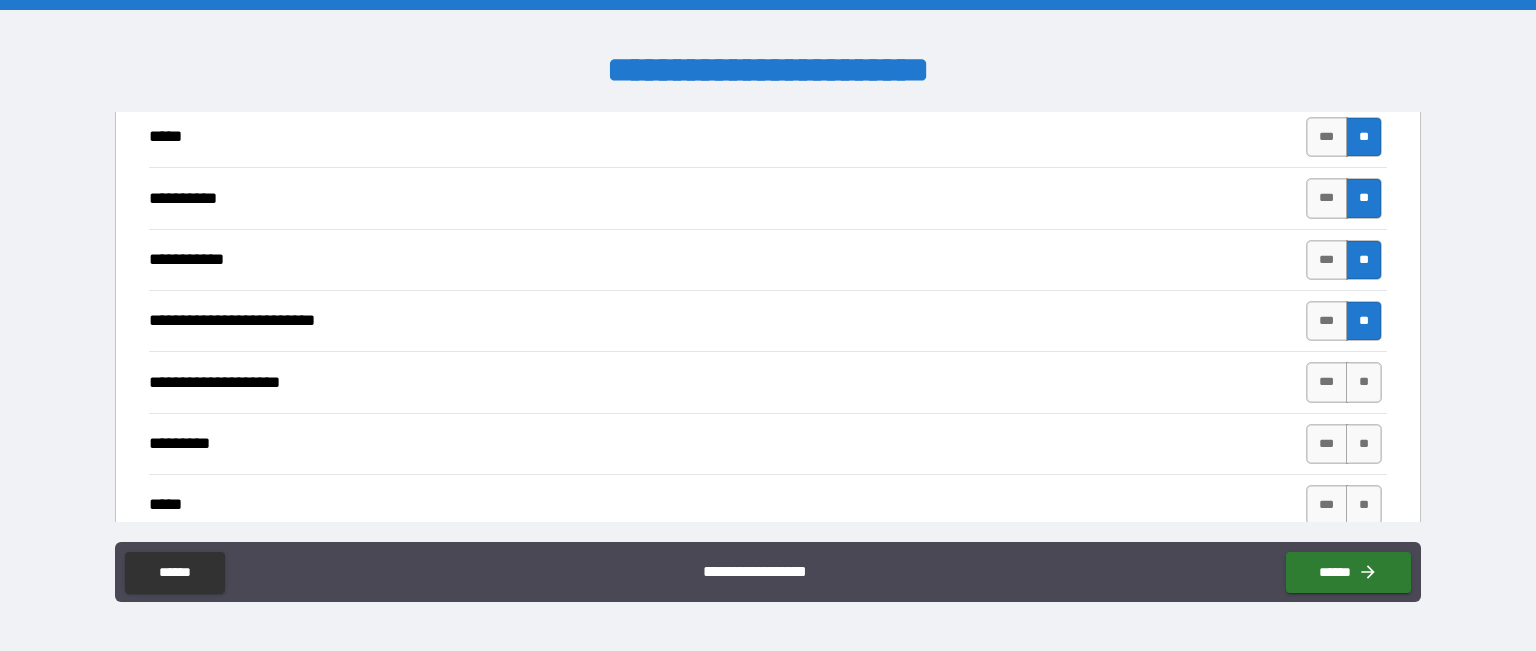 drag, startPoint x: 1352, startPoint y: 380, endPoint x: 1353, endPoint y: 391, distance: 11.045361 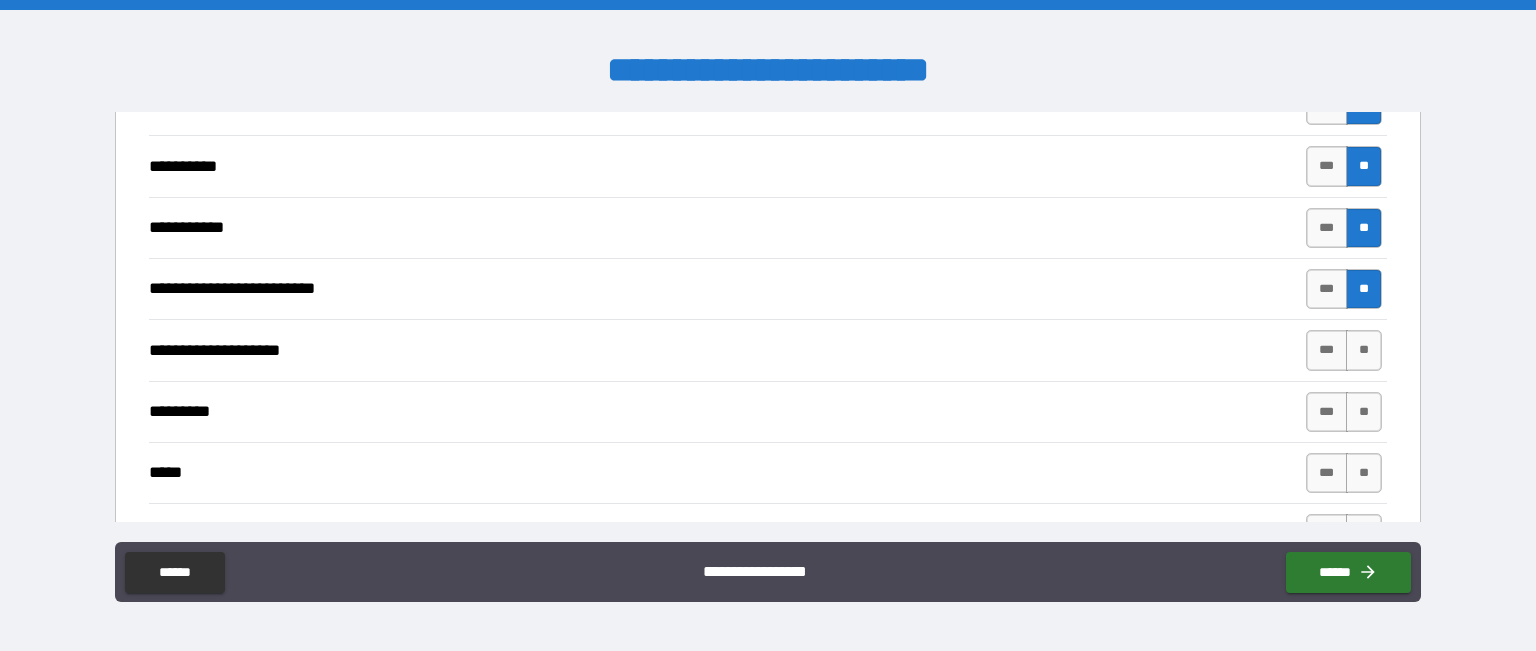 scroll, scrollTop: 3102, scrollLeft: 0, axis: vertical 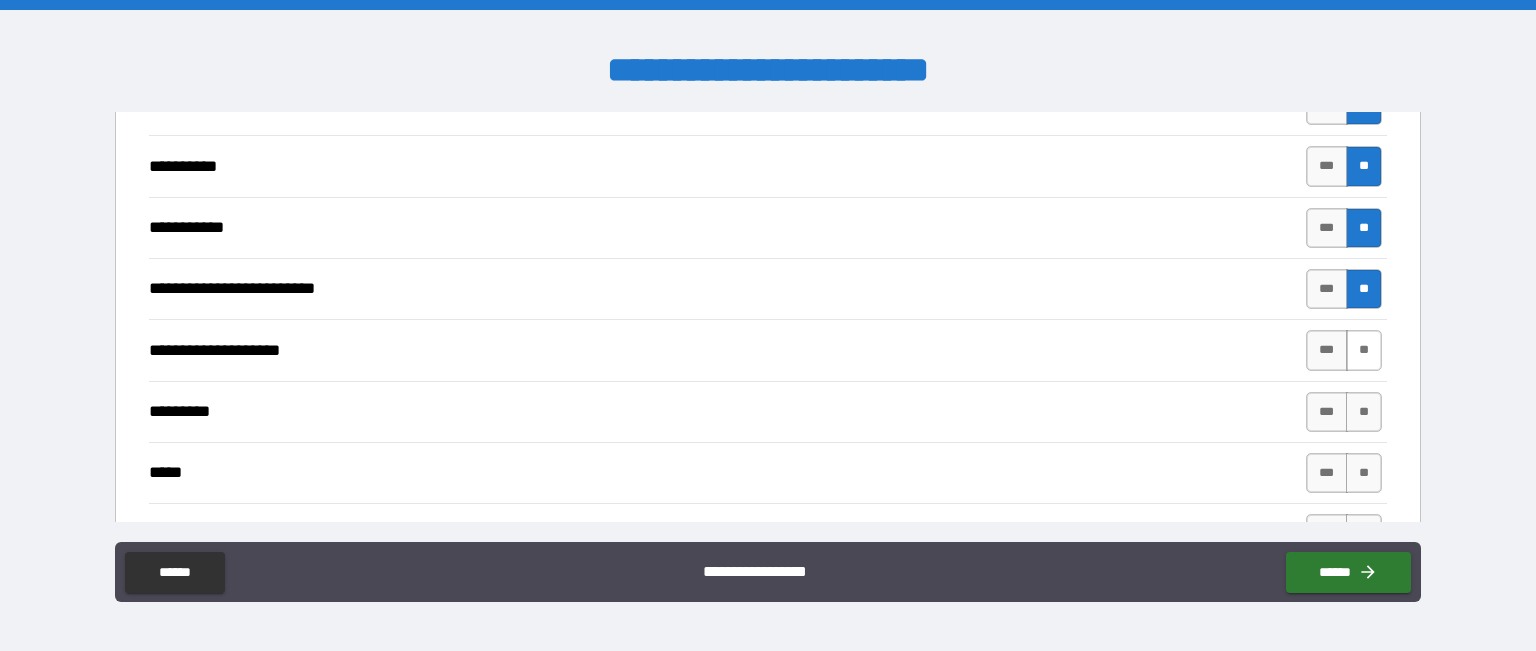 click on "**" at bounding box center (1364, 350) 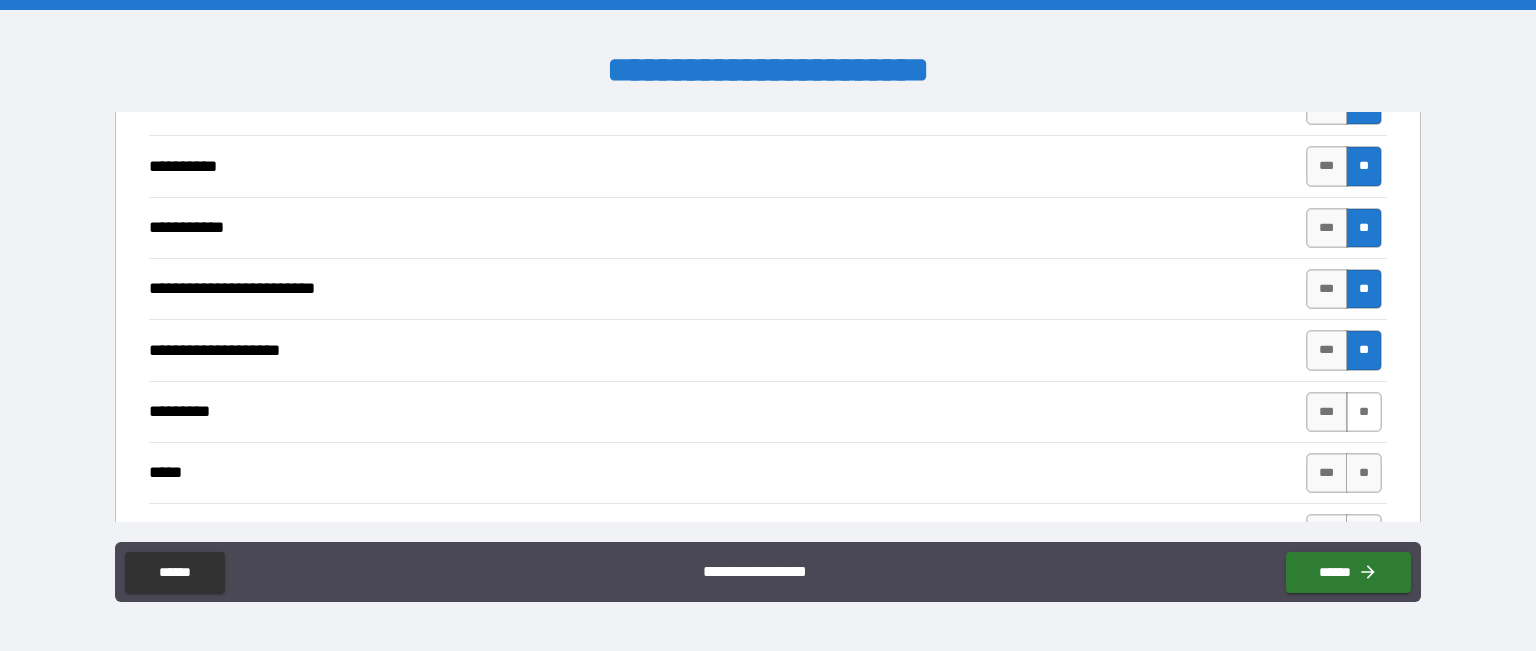 click on "**" at bounding box center [1364, 412] 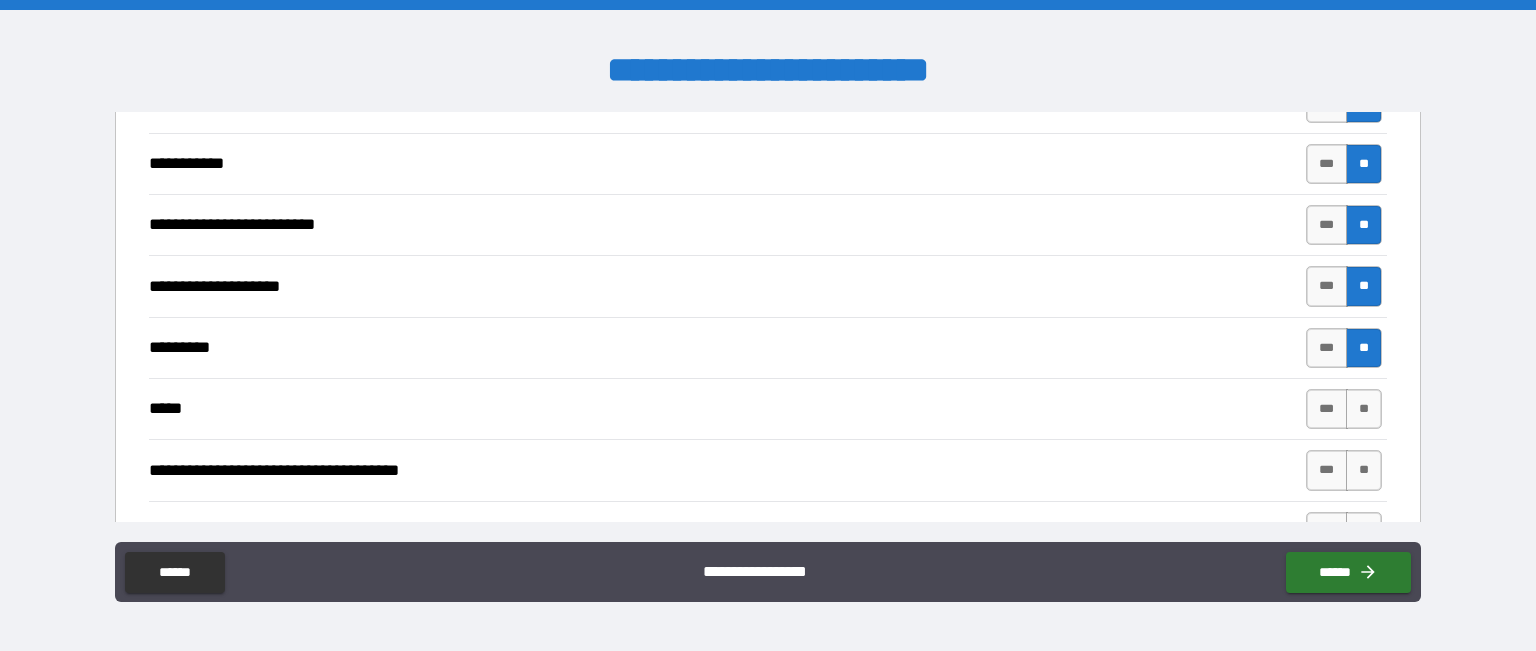 scroll, scrollTop: 3172, scrollLeft: 0, axis: vertical 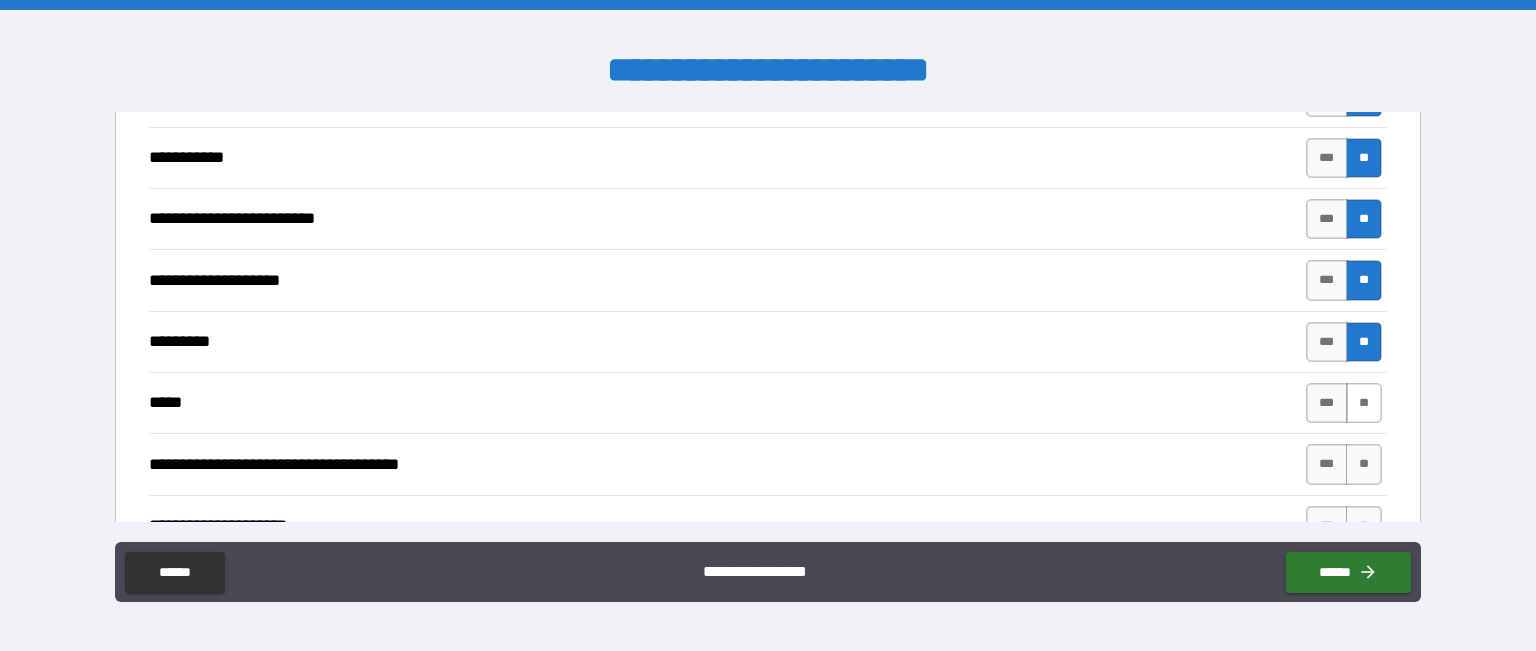 click on "**" at bounding box center [1364, 403] 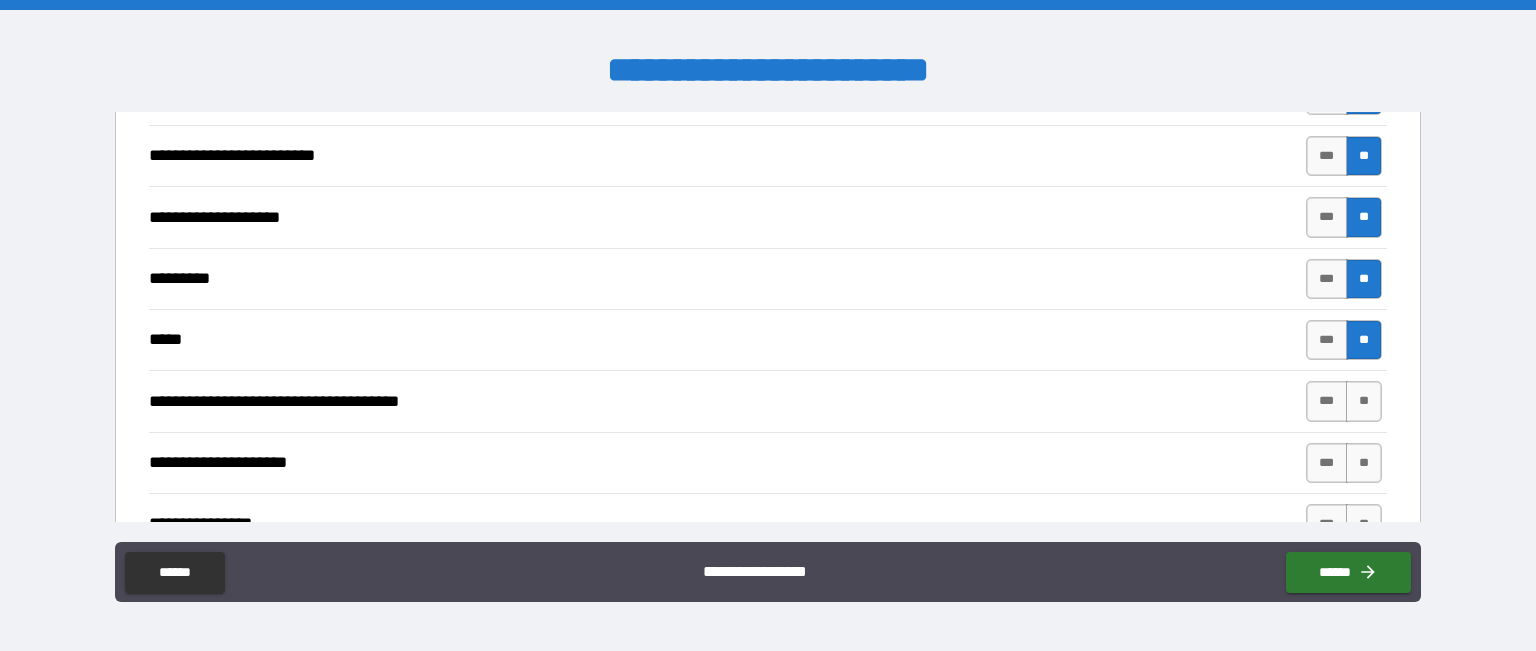 scroll, scrollTop: 3240, scrollLeft: 0, axis: vertical 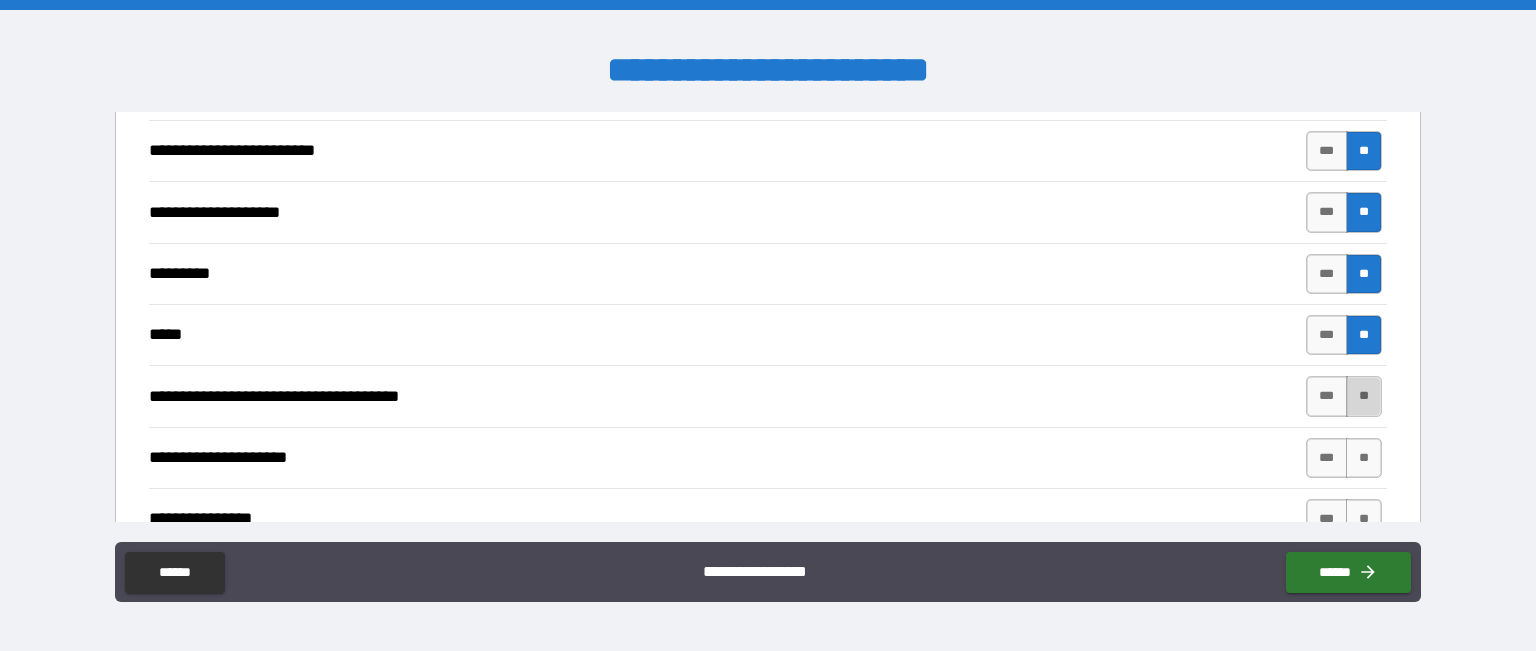 click on "**" at bounding box center (1364, 396) 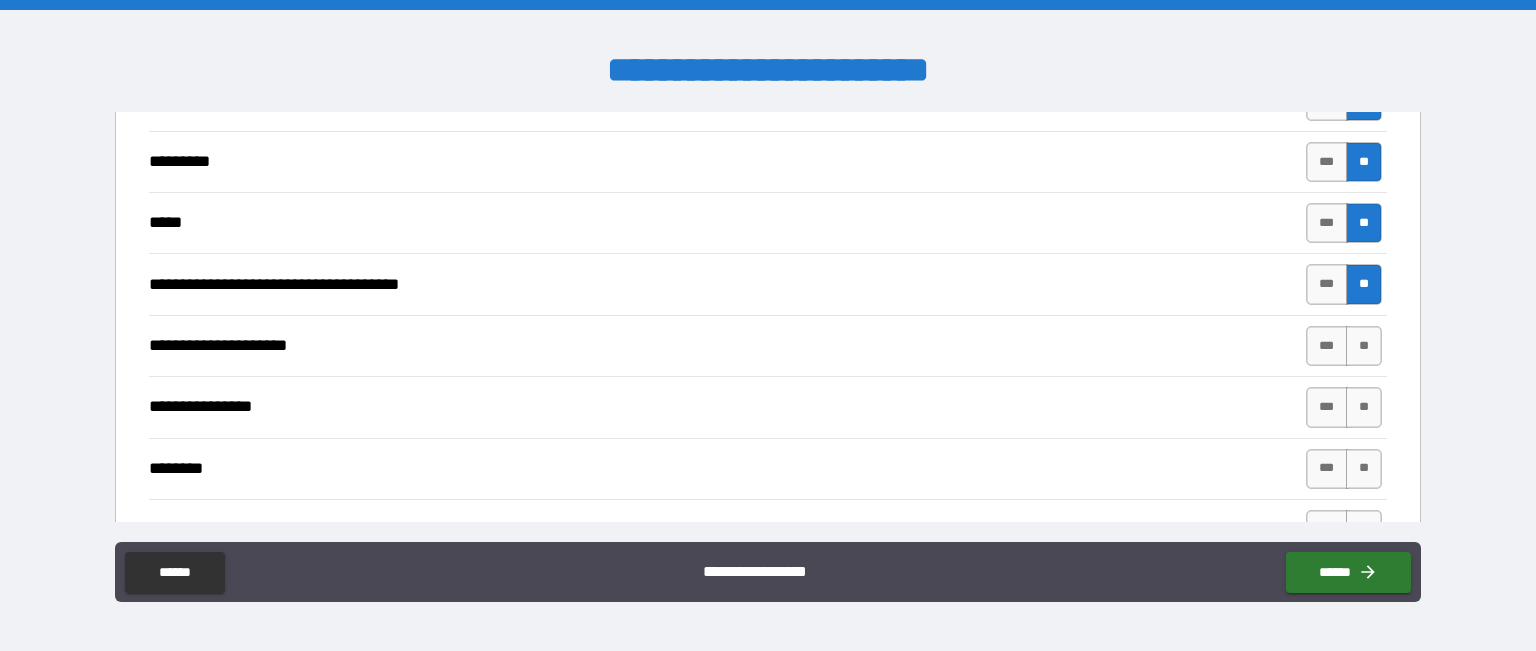 scroll, scrollTop: 3351, scrollLeft: 0, axis: vertical 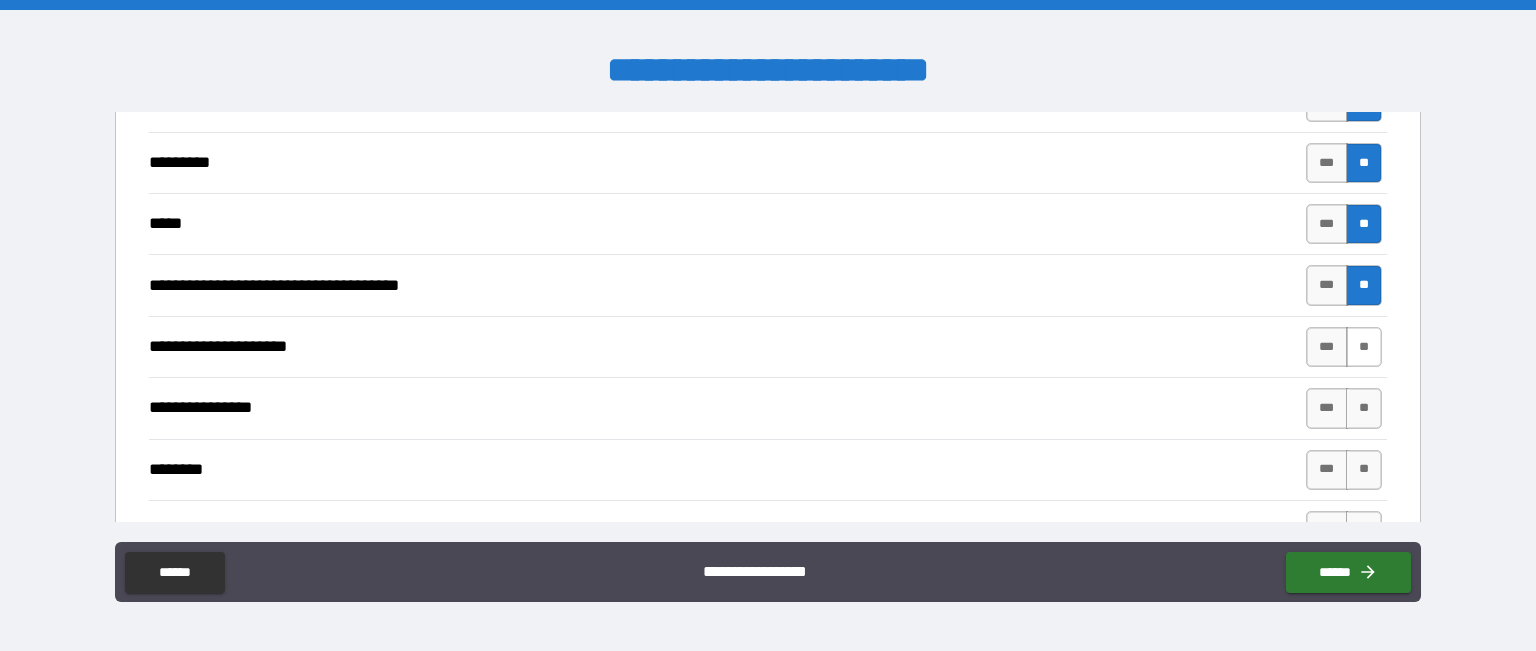 click on "**" at bounding box center (1364, 347) 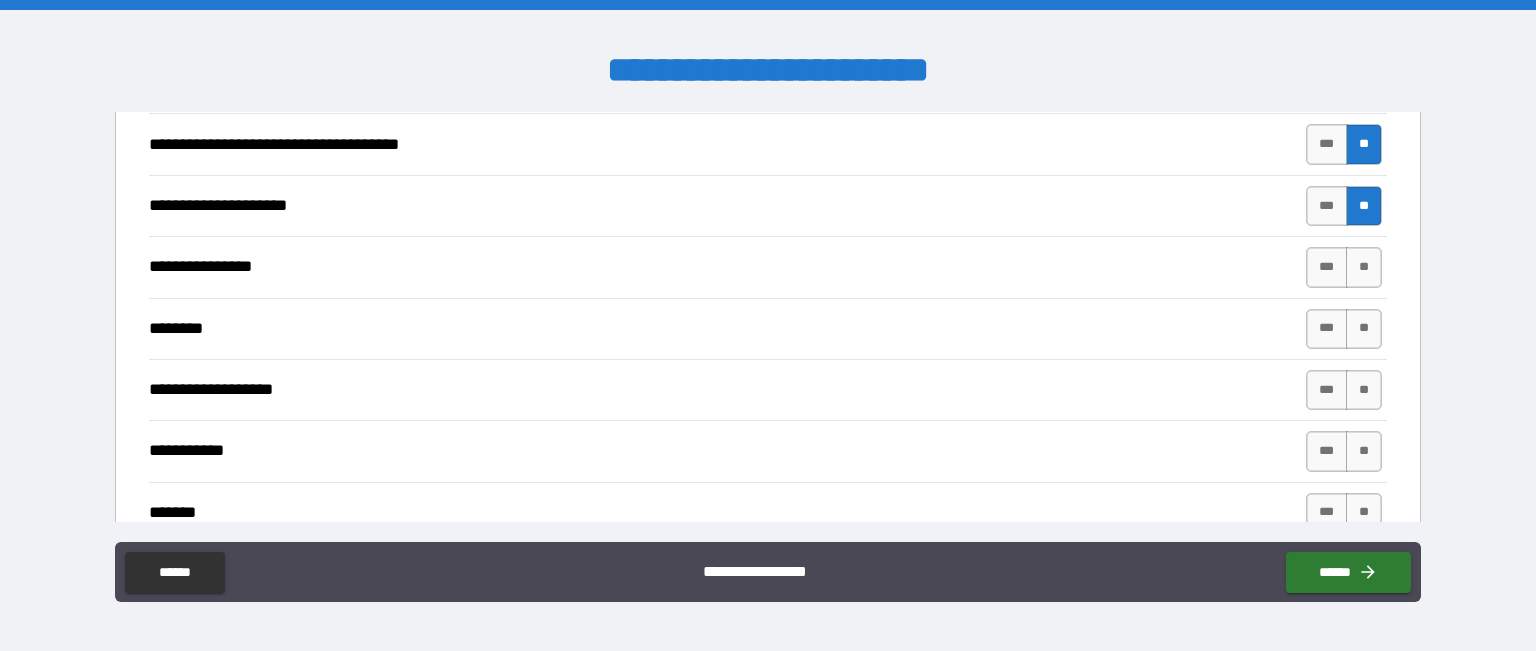 scroll, scrollTop: 3491, scrollLeft: 0, axis: vertical 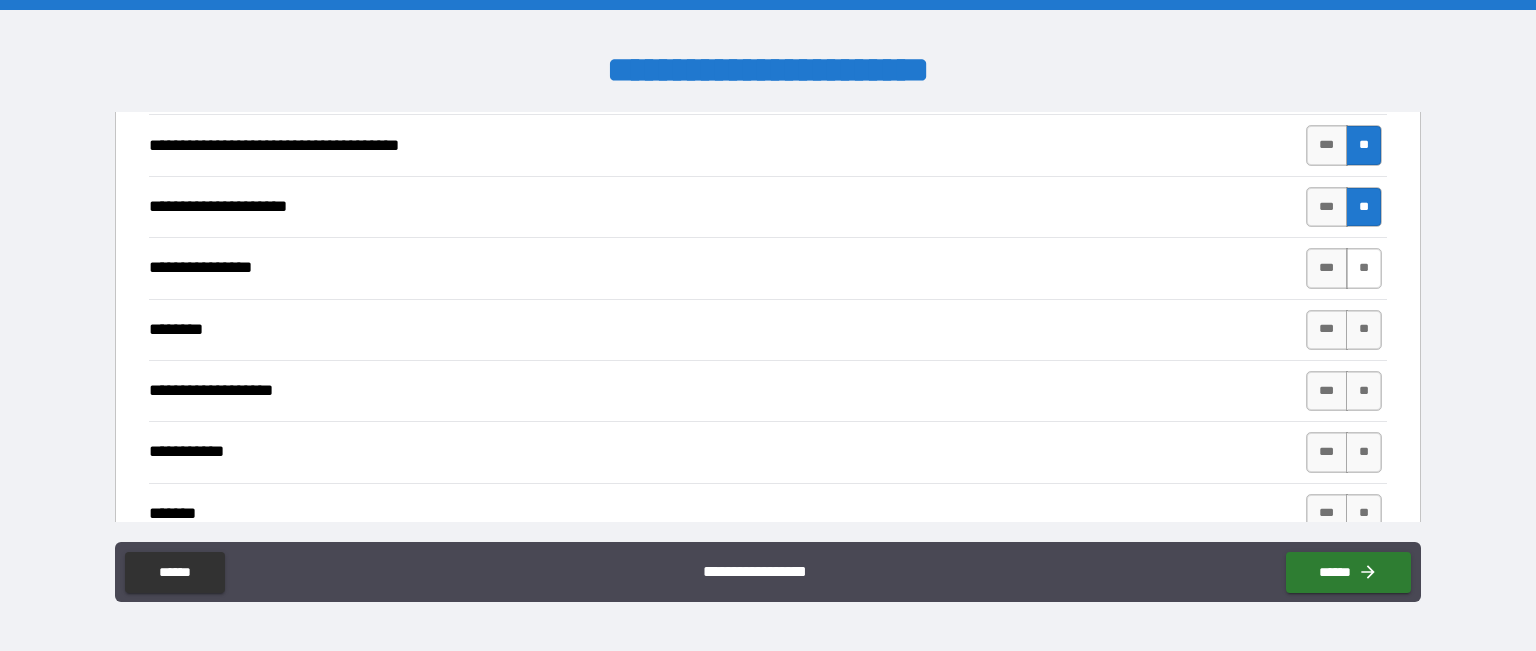click on "**" at bounding box center [1364, 268] 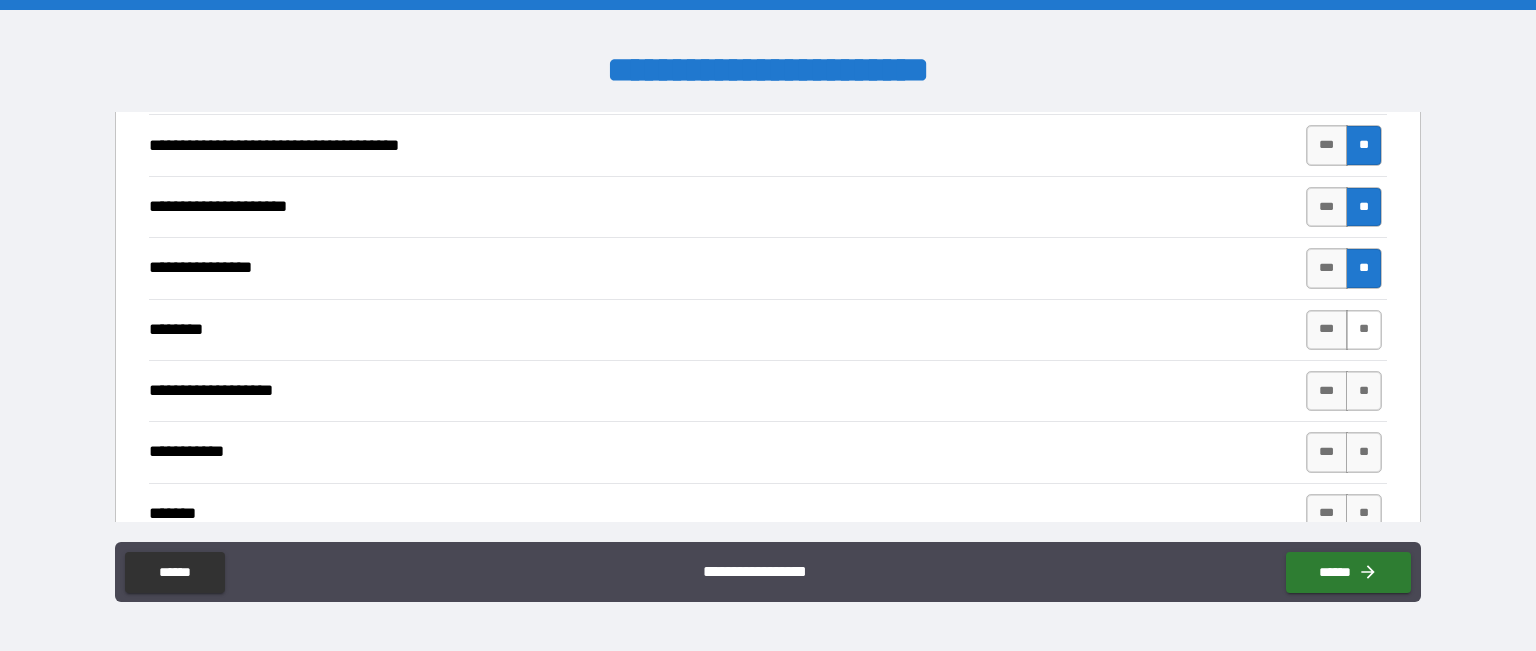 click on "**" at bounding box center [1364, 330] 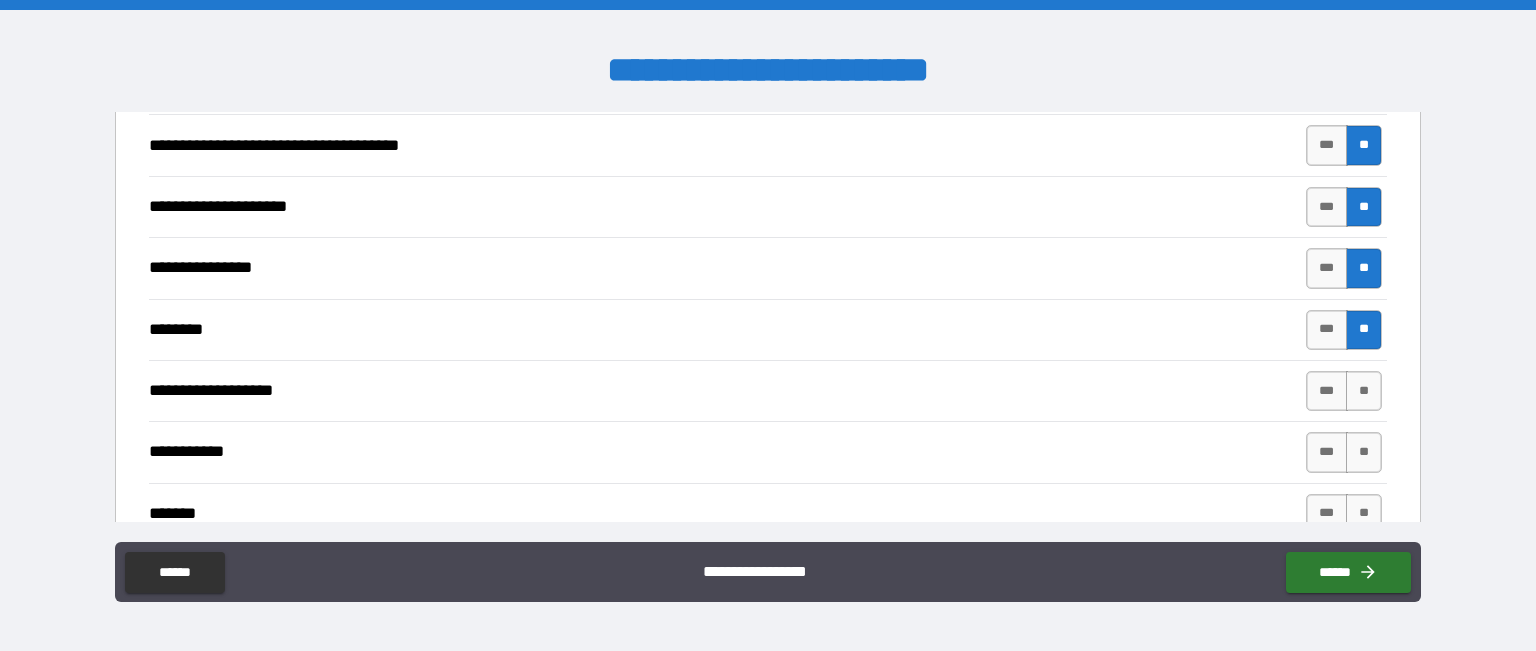 scroll, scrollTop: 3560, scrollLeft: 0, axis: vertical 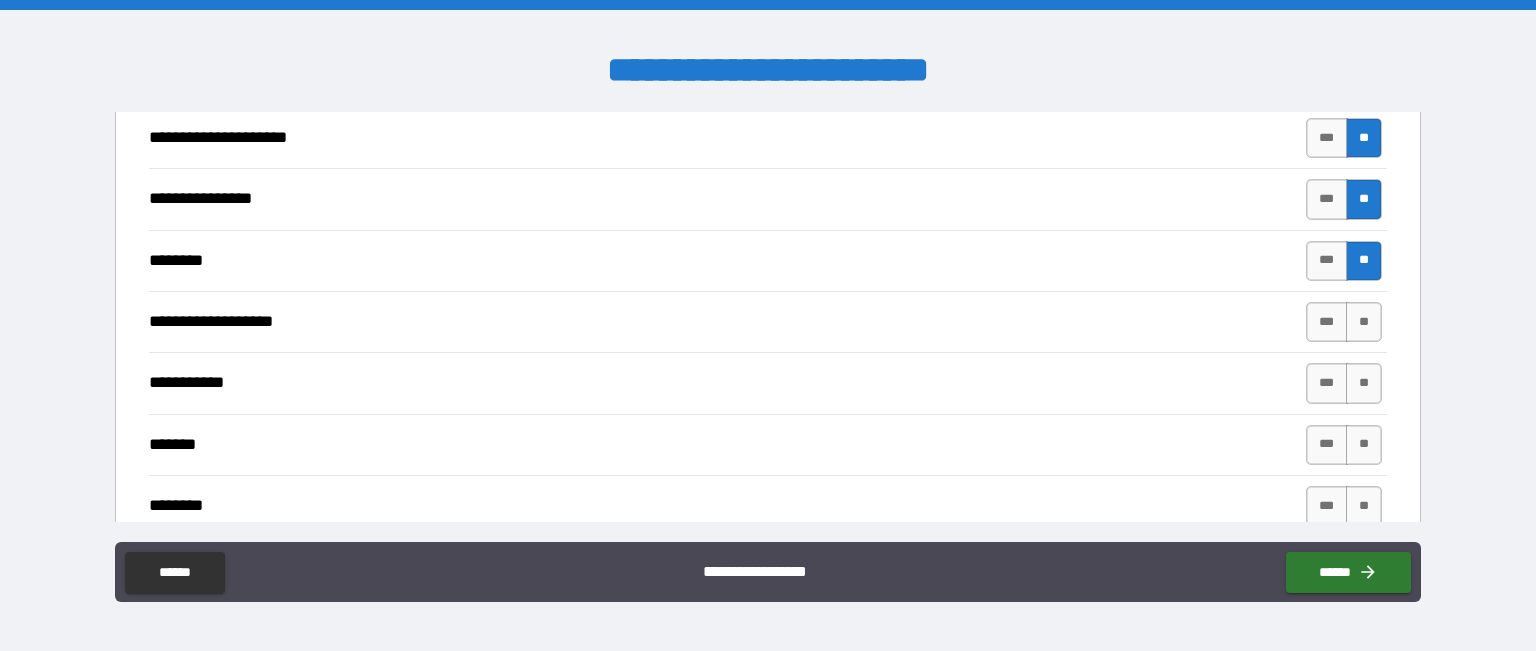 click on "**" at bounding box center [1364, 322] 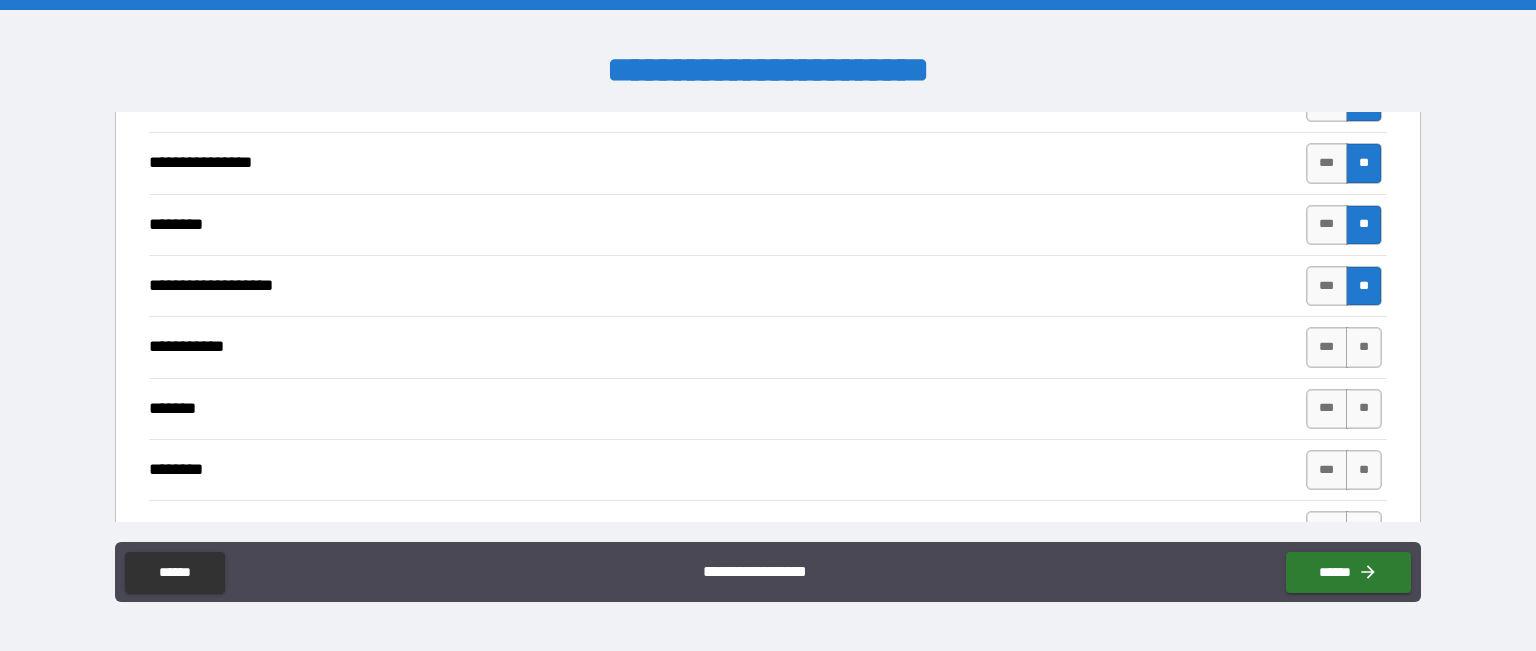 scroll, scrollTop: 3596, scrollLeft: 0, axis: vertical 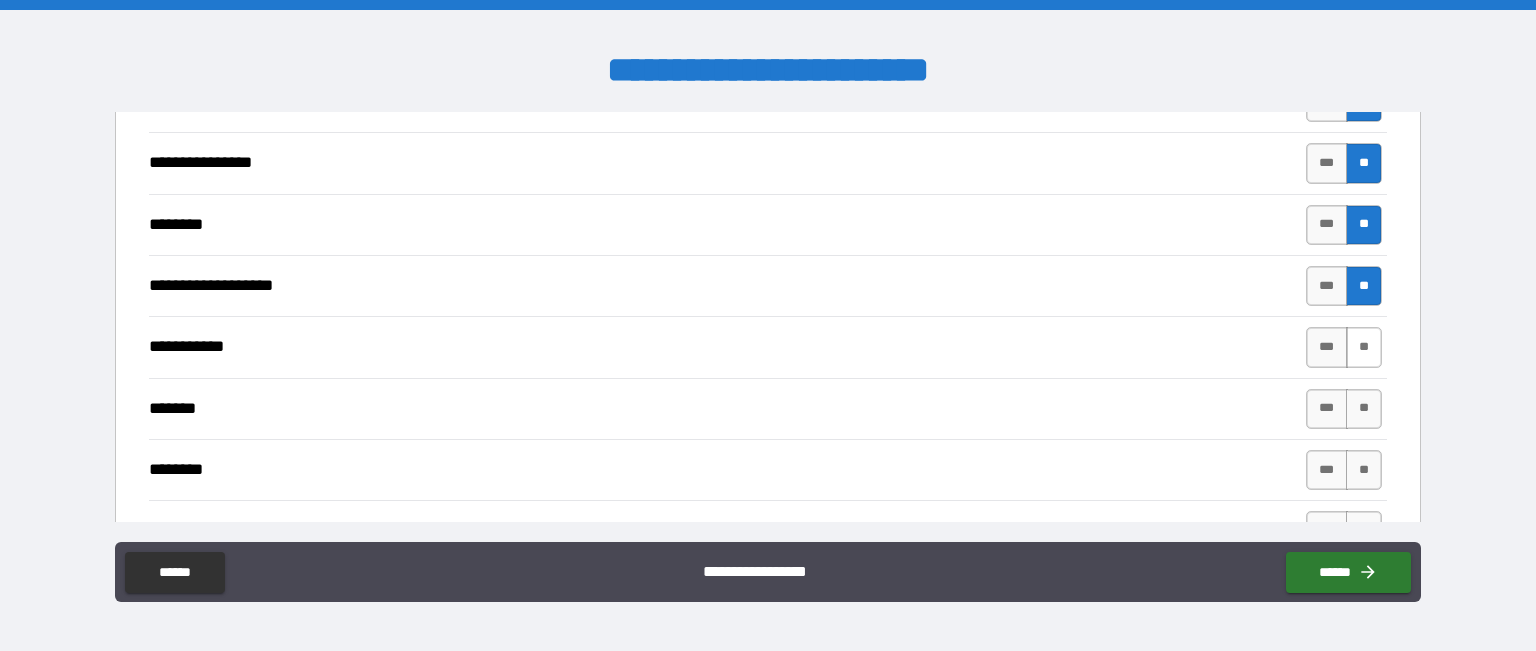 click on "**" at bounding box center [1364, 347] 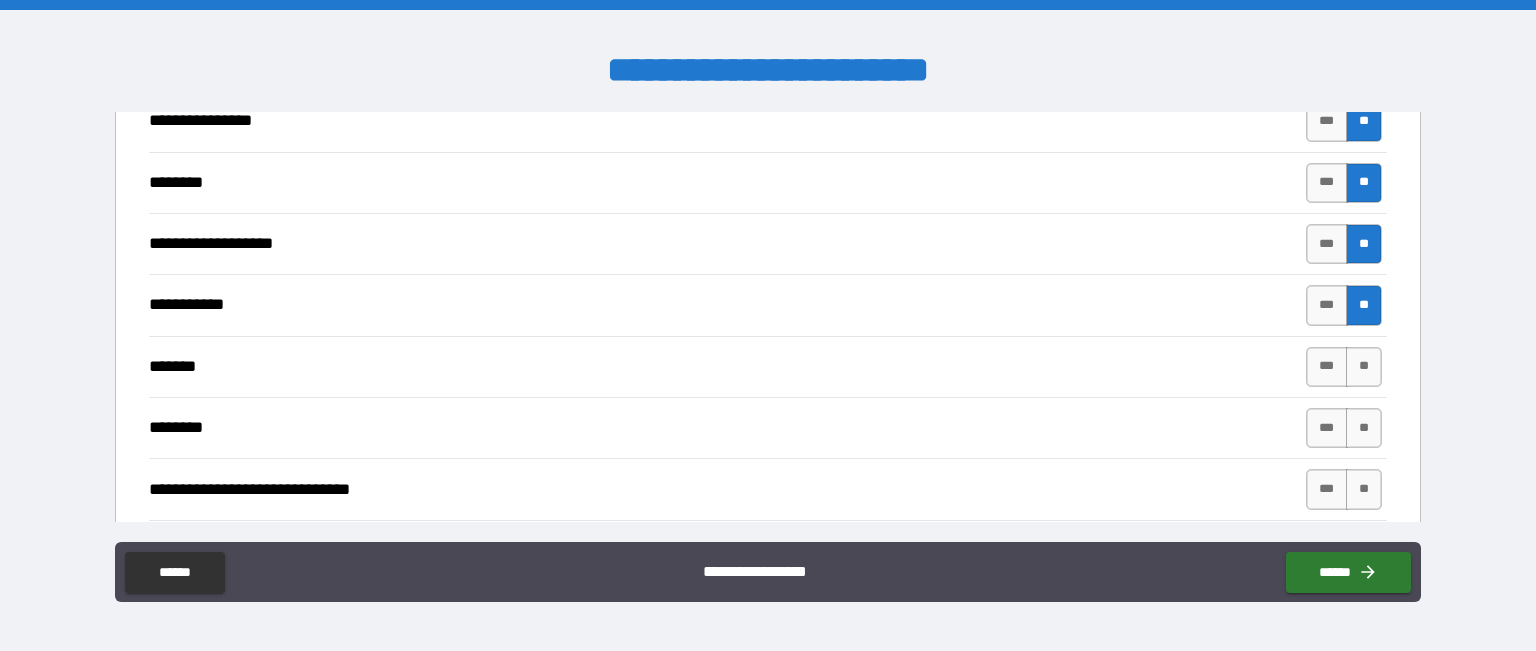 scroll, scrollTop: 3636, scrollLeft: 0, axis: vertical 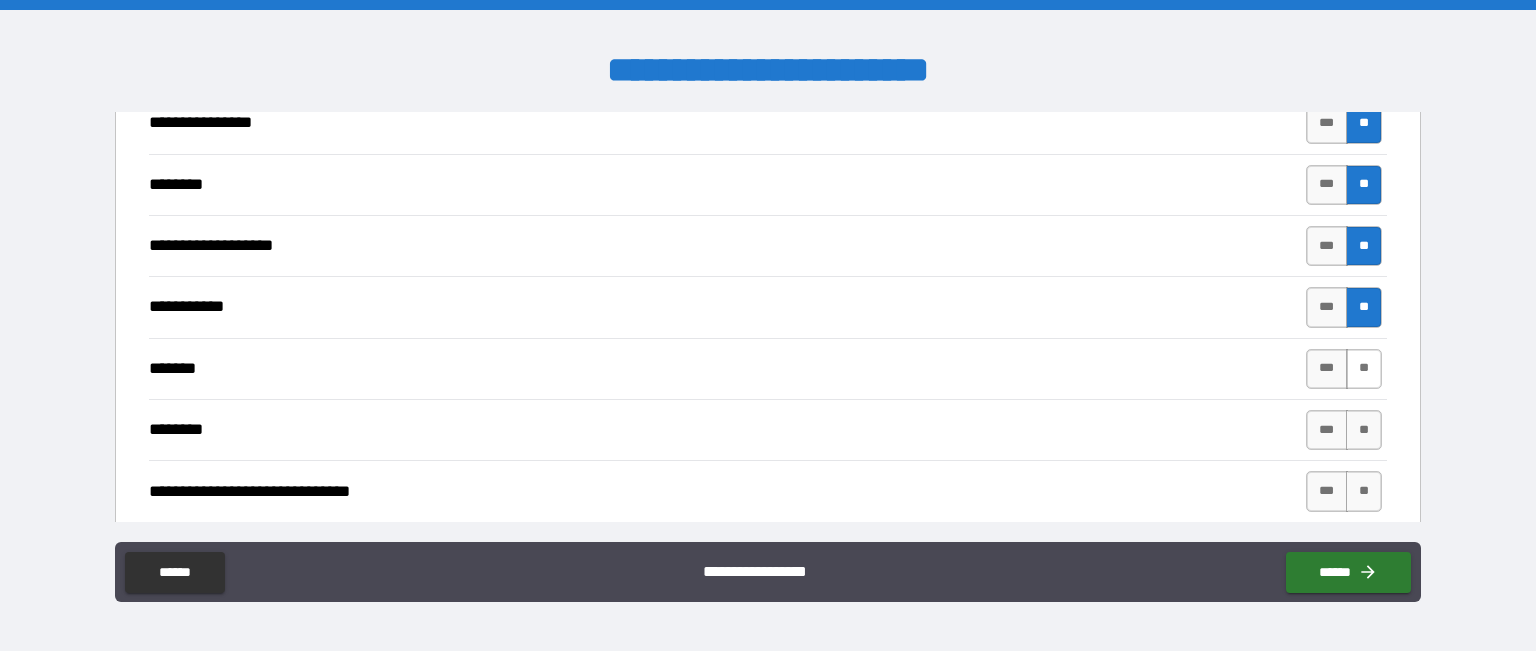 click on "**" at bounding box center [1364, 369] 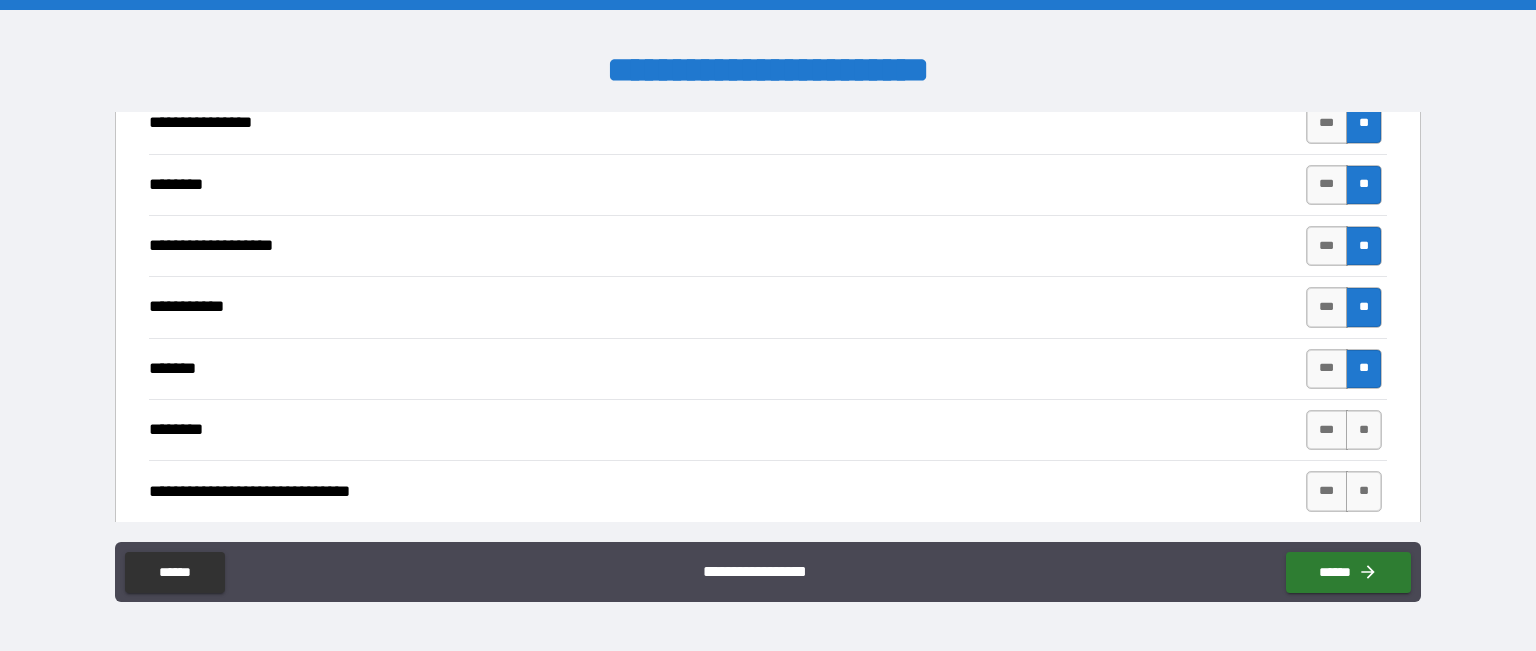 click on "******** *** **" at bounding box center [768, 430] 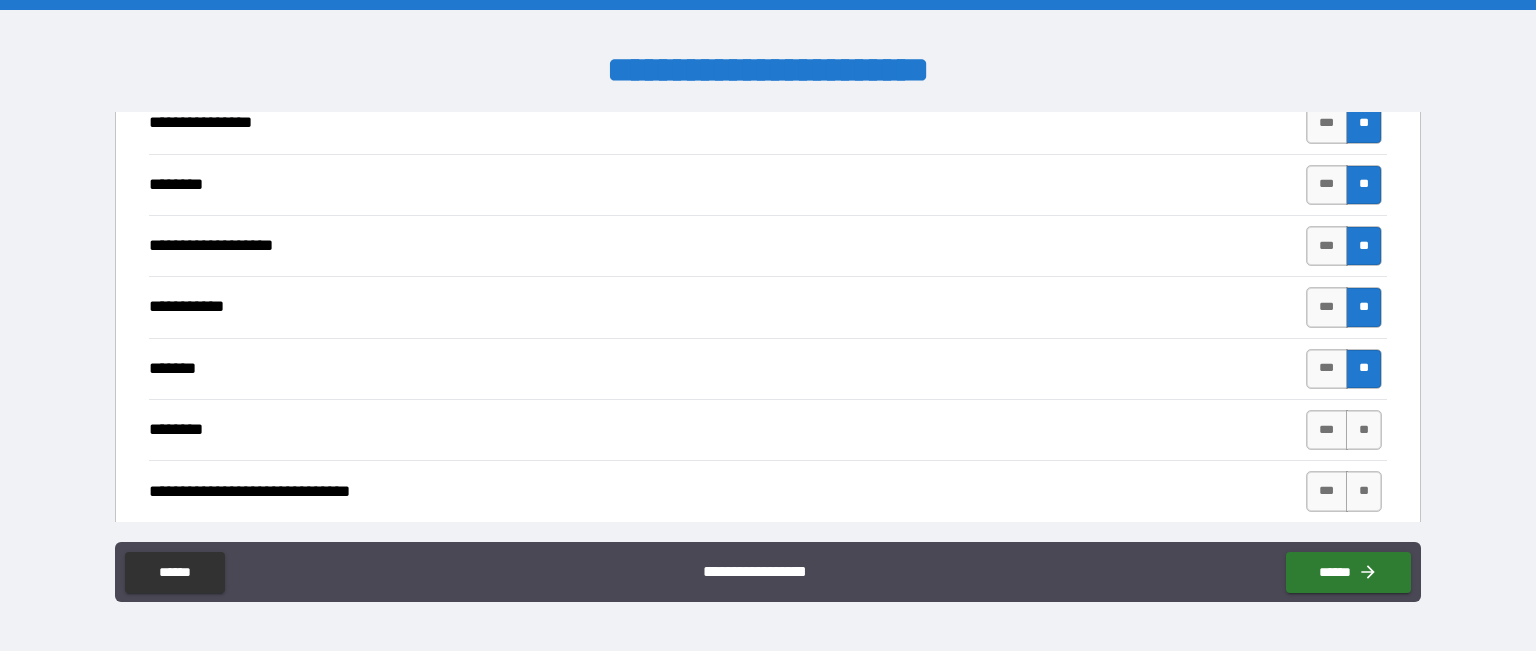 drag, startPoint x: 1310, startPoint y: 421, endPoint x: 1288, endPoint y: 427, distance: 22.803509 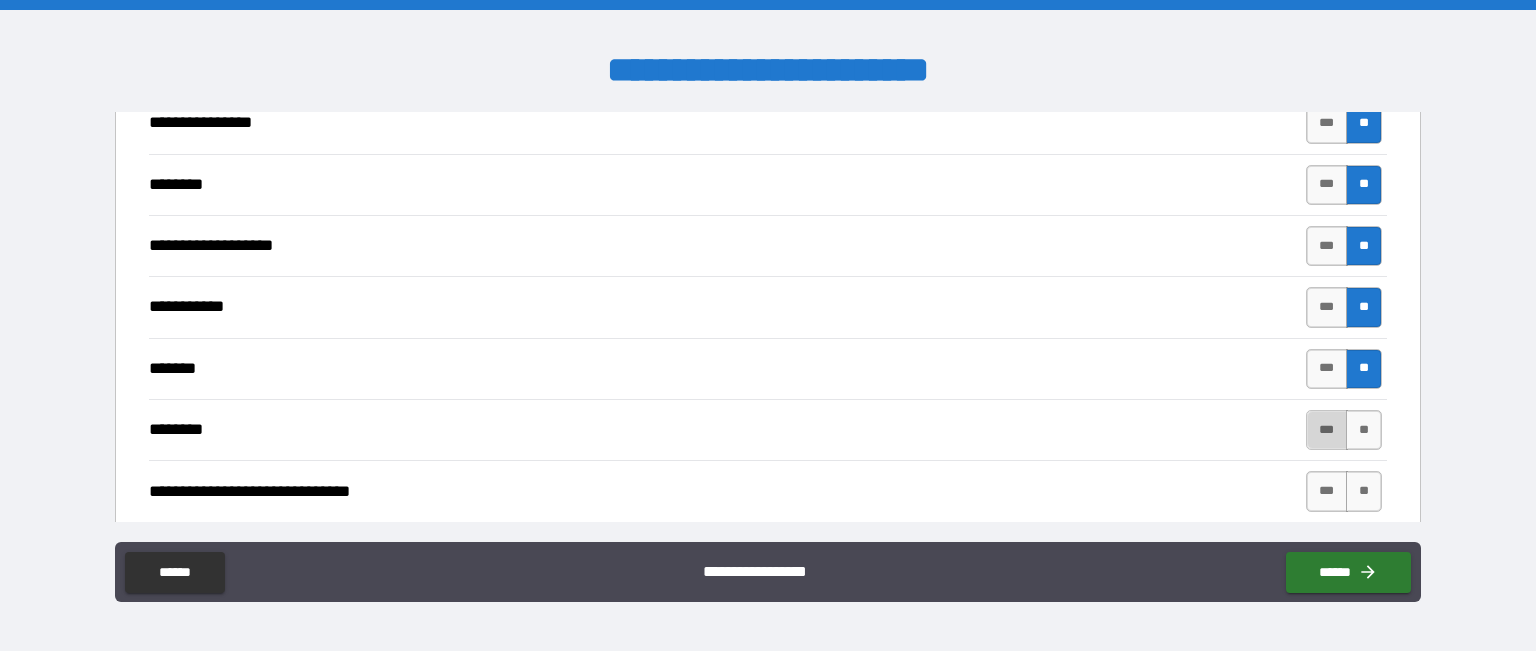click on "***" at bounding box center (1327, 430) 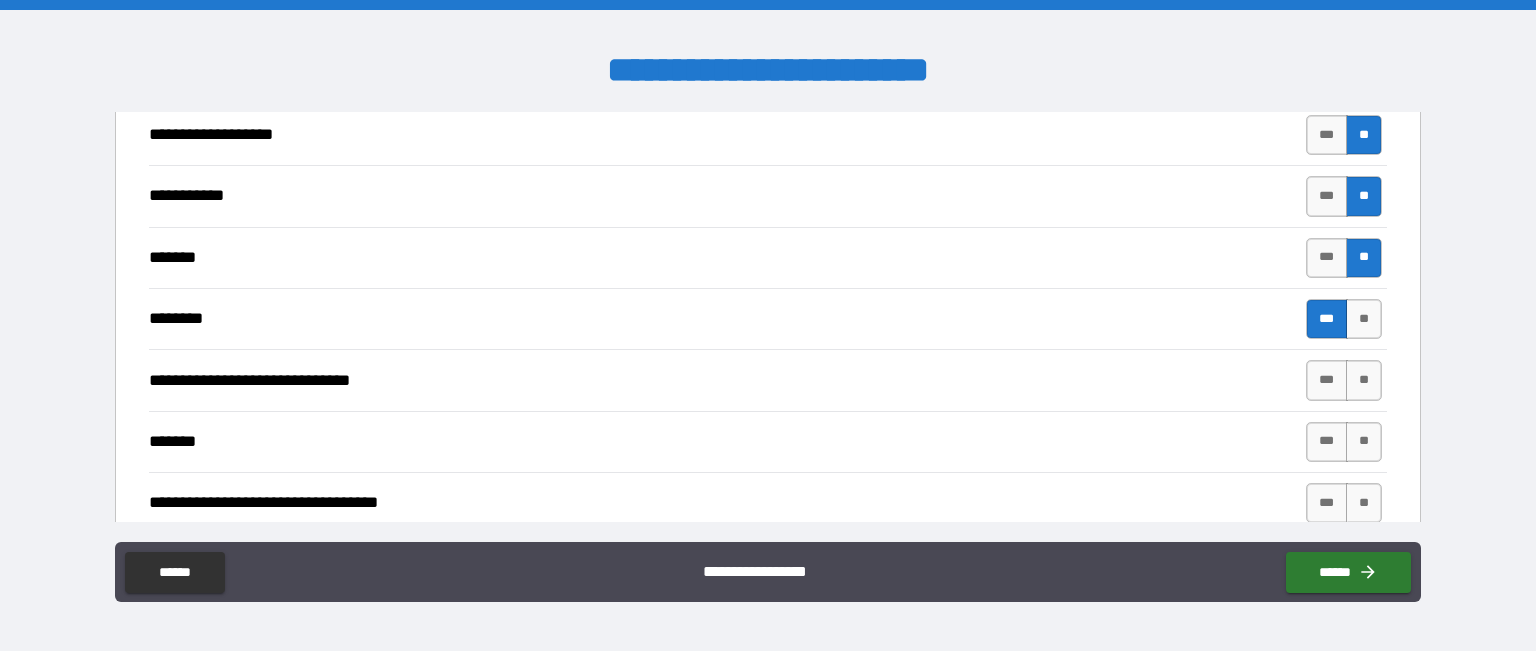scroll, scrollTop: 3744, scrollLeft: 0, axis: vertical 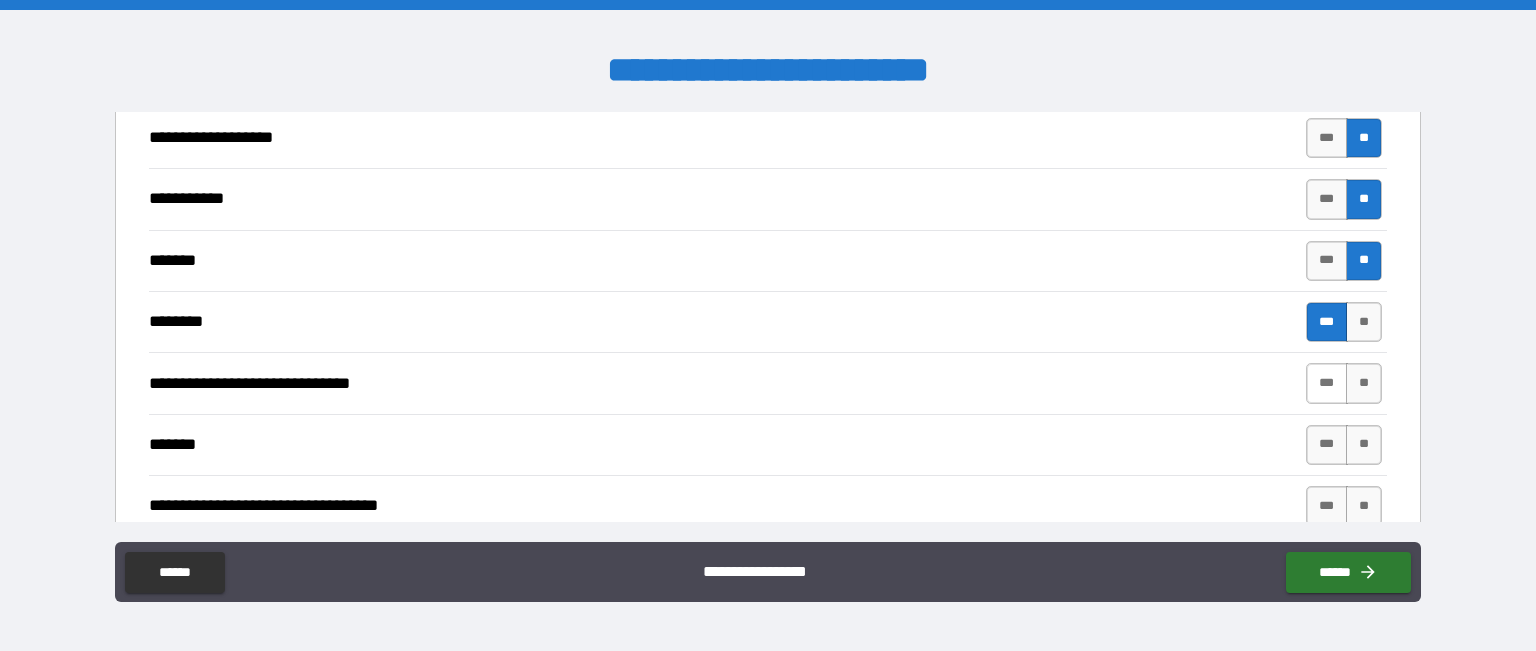 click on "***" at bounding box center (1327, 383) 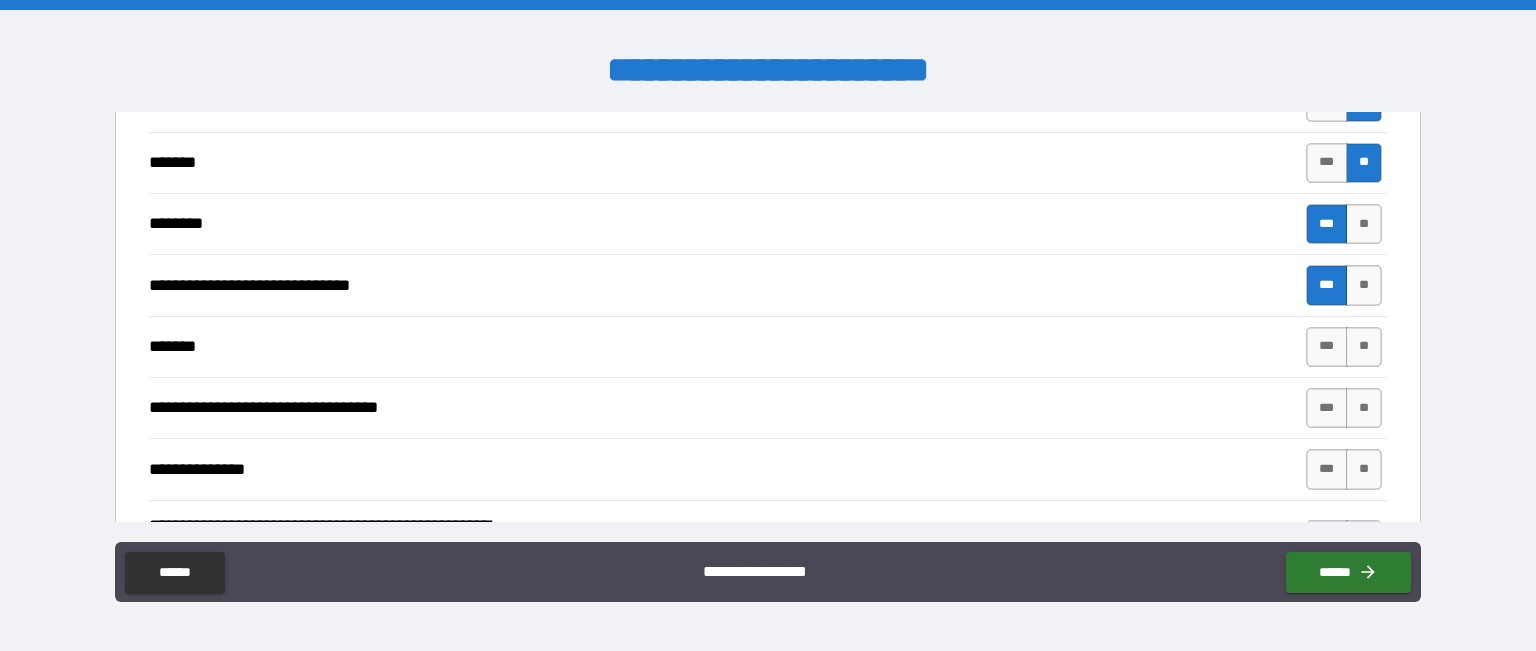 scroll, scrollTop: 3840, scrollLeft: 0, axis: vertical 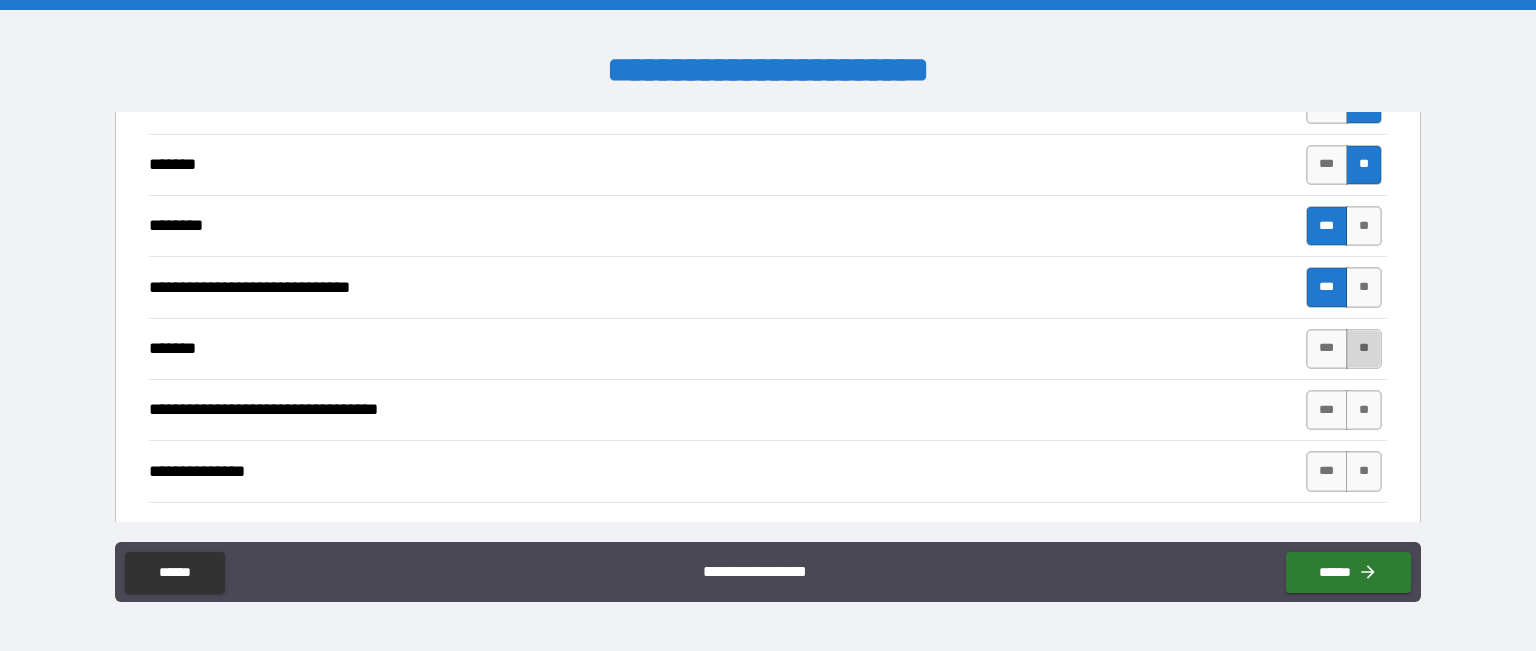 click on "**" at bounding box center [1364, 349] 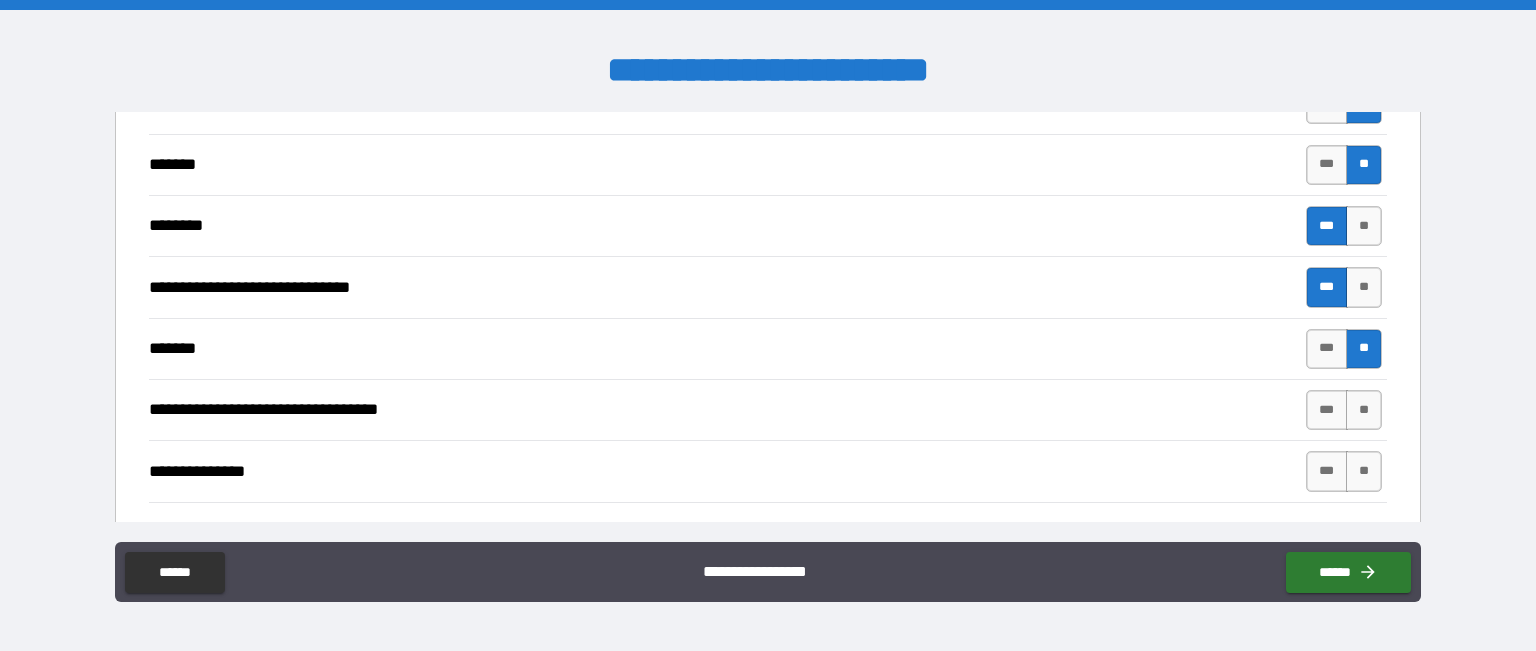 scroll, scrollTop: 3919, scrollLeft: 0, axis: vertical 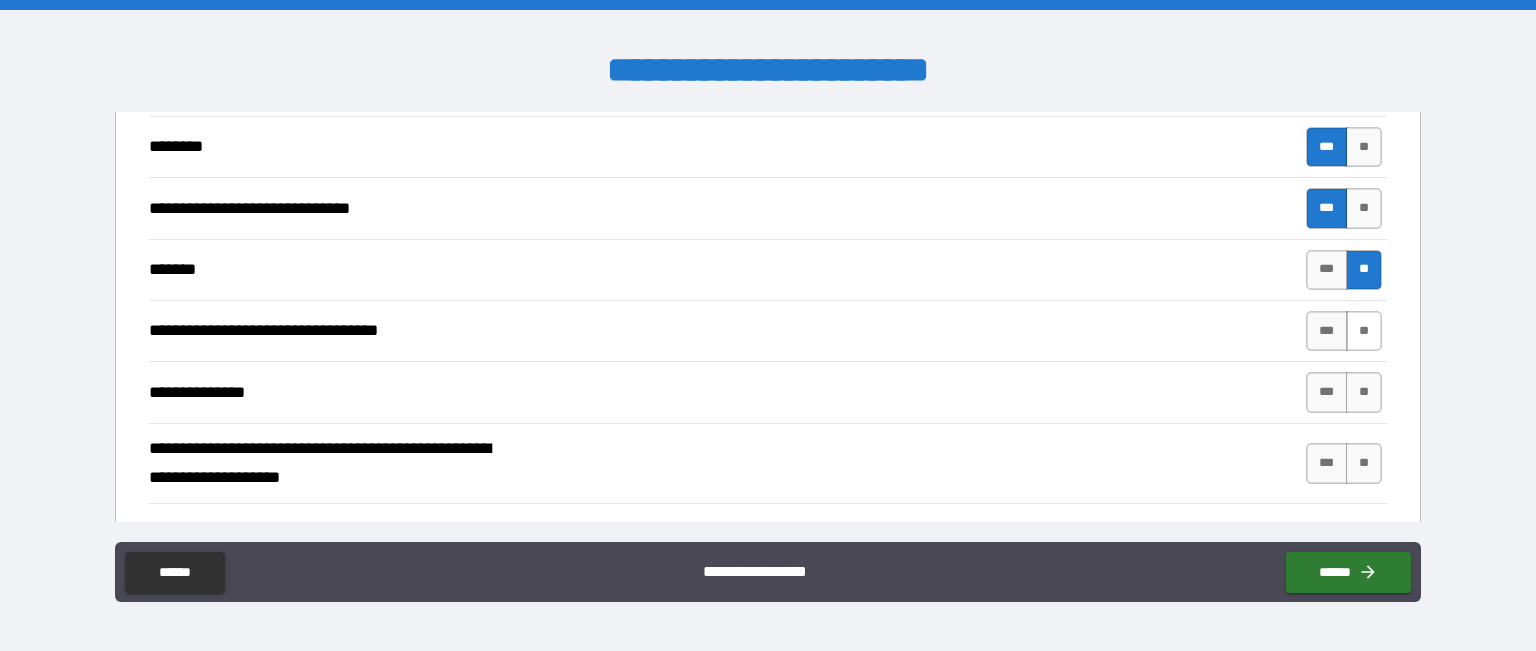 click on "**" at bounding box center (1364, 331) 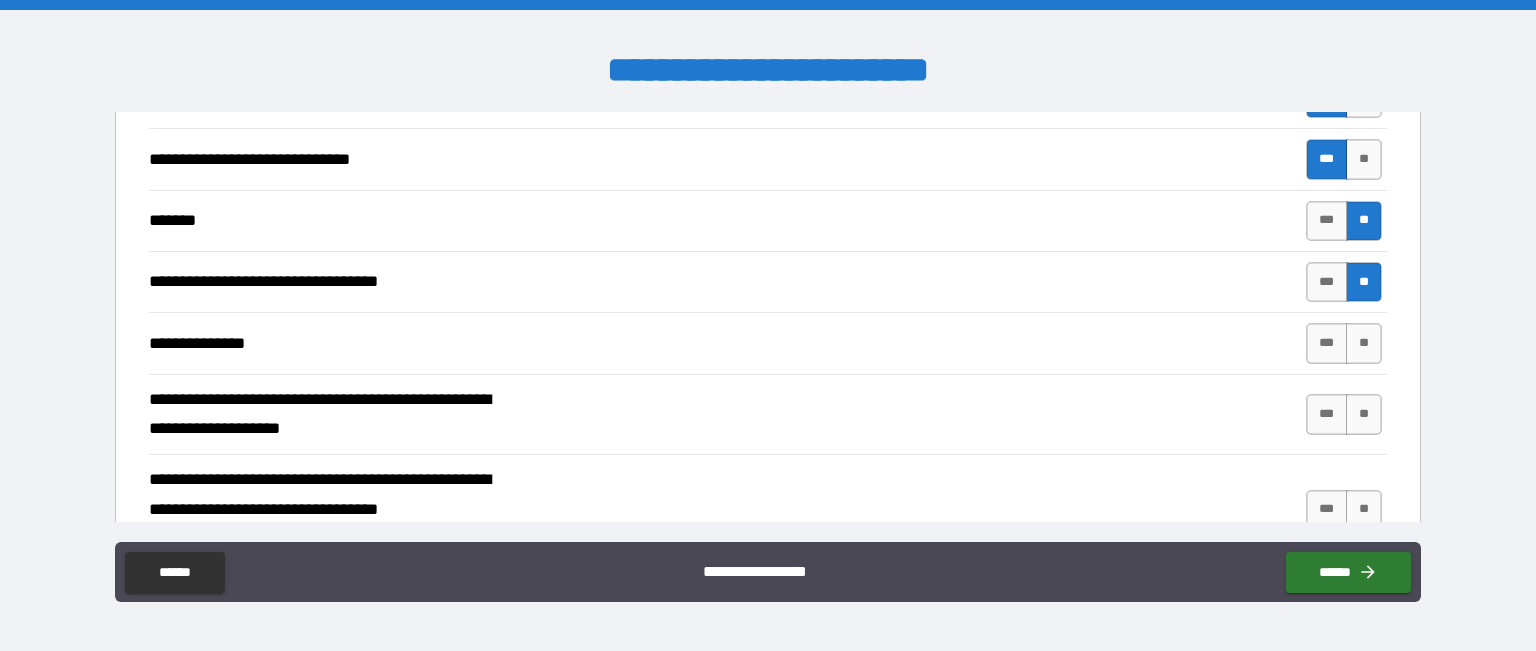 scroll, scrollTop: 4003, scrollLeft: 0, axis: vertical 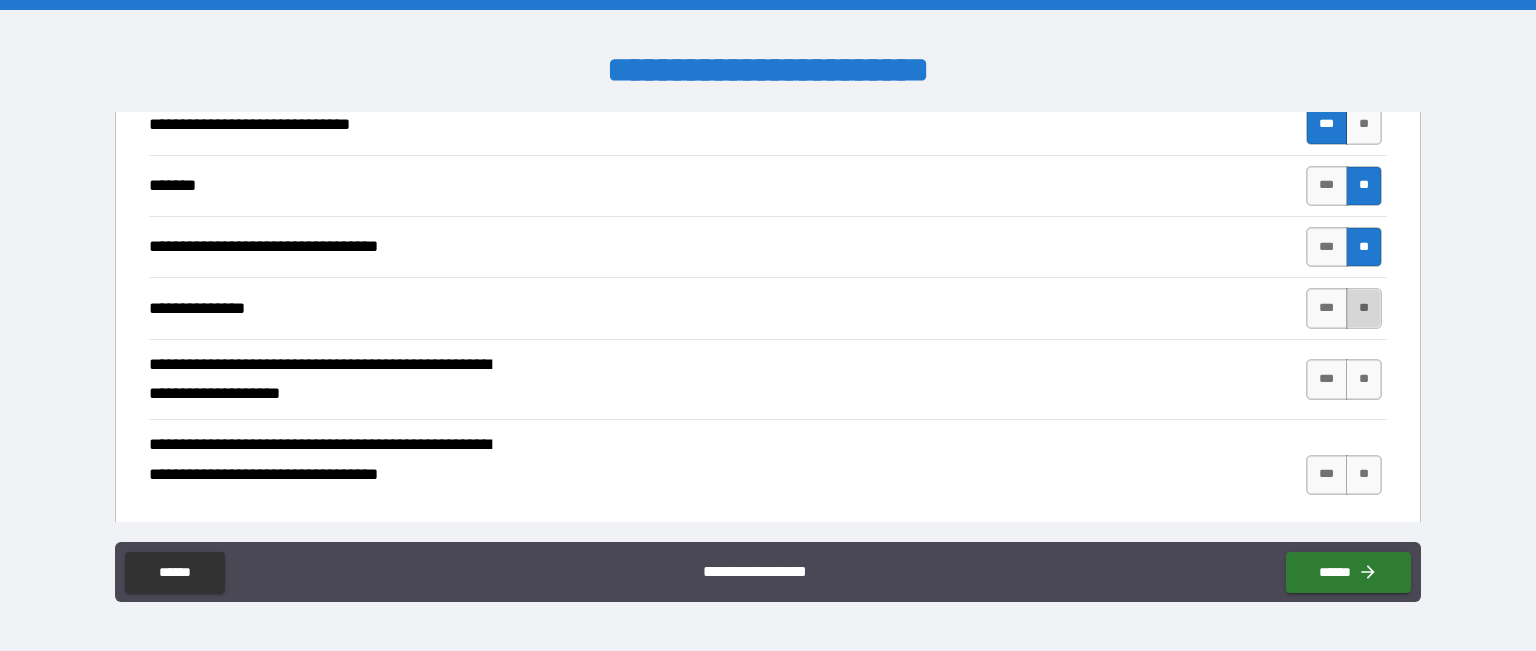 click on "**" at bounding box center (1364, 308) 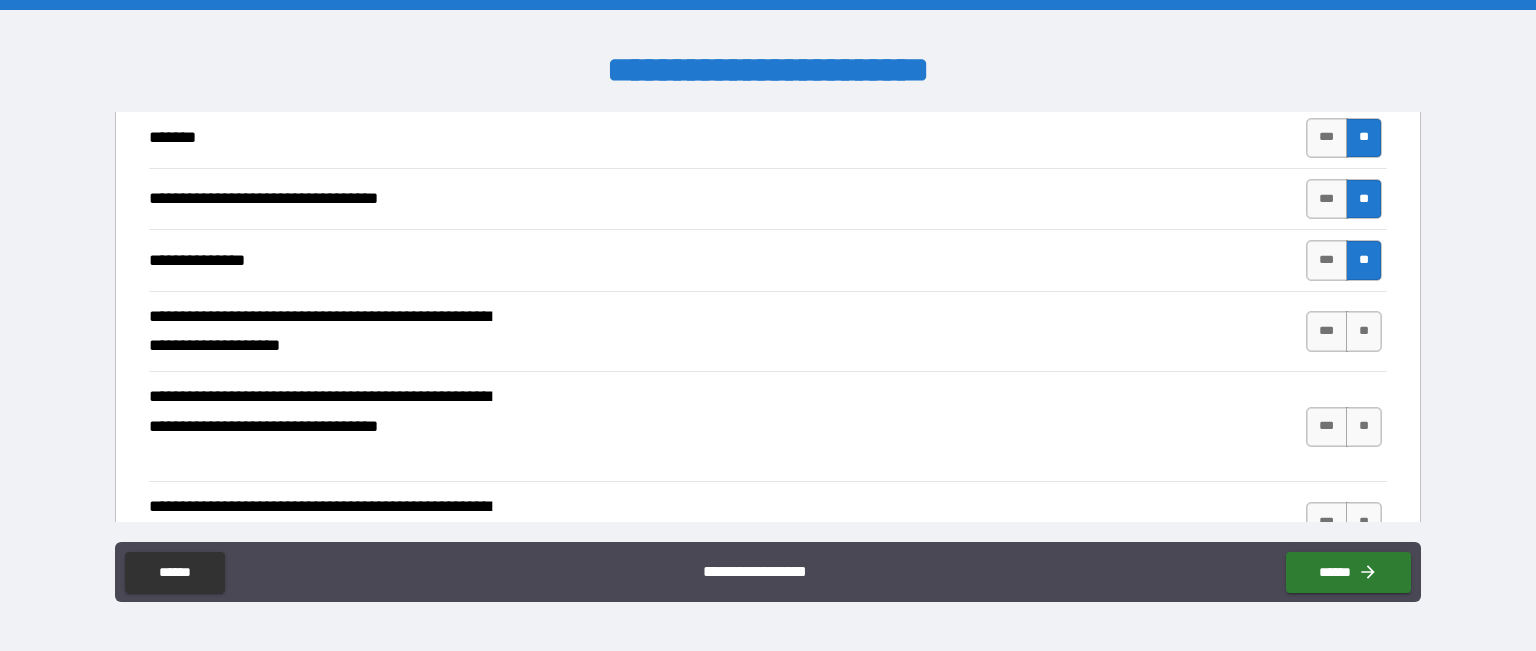 scroll, scrollTop: 4050, scrollLeft: 0, axis: vertical 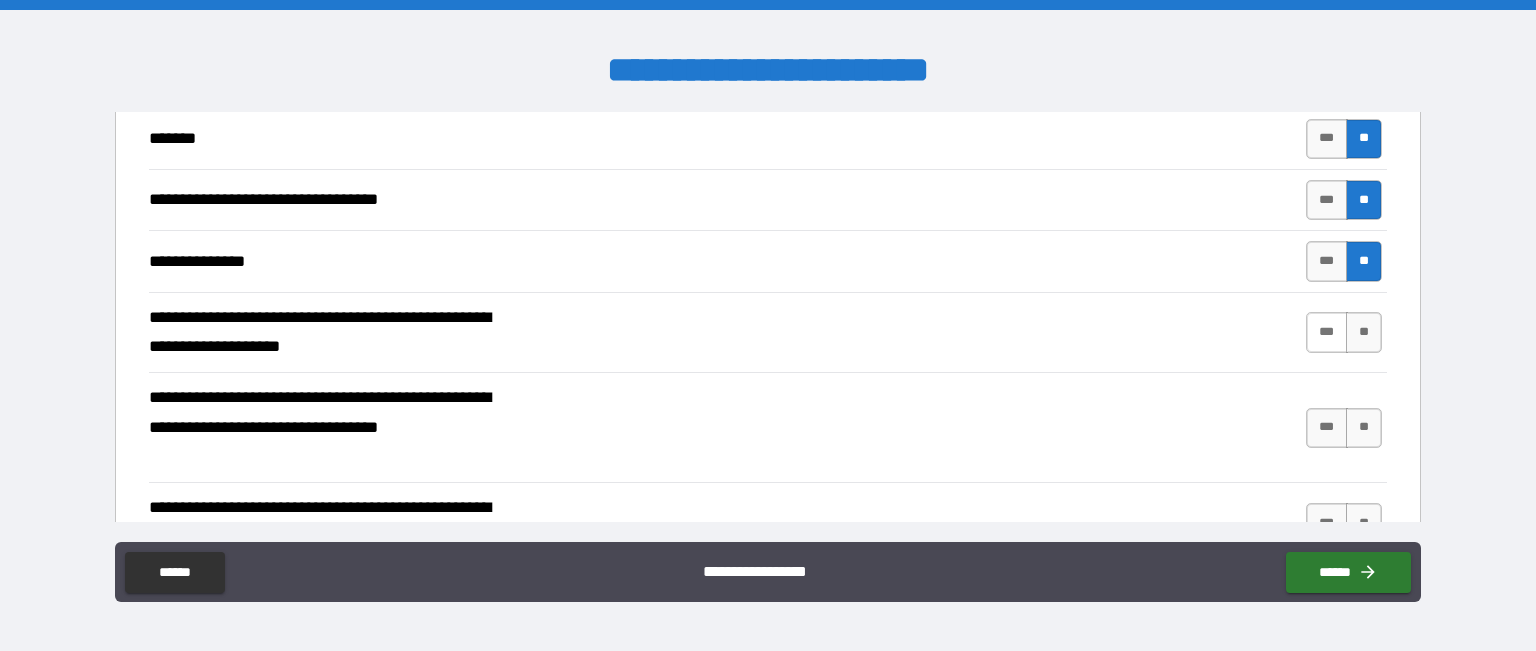 click on "***" at bounding box center [1327, 332] 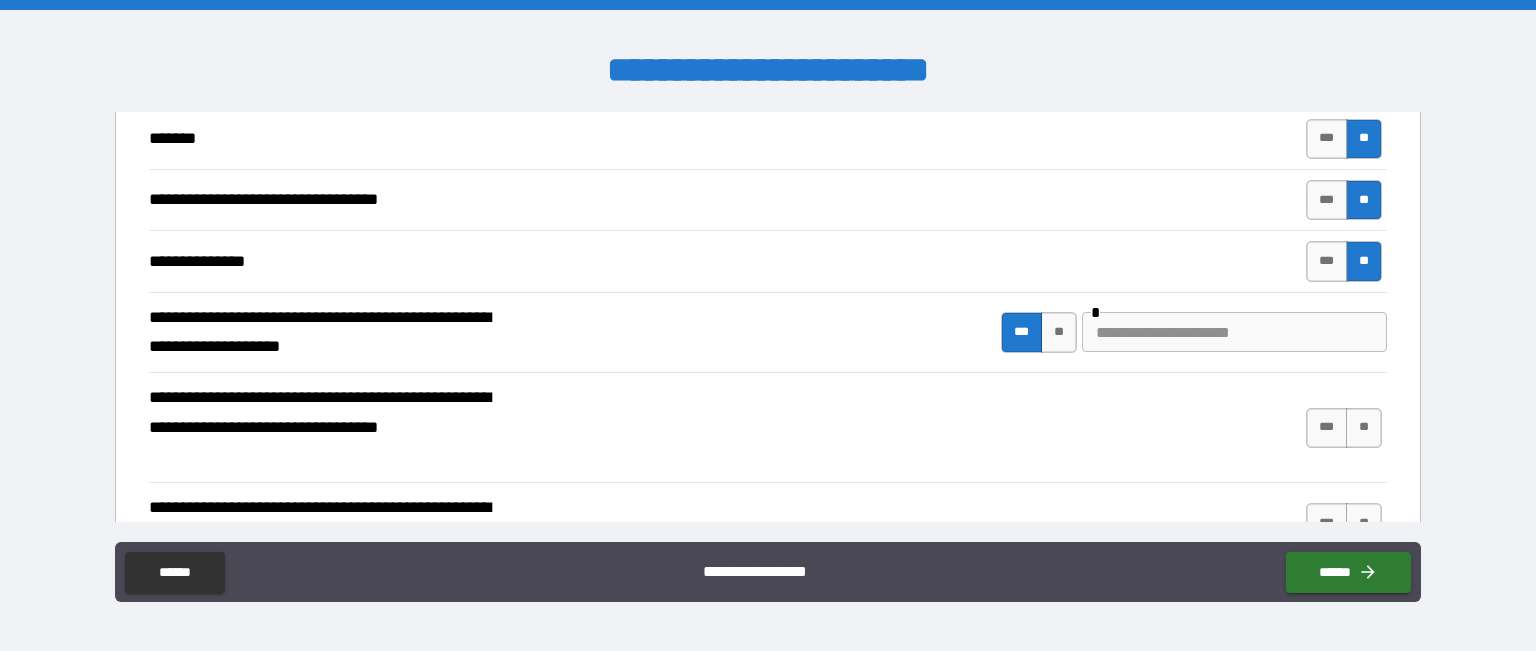 click at bounding box center (1234, 332) 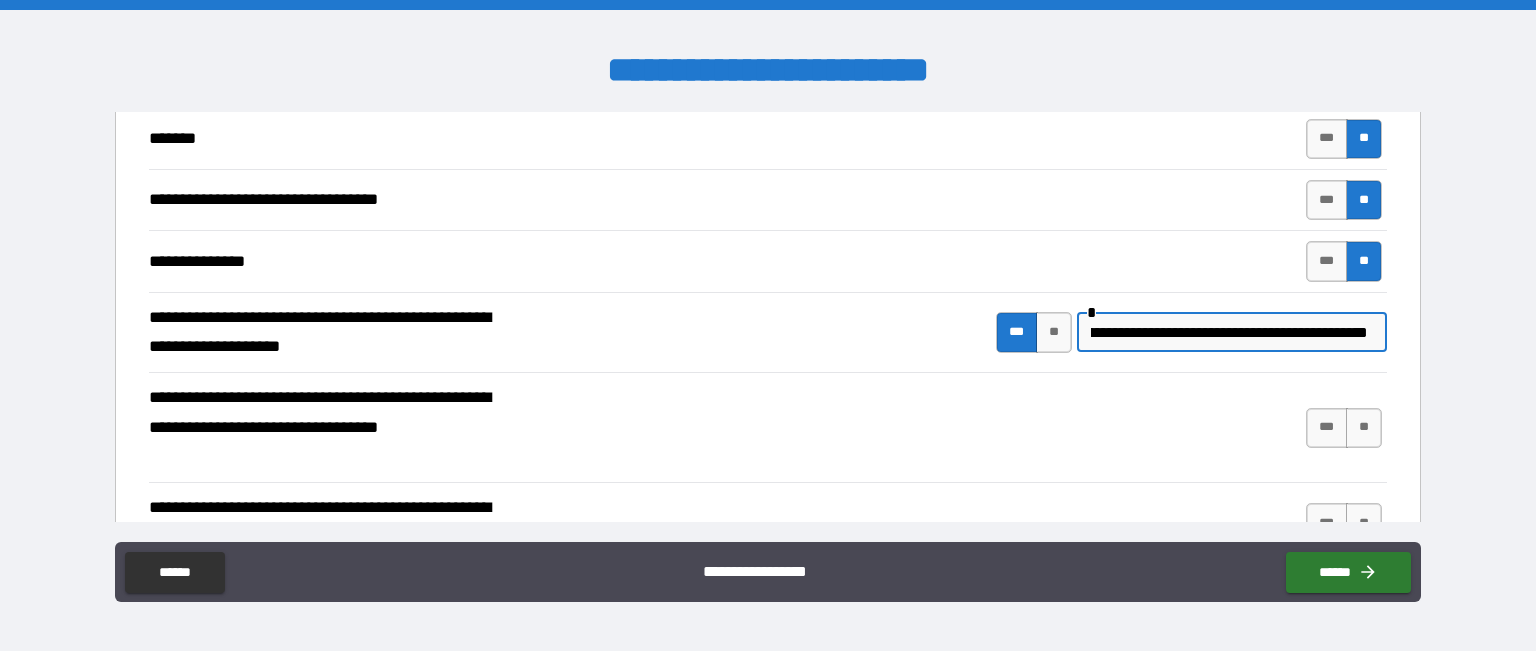 scroll, scrollTop: 0, scrollLeft: 613, axis: horizontal 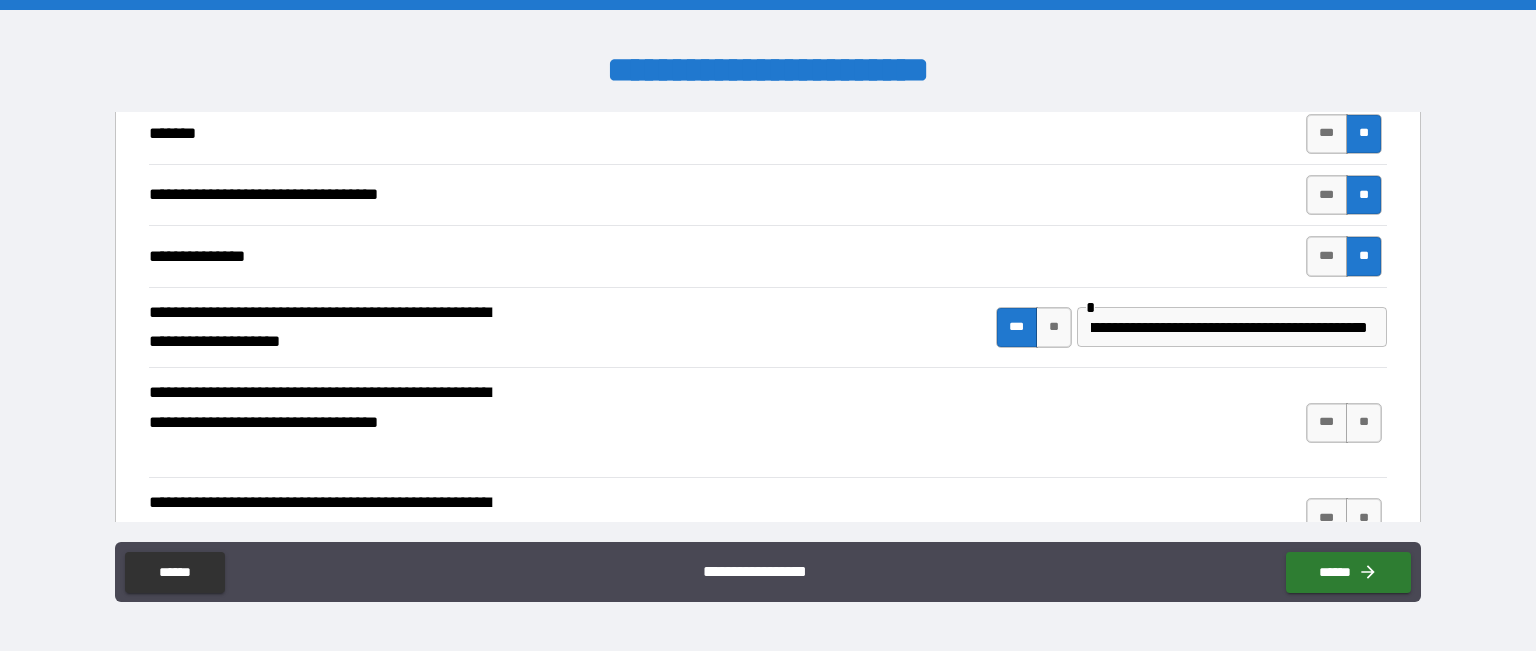 click on "**********" at bounding box center [768, 422] 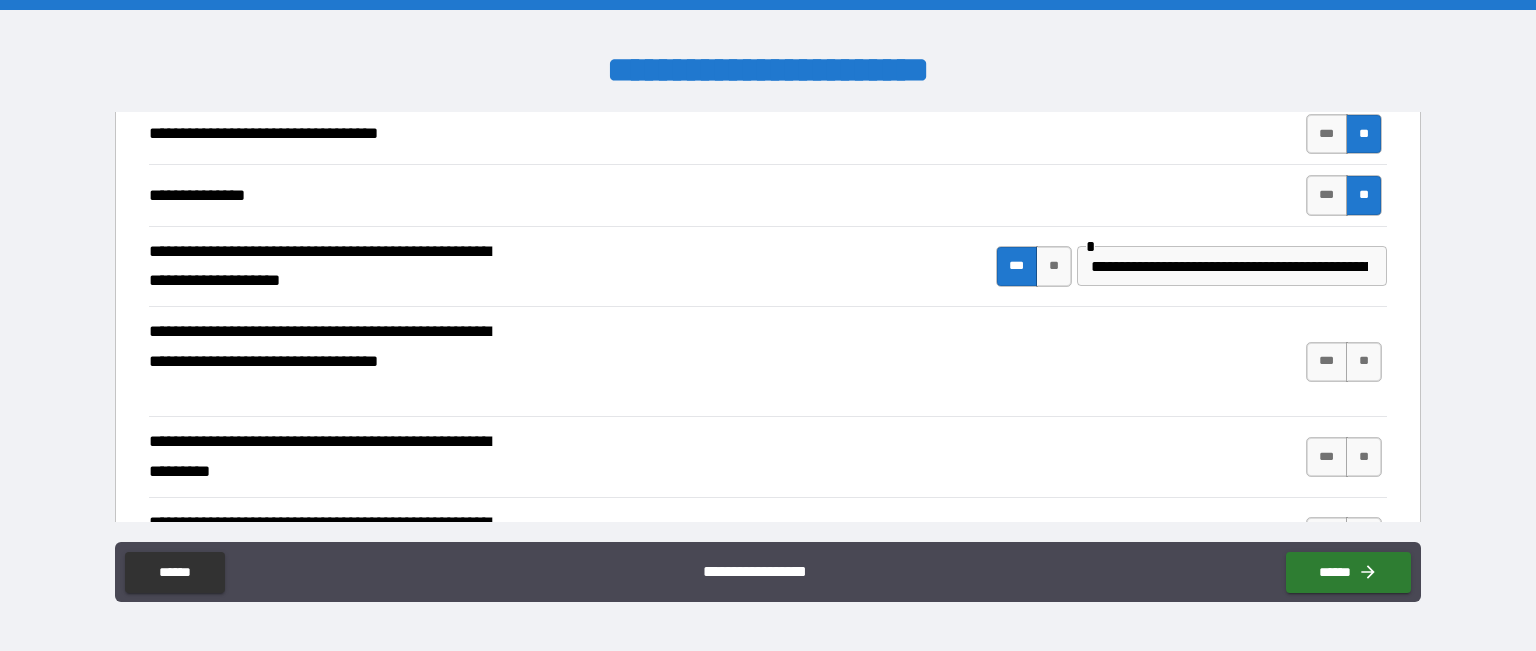scroll, scrollTop: 4118, scrollLeft: 0, axis: vertical 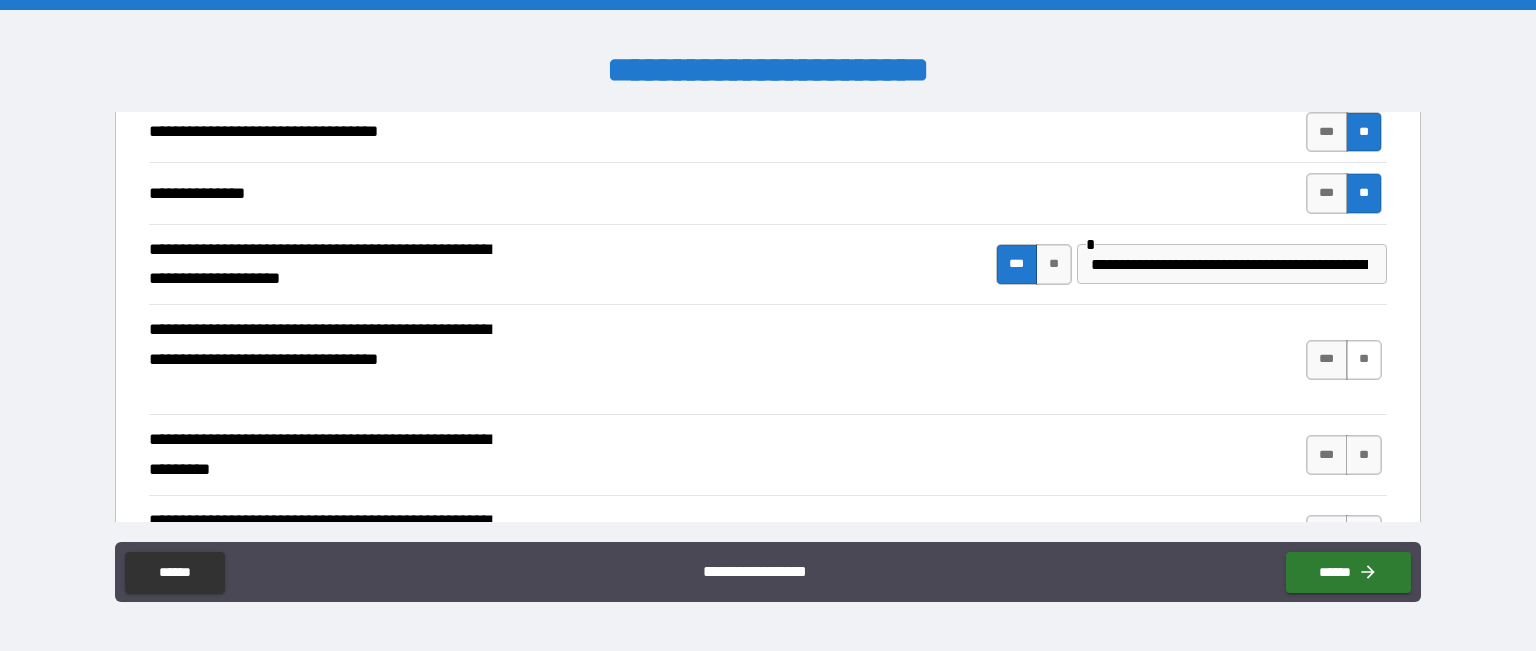 click on "**" at bounding box center [1364, 360] 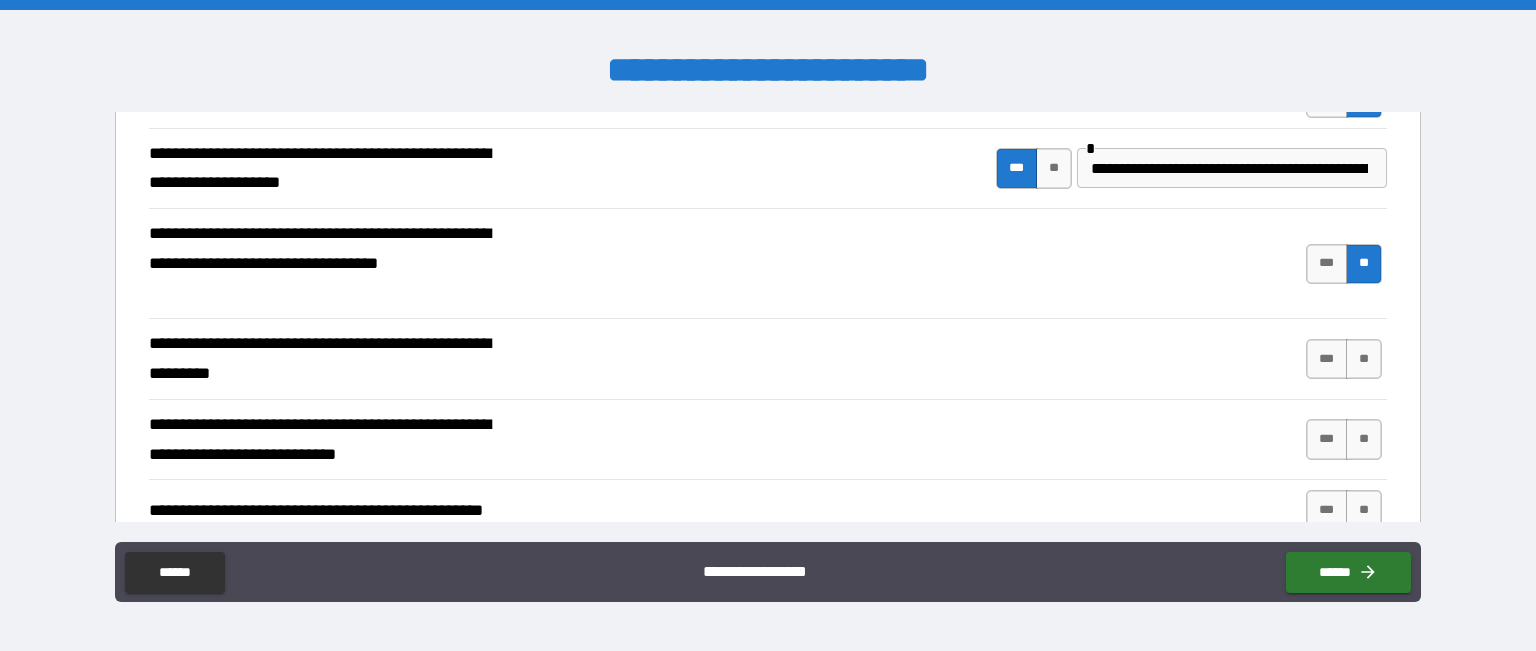 scroll, scrollTop: 4212, scrollLeft: 0, axis: vertical 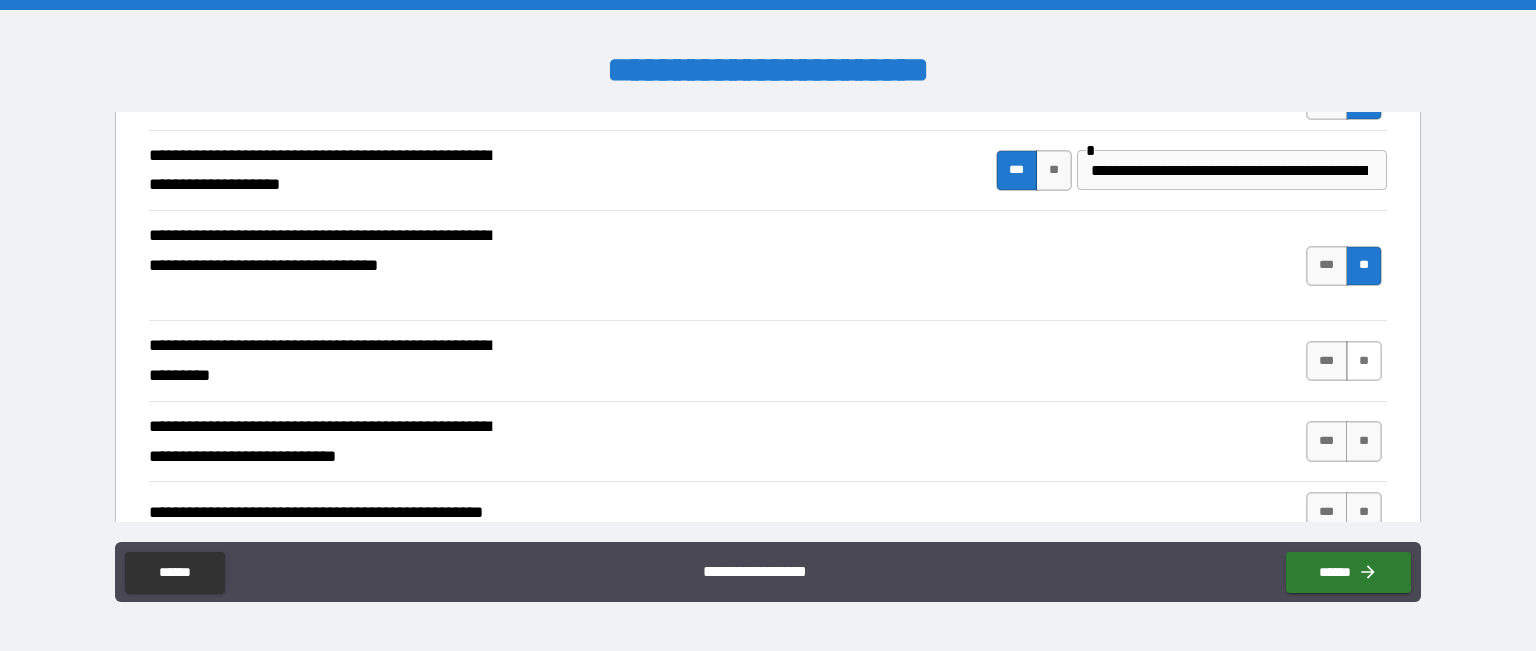 click on "**" at bounding box center [1364, 361] 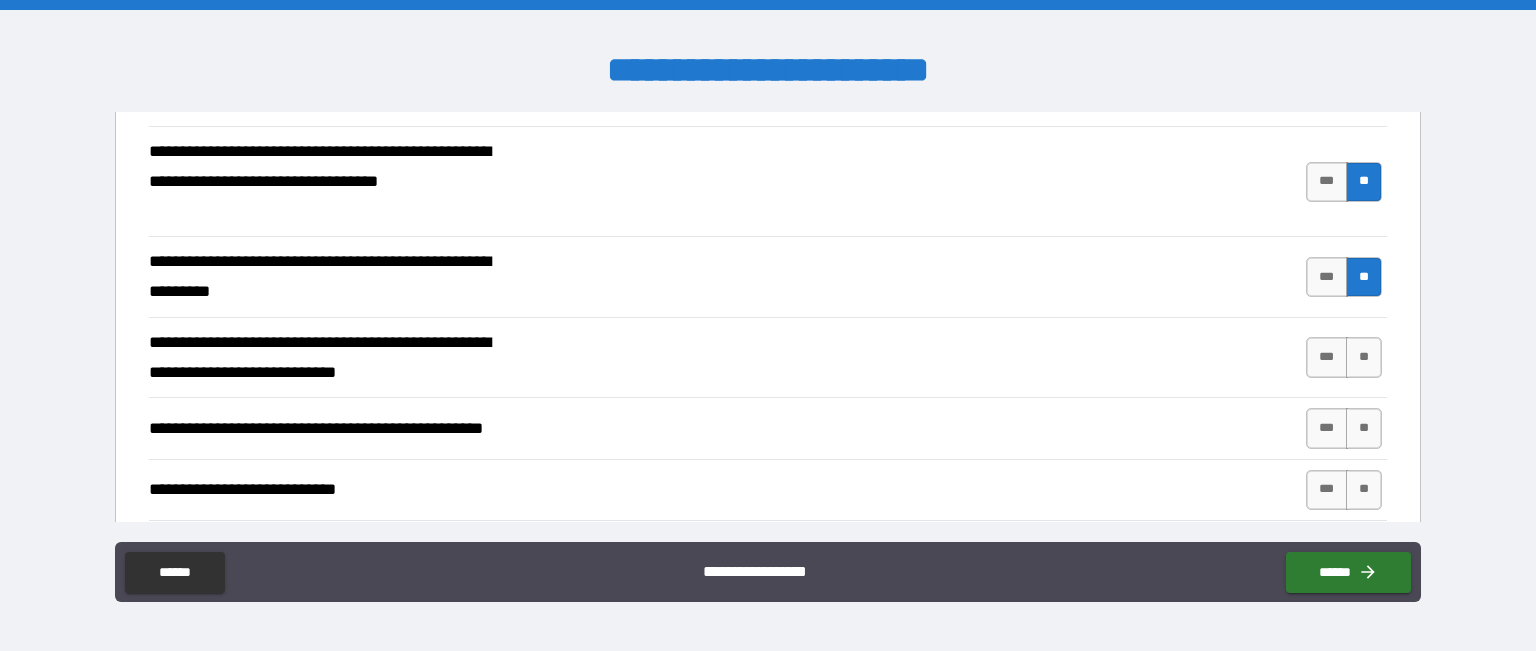 scroll, scrollTop: 4295, scrollLeft: 0, axis: vertical 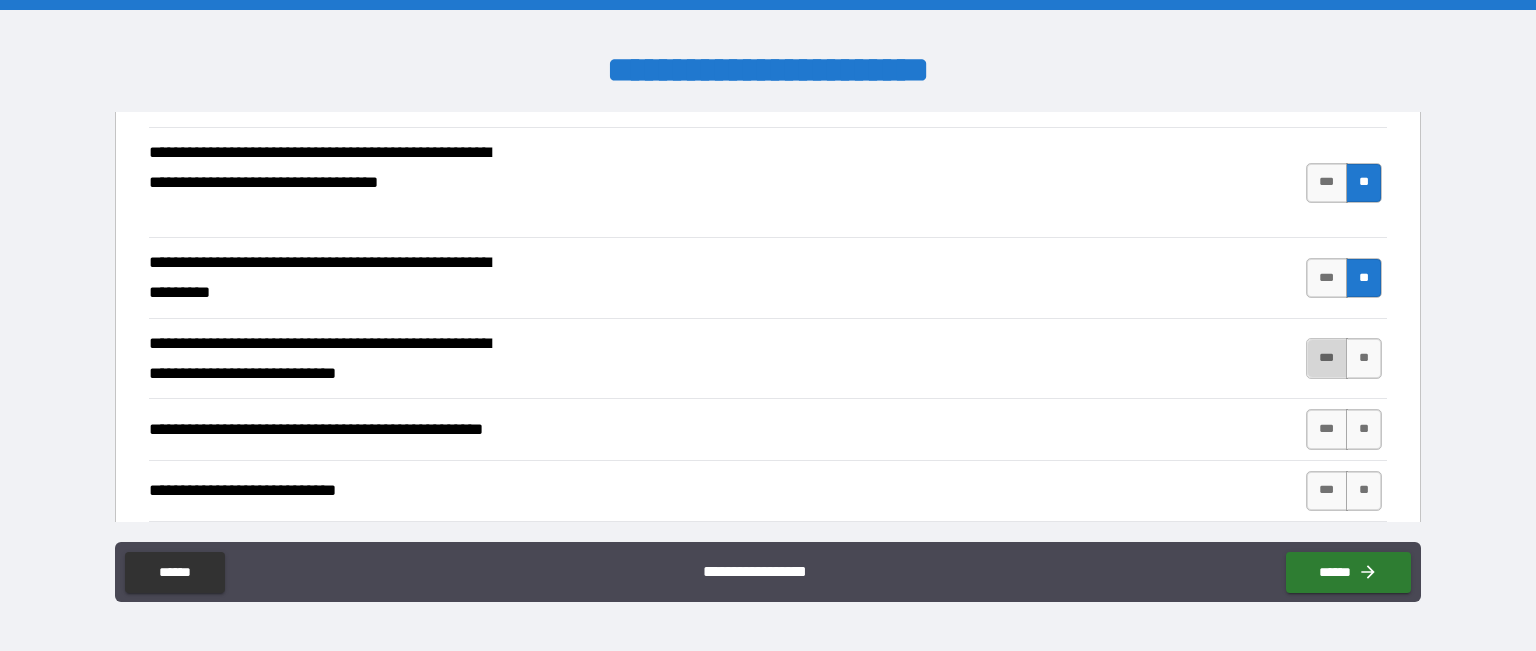 click on "***" at bounding box center [1327, 358] 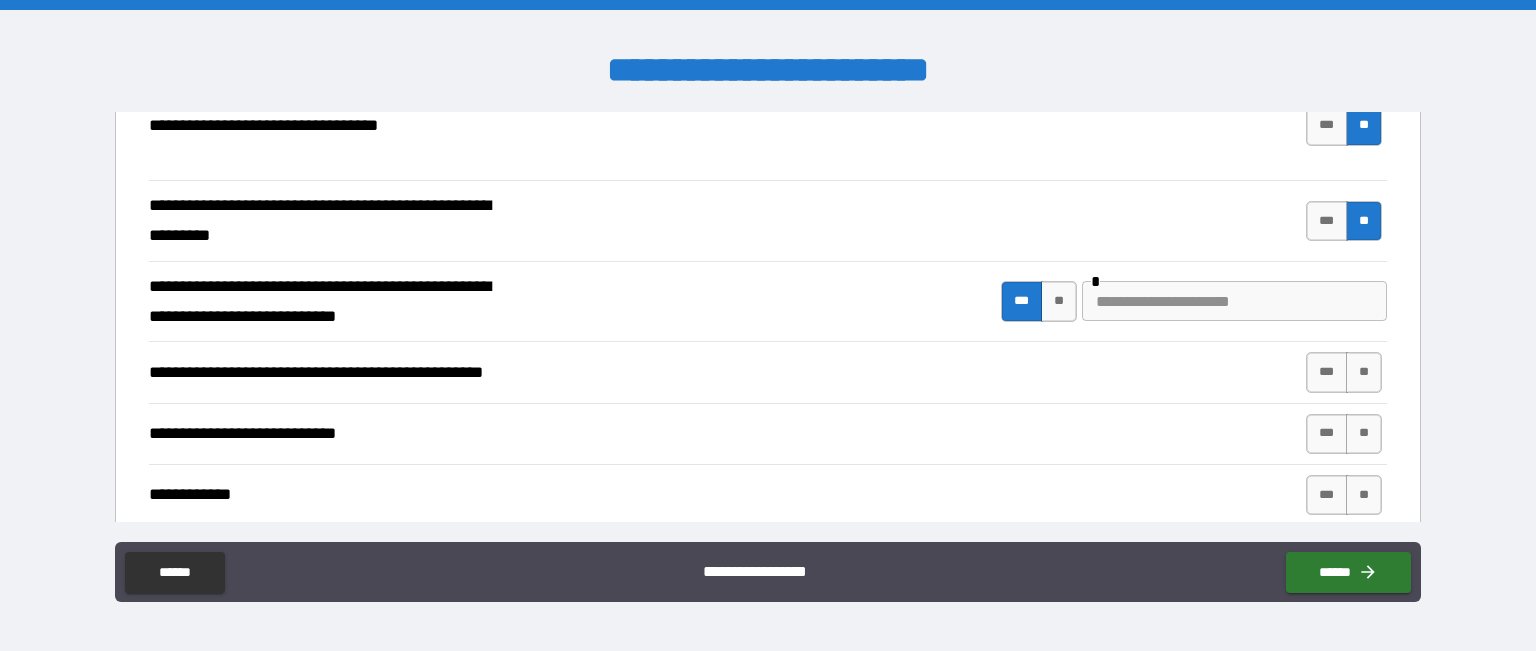 scroll, scrollTop: 4351, scrollLeft: 0, axis: vertical 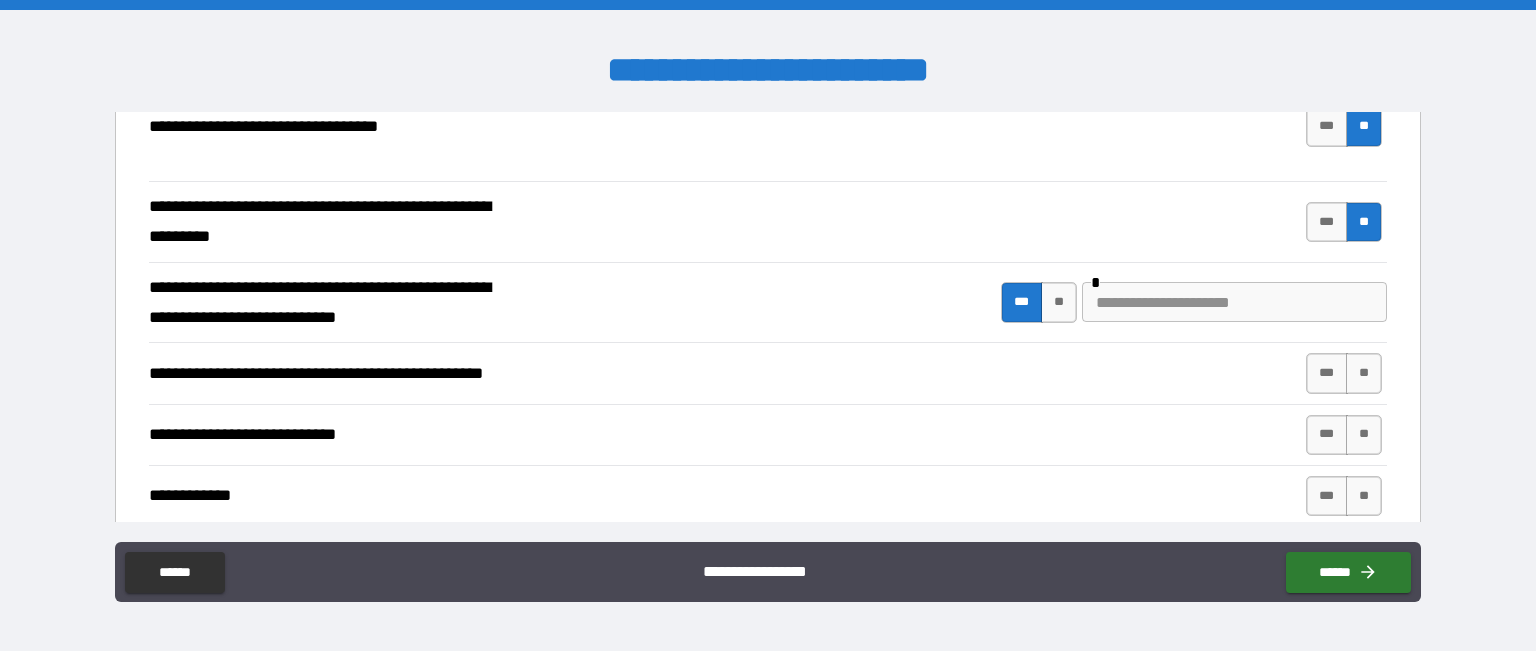 click at bounding box center (1234, 302) 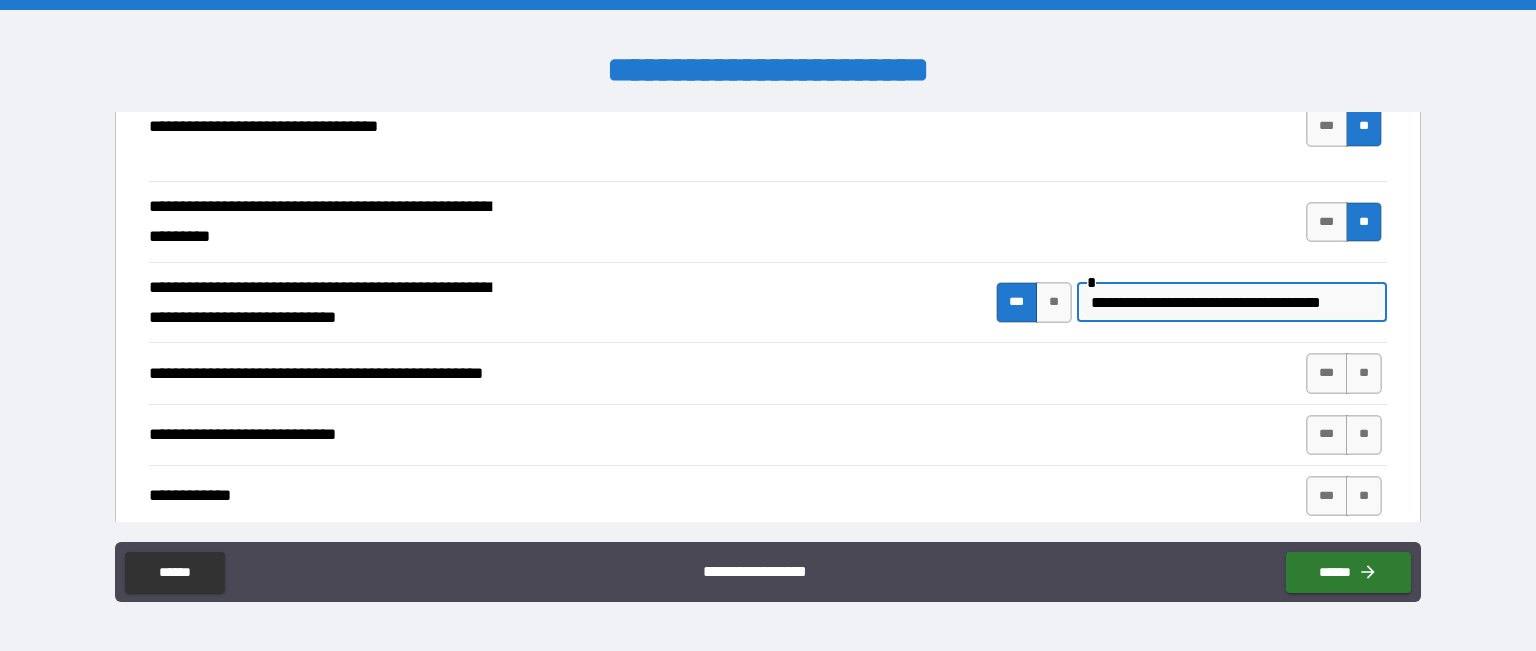 scroll, scrollTop: 0, scrollLeft: 21, axis: horizontal 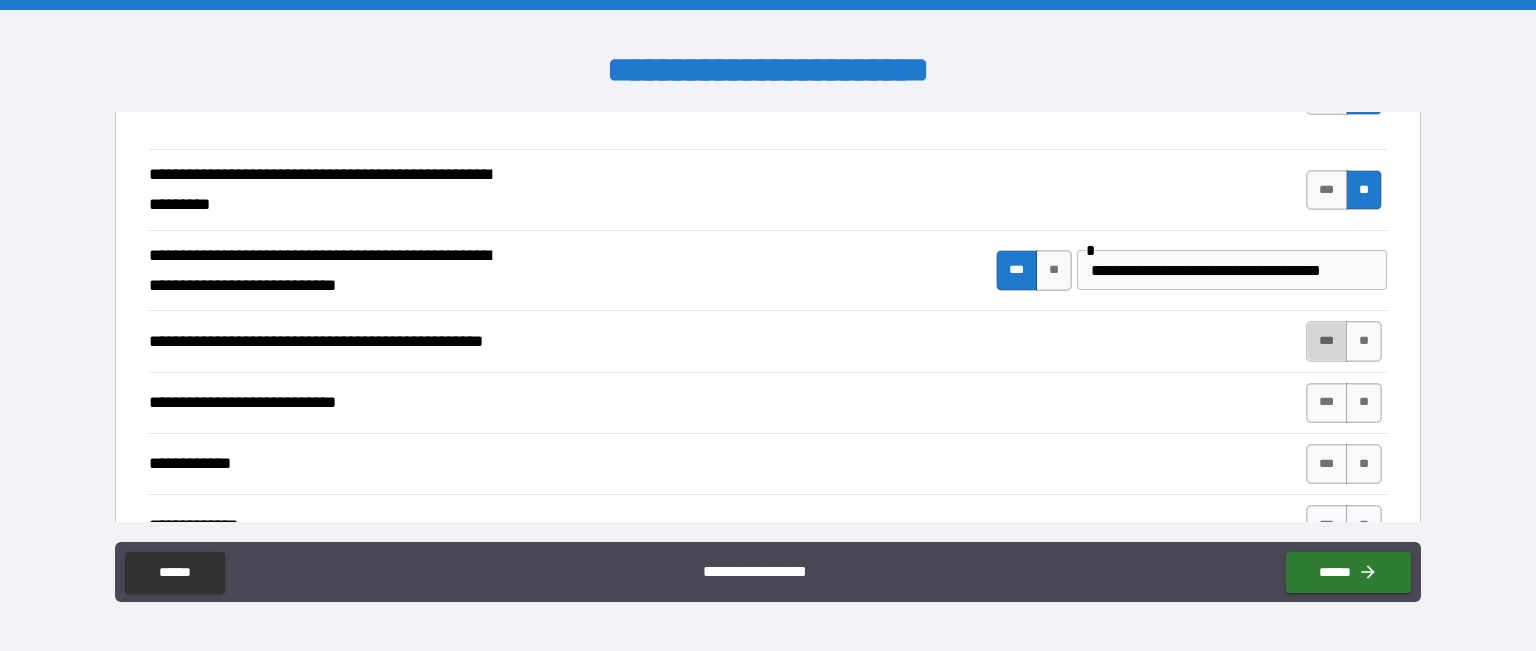 click on "***" at bounding box center [1327, 341] 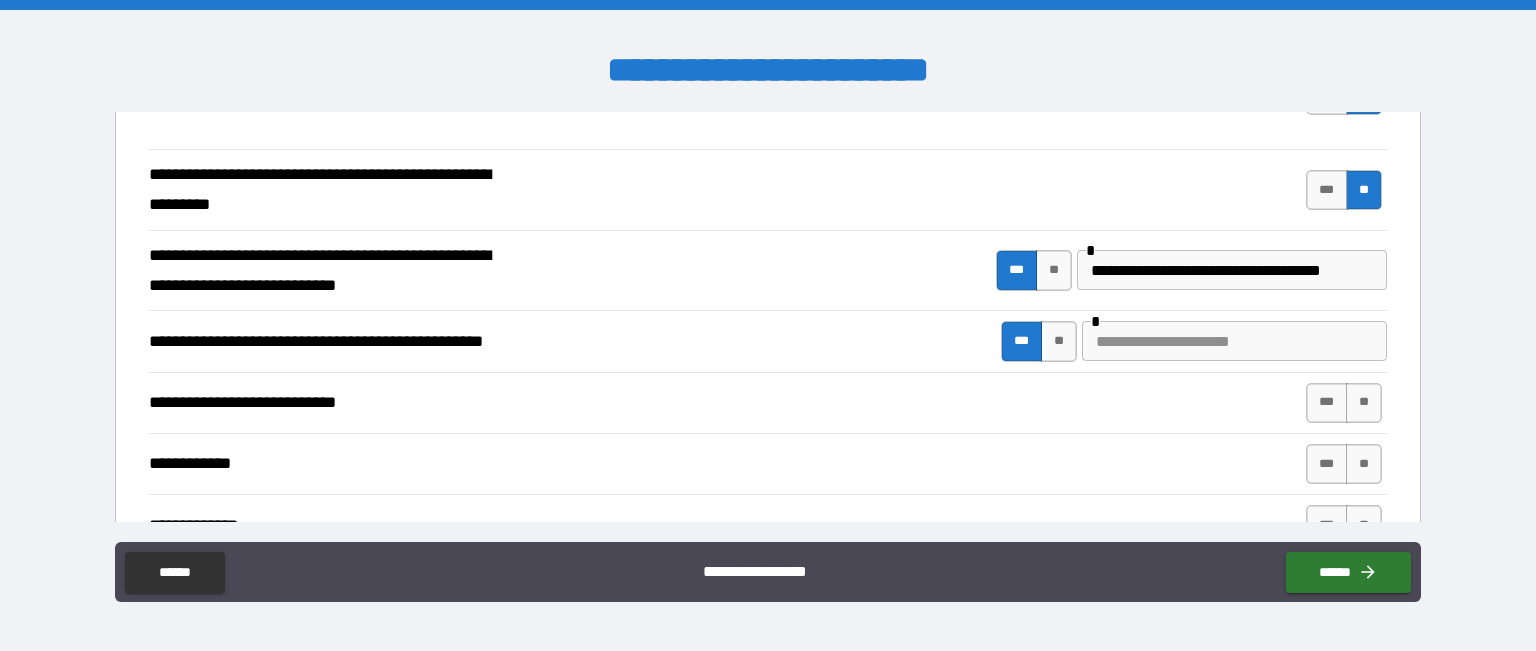 click at bounding box center (1234, 341) 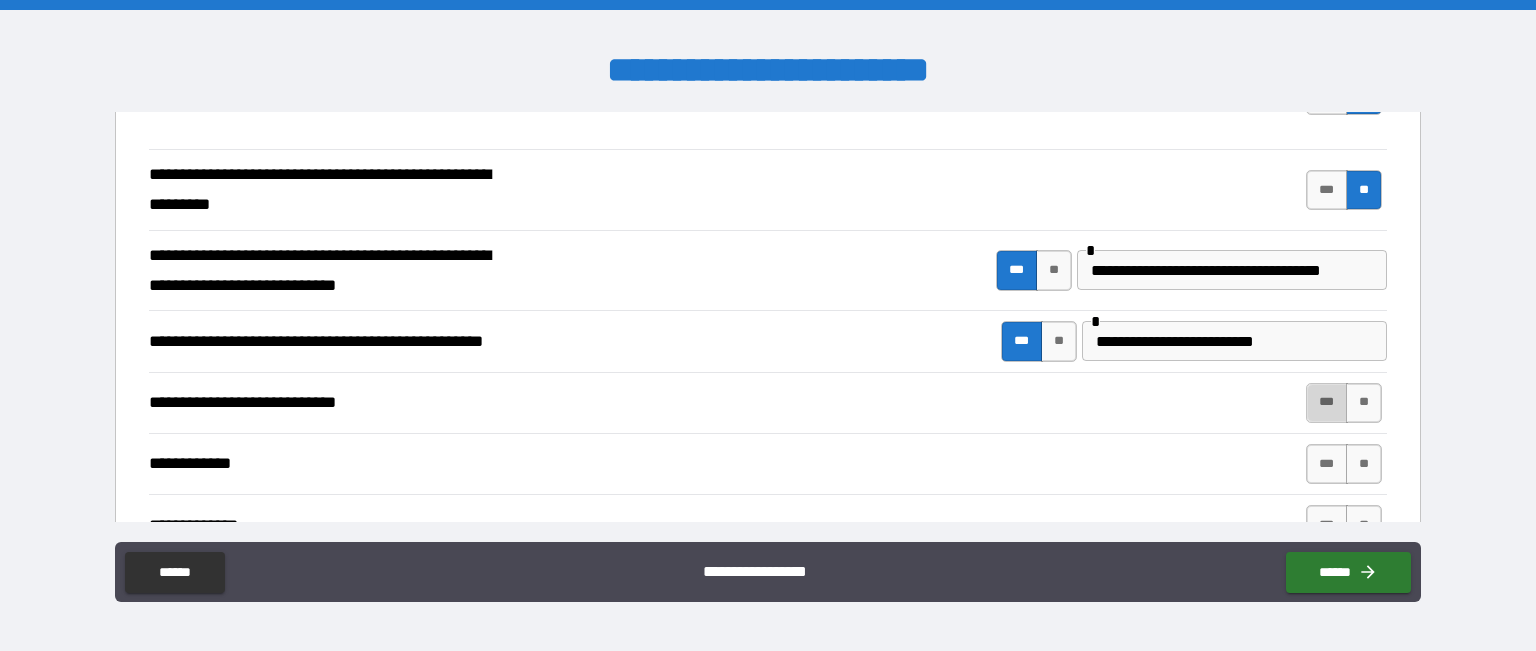 click on "***" at bounding box center (1327, 403) 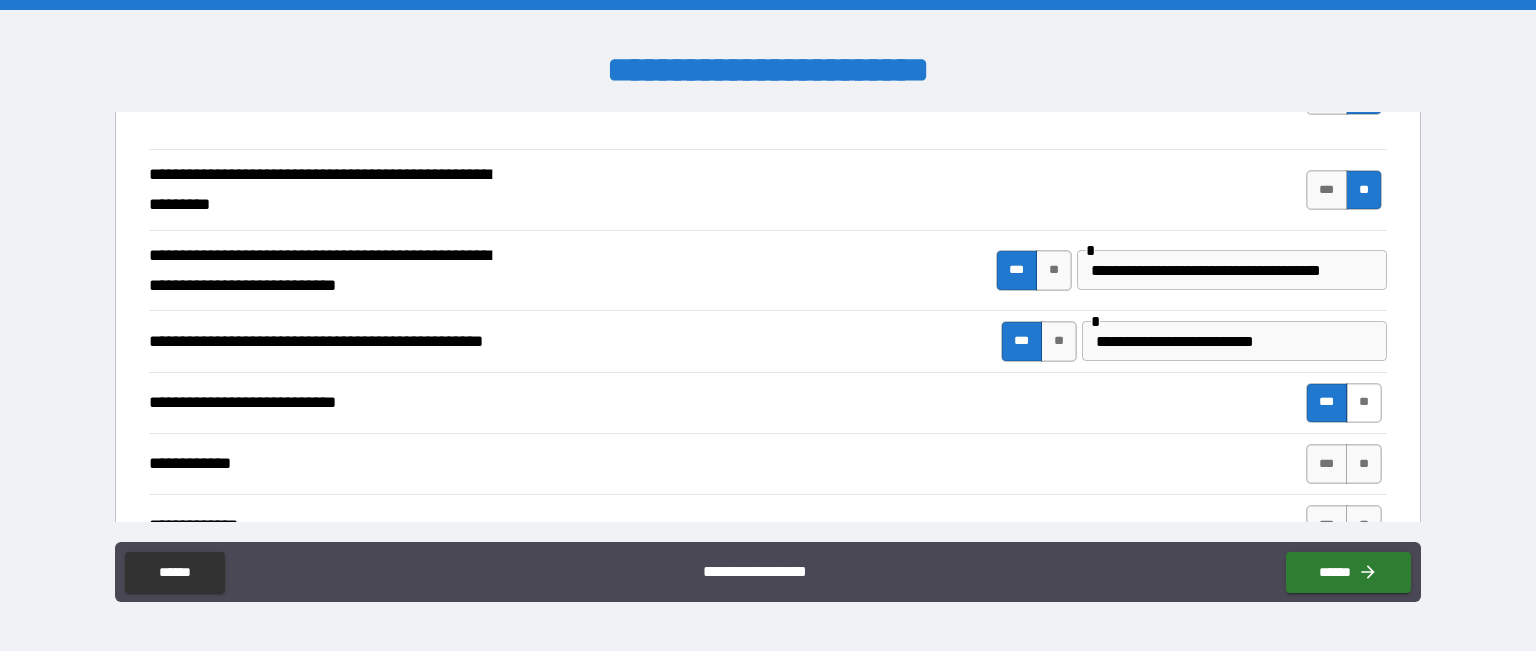 click on "**" at bounding box center (1364, 403) 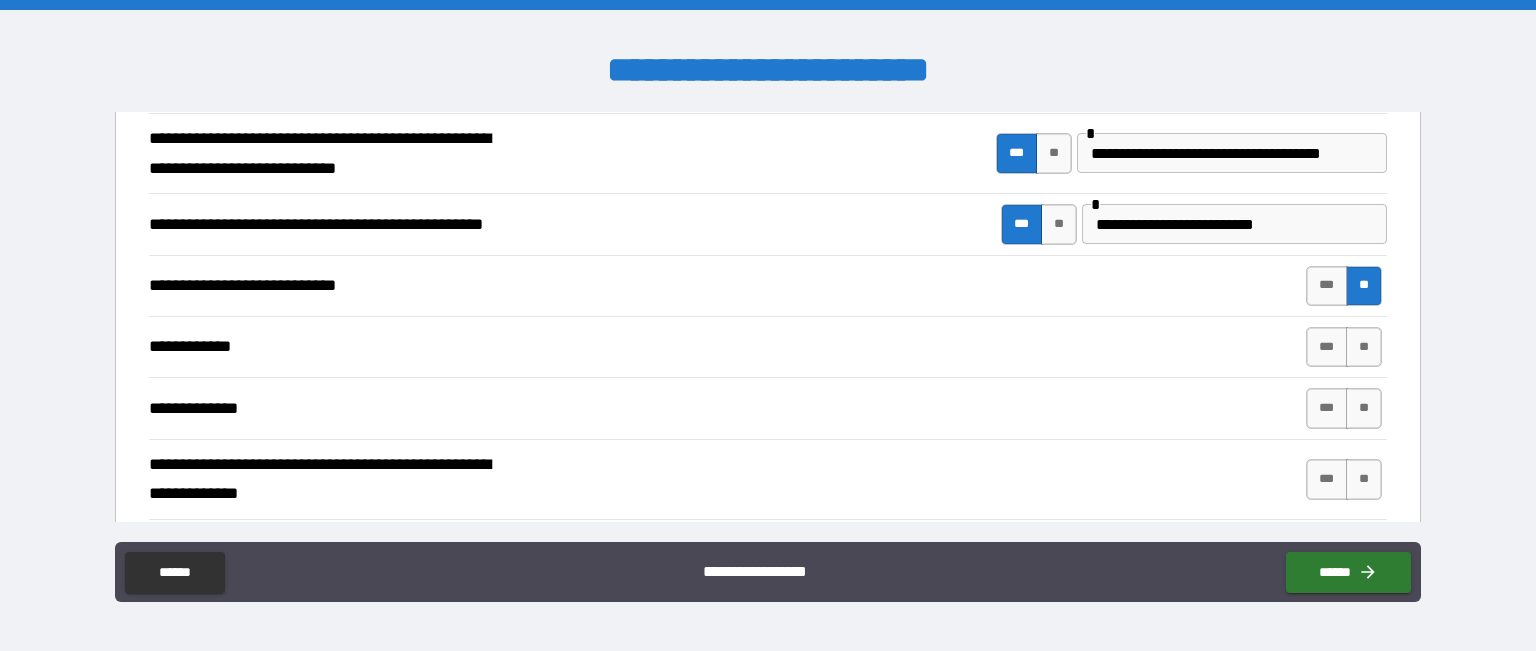 scroll, scrollTop: 4502, scrollLeft: 0, axis: vertical 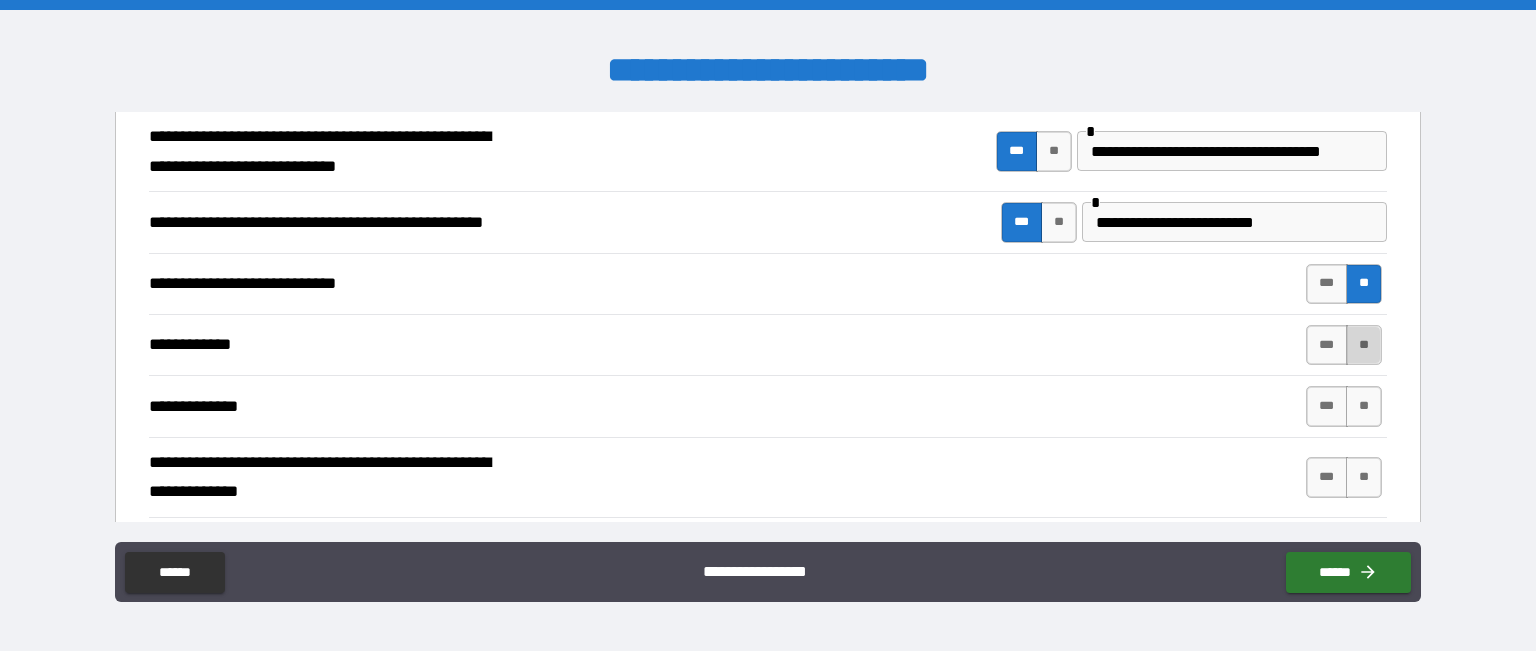 click on "**" at bounding box center [1364, 345] 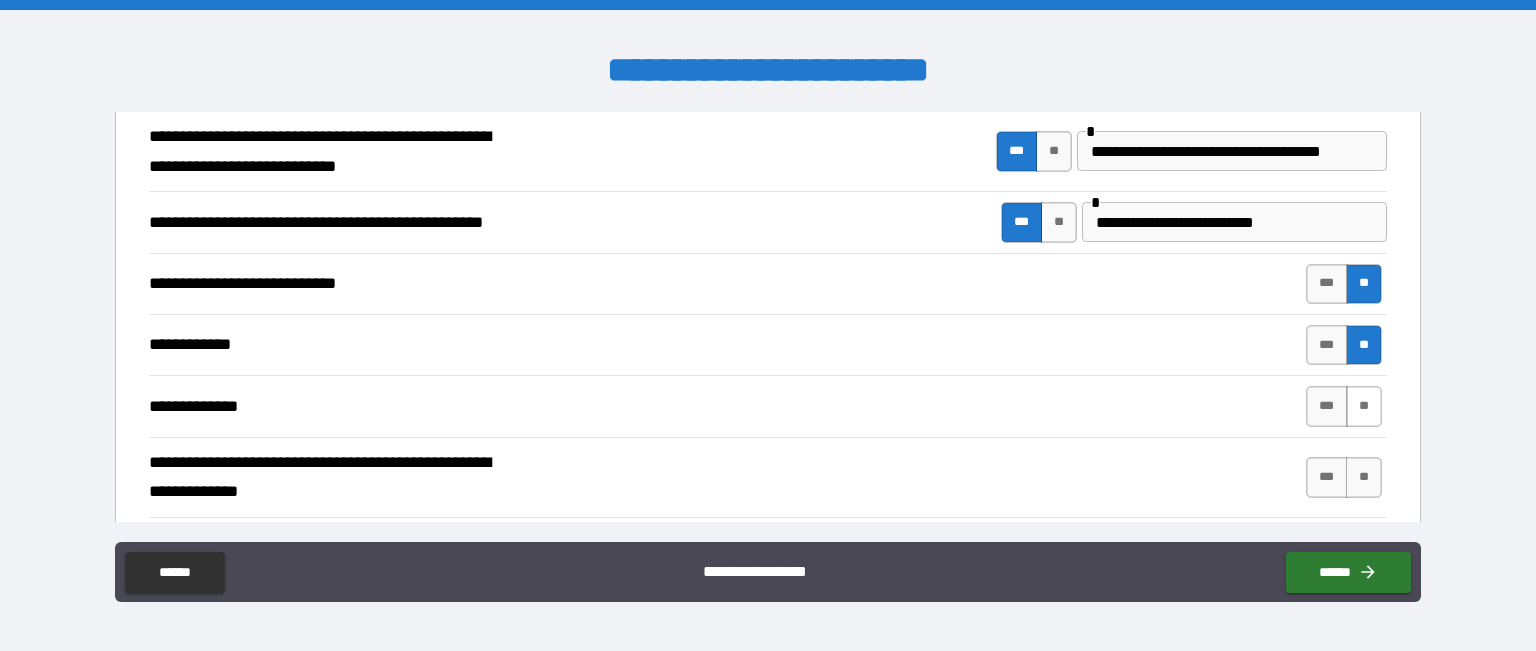 click on "**" at bounding box center (1364, 406) 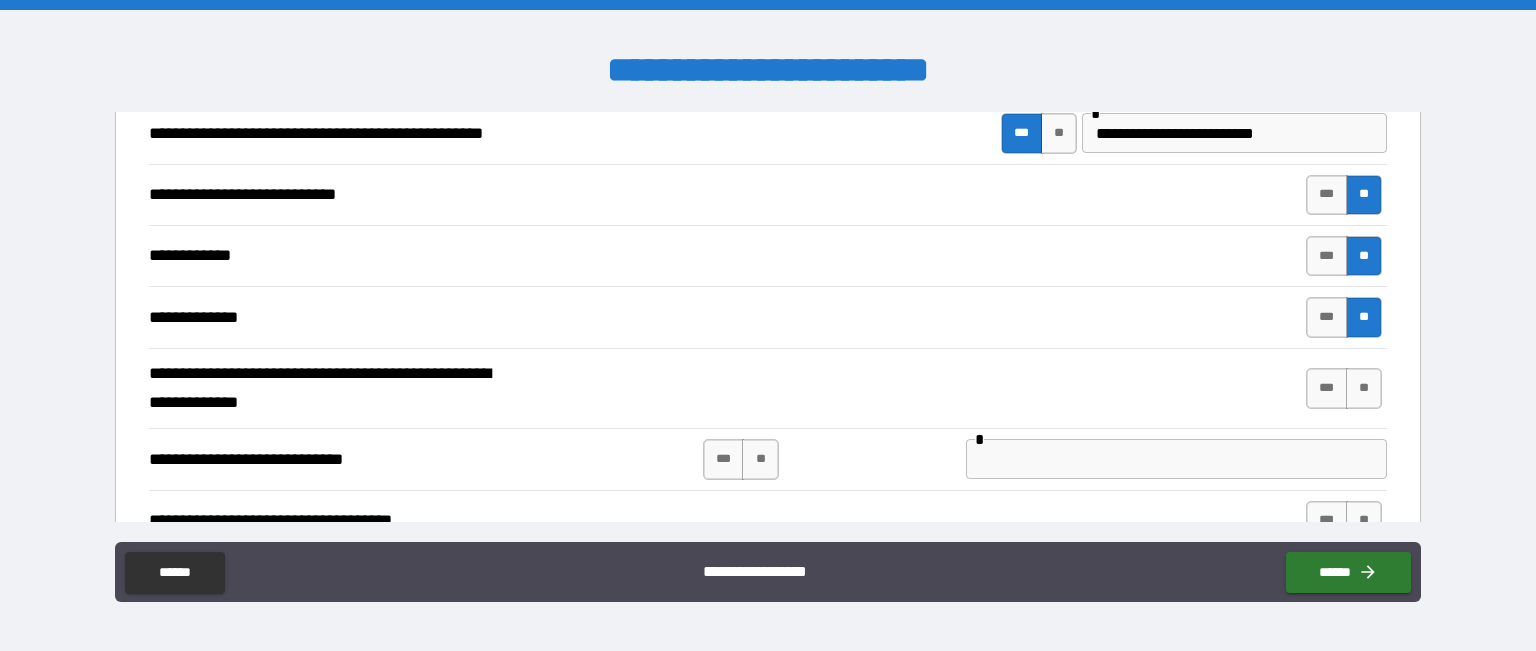 scroll, scrollTop: 4590, scrollLeft: 0, axis: vertical 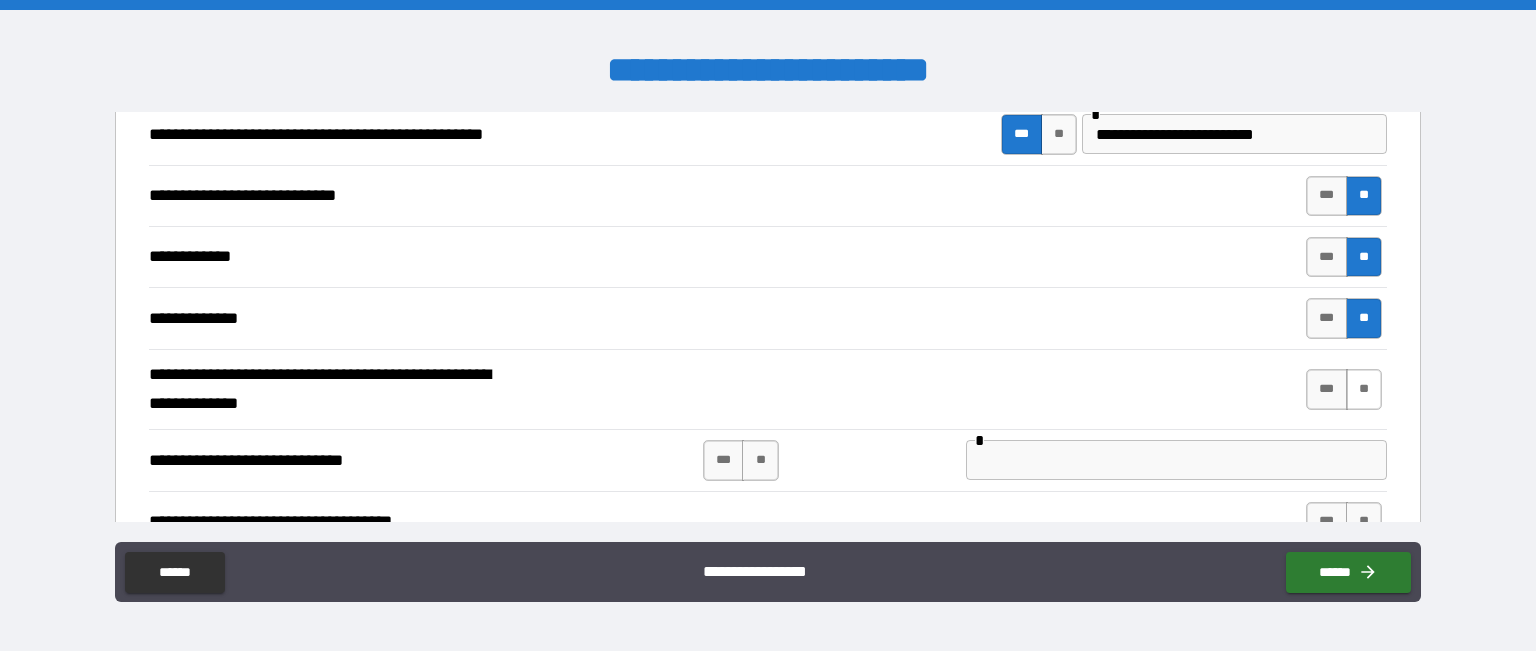 click on "**" at bounding box center [1364, 389] 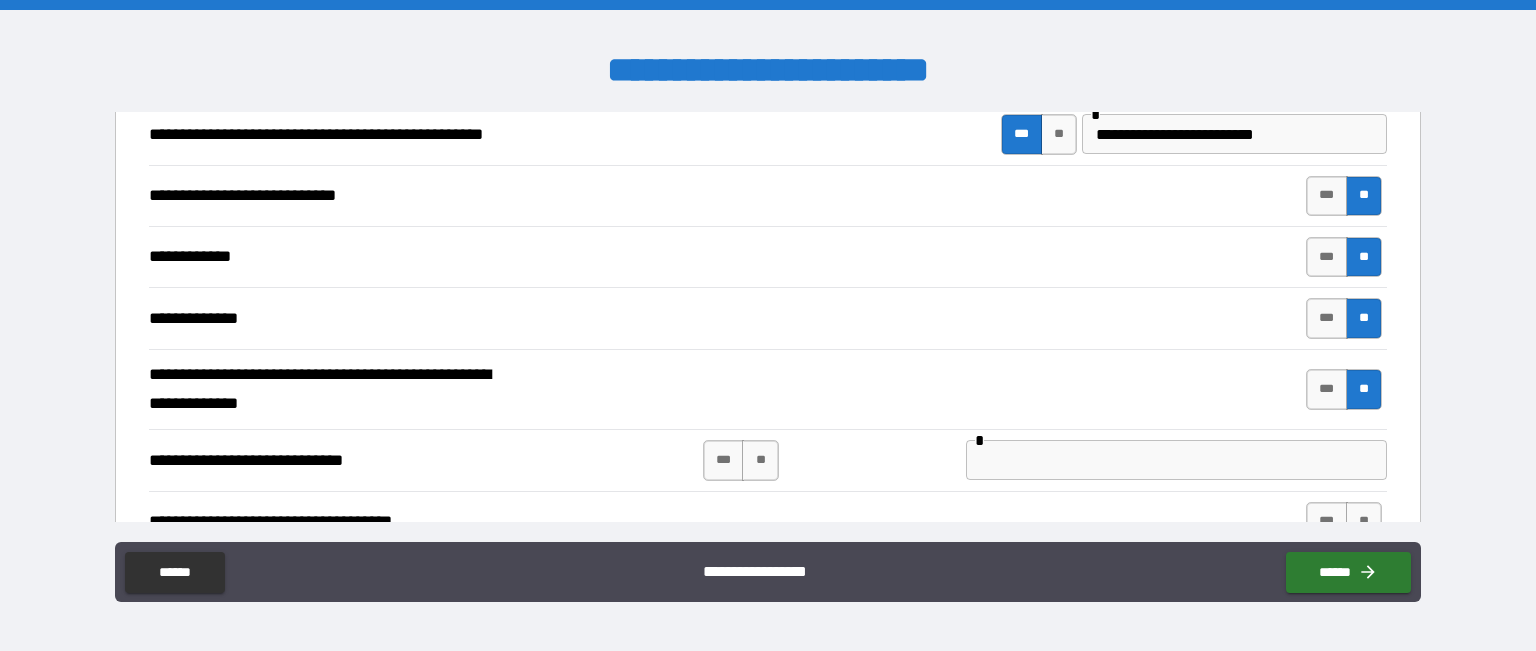 scroll, scrollTop: 4728, scrollLeft: 0, axis: vertical 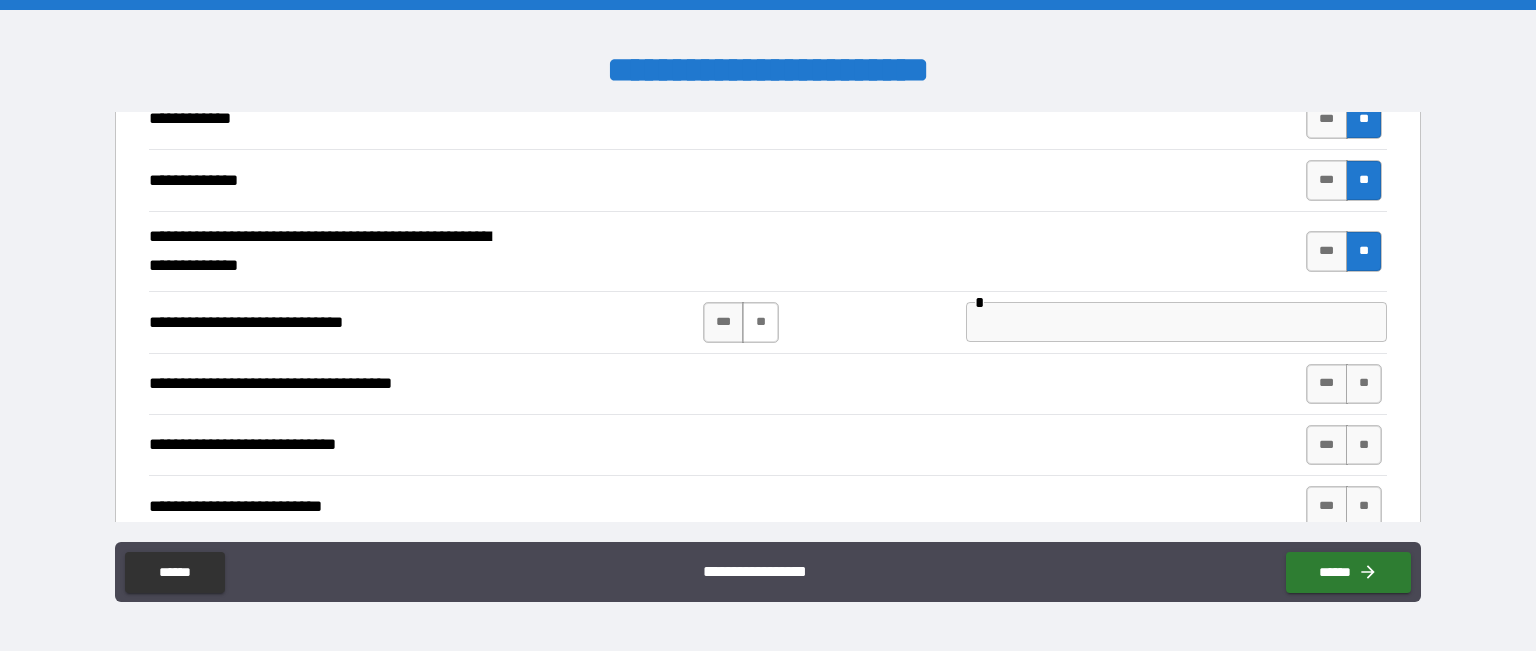 click on "**" at bounding box center (760, 322) 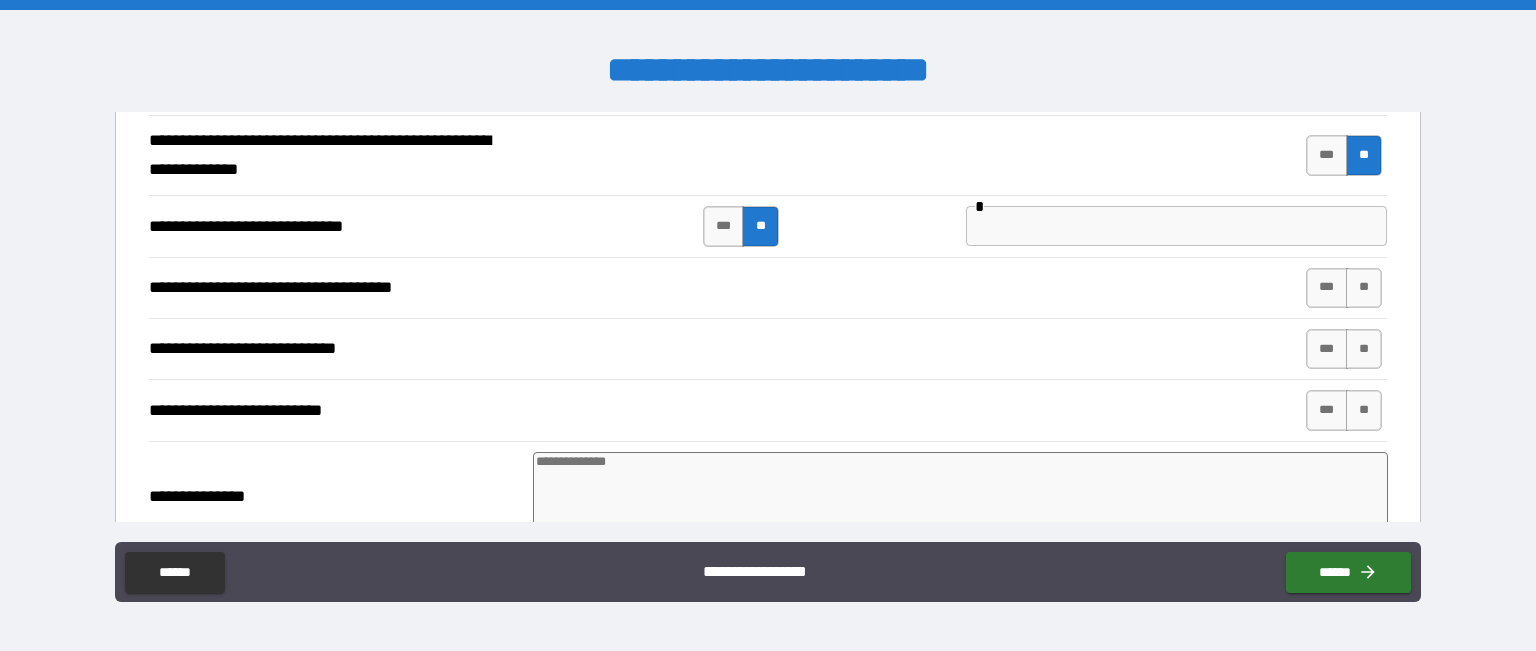 scroll, scrollTop: 4822, scrollLeft: 0, axis: vertical 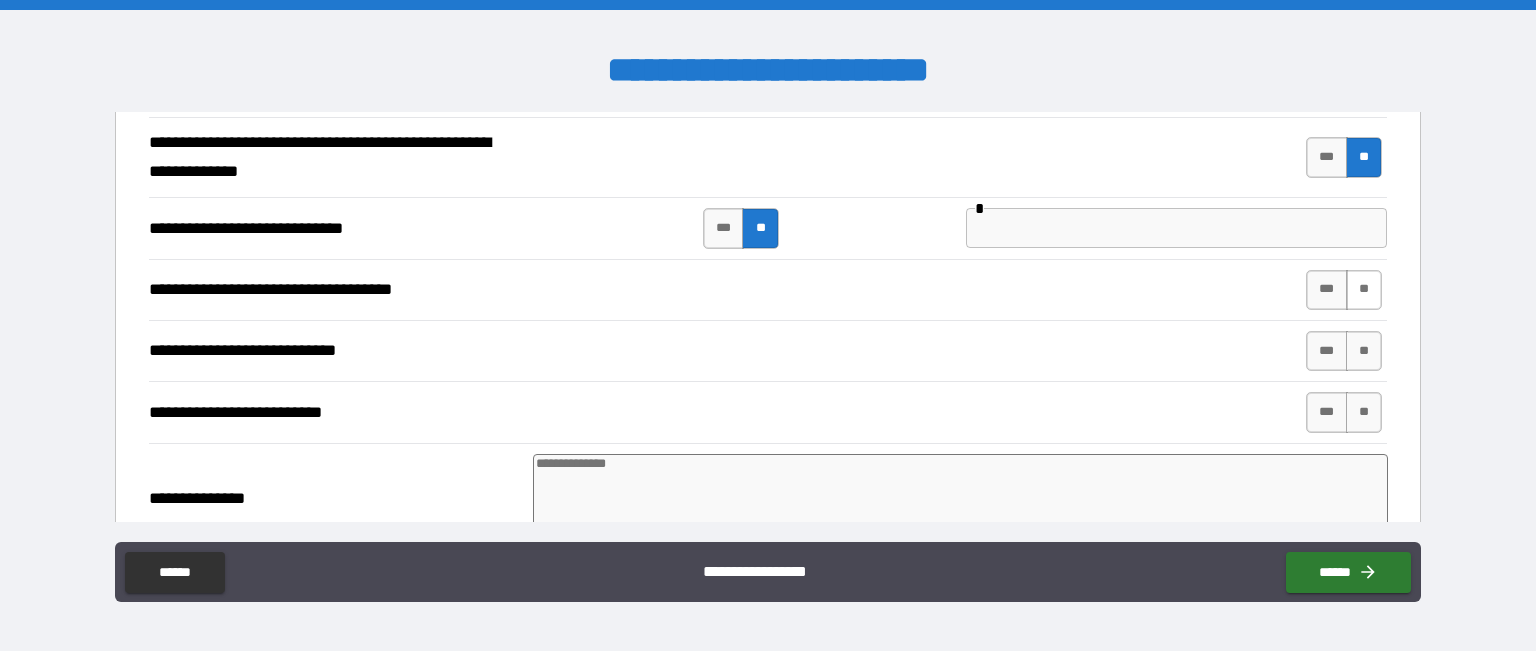click on "**" at bounding box center [1364, 290] 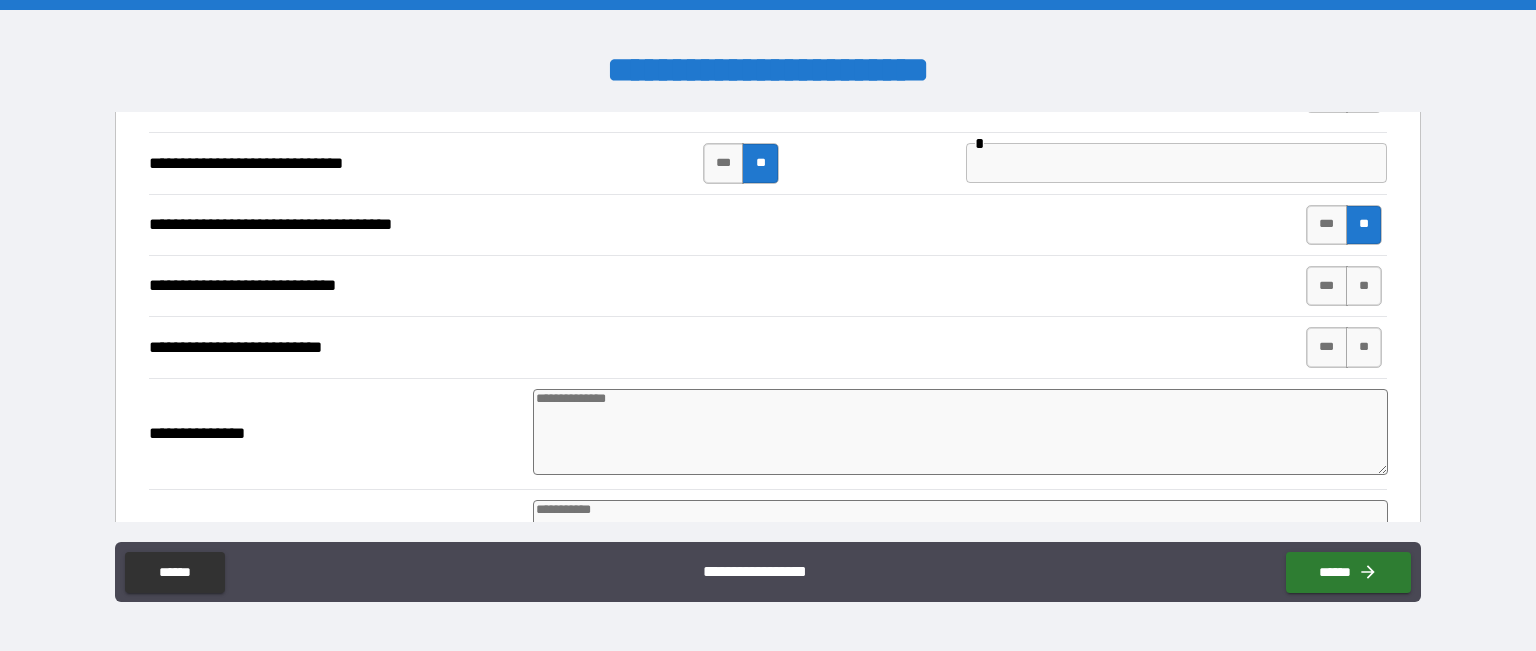 scroll, scrollTop: 4886, scrollLeft: 0, axis: vertical 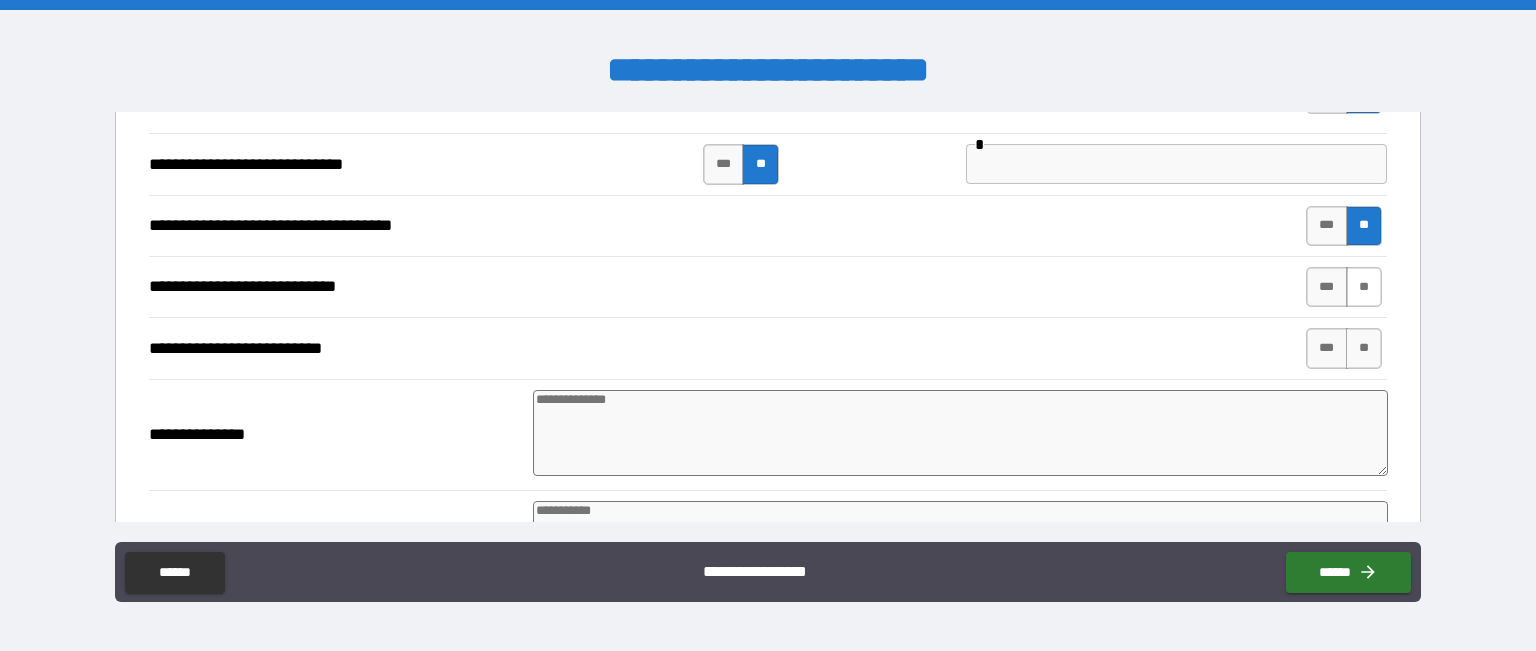 click on "**" at bounding box center (1364, 287) 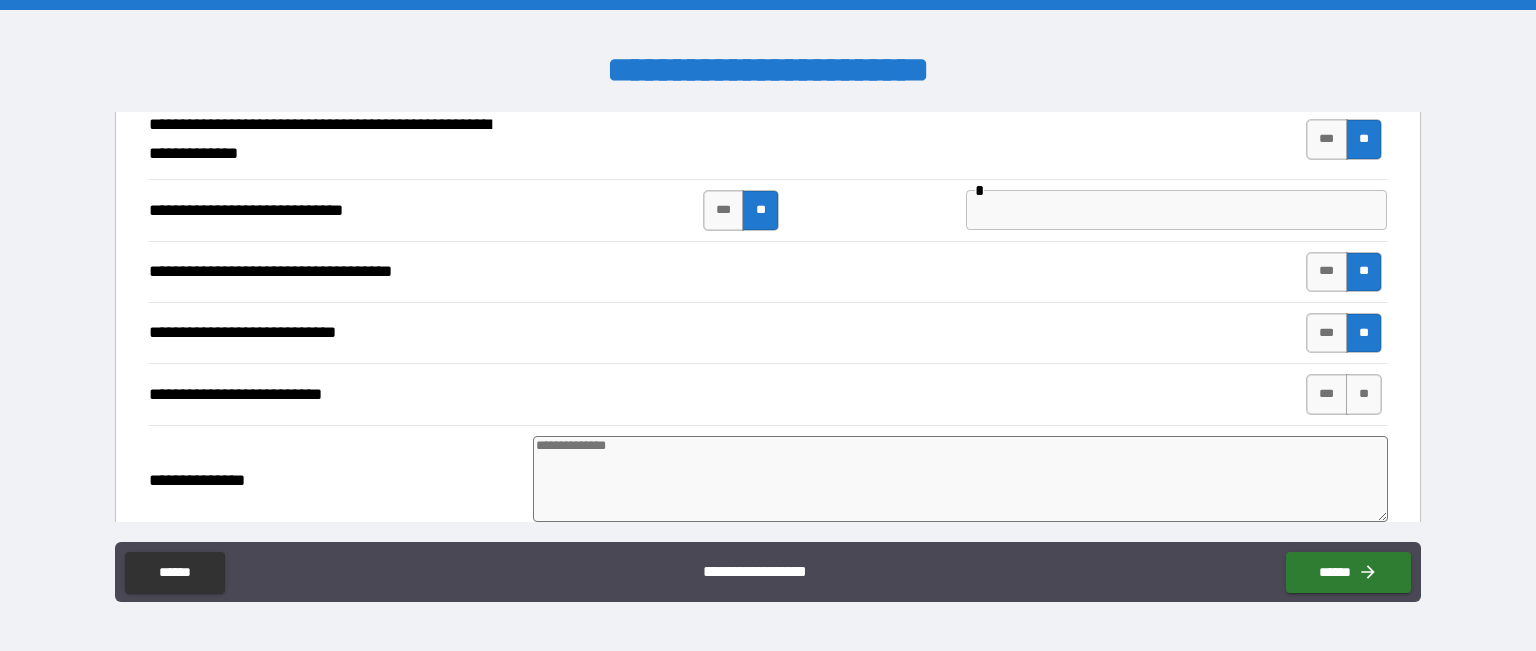 scroll, scrollTop: 4840, scrollLeft: 0, axis: vertical 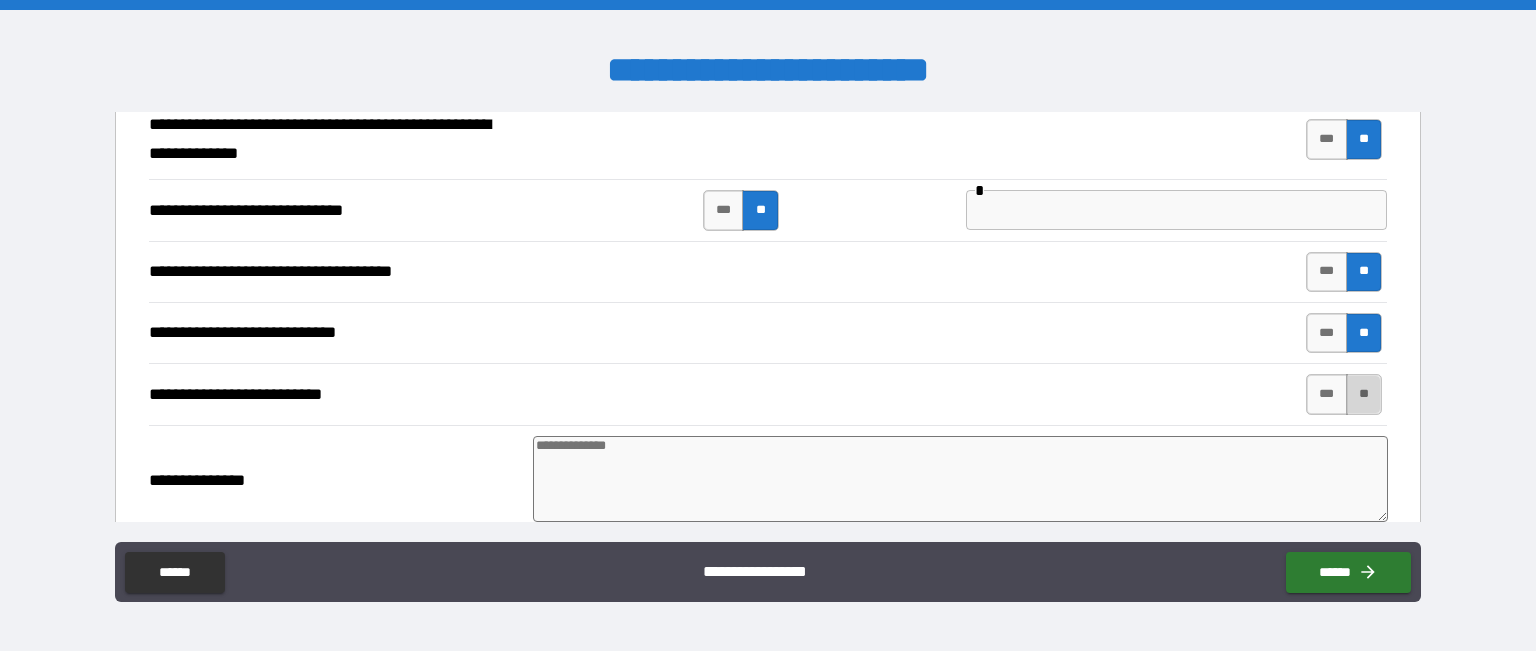 click on "**" at bounding box center (1364, 394) 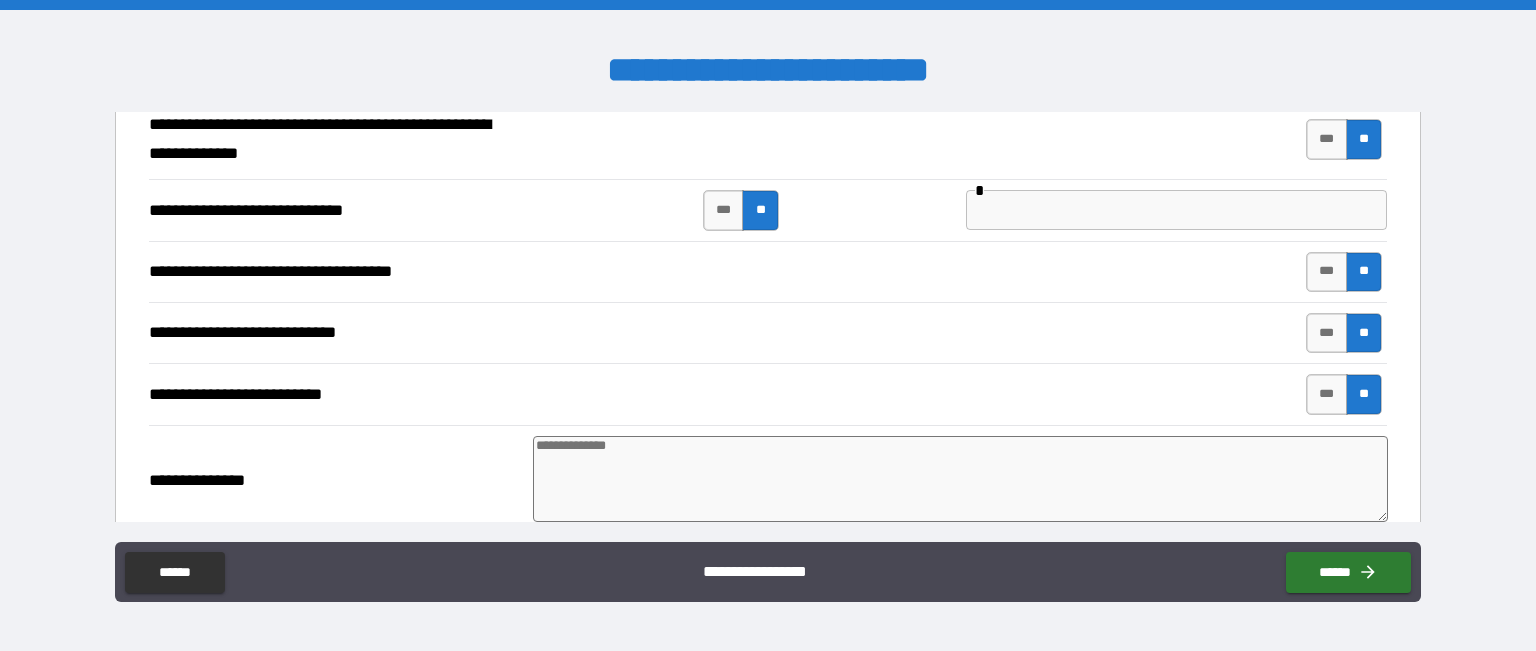 scroll, scrollTop: 4908, scrollLeft: 0, axis: vertical 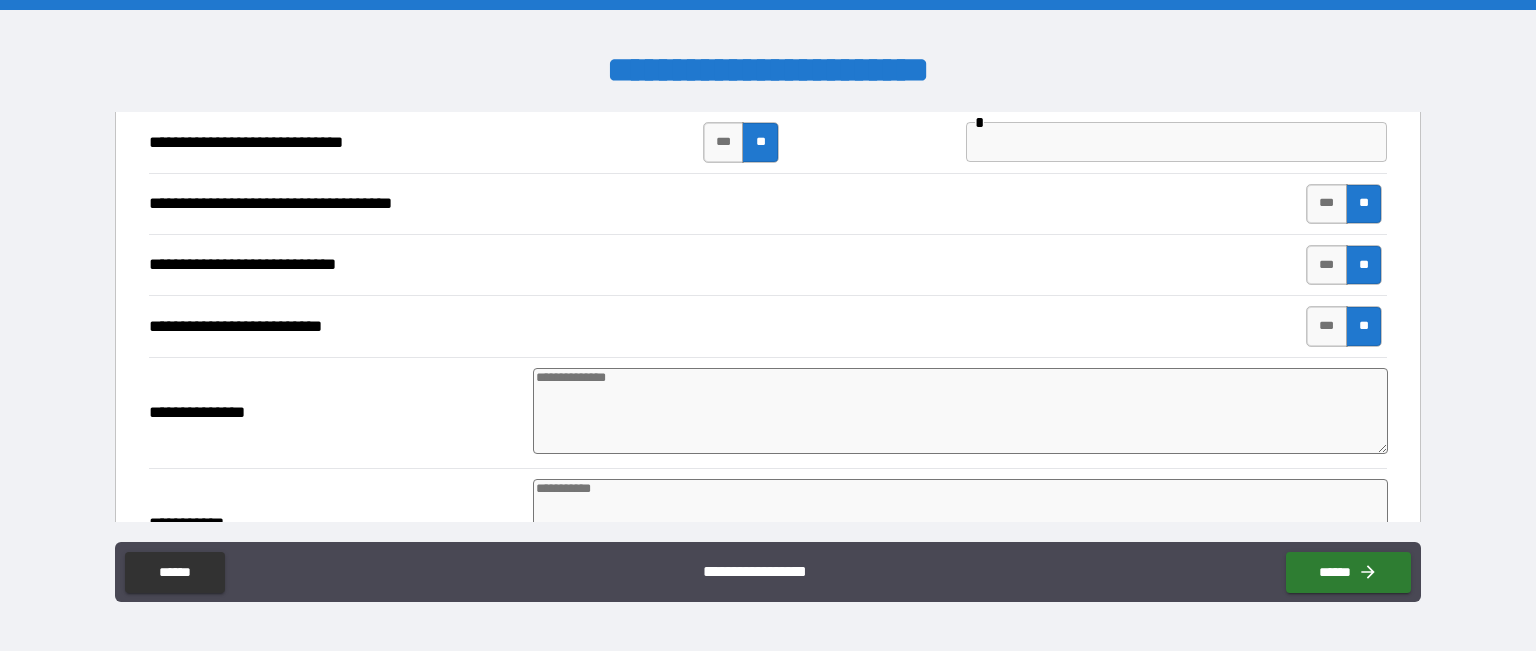 click at bounding box center [961, 411] 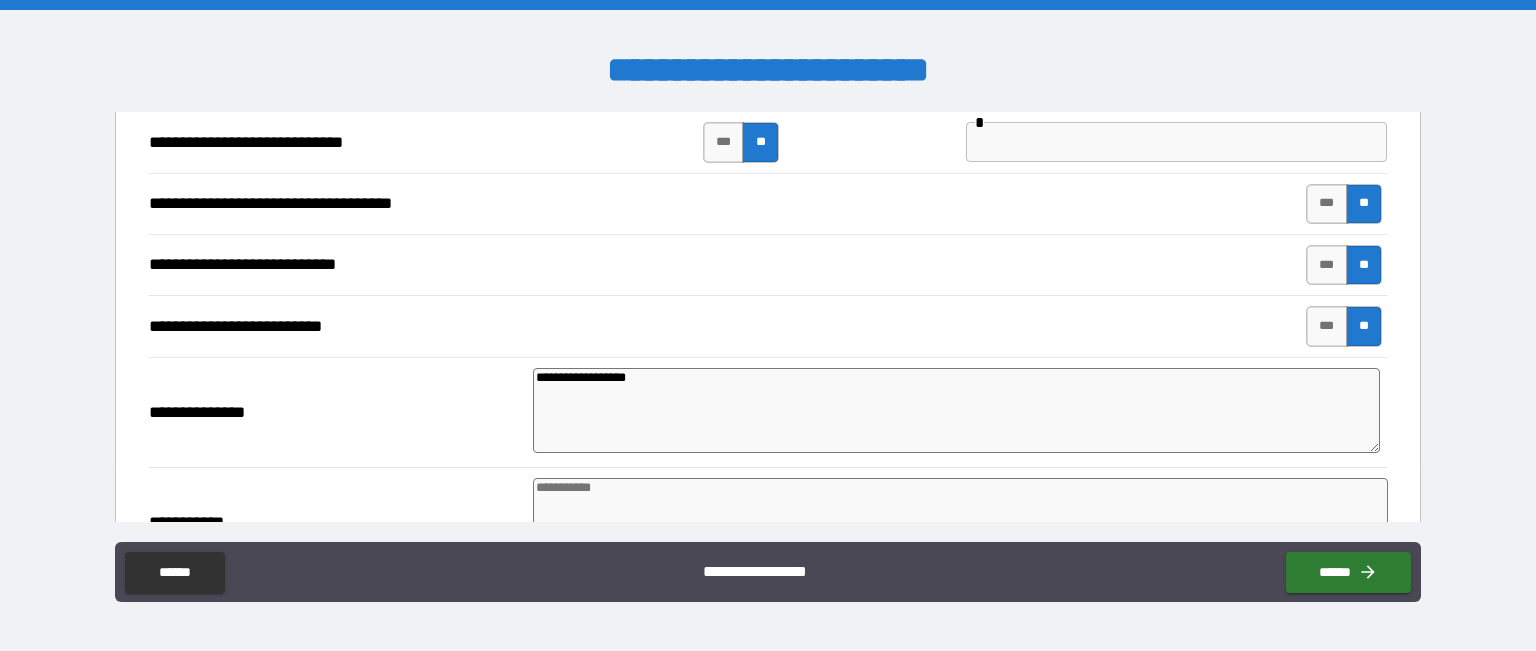 scroll, scrollTop: 5076, scrollLeft: 0, axis: vertical 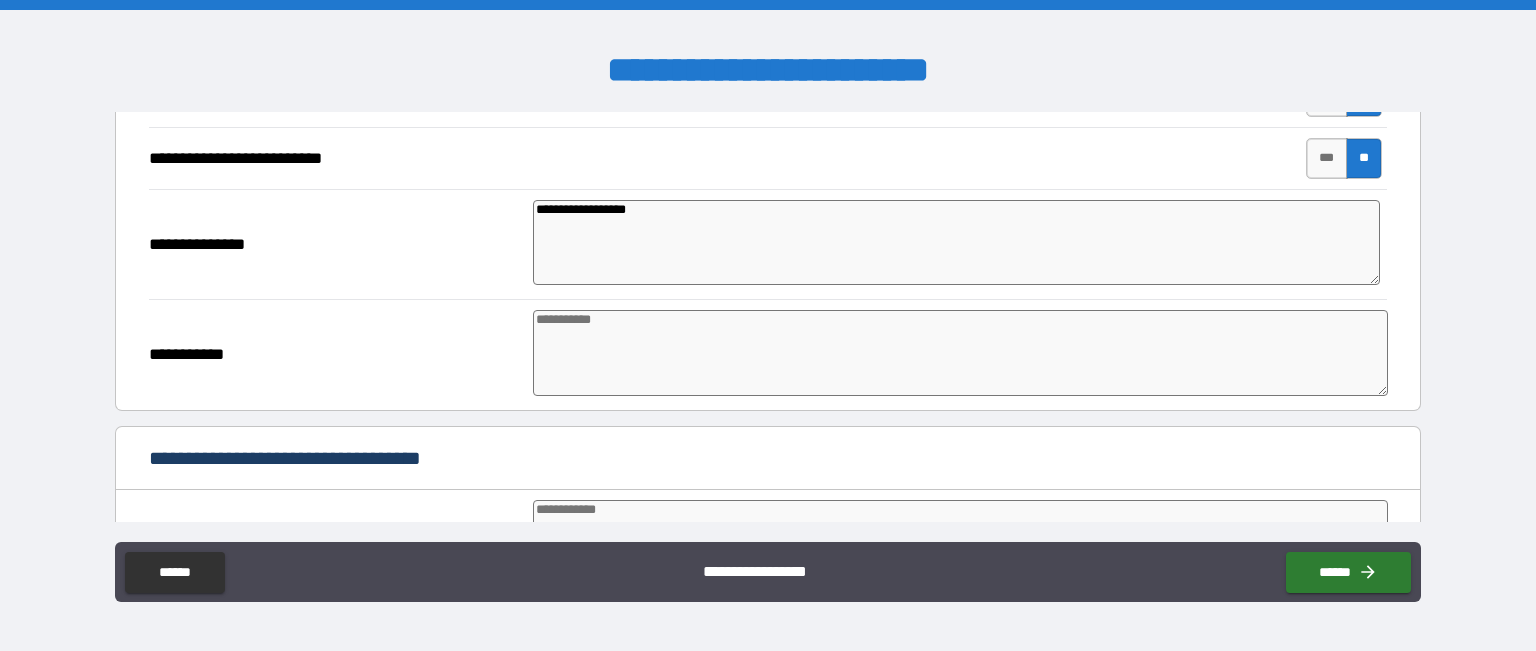 click at bounding box center (961, 353) 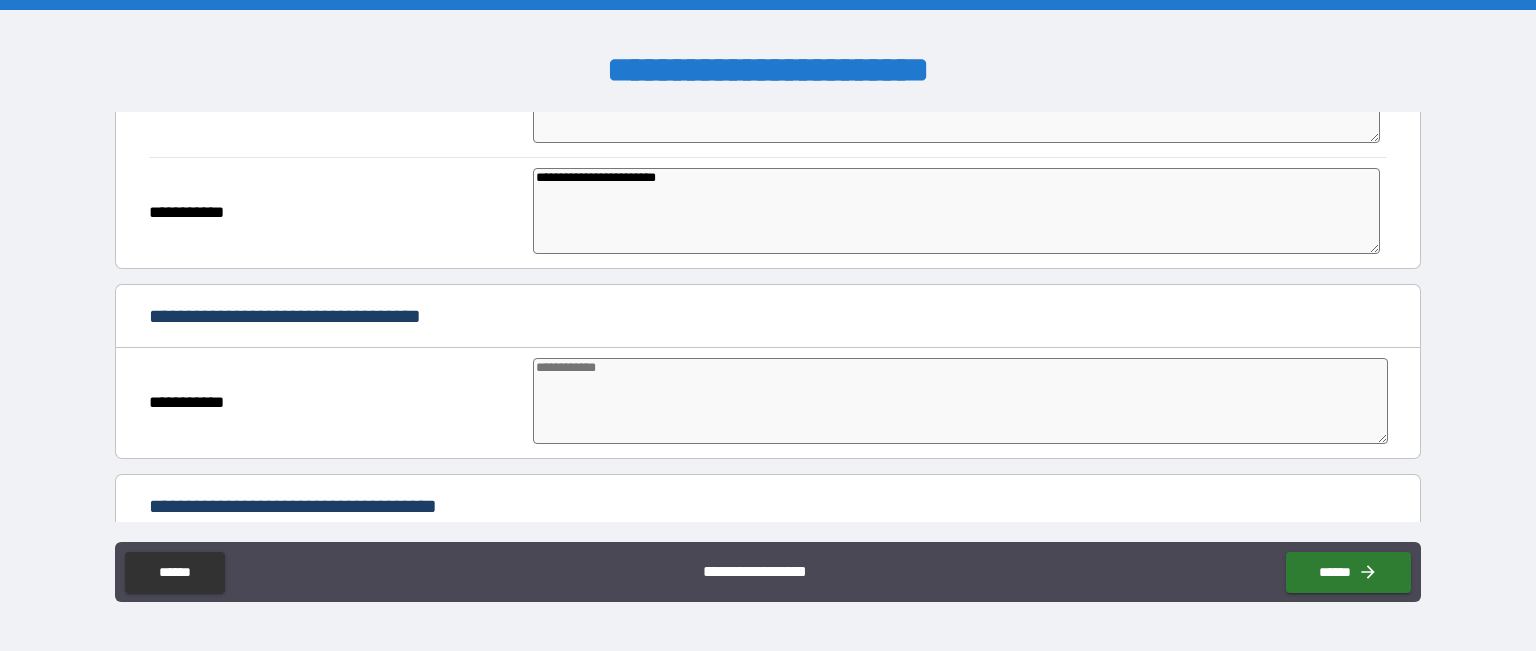 scroll, scrollTop: 5216, scrollLeft: 0, axis: vertical 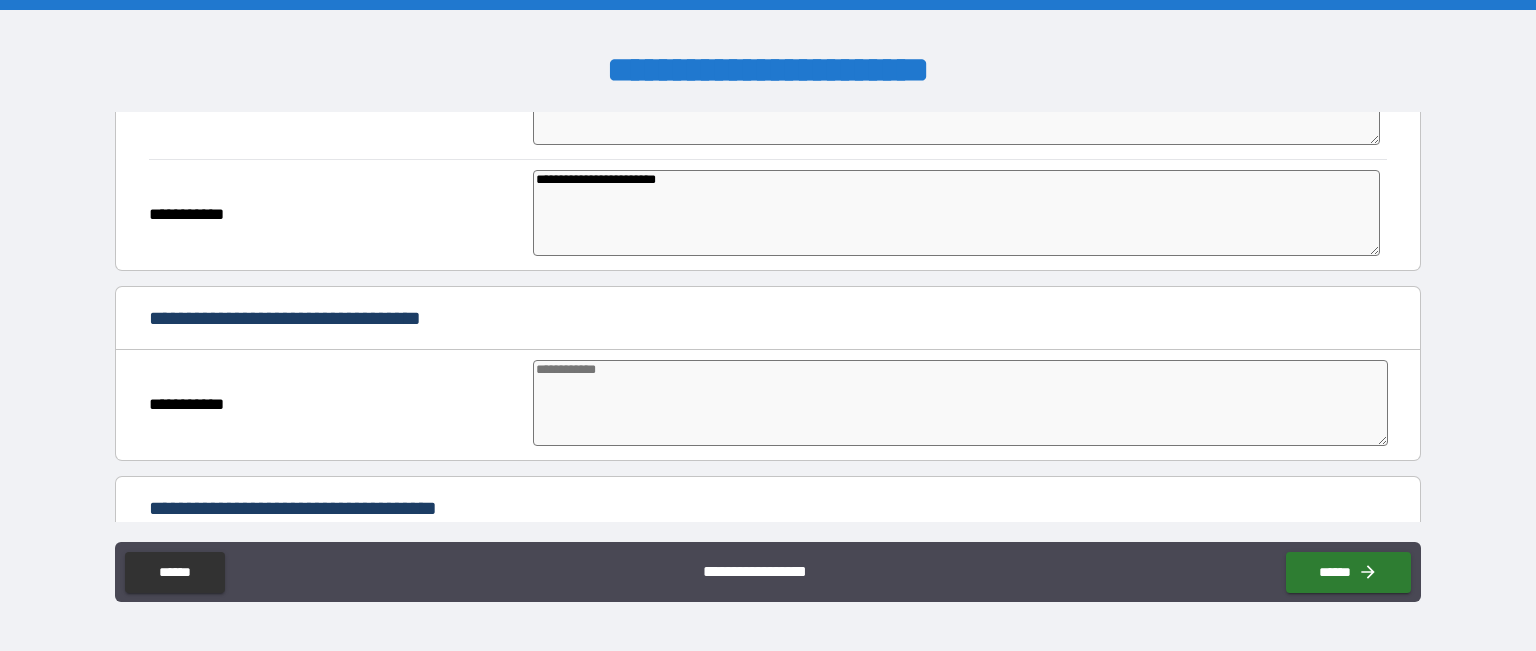 click on "**********" at bounding box center [768, 320] 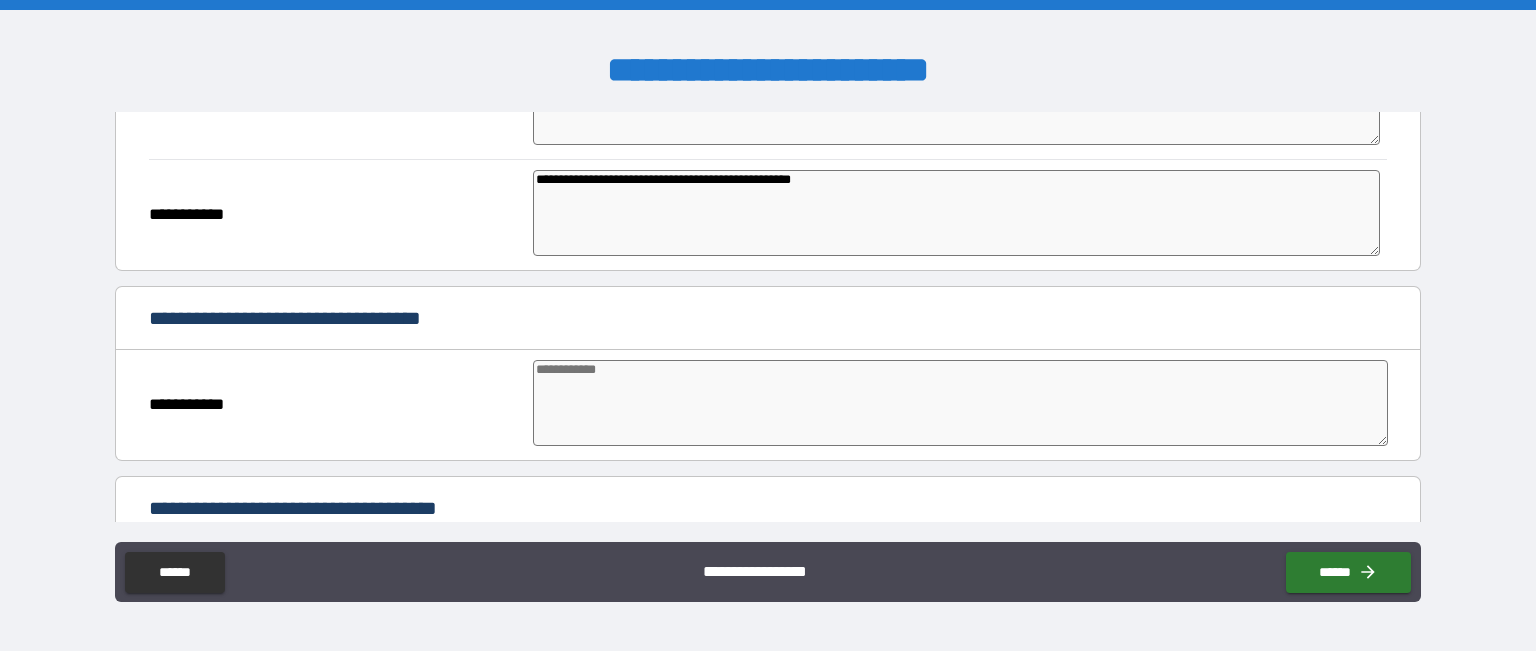 scroll, scrollTop: 5260, scrollLeft: 0, axis: vertical 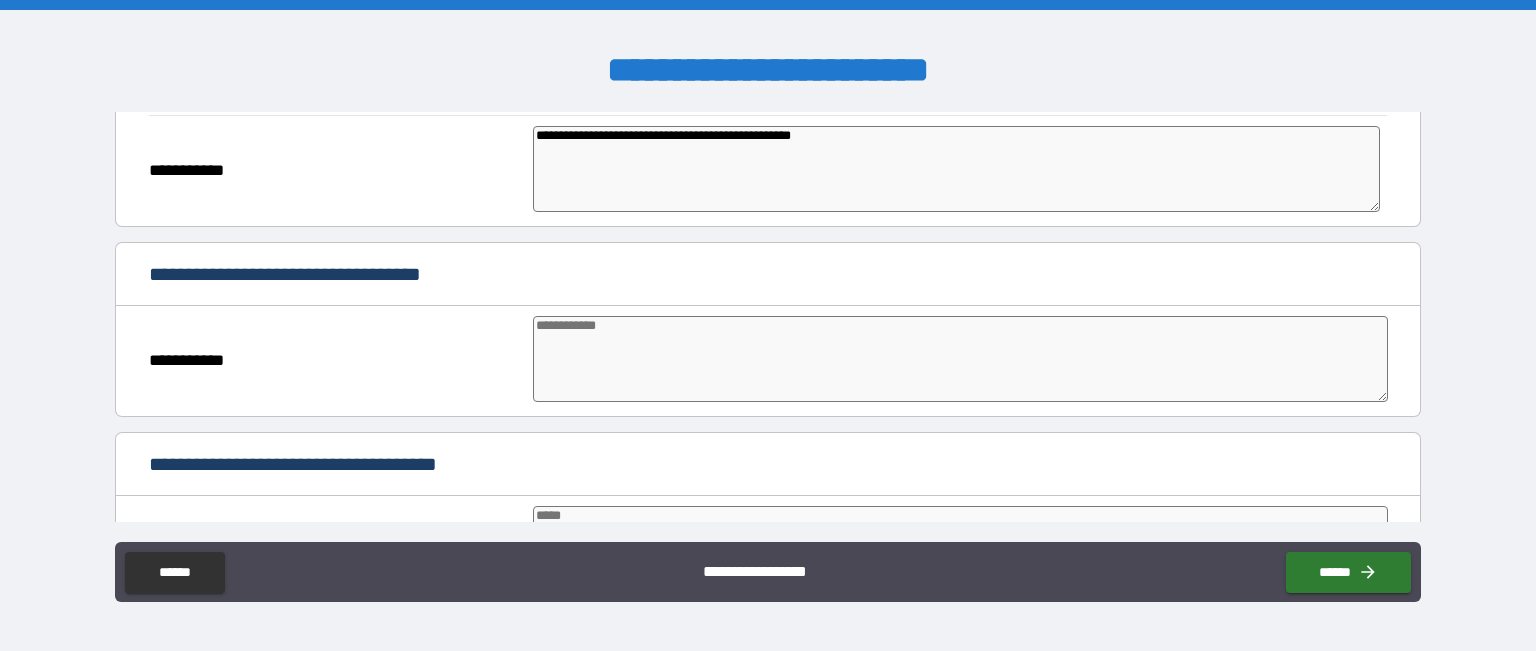 click at bounding box center [961, 359] 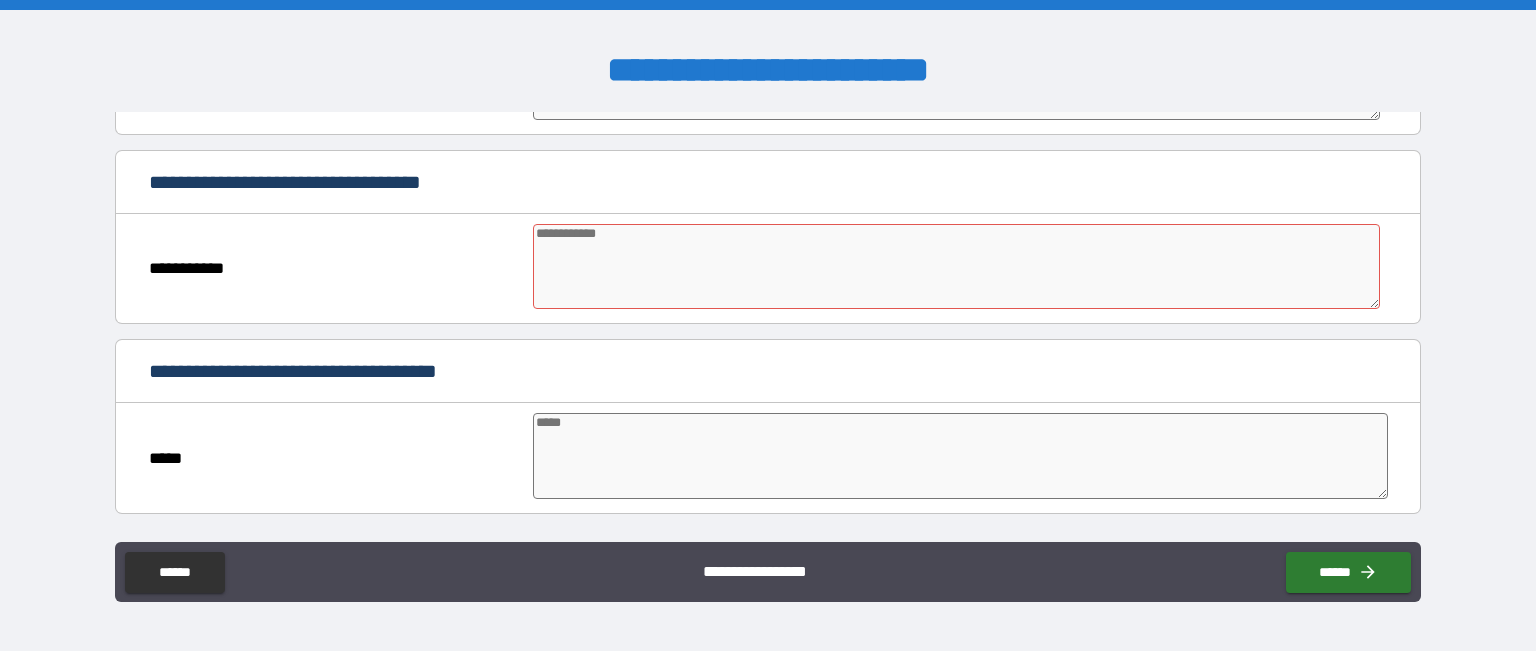scroll, scrollTop: 5351, scrollLeft: 0, axis: vertical 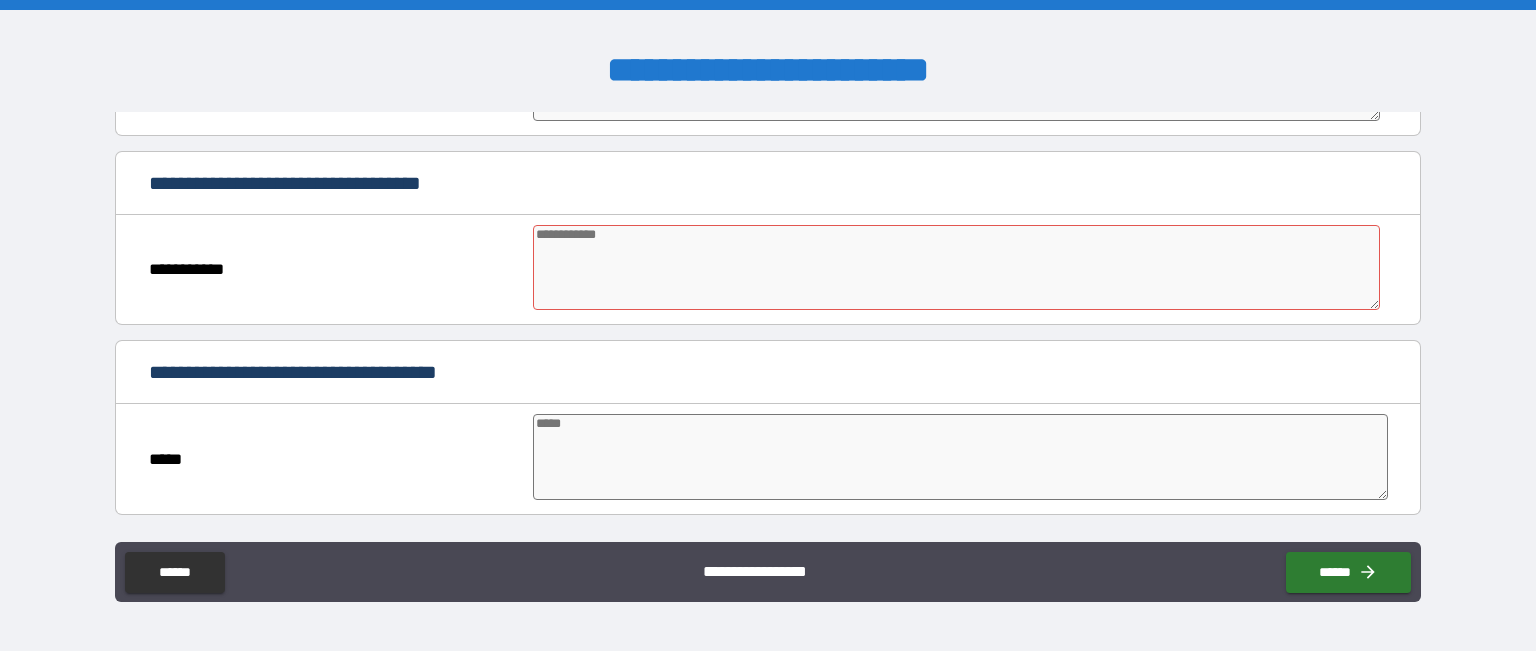 click at bounding box center (961, 457) 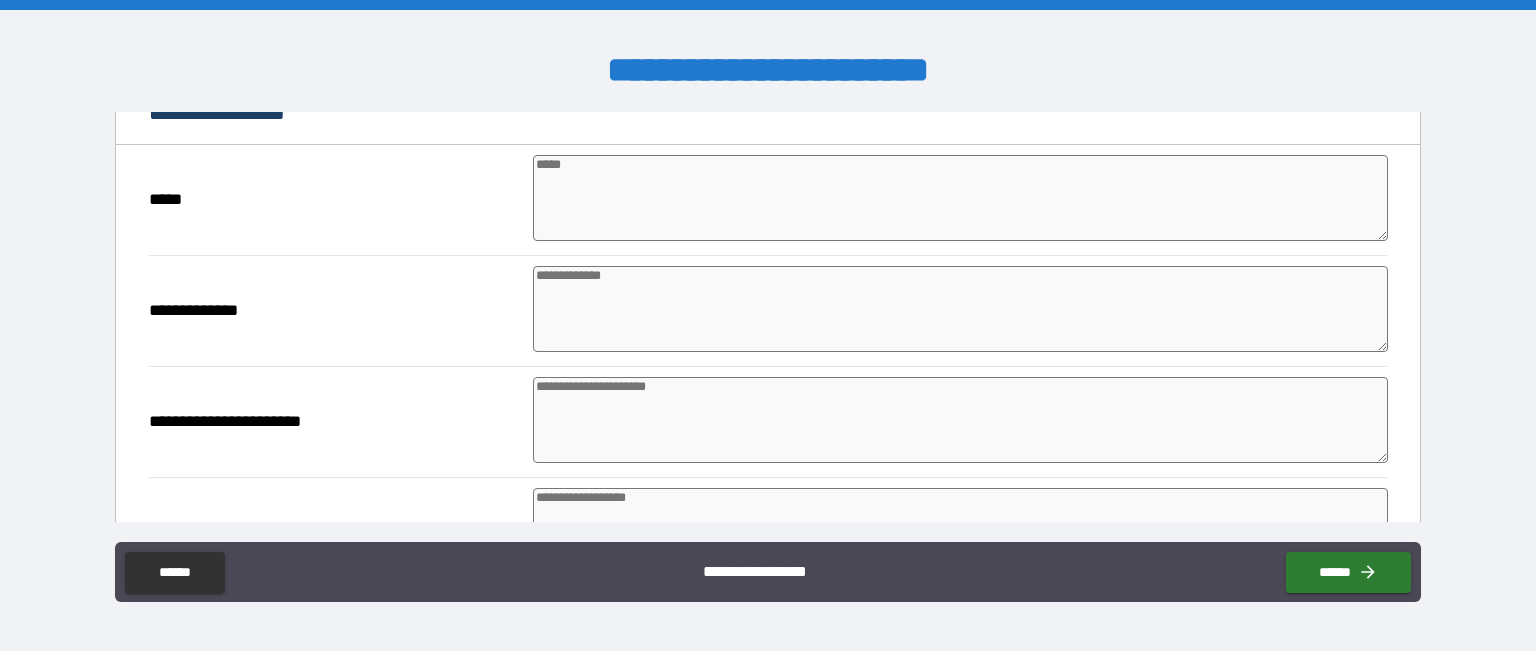 scroll, scrollTop: 5800, scrollLeft: 0, axis: vertical 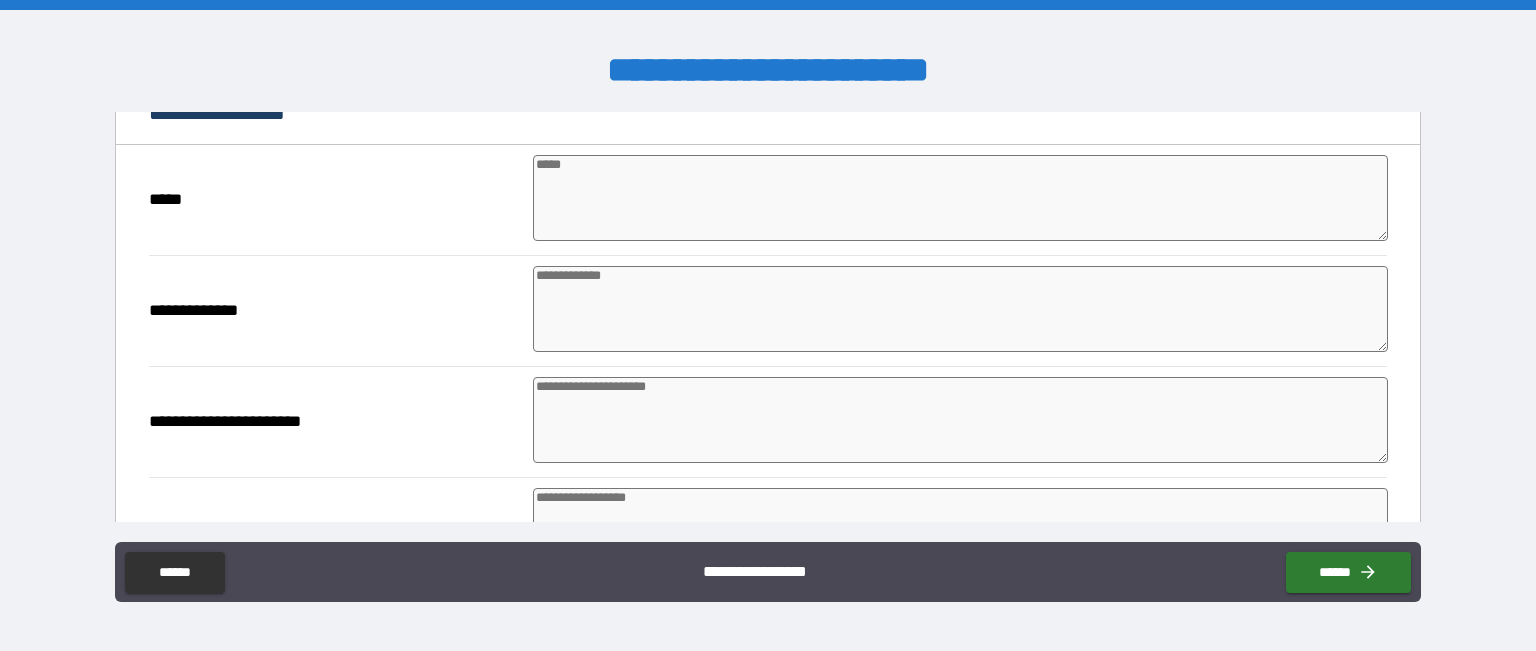 click at bounding box center (961, 198) 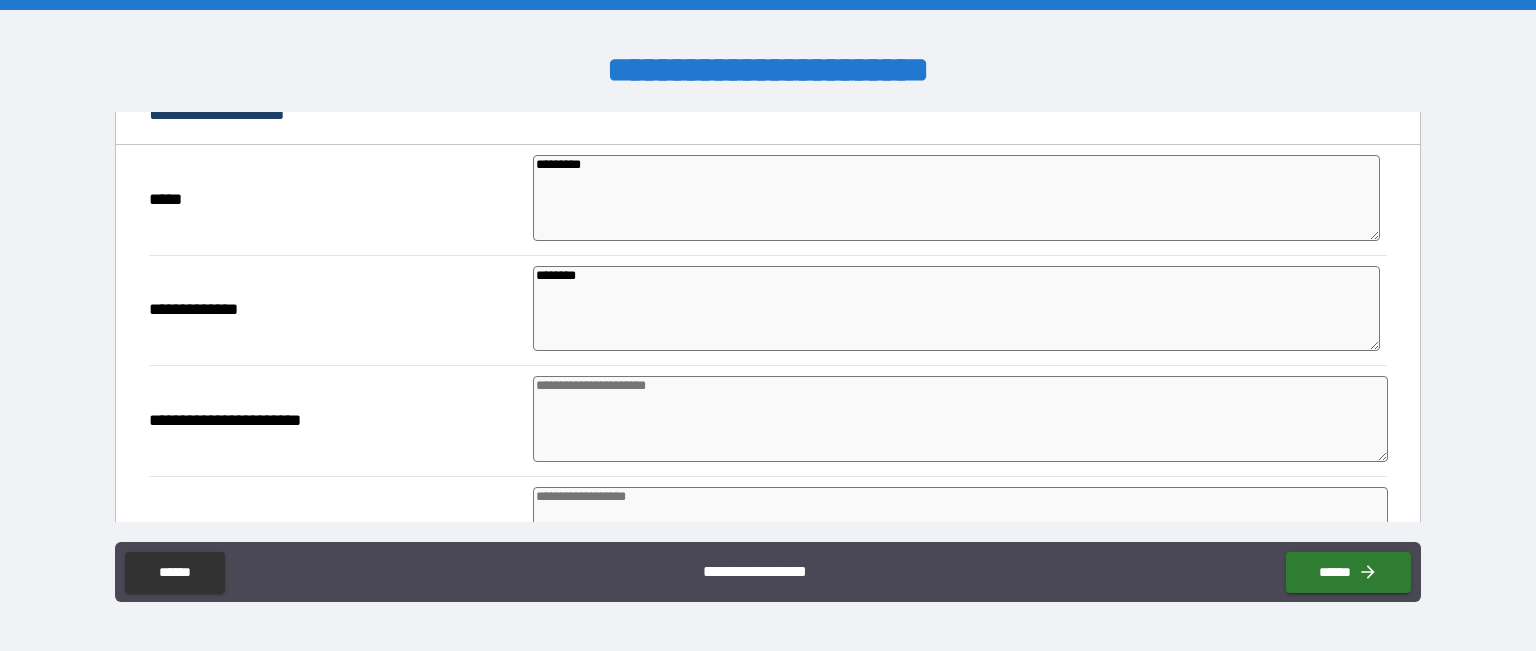 scroll, scrollTop: 5971, scrollLeft: 0, axis: vertical 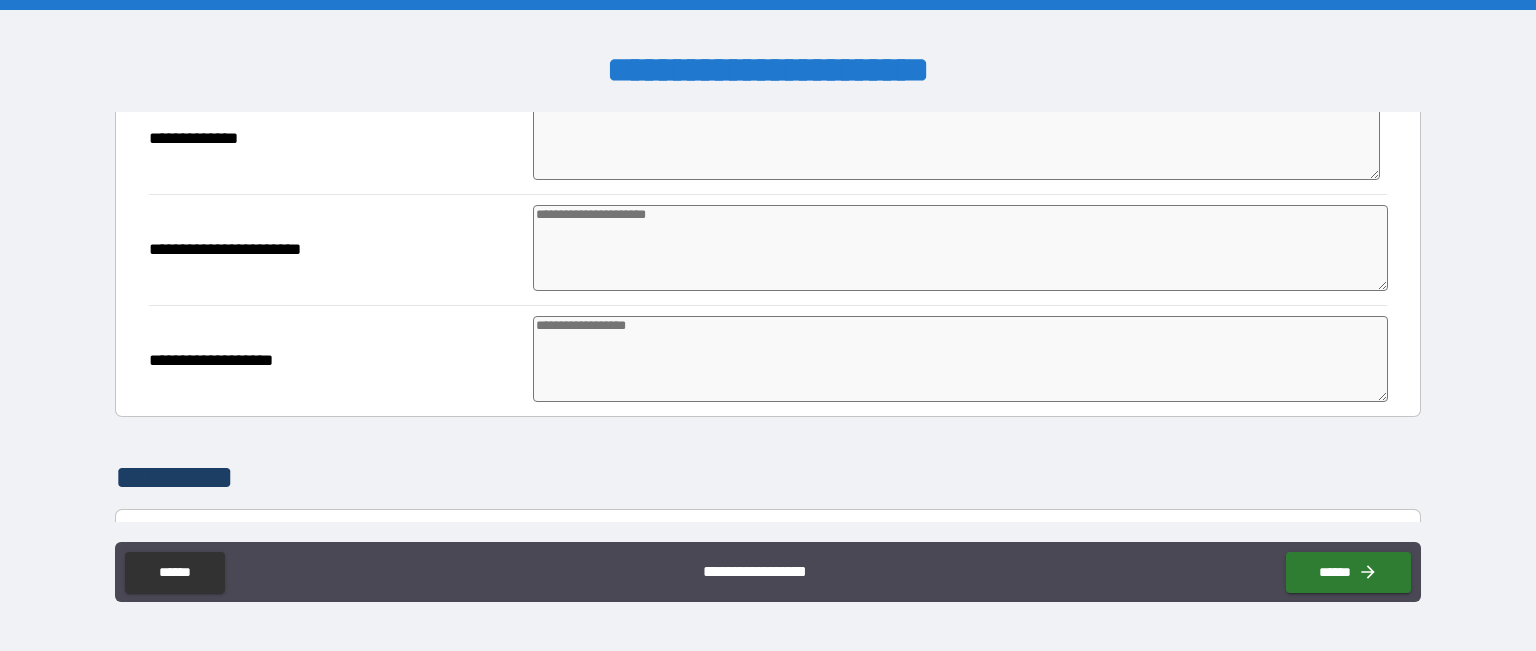 click at bounding box center (961, 248) 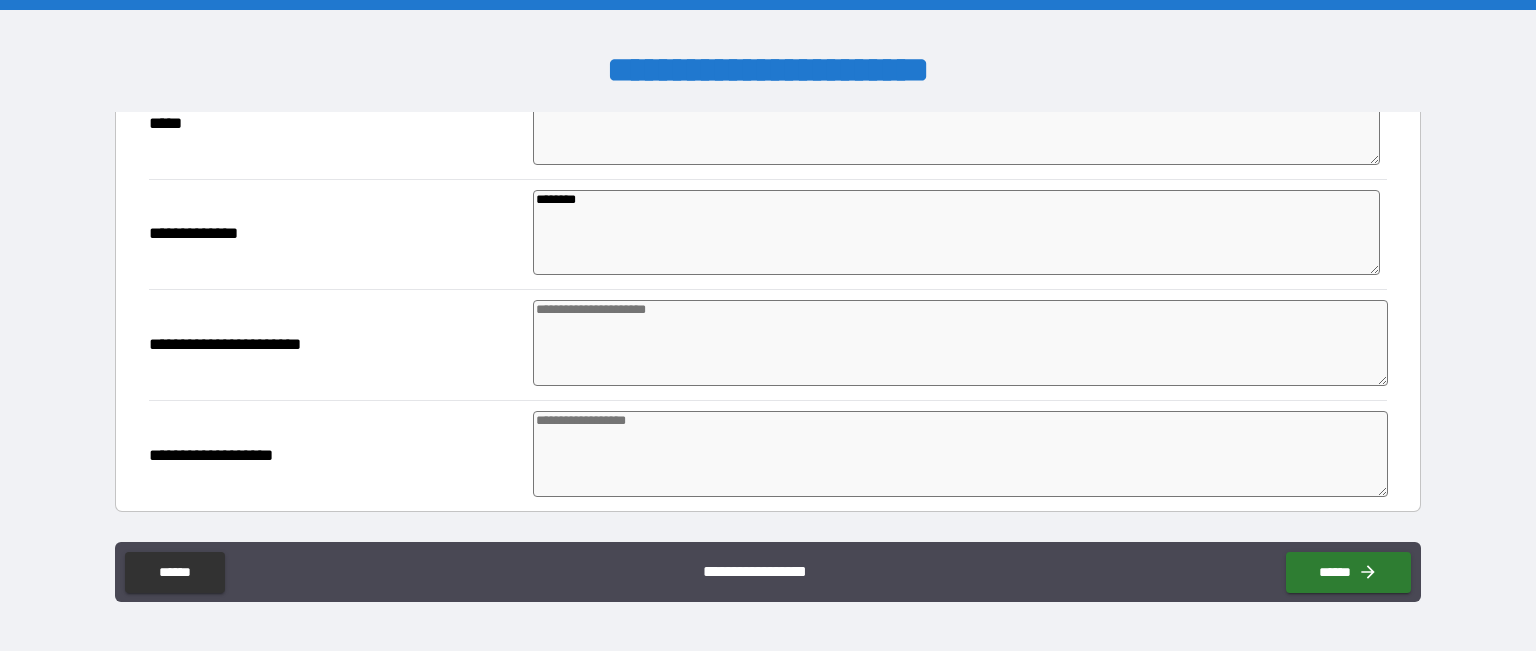 scroll, scrollTop: 5995, scrollLeft: 0, axis: vertical 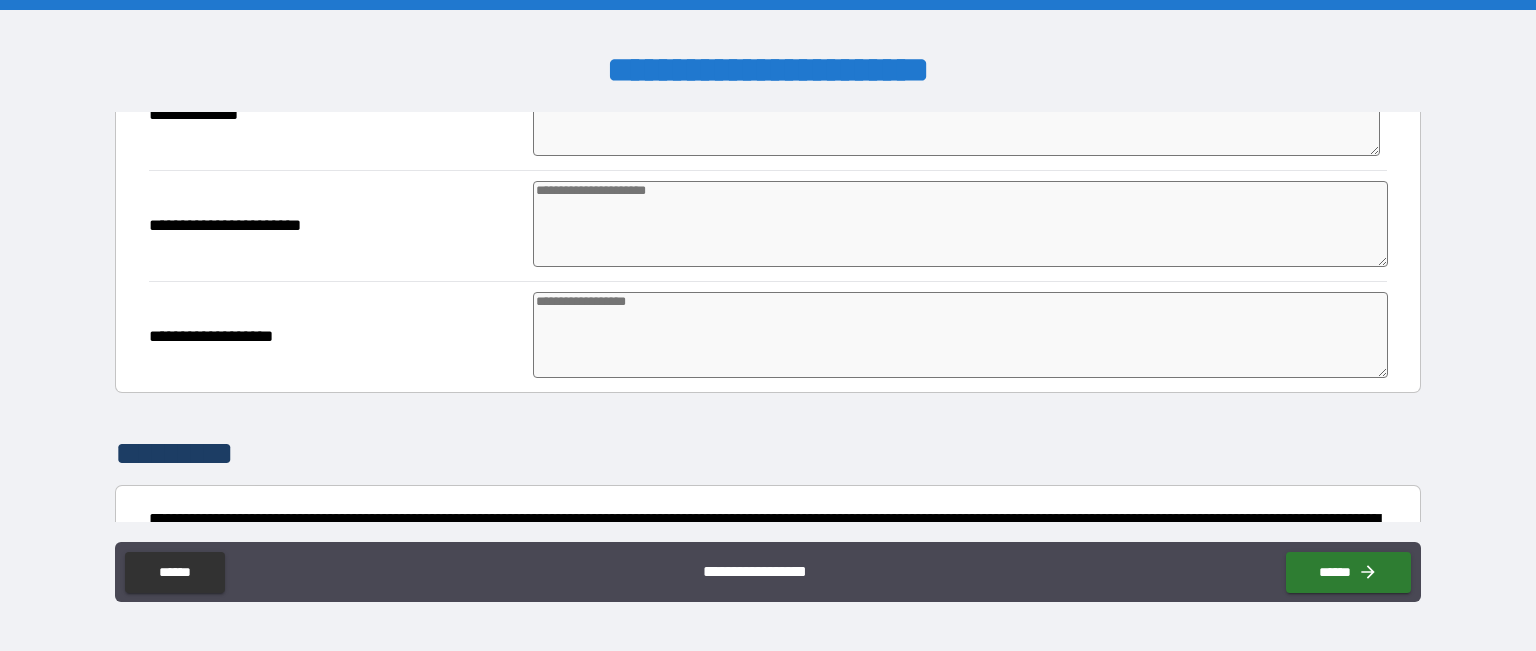 click at bounding box center (961, 335) 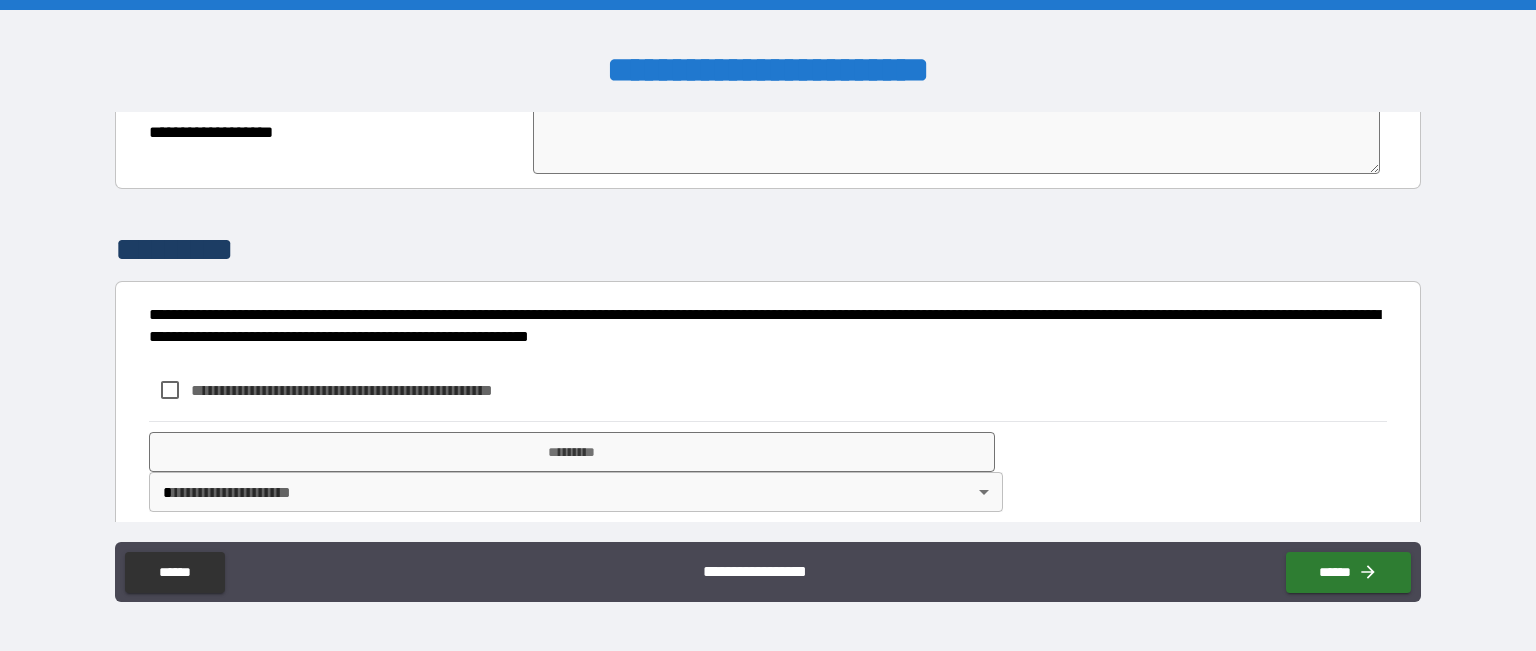 scroll, scrollTop: 6198, scrollLeft: 0, axis: vertical 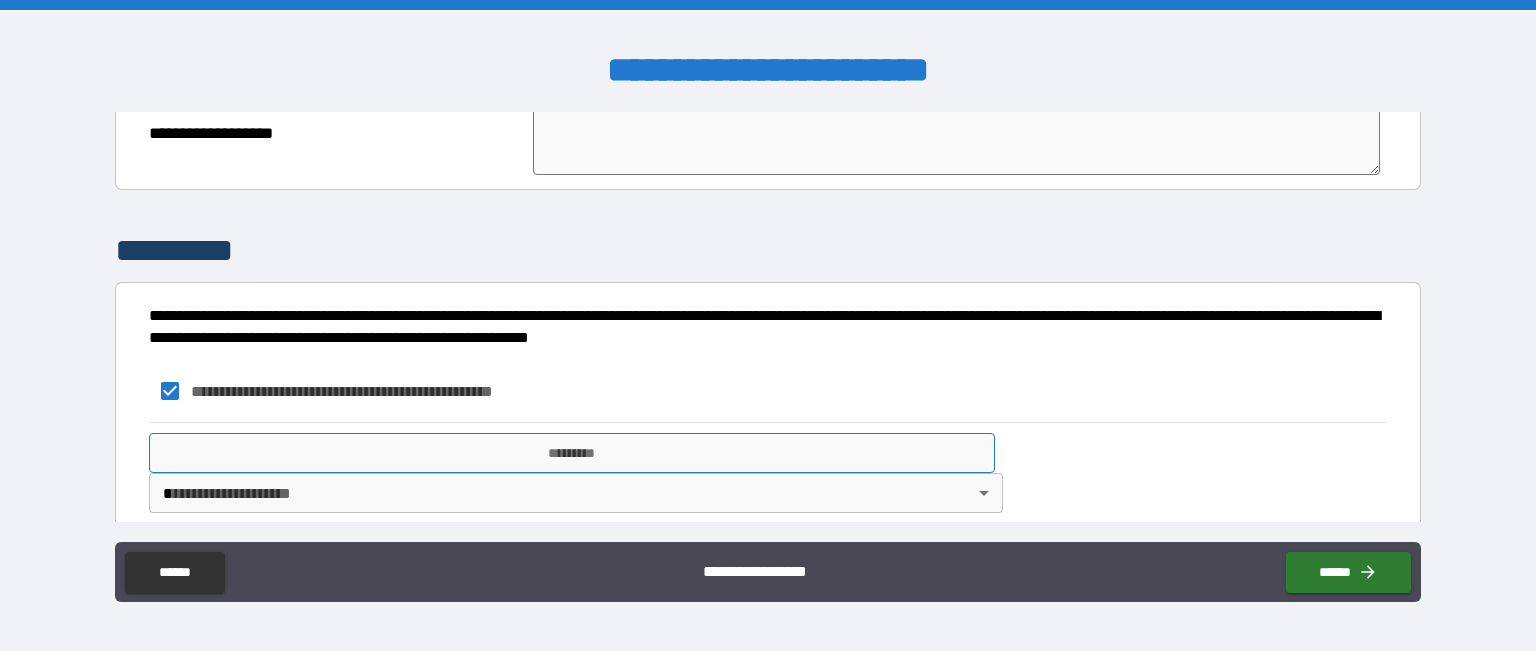 click on "*********" at bounding box center [572, 453] 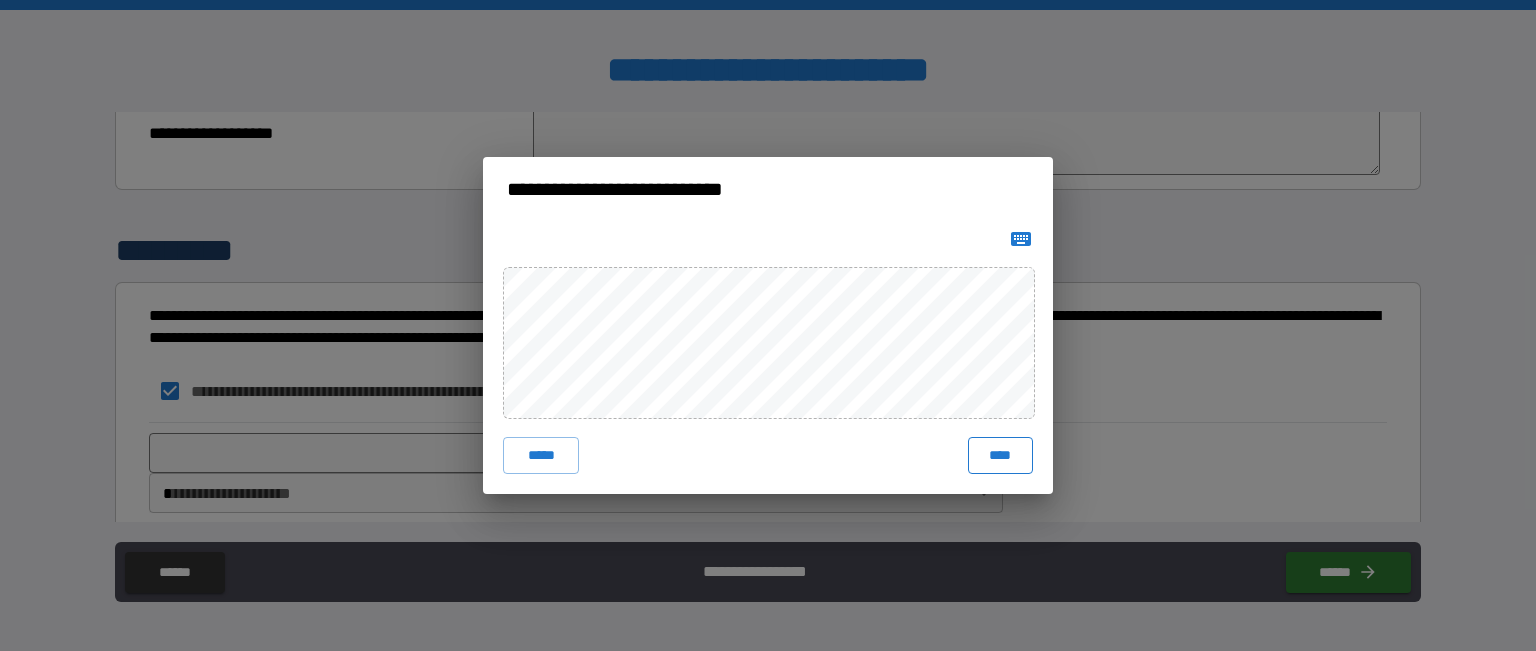 click on "****" at bounding box center (1000, 455) 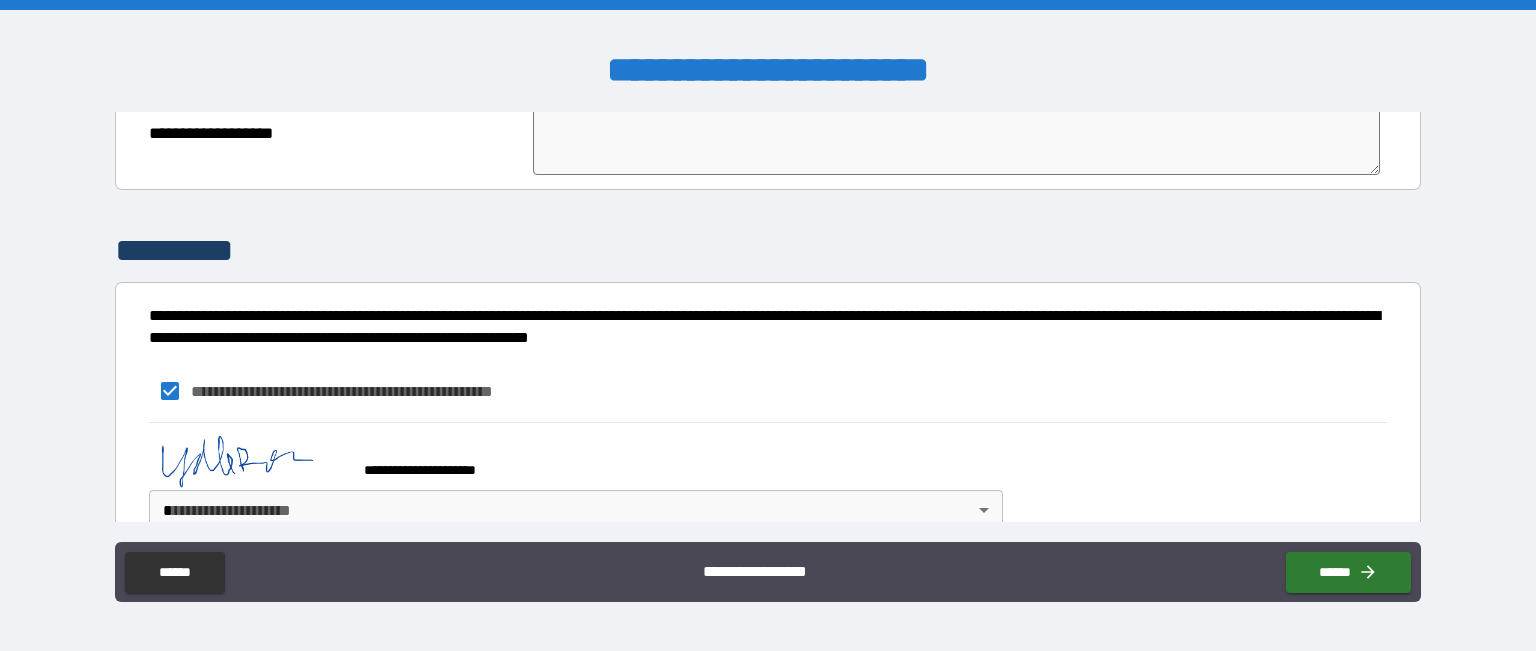 click on "**********" at bounding box center [768, 325] 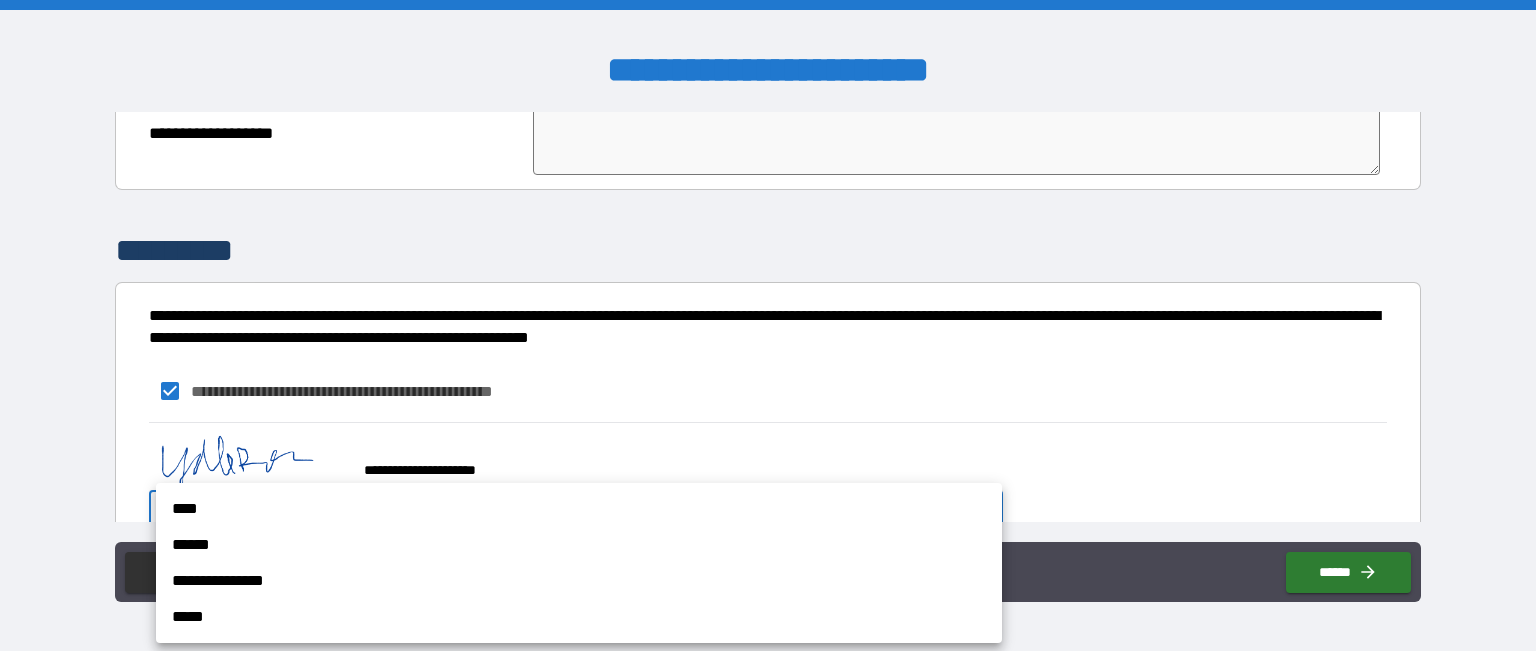 click on "****" at bounding box center (579, 509) 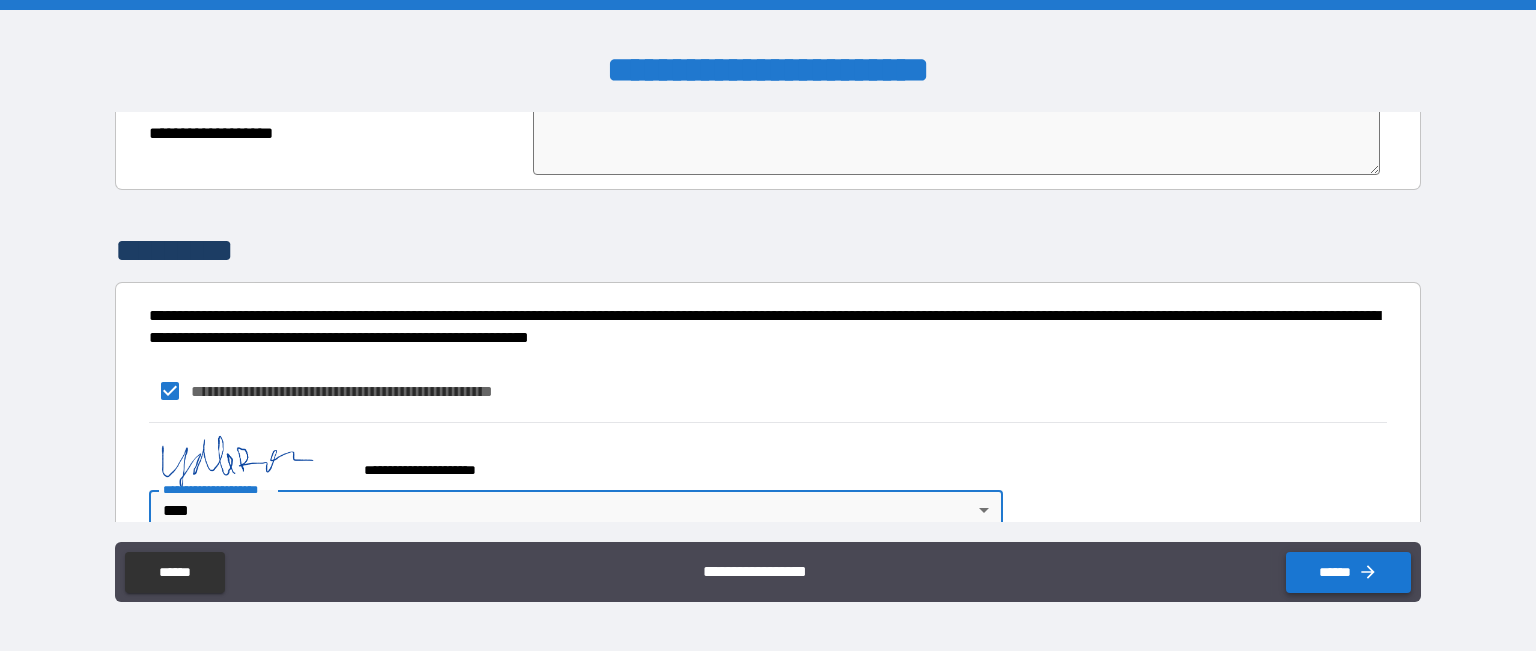 click on "******" at bounding box center (1348, 572) 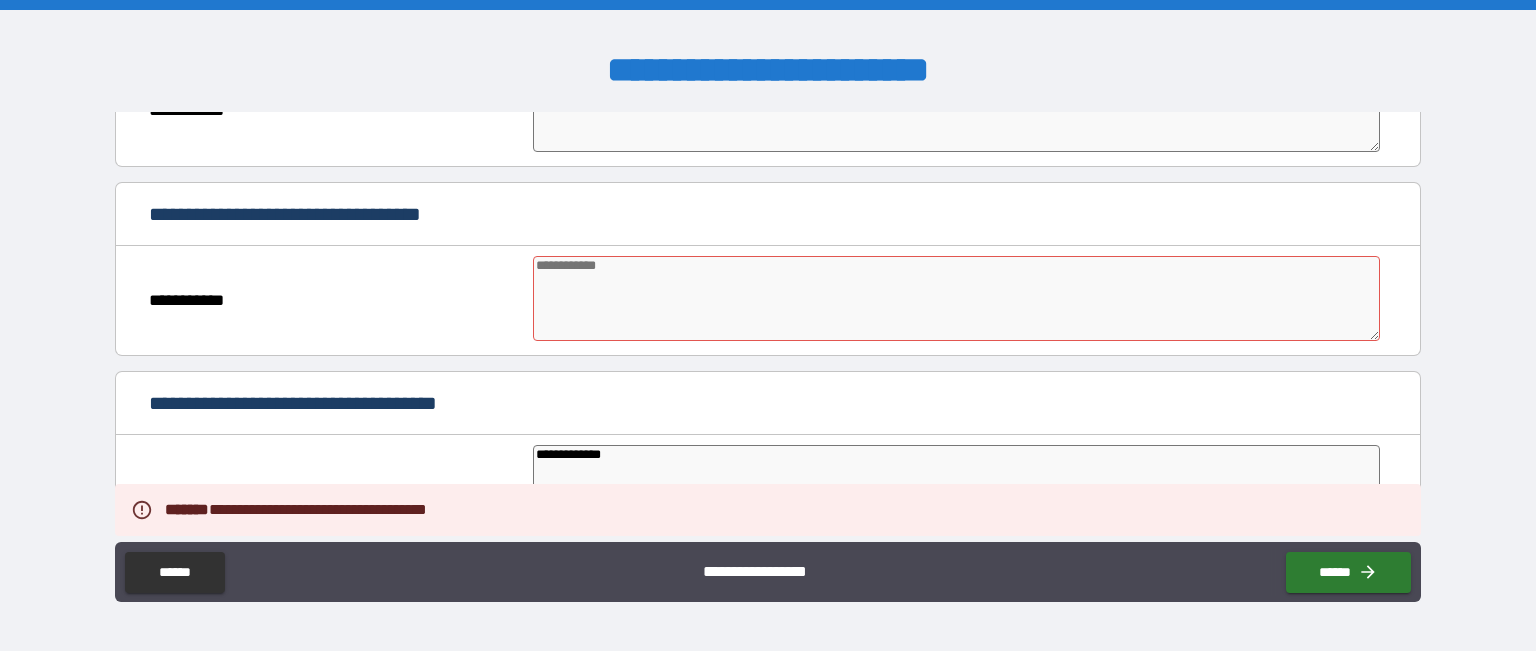 scroll, scrollTop: 5300, scrollLeft: 0, axis: vertical 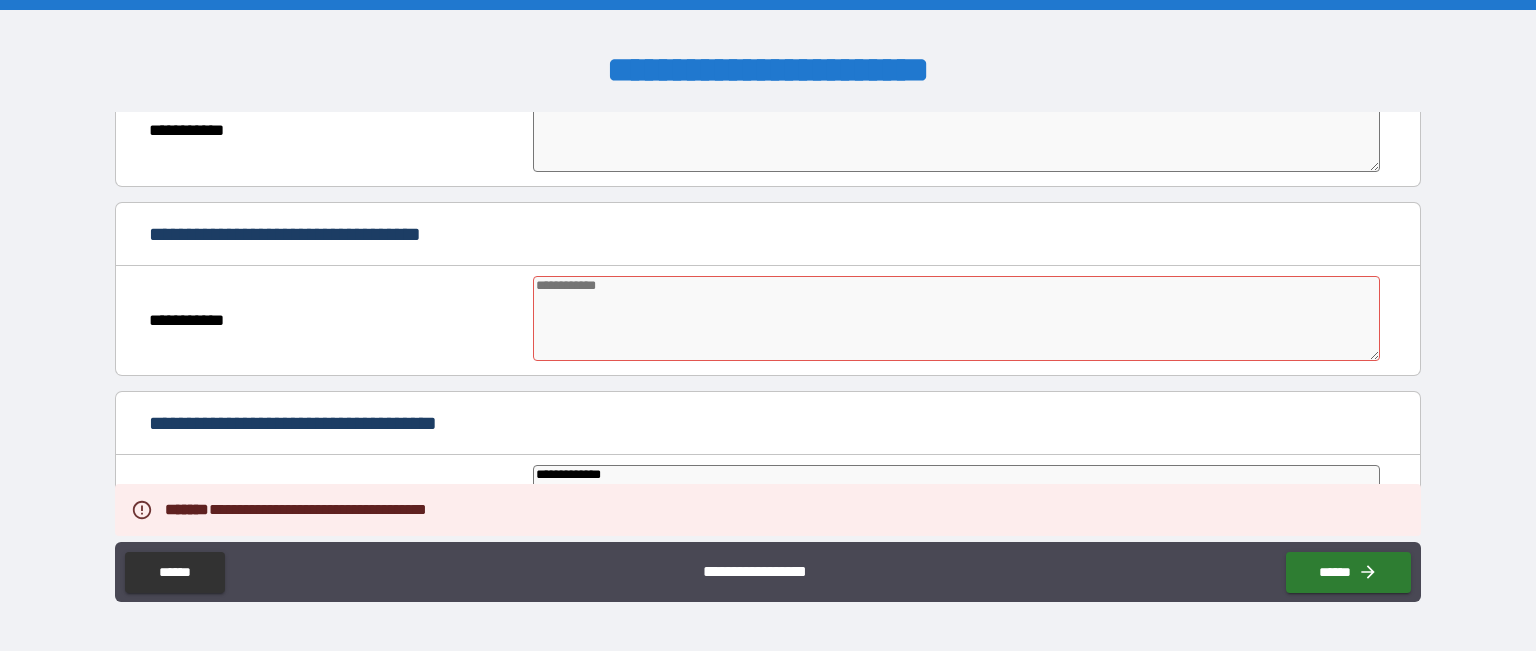 click at bounding box center (956, 319) 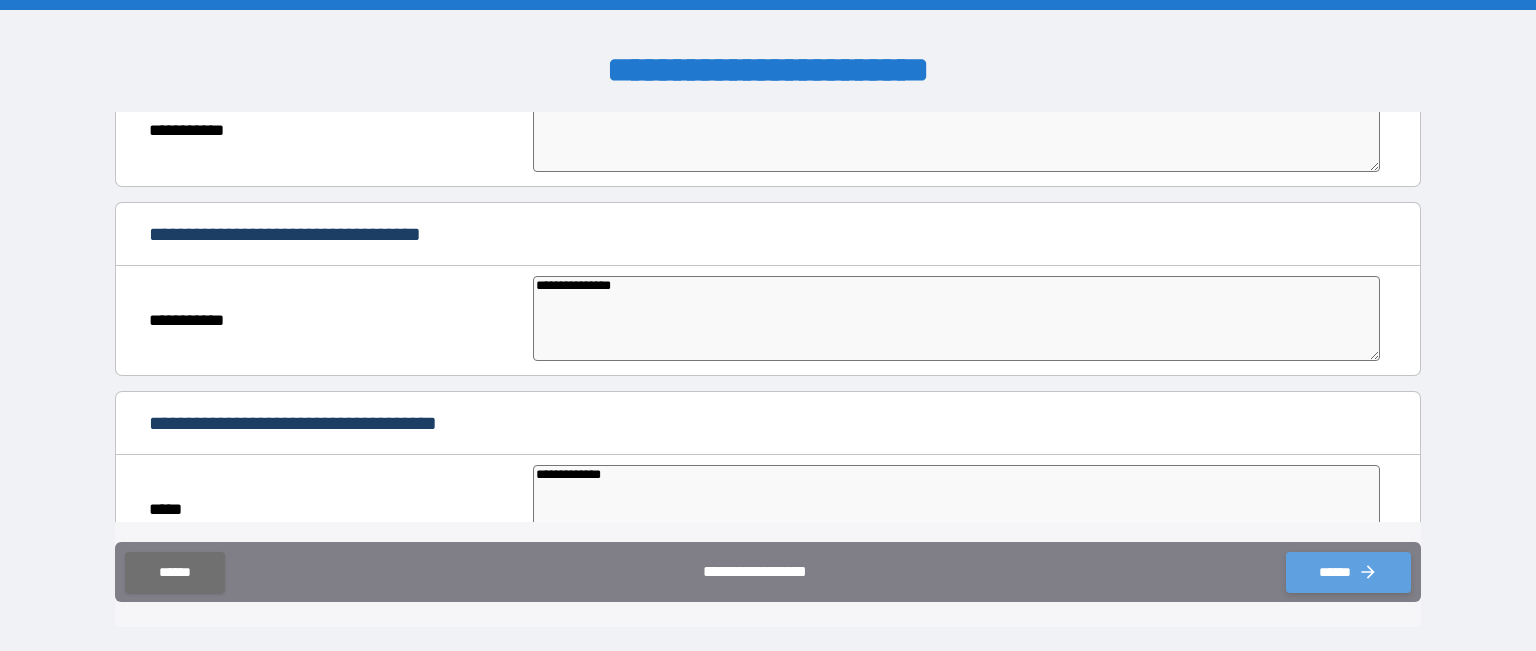 click on "******" at bounding box center (1348, 572) 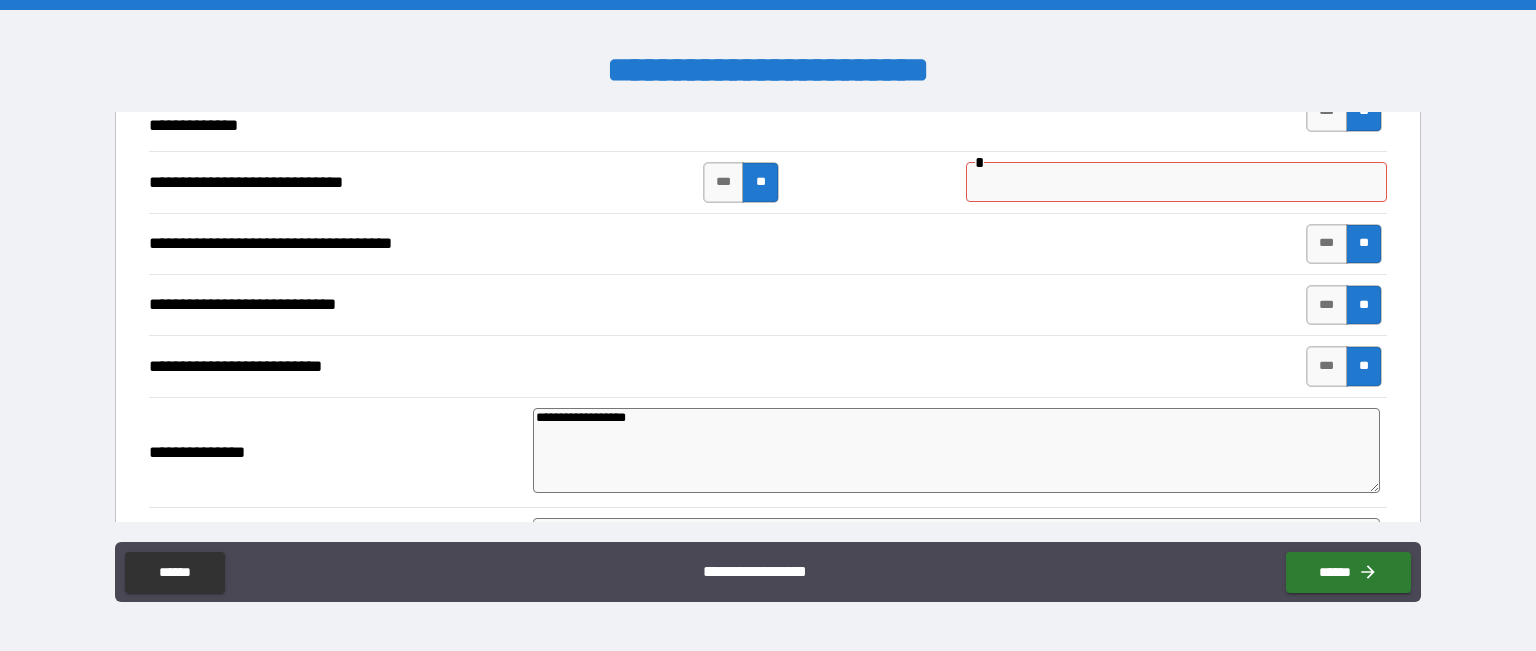 scroll, scrollTop: 4816, scrollLeft: 0, axis: vertical 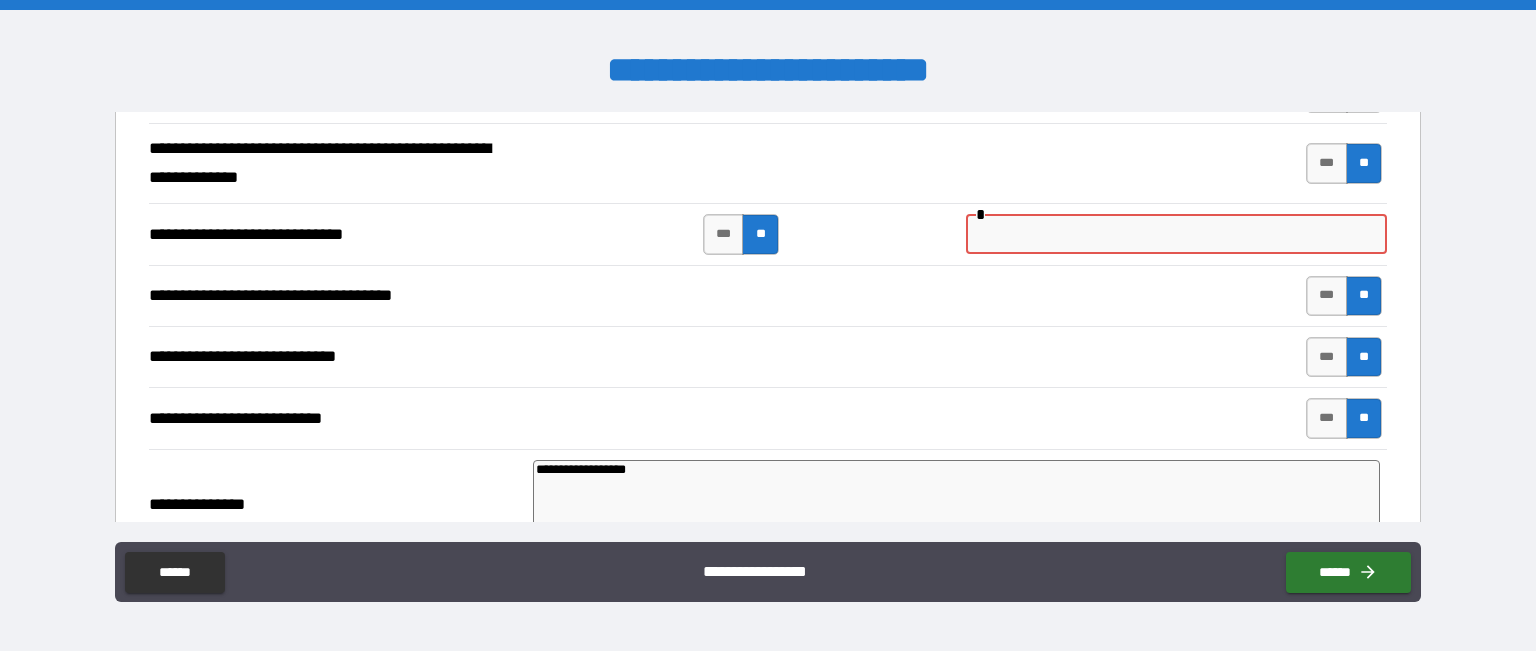 click at bounding box center (1176, 234) 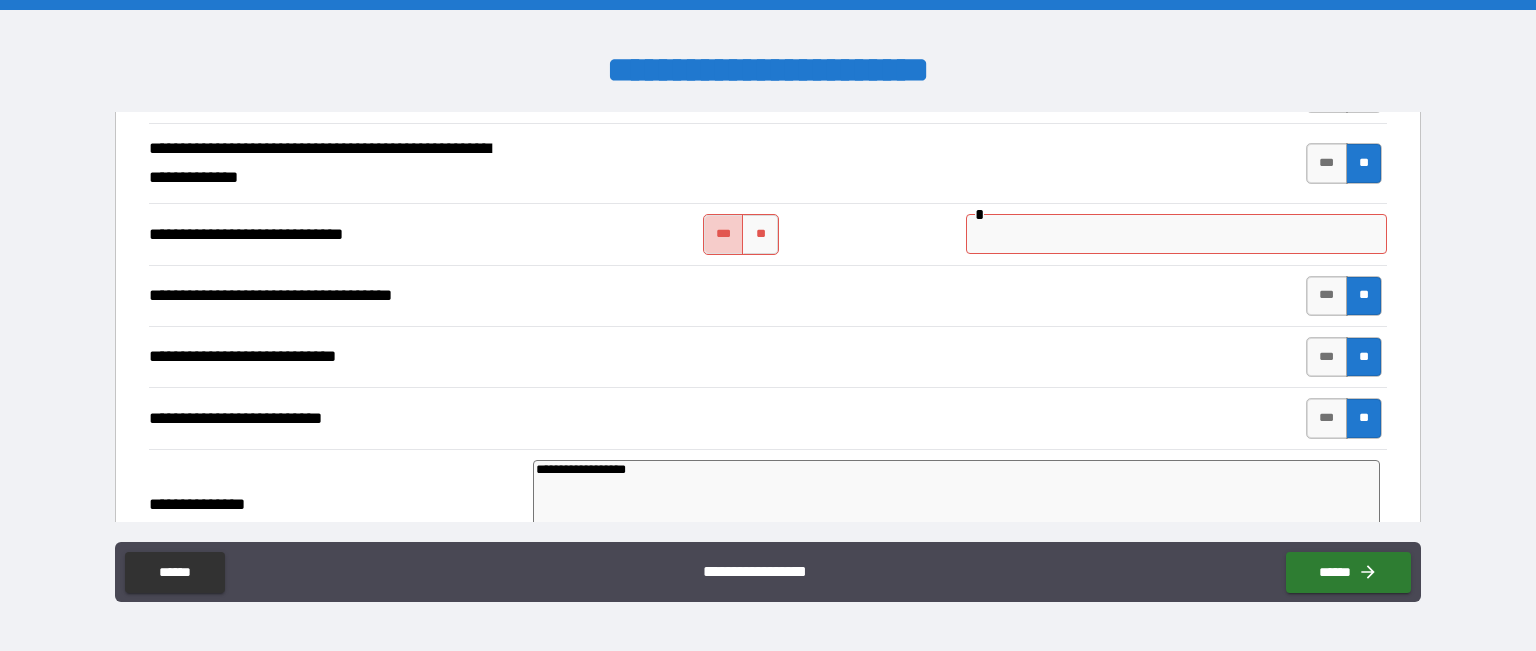 click on "***" at bounding box center (724, 234) 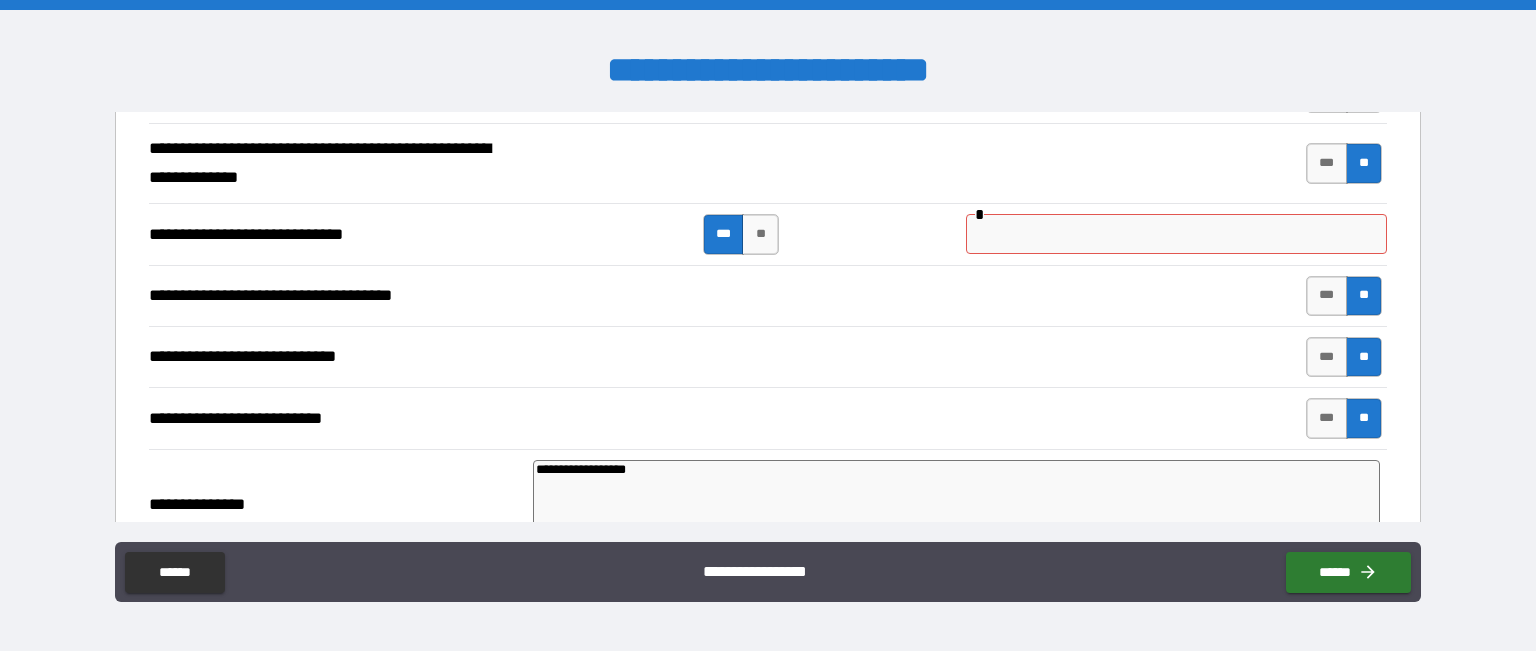 click on "***" at bounding box center [724, 234] 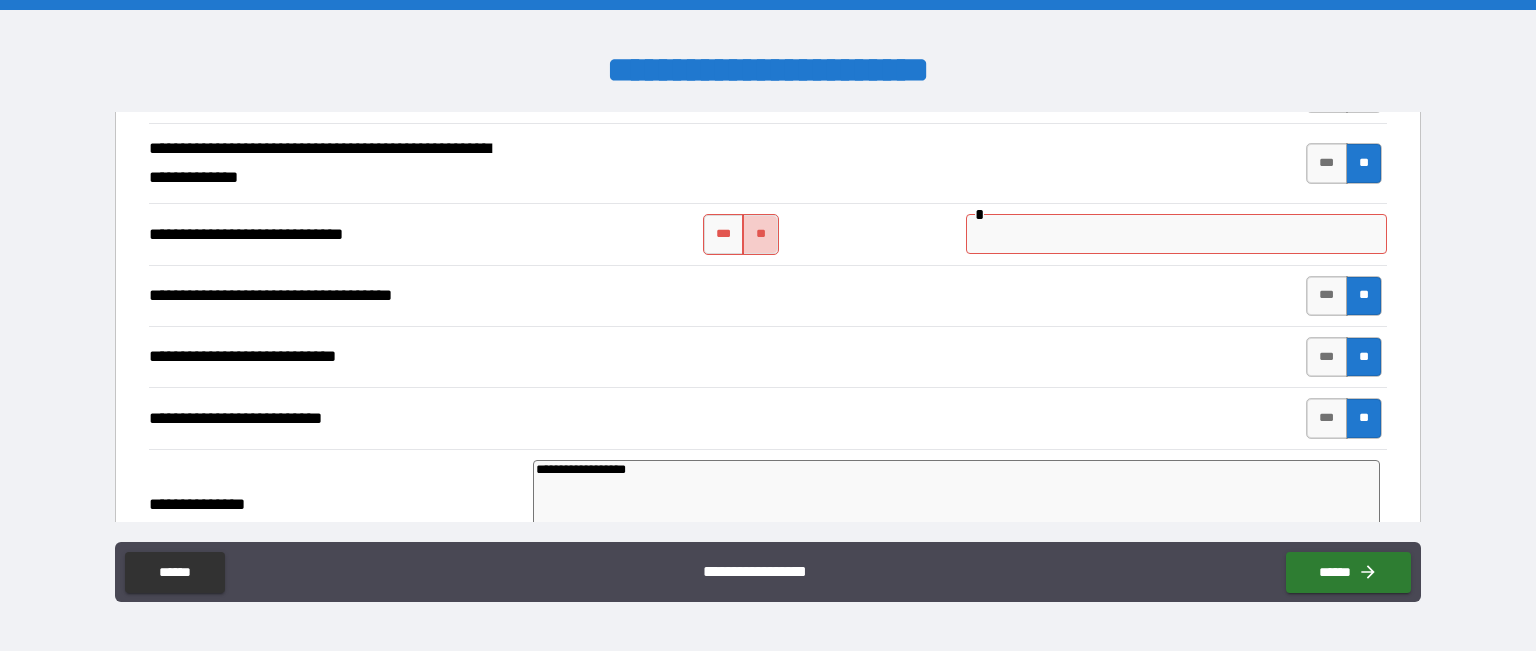 click on "**" at bounding box center (760, 234) 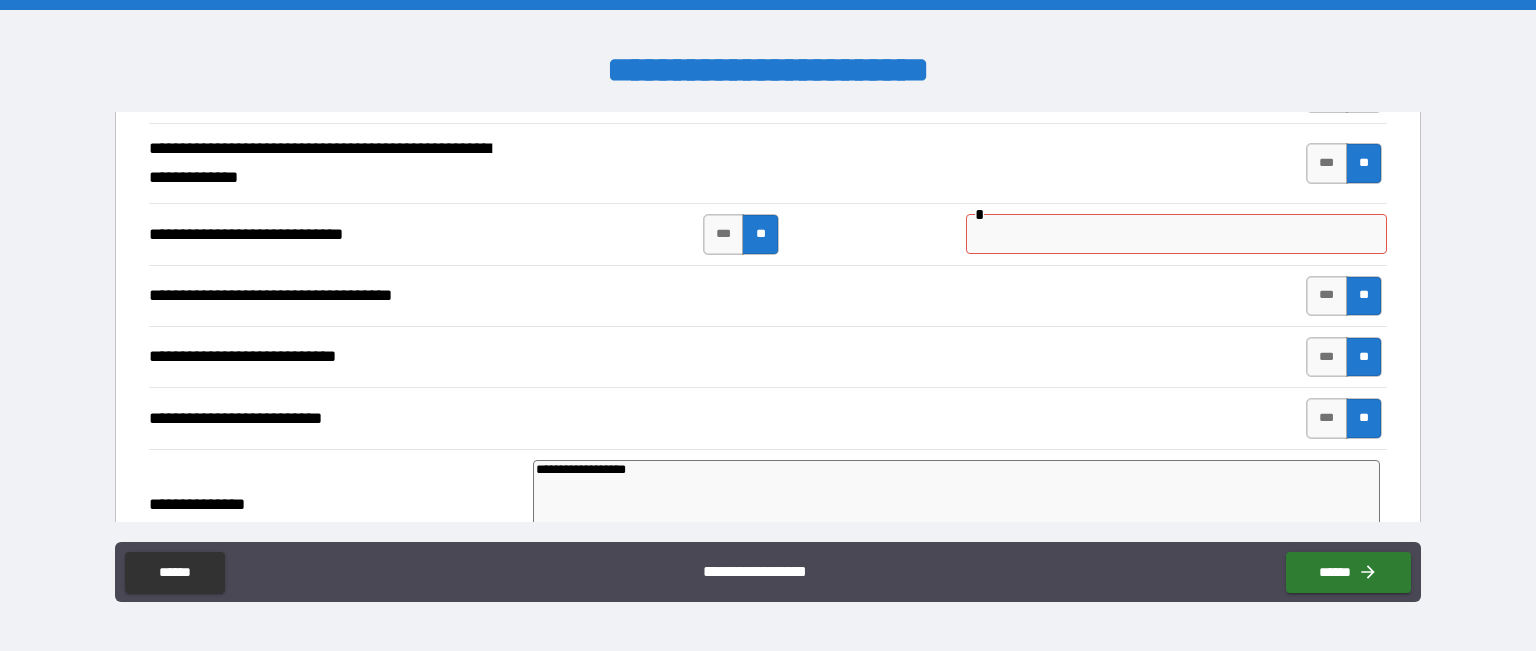 click at bounding box center (1176, 234) 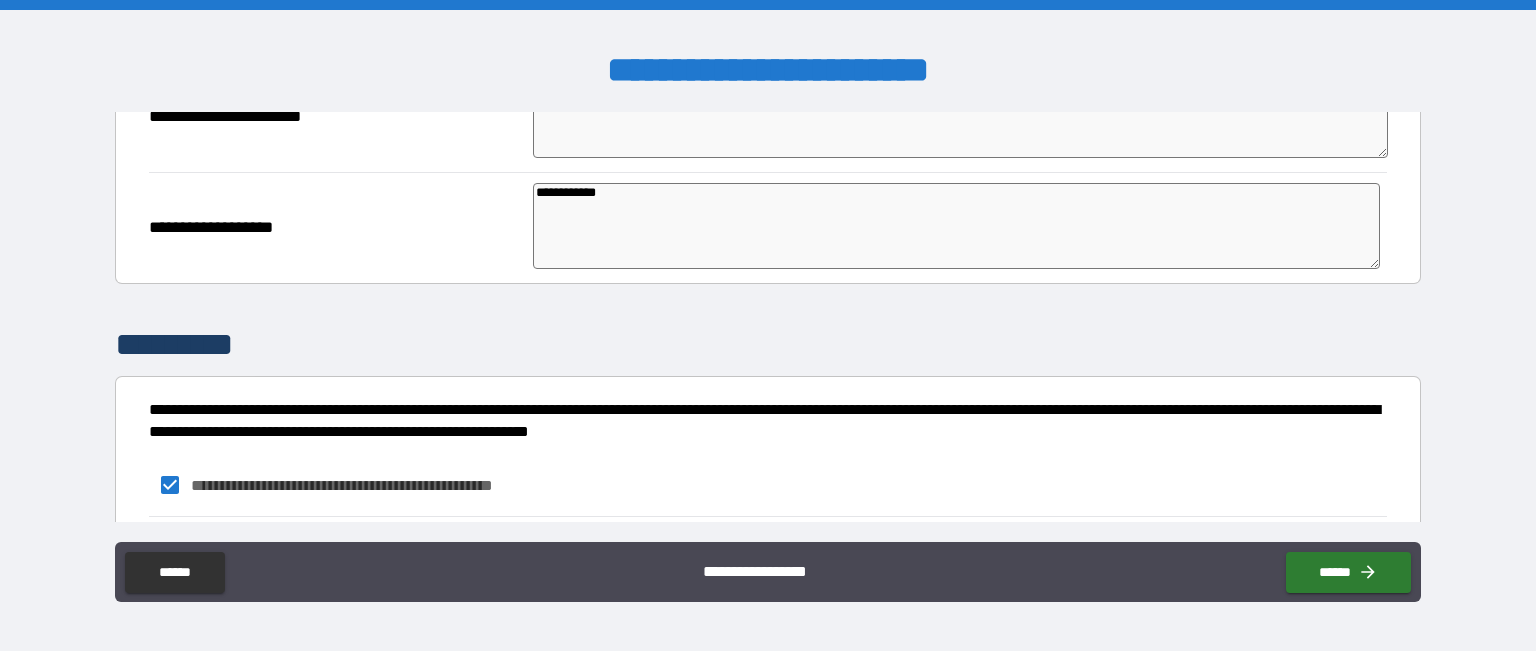 scroll, scrollTop: 6216, scrollLeft: 0, axis: vertical 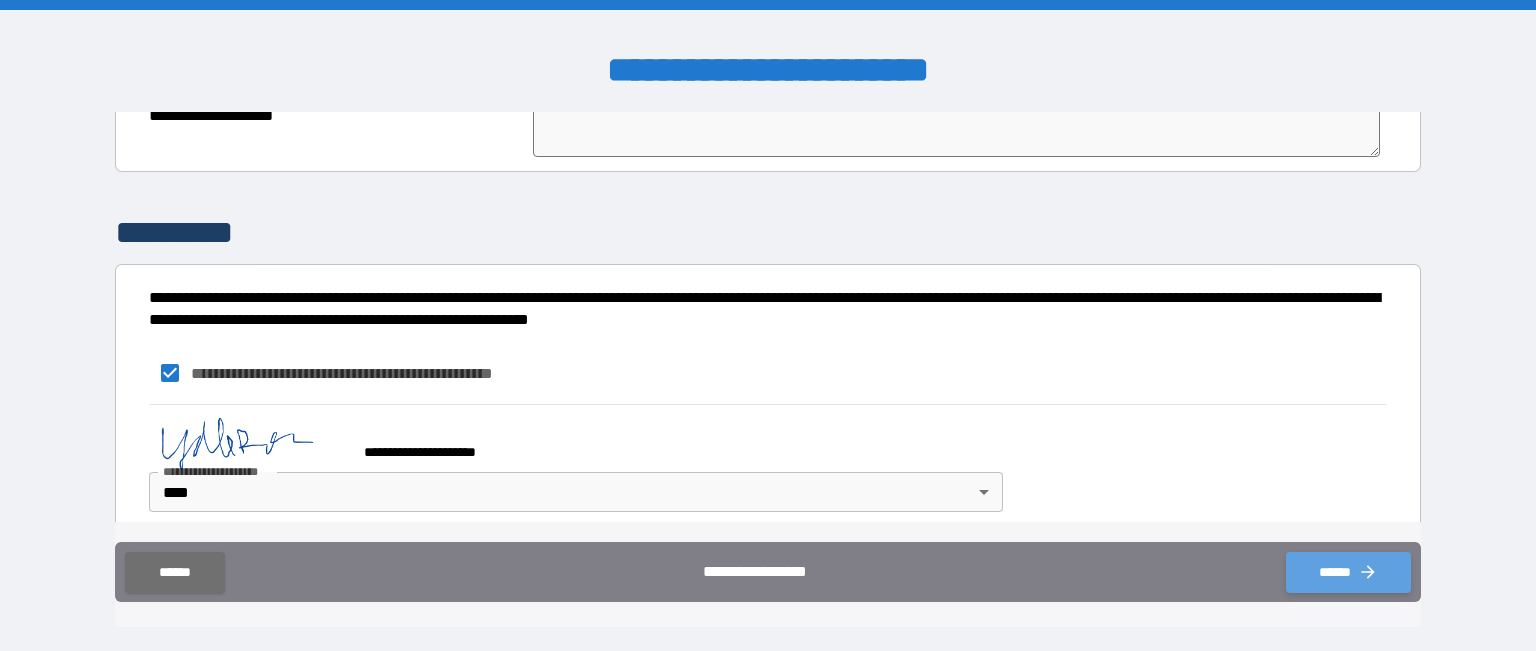click on "******" at bounding box center (1348, 572) 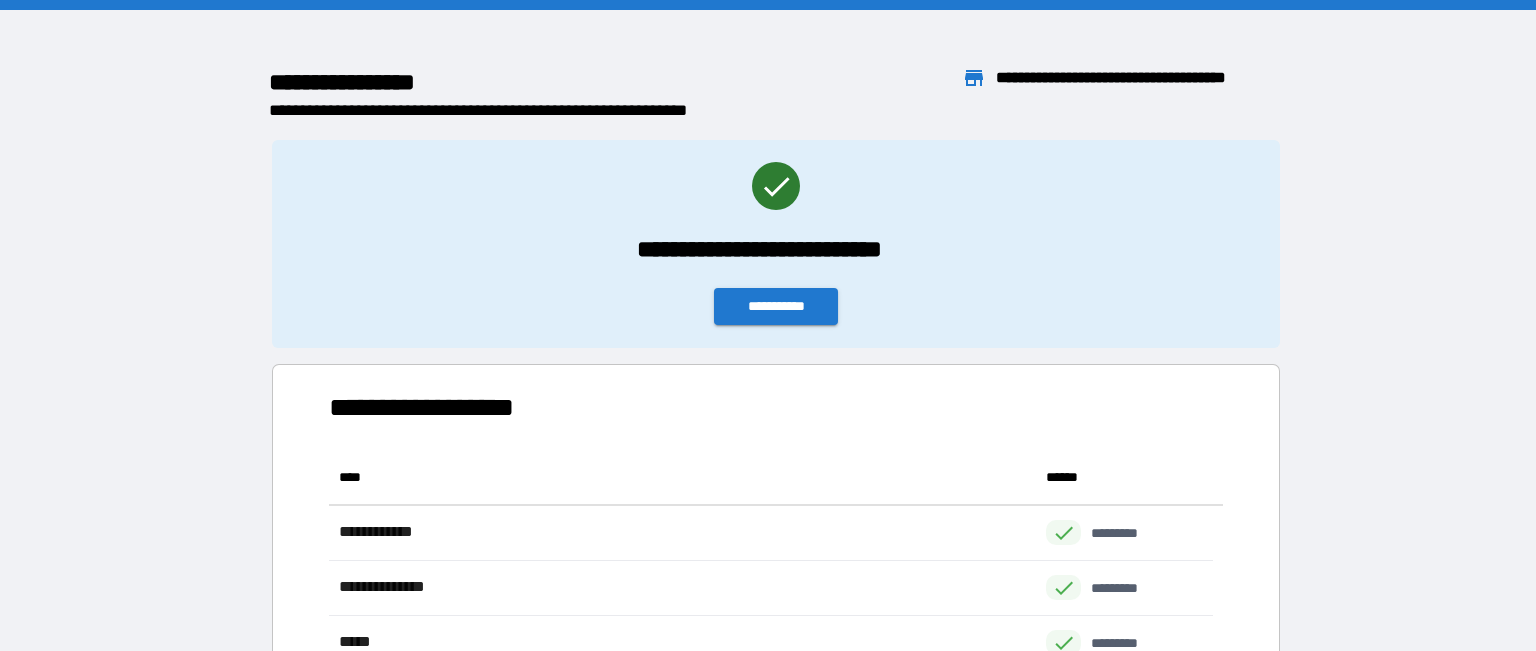 scroll, scrollTop: 16, scrollLeft: 16, axis: both 